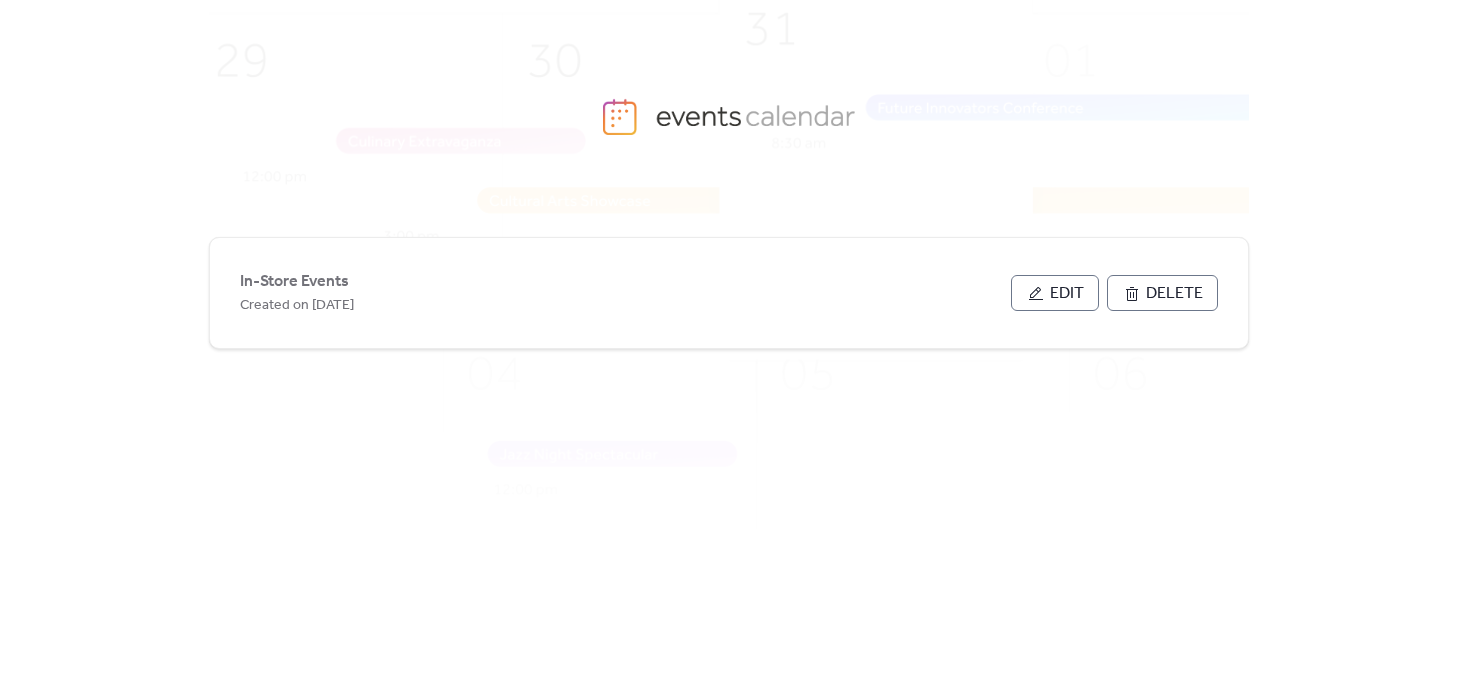 scroll, scrollTop: 0, scrollLeft: 0, axis: both 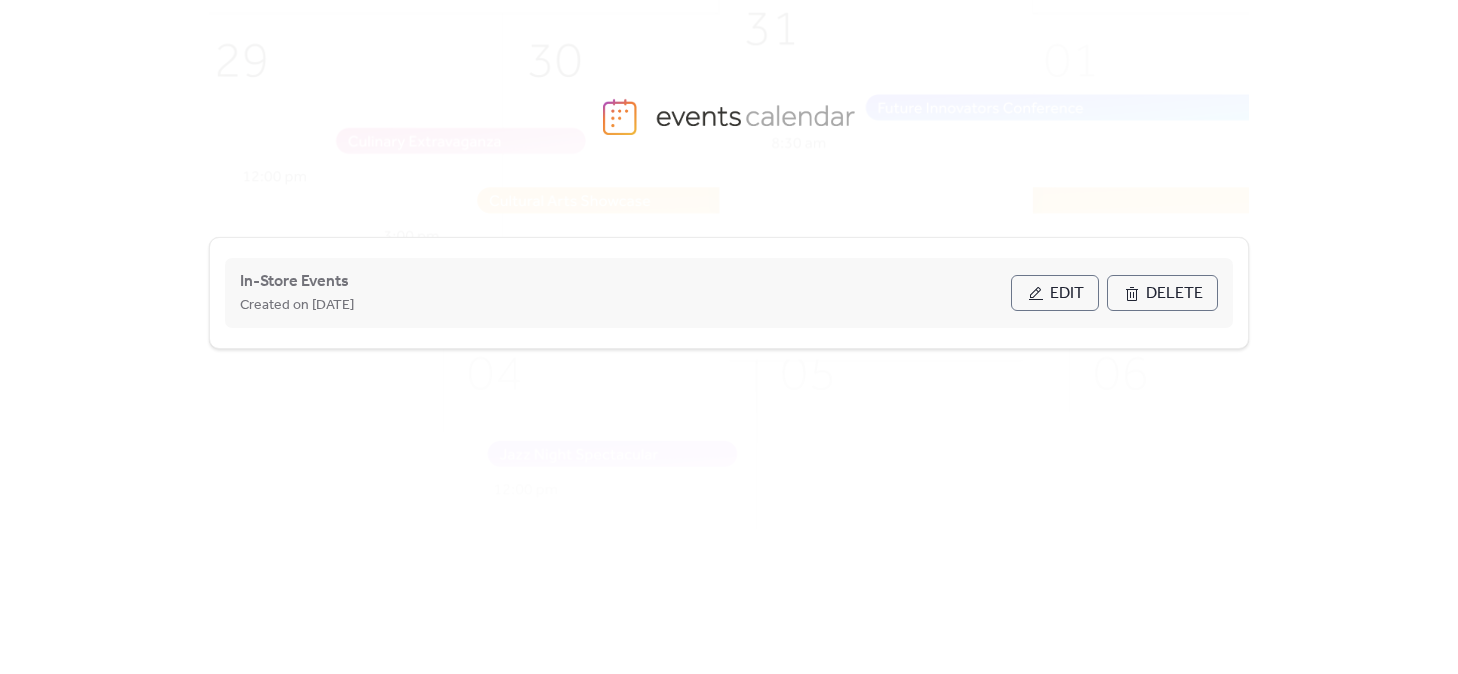 click on "Edit" at bounding box center (1055, 293) 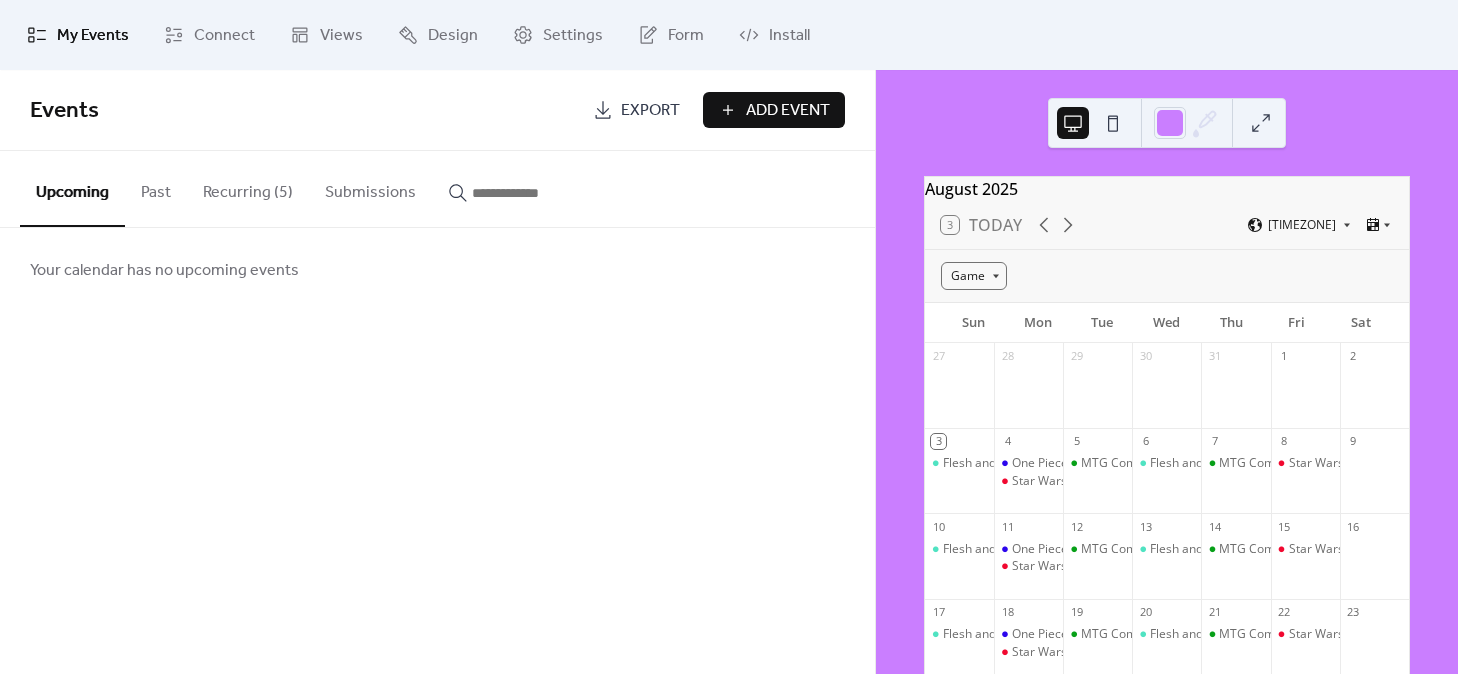 click on "Recurring (5)" at bounding box center (248, 188) 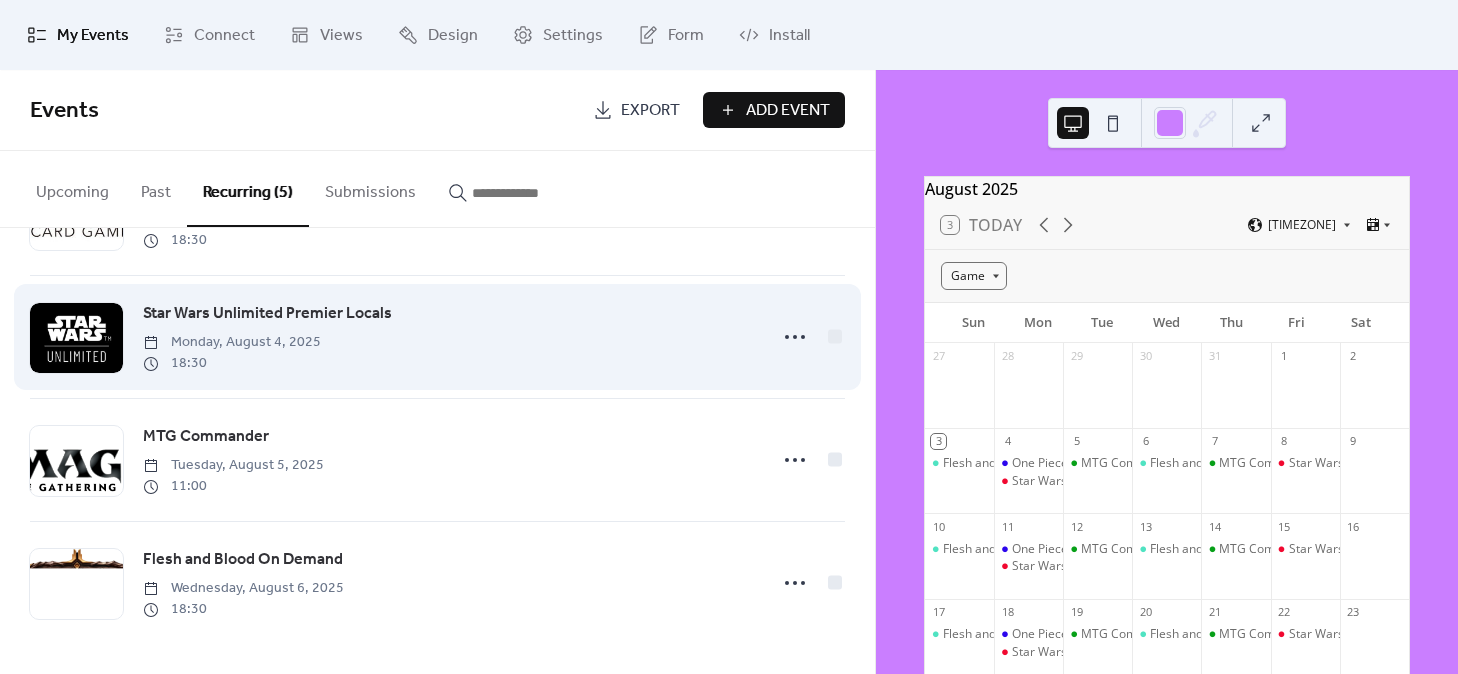 scroll, scrollTop: 0, scrollLeft: 0, axis: both 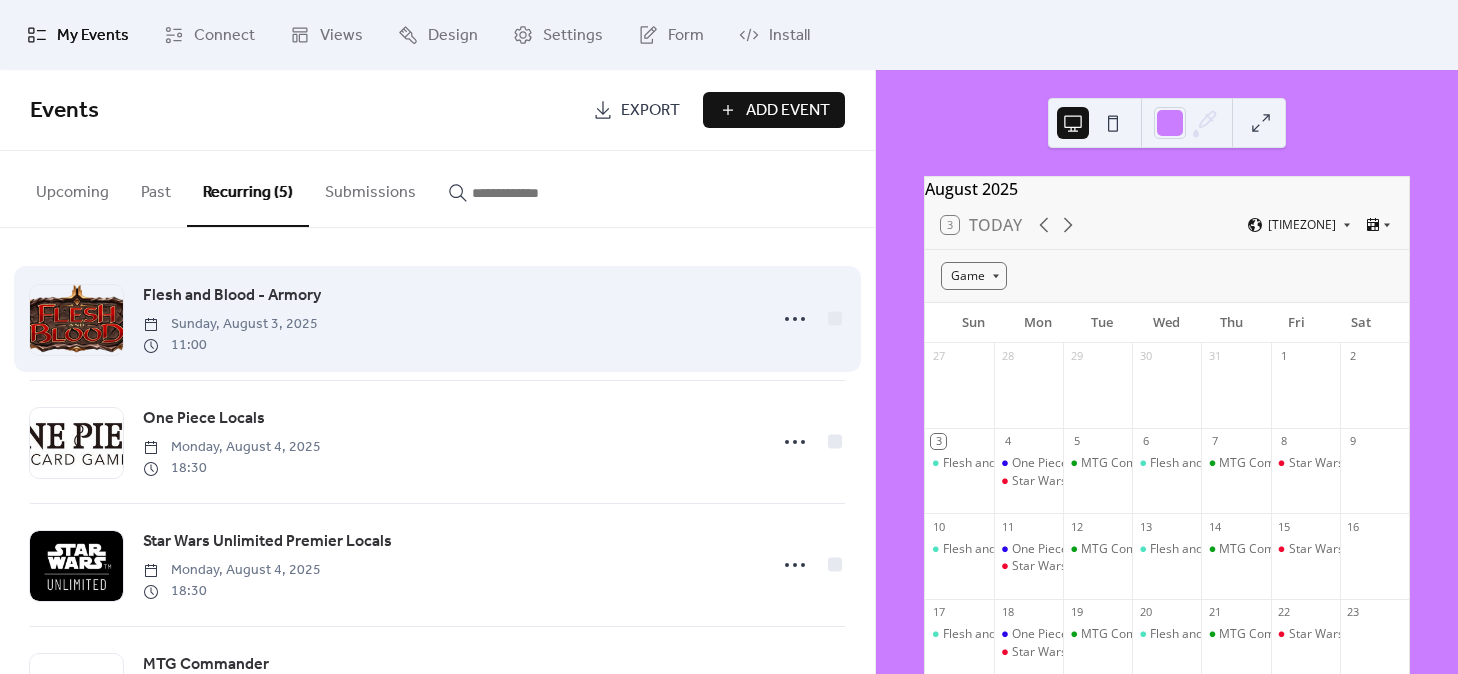 click on "Flesh and Blood - Armory" at bounding box center [232, 296] 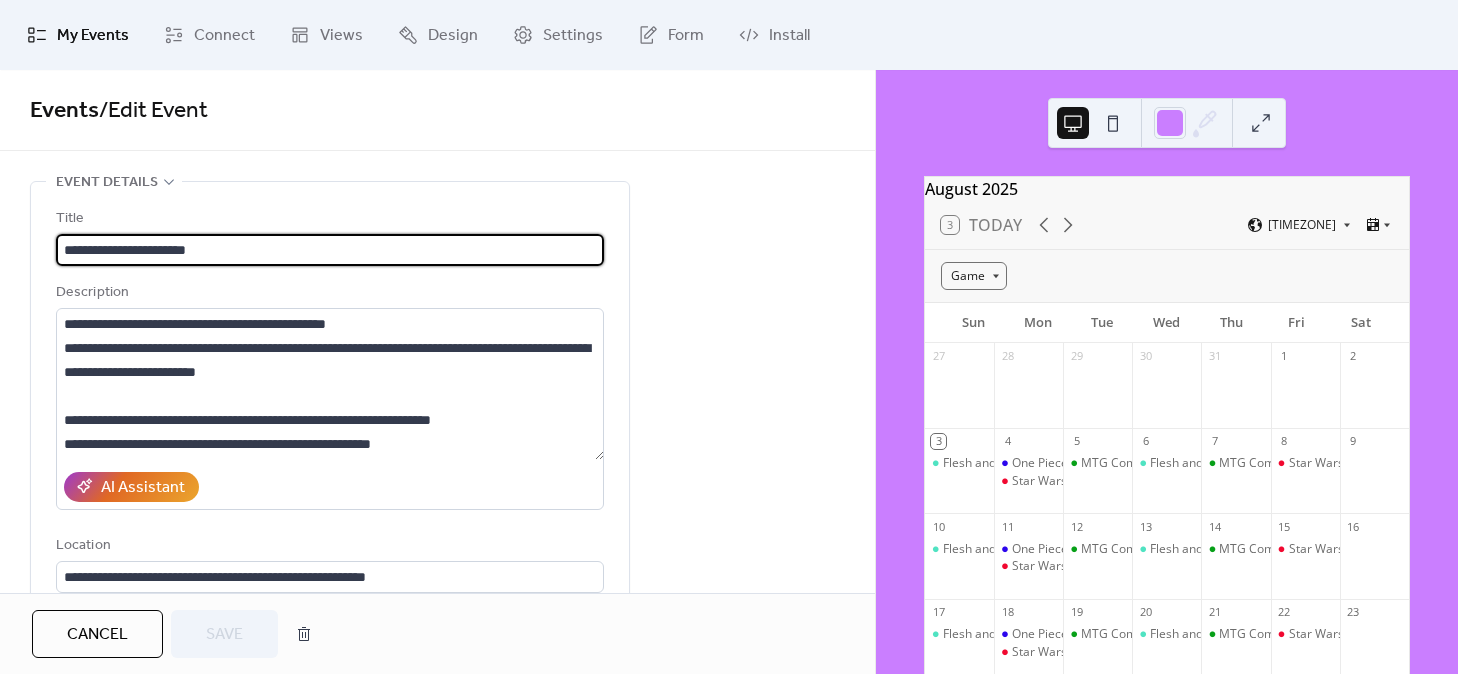 click on "My Events" at bounding box center [93, 36] 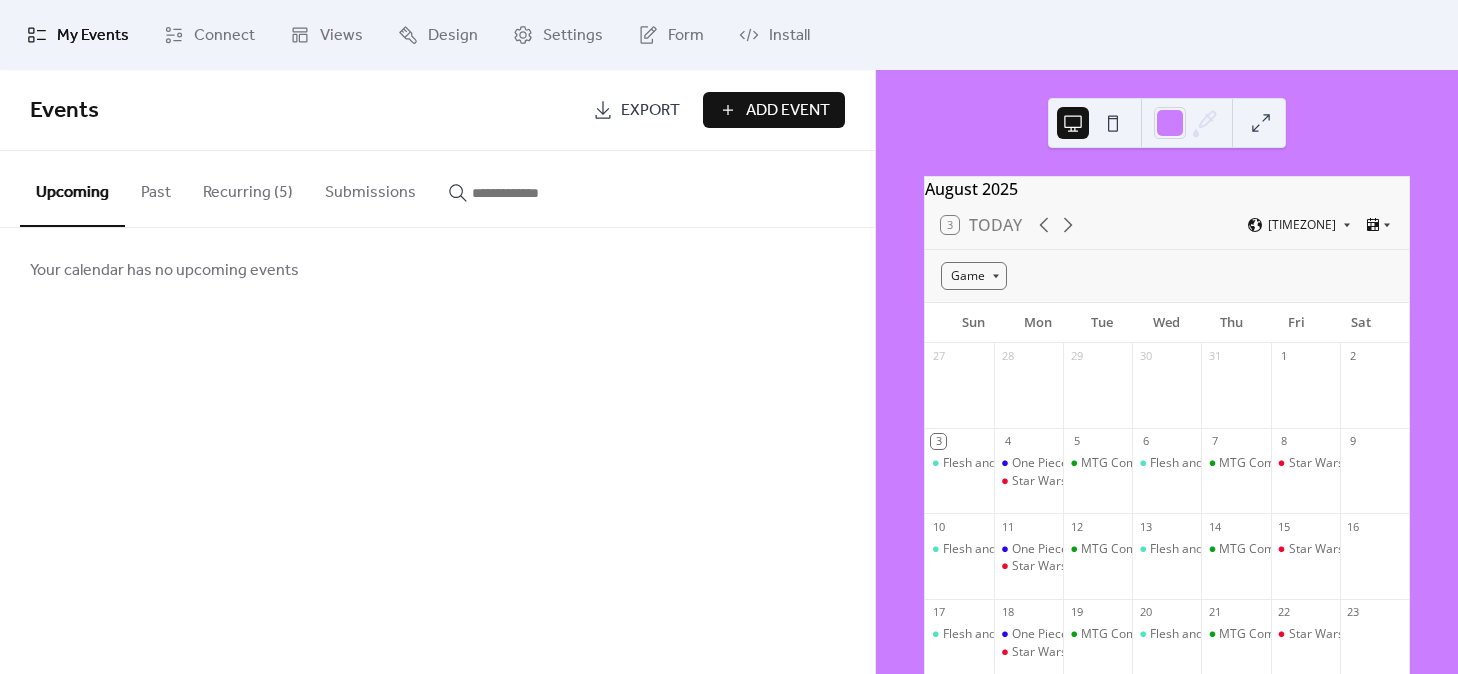 click on "Add Event" at bounding box center (788, 111) 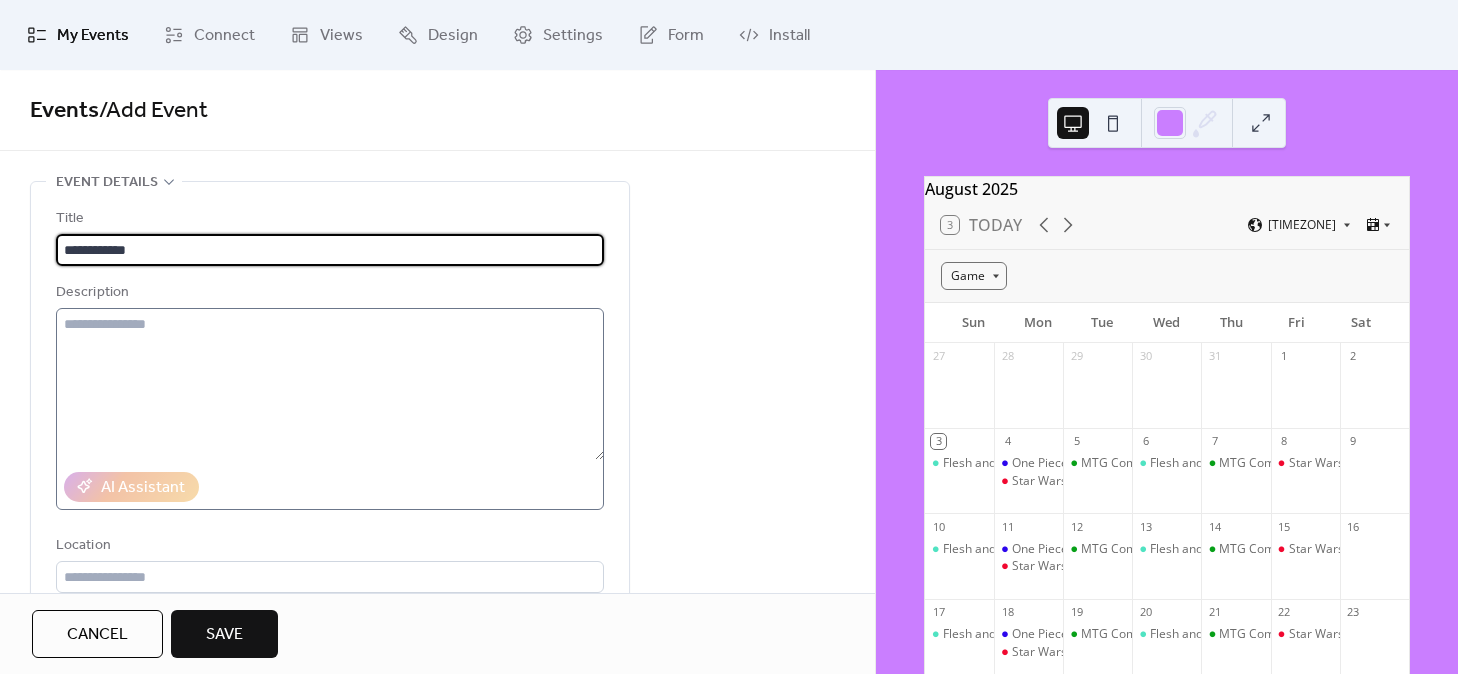 type on "**********" 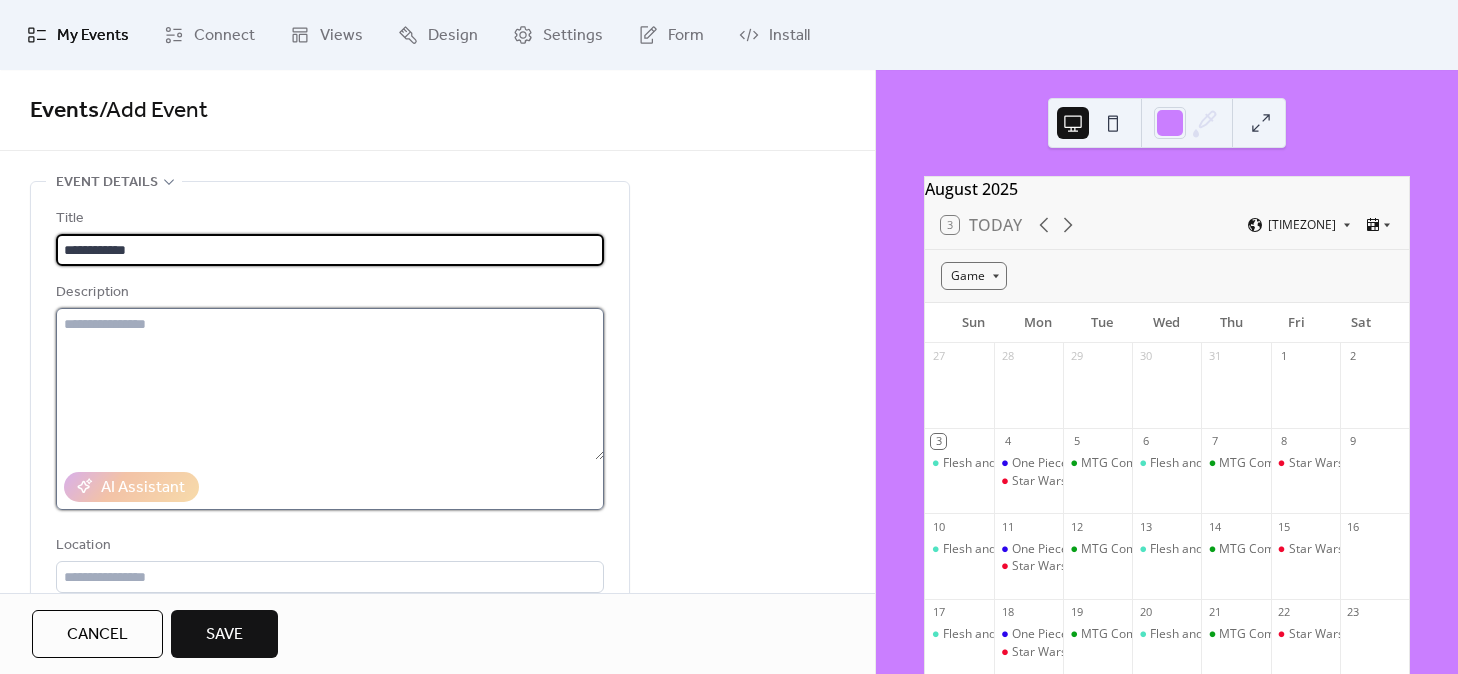 click at bounding box center (330, 384) 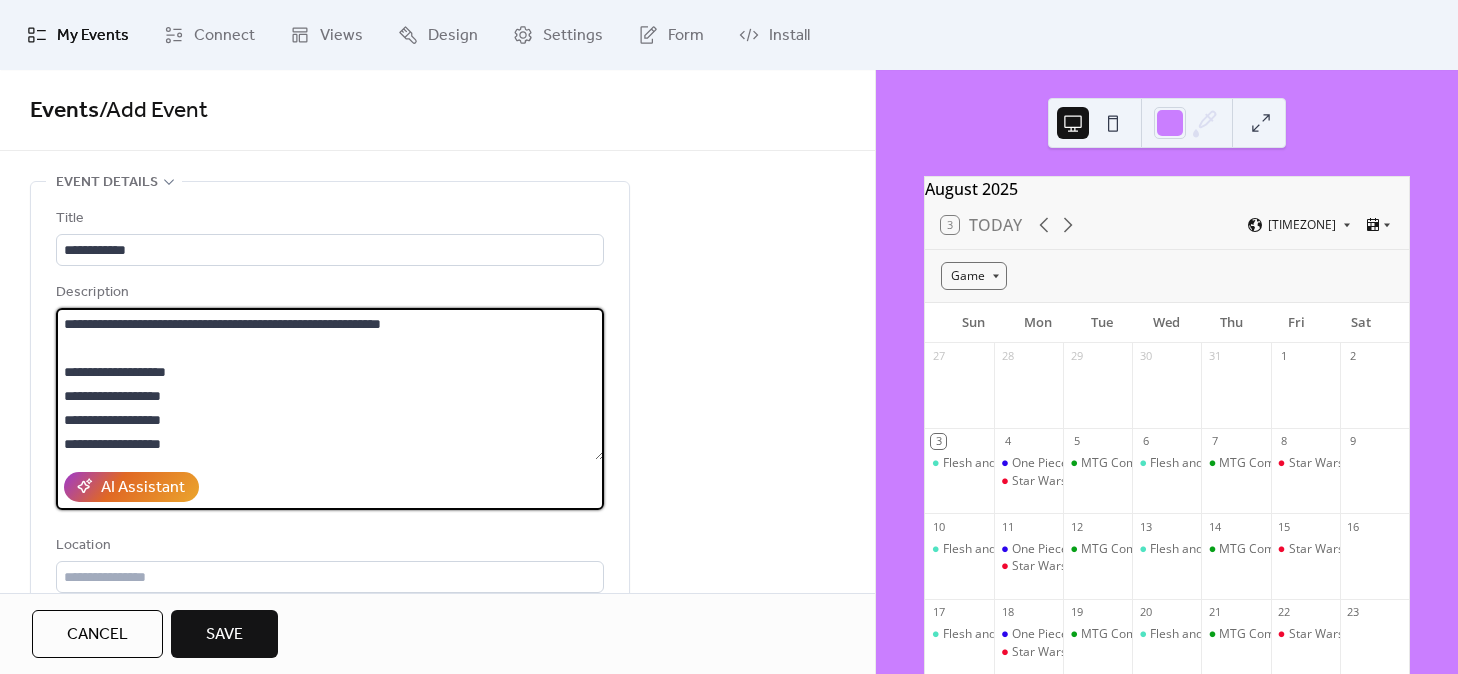 scroll, scrollTop: 240, scrollLeft: 0, axis: vertical 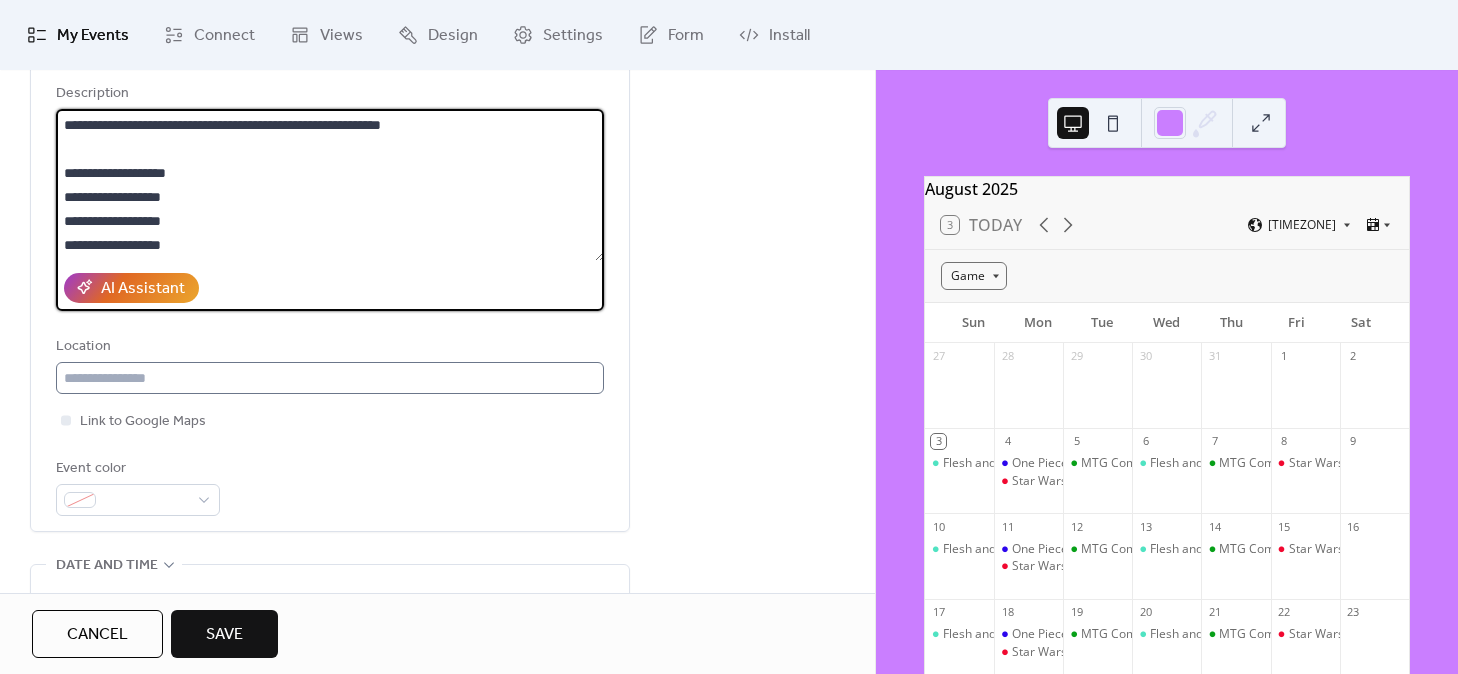 type on "**********" 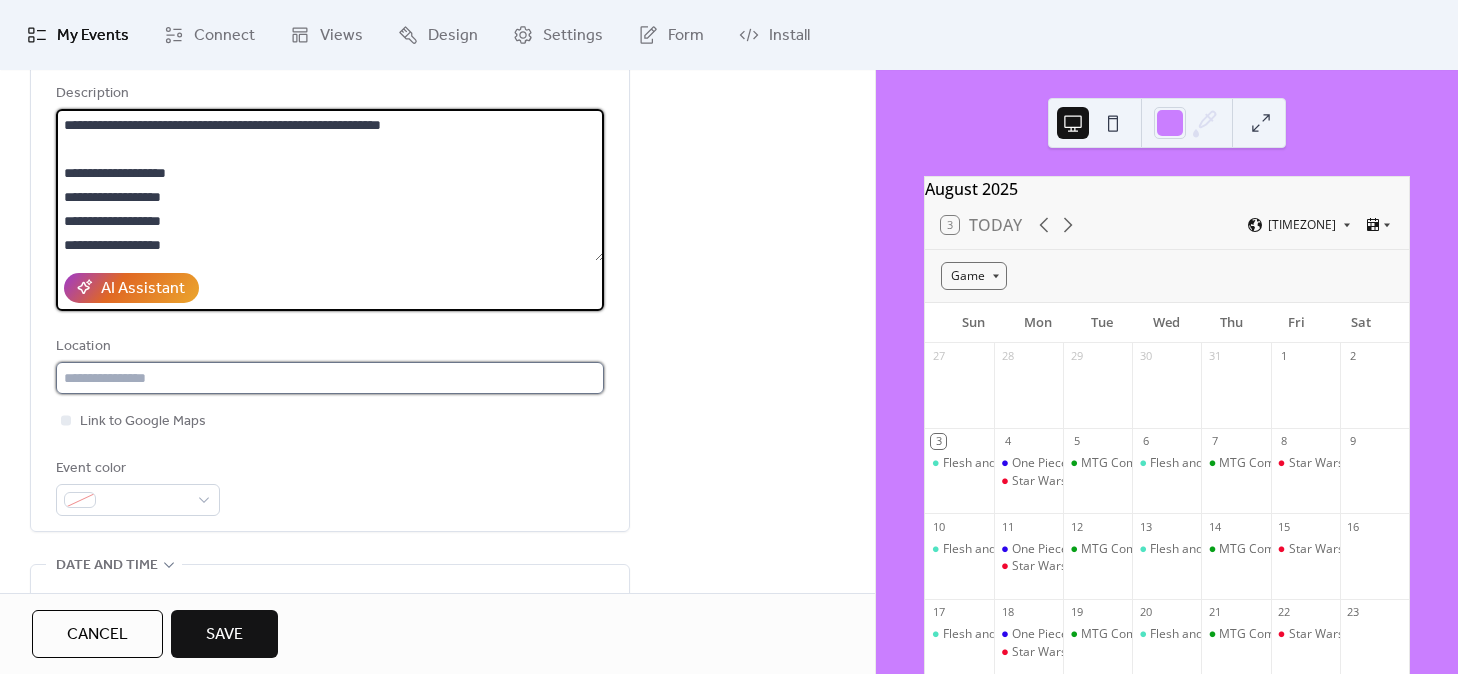 click at bounding box center (330, 378) 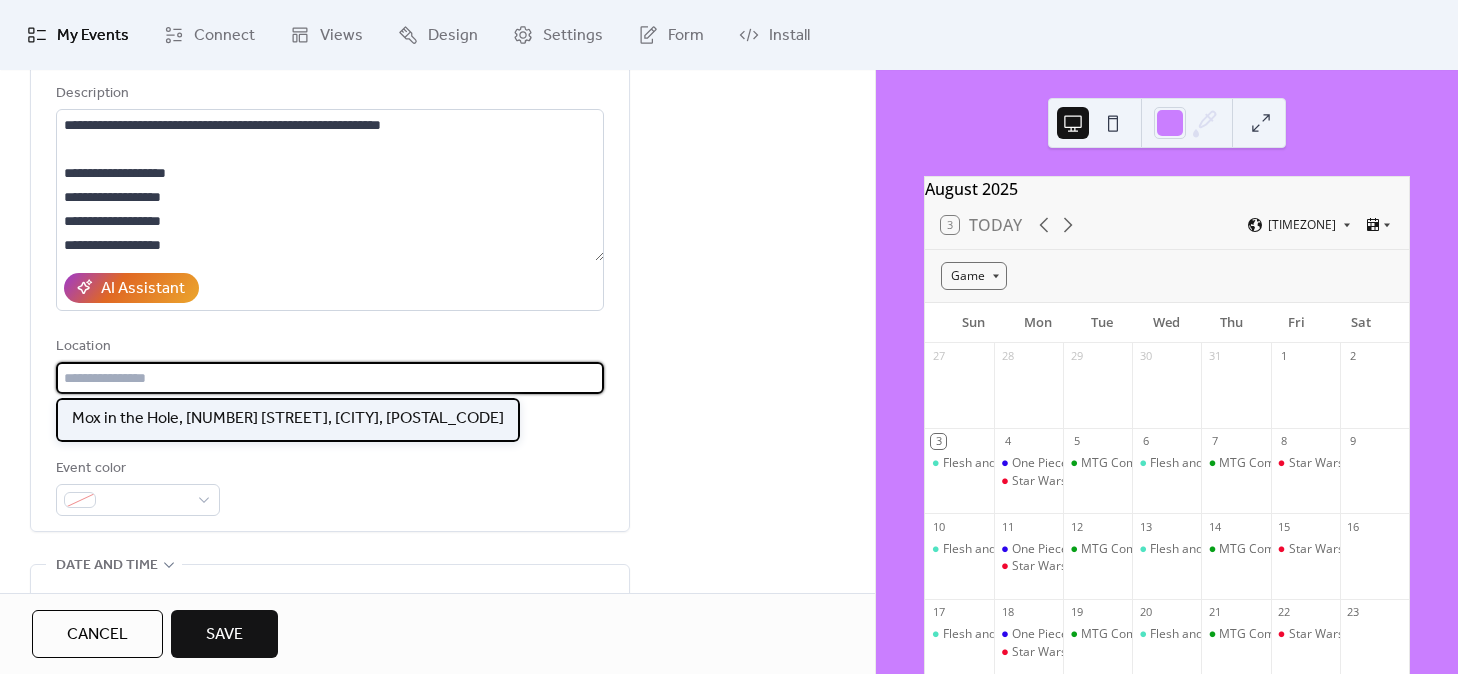 click on "Mox in the Hole, [ADDRESS], [POSTAL_CODE]" at bounding box center (288, 419) 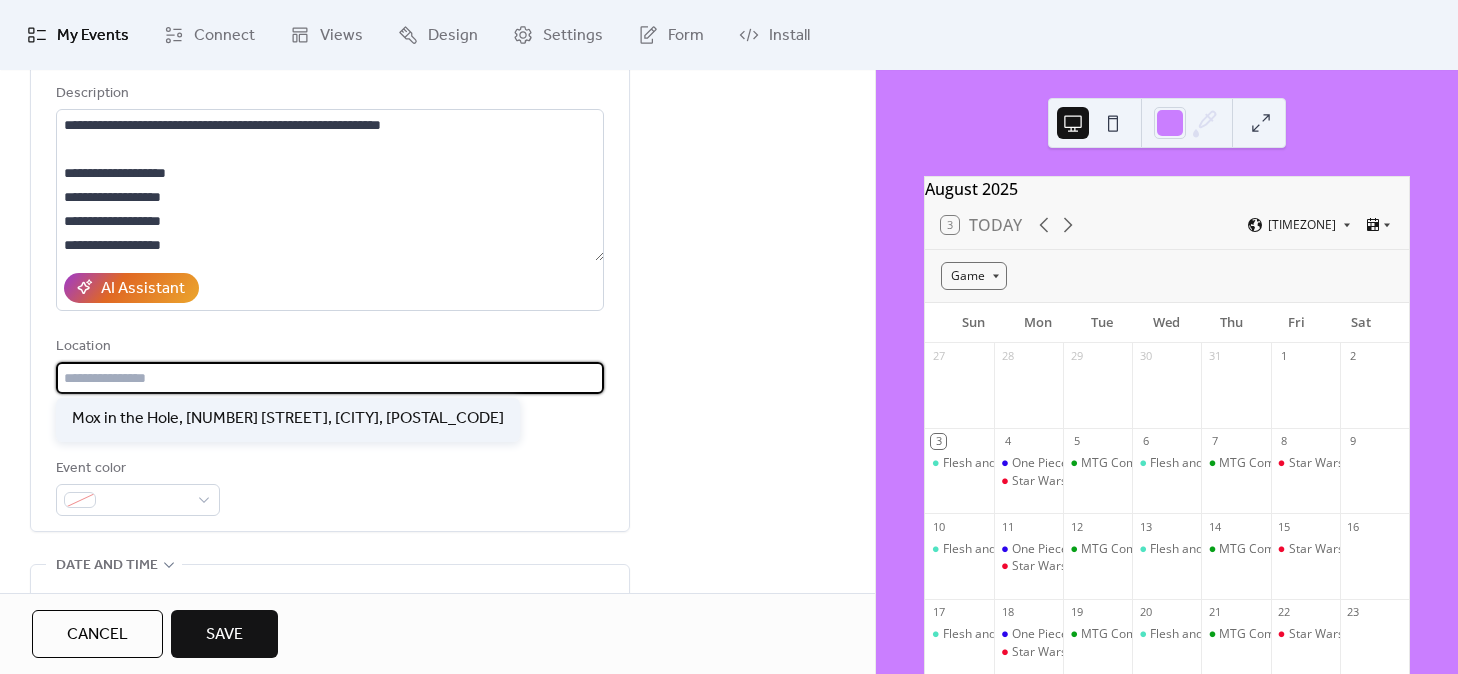 type on "**********" 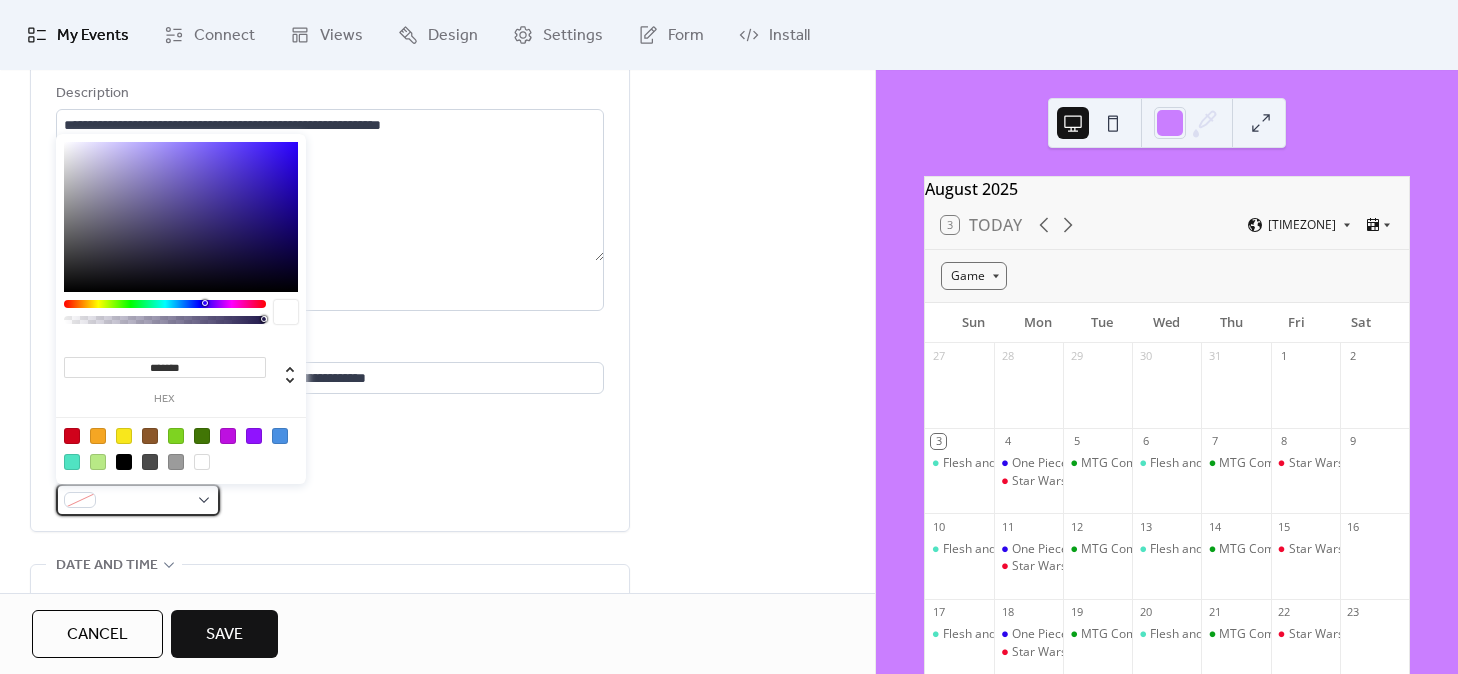 click at bounding box center [138, 500] 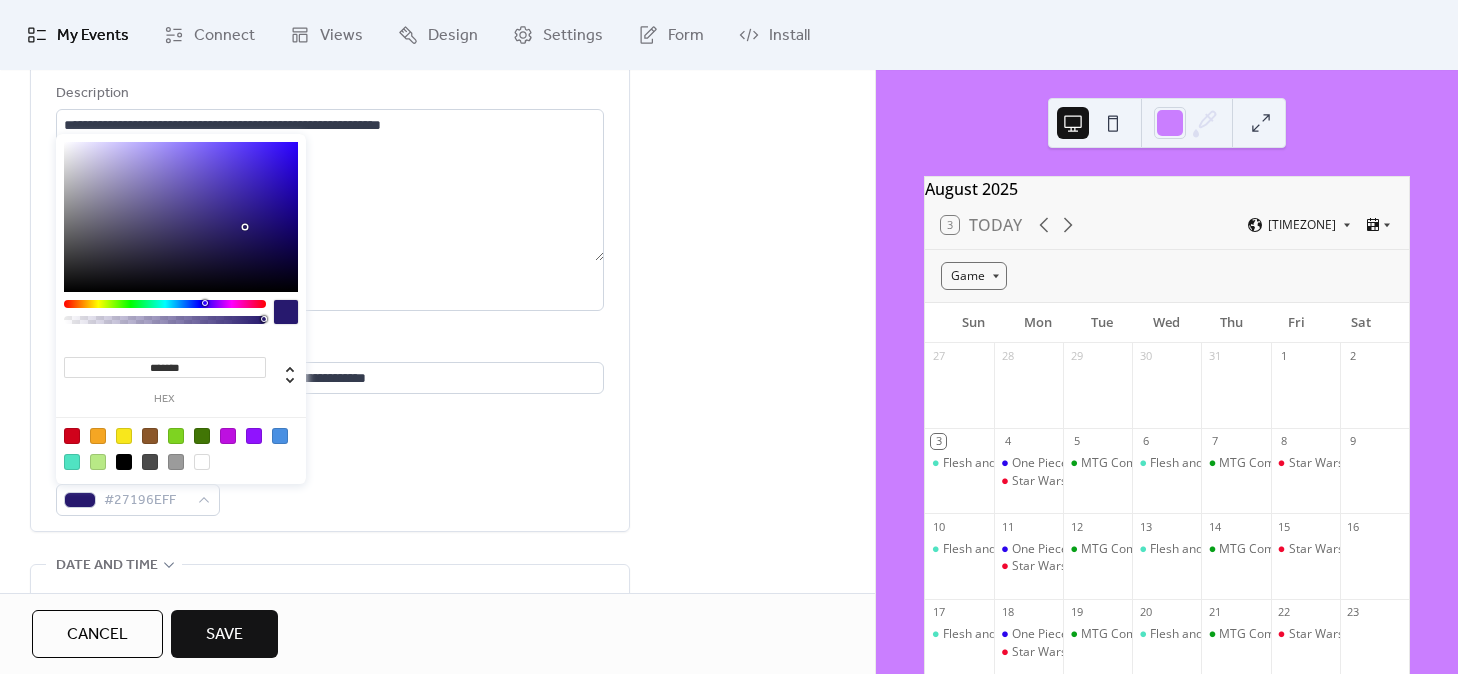 drag, startPoint x: 244, startPoint y: 227, endPoint x: 245, endPoint y: 210, distance: 17.029387 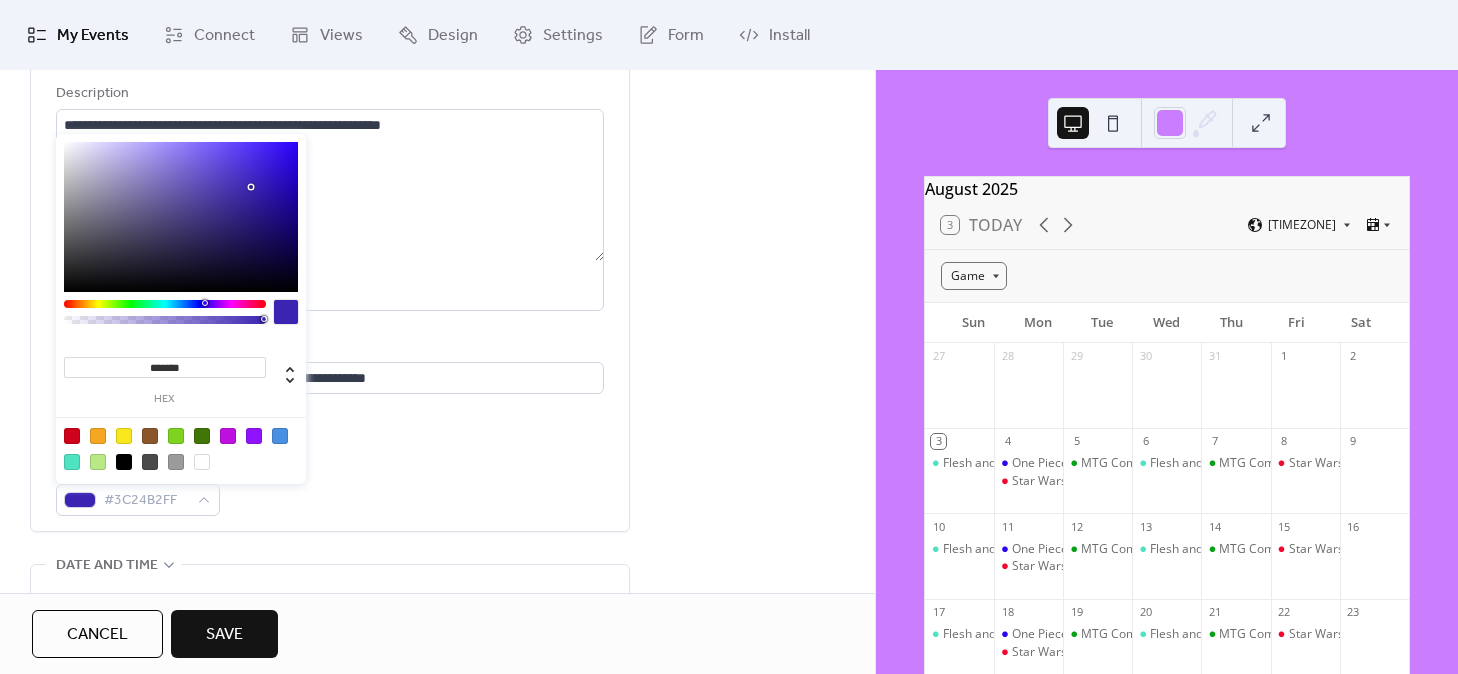 click at bounding box center [181, 217] 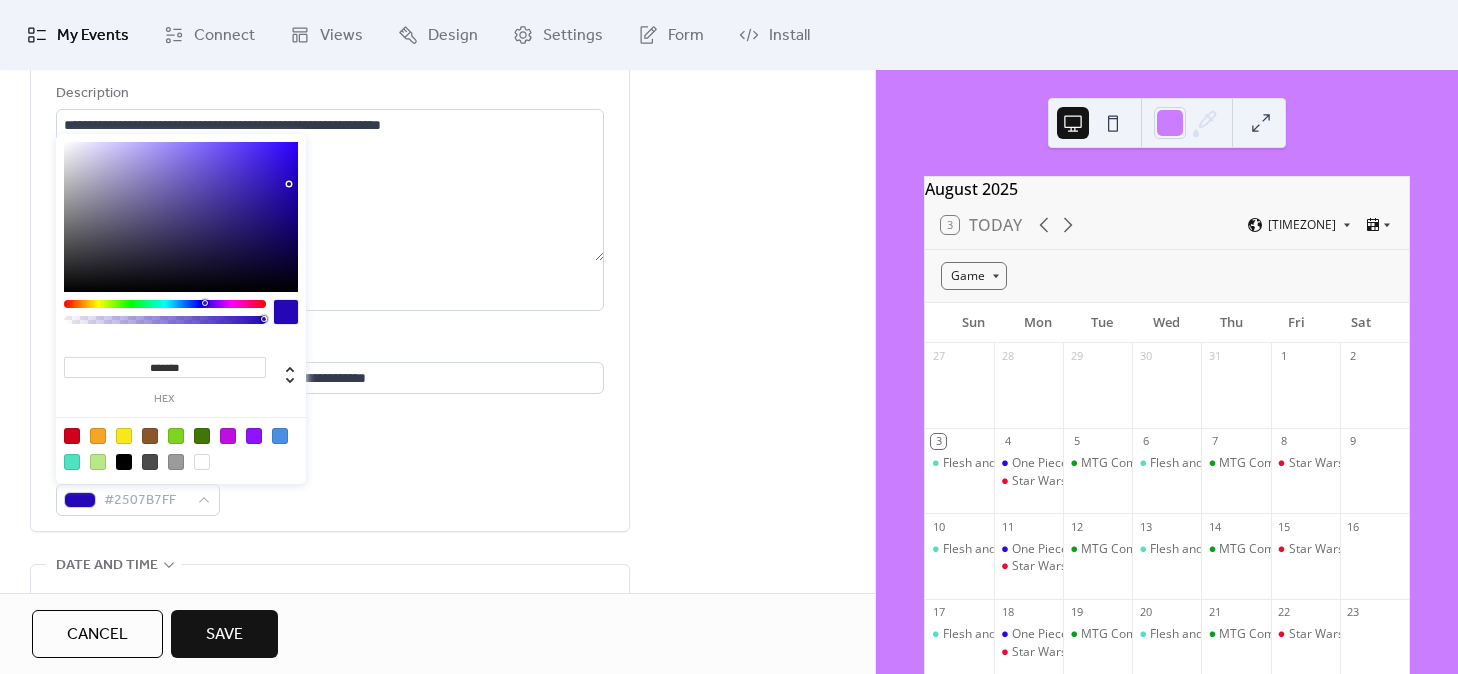 type on "*******" 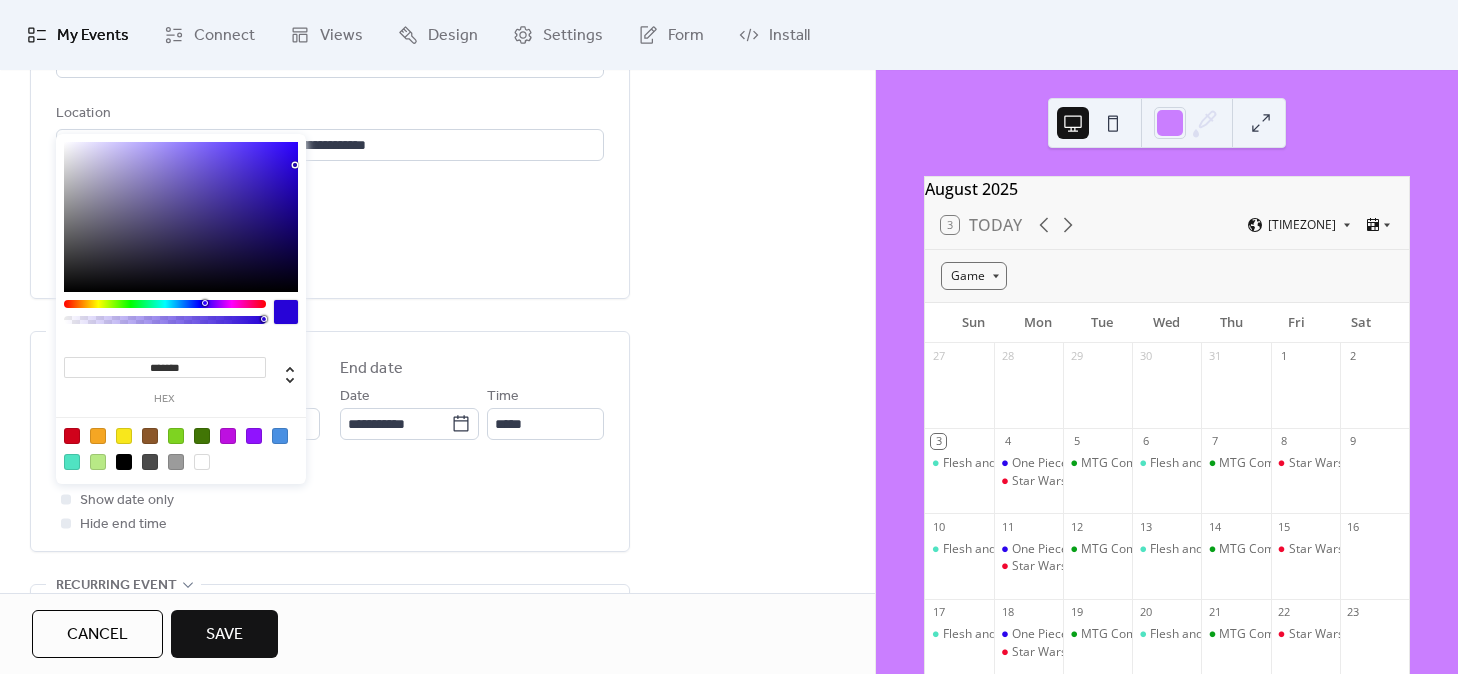 scroll, scrollTop: 438, scrollLeft: 0, axis: vertical 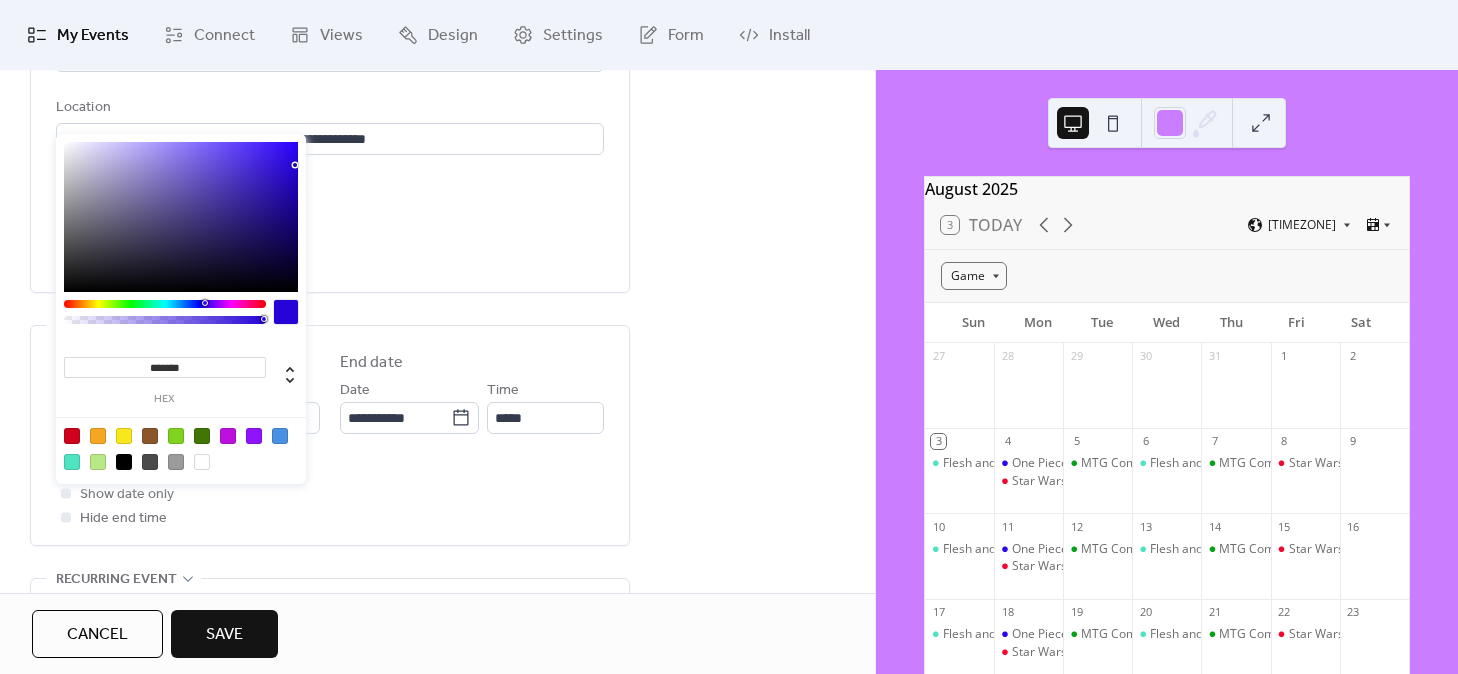 click at bounding box center [286, 312] 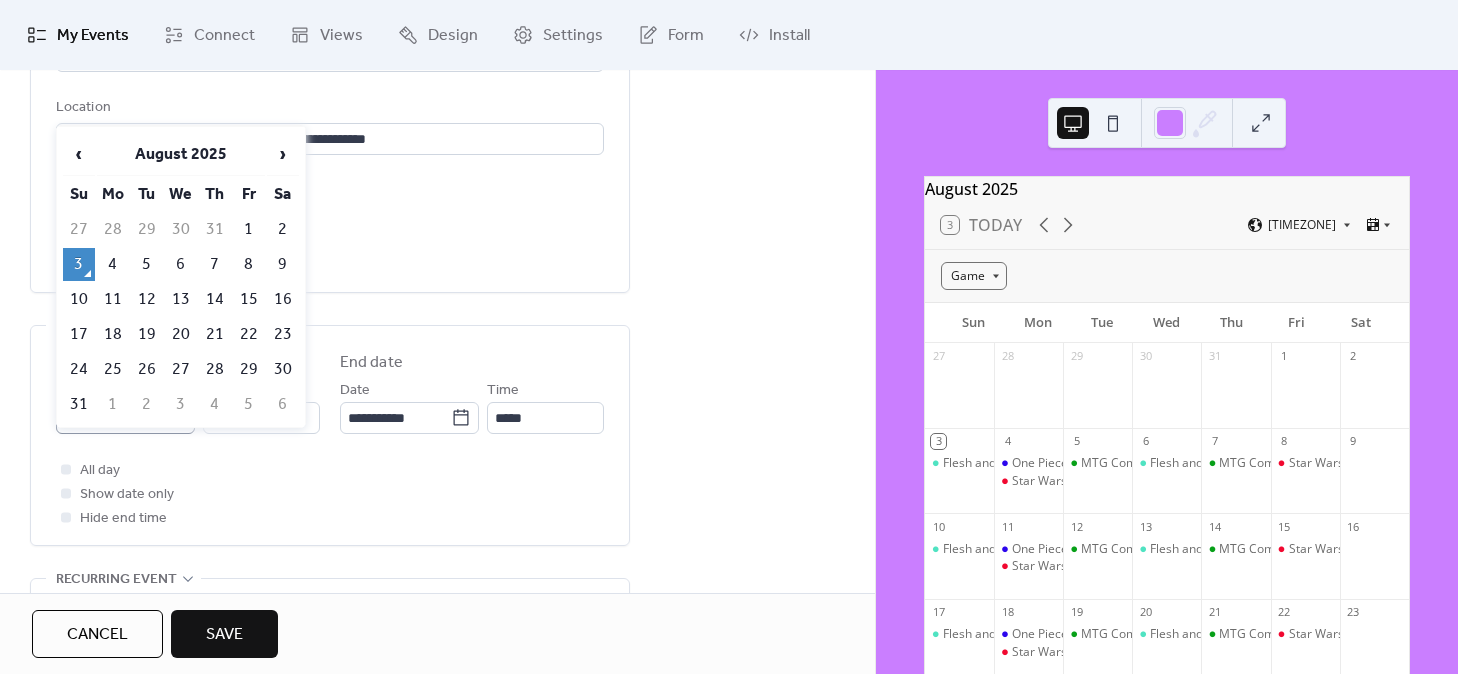click 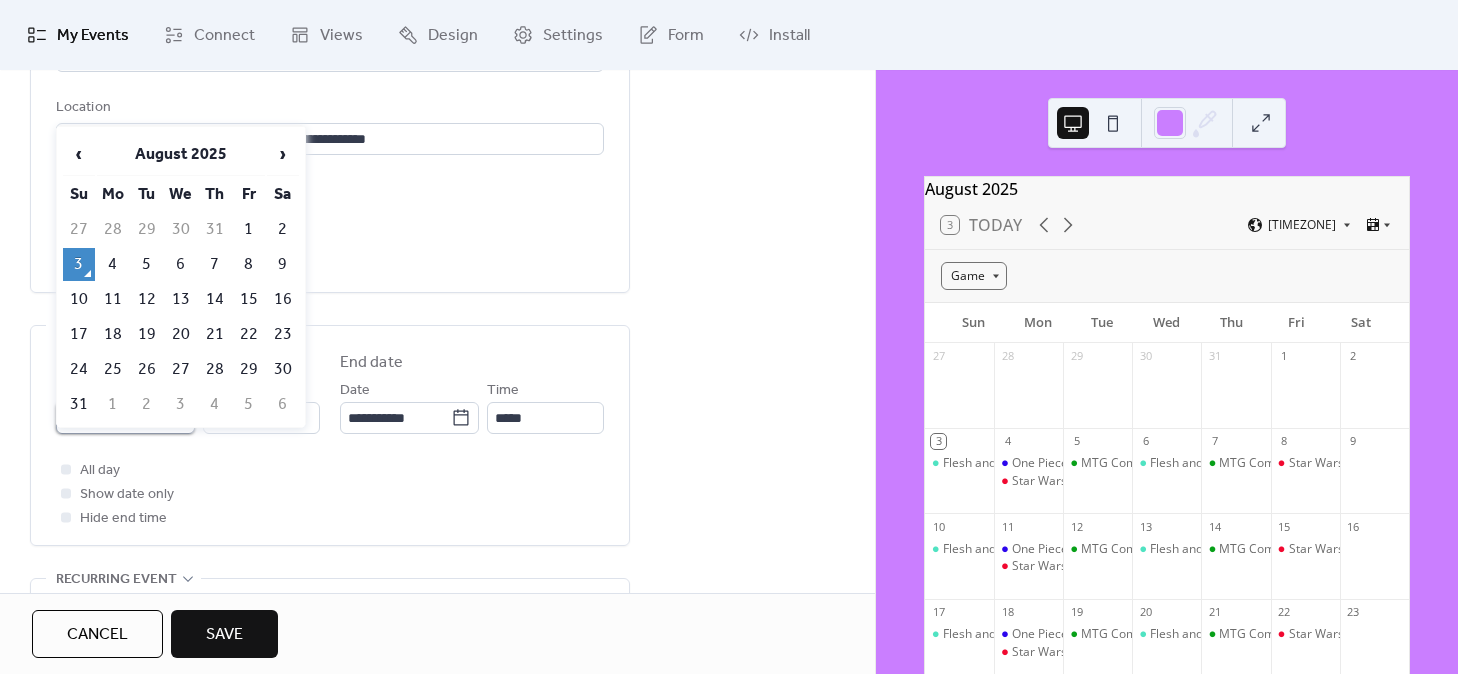 click on "**********" at bounding box center (111, 418) 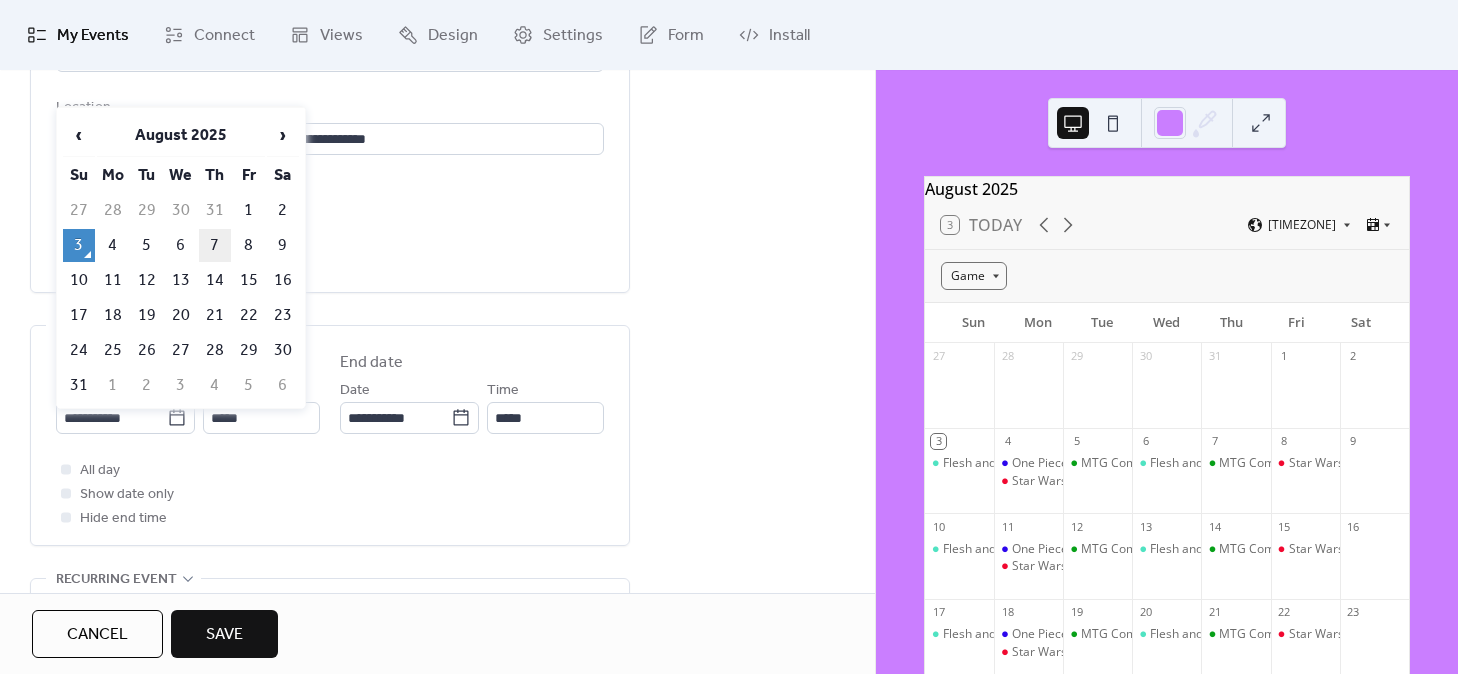 click on "7" at bounding box center (215, 245) 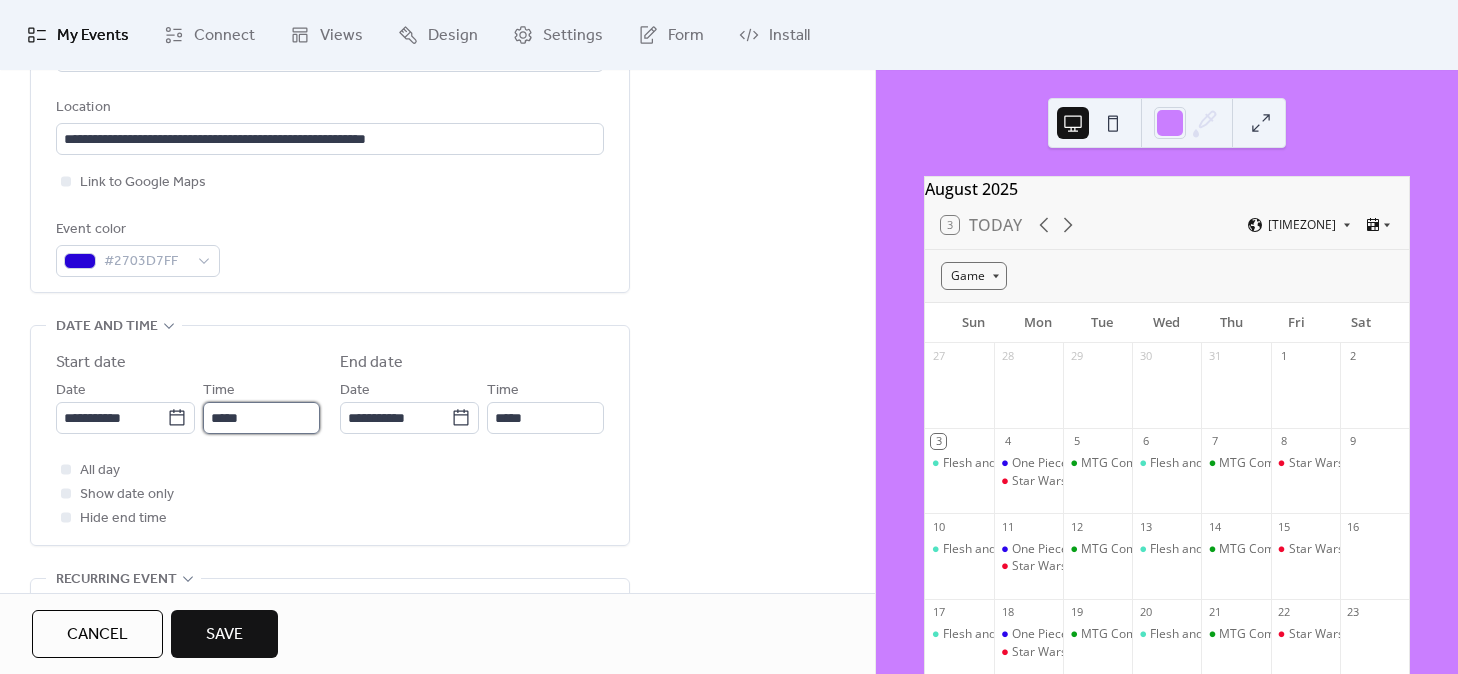 click on "*****" at bounding box center [261, 418] 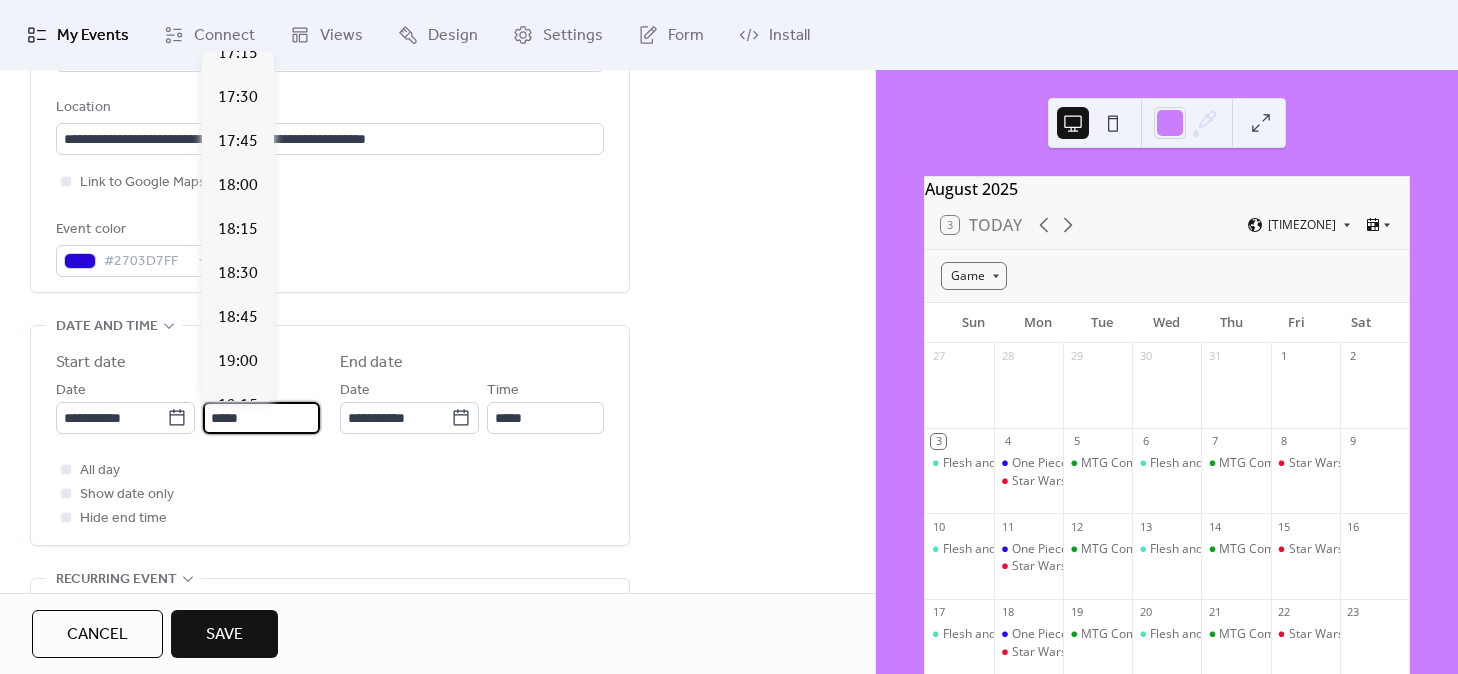 scroll, scrollTop: 3058, scrollLeft: 0, axis: vertical 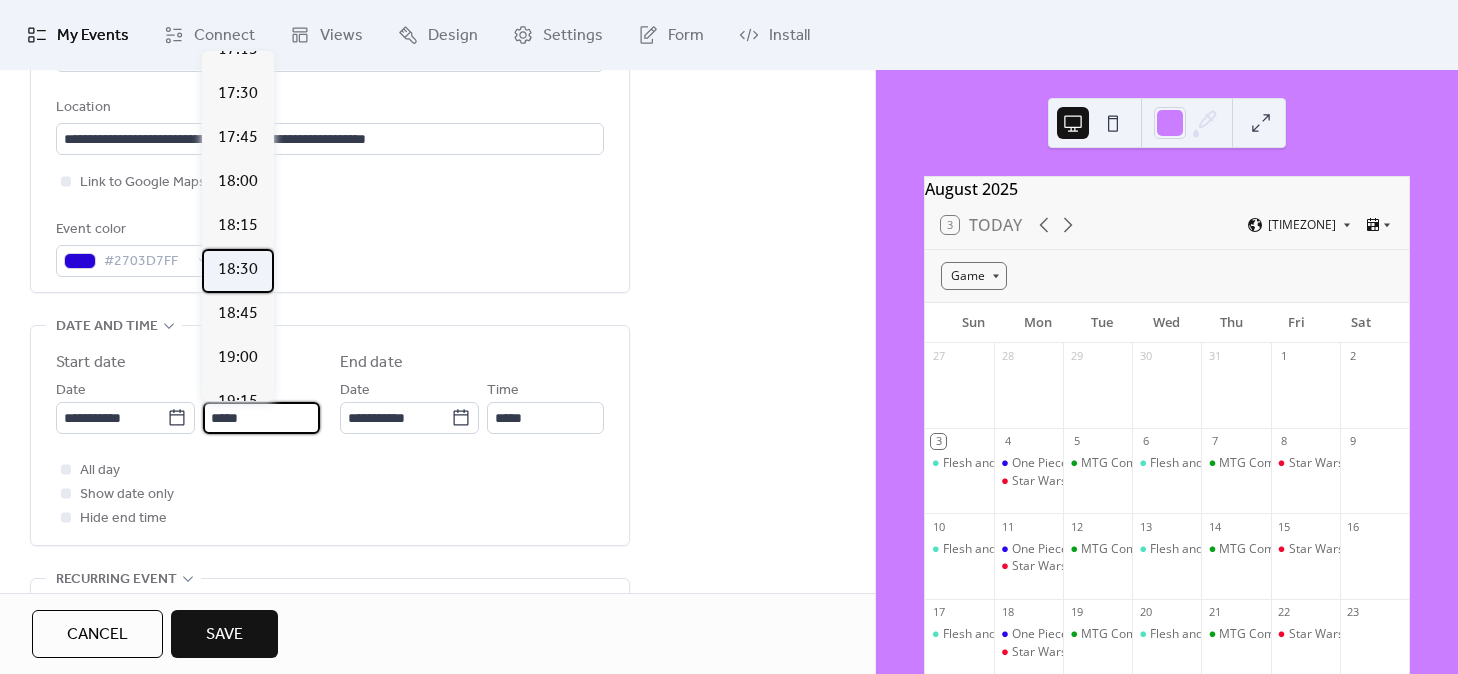 click on "18:30" at bounding box center [238, 271] 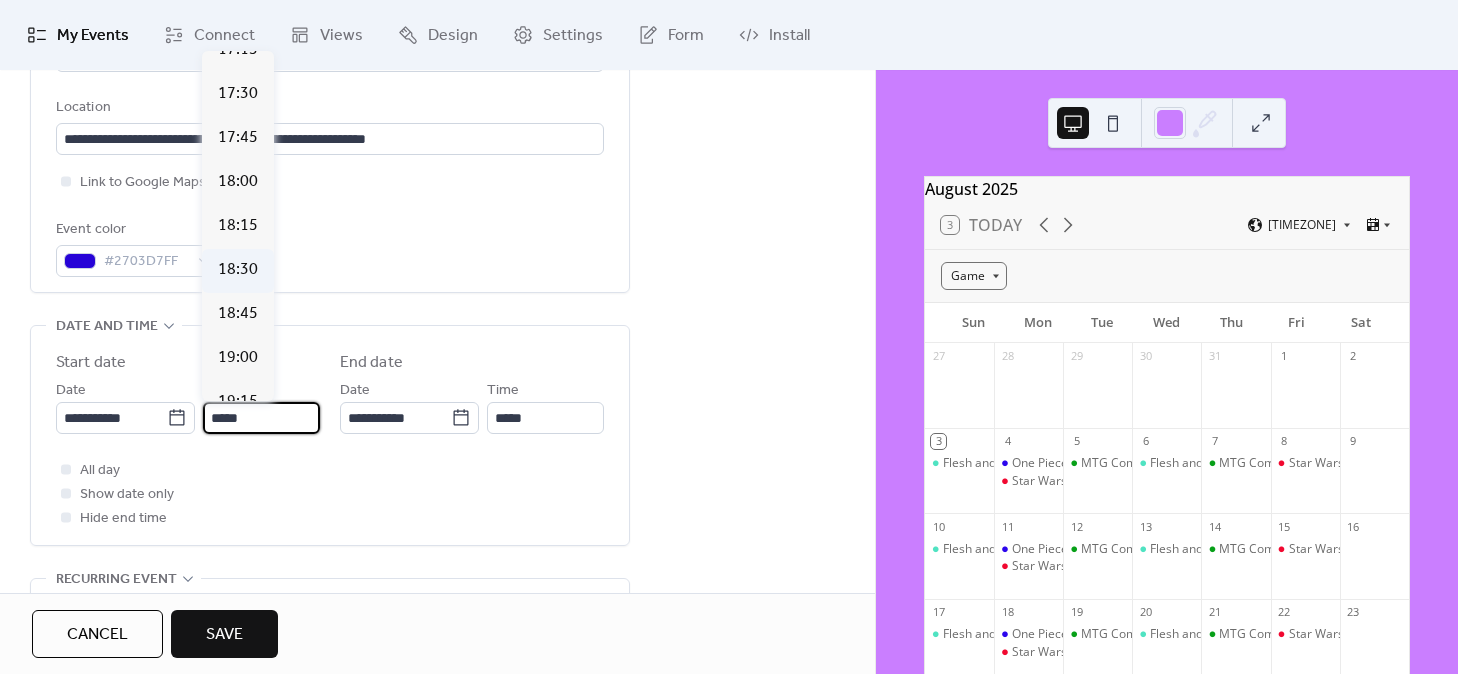 type on "*****" 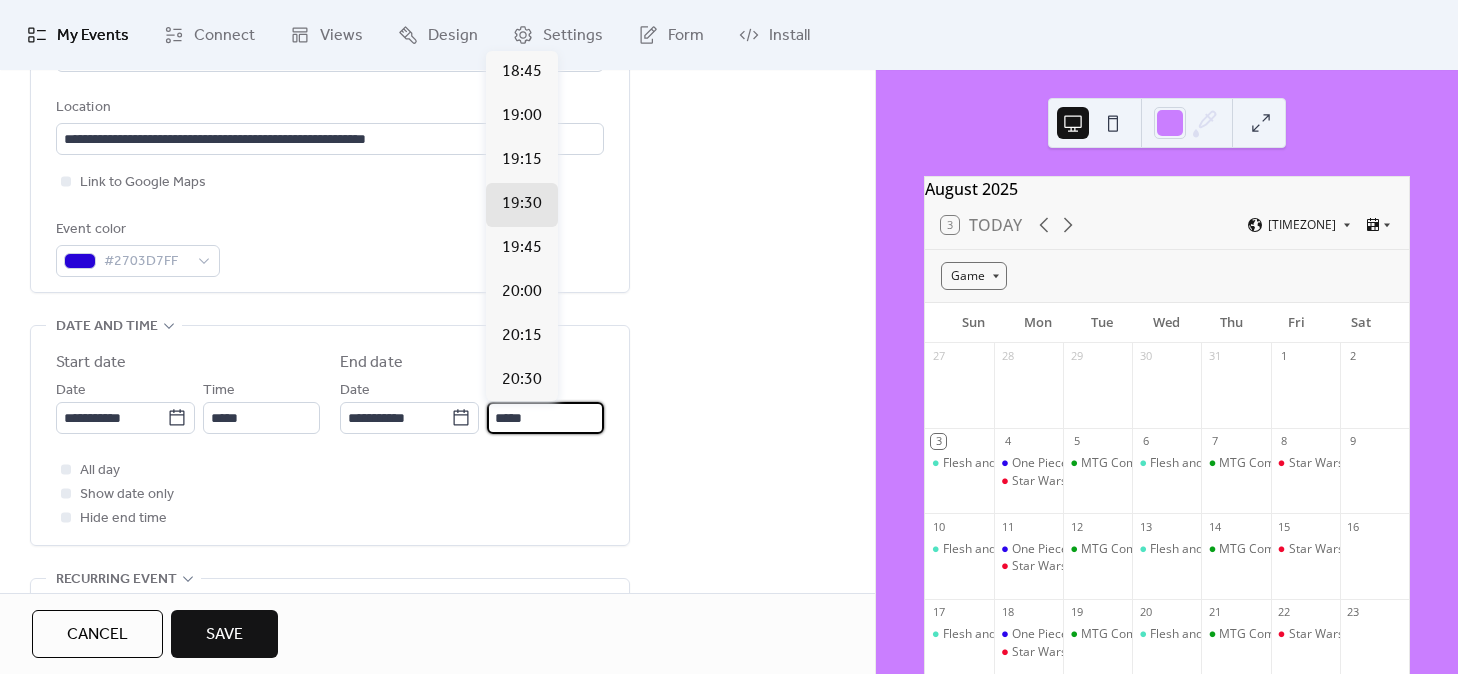 click on "*****" at bounding box center [545, 418] 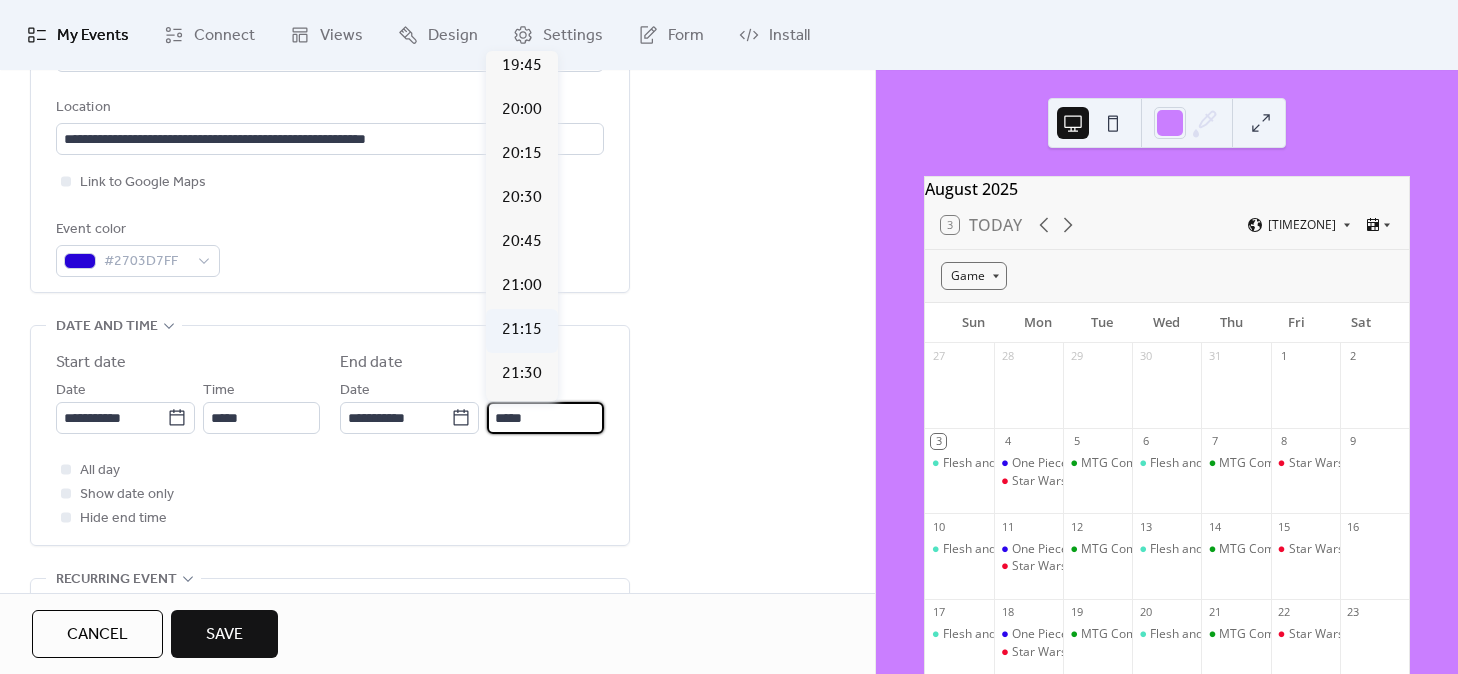 scroll, scrollTop: 198, scrollLeft: 0, axis: vertical 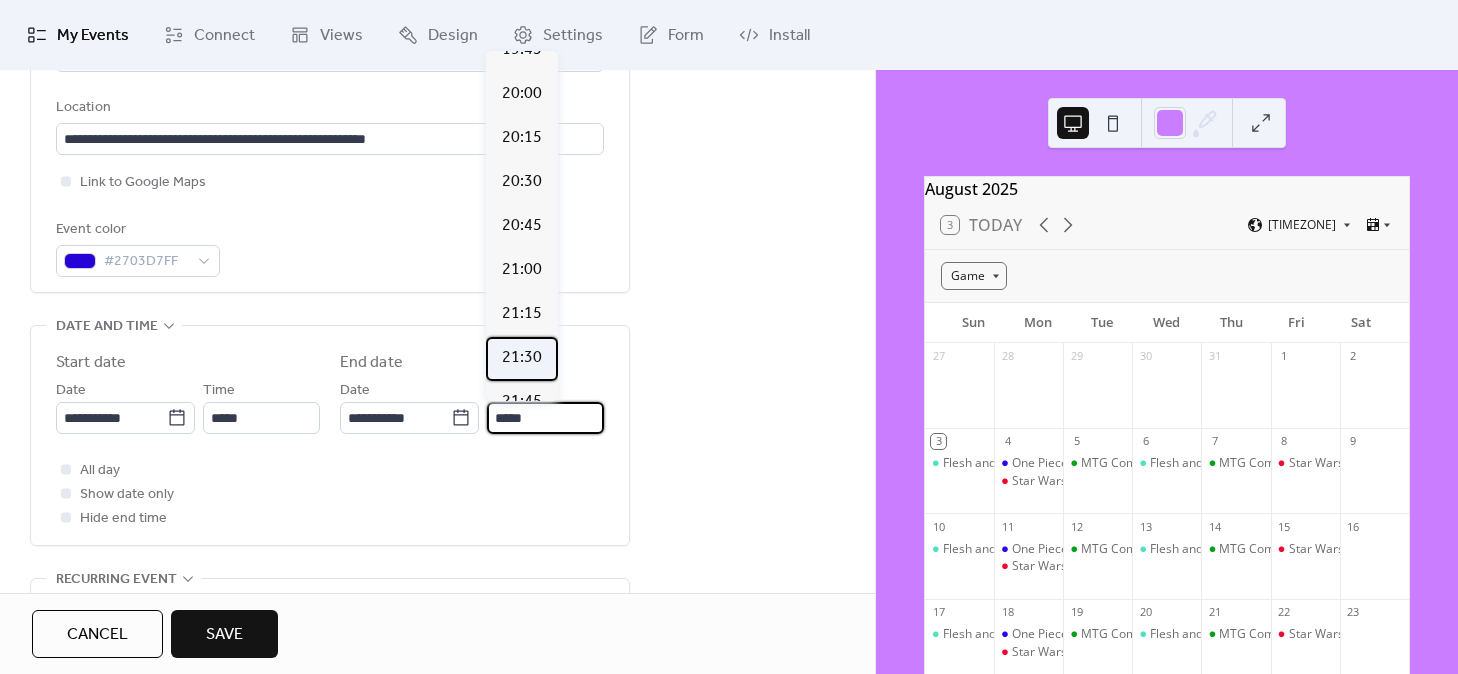 click on "21:30" at bounding box center (522, 358) 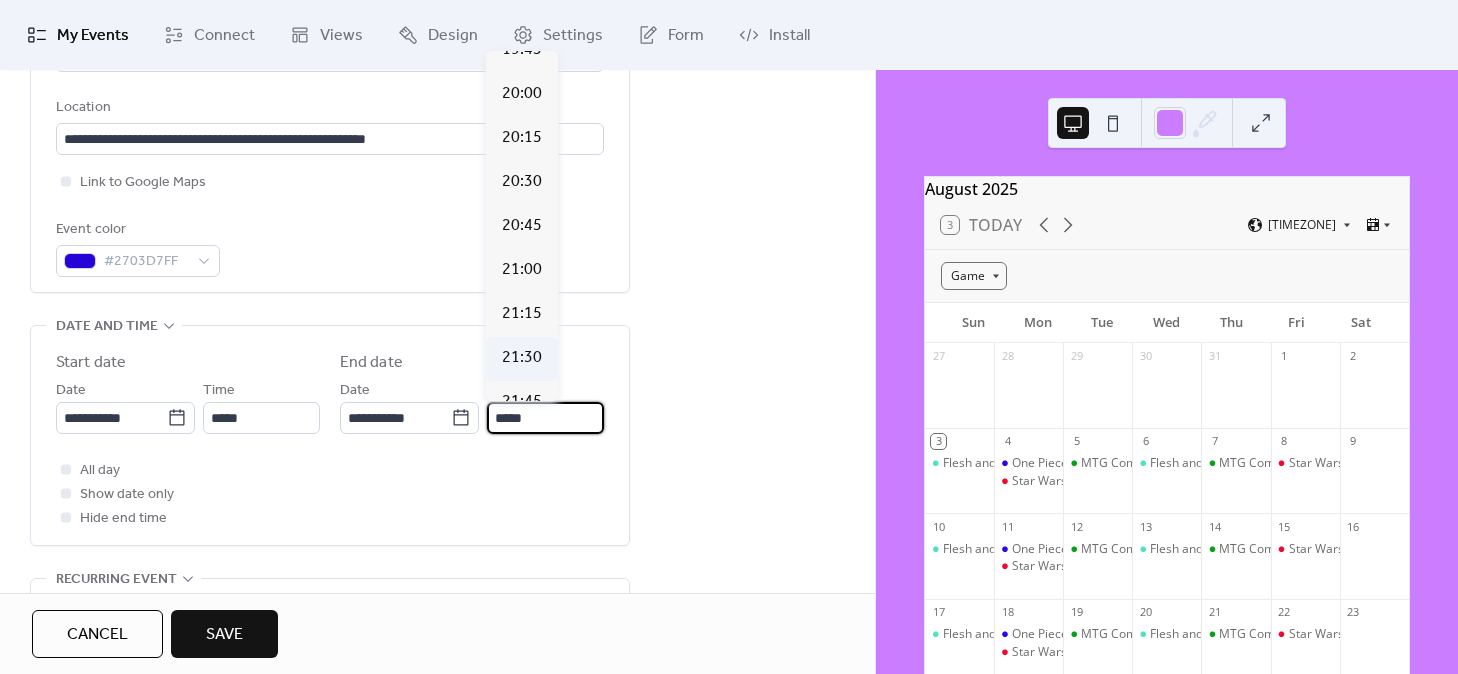 type on "*****" 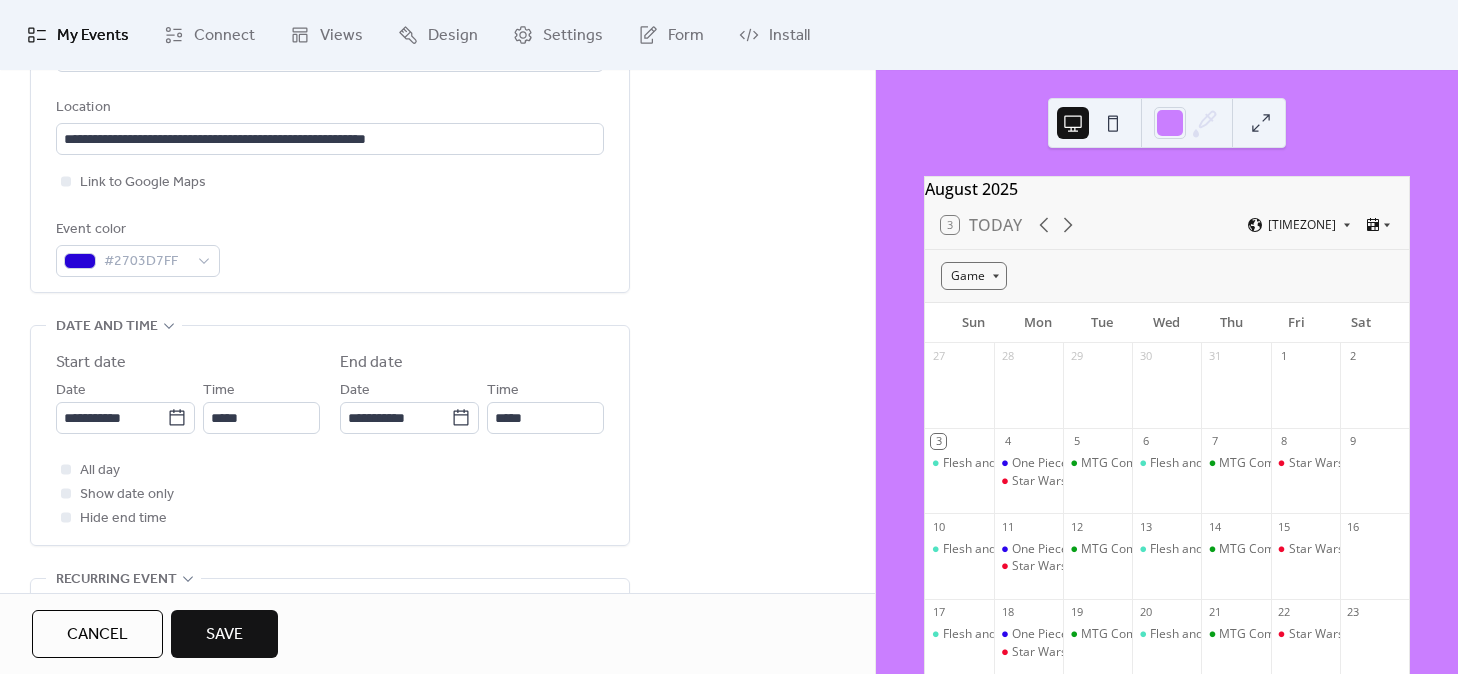 click on "All day Show date only Hide end time" at bounding box center [330, 494] 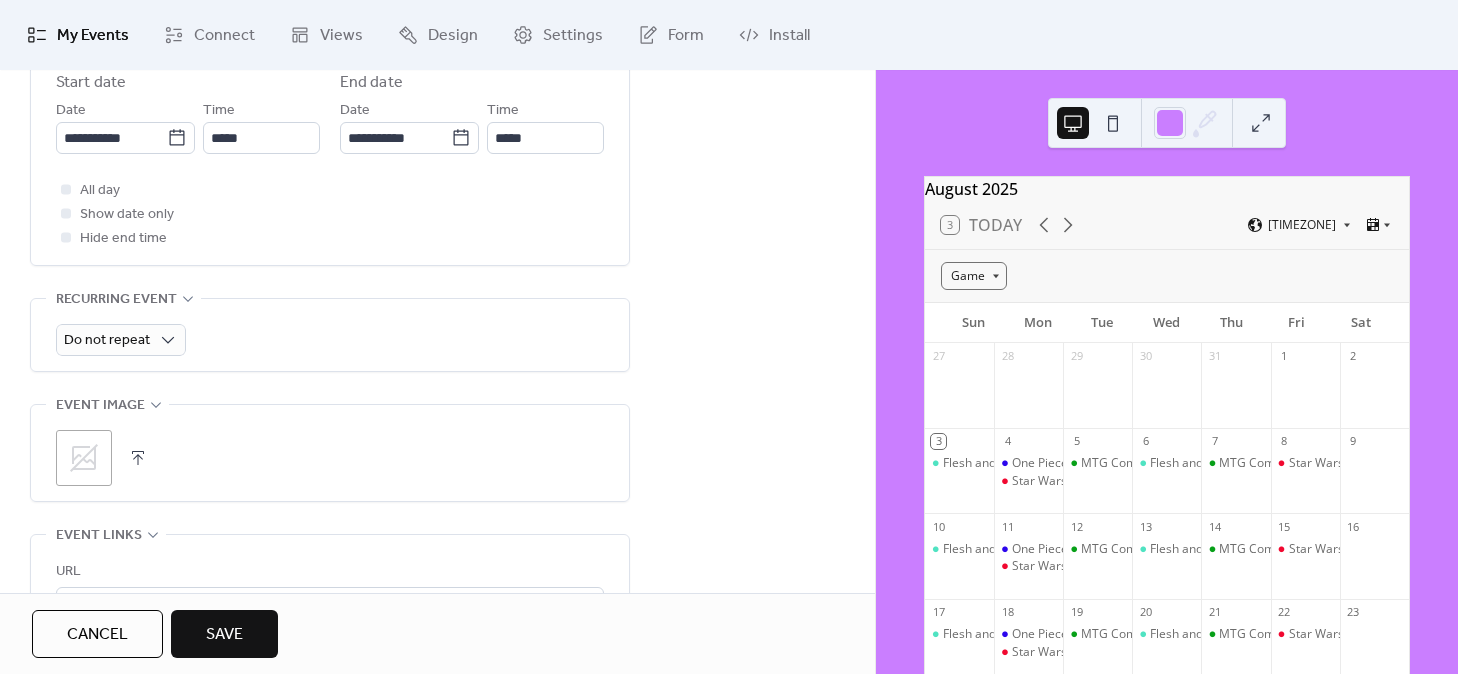 scroll, scrollTop: 722, scrollLeft: 0, axis: vertical 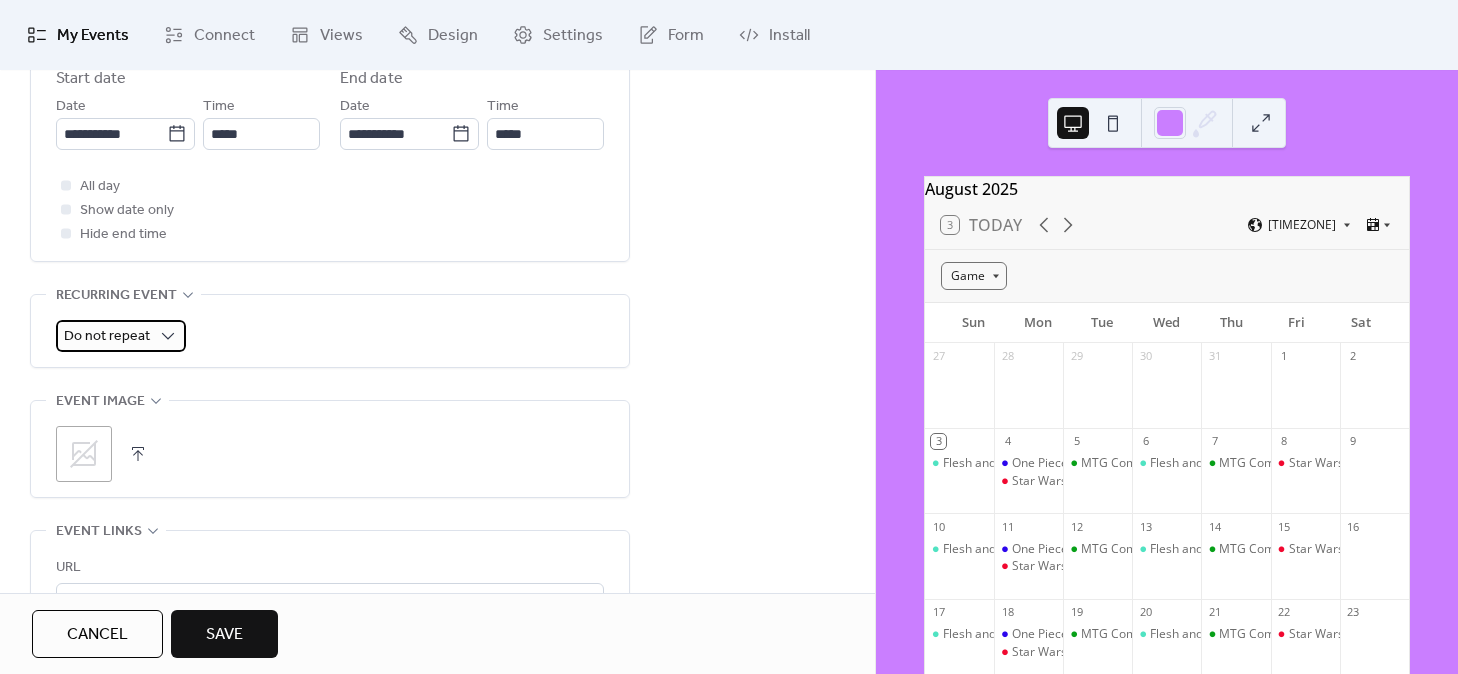 click on "Do not repeat" at bounding box center (107, 336) 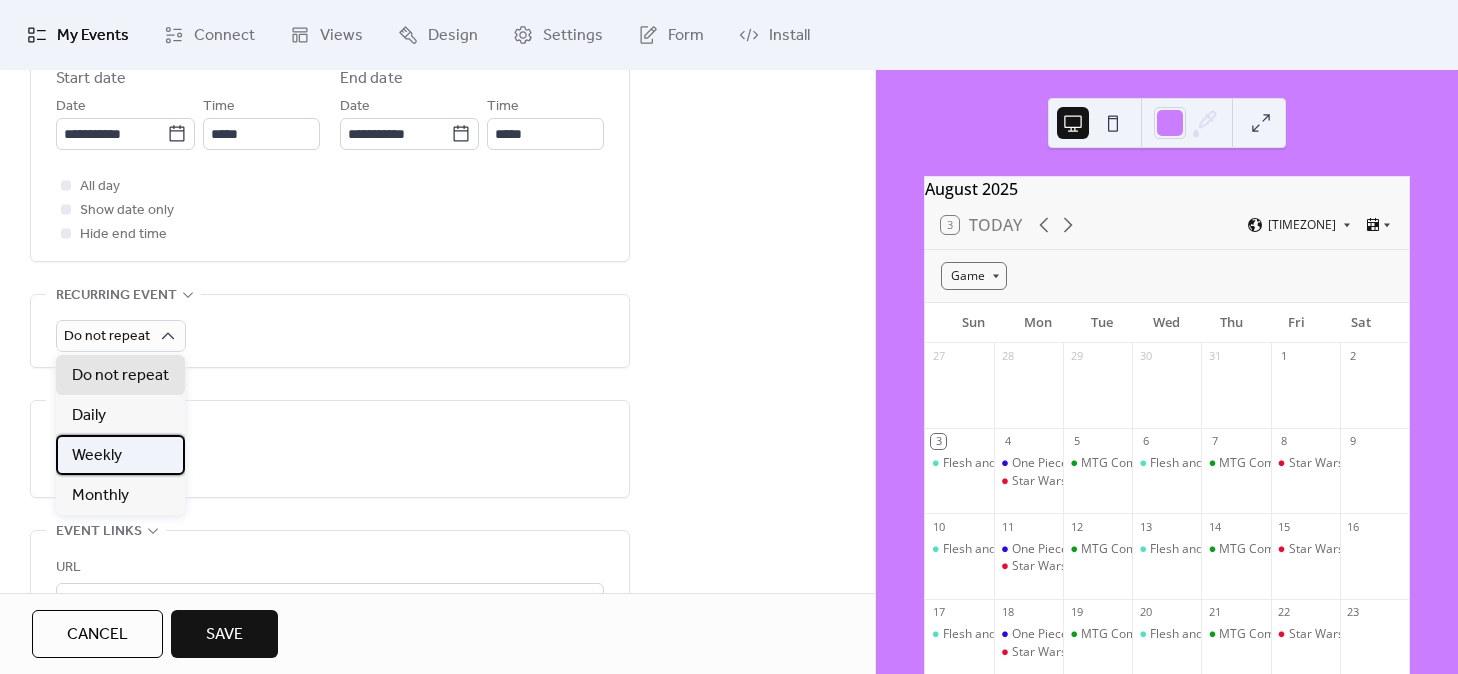 click on "Weekly" at bounding box center (97, 456) 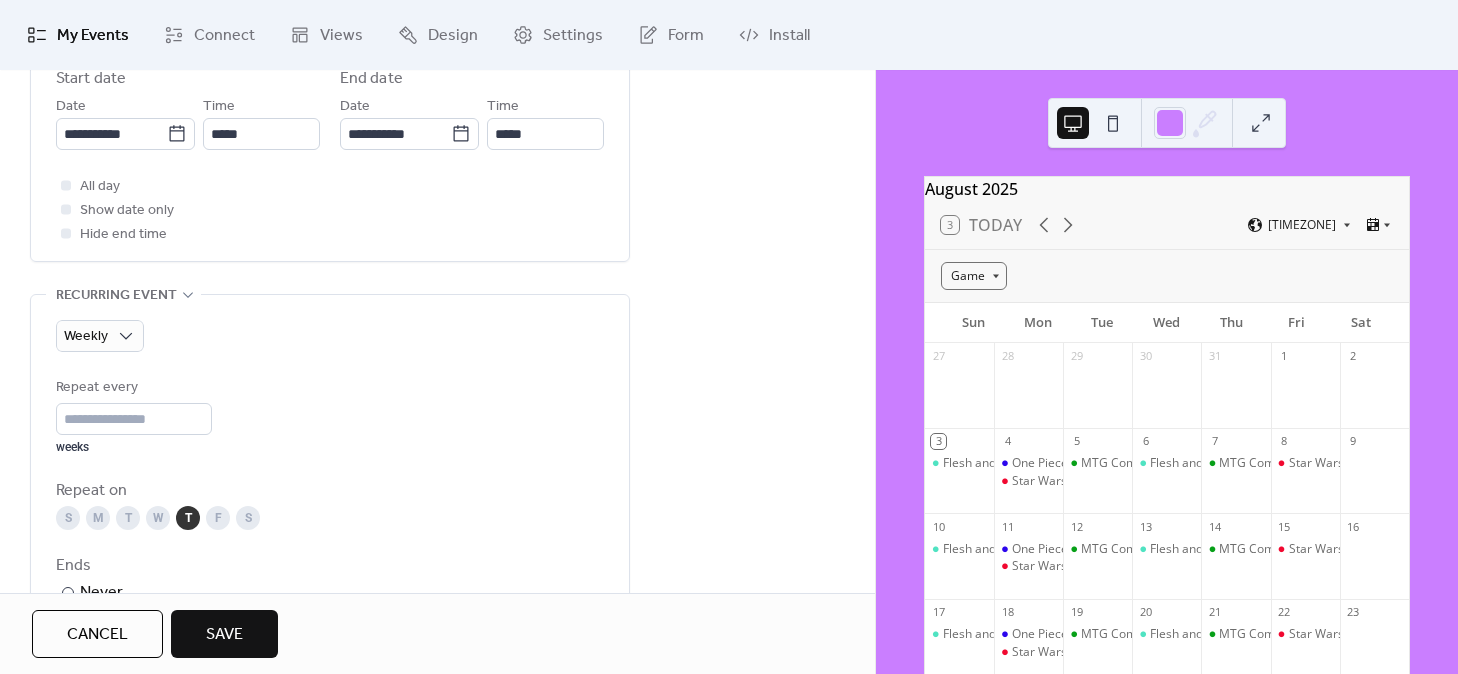 scroll, scrollTop: 994, scrollLeft: 0, axis: vertical 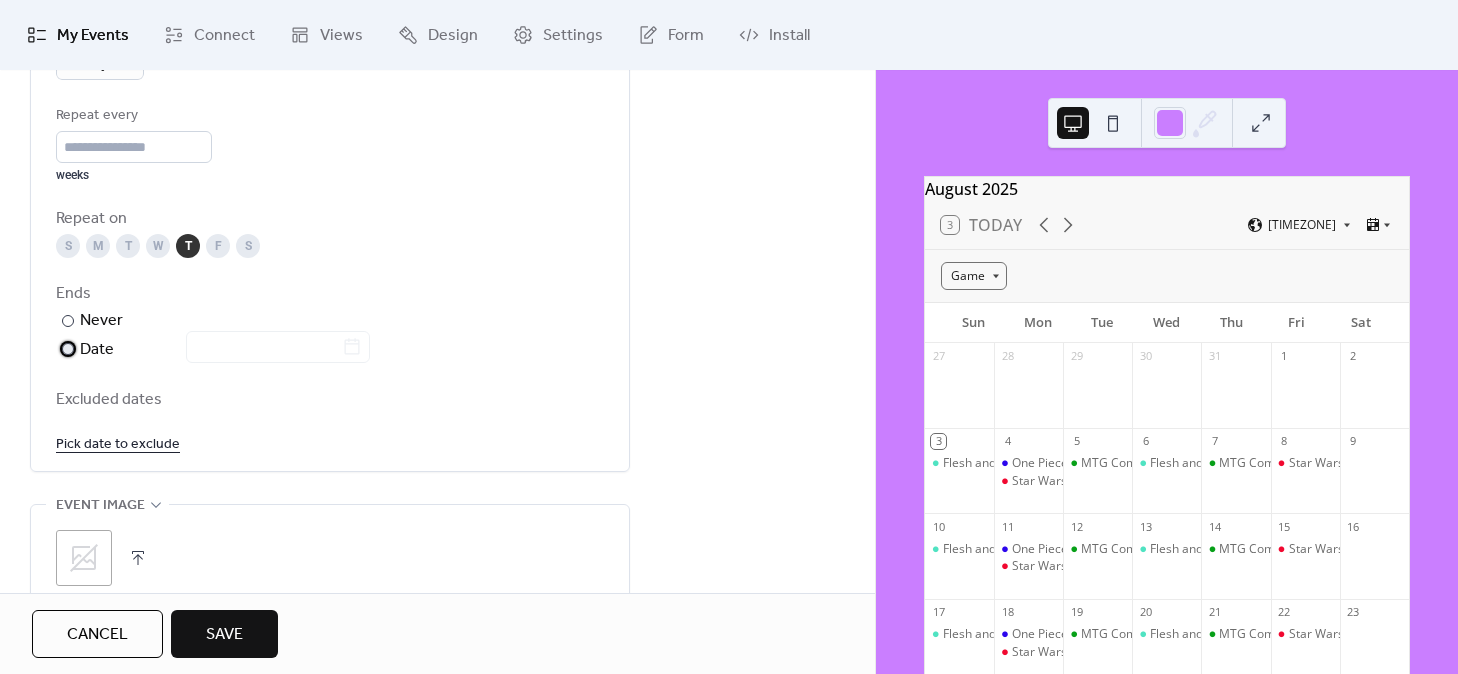 click on "Date" at bounding box center [225, 350] 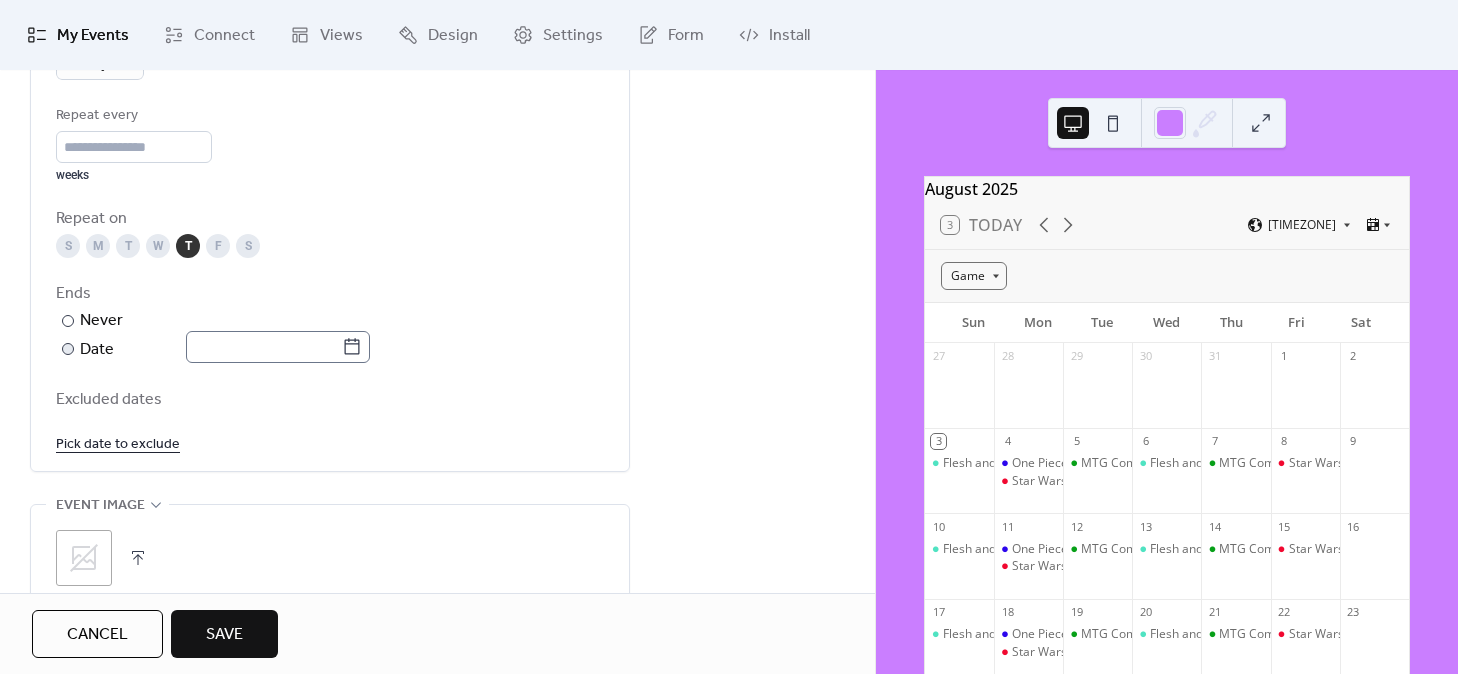 click 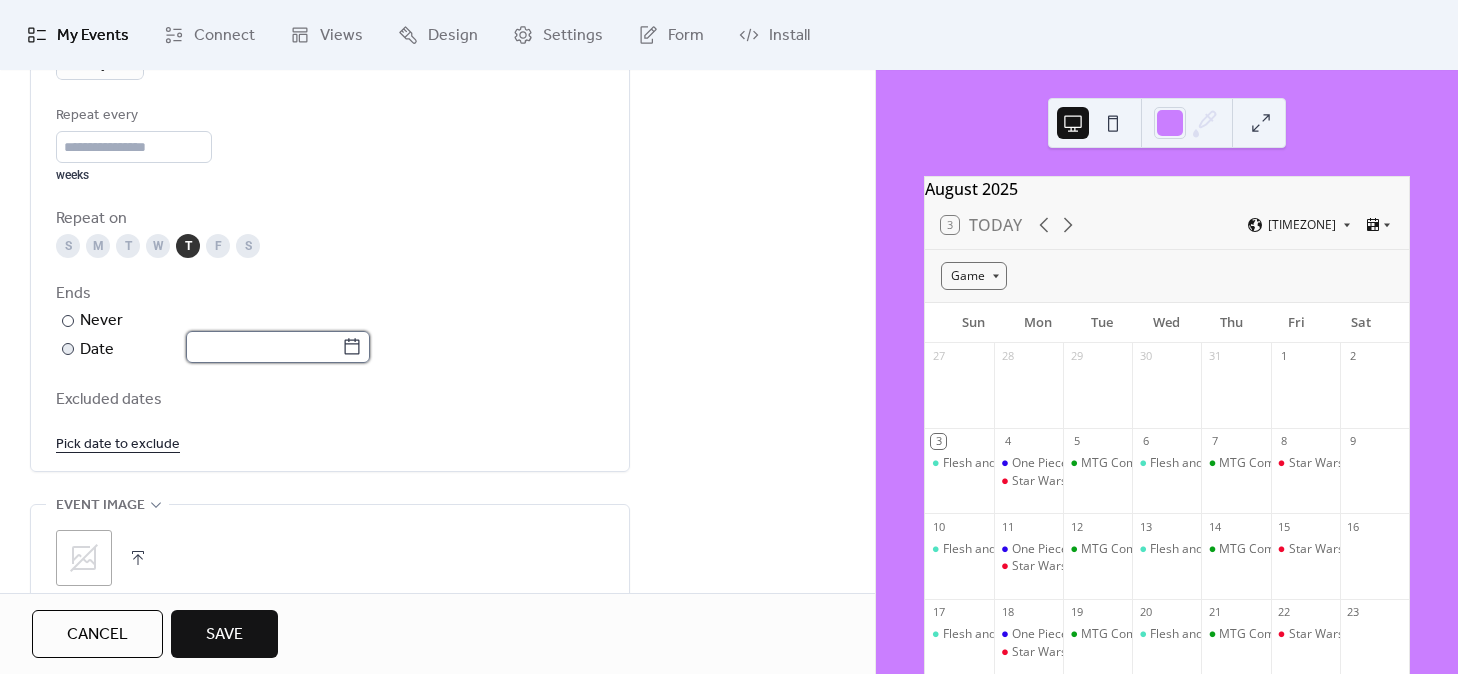 click at bounding box center (264, 347) 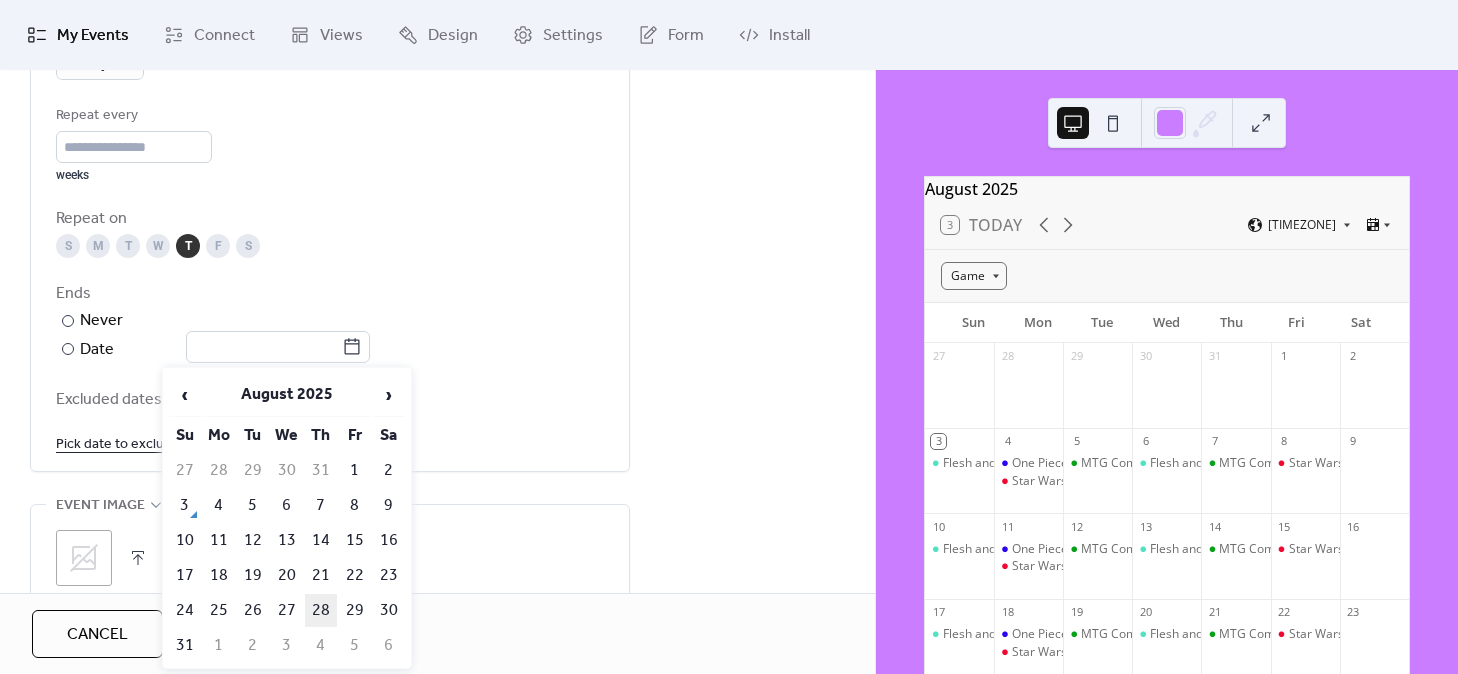 click on "28" at bounding box center (321, 610) 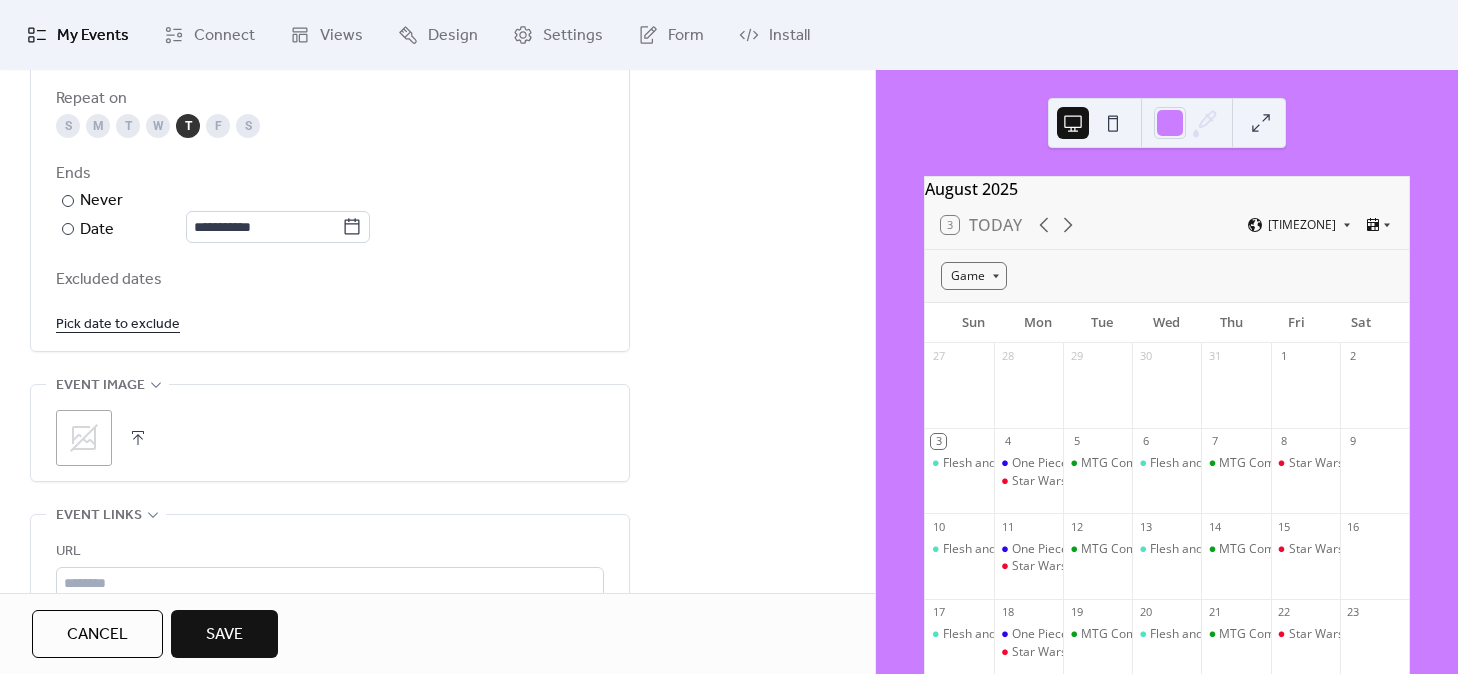 scroll, scrollTop: 1118, scrollLeft: 0, axis: vertical 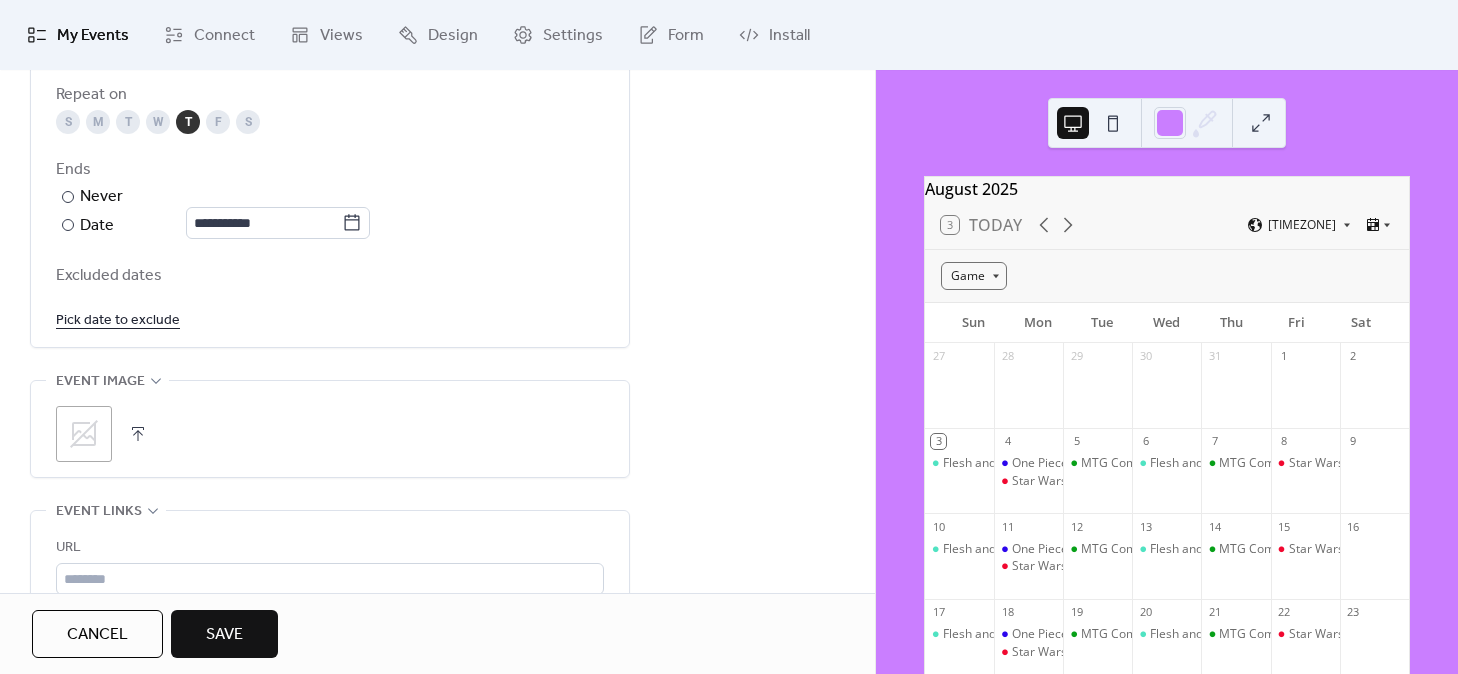 click 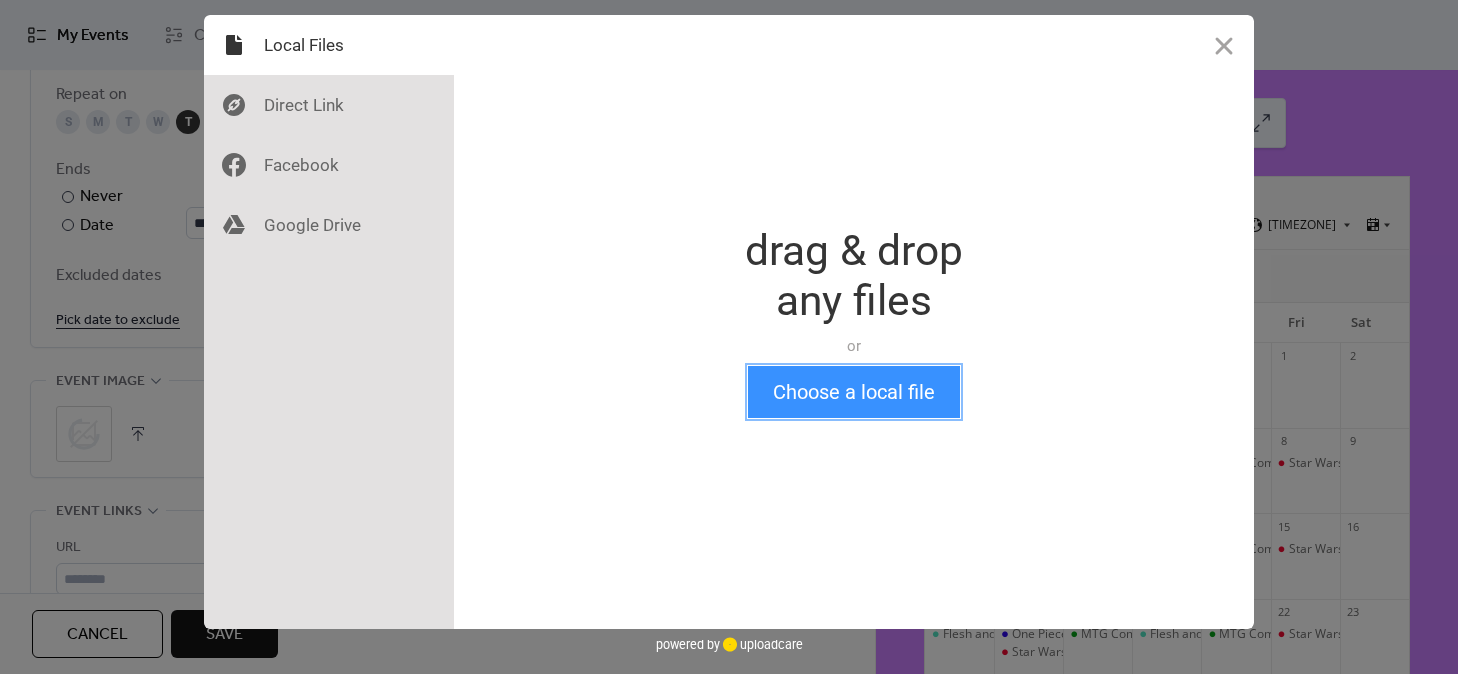 click on "Choose a local file" at bounding box center (854, 392) 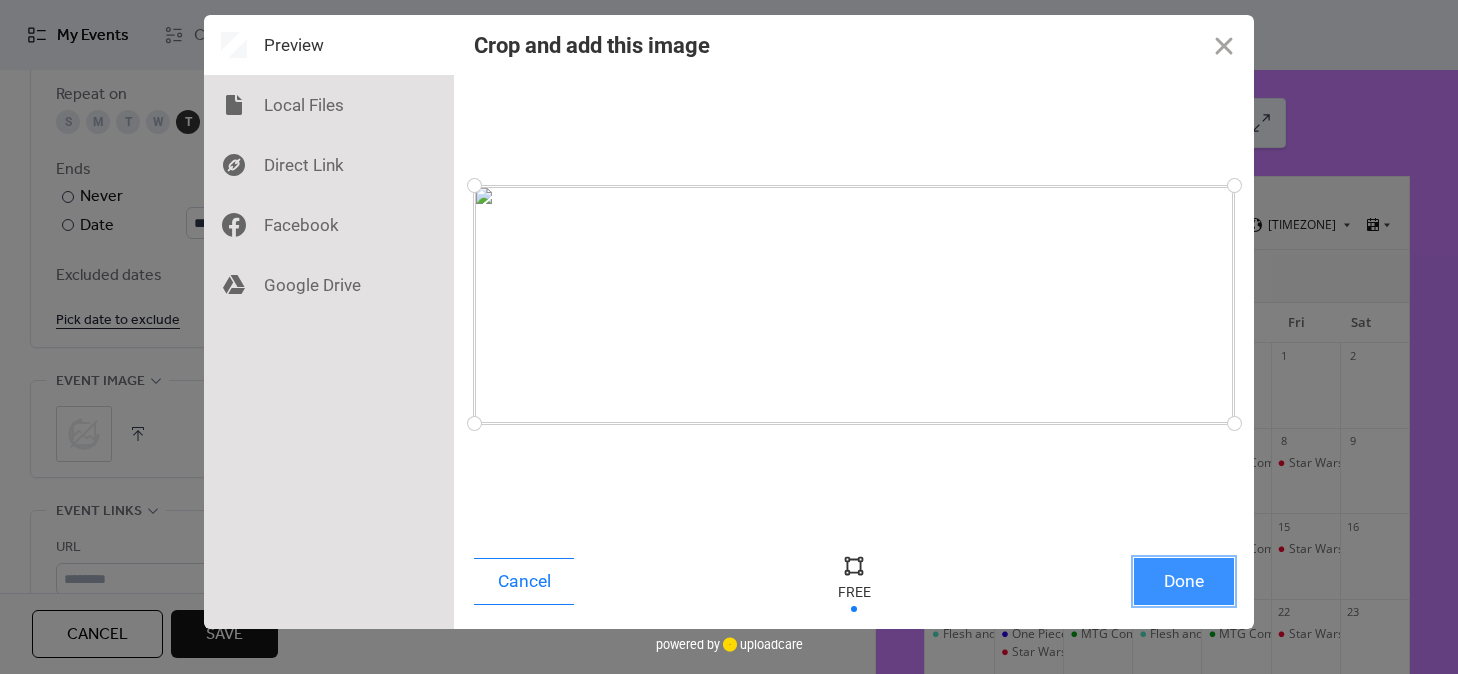 click on "Done" at bounding box center [1184, 581] 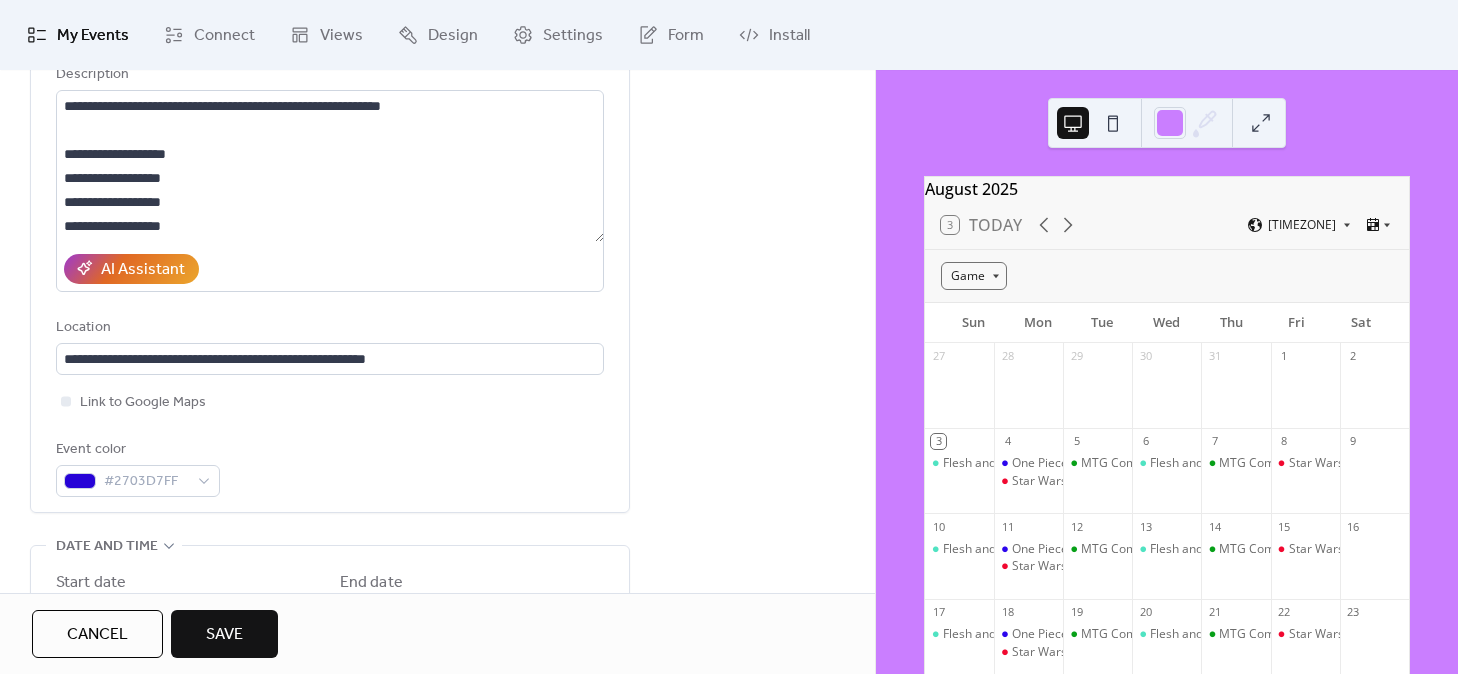 scroll, scrollTop: 214, scrollLeft: 0, axis: vertical 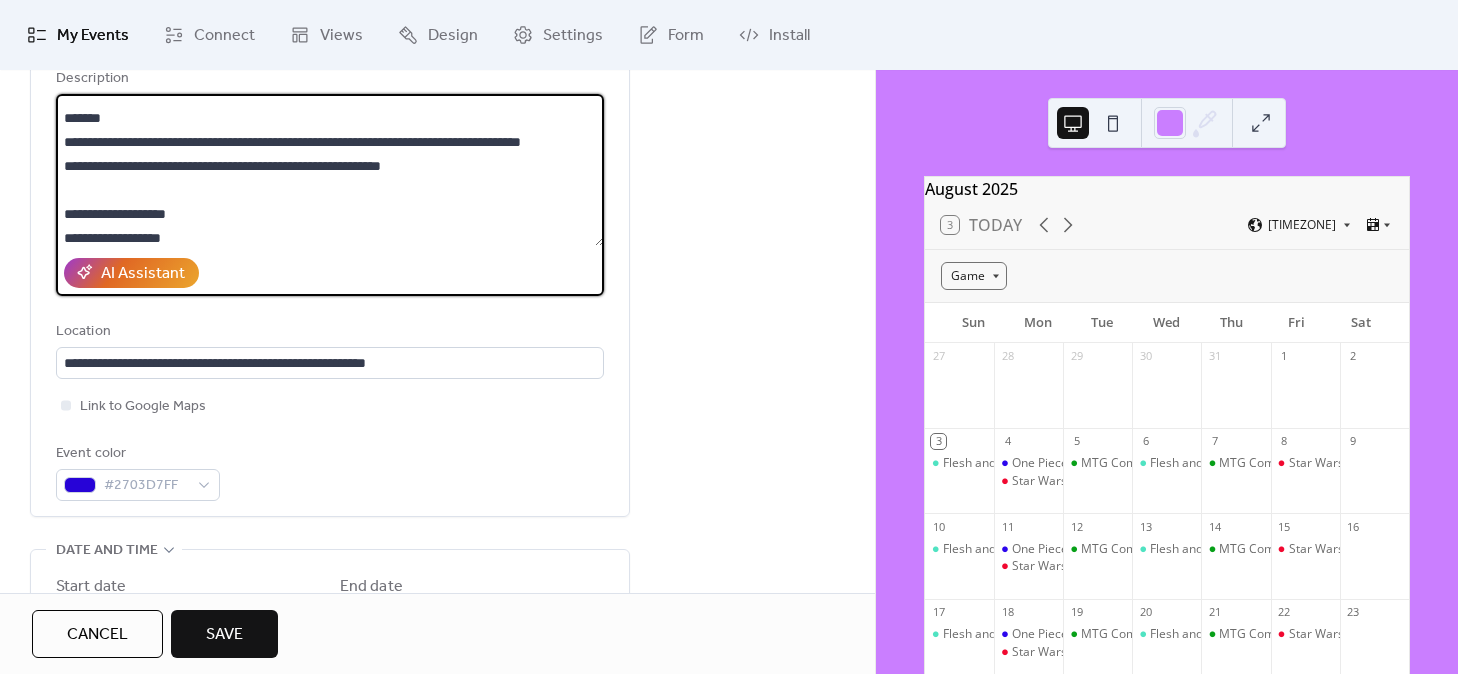 click on "**********" at bounding box center [330, 170] 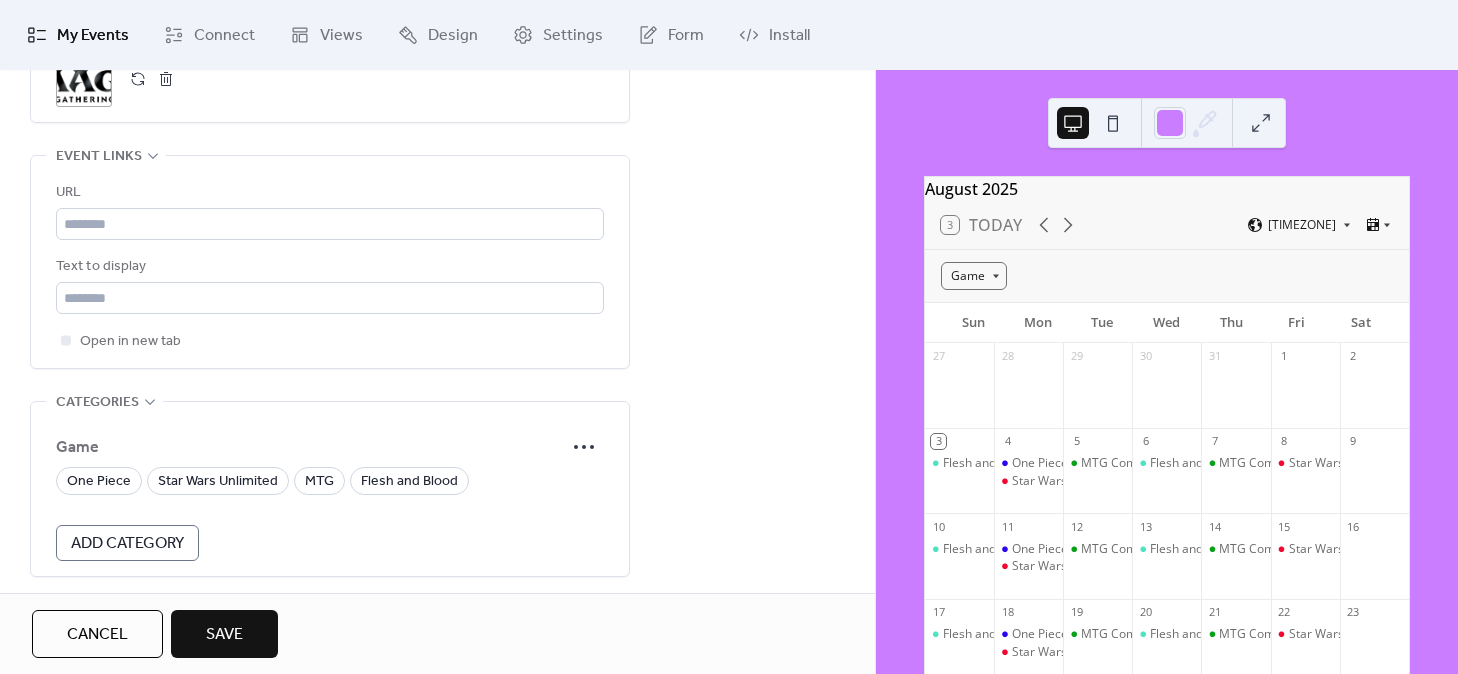 scroll, scrollTop: 1474, scrollLeft: 0, axis: vertical 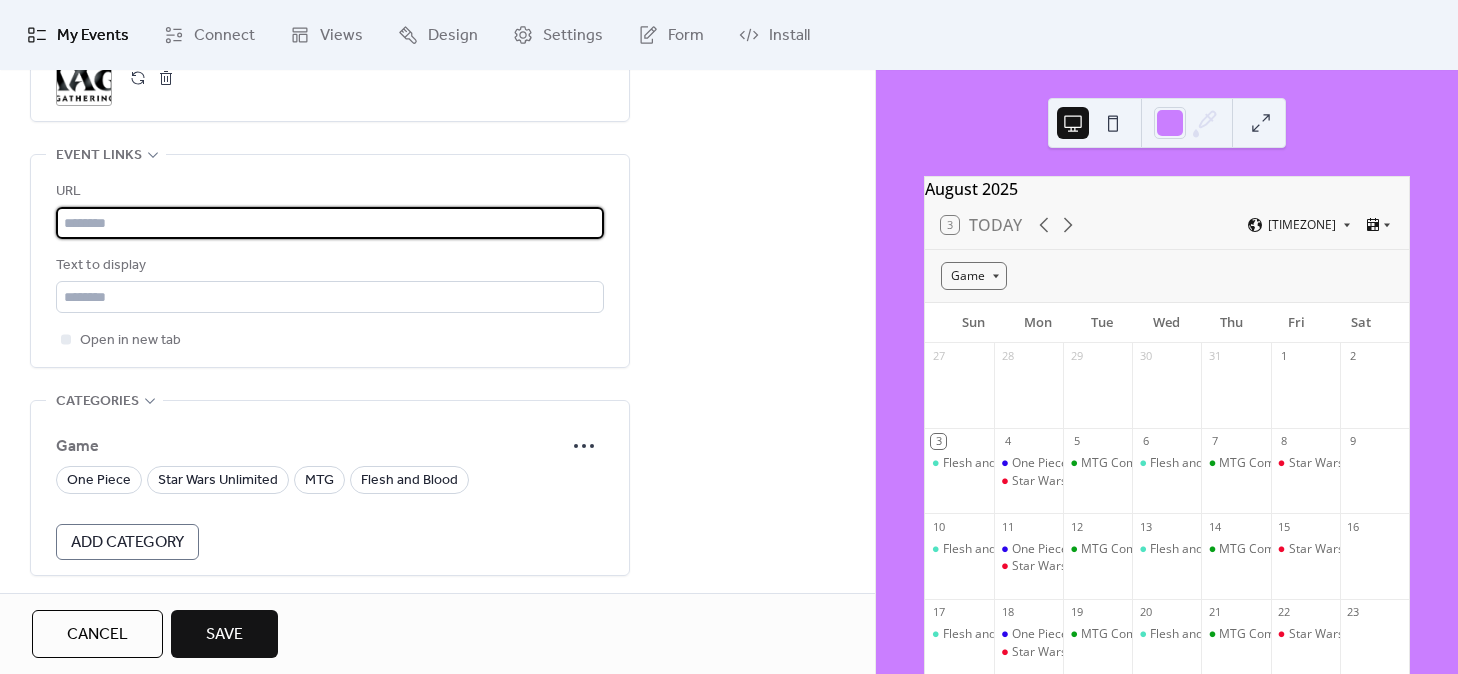 click at bounding box center (330, 223) 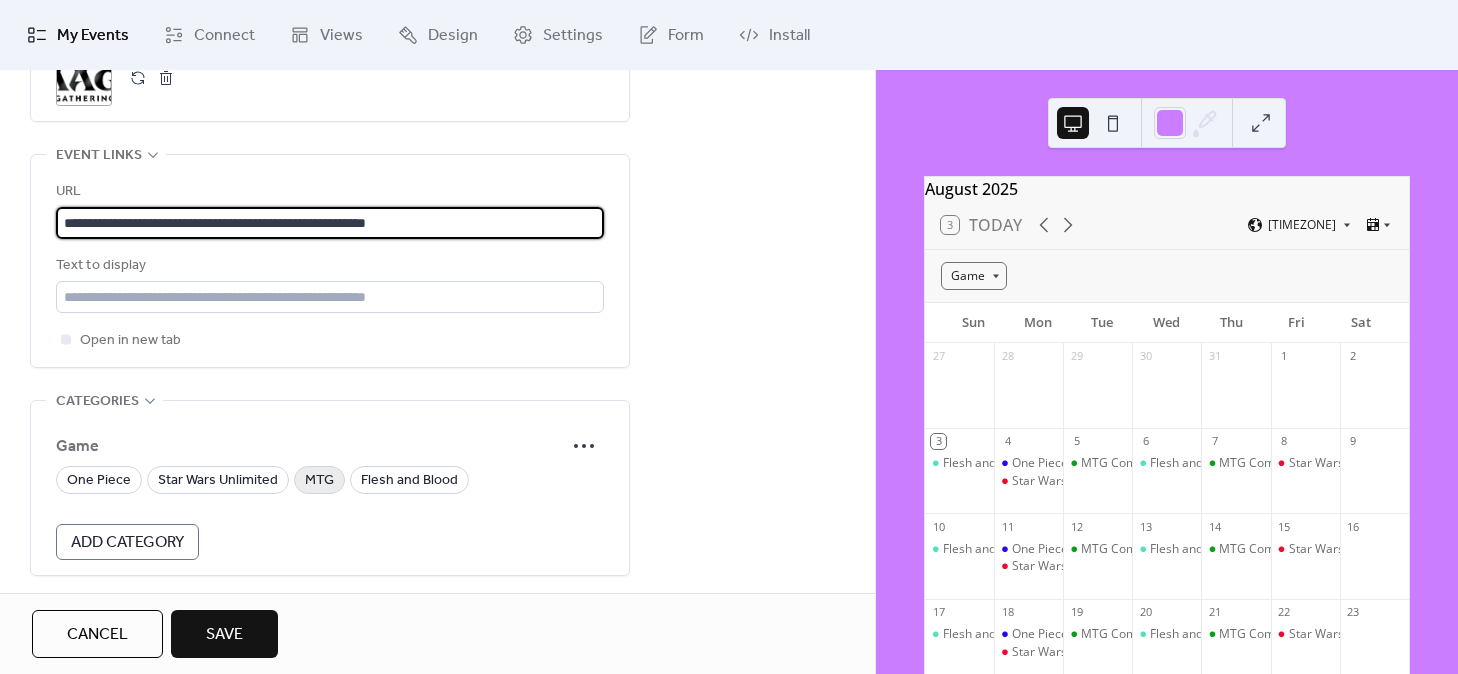 type on "**********" 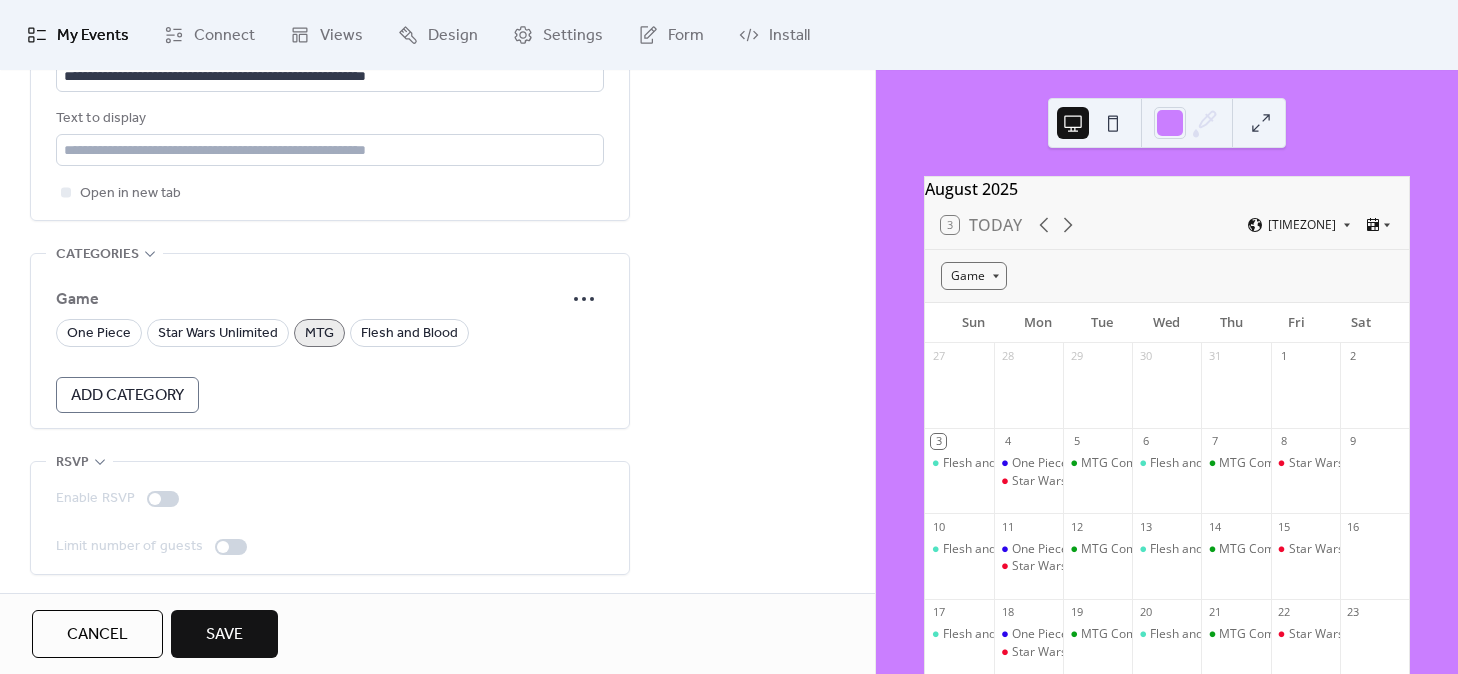 scroll, scrollTop: 1625, scrollLeft: 0, axis: vertical 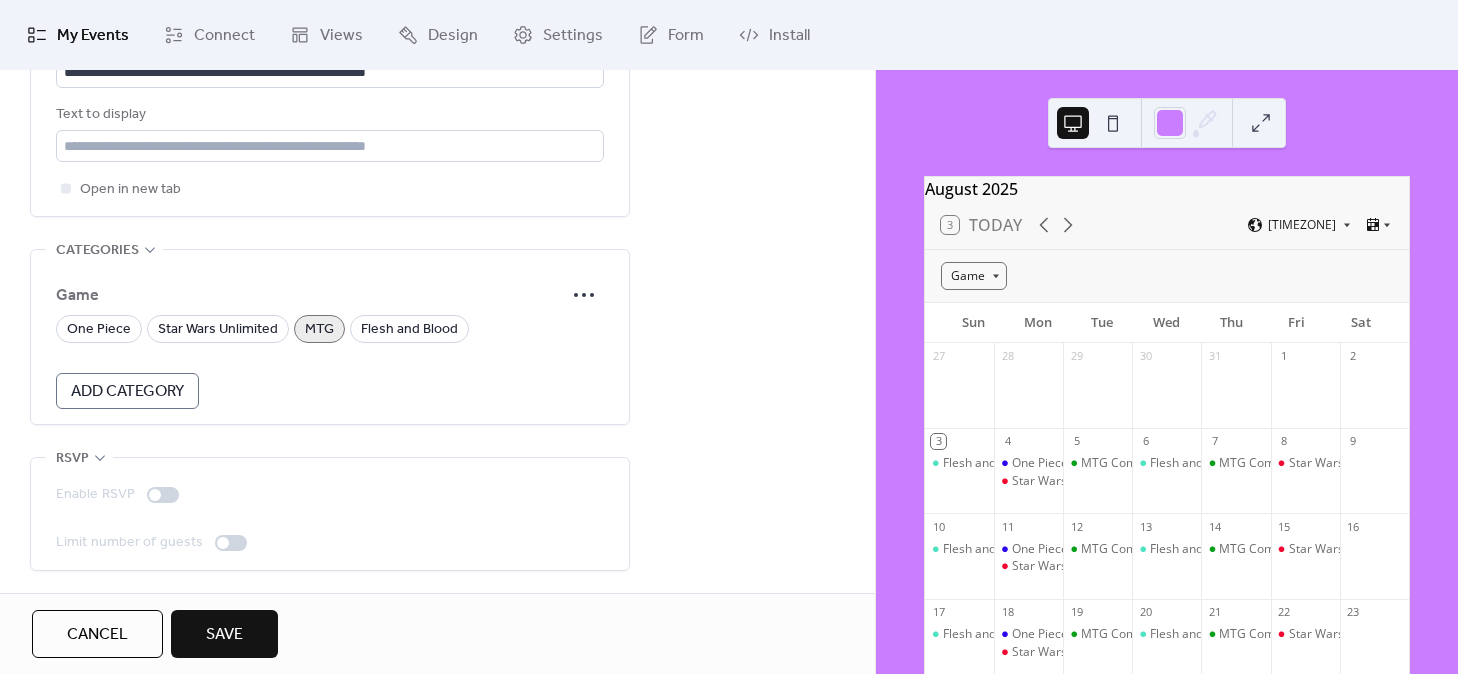 click on "Save" at bounding box center [224, 635] 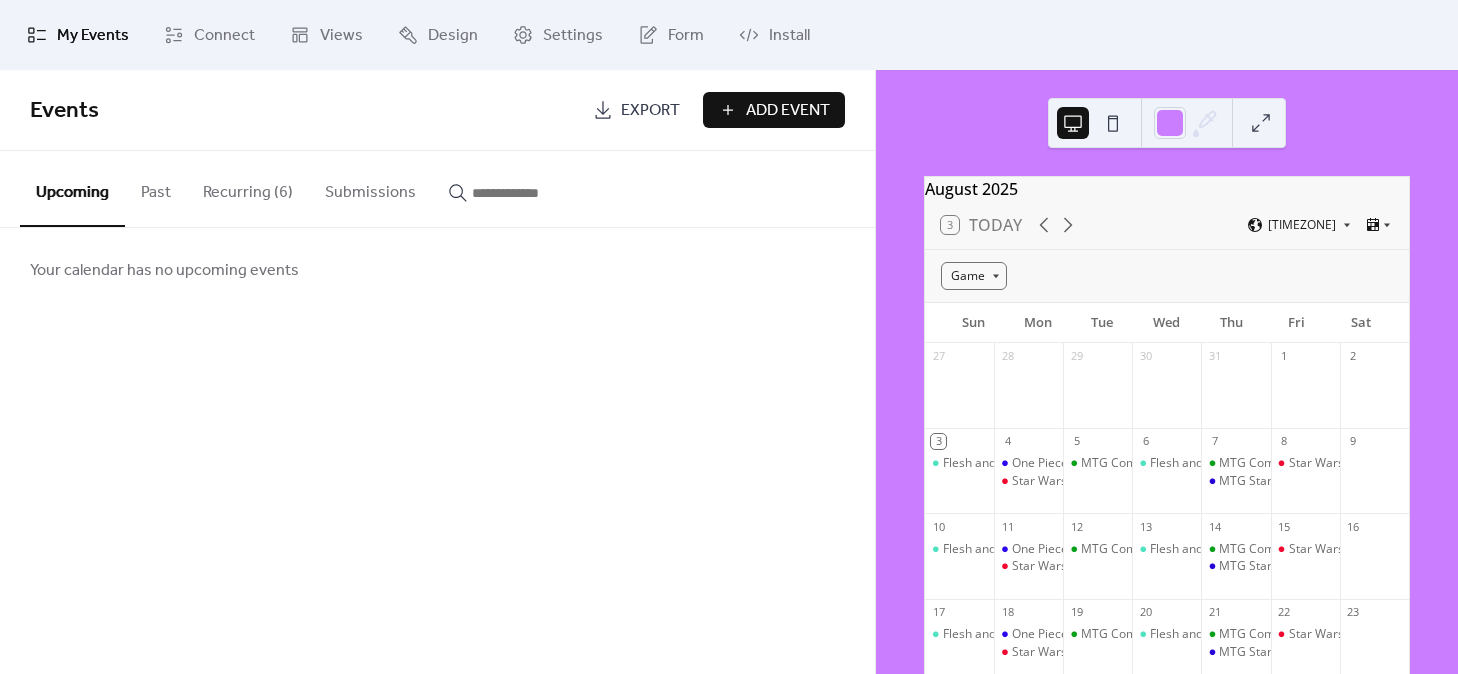 click on "Events Export Add Event" at bounding box center [437, 110] 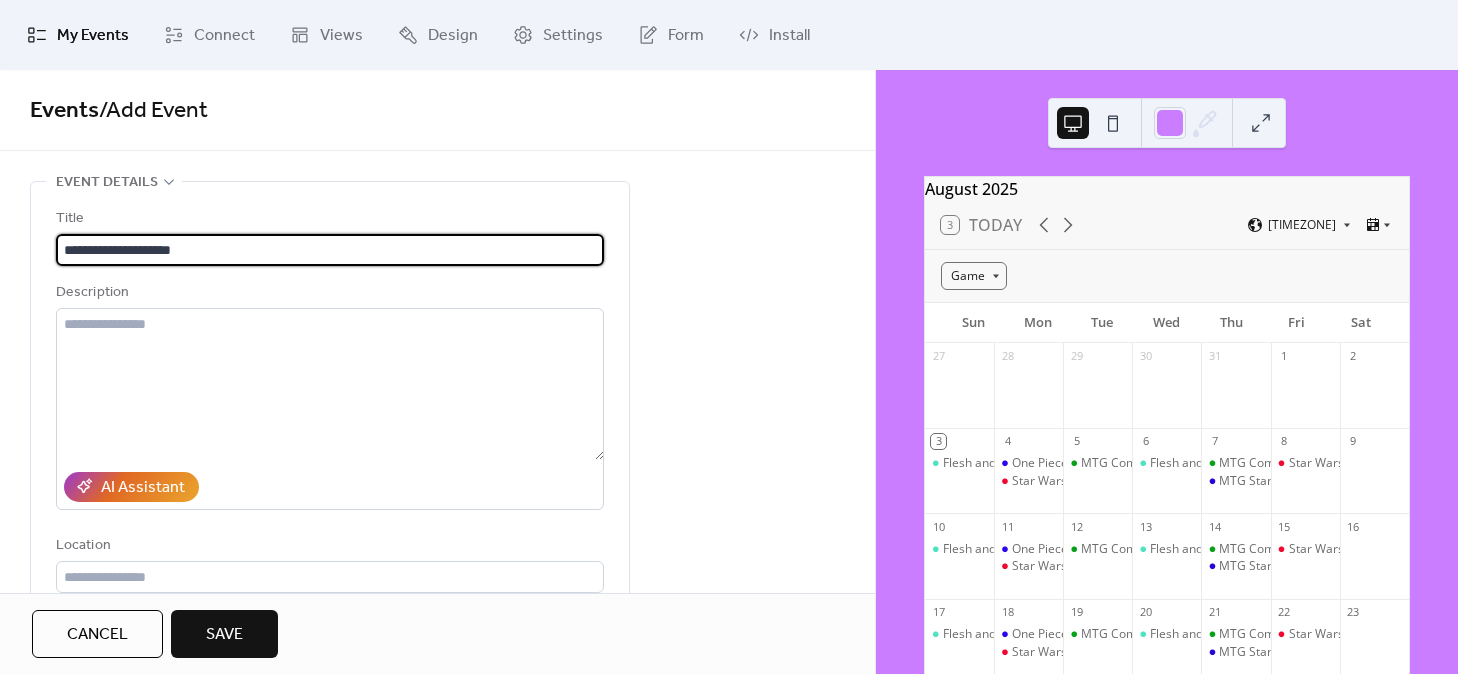 type on "**********" 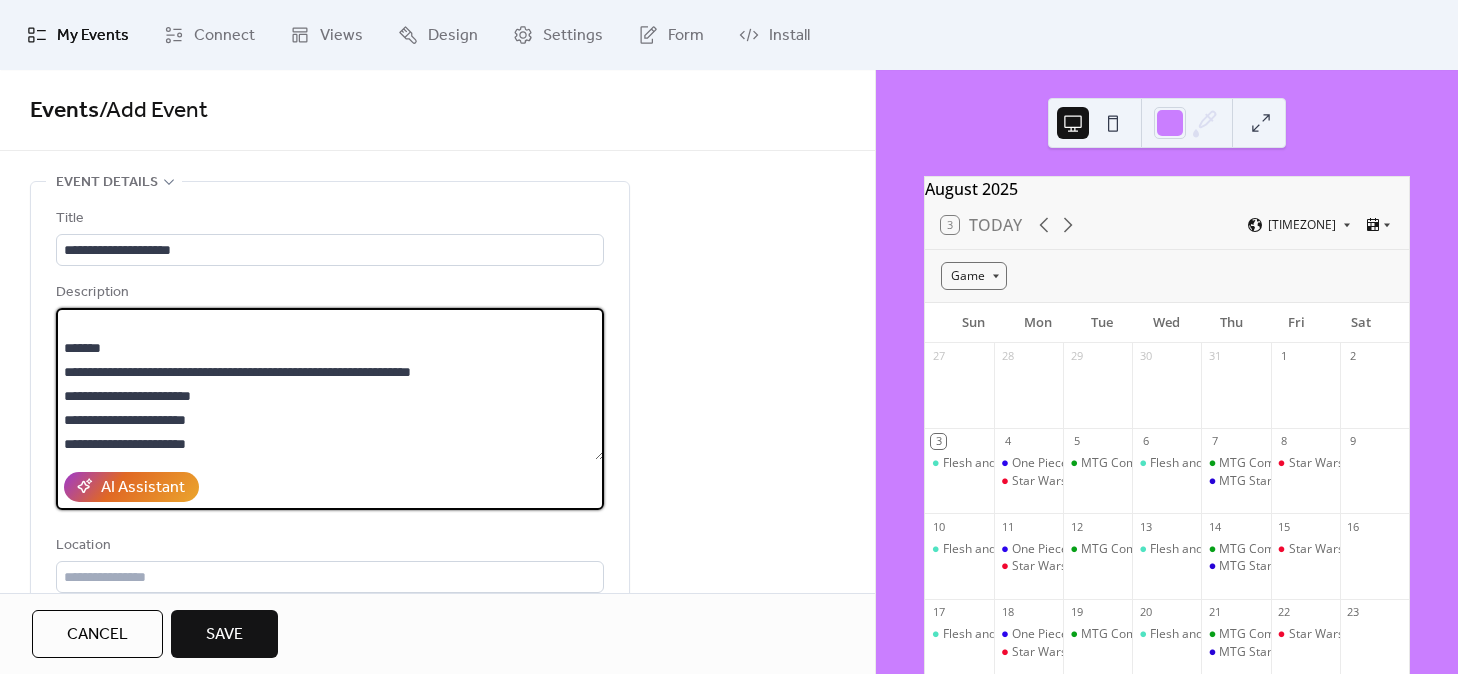 scroll, scrollTop: 0, scrollLeft: 0, axis: both 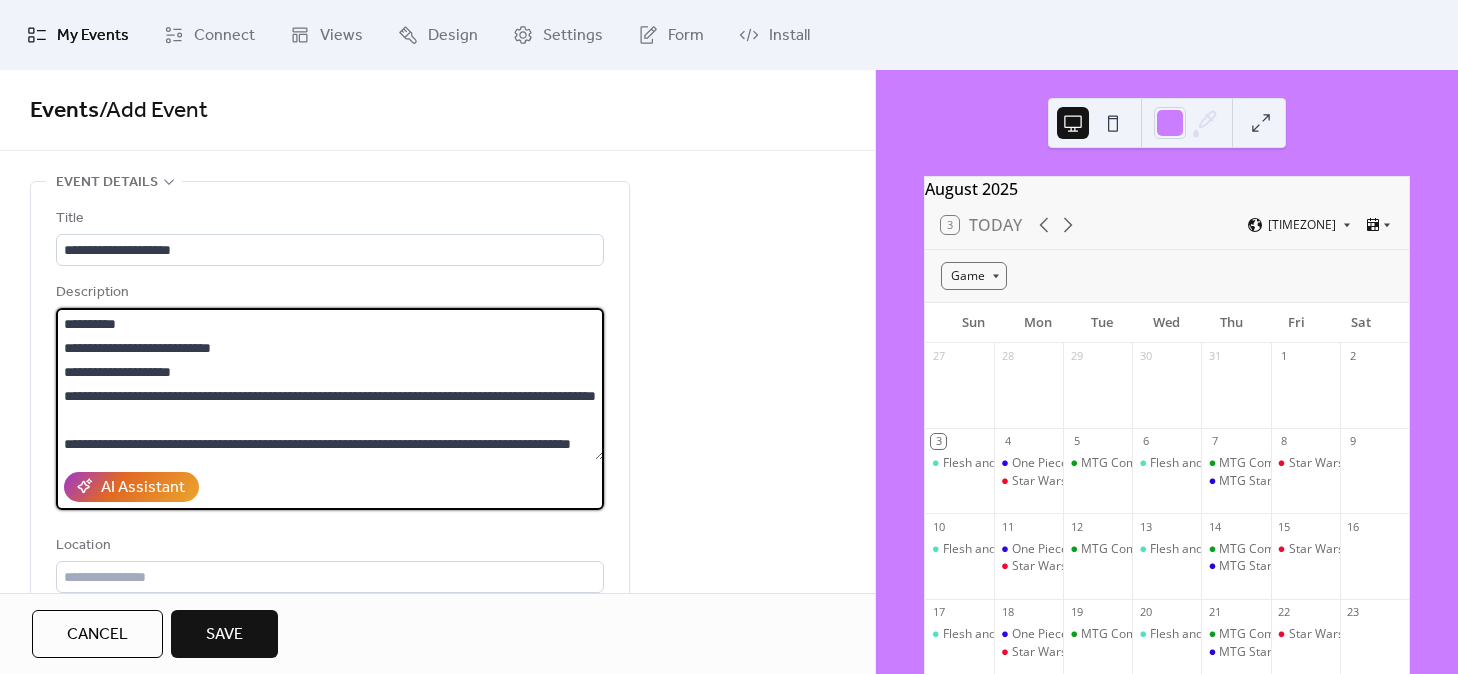 click on "**********" at bounding box center (330, 384) 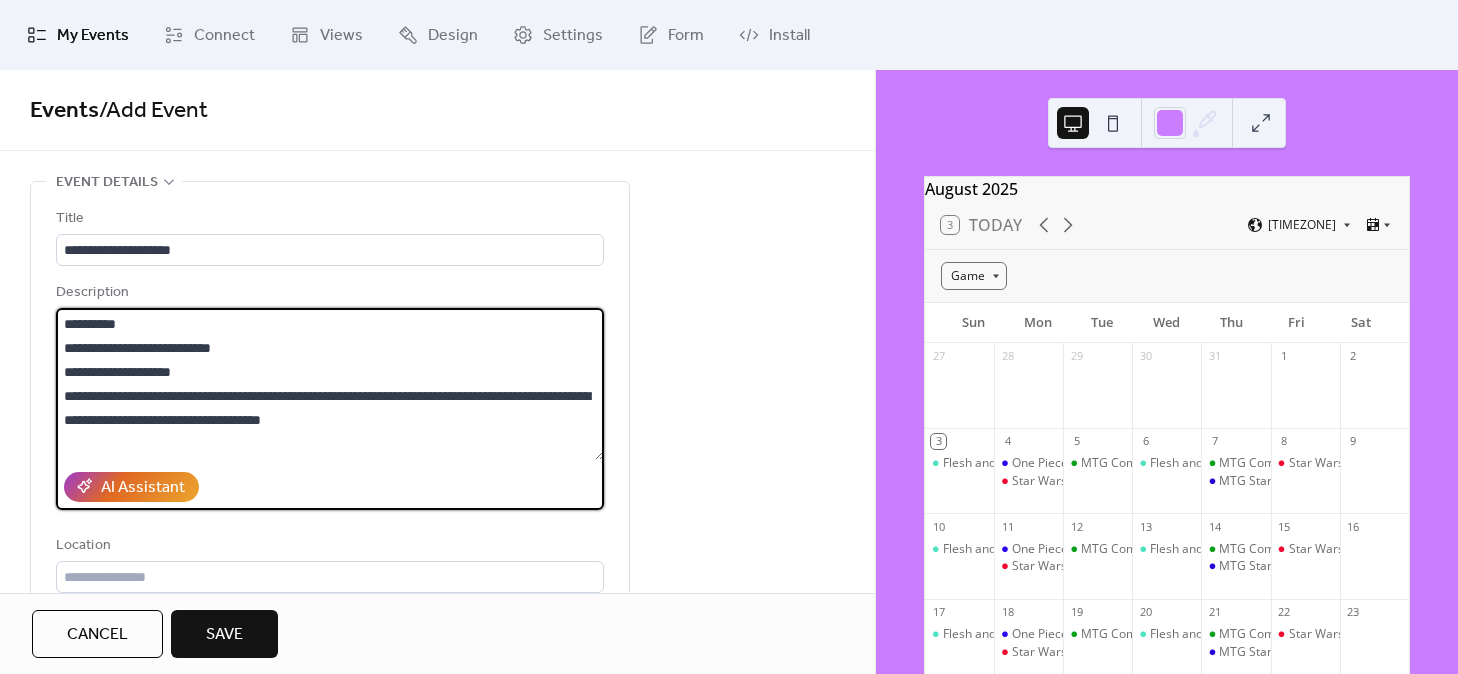 drag, startPoint x: 430, startPoint y: 420, endPoint x: 48, endPoint y: 383, distance: 383.7877 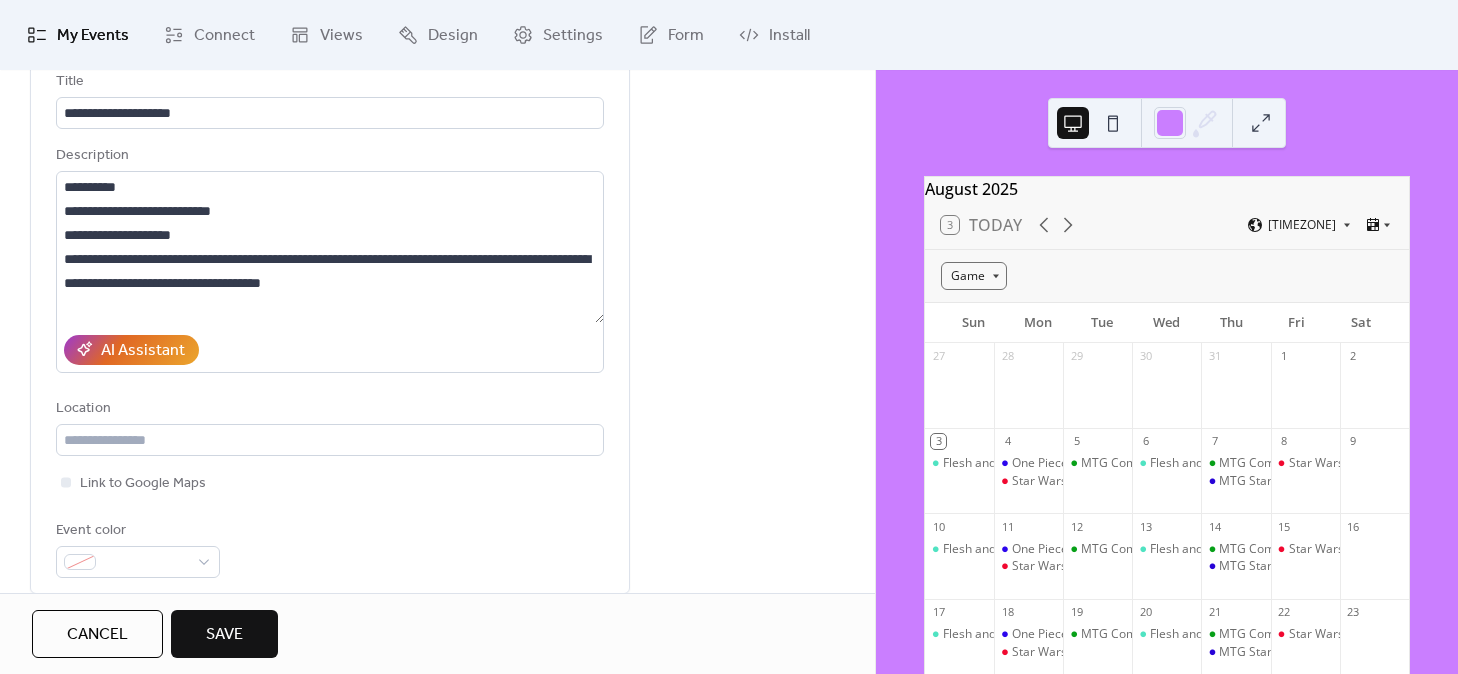 scroll, scrollTop: 138, scrollLeft: 0, axis: vertical 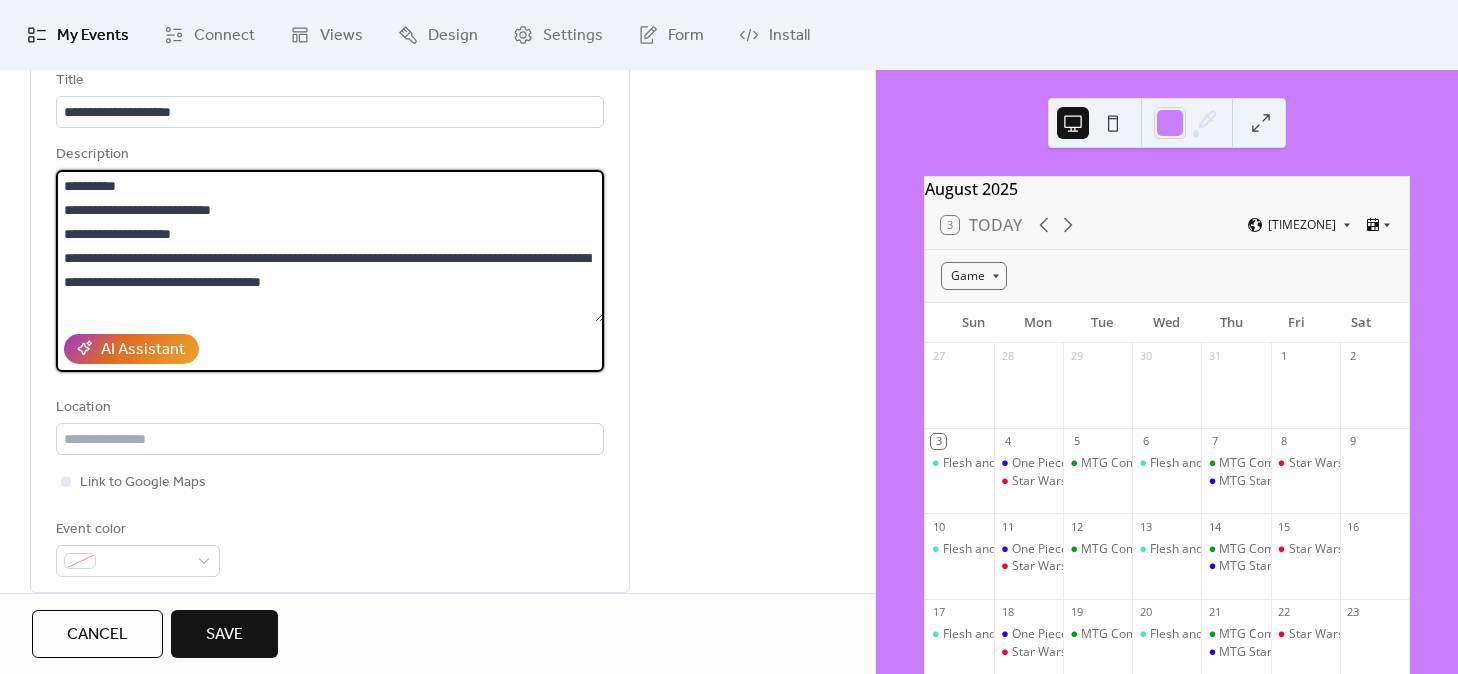 click on "**********" at bounding box center [330, 246] 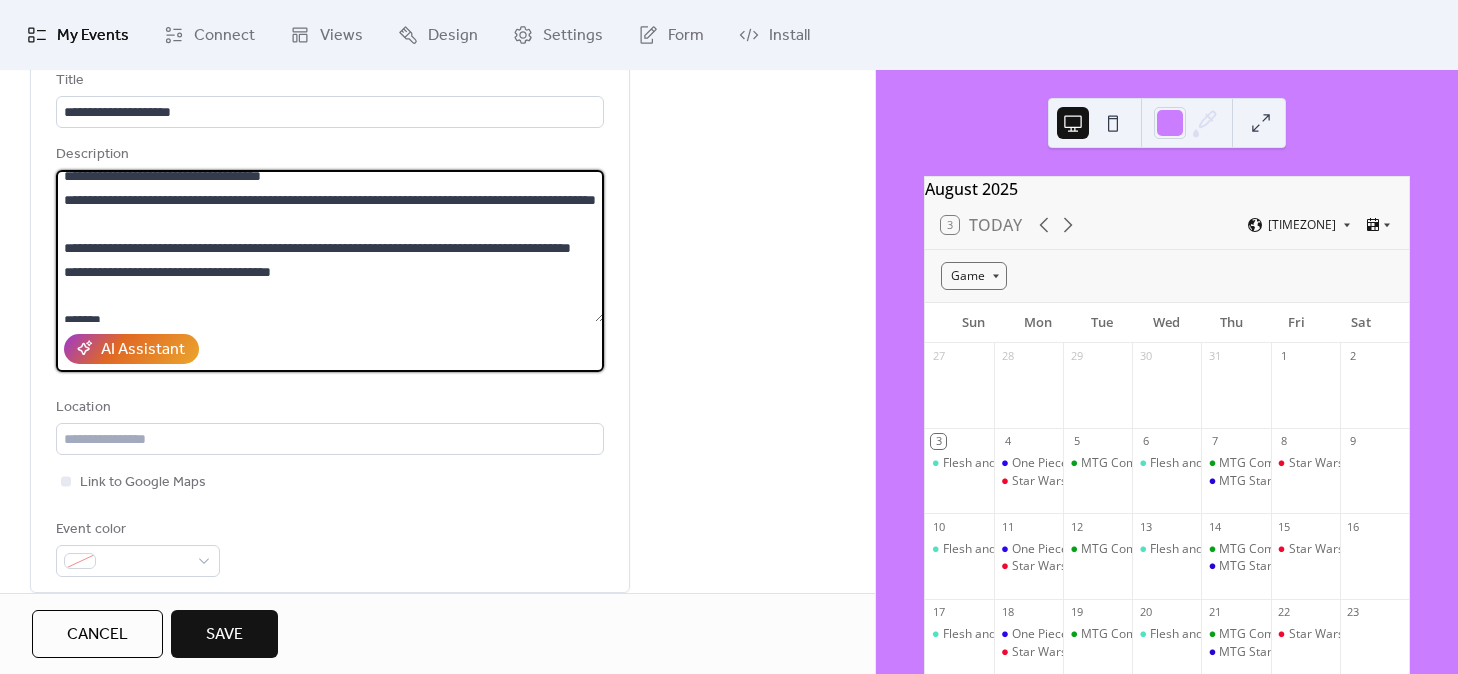 scroll, scrollTop: 264, scrollLeft: 0, axis: vertical 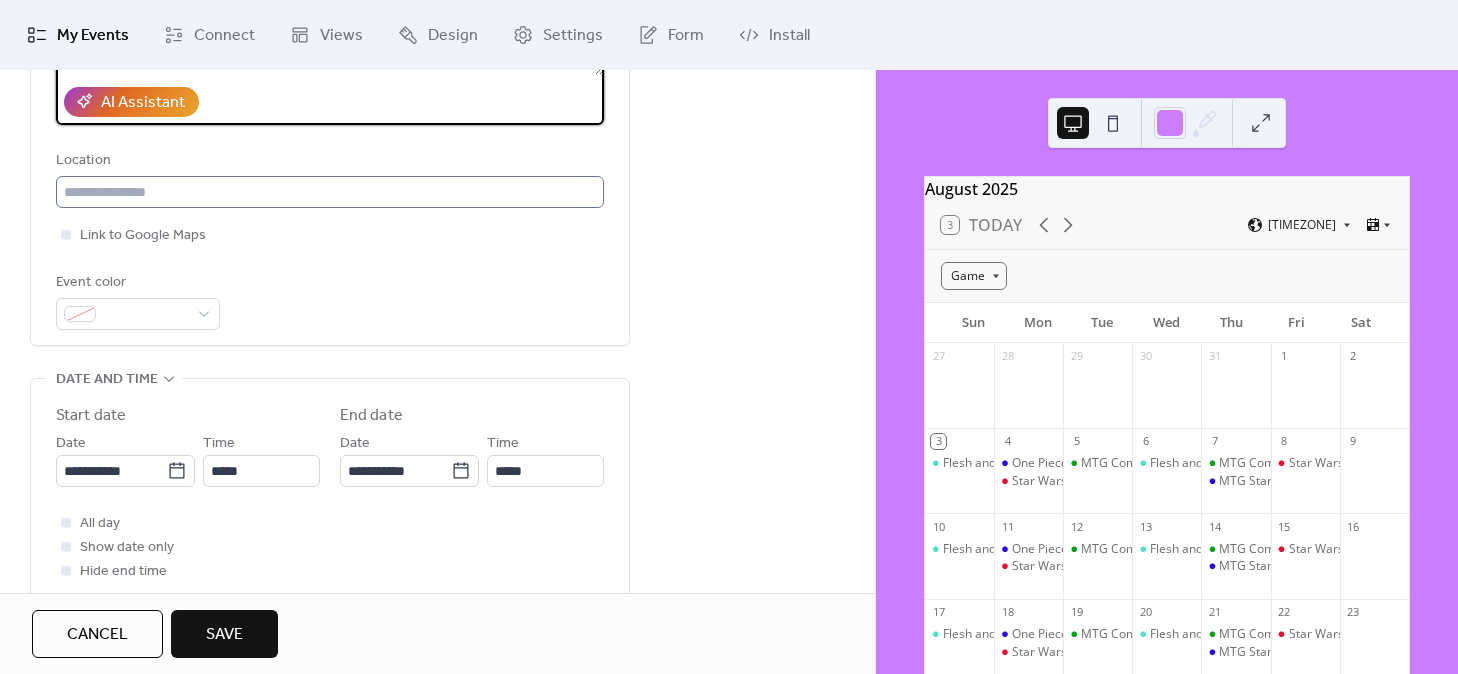 type on "**********" 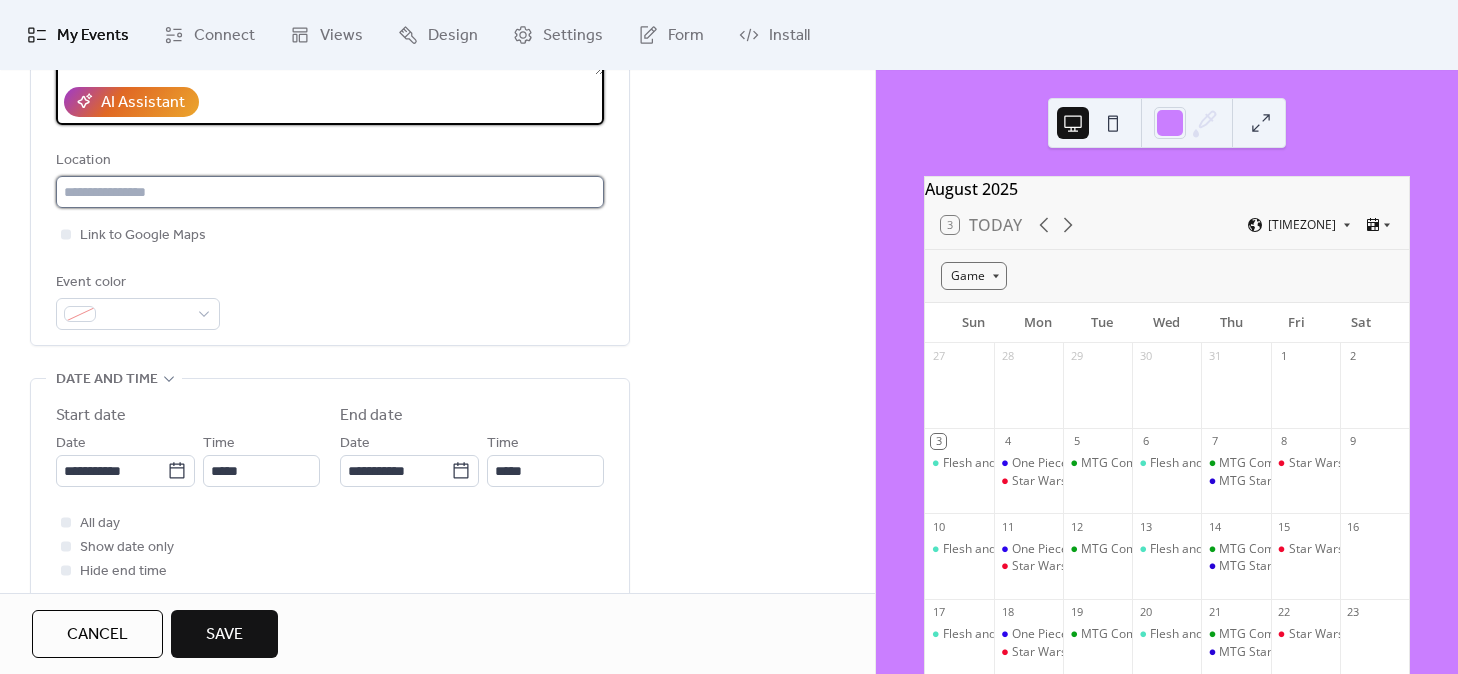 click at bounding box center (330, 192) 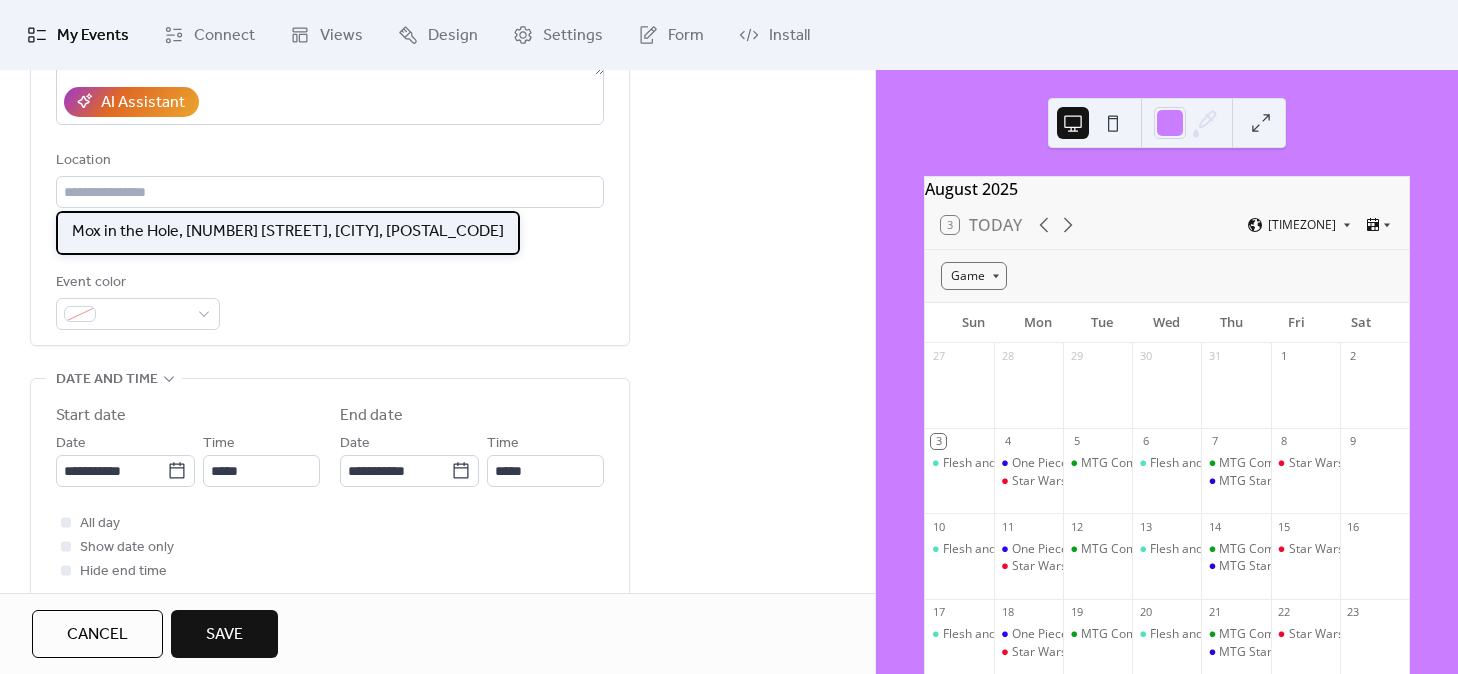 click on "Mox in the Hole, [ADDRESS], [POSTAL_CODE]" at bounding box center (288, 232) 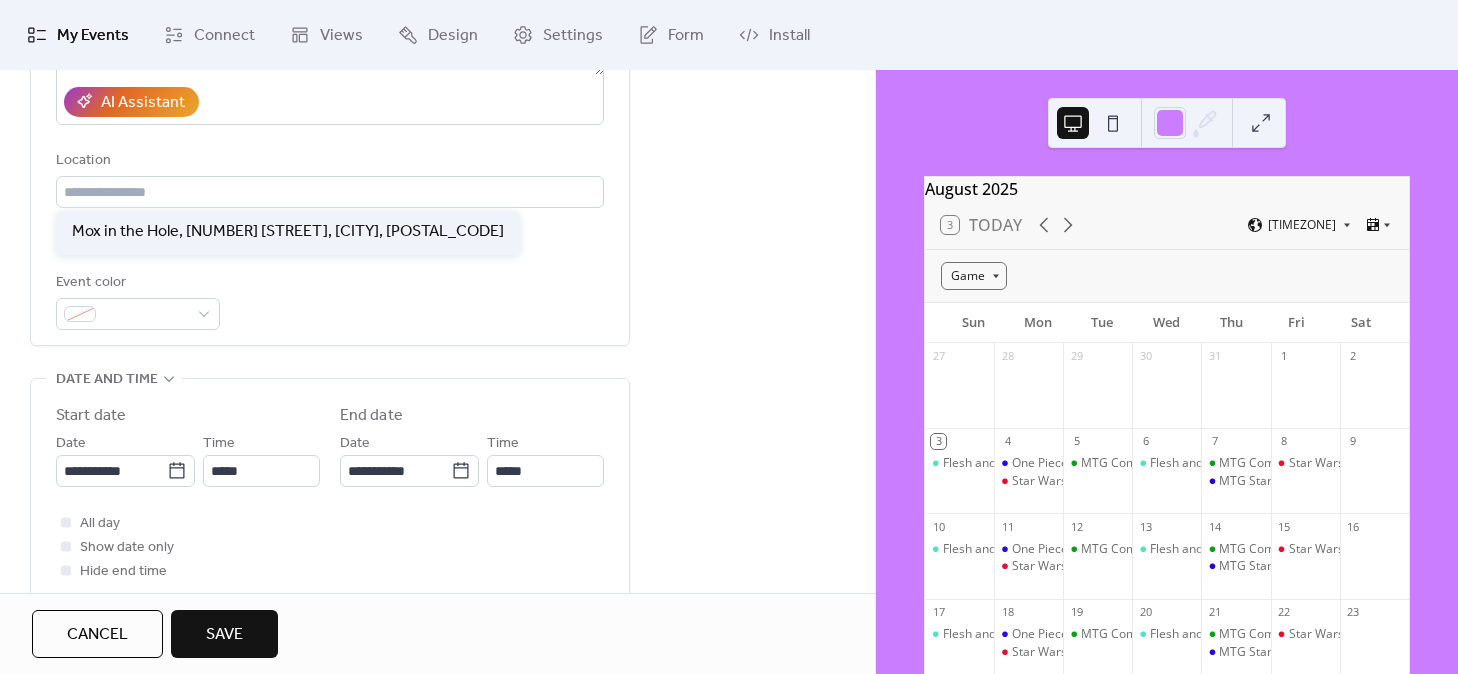 type on "**********" 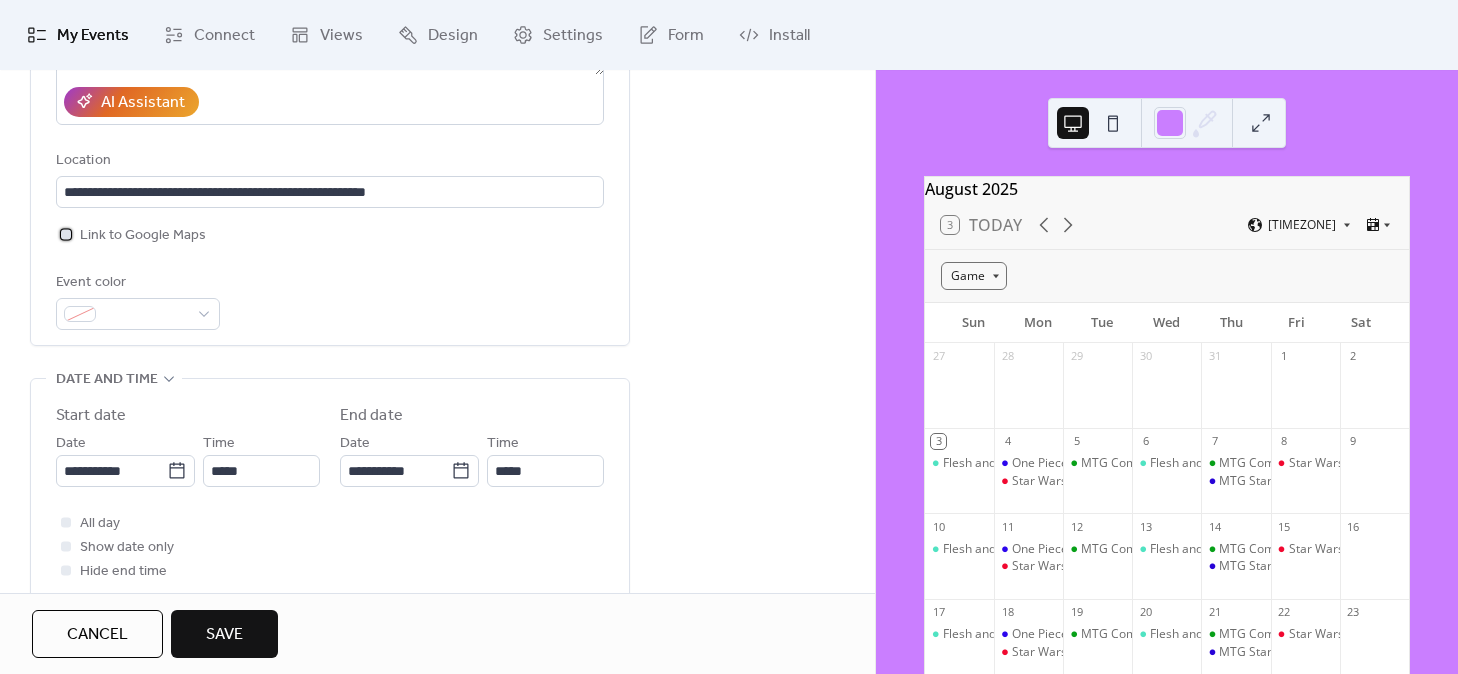 click on "Link to Google Maps" at bounding box center [143, 236] 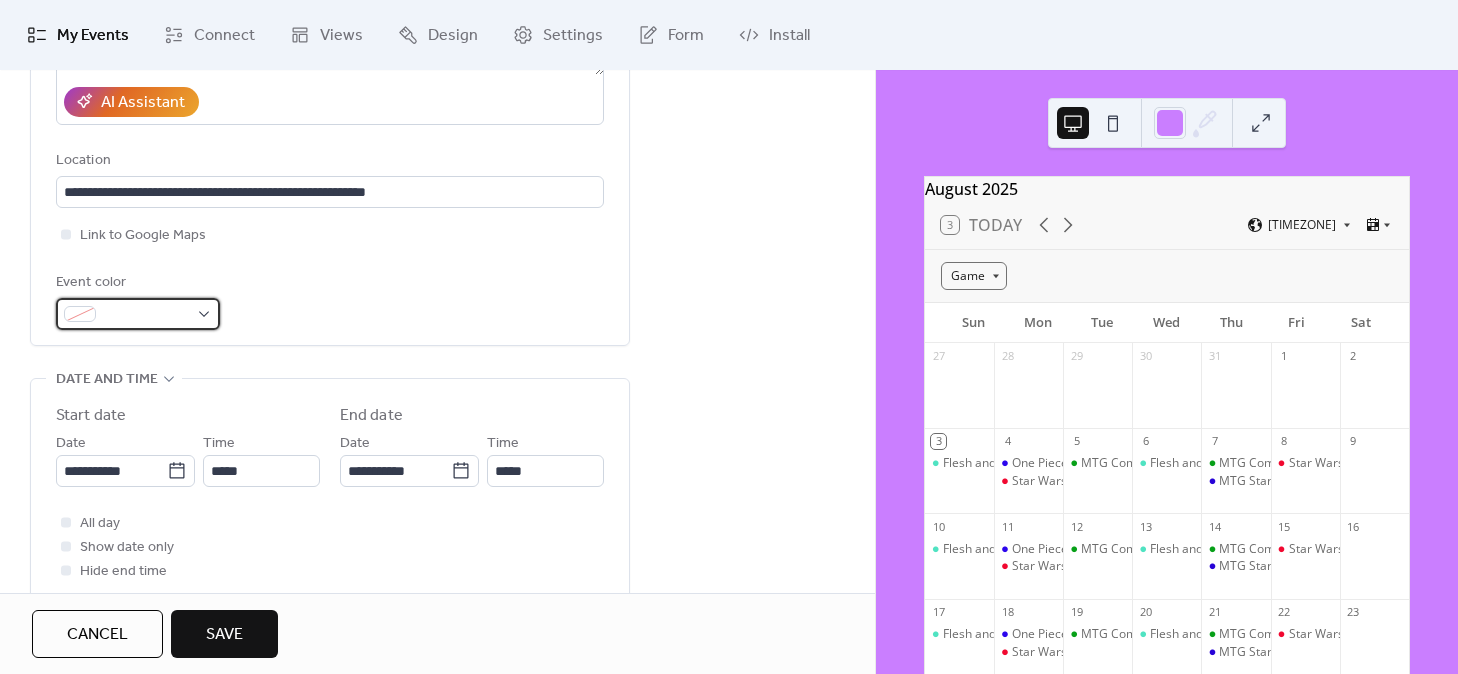 click at bounding box center (138, 314) 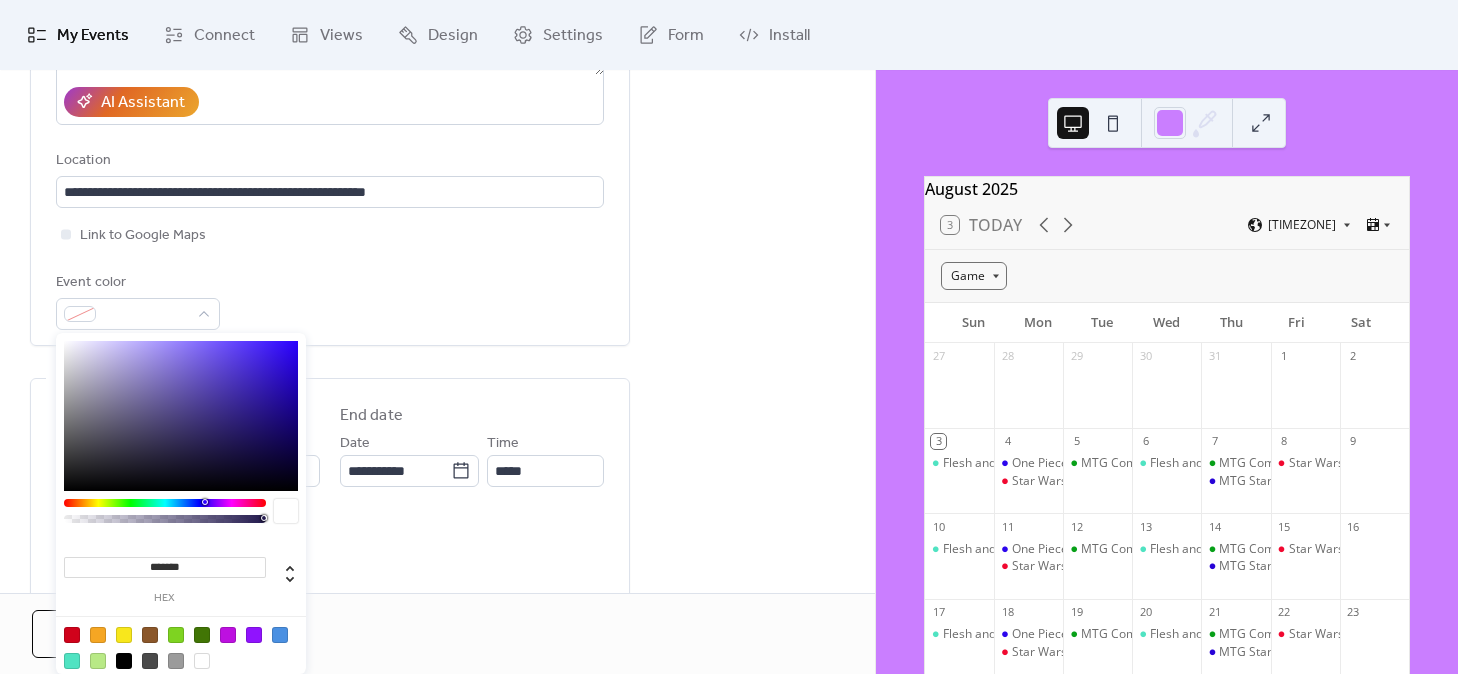 click at bounding box center [165, 503] 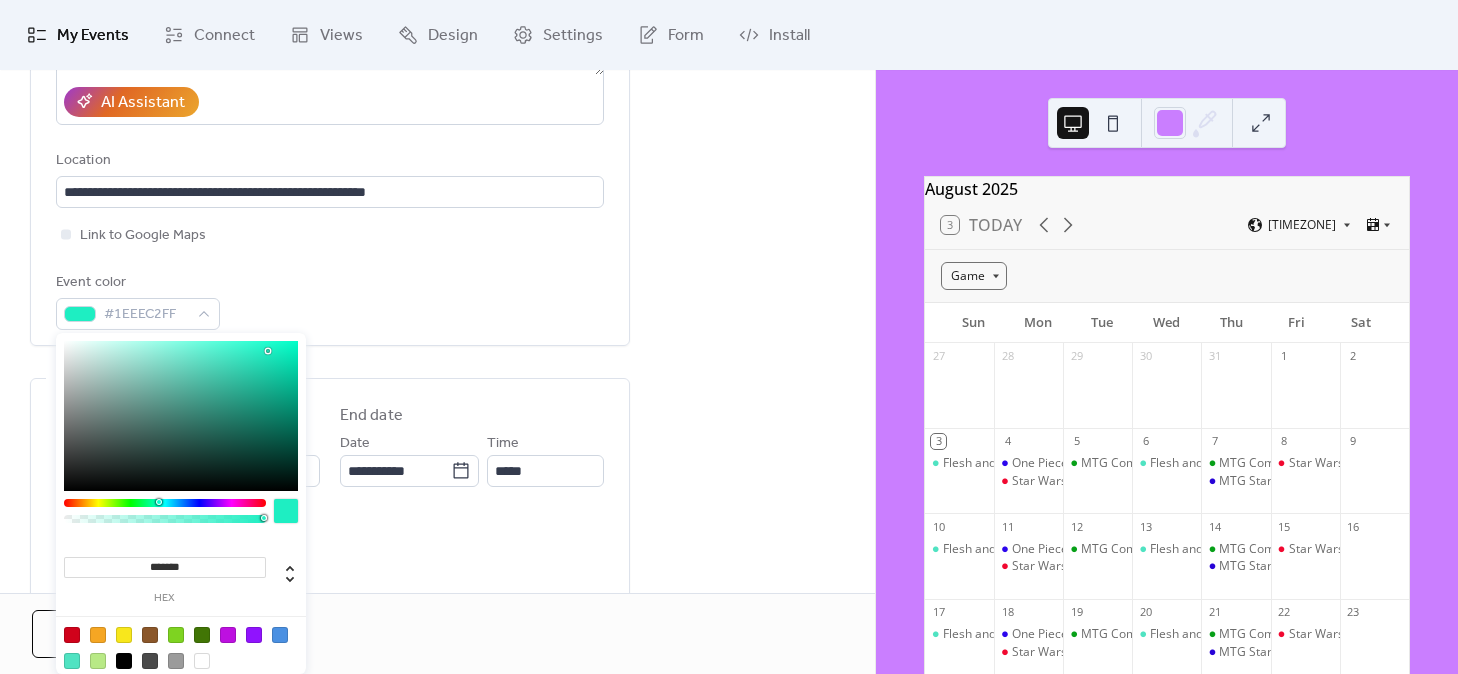 click at bounding box center [181, 416] 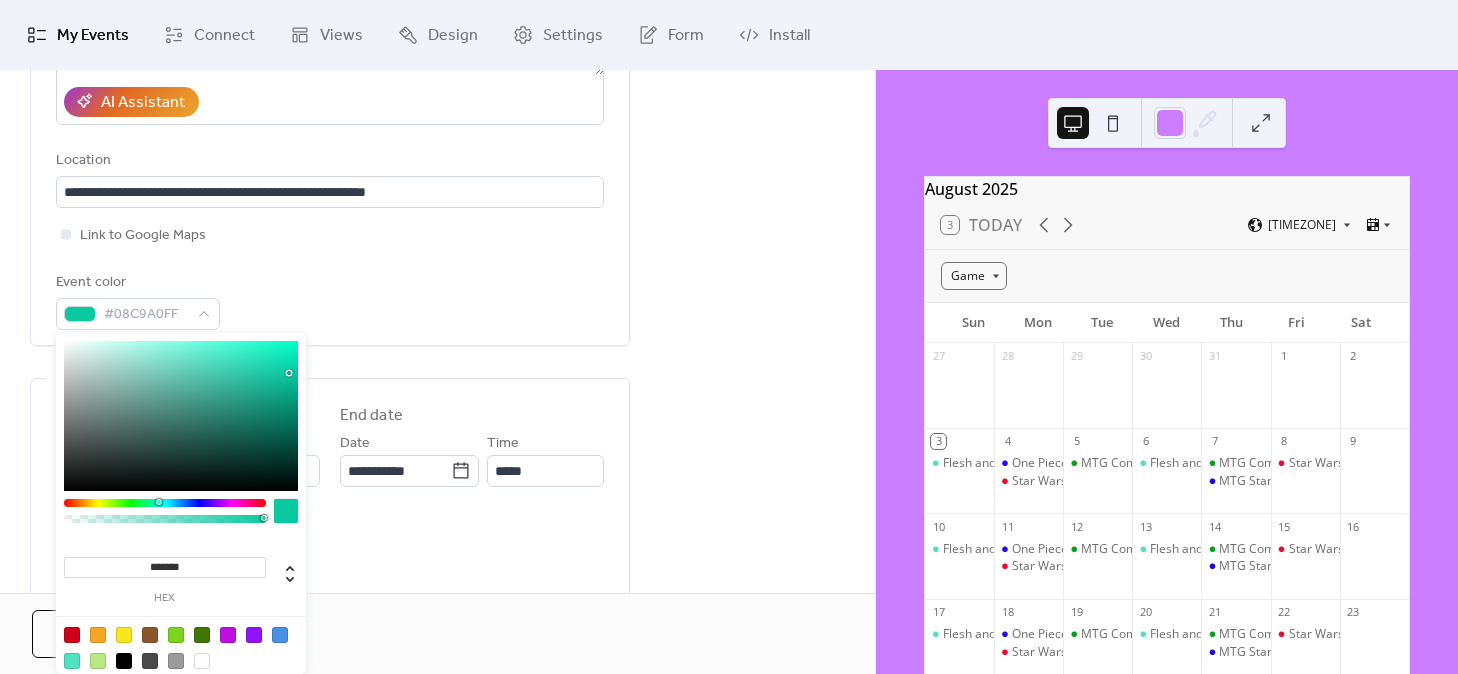 click at bounding box center [181, 416] 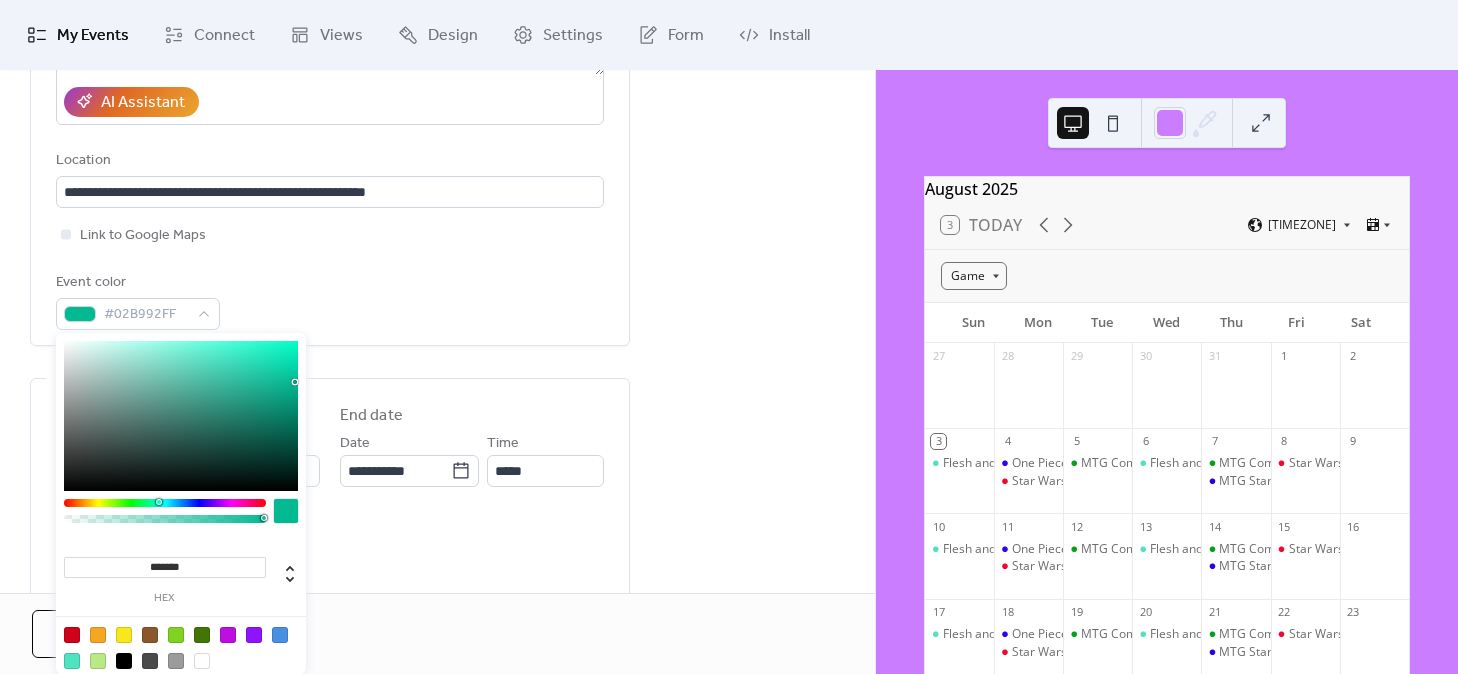 click at bounding box center [181, 416] 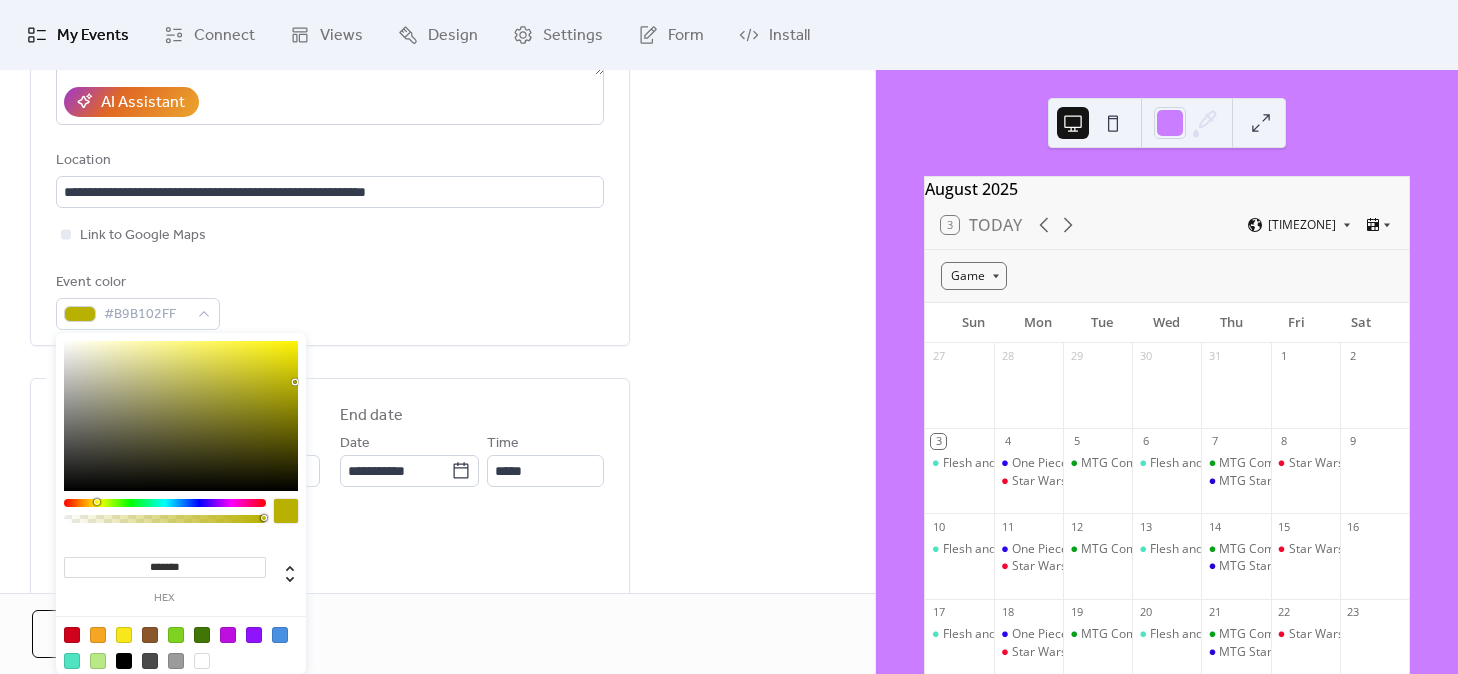 click at bounding box center [165, 503] 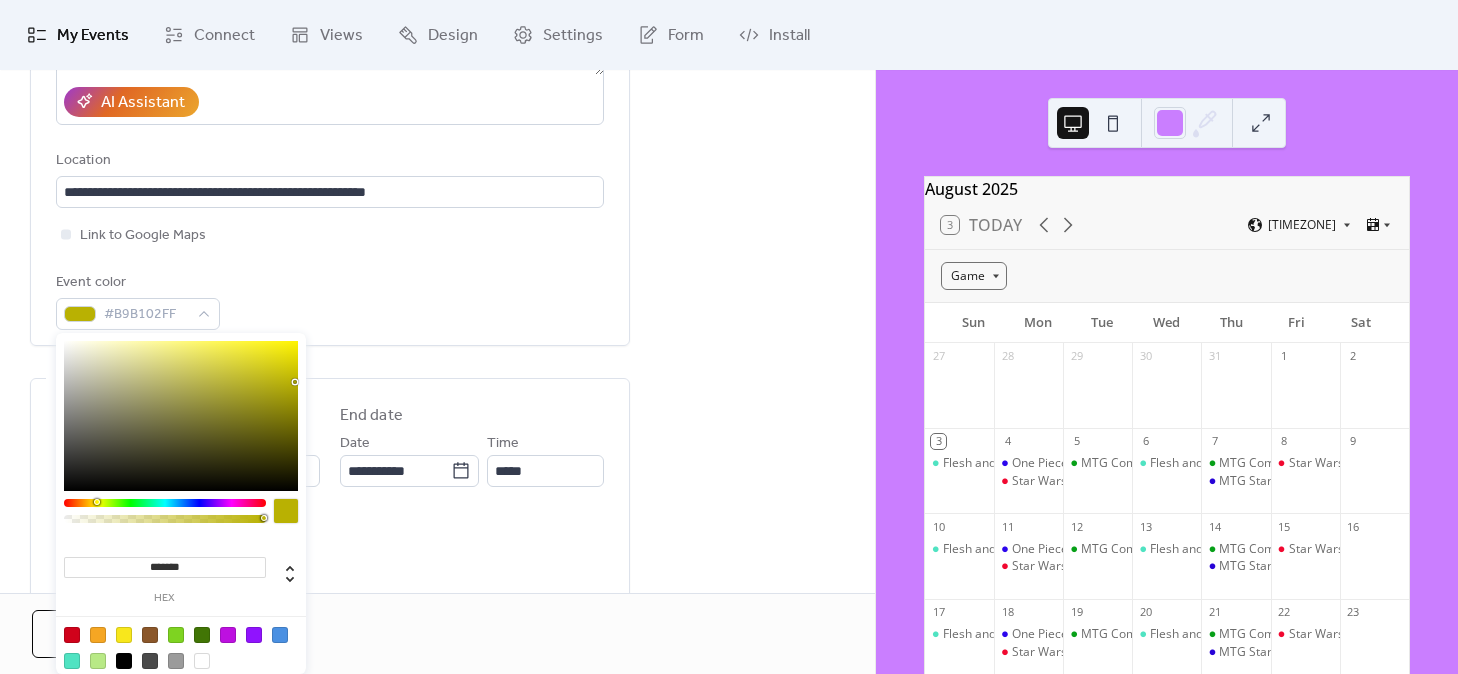 click at bounding box center [181, 416] 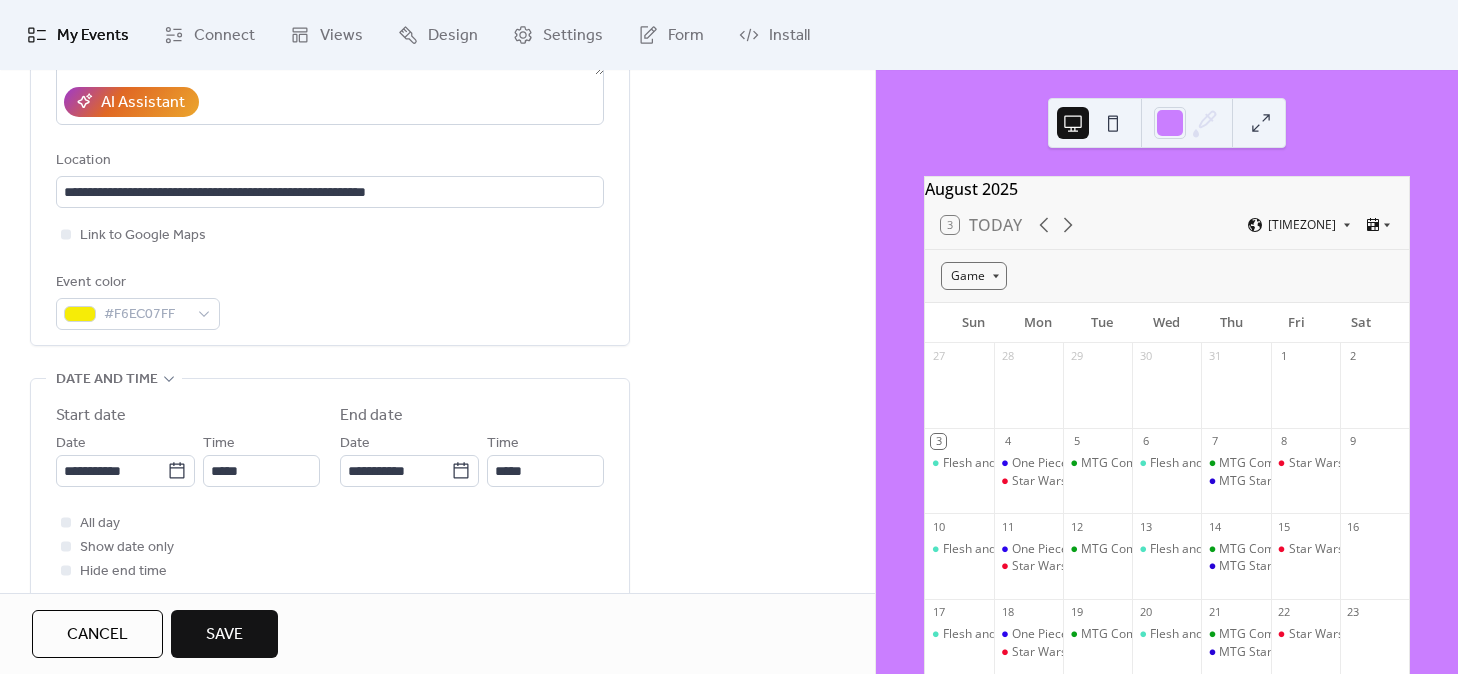 click on "Event color #F6EC07FF" at bounding box center (330, 300) 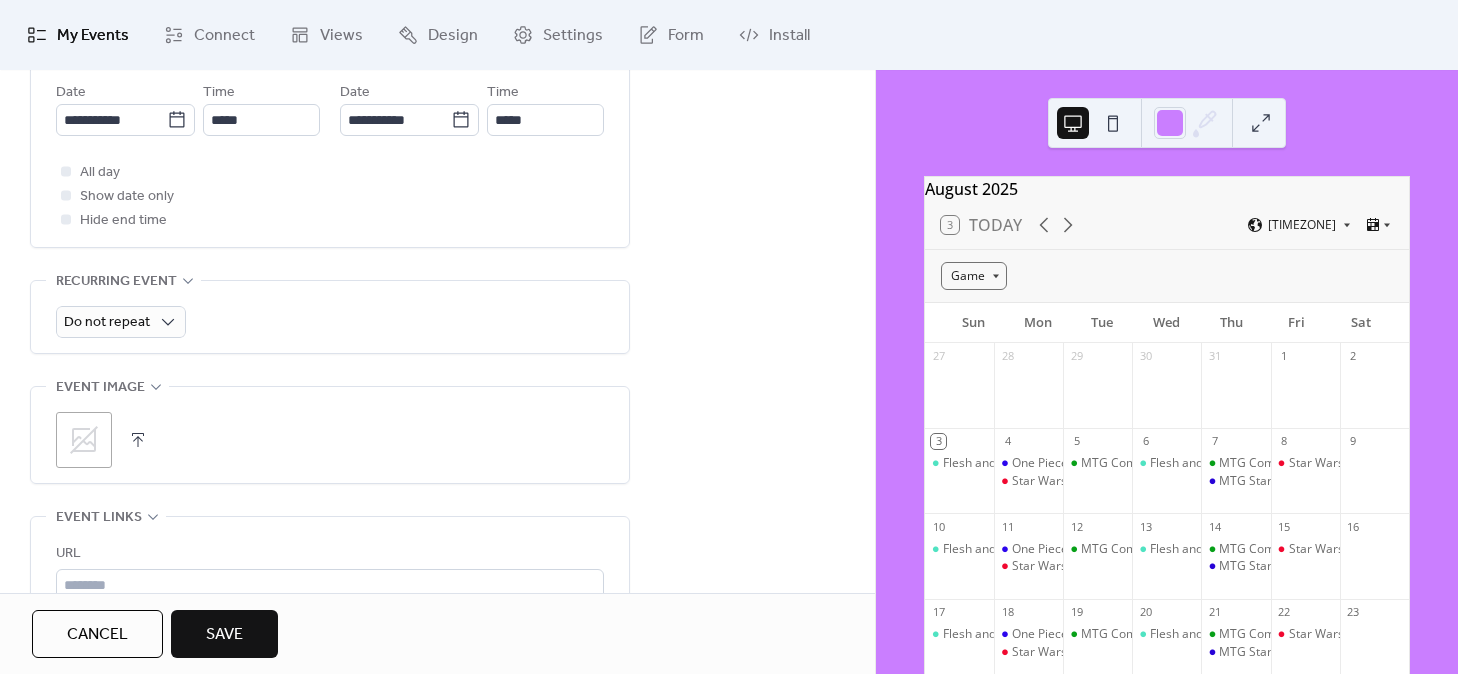 scroll, scrollTop: 896, scrollLeft: 0, axis: vertical 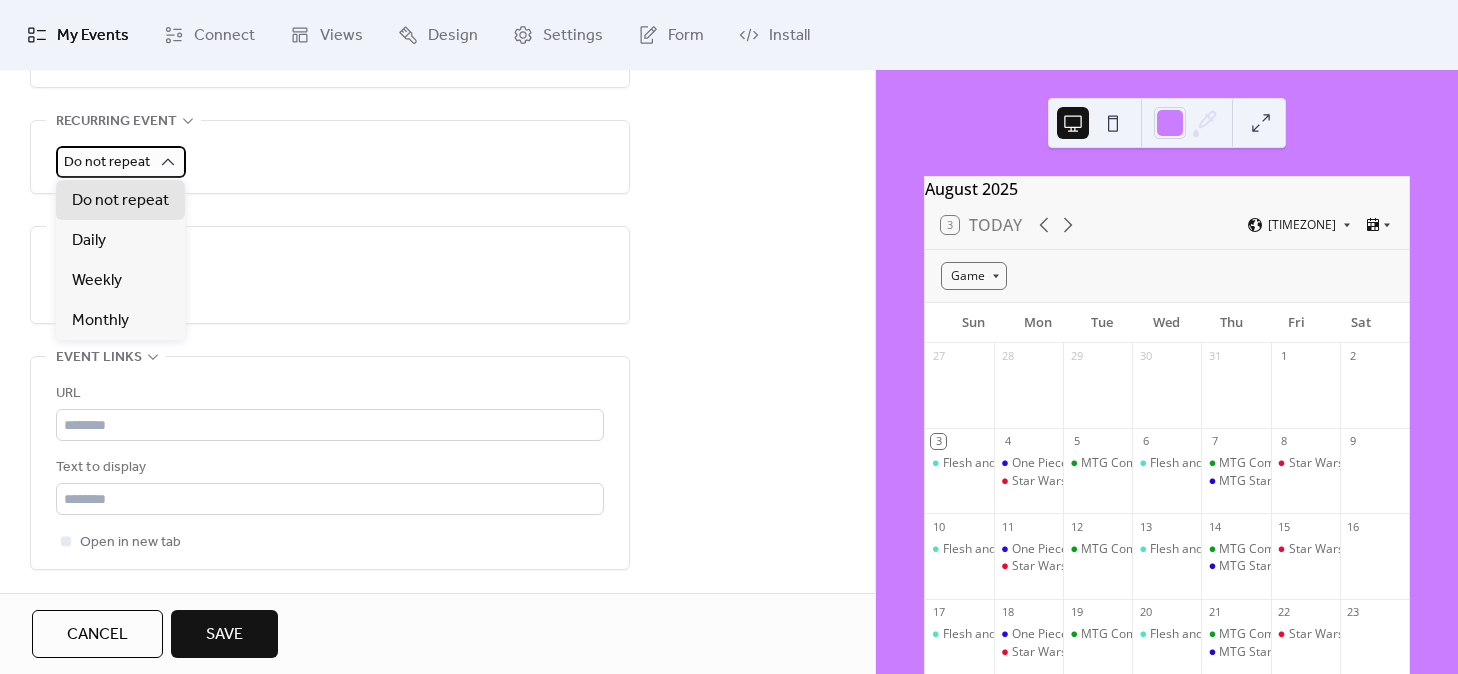 click on "Do not repeat" at bounding box center (107, 162) 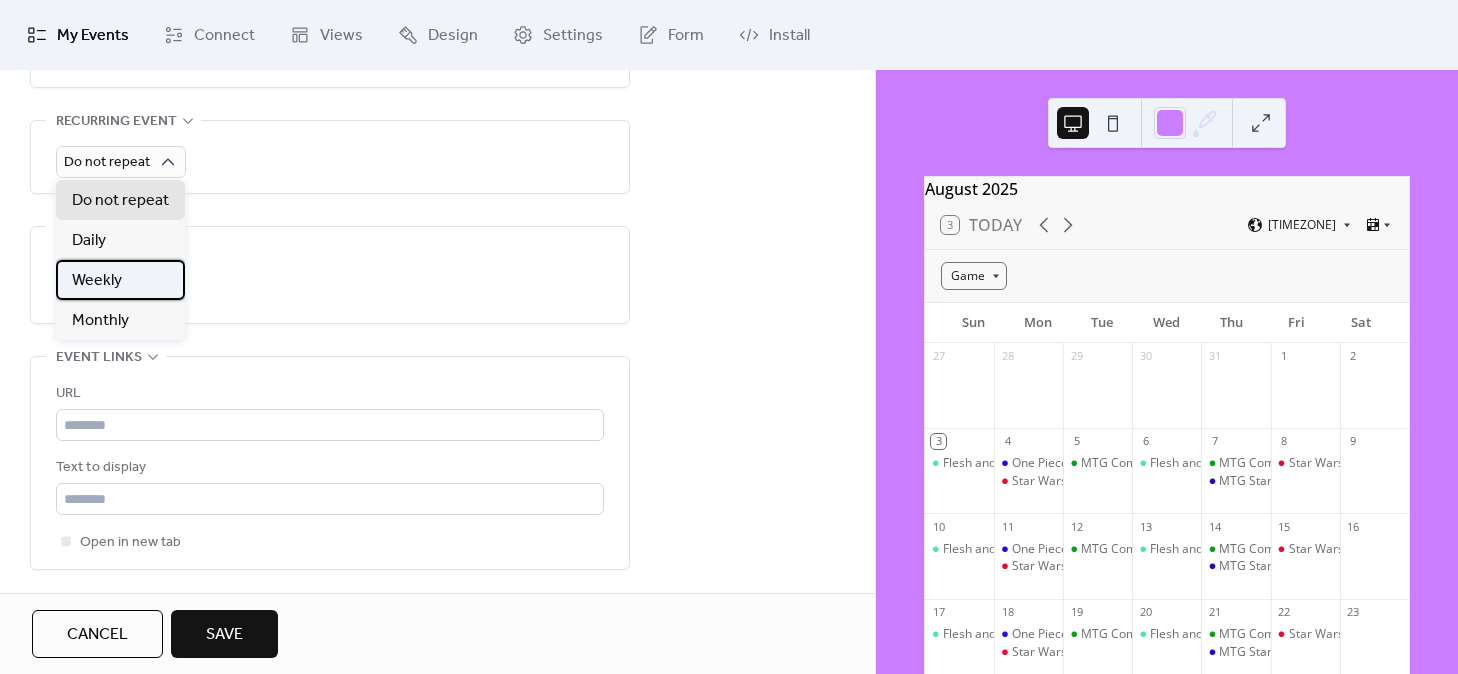 click on "Weekly" at bounding box center [120, 280] 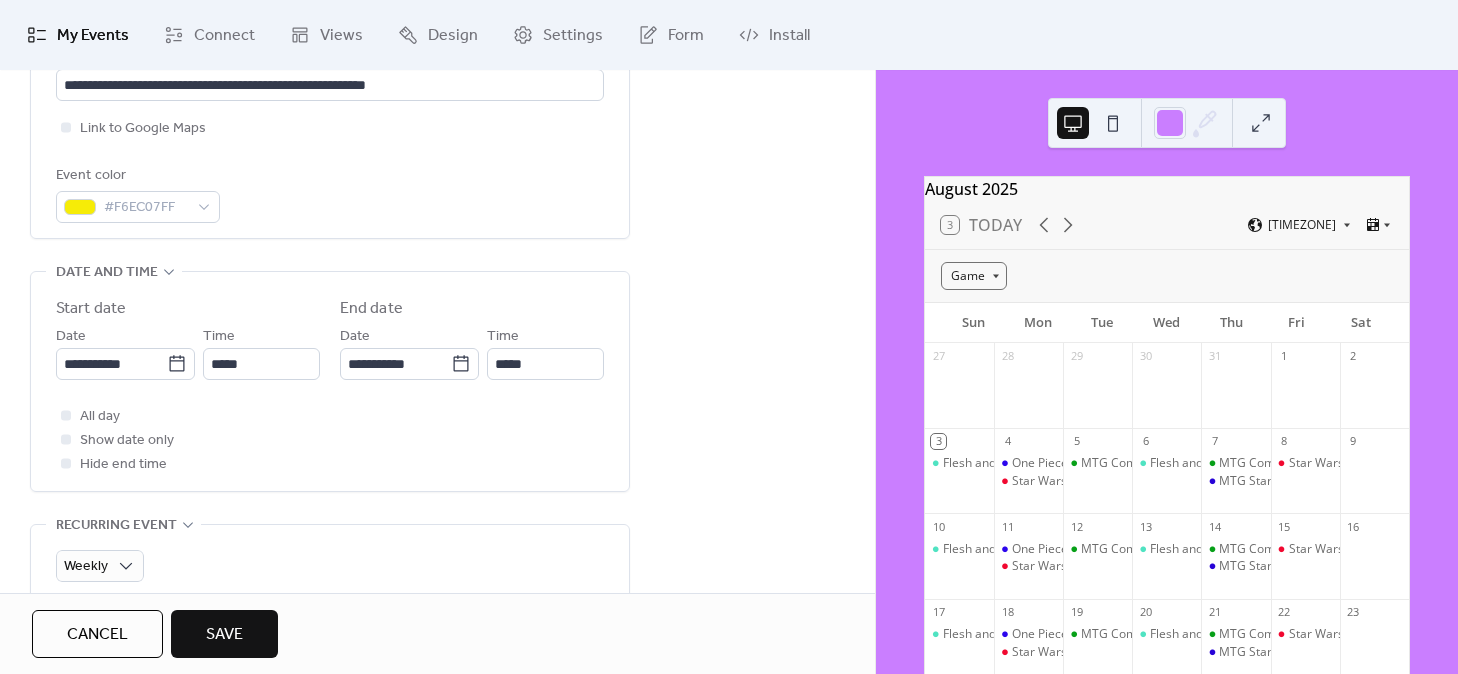 scroll, scrollTop: 522, scrollLeft: 0, axis: vertical 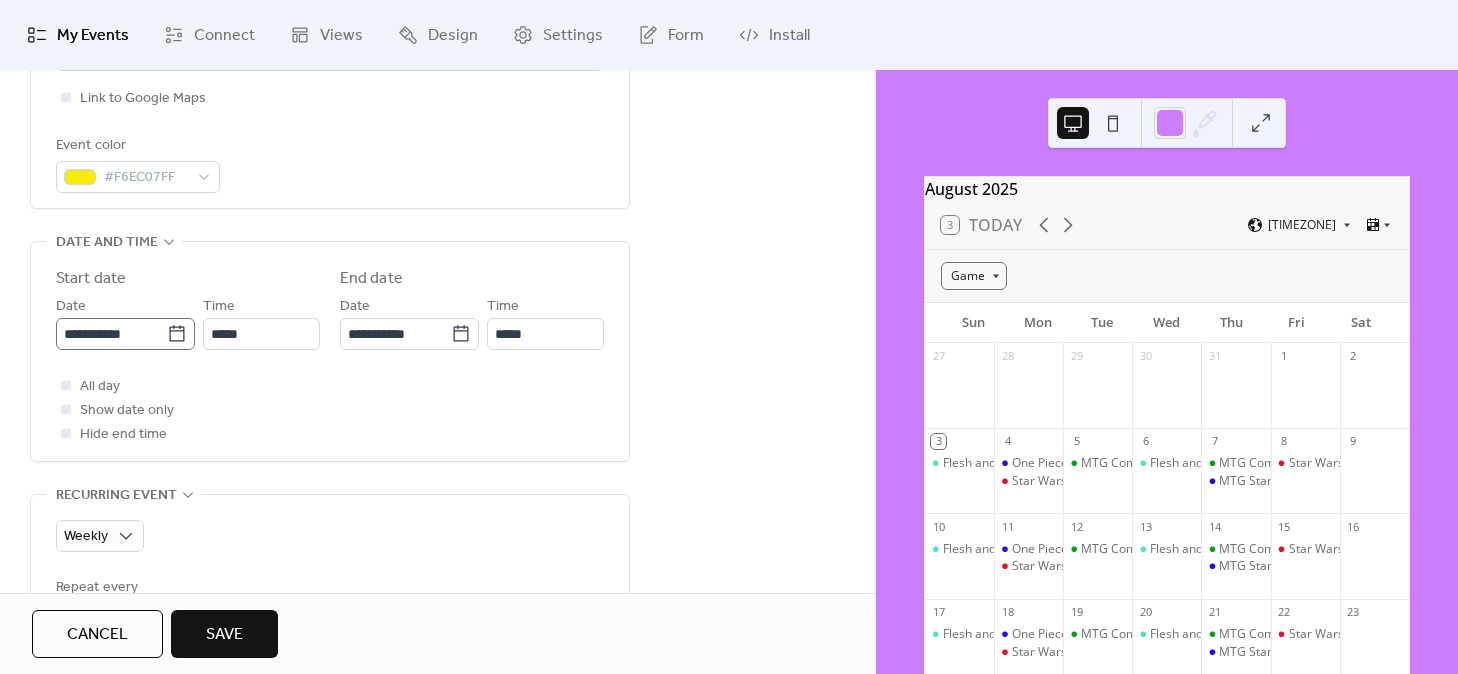 click 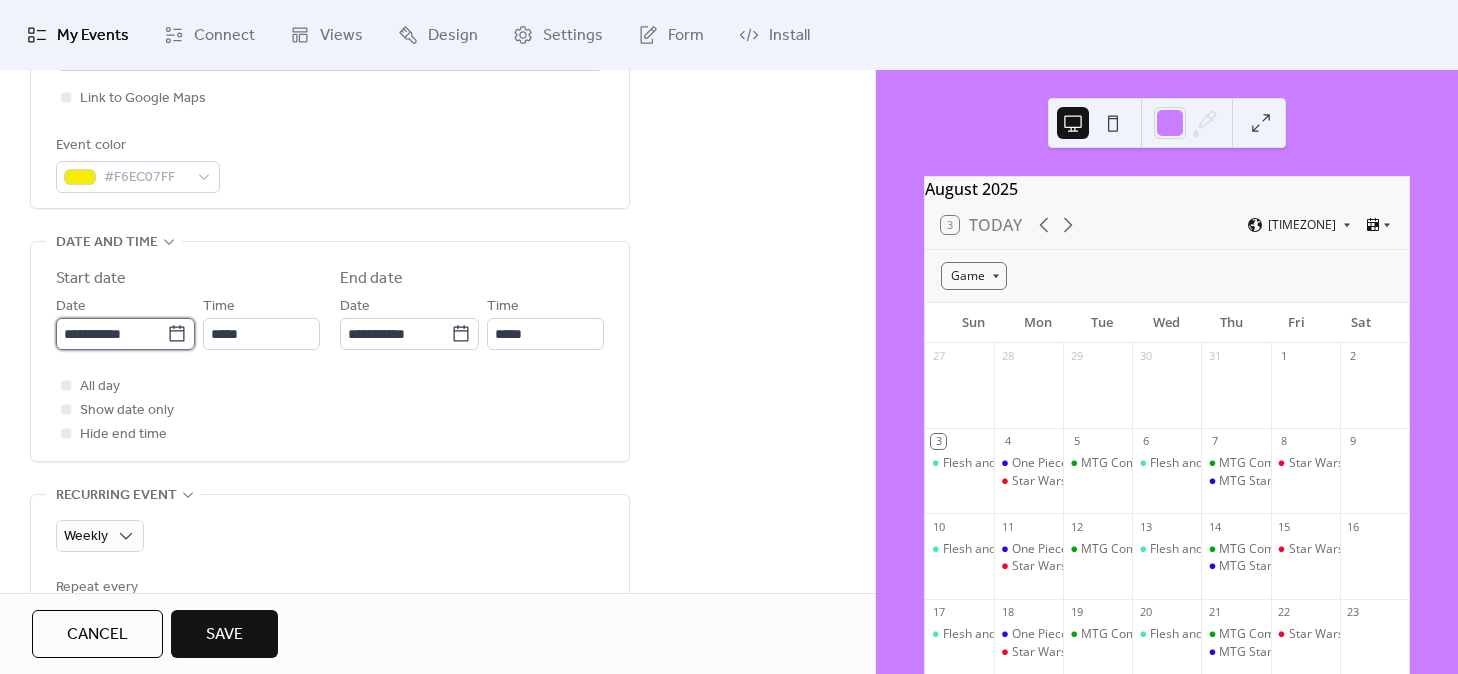 click on "**********" at bounding box center (111, 334) 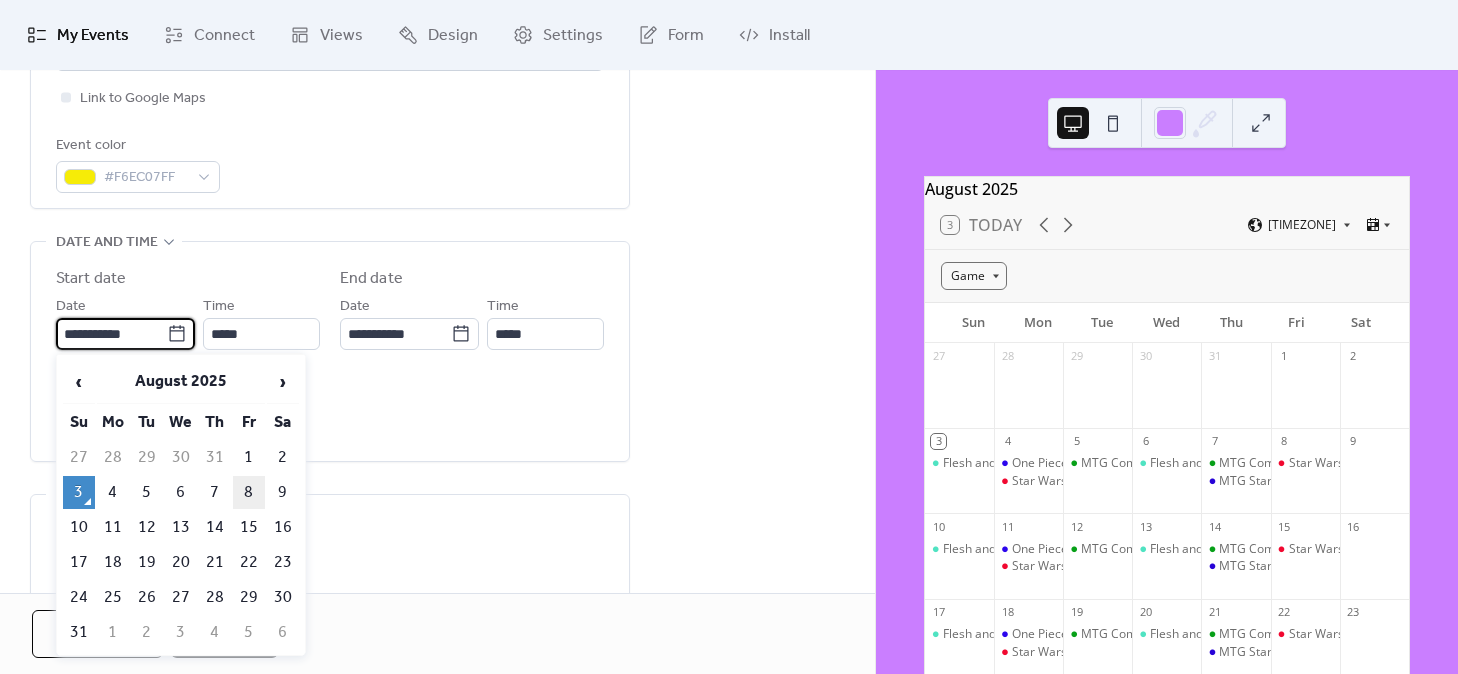 click on "8" at bounding box center (249, 492) 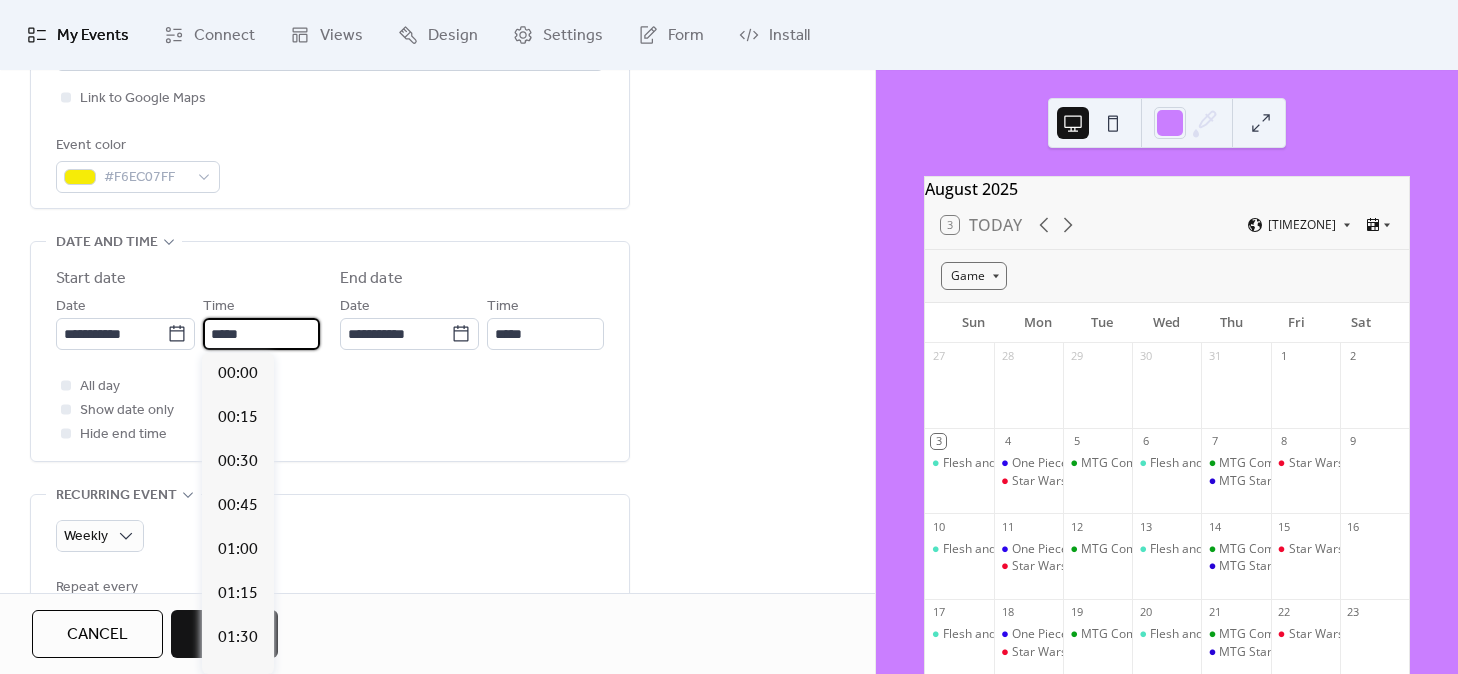 click on "*****" at bounding box center (261, 334) 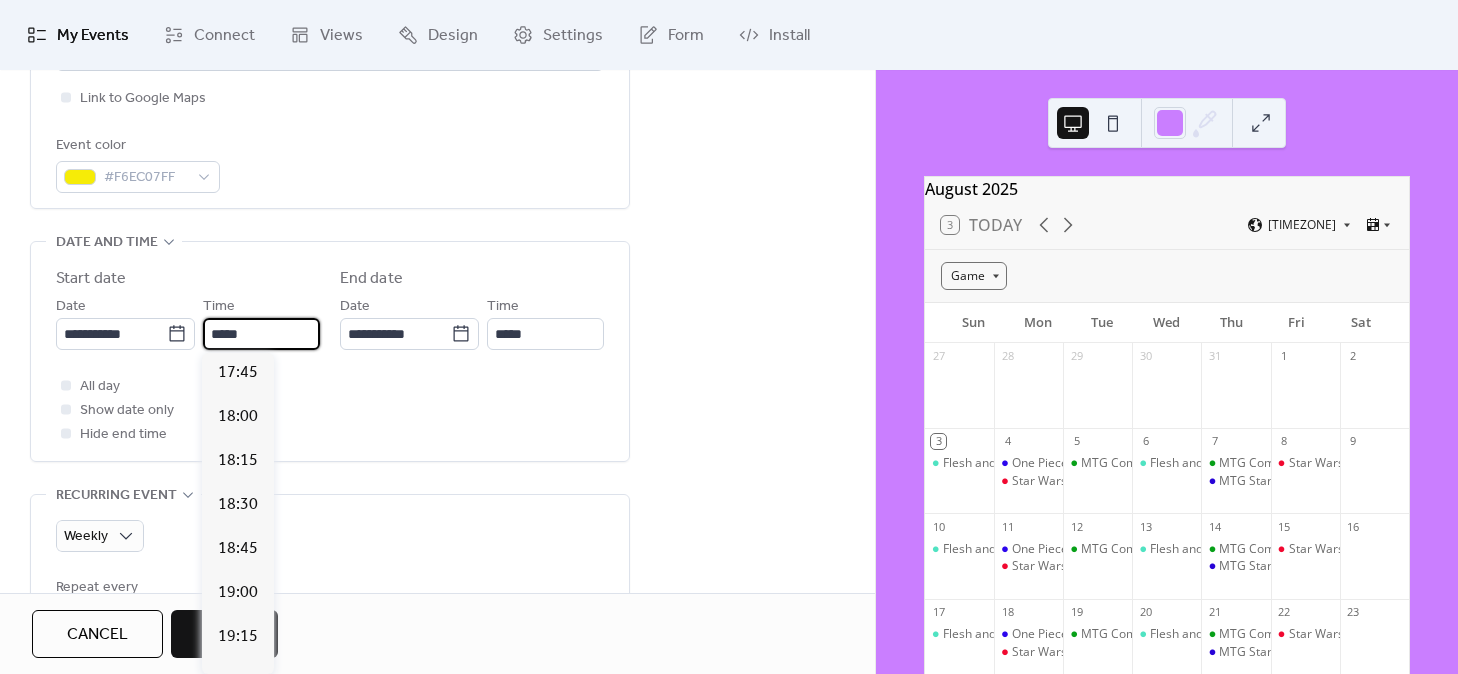 scroll, scrollTop: 3124, scrollLeft: 0, axis: vertical 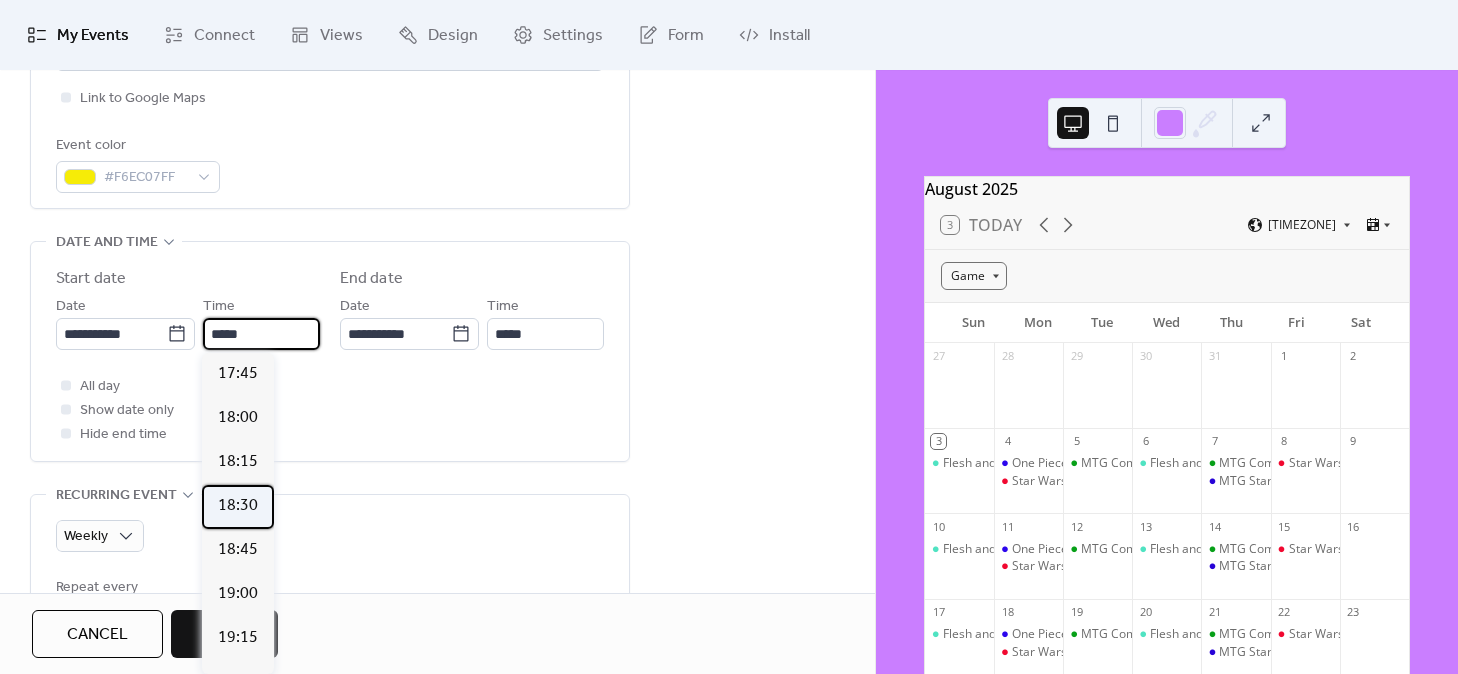 click on "18:30" at bounding box center (238, 506) 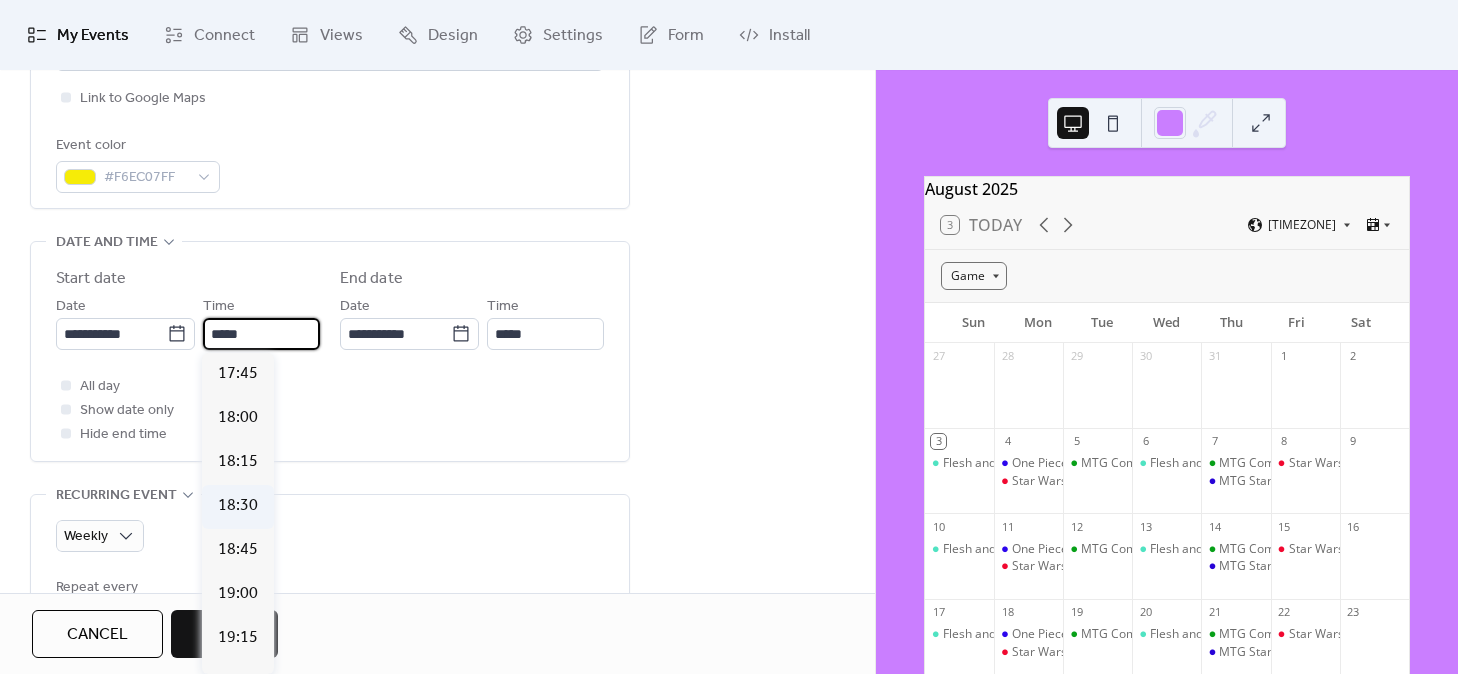 type on "*****" 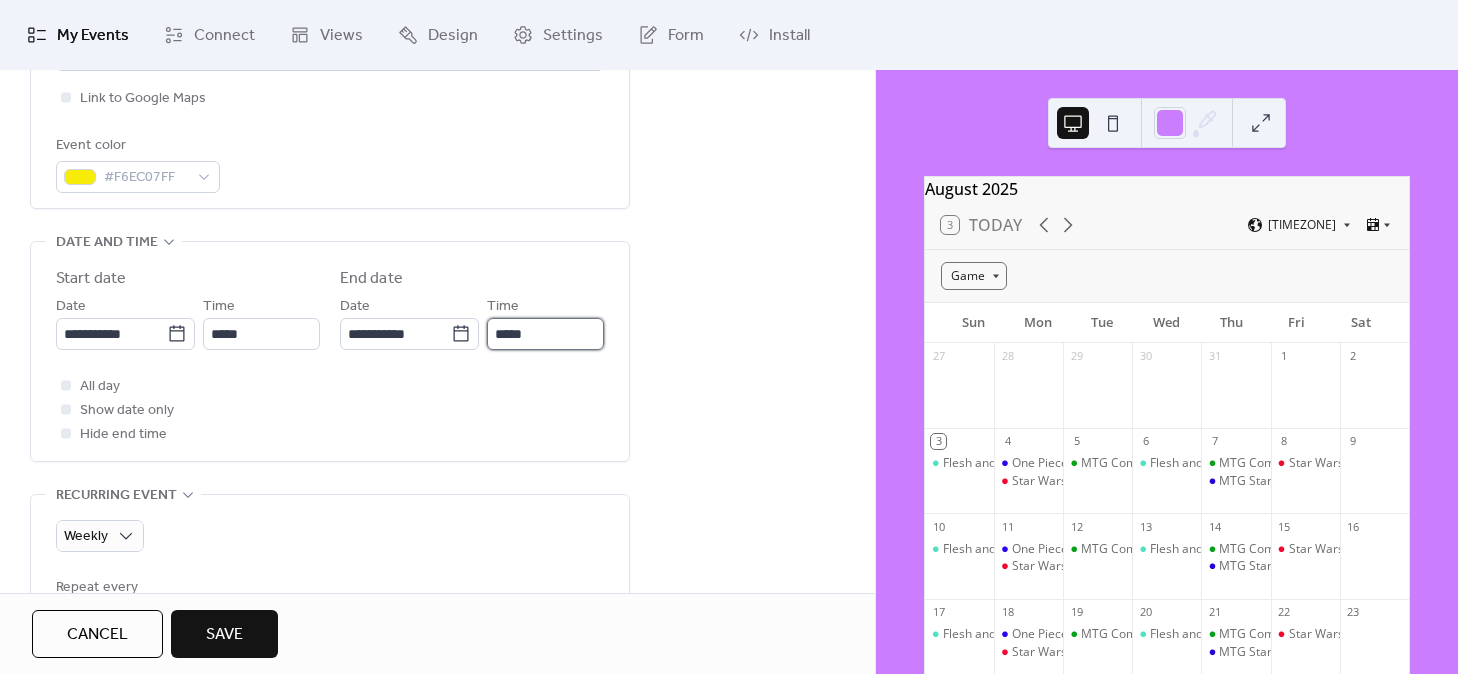 click on "*****" at bounding box center [545, 334] 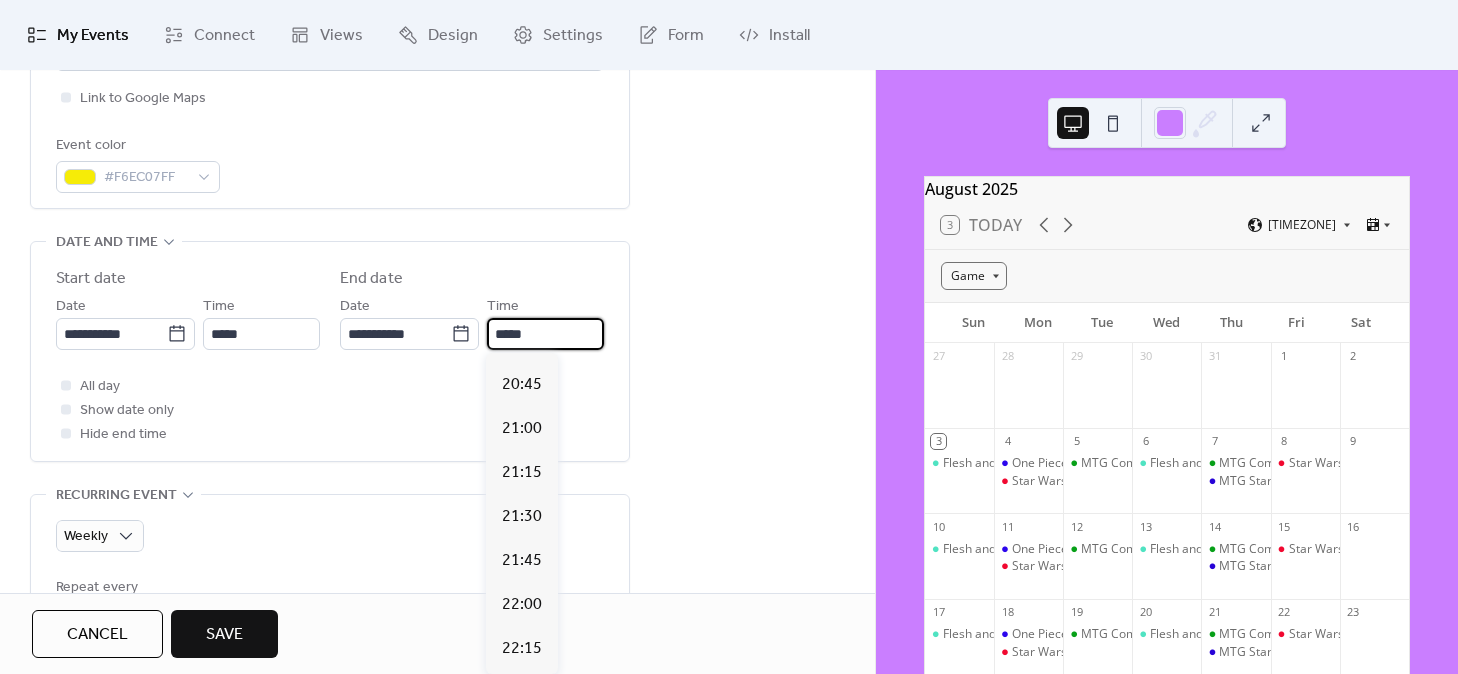 scroll, scrollTop: 342, scrollLeft: 0, axis: vertical 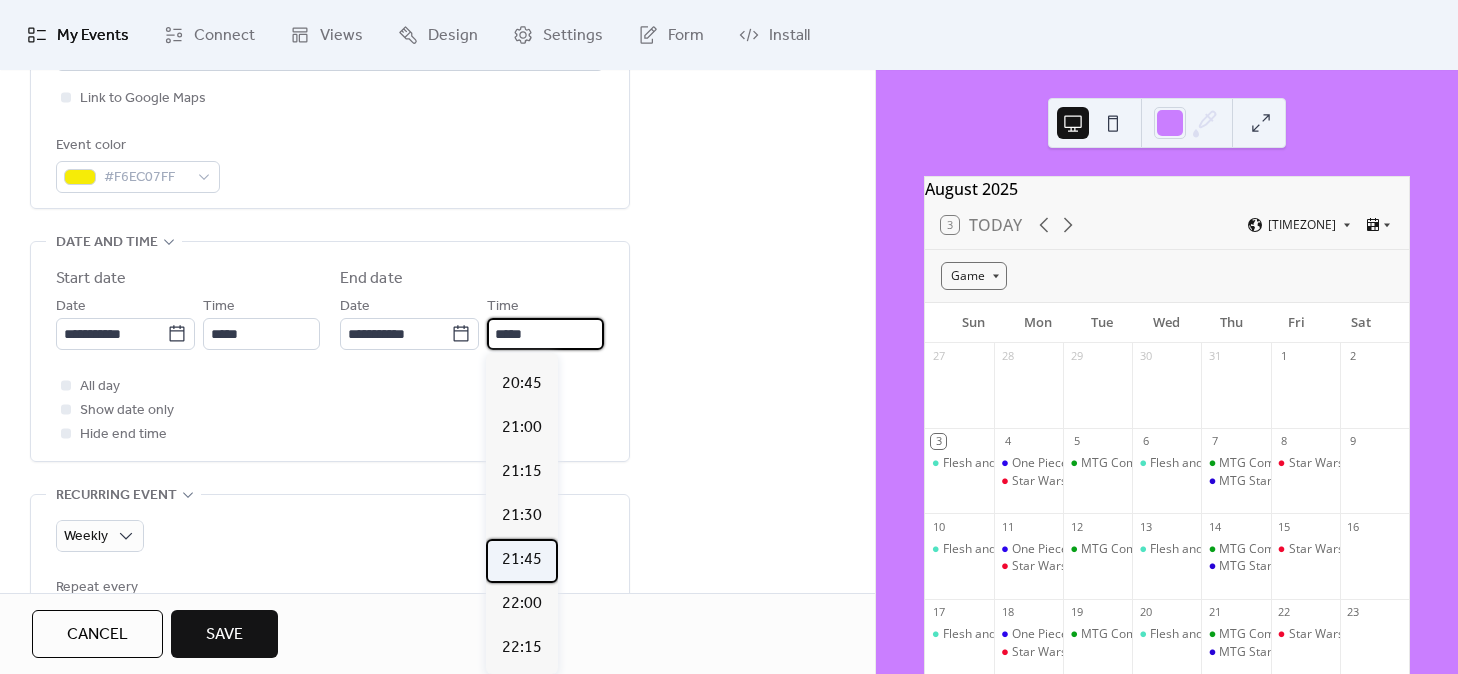 click on "21:45" at bounding box center [522, 560] 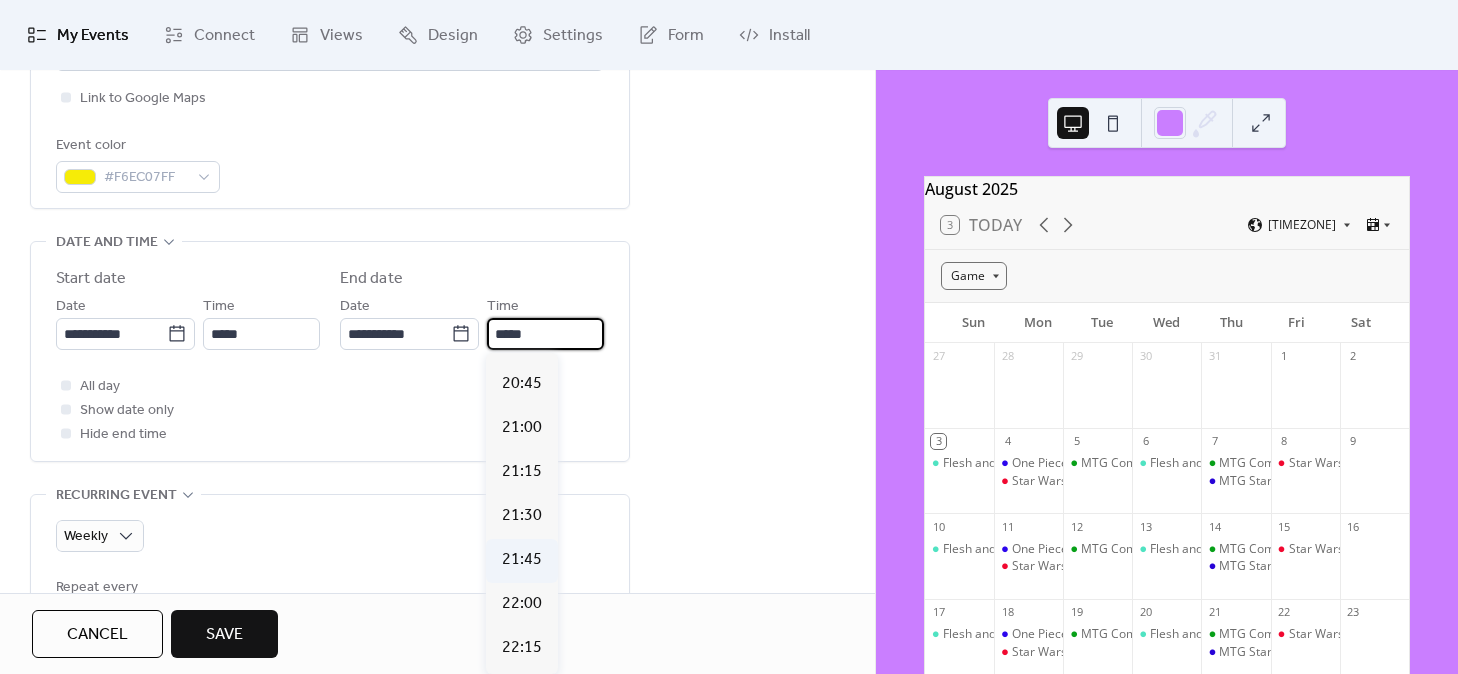 type on "*****" 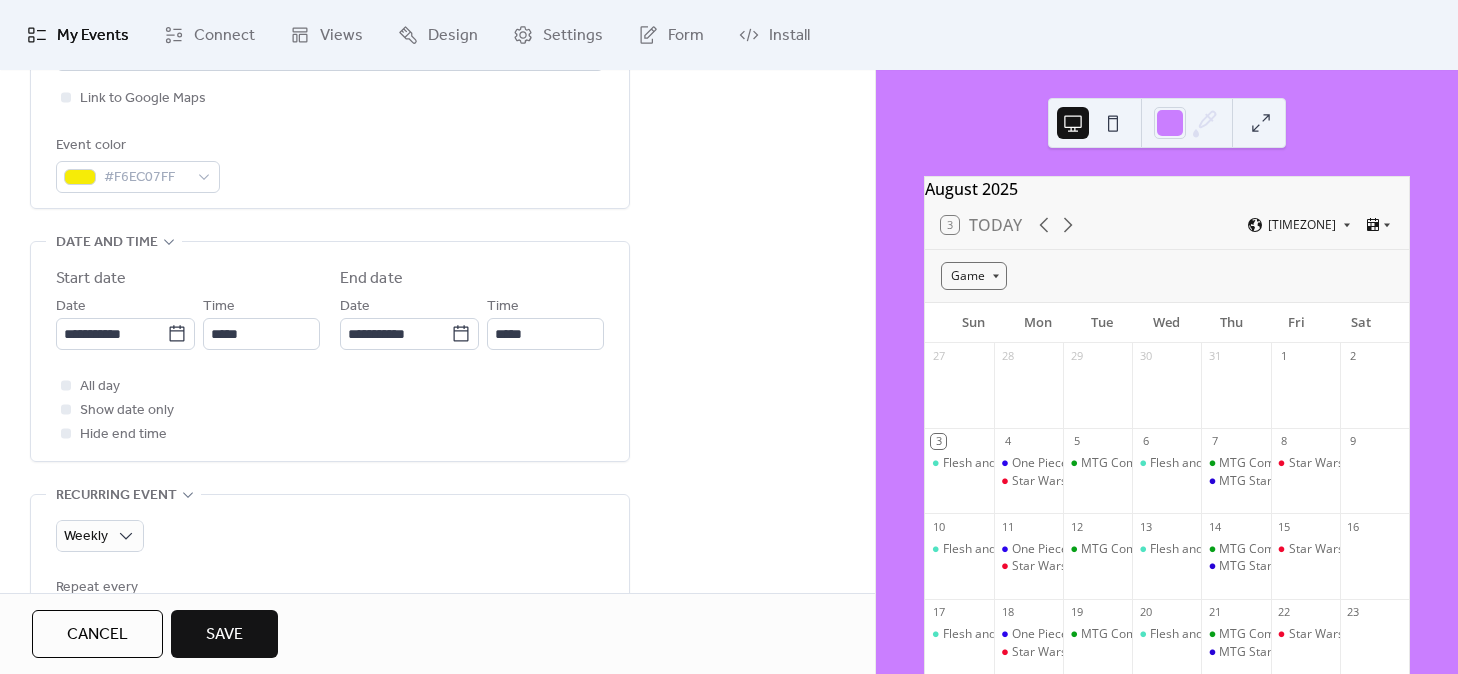 click on "**********" at bounding box center [437, 677] 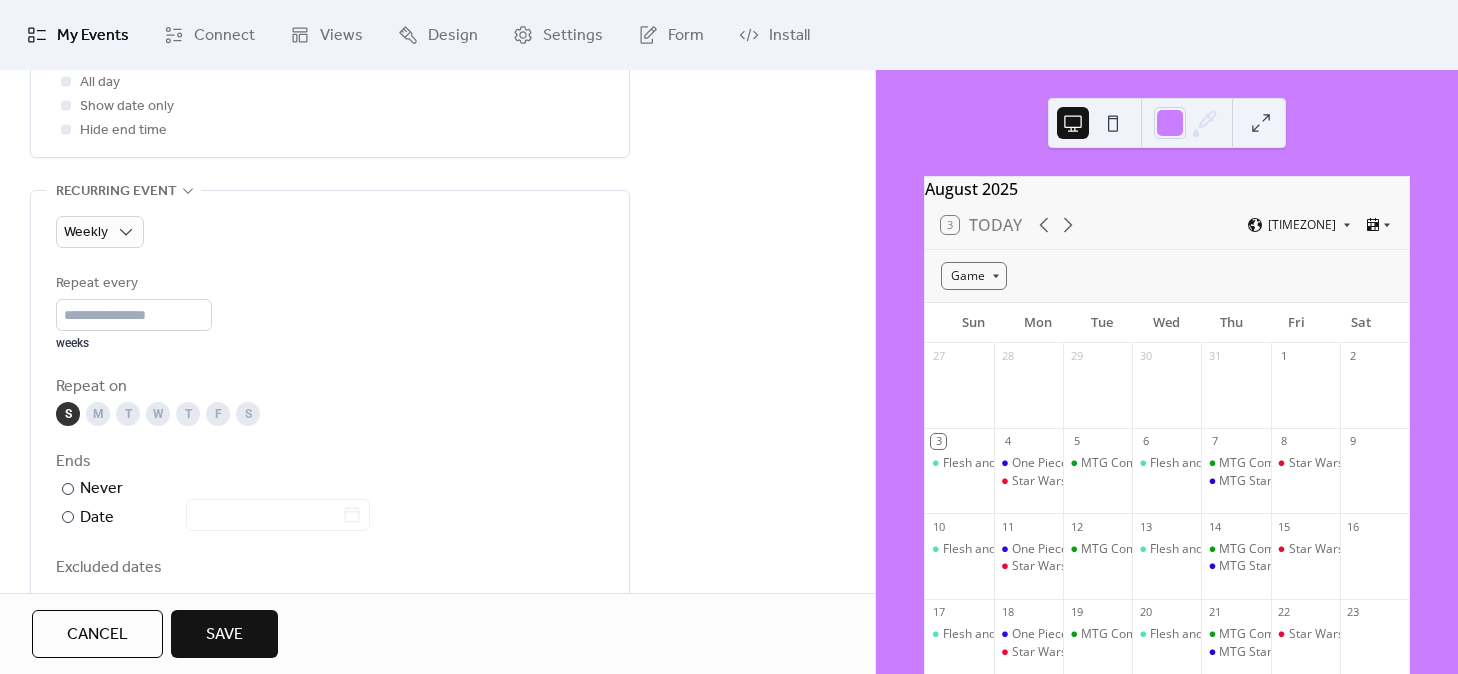 scroll, scrollTop: 827, scrollLeft: 0, axis: vertical 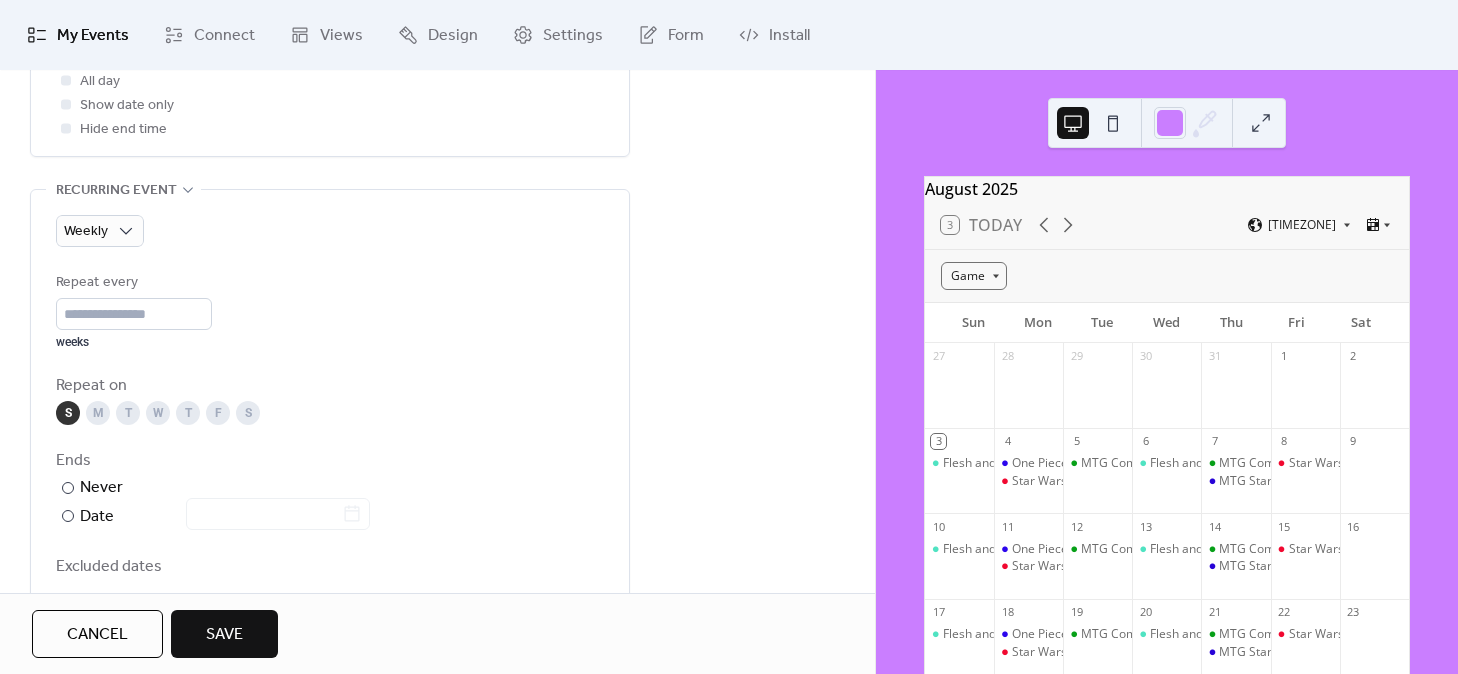 click on "F" at bounding box center [218, 413] 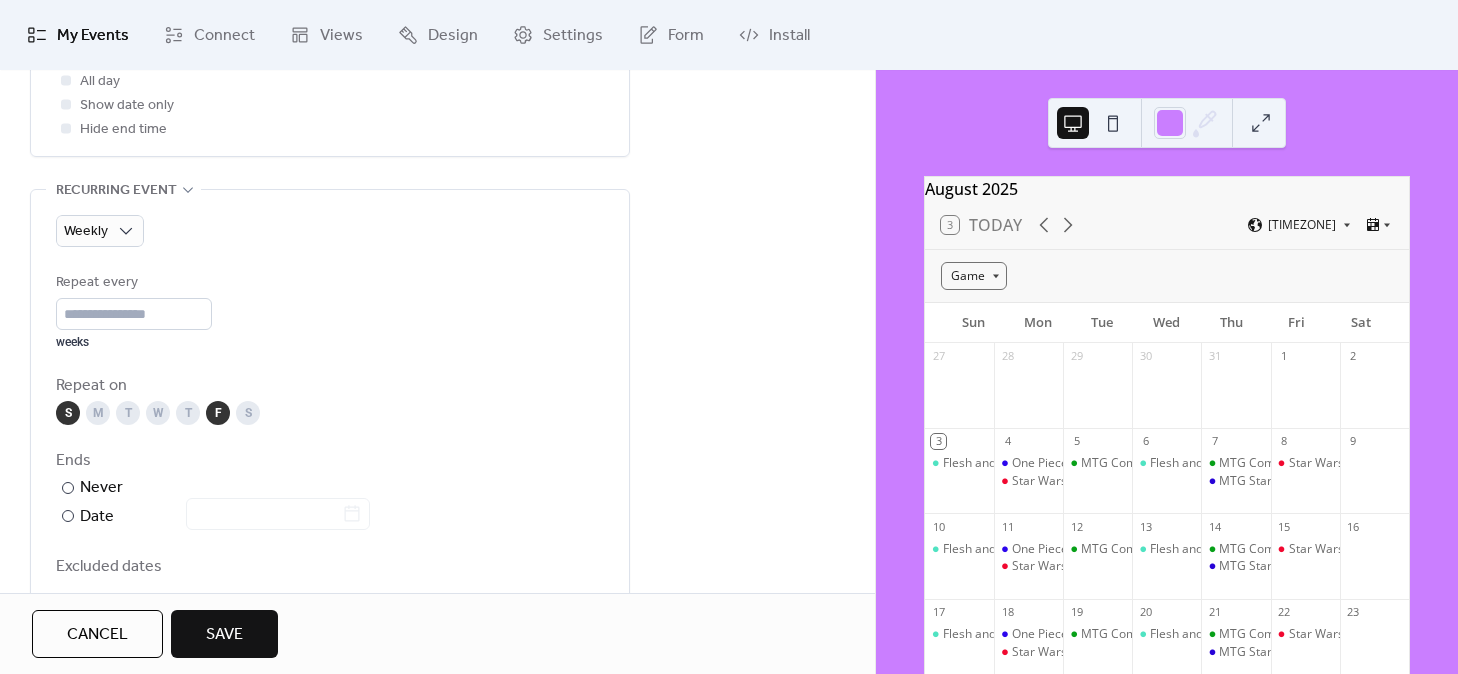 click on "S" at bounding box center [68, 413] 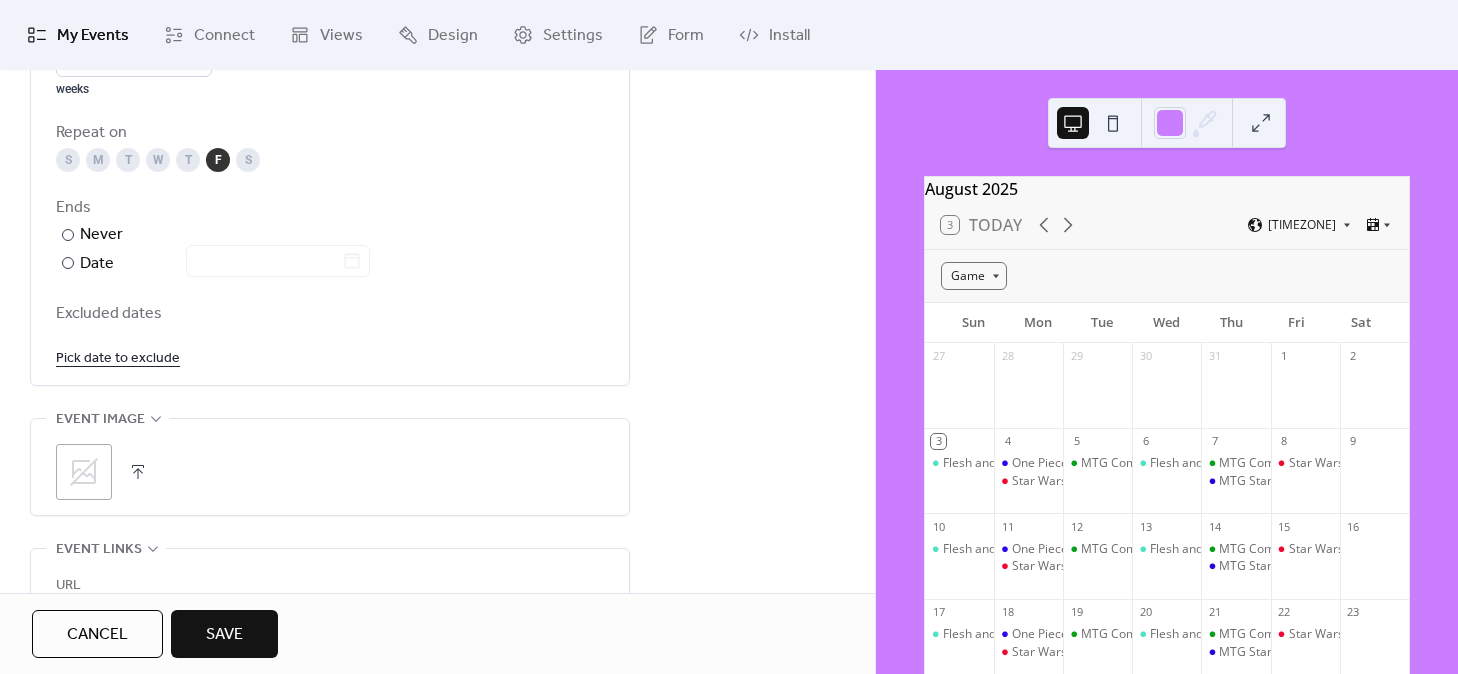 scroll, scrollTop: 1080, scrollLeft: 0, axis: vertical 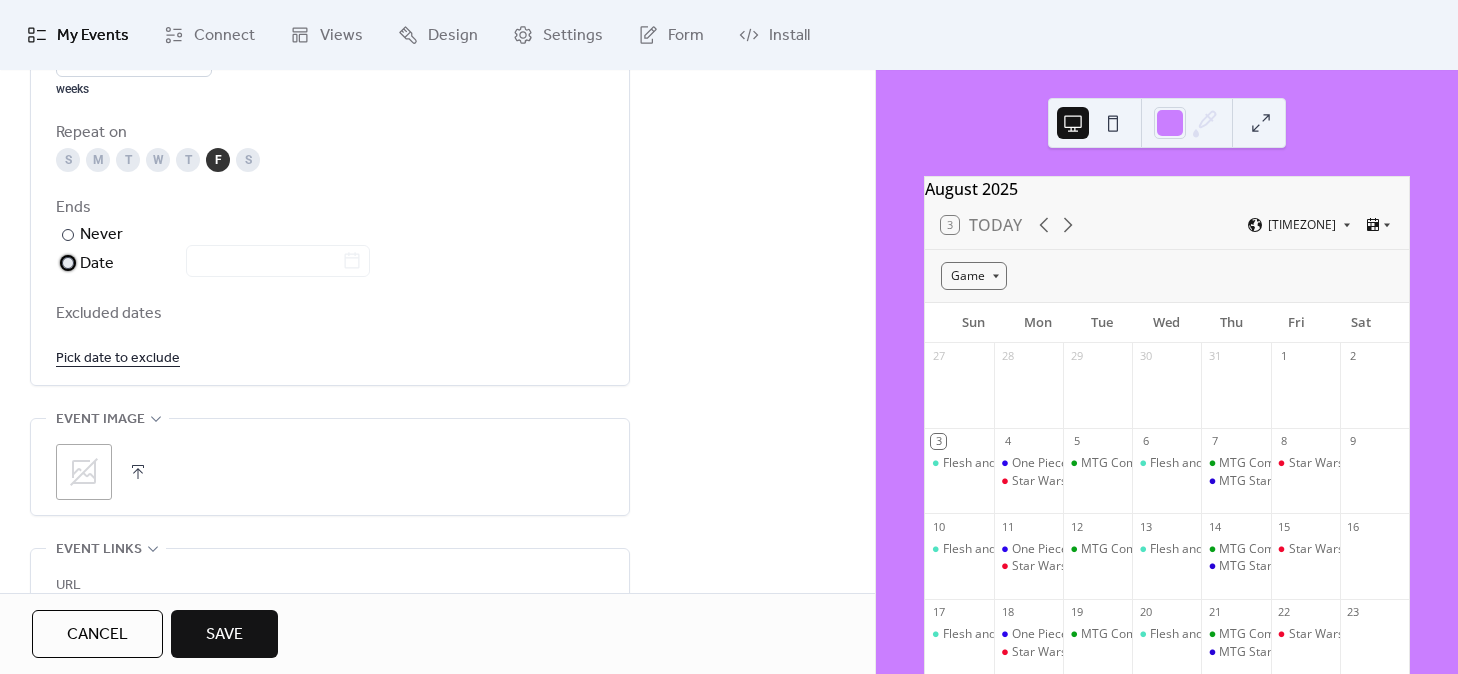 click on "Date" at bounding box center [225, 264] 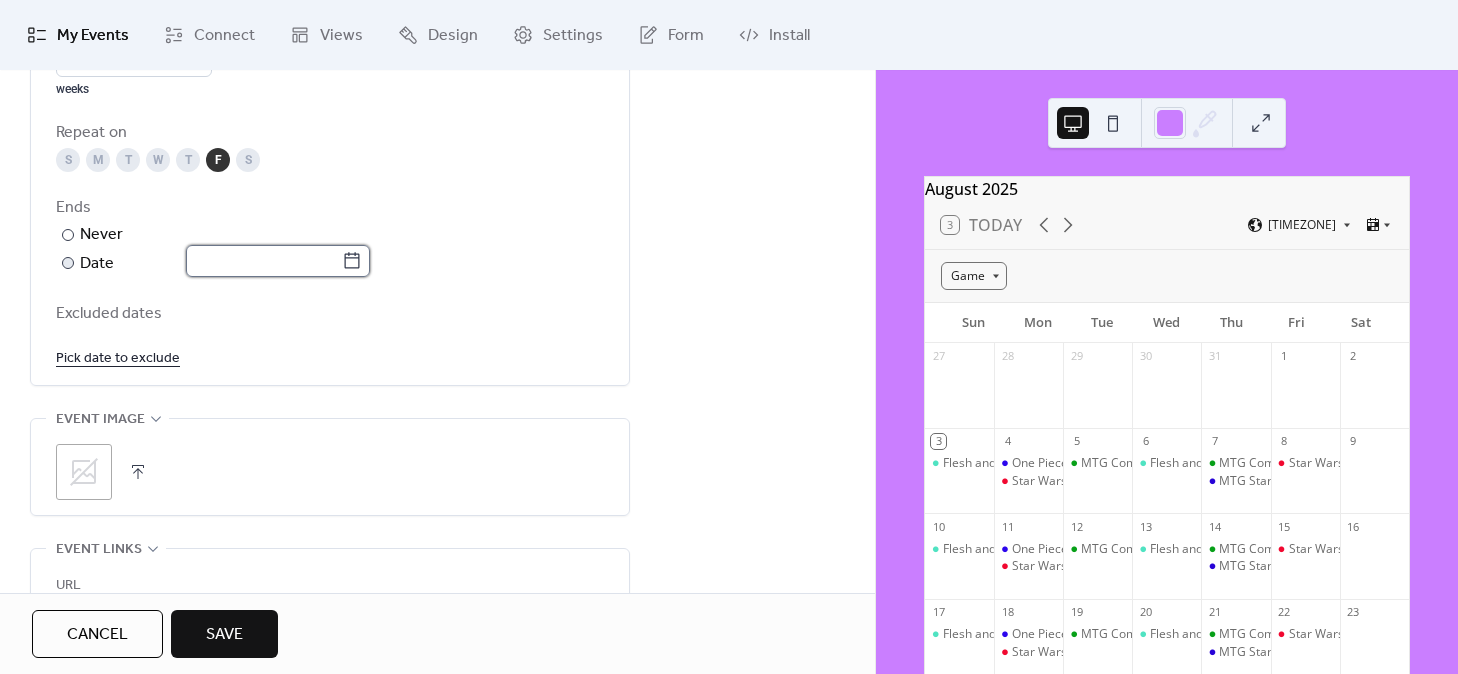 click at bounding box center [264, 261] 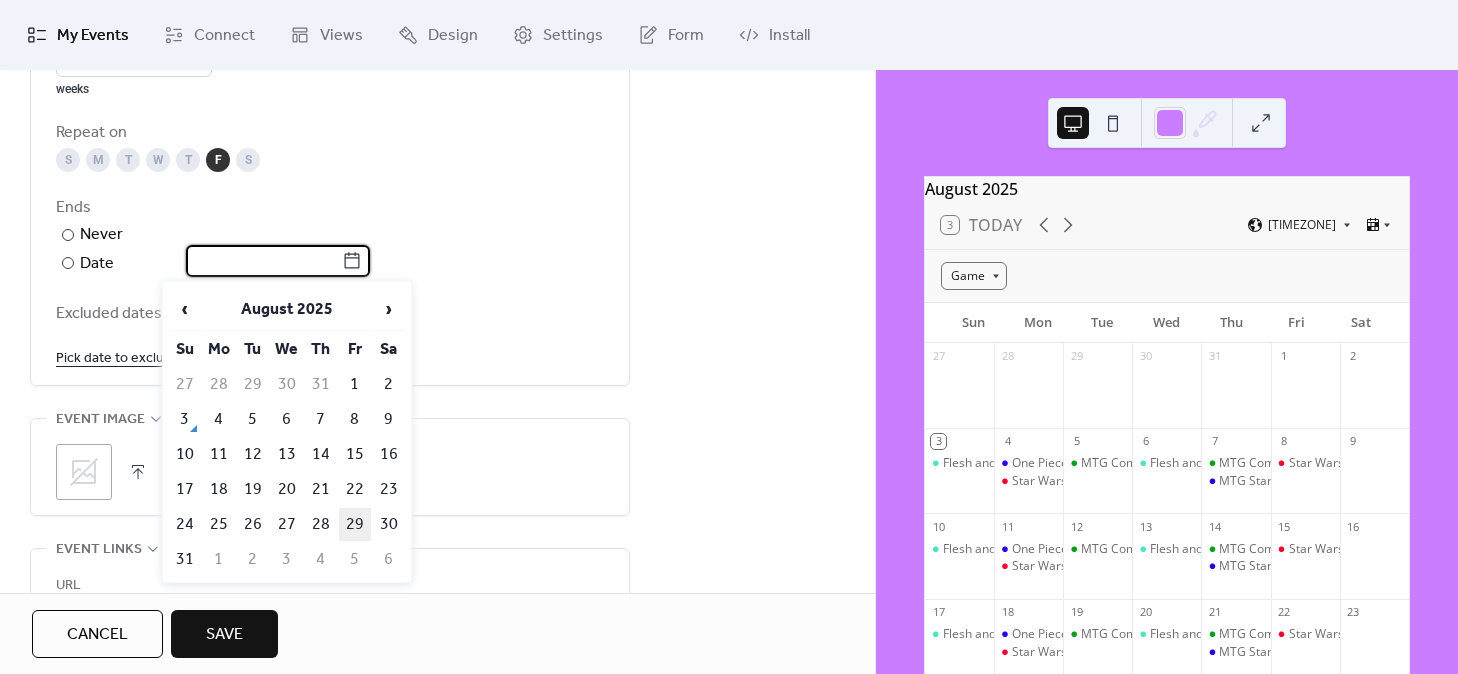 click on "29" at bounding box center (355, 524) 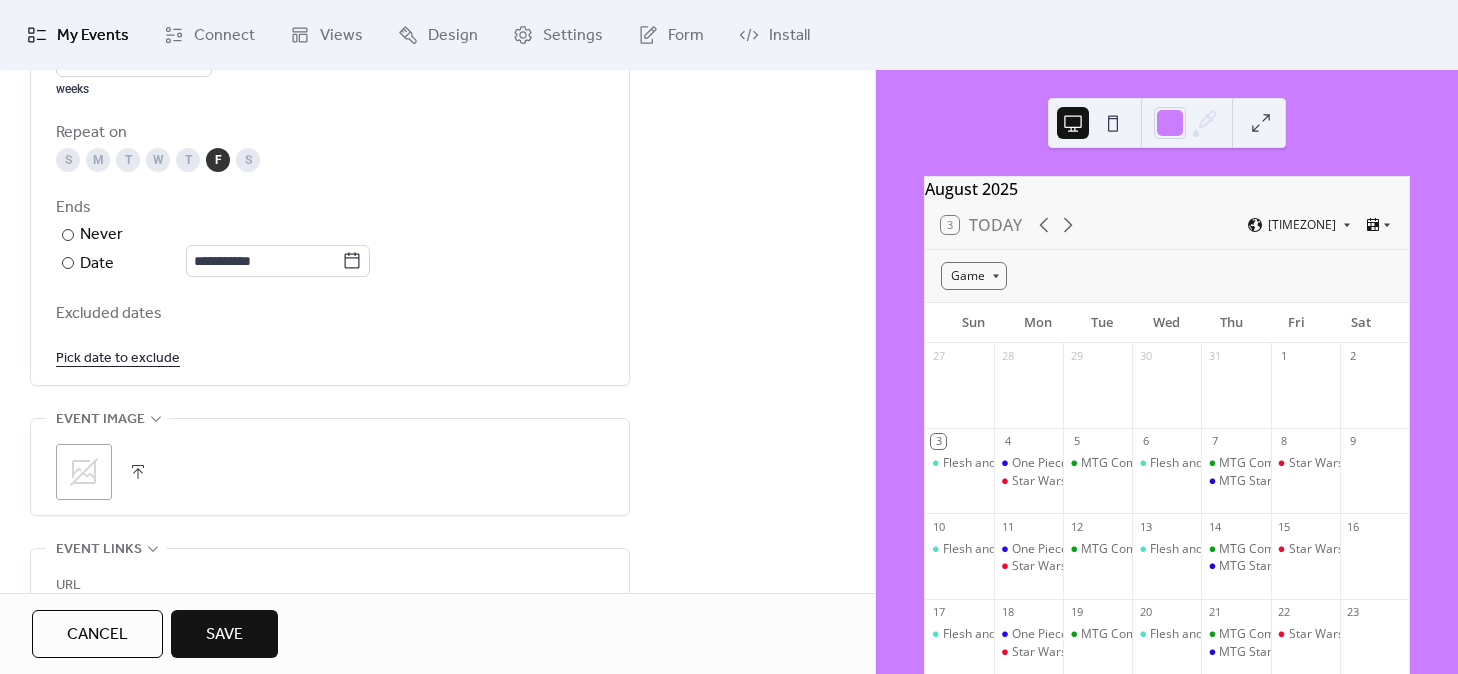 scroll, scrollTop: 1323, scrollLeft: 0, axis: vertical 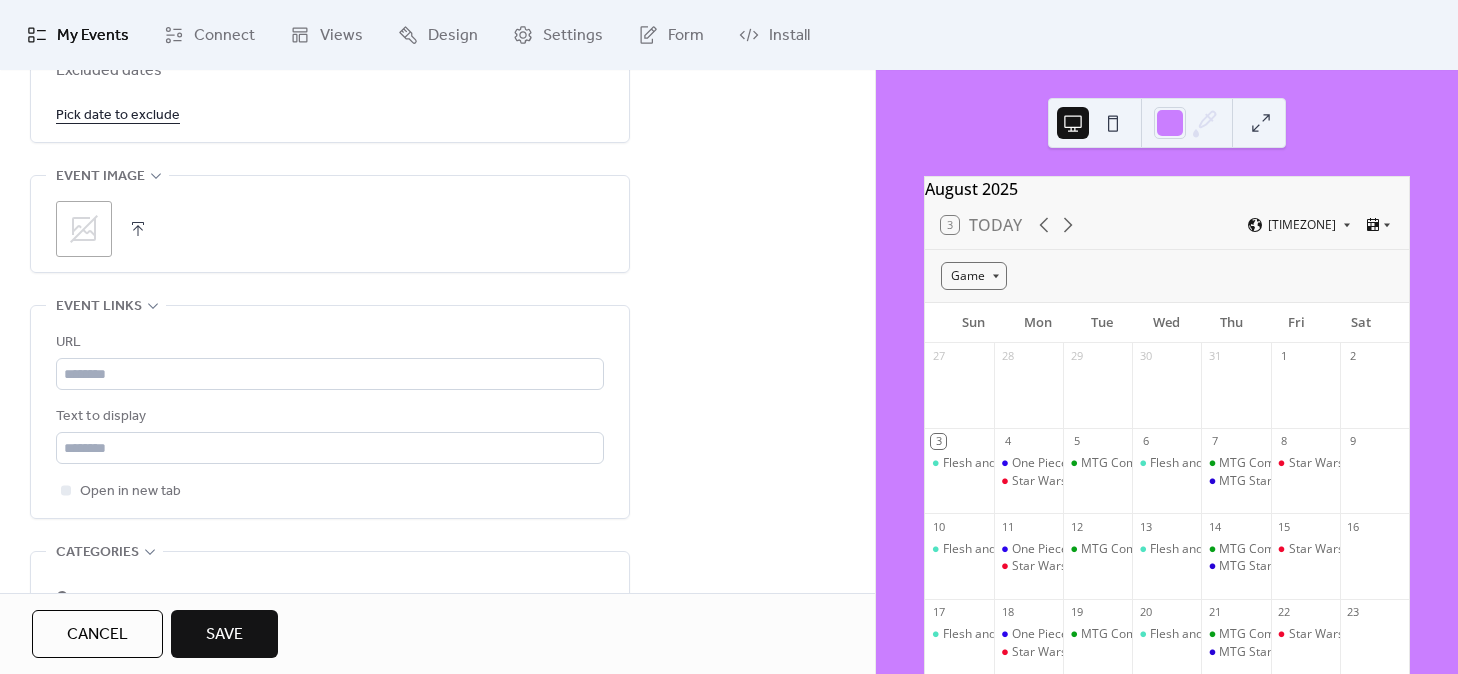 click 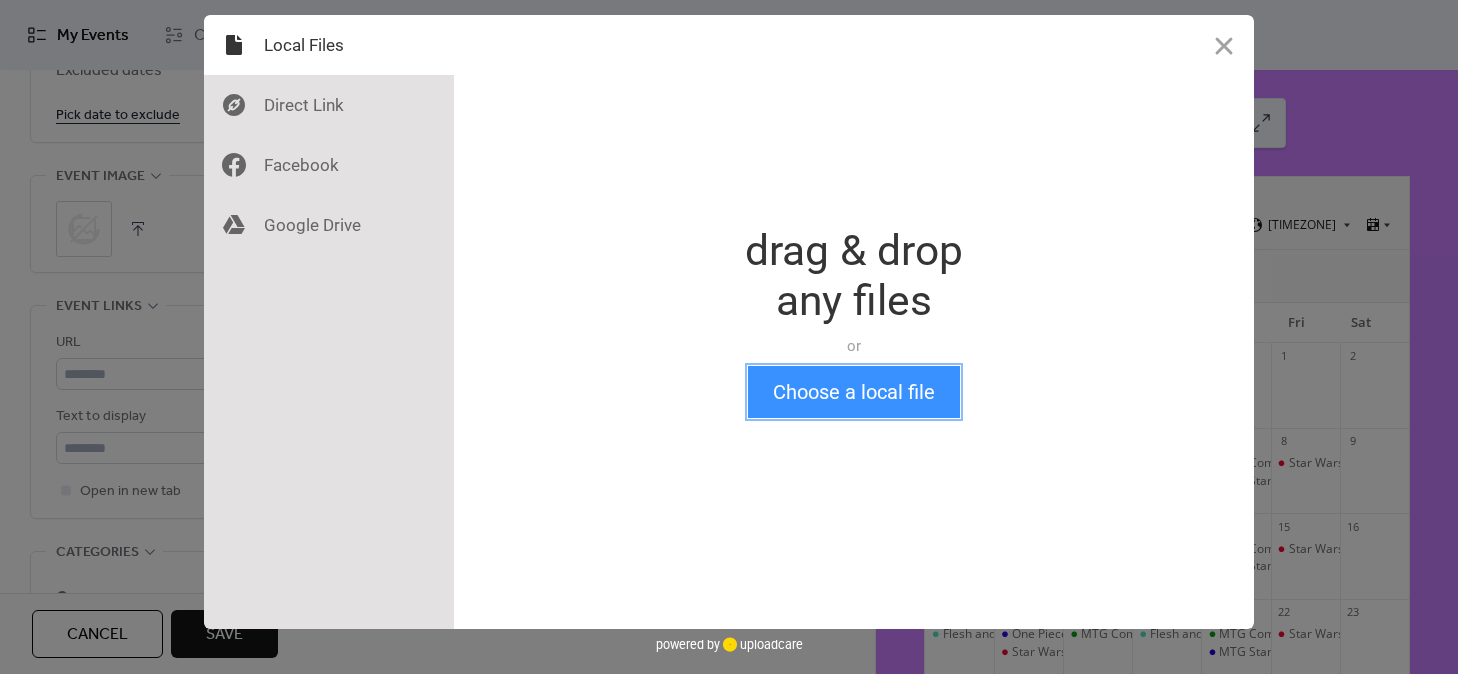 click on "Choose a local file" at bounding box center [854, 392] 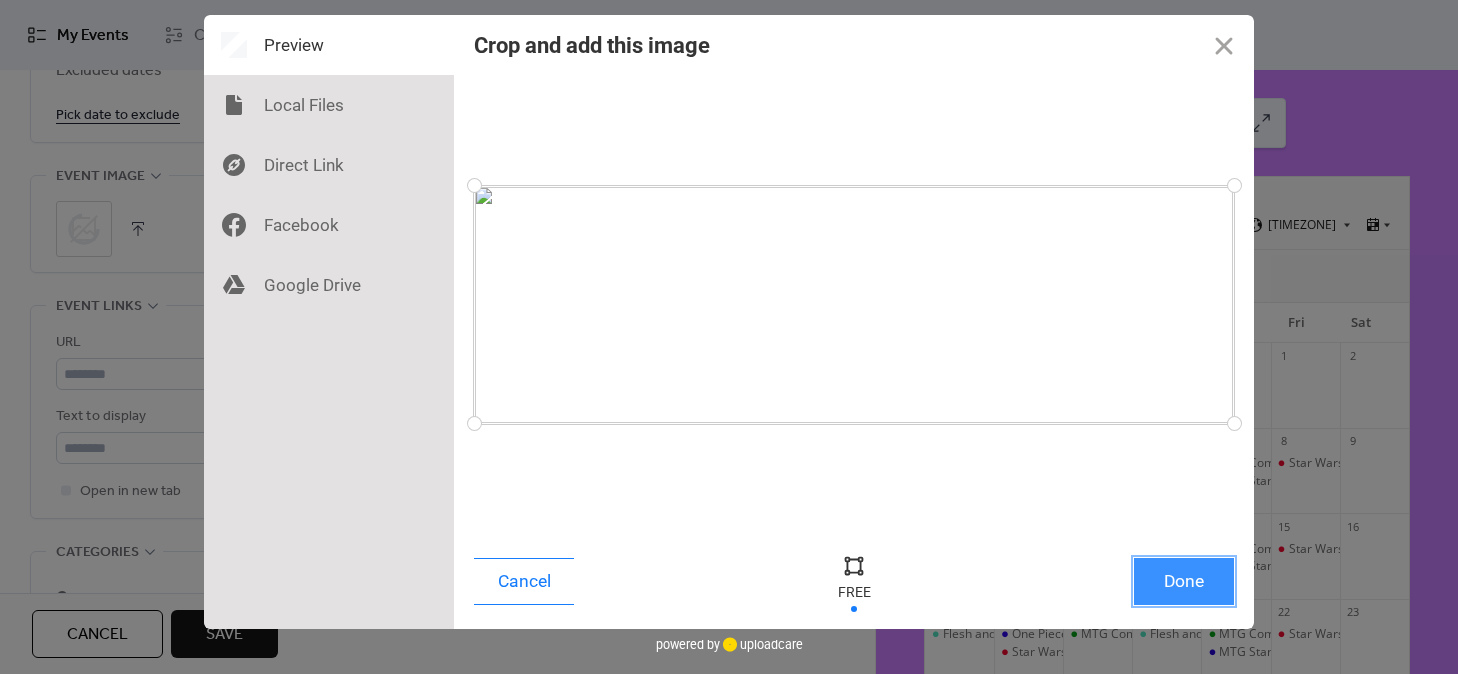 click on "Done" at bounding box center [1184, 581] 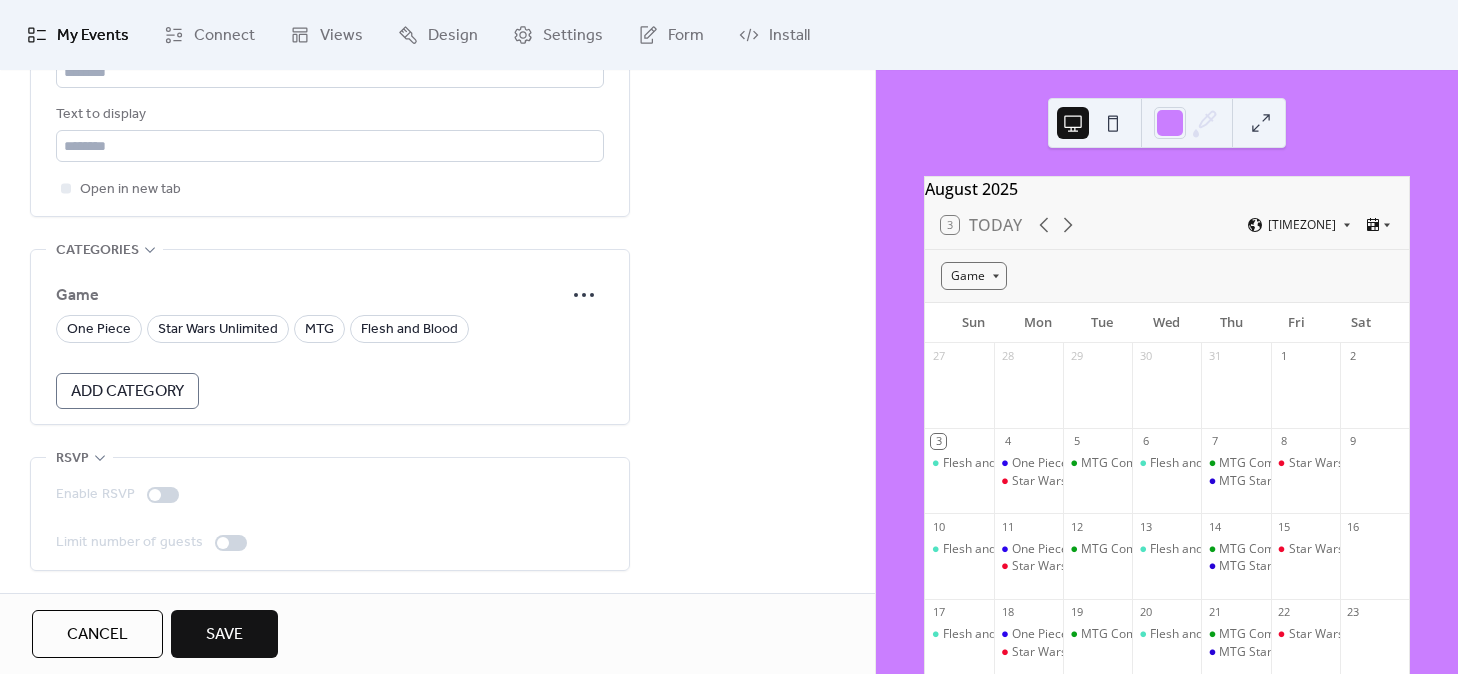 scroll, scrollTop: 1624, scrollLeft: 0, axis: vertical 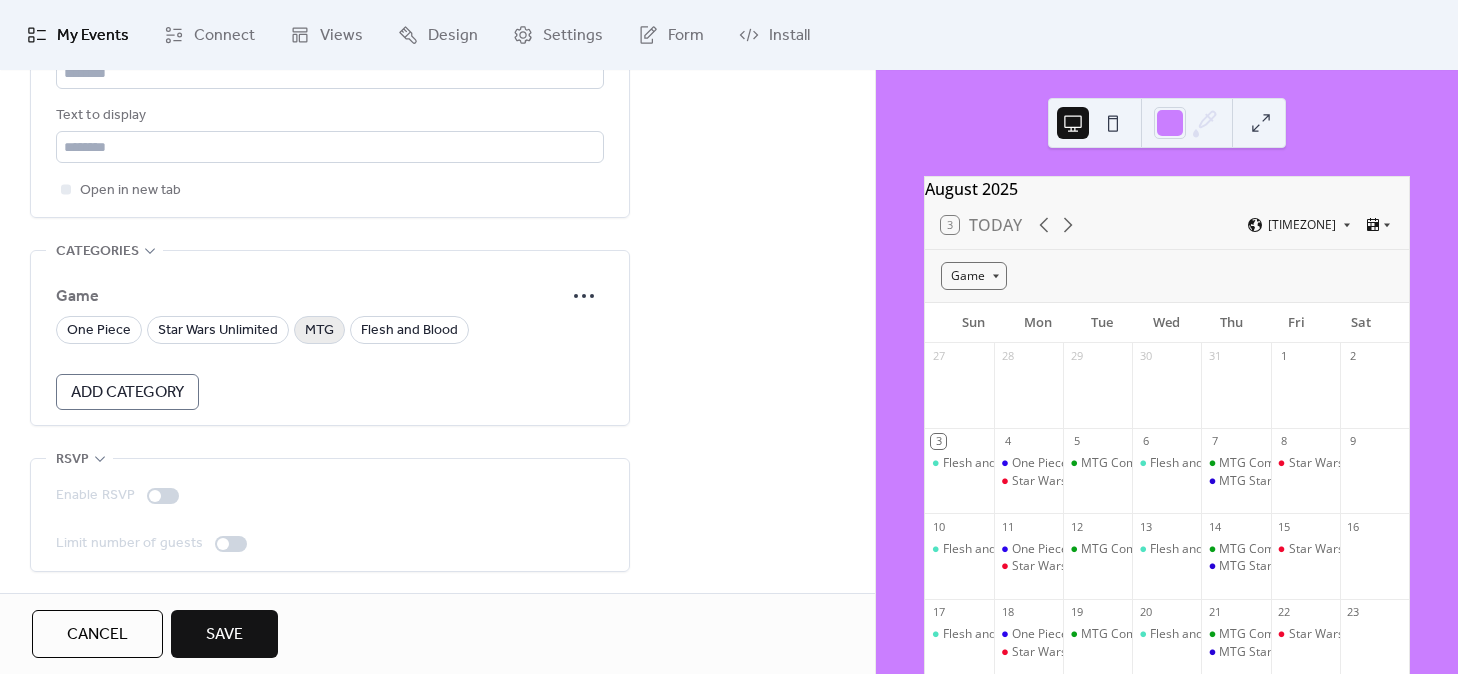 click on "MTG" at bounding box center [319, 331] 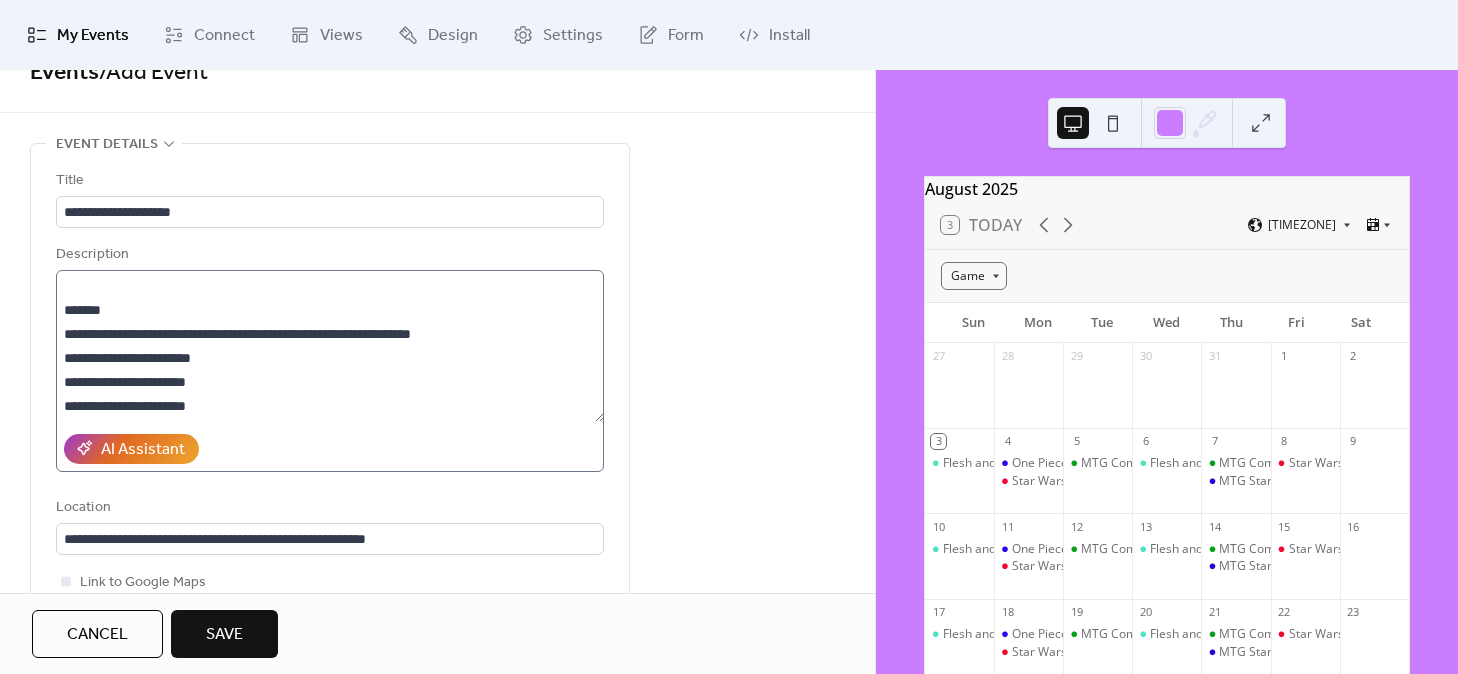 scroll, scrollTop: 30, scrollLeft: 0, axis: vertical 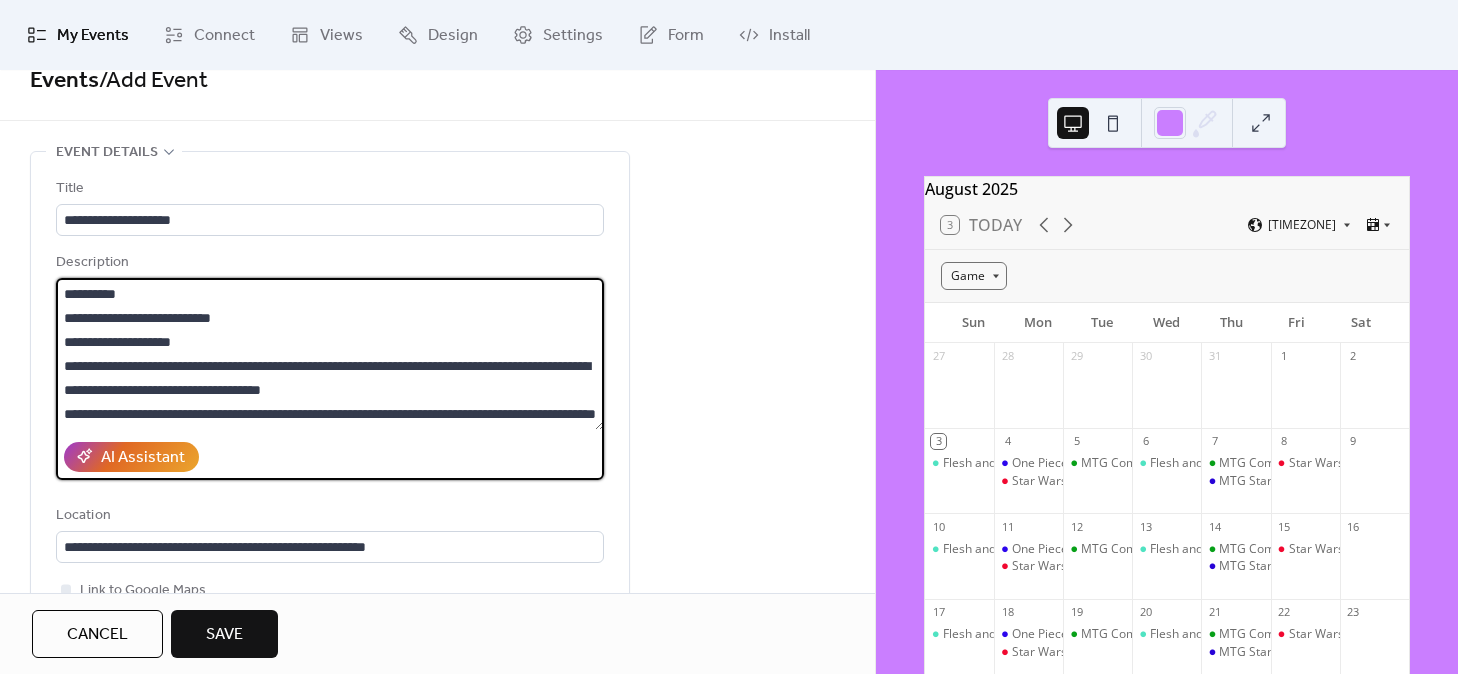 drag, startPoint x: 248, startPoint y: 415, endPoint x: 15, endPoint y: 240, distance: 291.40005 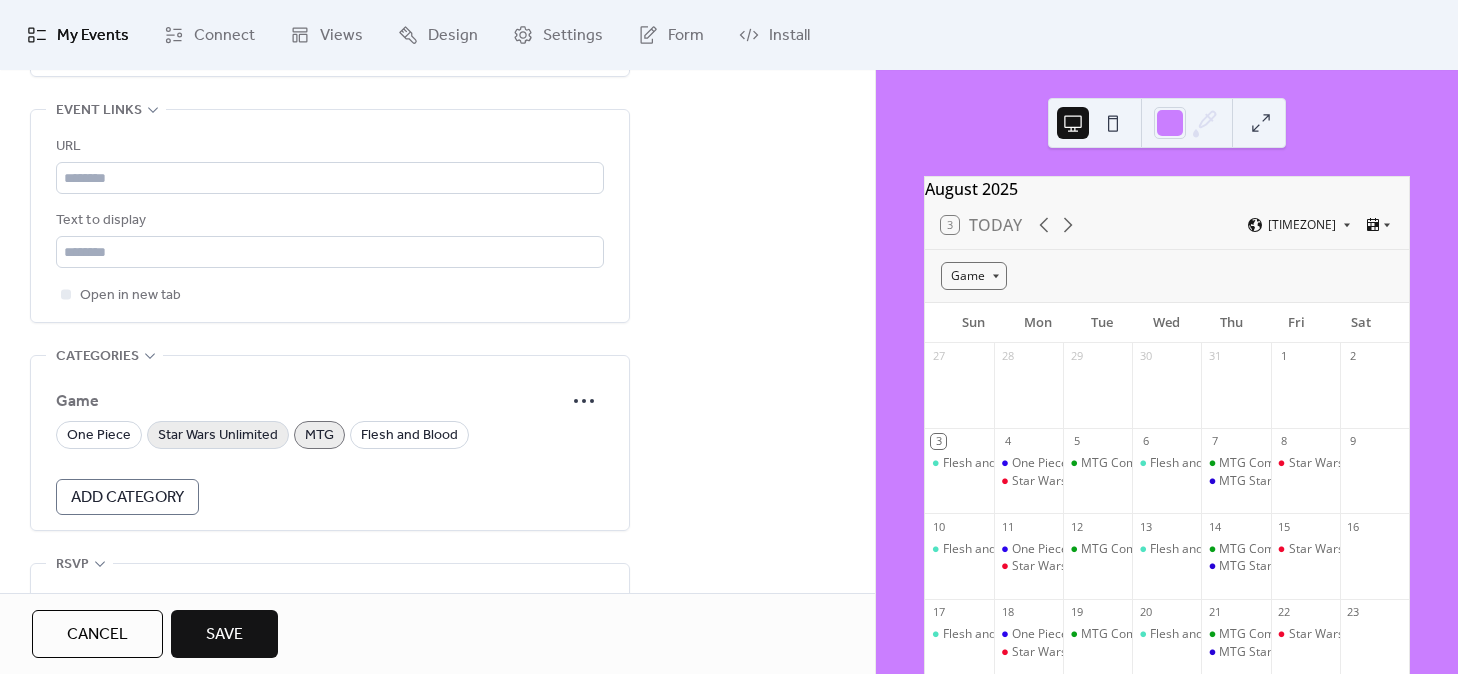 scroll, scrollTop: 1515, scrollLeft: 0, axis: vertical 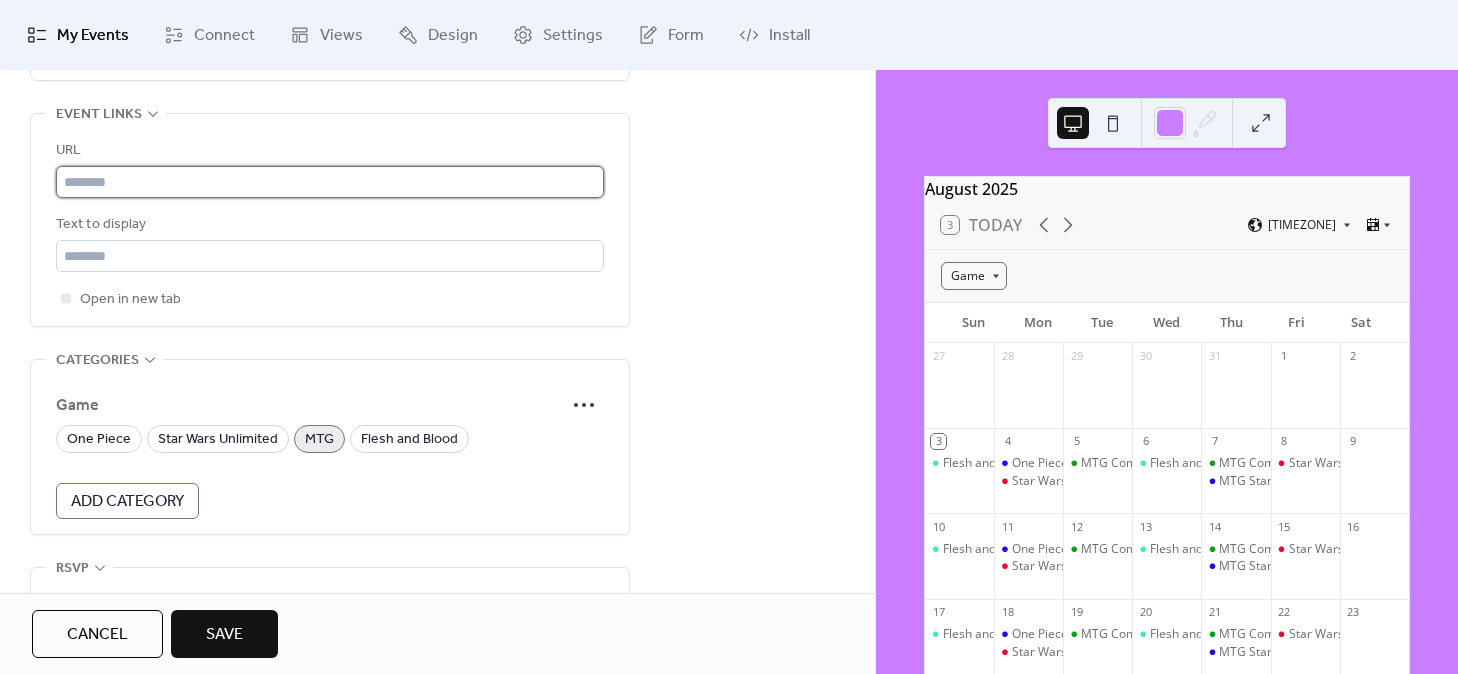 click at bounding box center [330, 182] 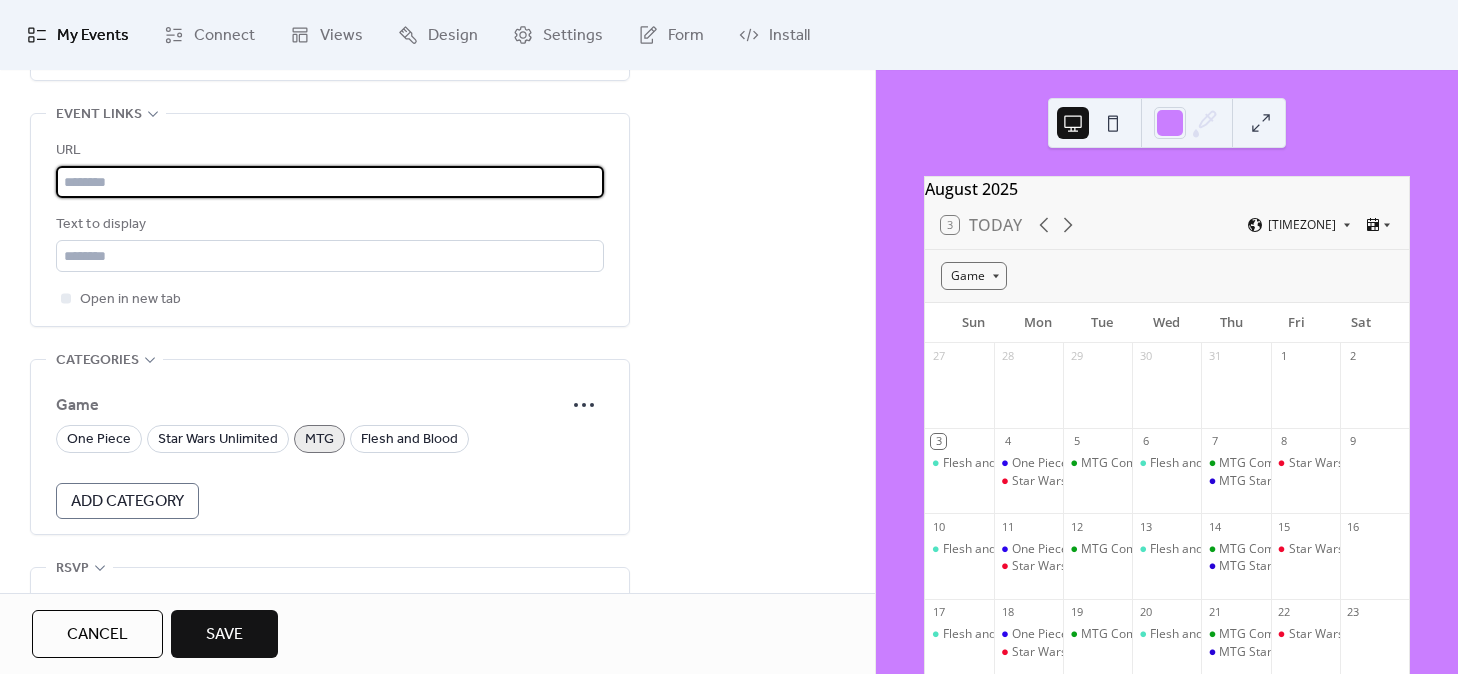 paste on "**********" 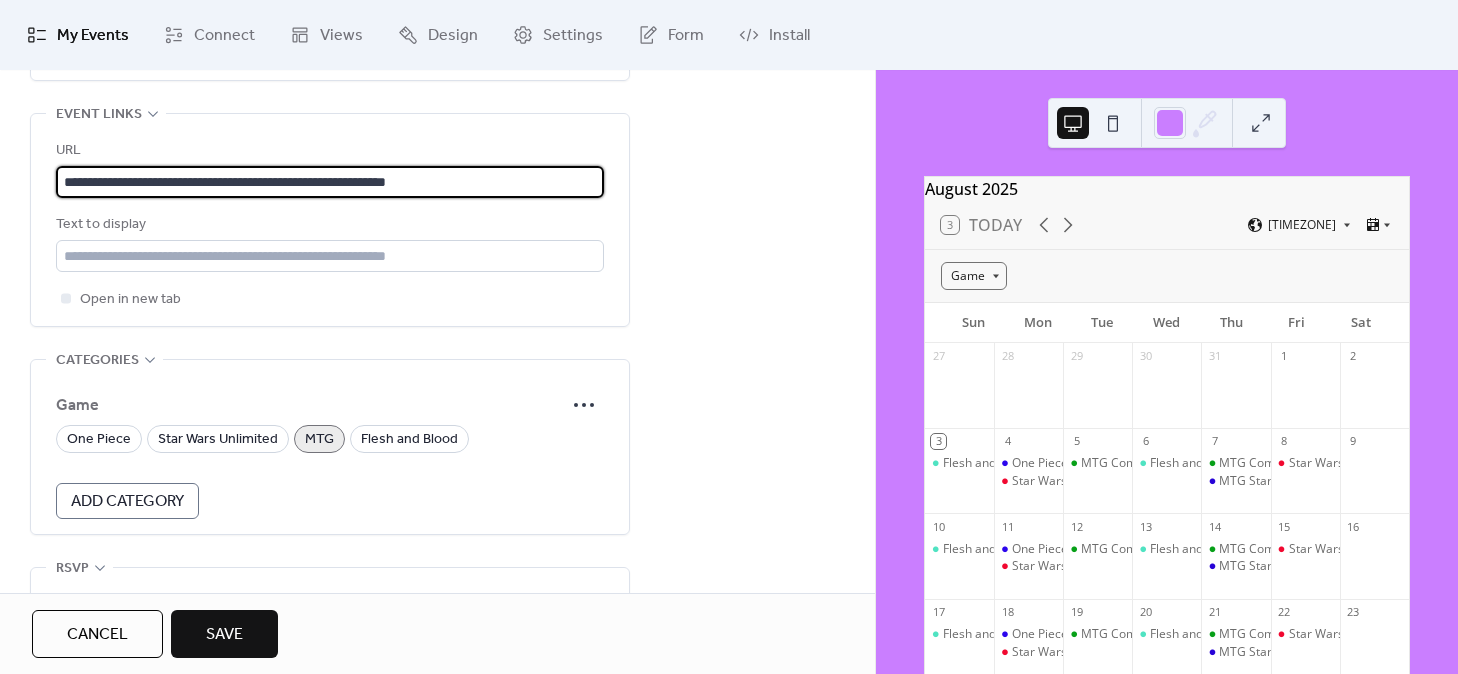 type on "**********" 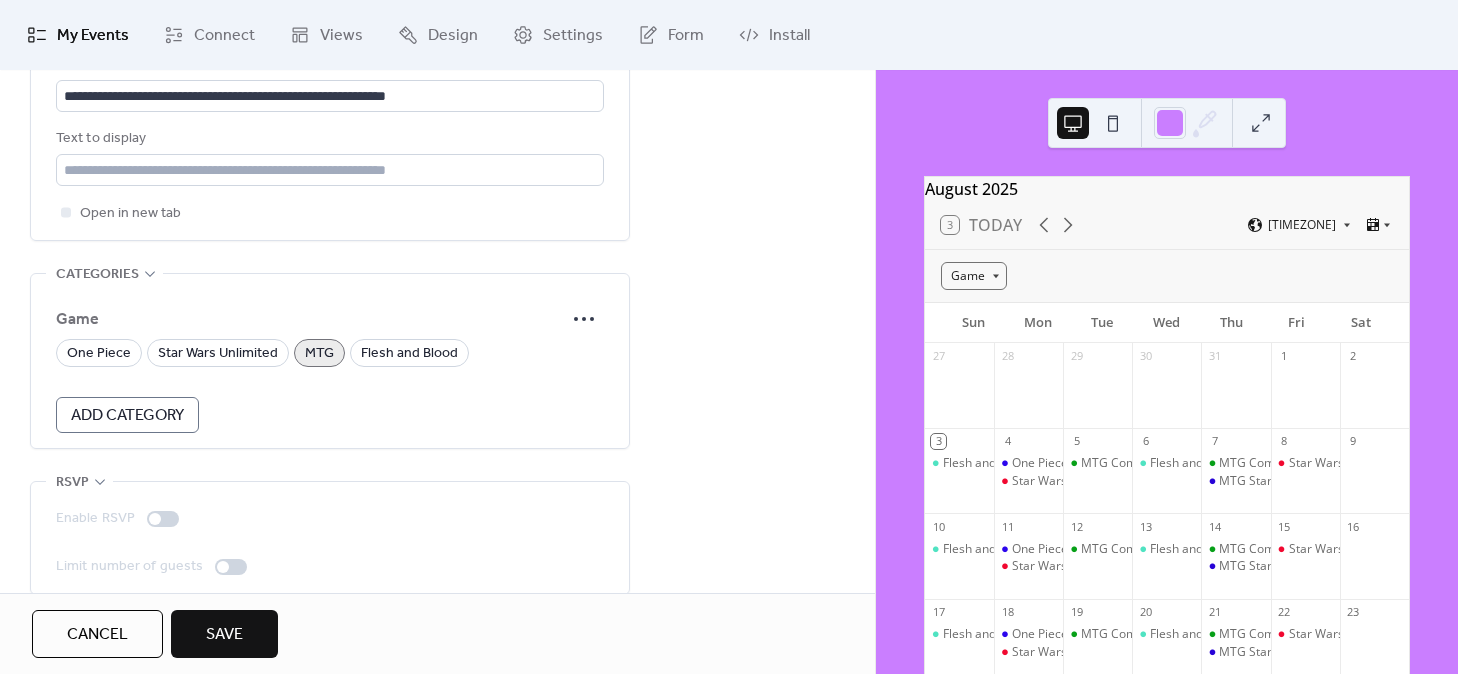 scroll, scrollTop: 1625, scrollLeft: 0, axis: vertical 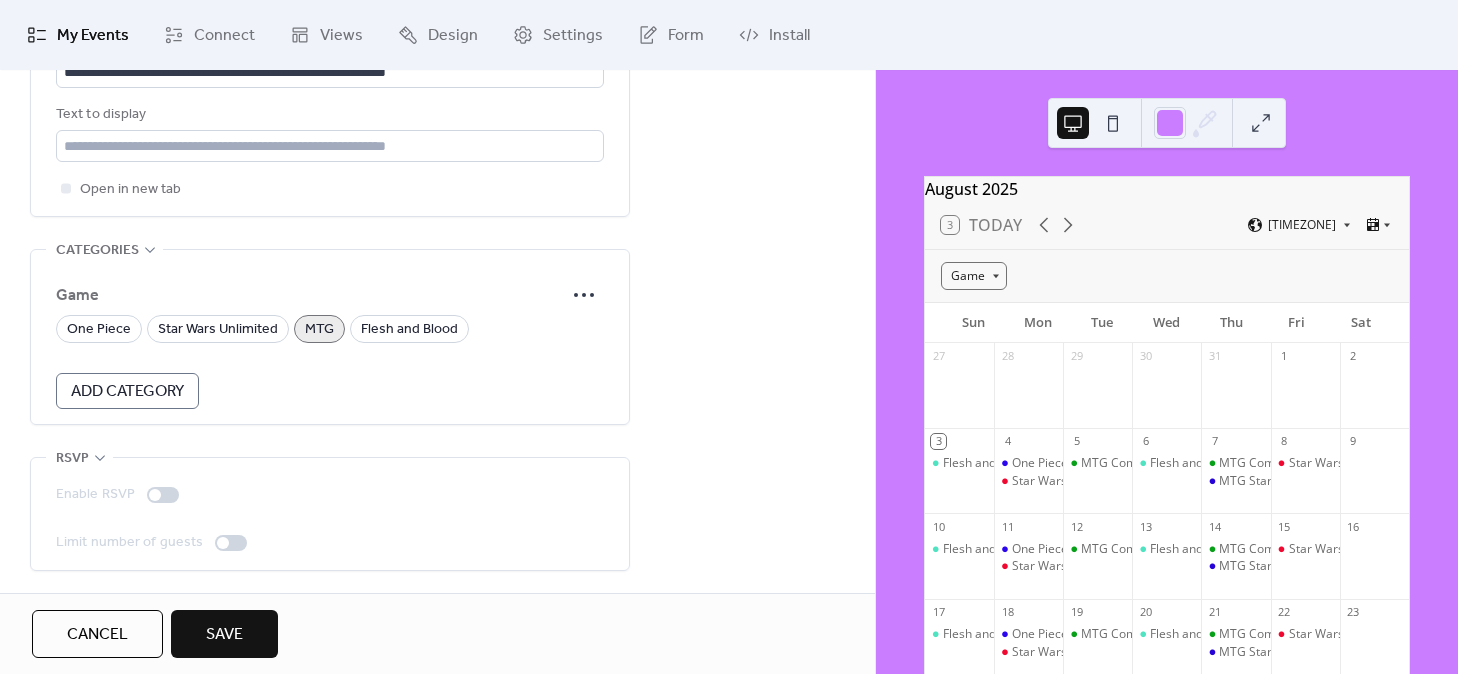 drag, startPoint x: 216, startPoint y: 624, endPoint x: 823, endPoint y: 213, distance: 733.05524 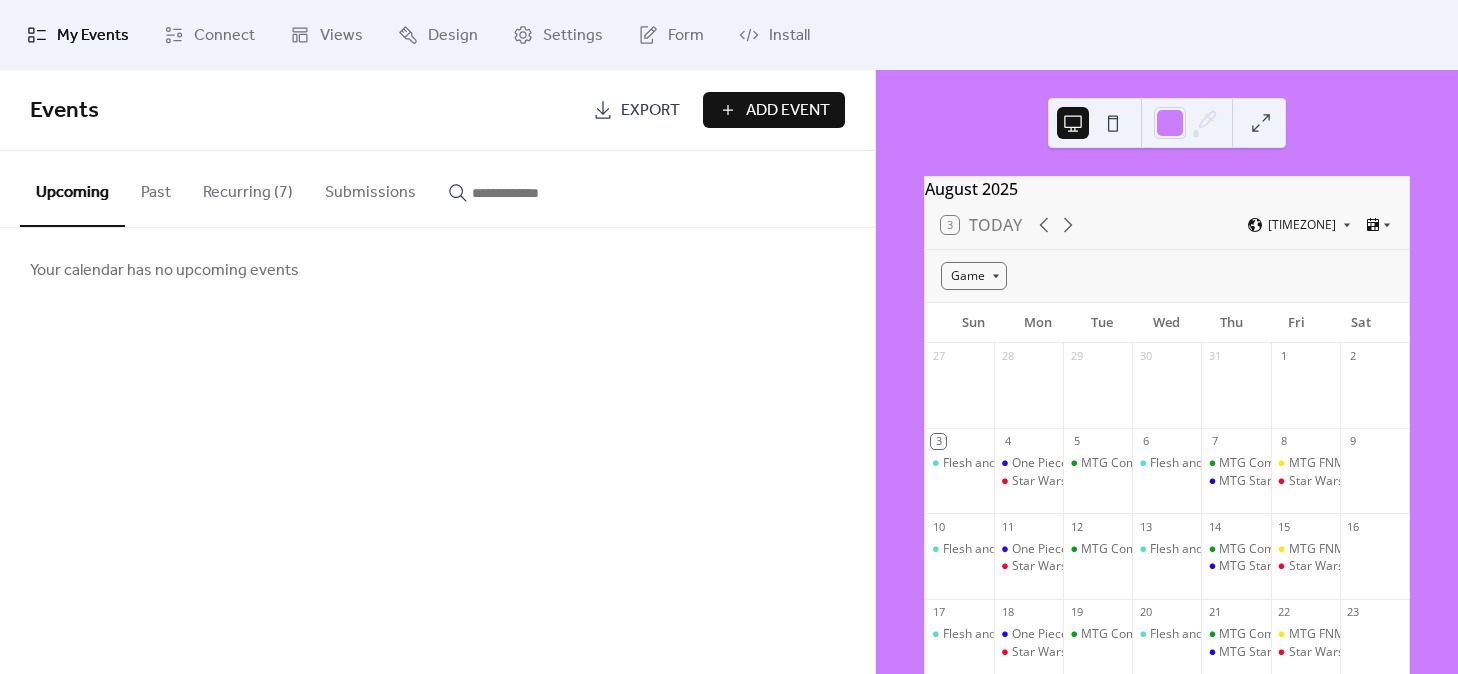 click on "Recurring (7)" at bounding box center [248, 188] 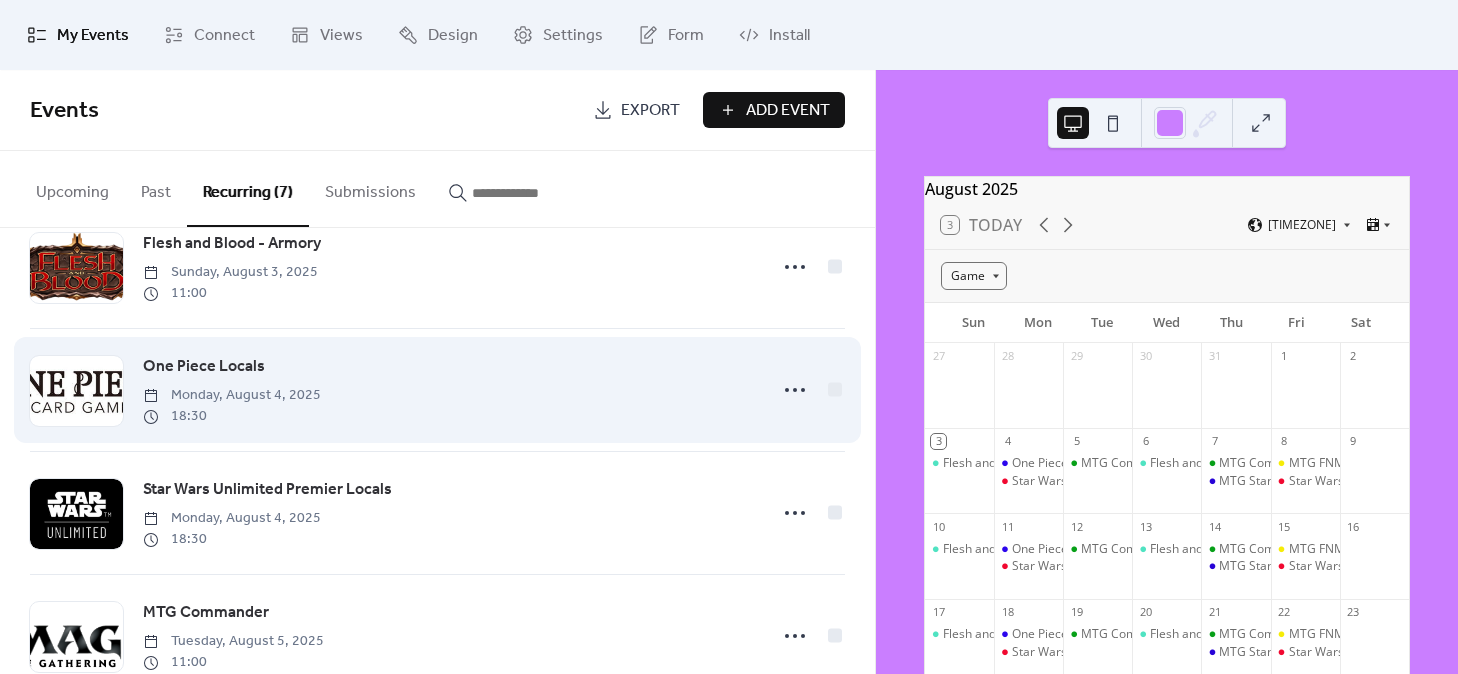 scroll, scrollTop: 0, scrollLeft: 0, axis: both 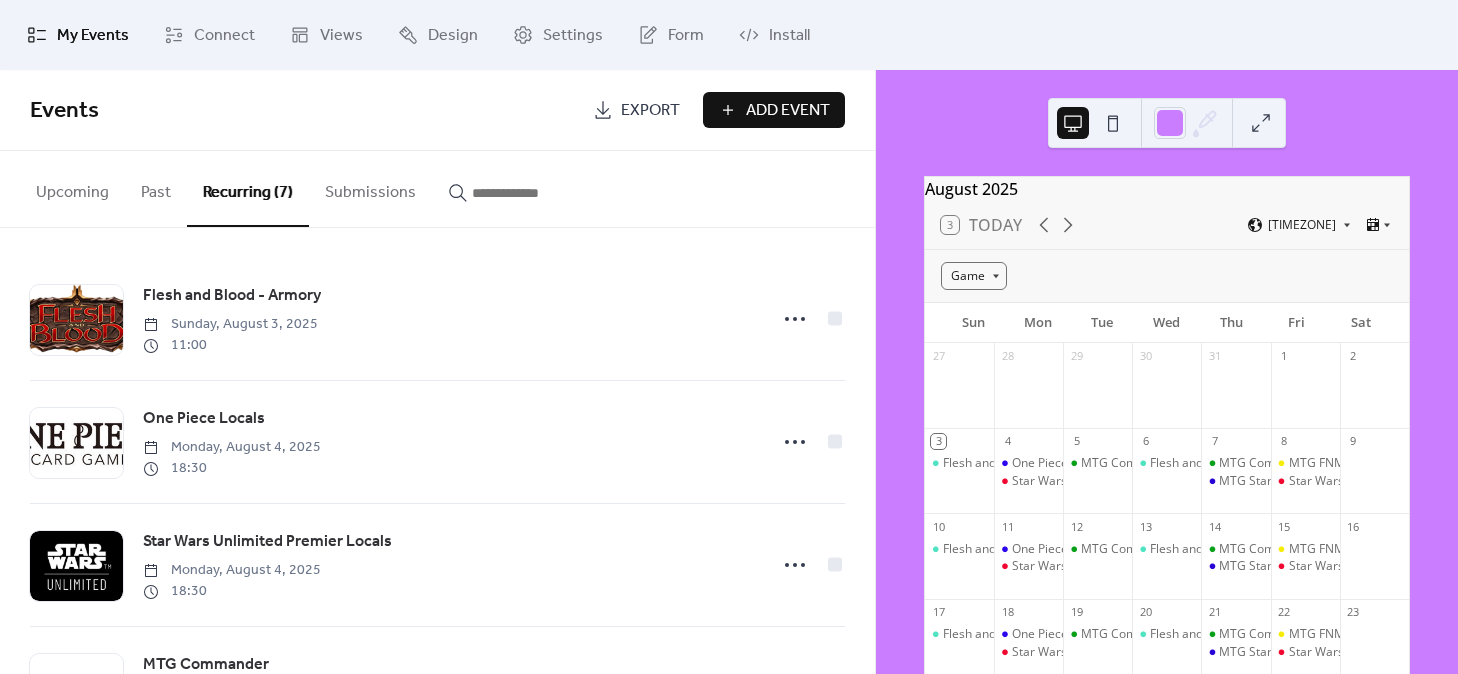 click on "Add Event" at bounding box center [788, 111] 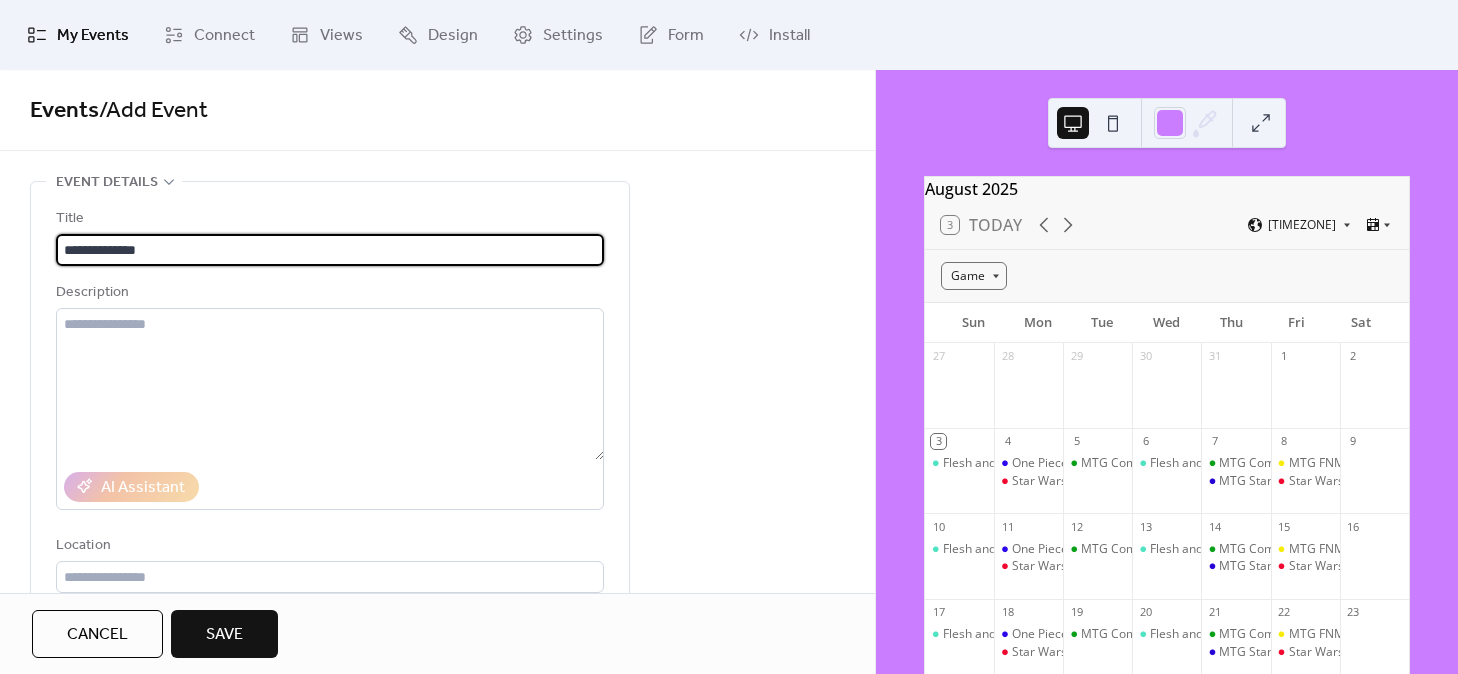 type on "**********" 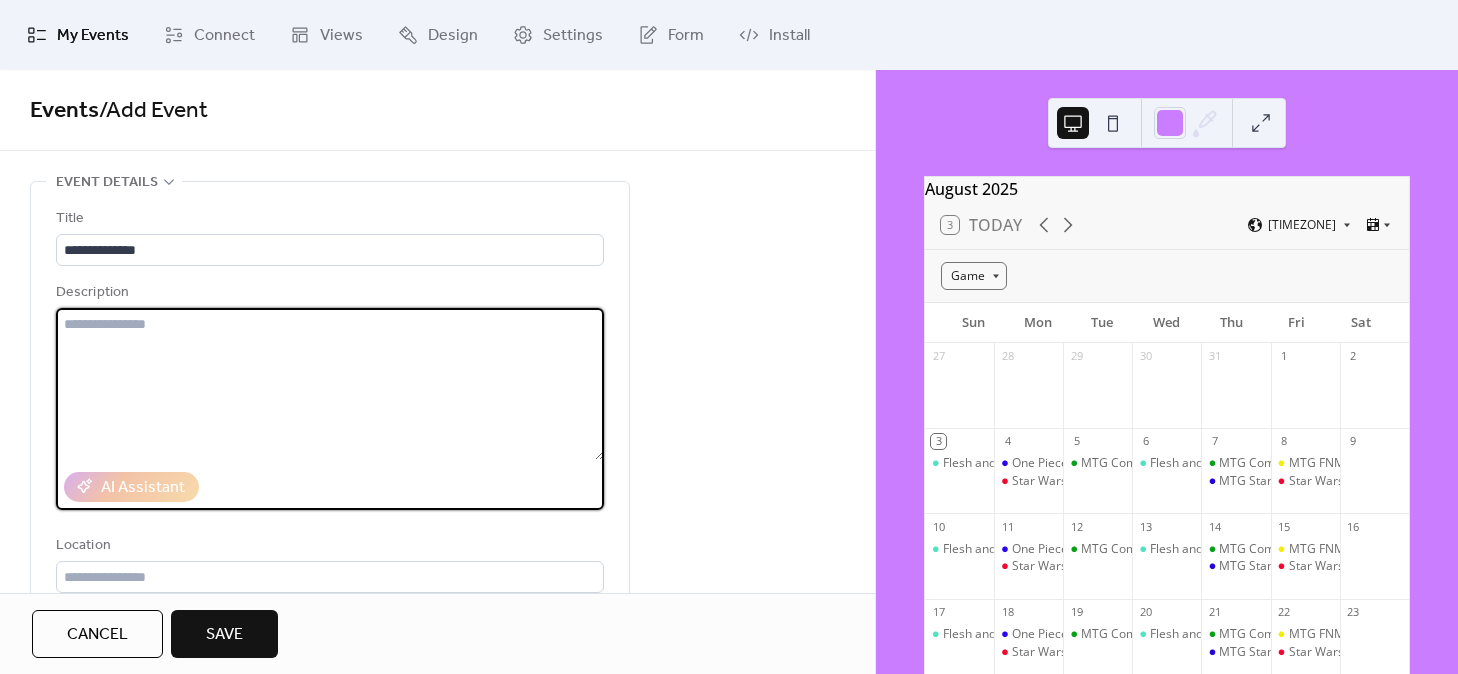 paste on "**********" 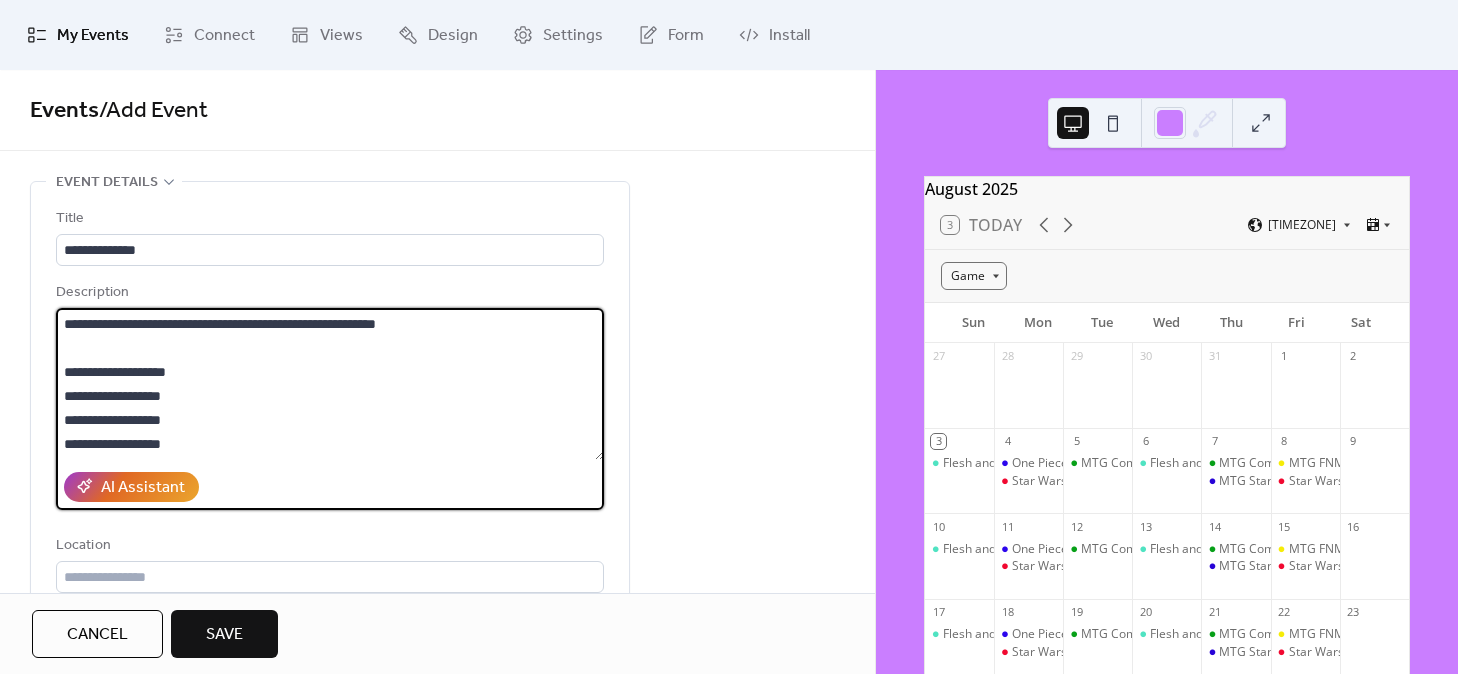 scroll, scrollTop: 0, scrollLeft: 0, axis: both 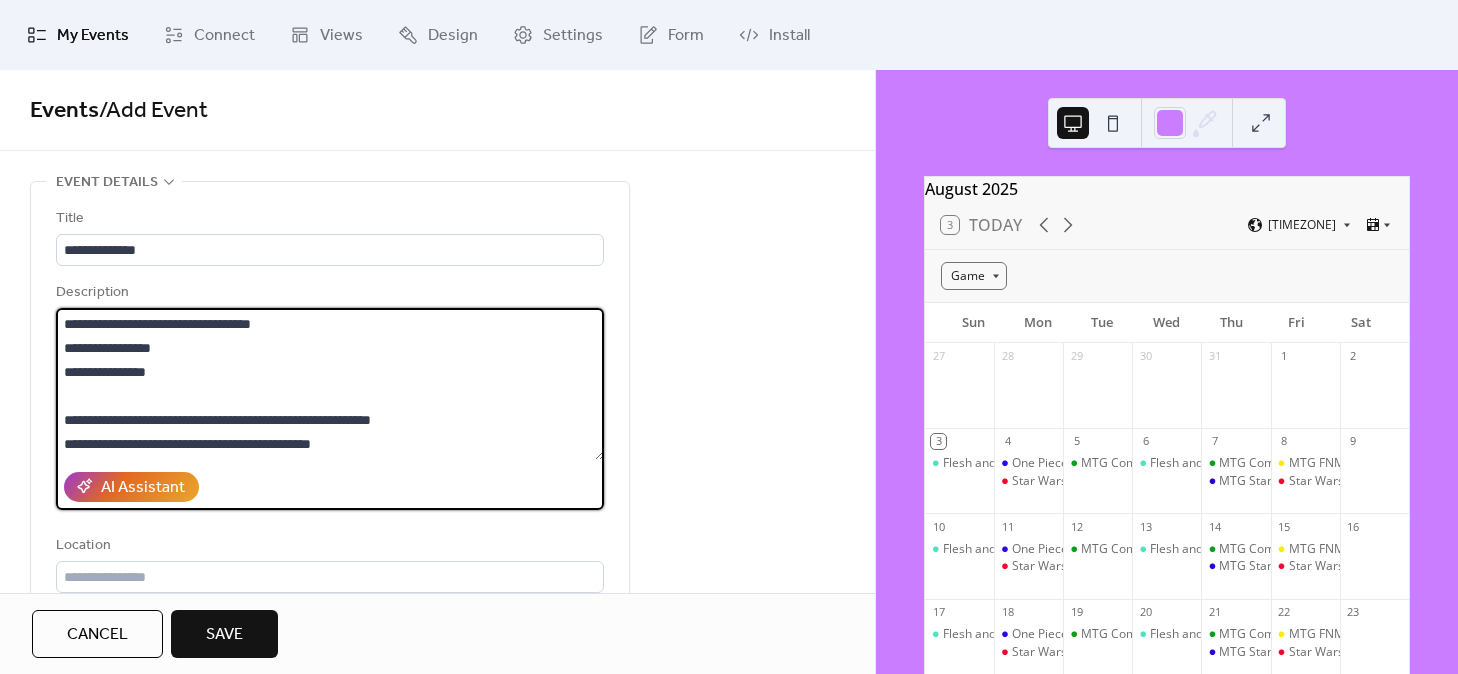 click on "**********" at bounding box center (330, 384) 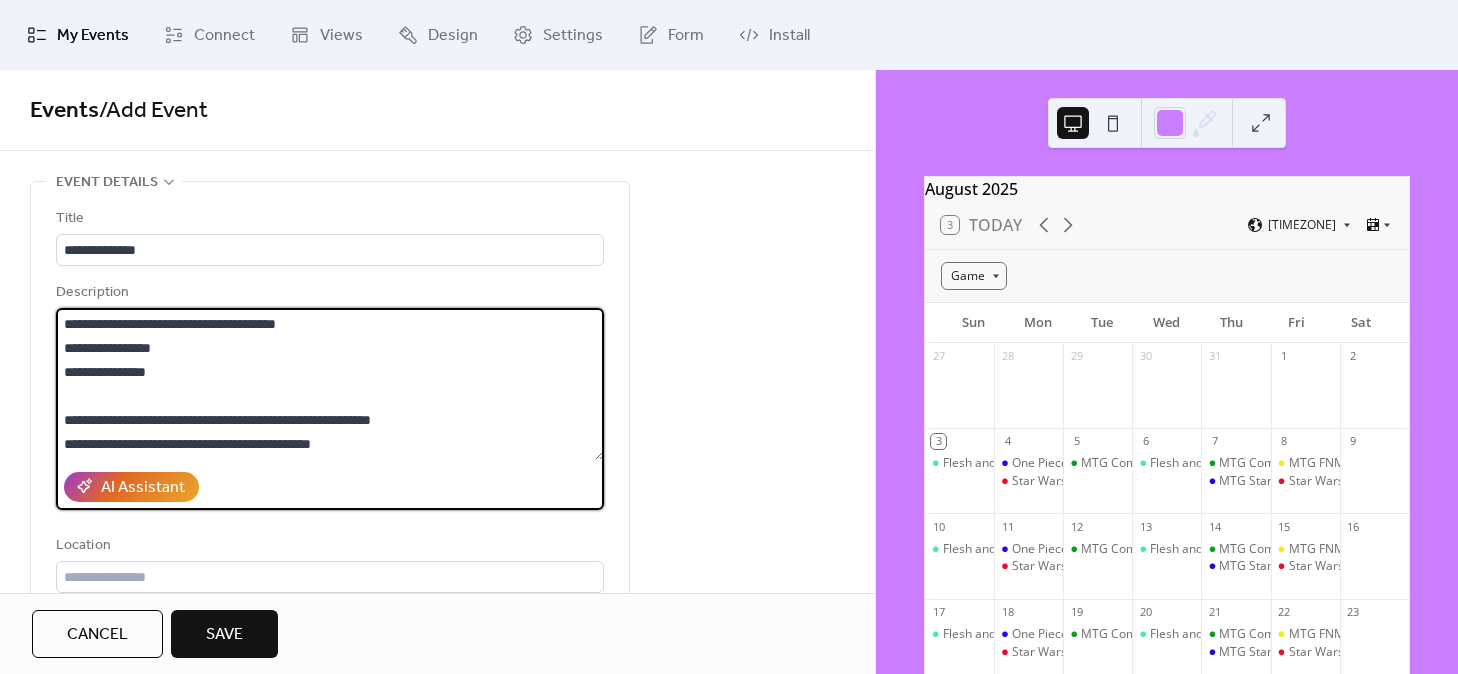 drag, startPoint x: 288, startPoint y: 320, endPoint x: 227, endPoint y: 317, distance: 61.073727 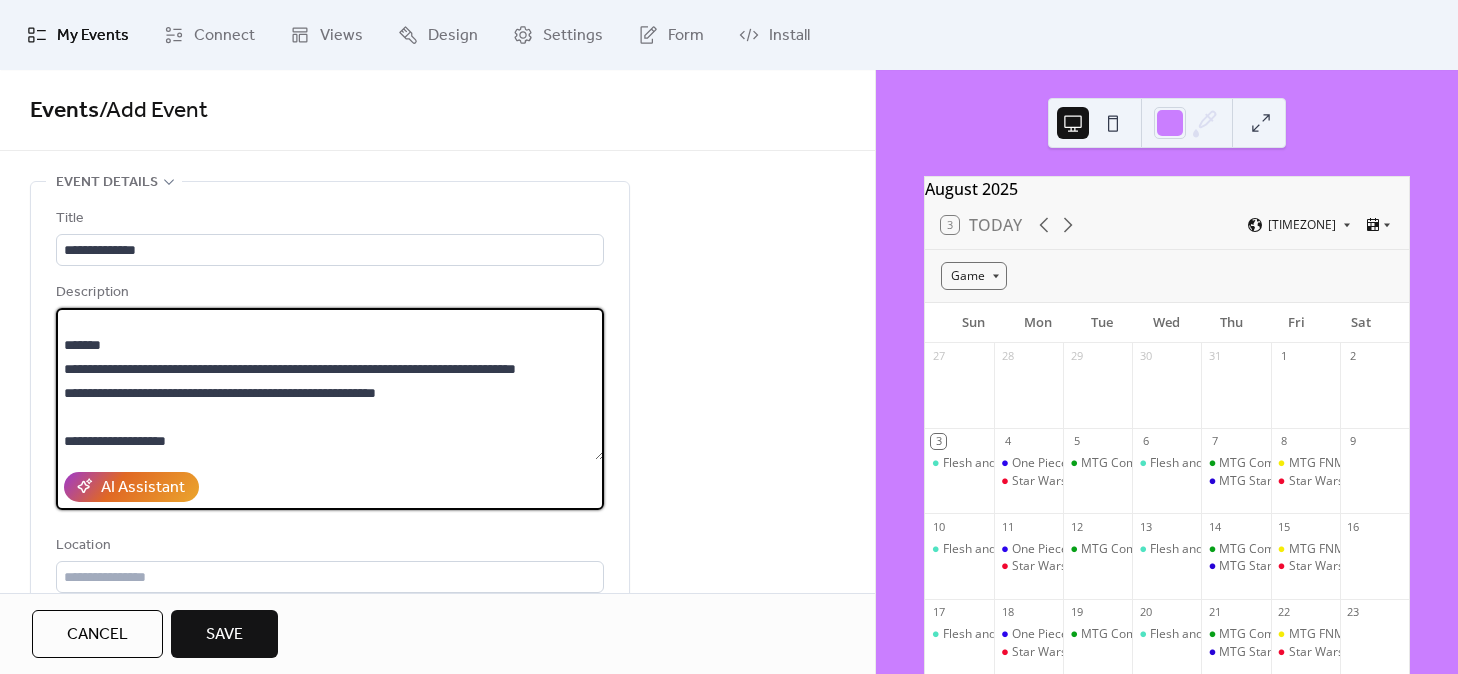 scroll, scrollTop: 146, scrollLeft: 0, axis: vertical 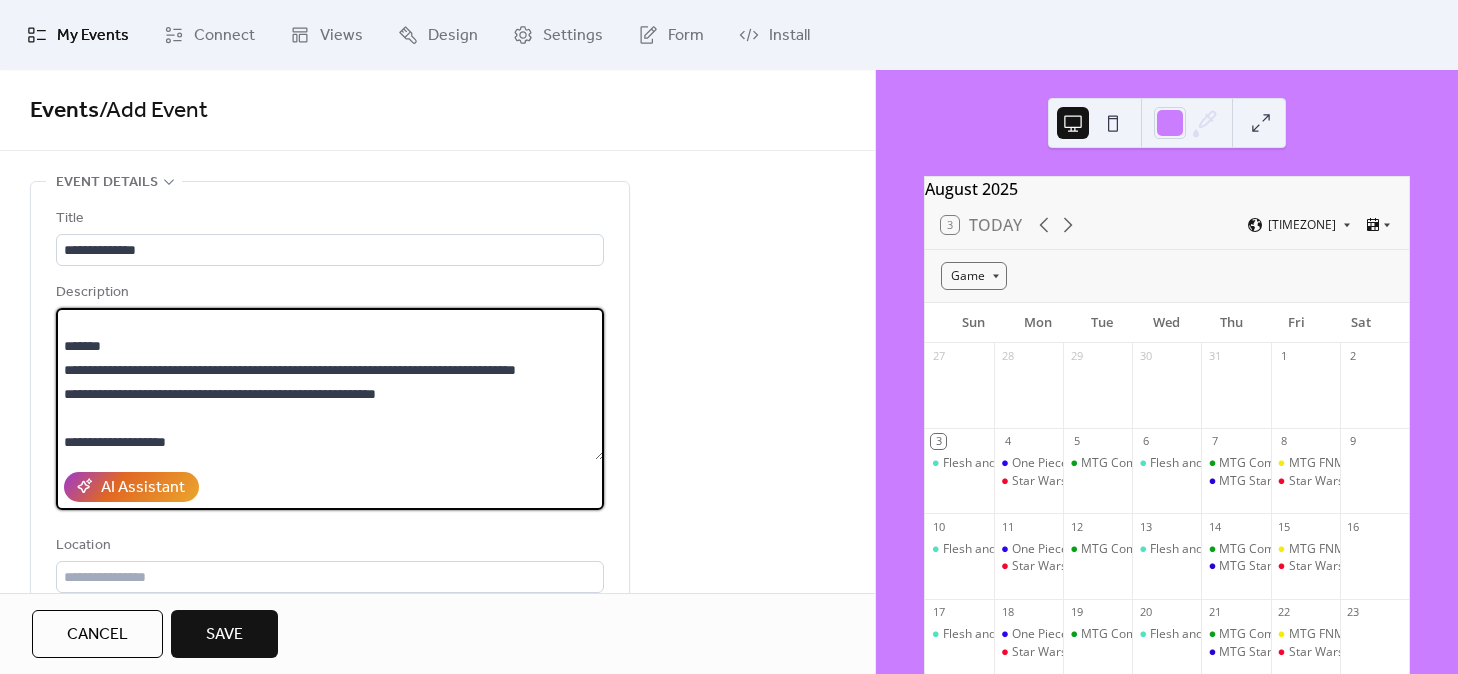 drag, startPoint x: 192, startPoint y: 395, endPoint x: 290, endPoint y: 357, distance: 105.10947 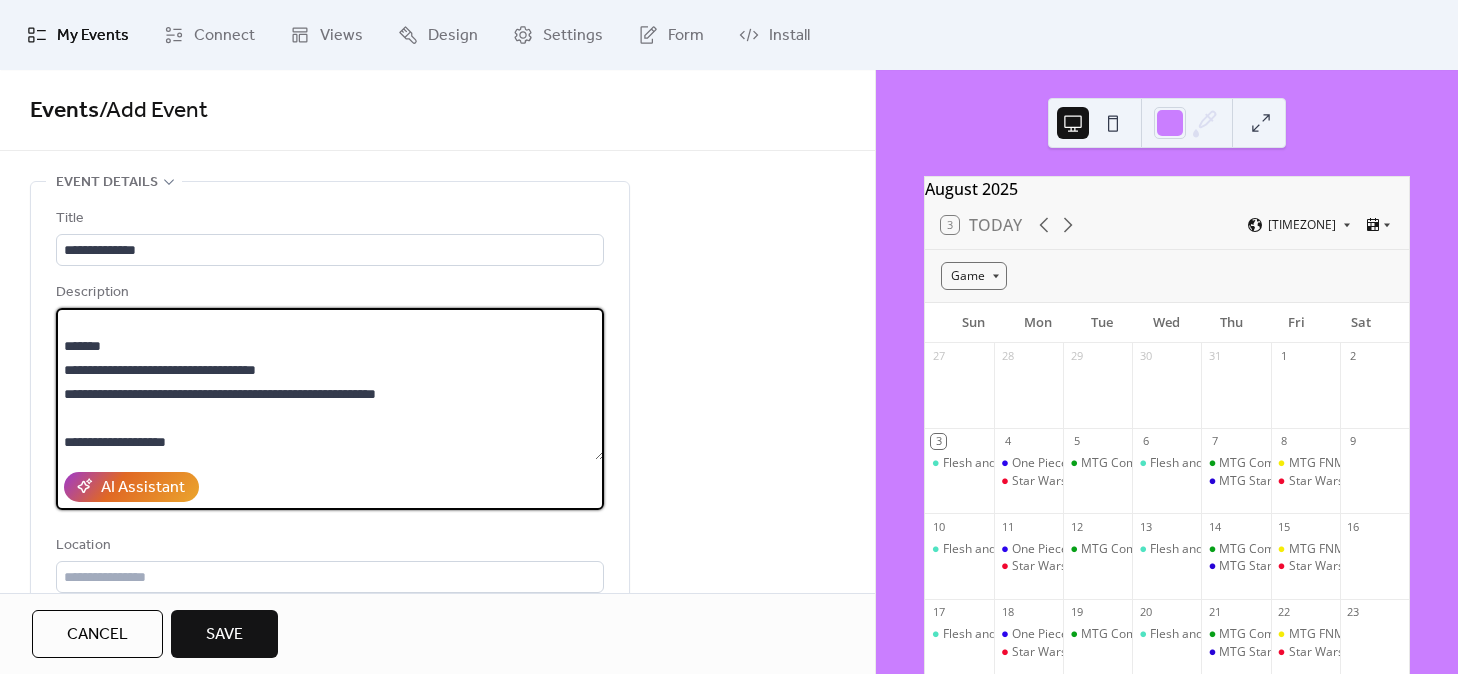 scroll, scrollTop: 216, scrollLeft: 0, axis: vertical 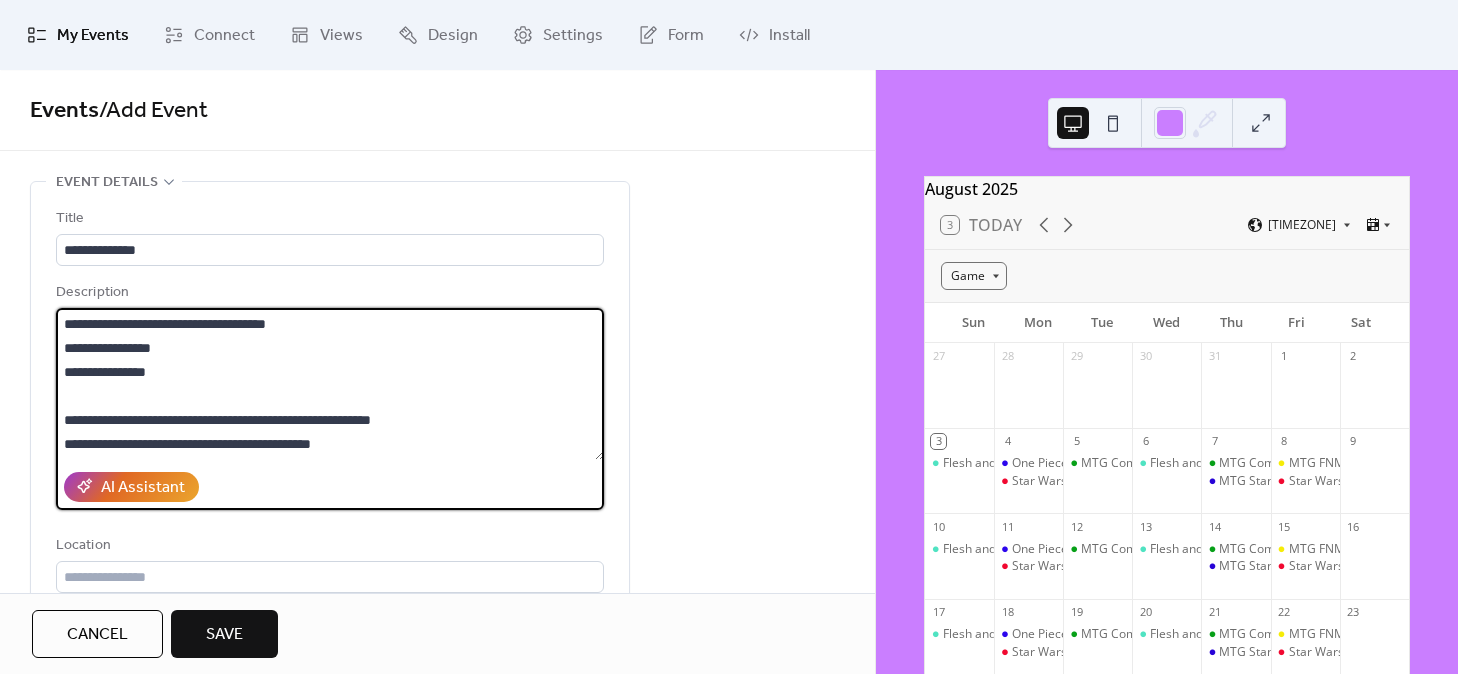 drag, startPoint x: 248, startPoint y: 444, endPoint x: 24, endPoint y: 270, distance: 283.64062 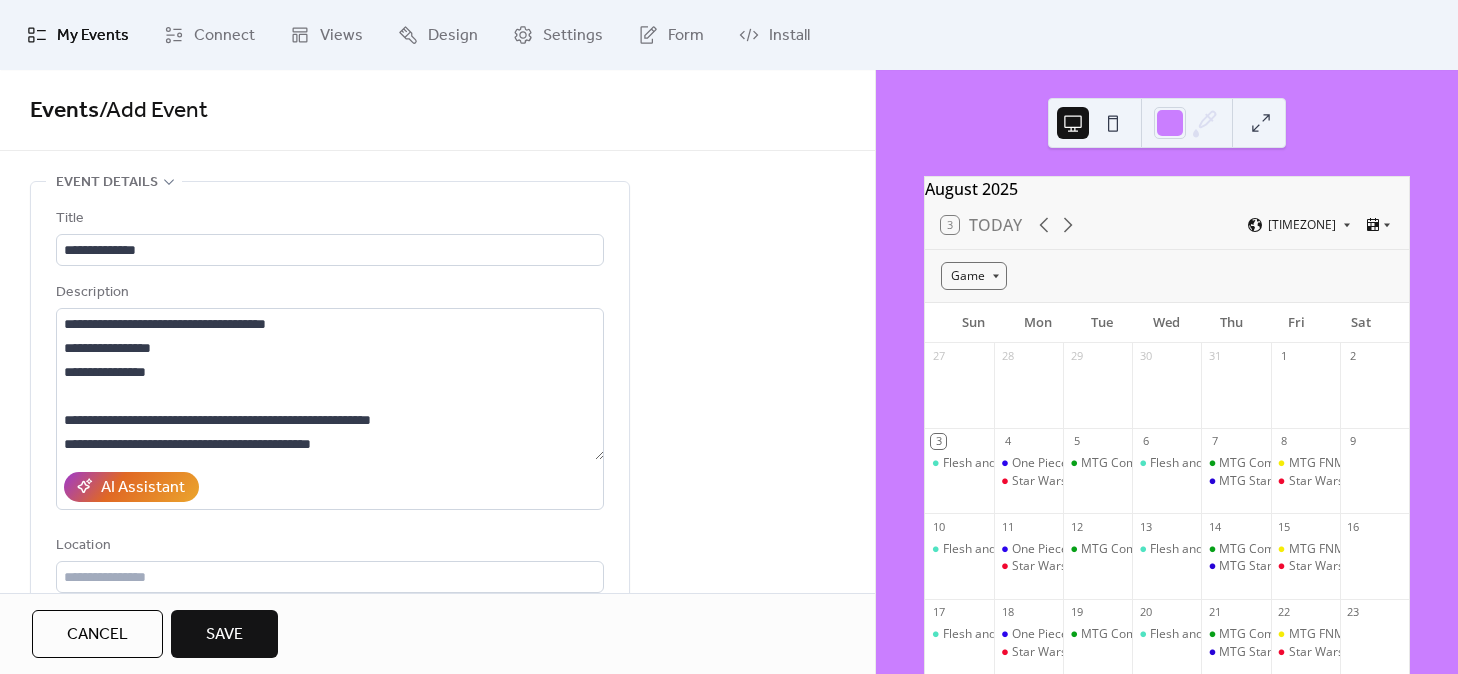 click on "**********" at bounding box center (437, 1011) 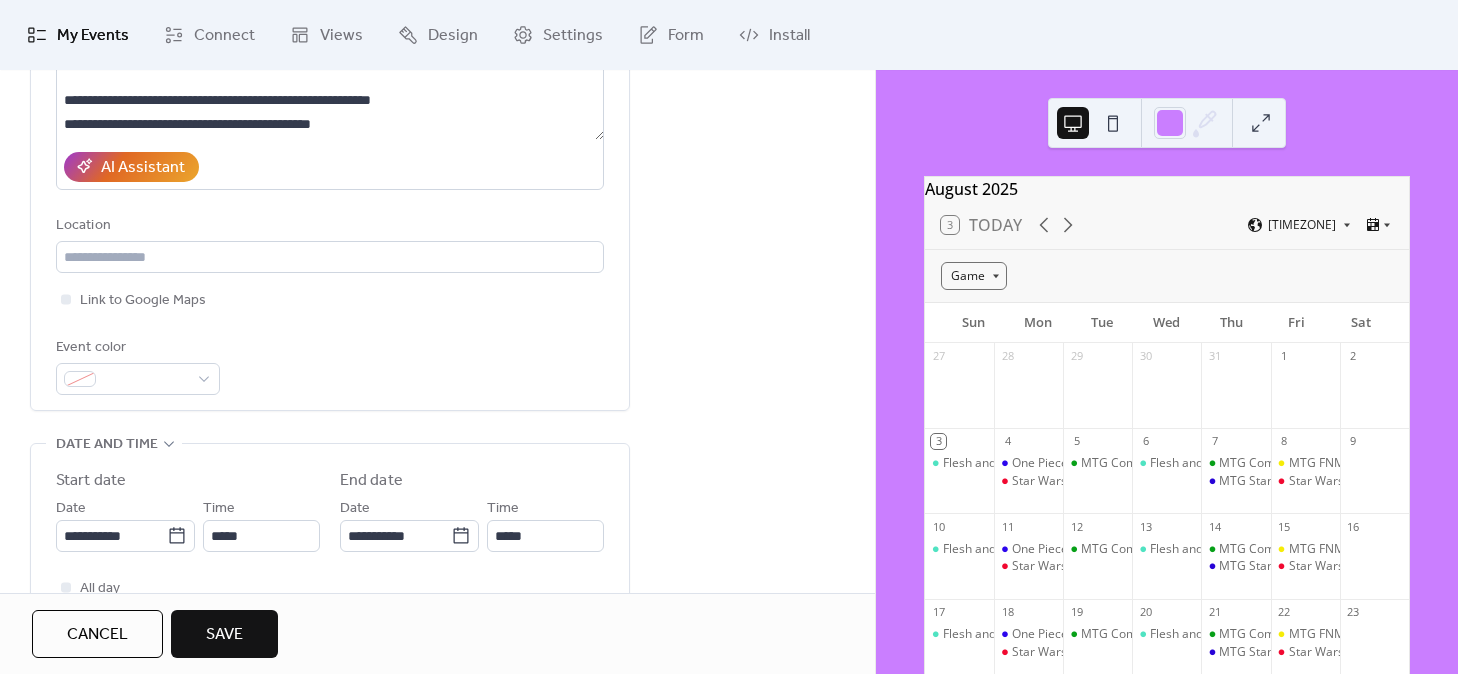 scroll, scrollTop: 353, scrollLeft: 0, axis: vertical 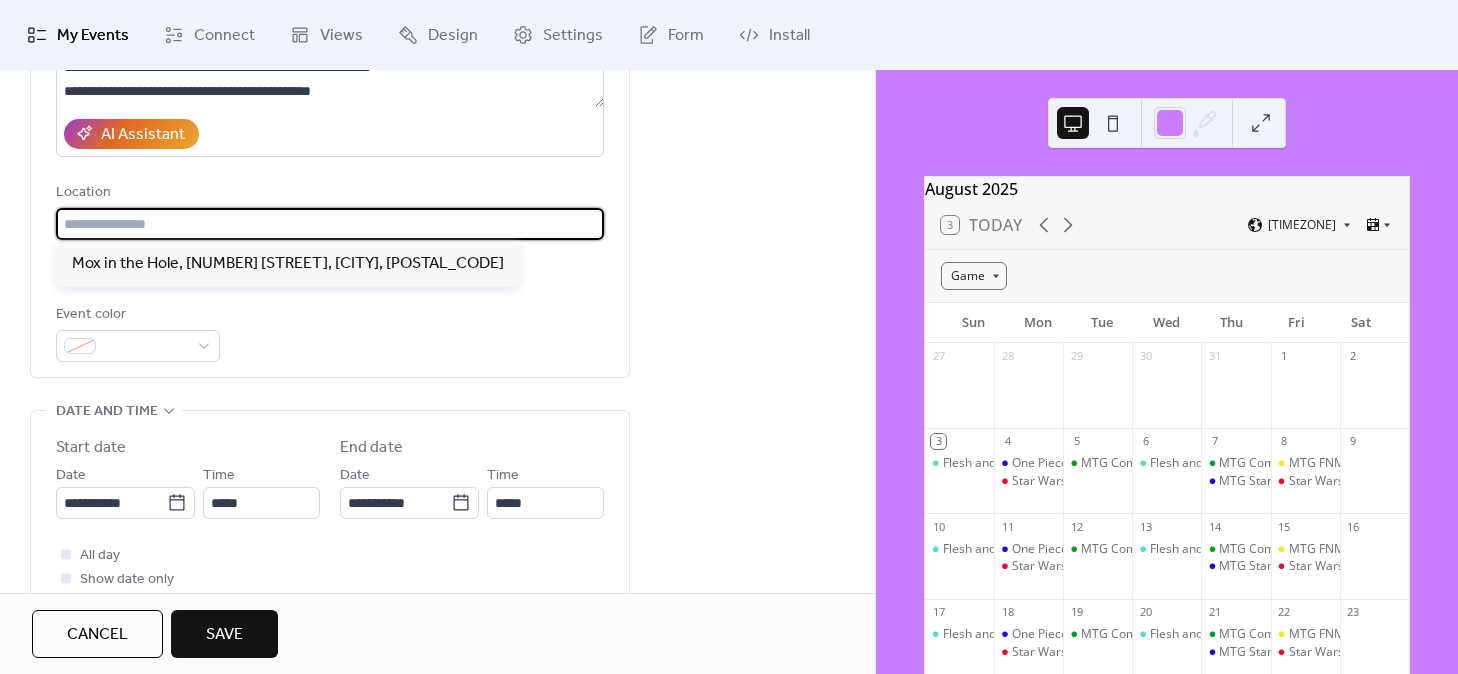 click at bounding box center [330, 224] 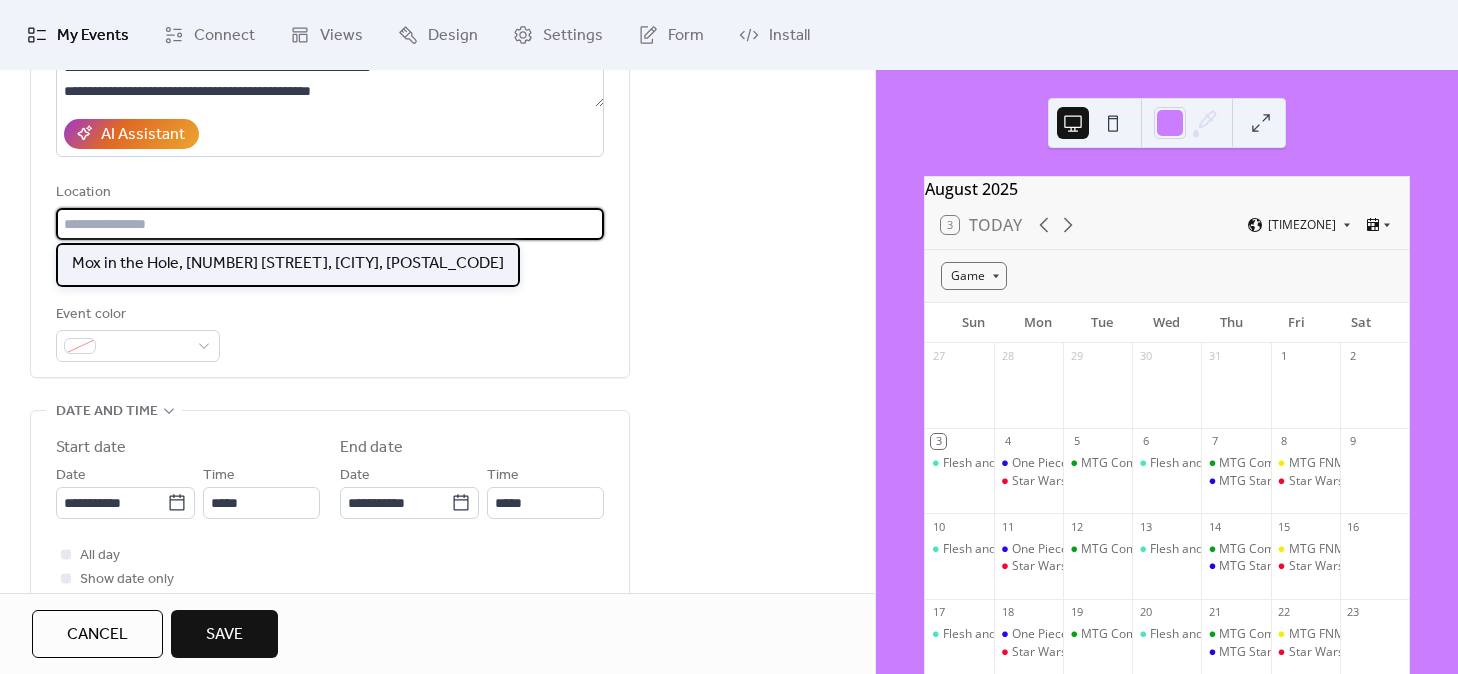 click on "Mox in the Hole, [ADDRESS], [POSTAL_CODE]" at bounding box center [288, 264] 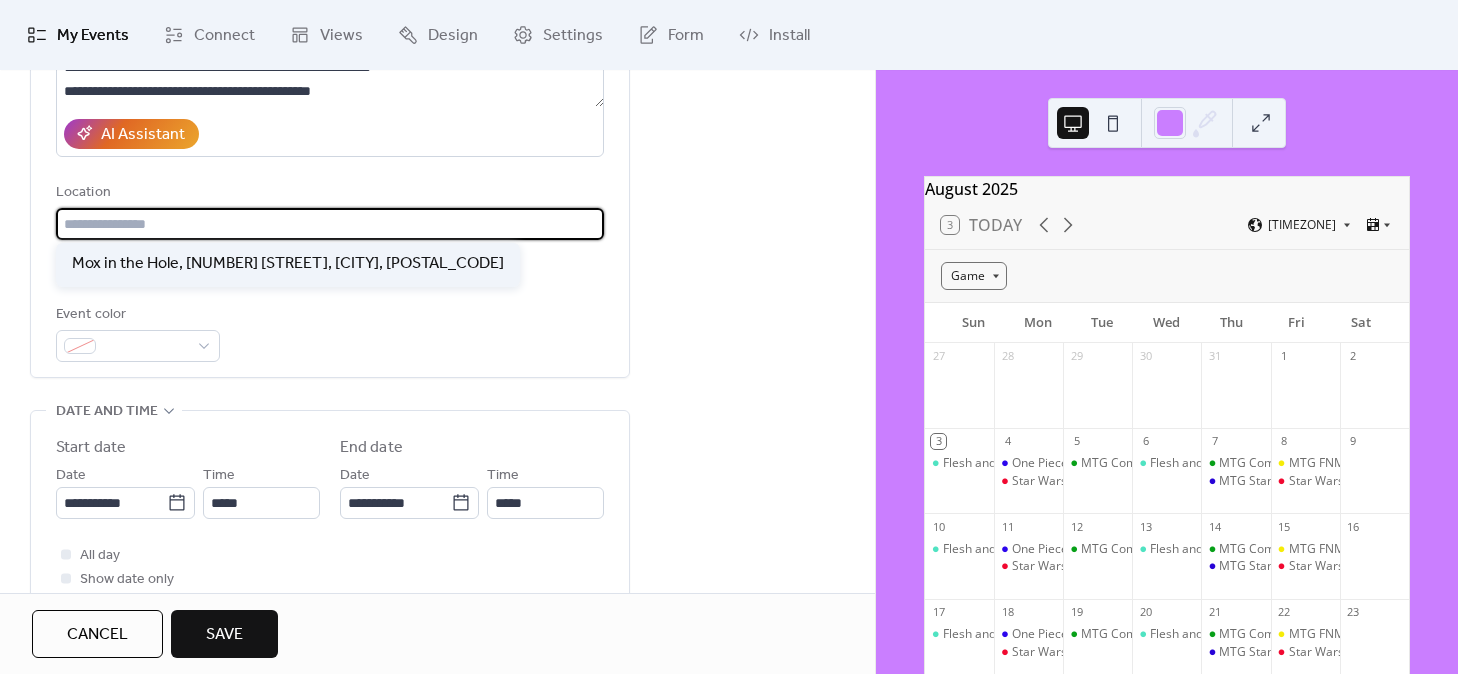 type on "**********" 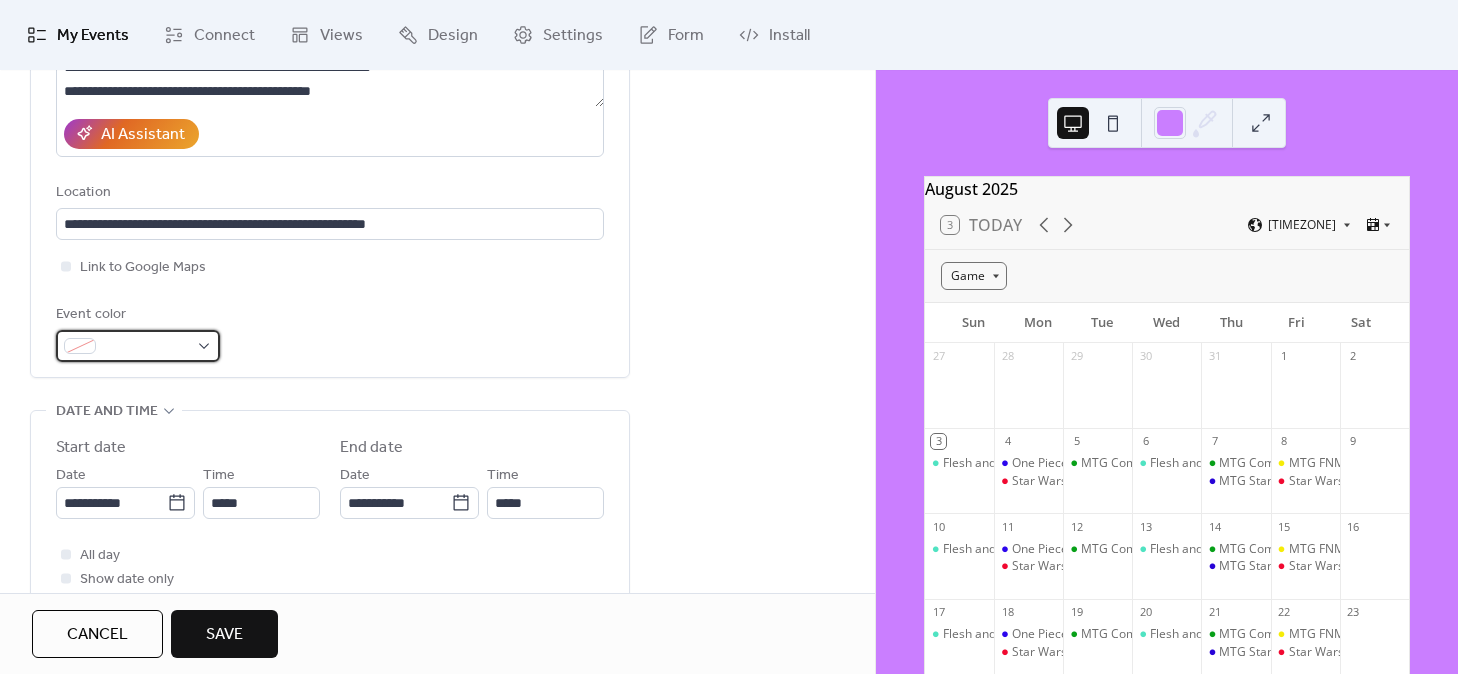 click at bounding box center [138, 346] 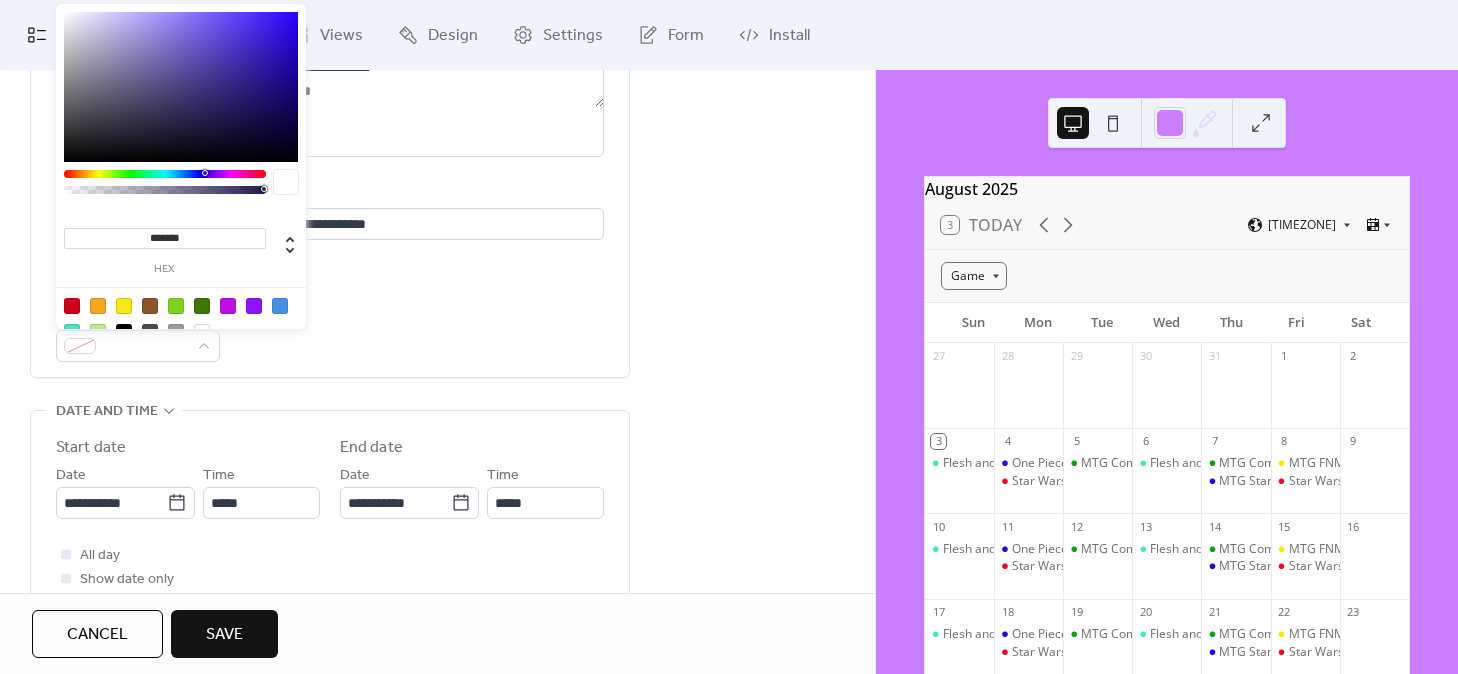 click at bounding box center [98, 306] 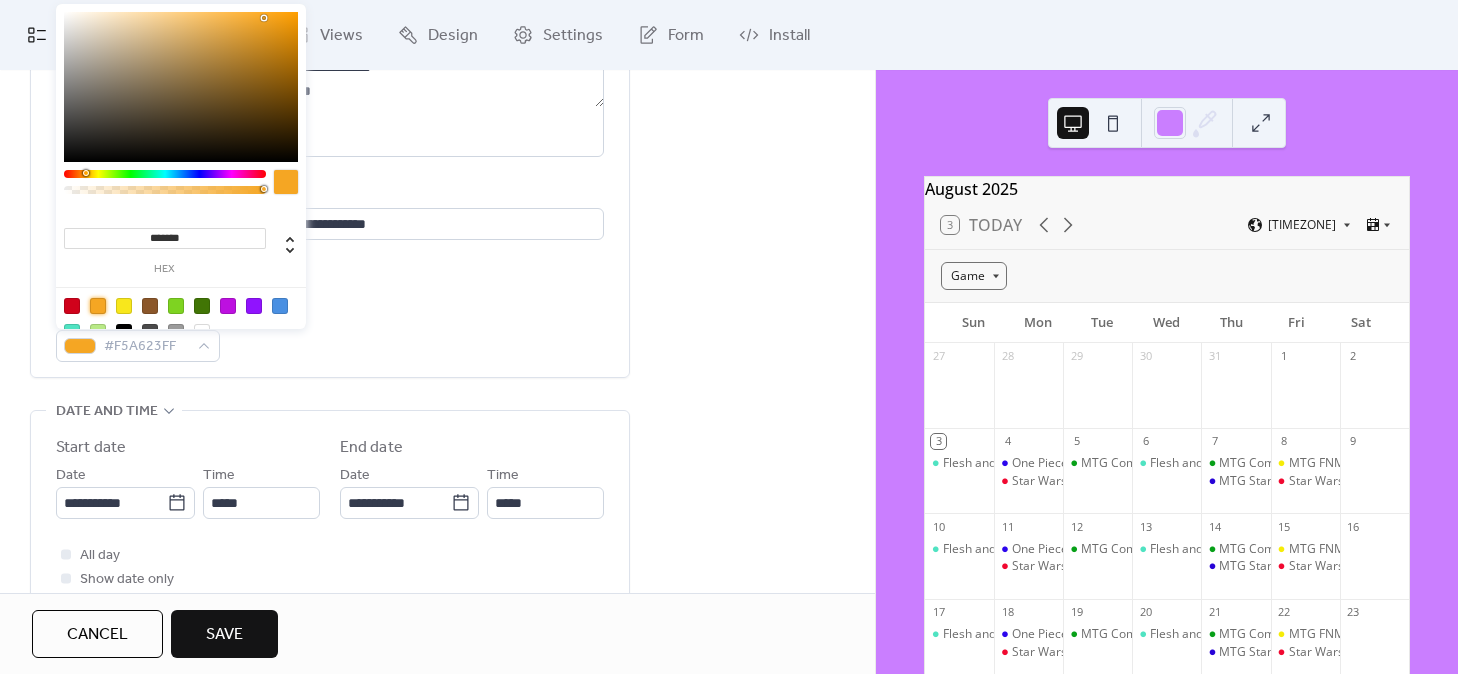 click on "Event color #F5A623FF" at bounding box center (330, 332) 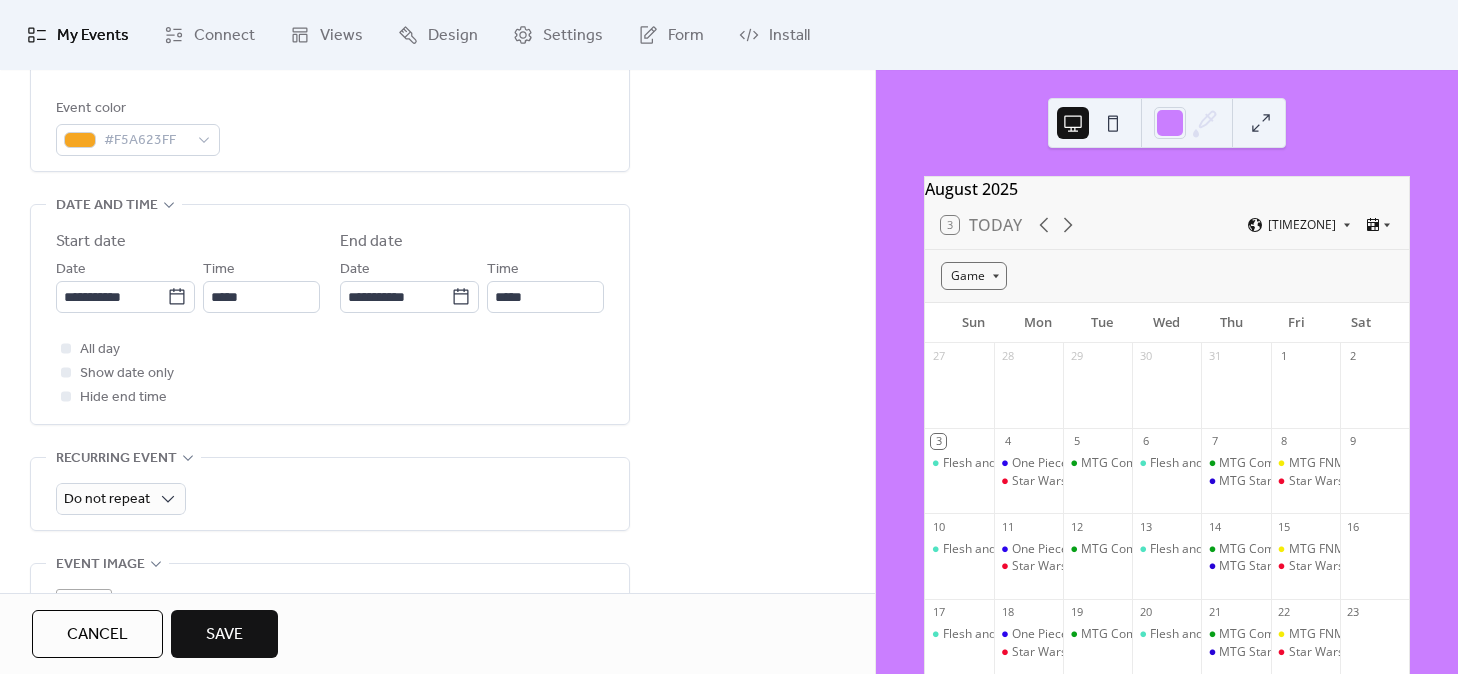scroll, scrollTop: 560, scrollLeft: 0, axis: vertical 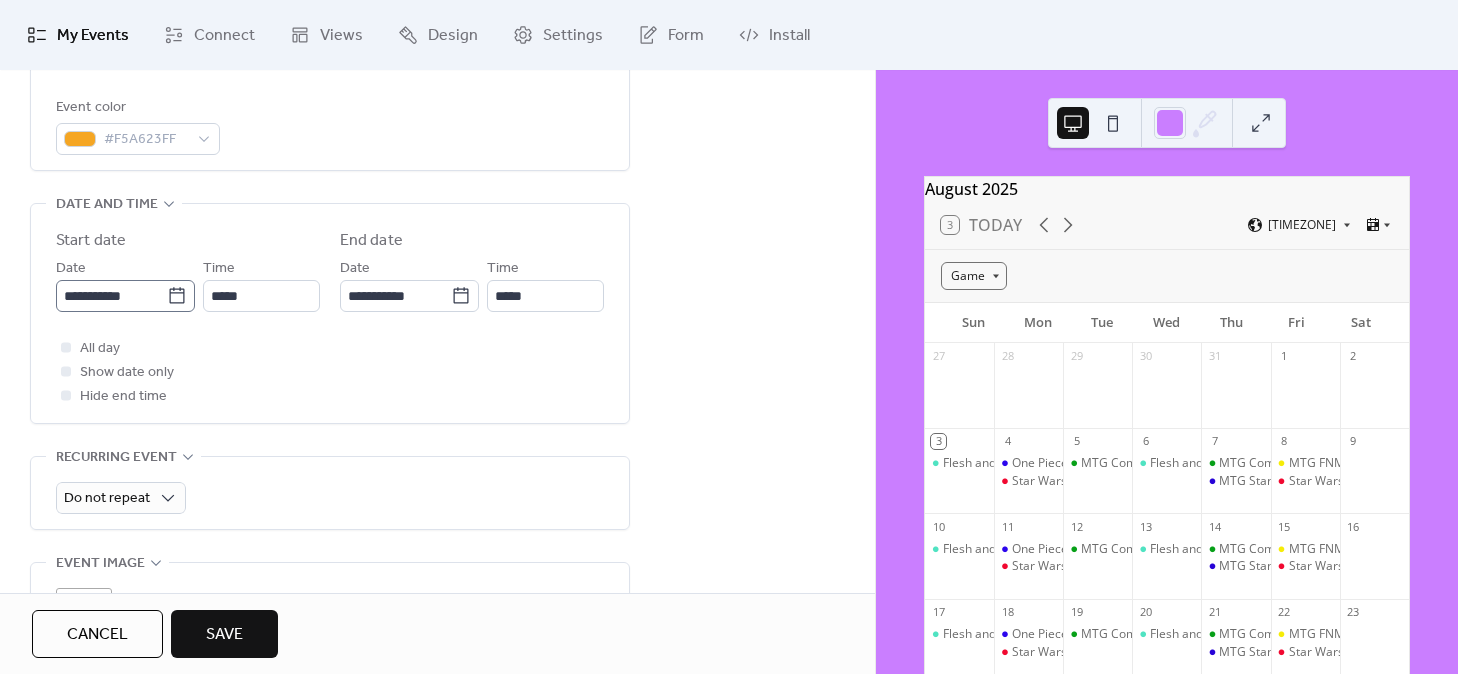 click 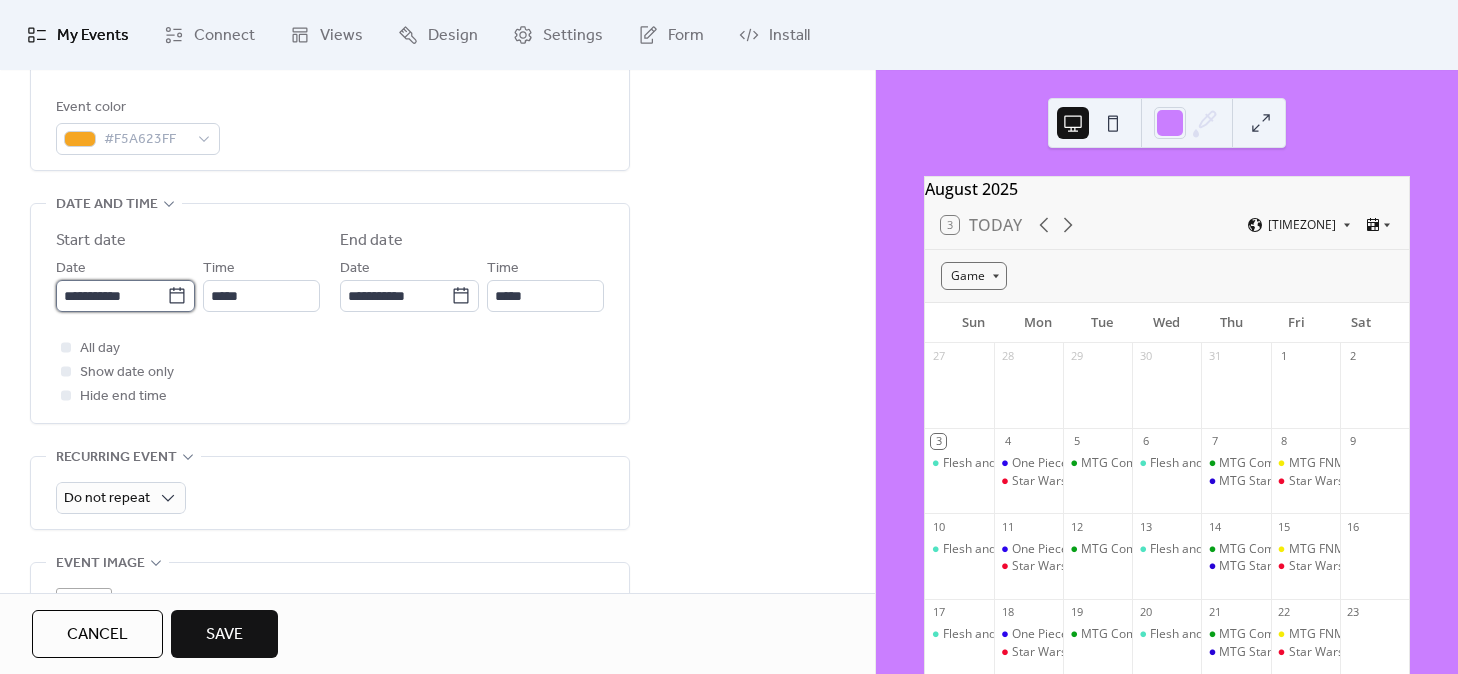 click on "**********" at bounding box center [111, 296] 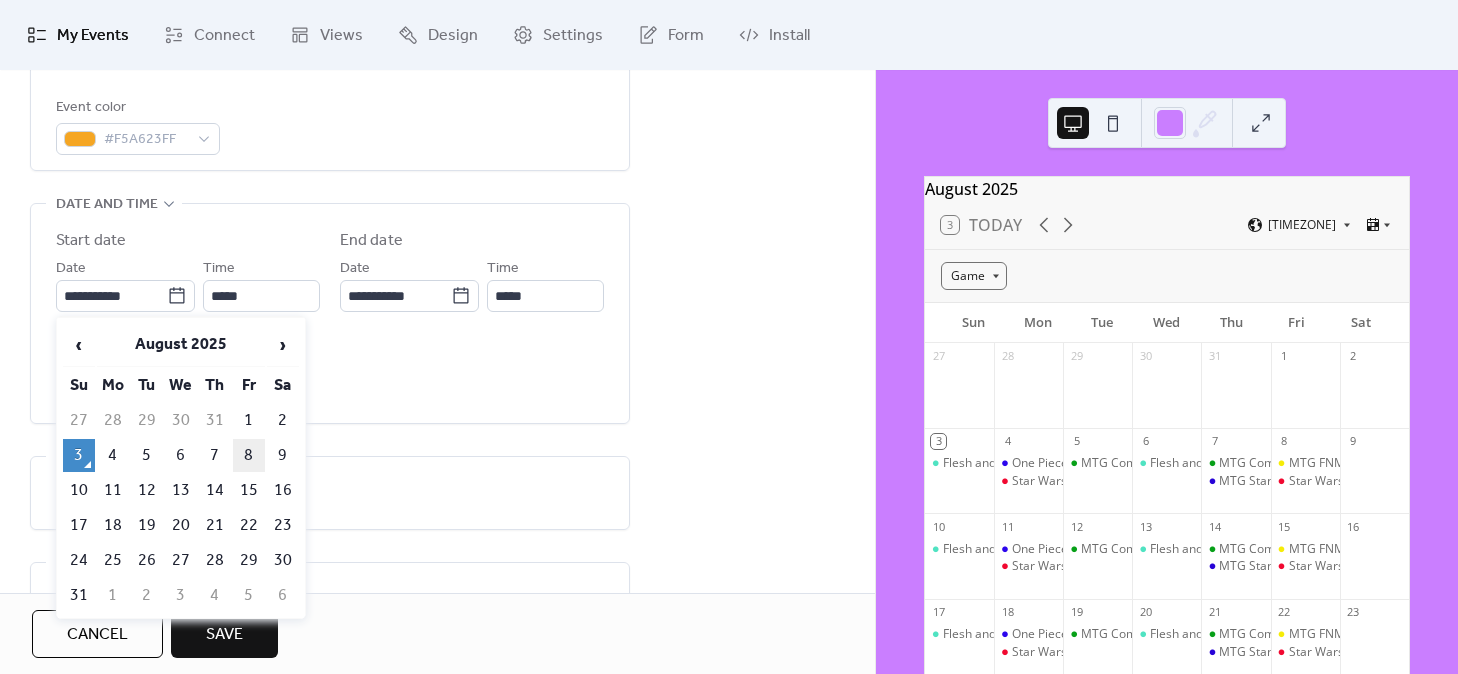 click on "8" at bounding box center [249, 455] 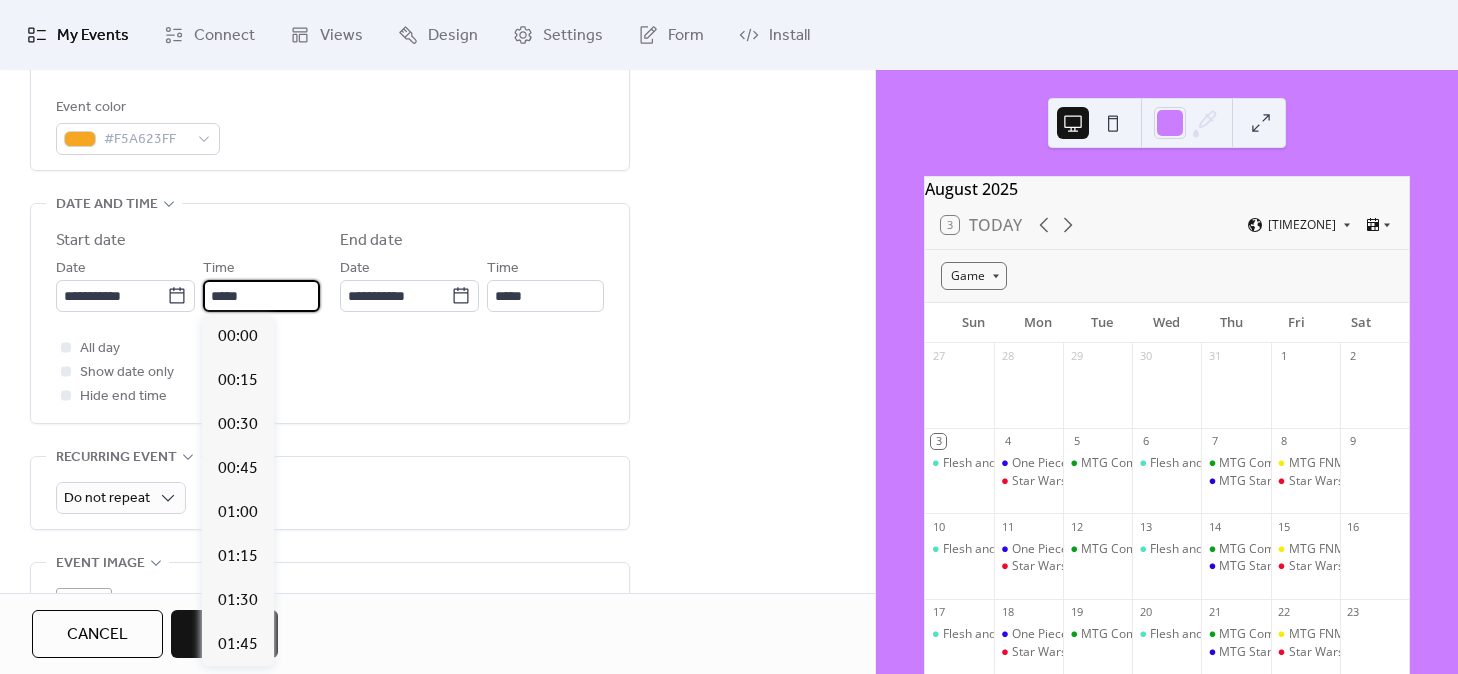 click on "*****" at bounding box center (261, 296) 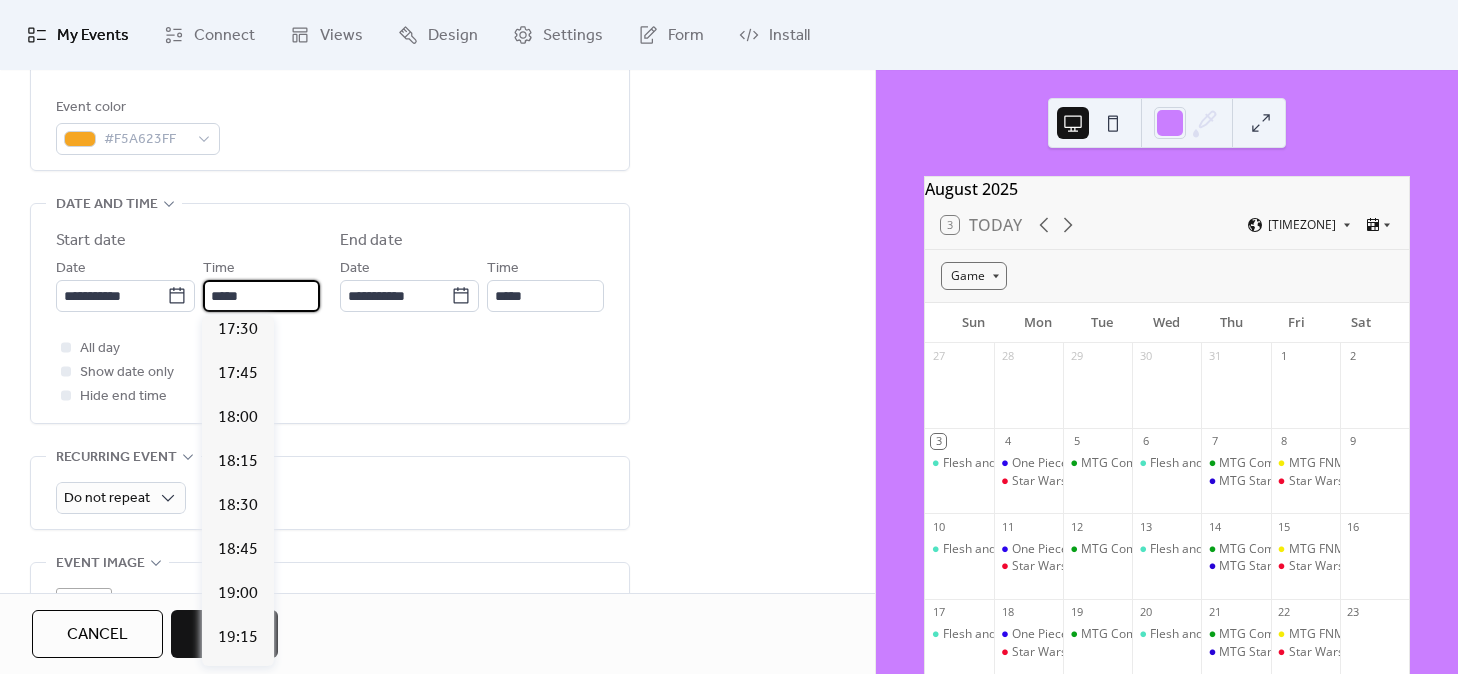 scroll, scrollTop: 3122, scrollLeft: 0, axis: vertical 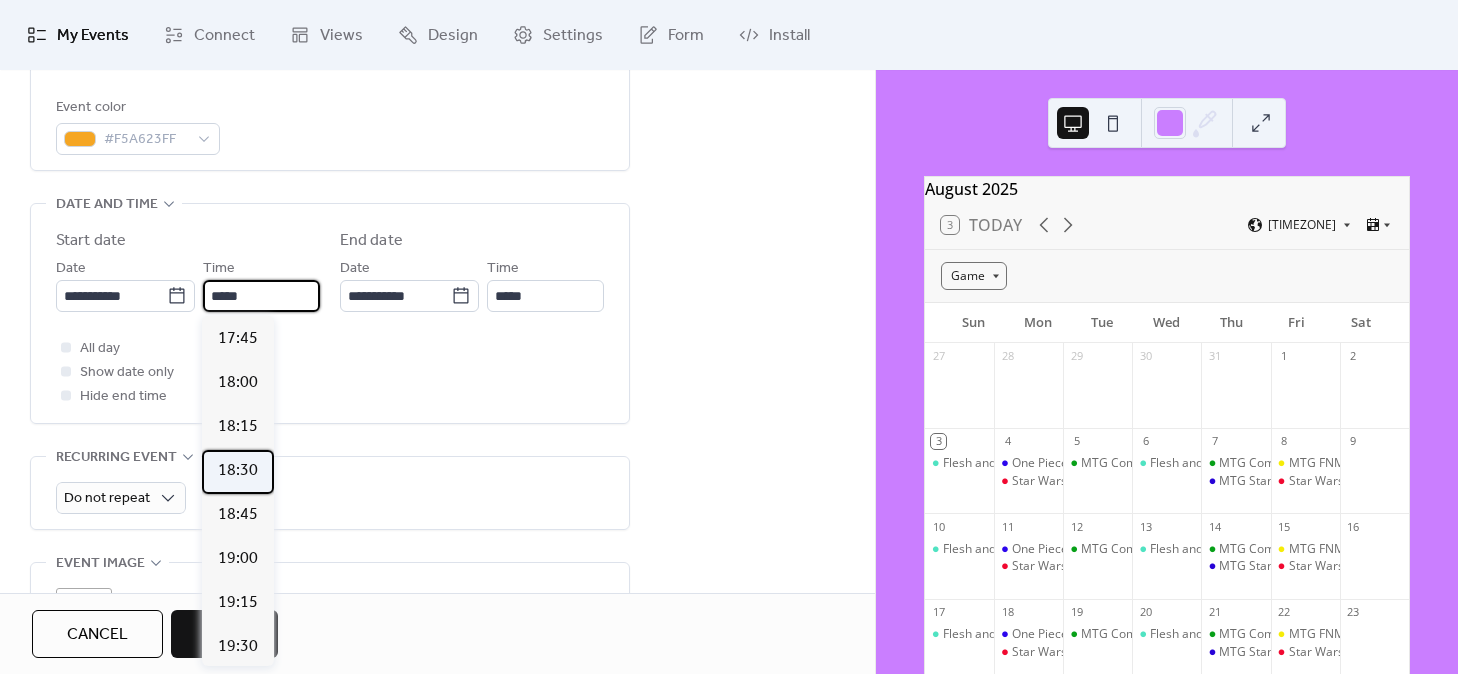 click on "18:30" at bounding box center (238, 471) 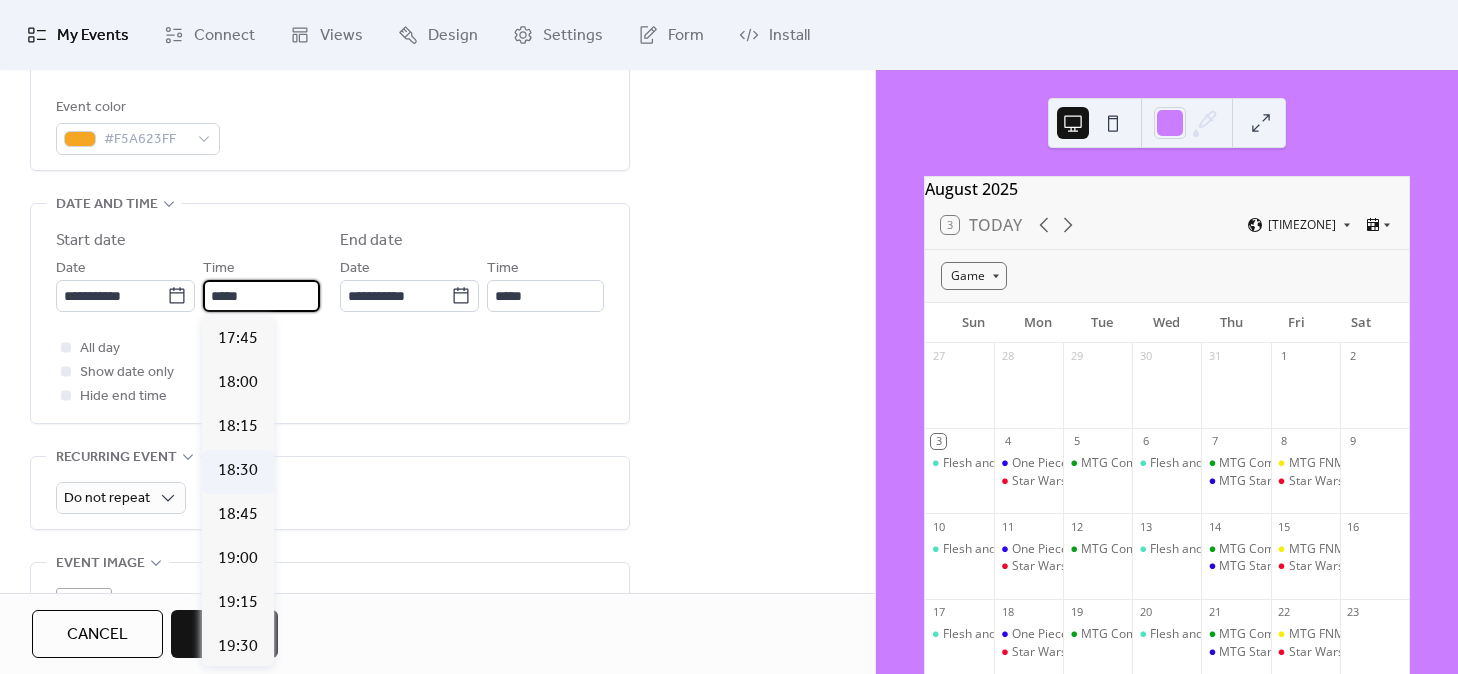 type on "*****" 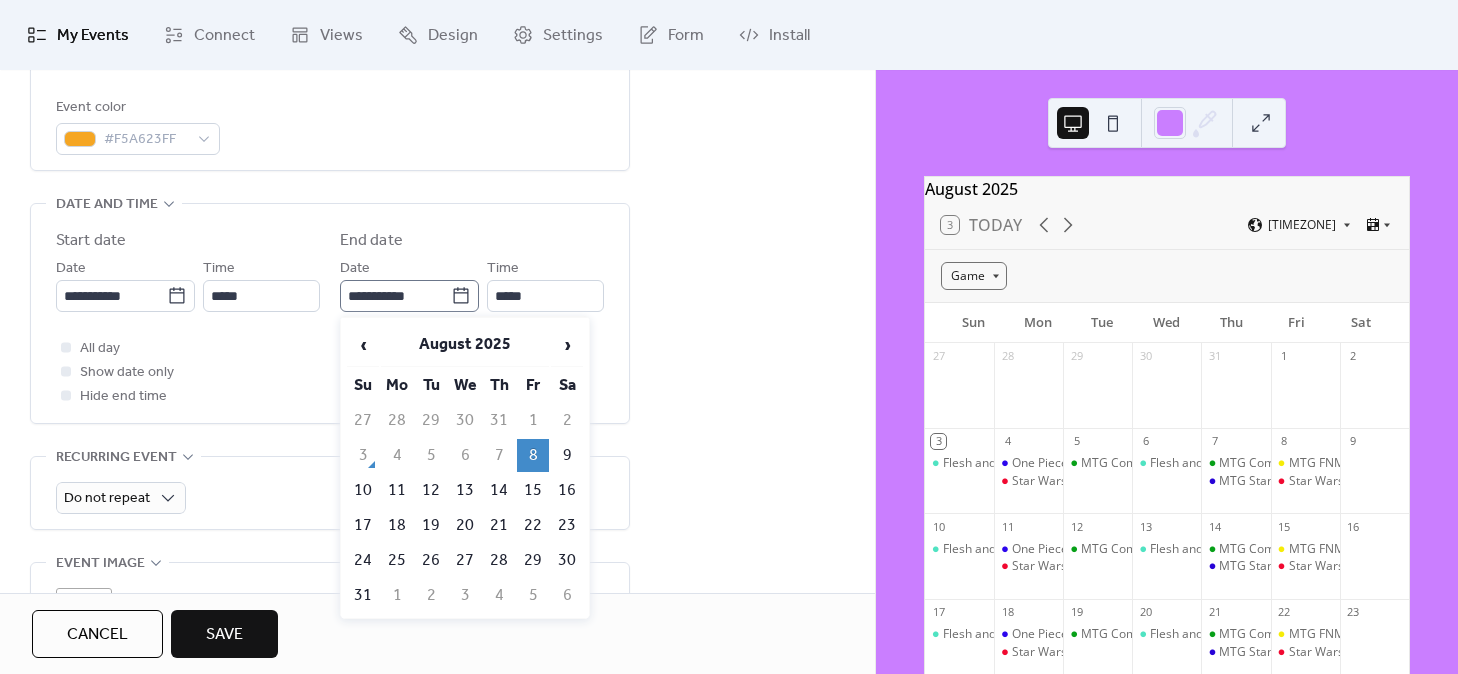 click 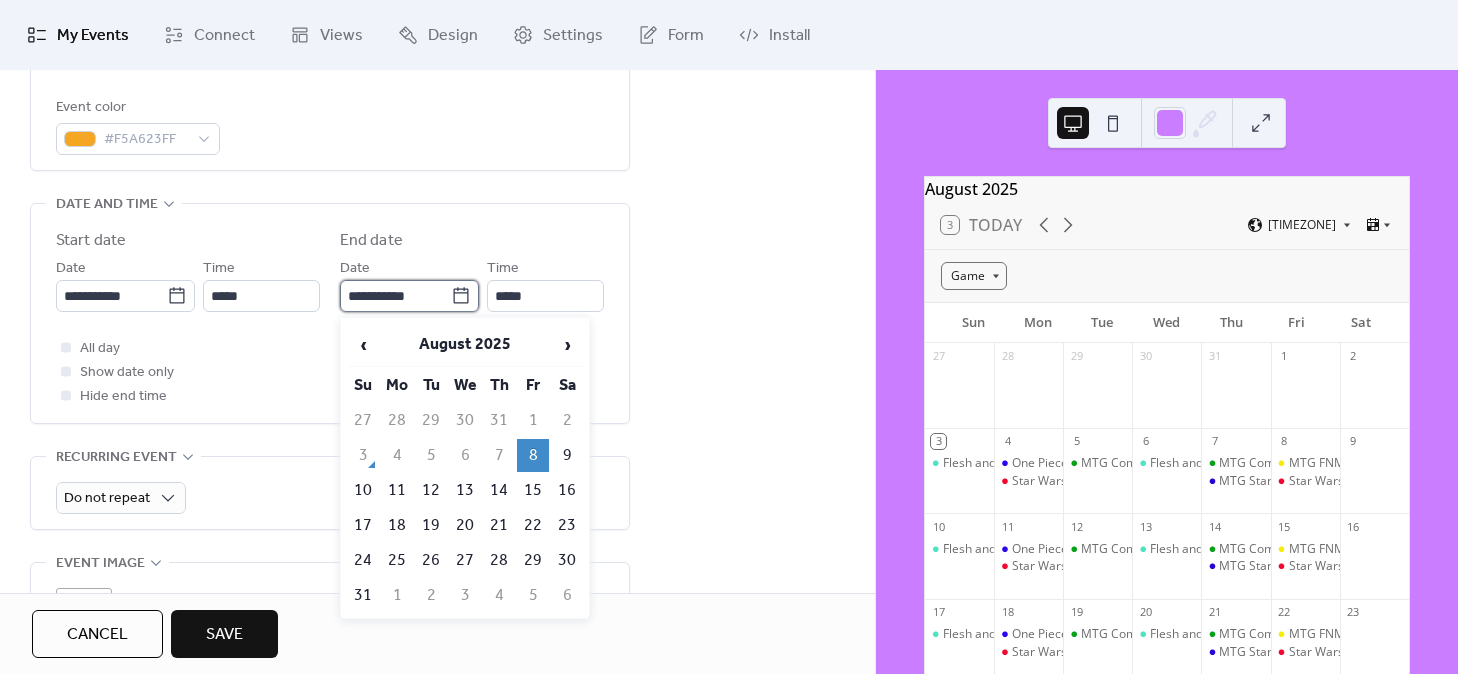 click on "**********" at bounding box center [395, 296] 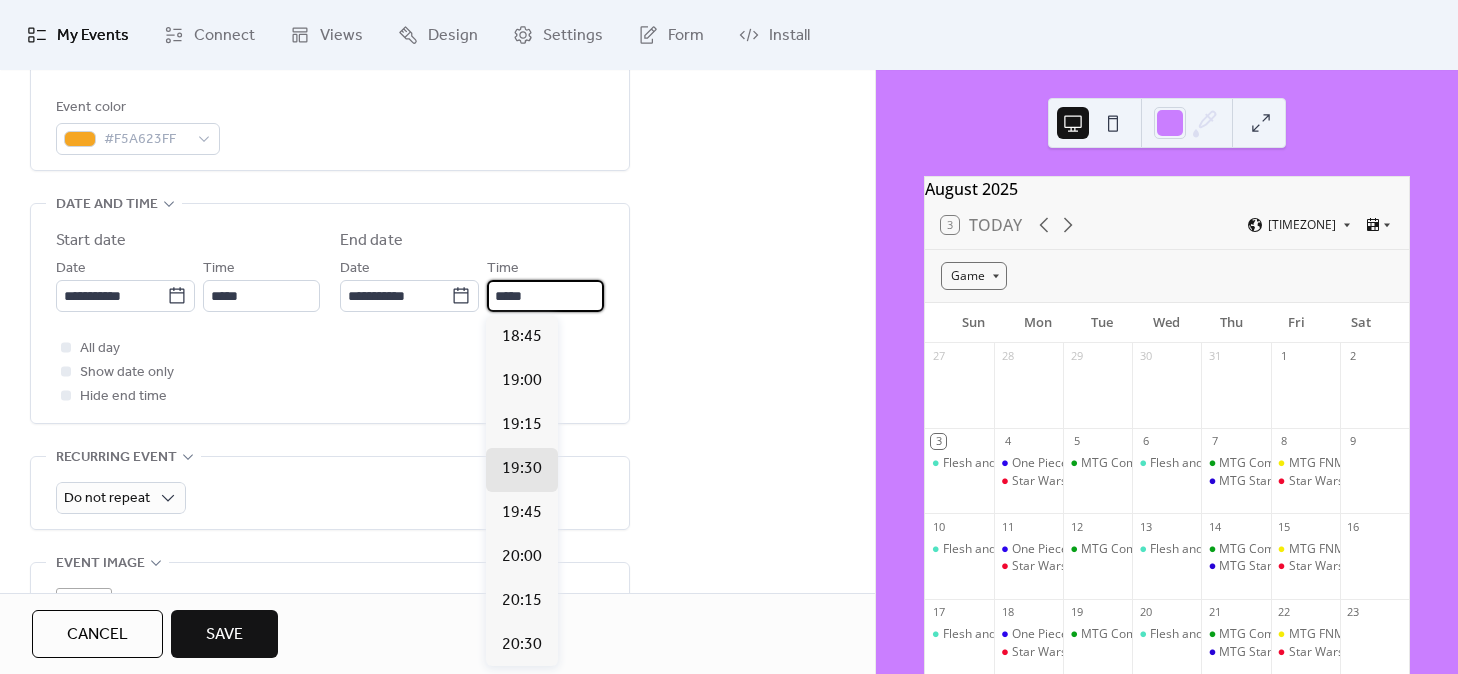 click on "*****" at bounding box center (545, 296) 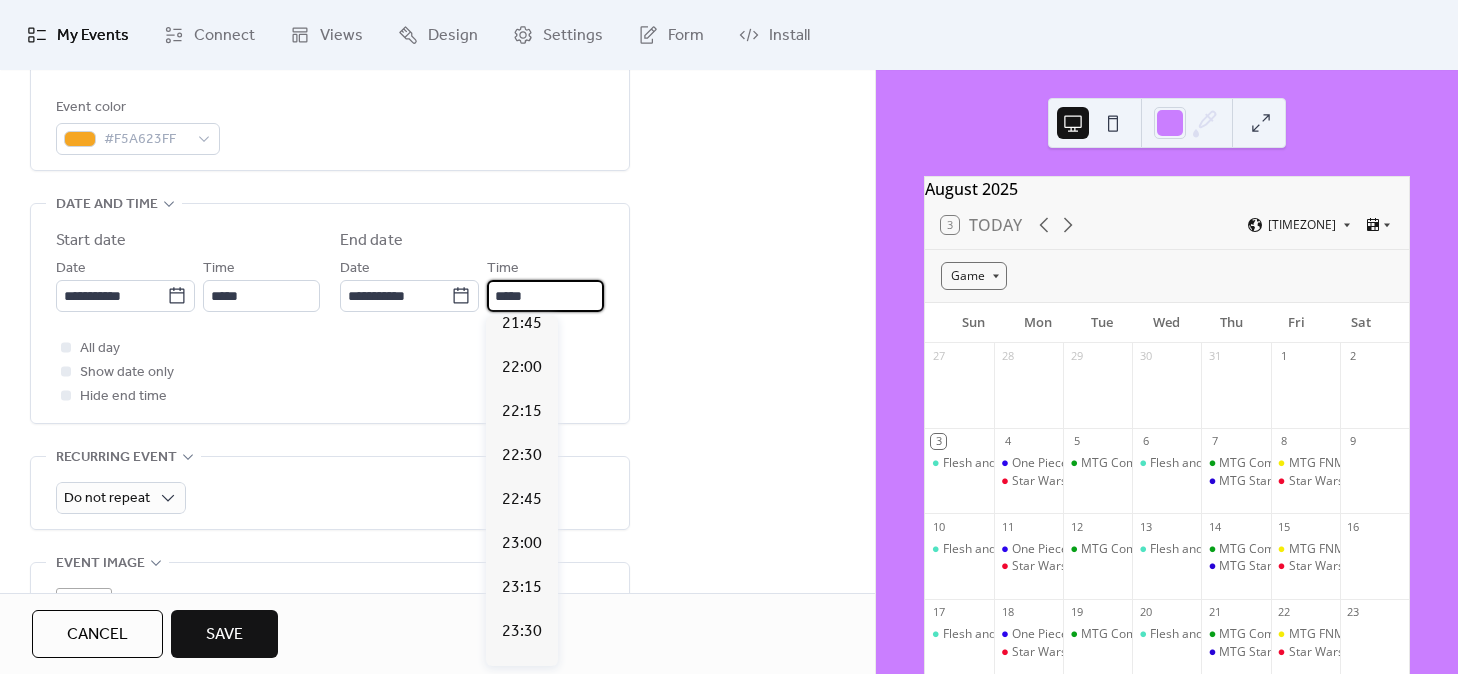scroll, scrollTop: 542, scrollLeft: 0, axis: vertical 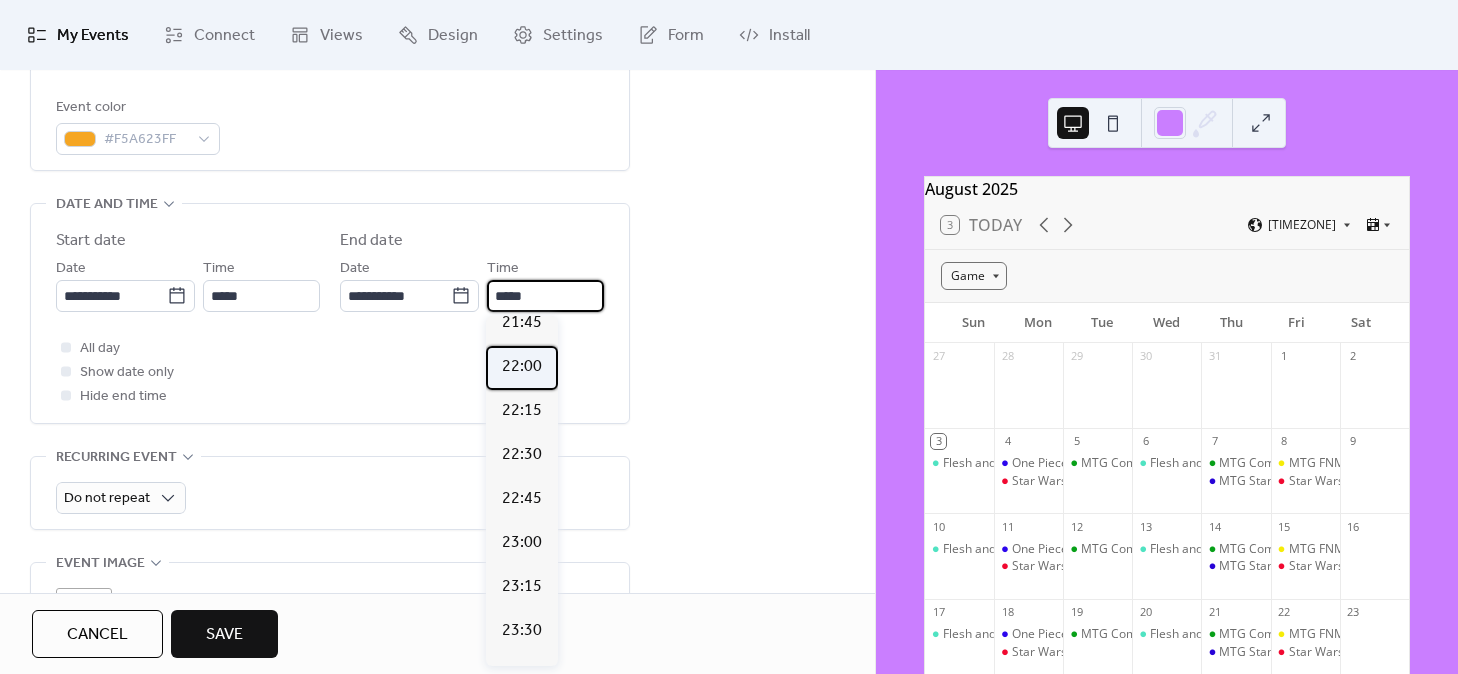 click on "22:00" at bounding box center [522, 367] 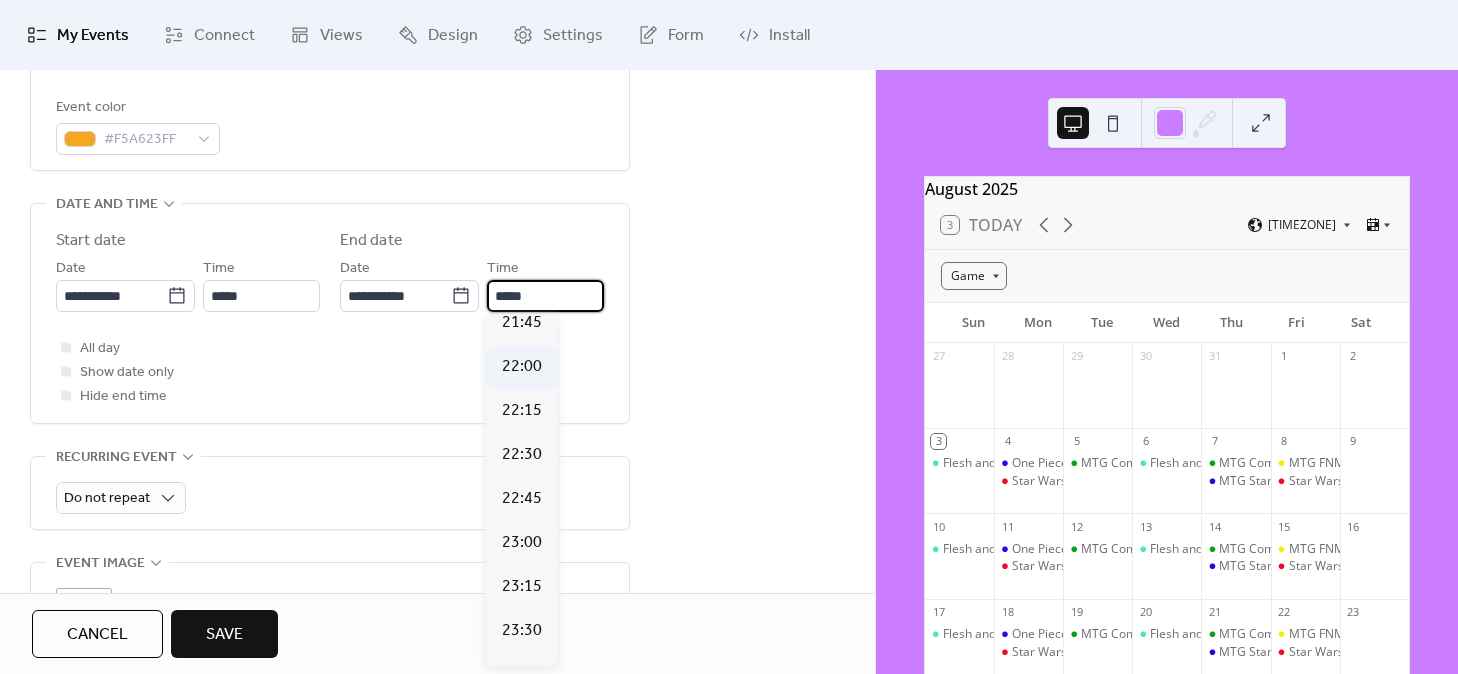 type on "*****" 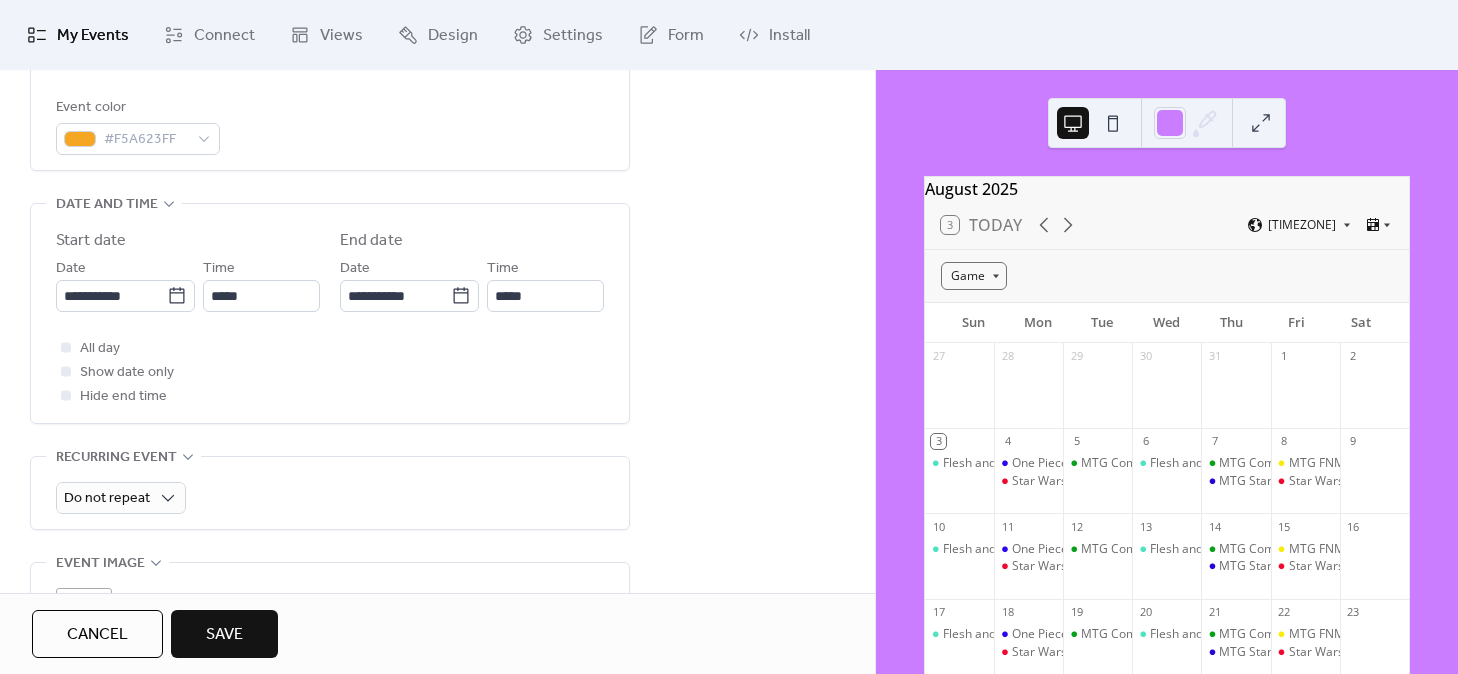 click on "**********" at bounding box center (330, 440) 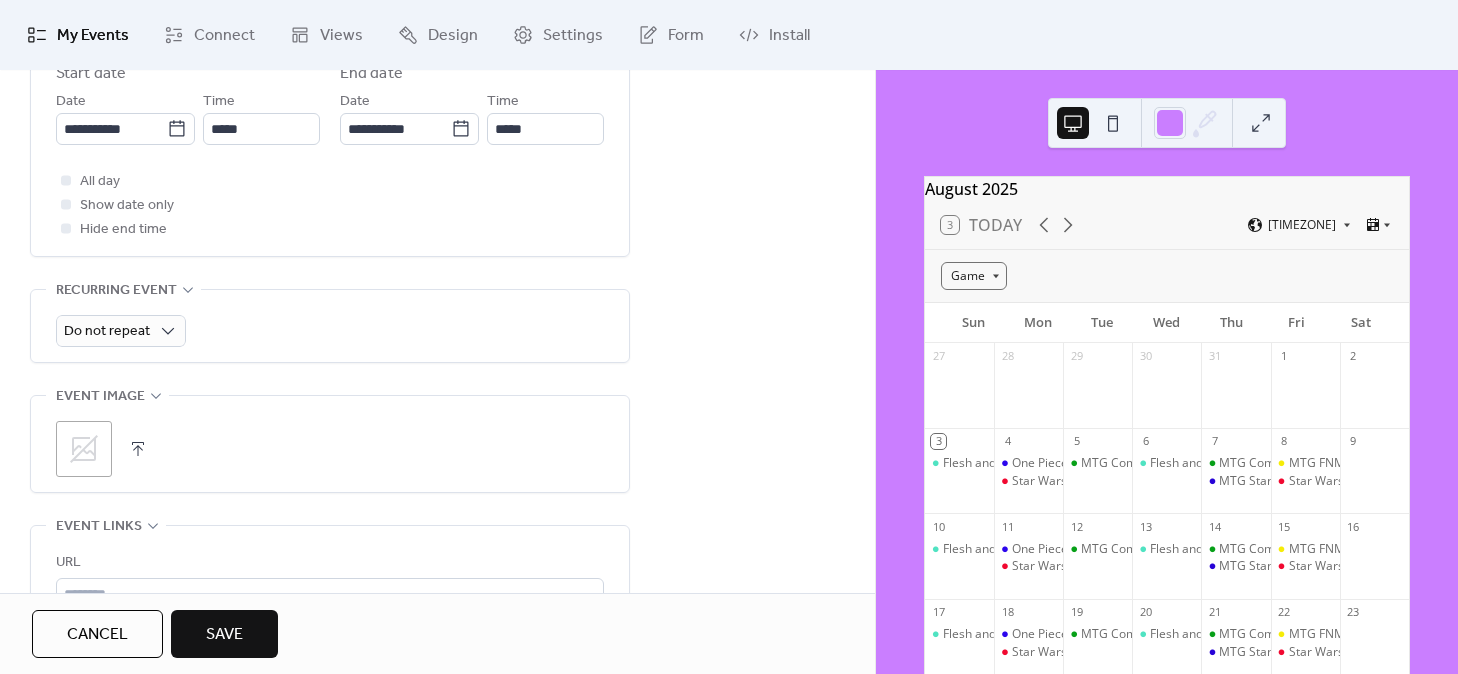 scroll, scrollTop: 728, scrollLeft: 0, axis: vertical 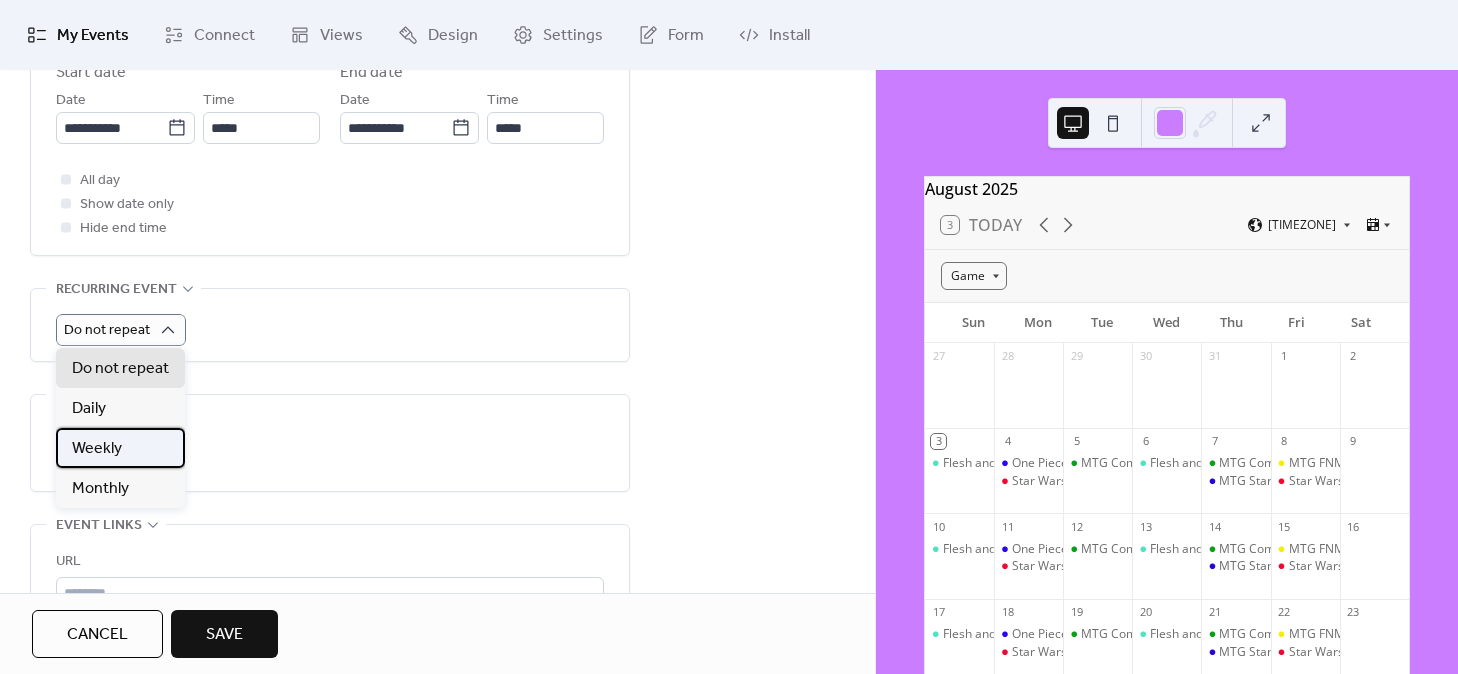 click on "Weekly" at bounding box center [120, 448] 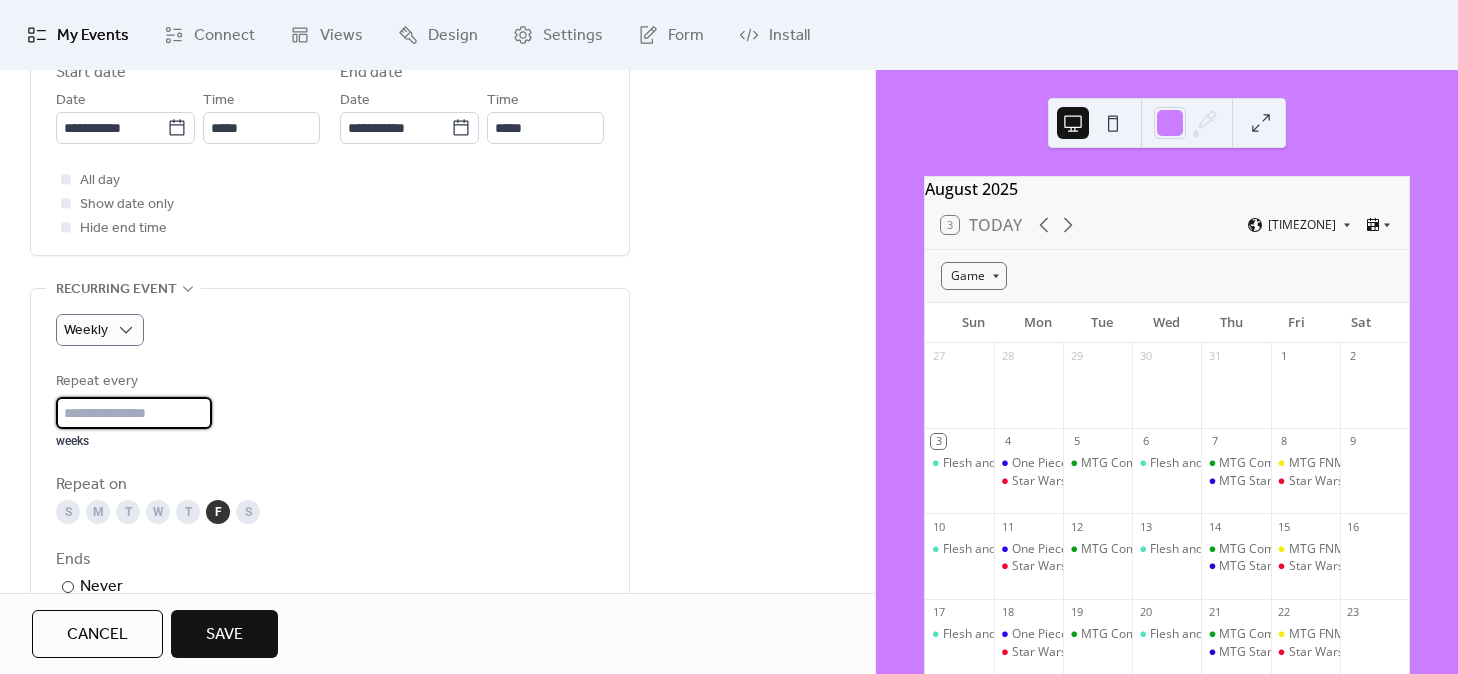type on "*" 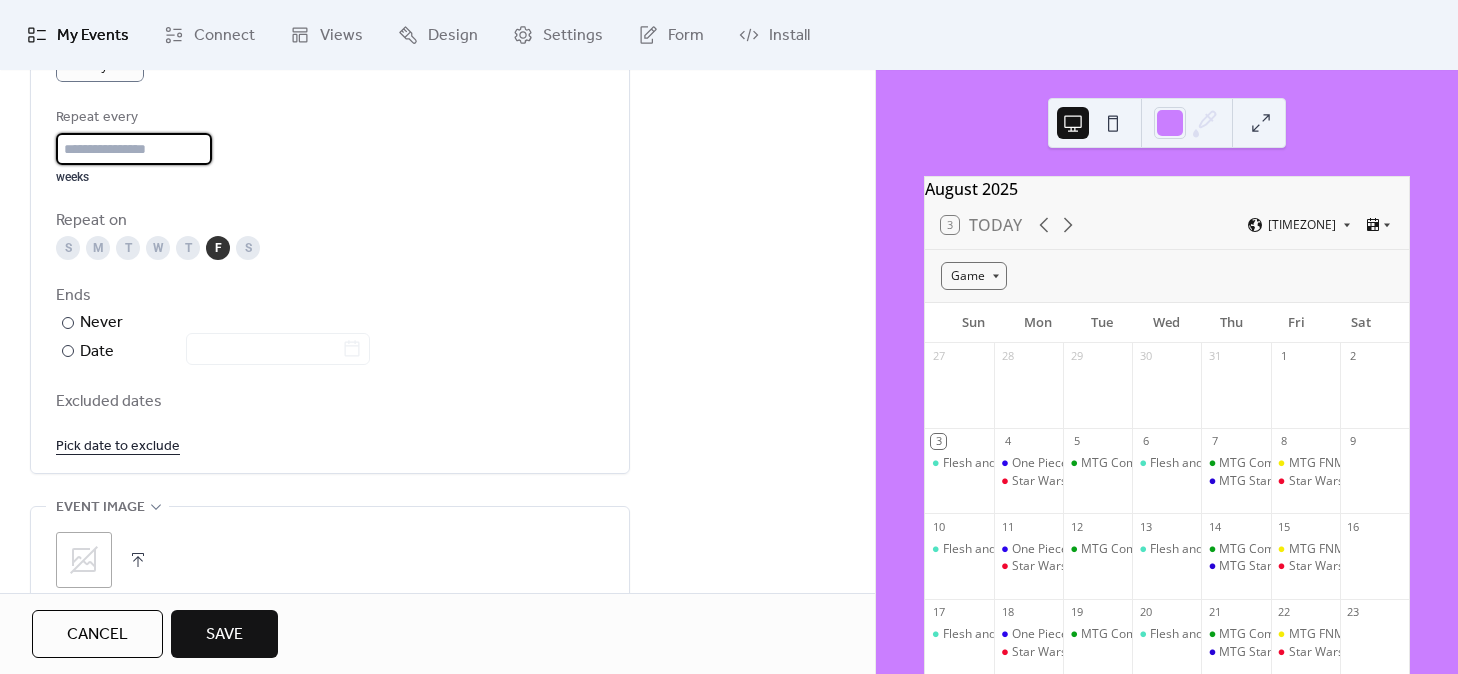 scroll, scrollTop: 994, scrollLeft: 0, axis: vertical 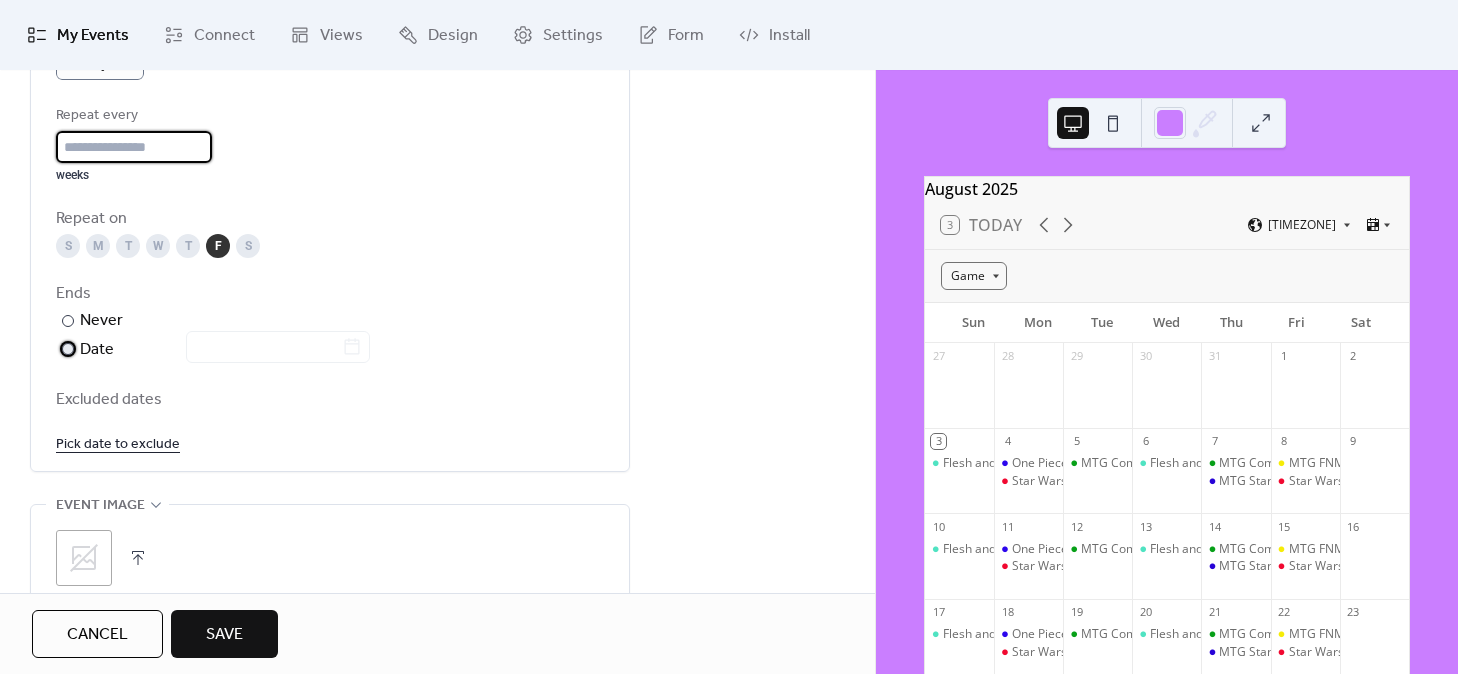 click at bounding box center [68, 349] 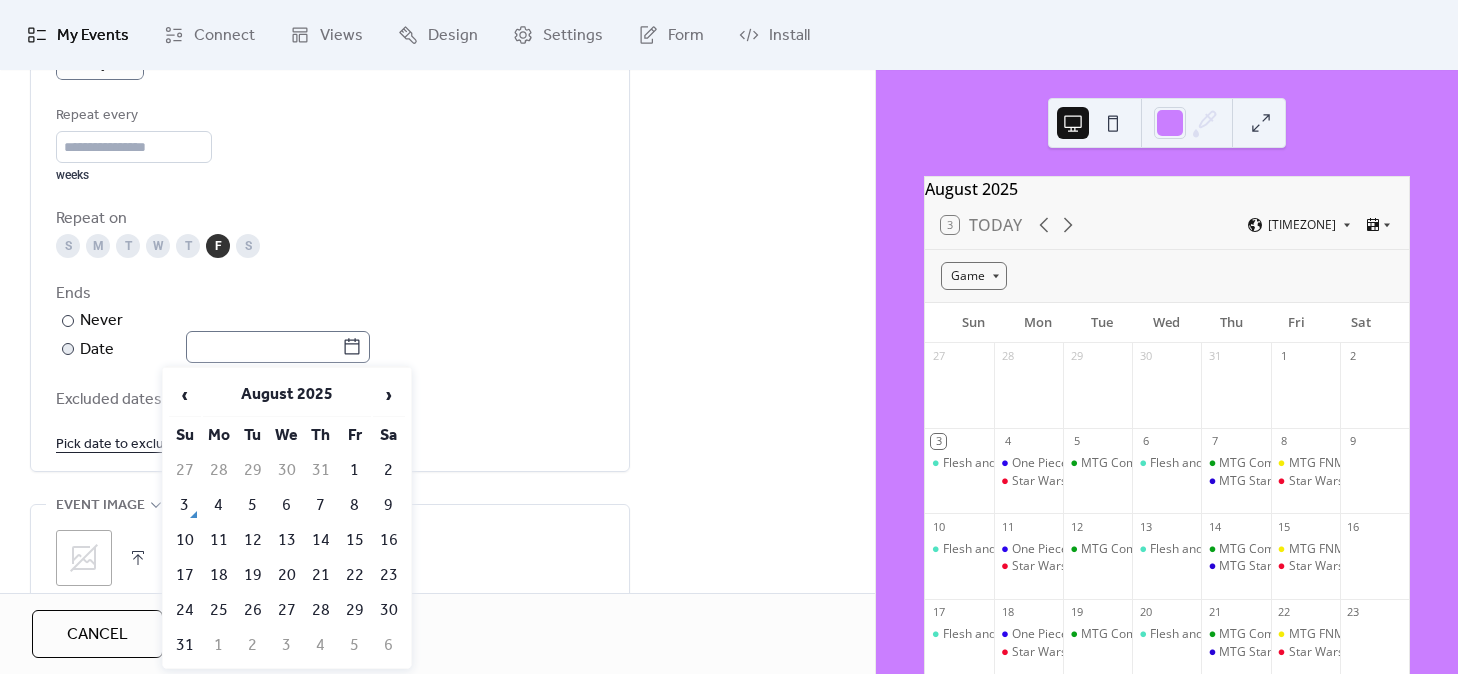 click 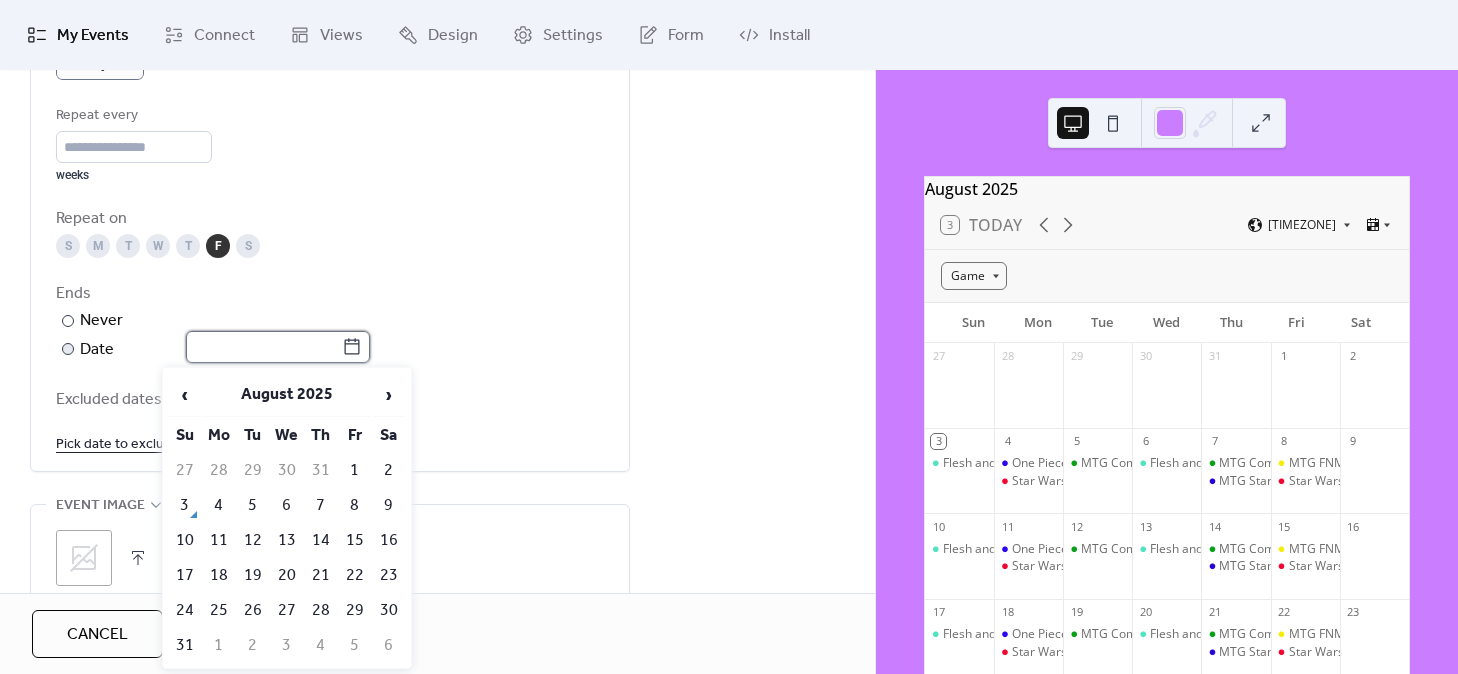 click at bounding box center [264, 347] 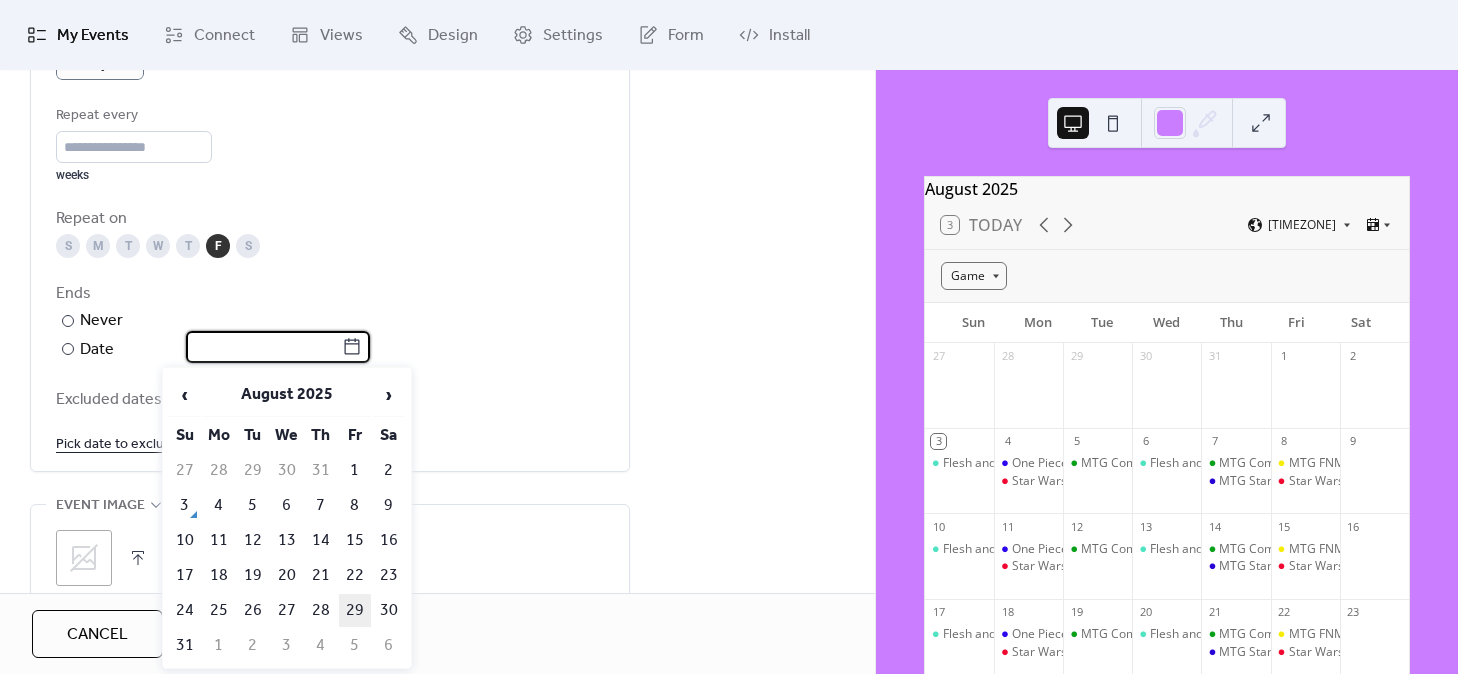 click on "29" at bounding box center [355, 610] 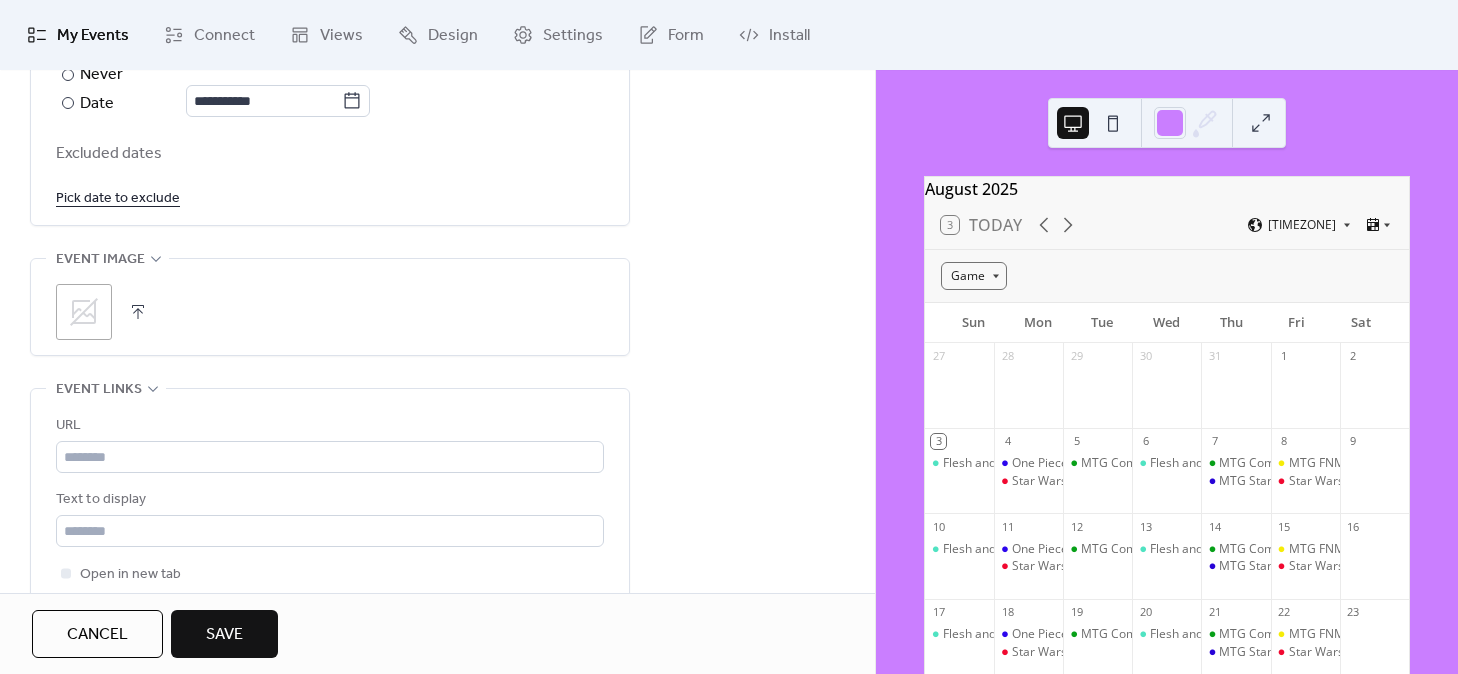 scroll, scrollTop: 1260, scrollLeft: 0, axis: vertical 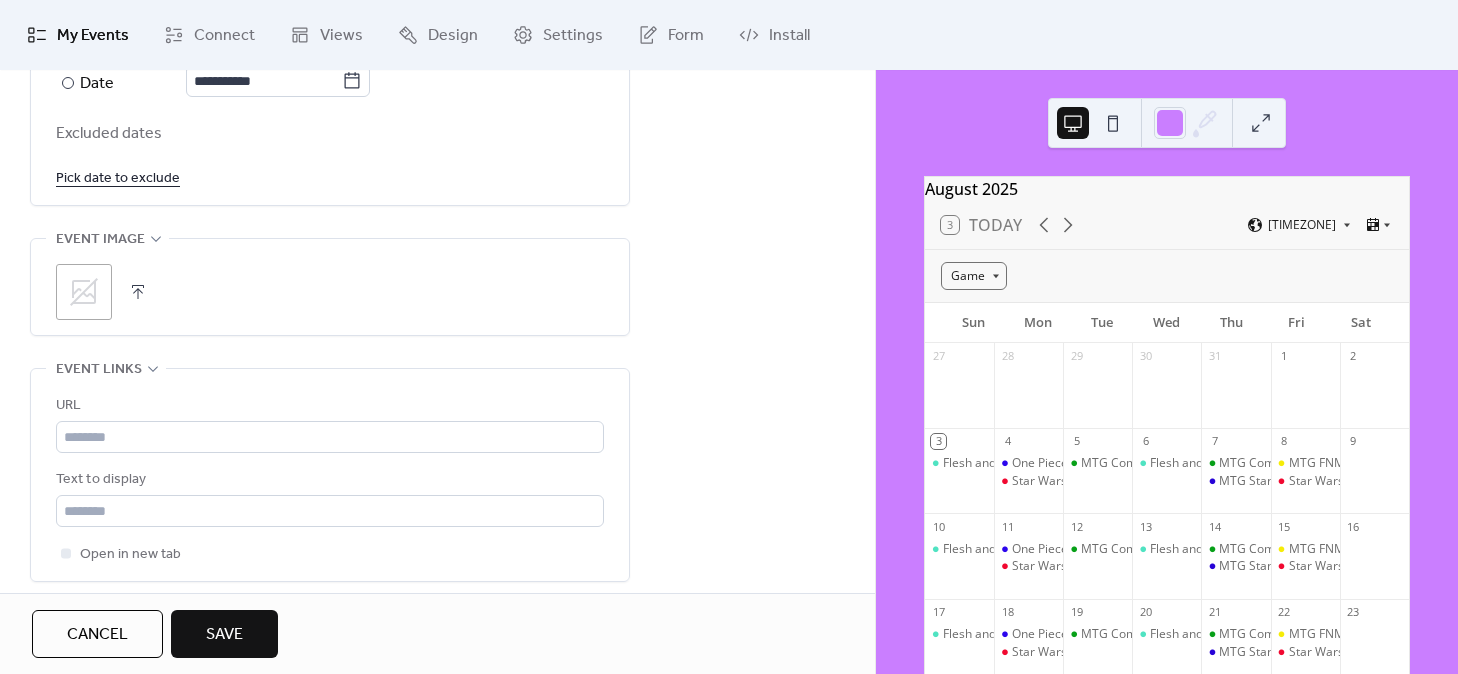click at bounding box center [138, 292] 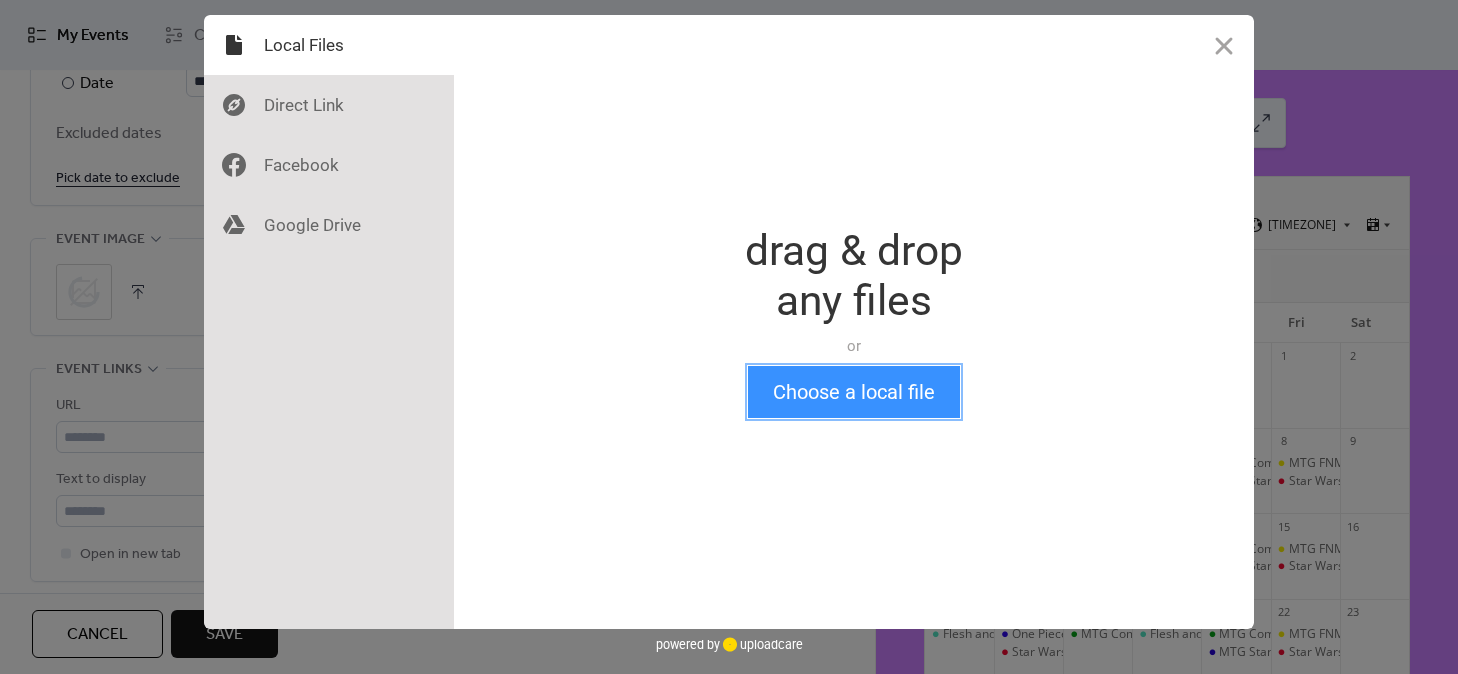 click on "Choose a local file" at bounding box center [854, 392] 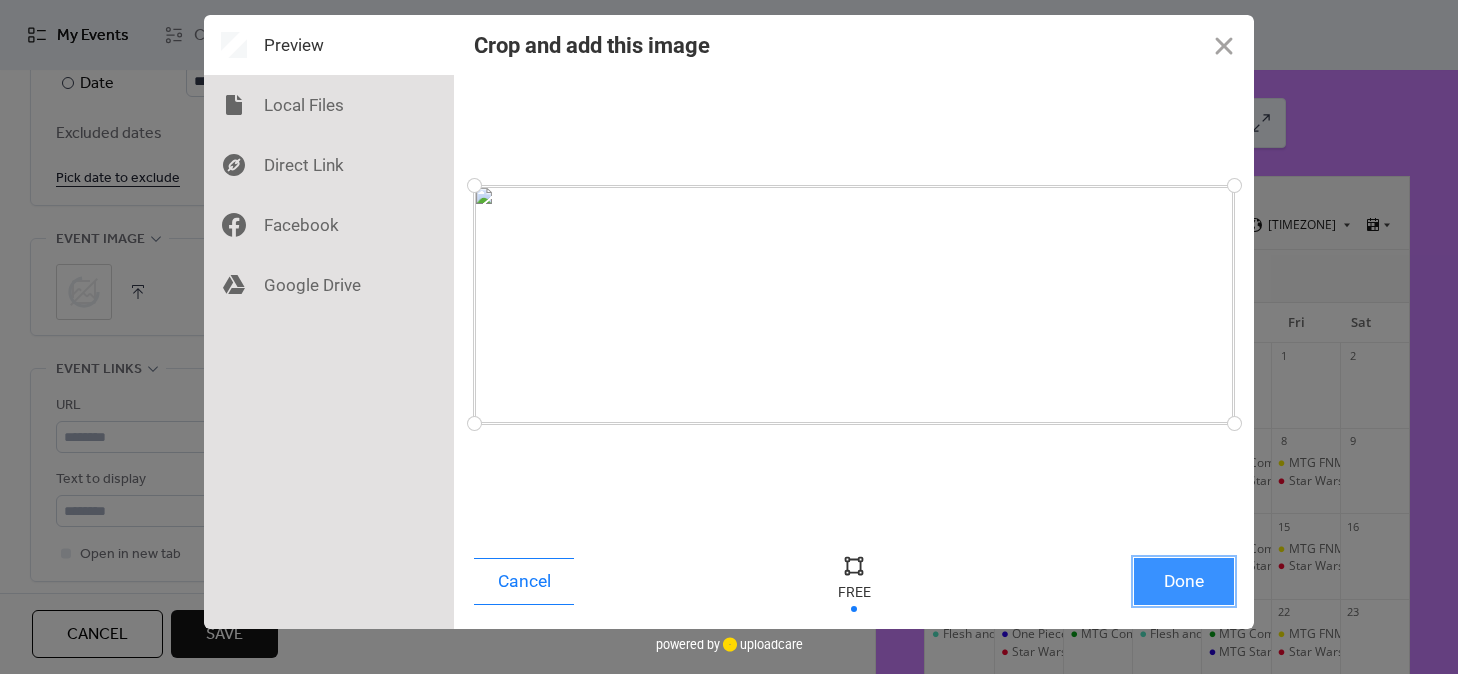 click on "Done" at bounding box center (1184, 581) 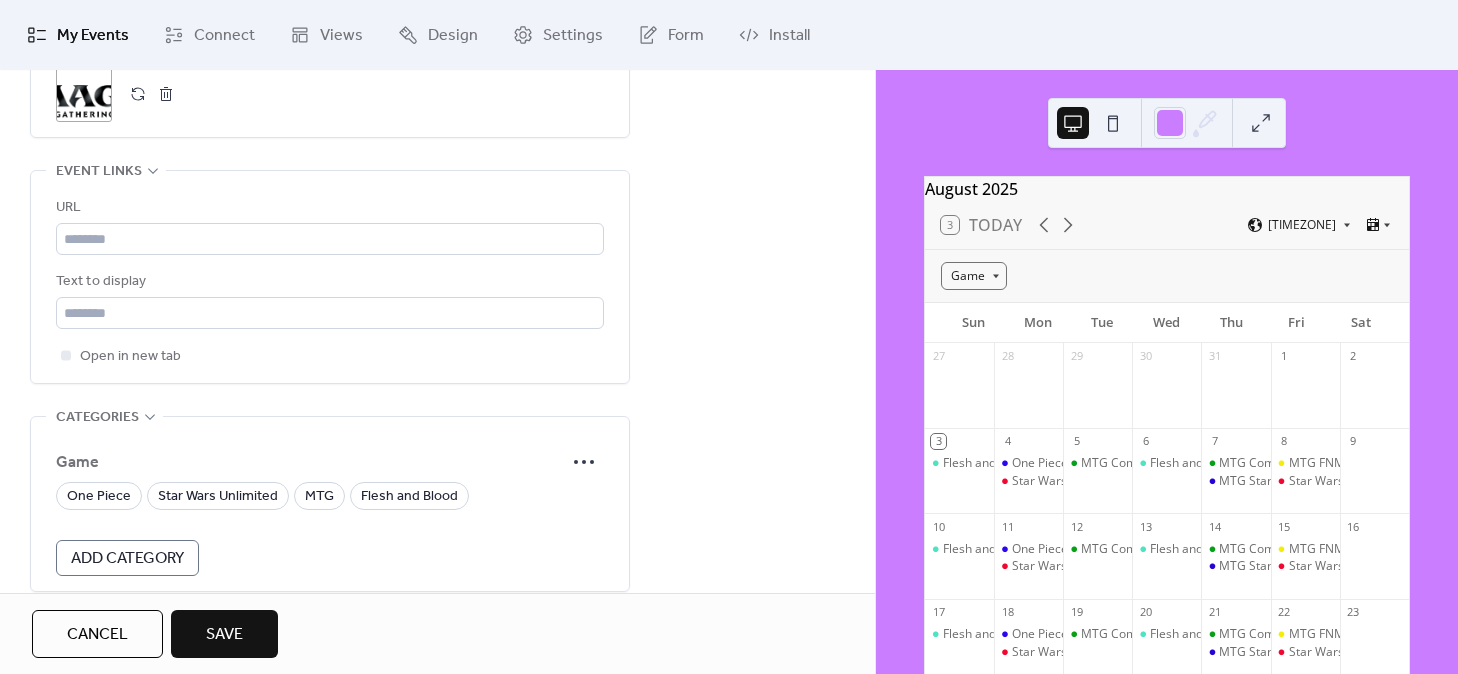 scroll, scrollTop: 1625, scrollLeft: 0, axis: vertical 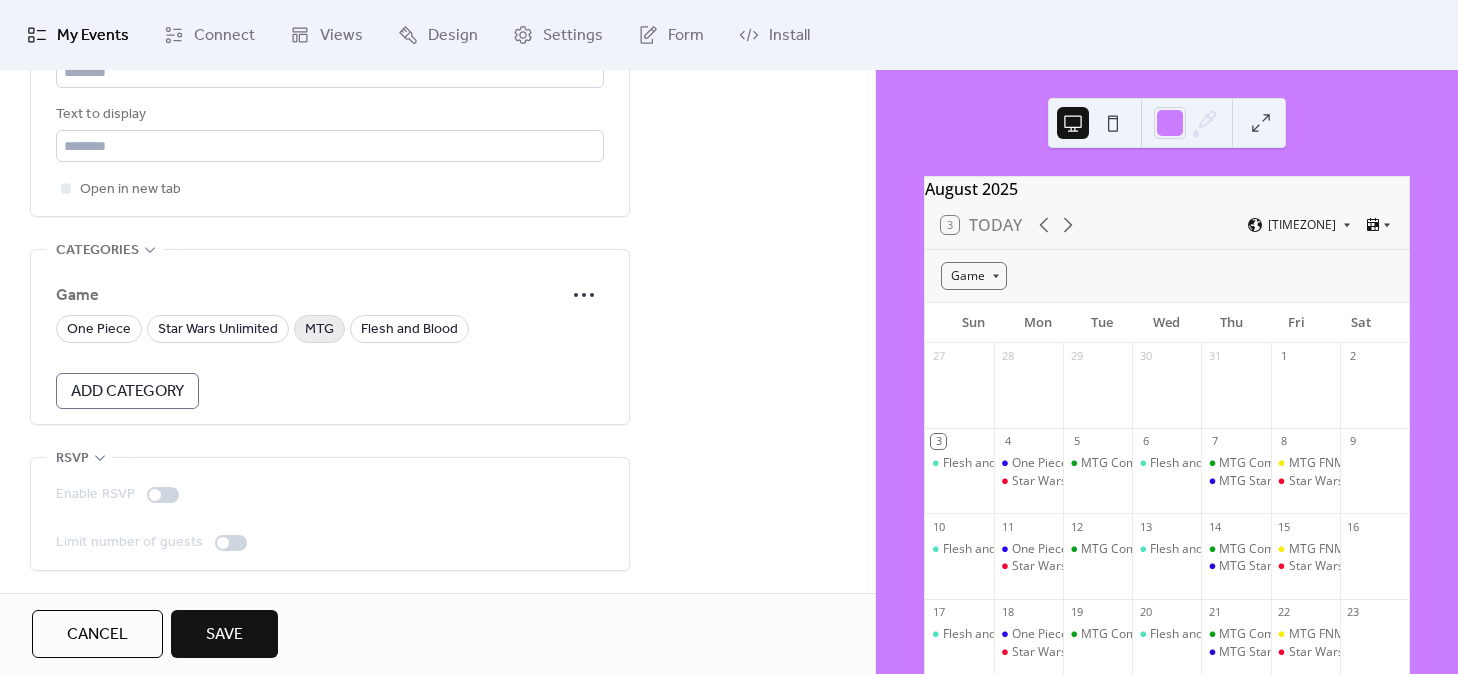 click on "MTG" at bounding box center (319, 330) 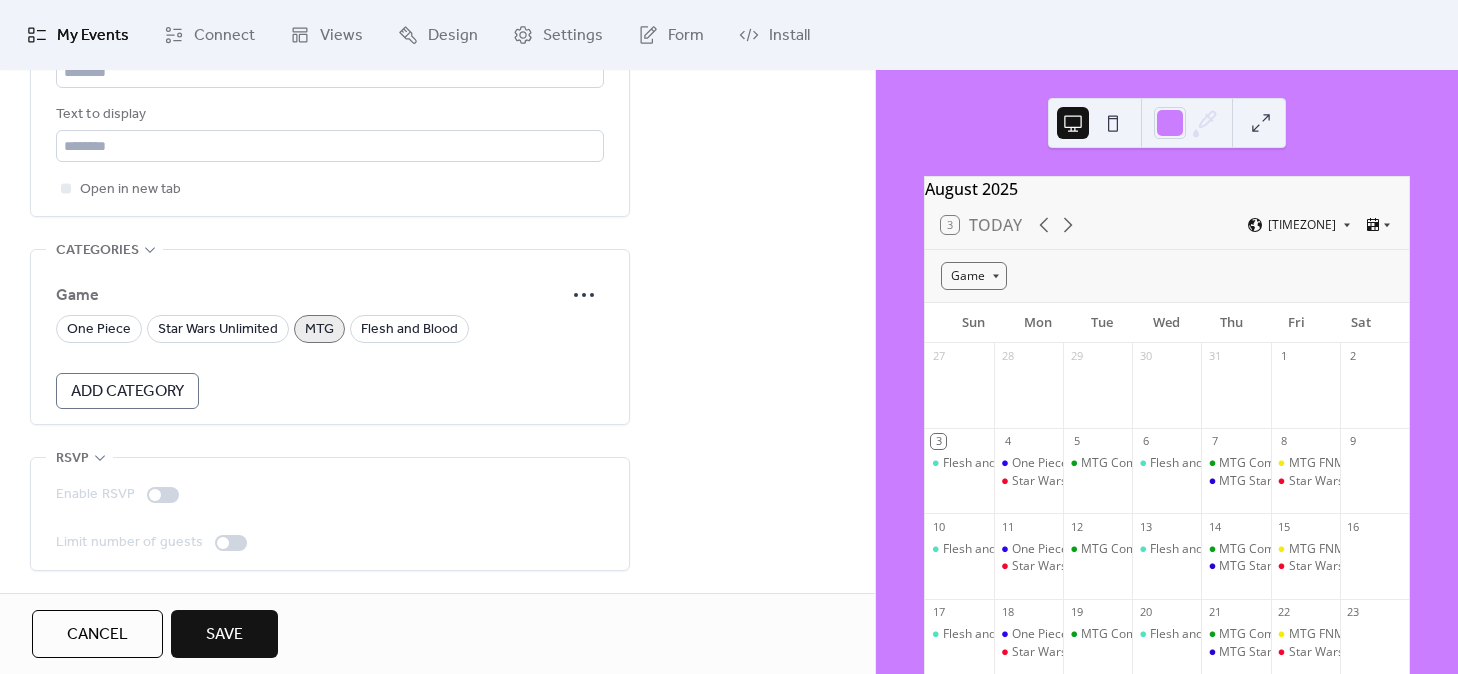 click on "Game One Piece Star Wars Unlimited MTG Flesh and Blood Add Category" at bounding box center [330, 337] 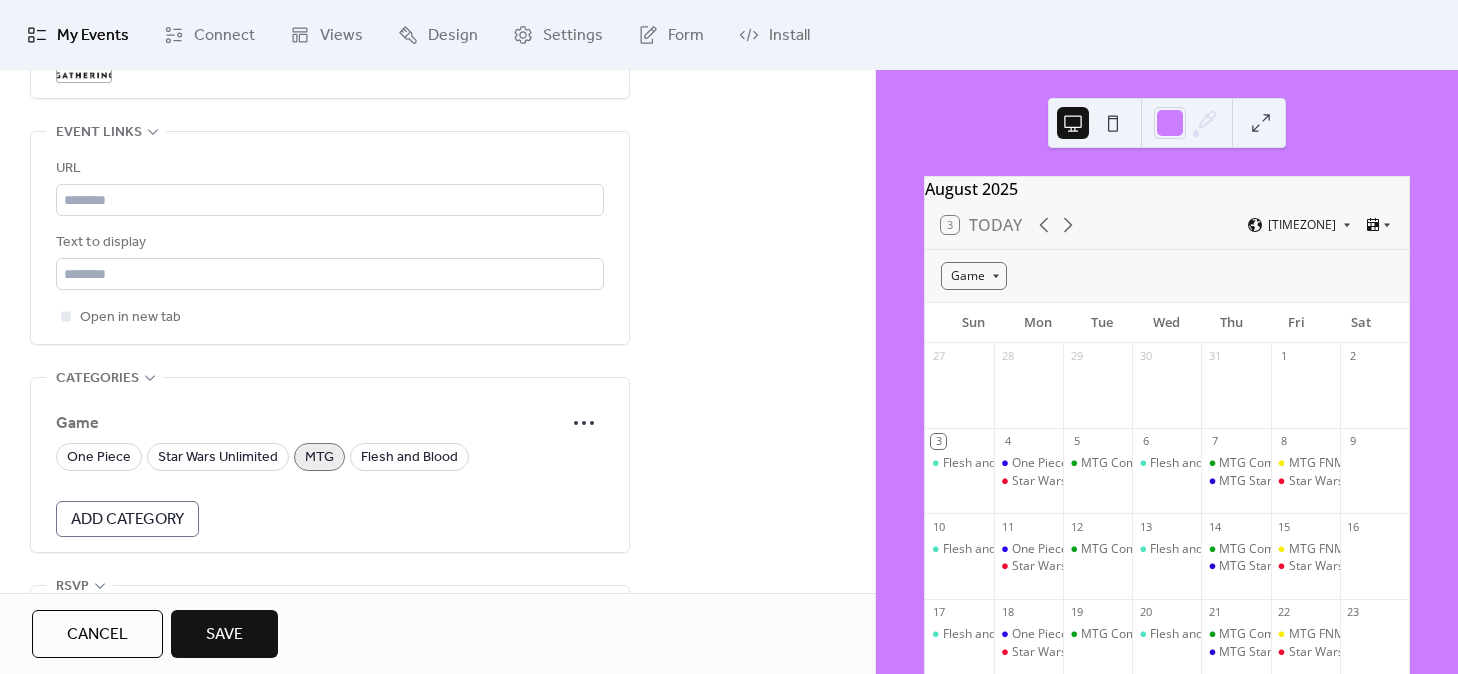 scroll, scrollTop: 1483, scrollLeft: 0, axis: vertical 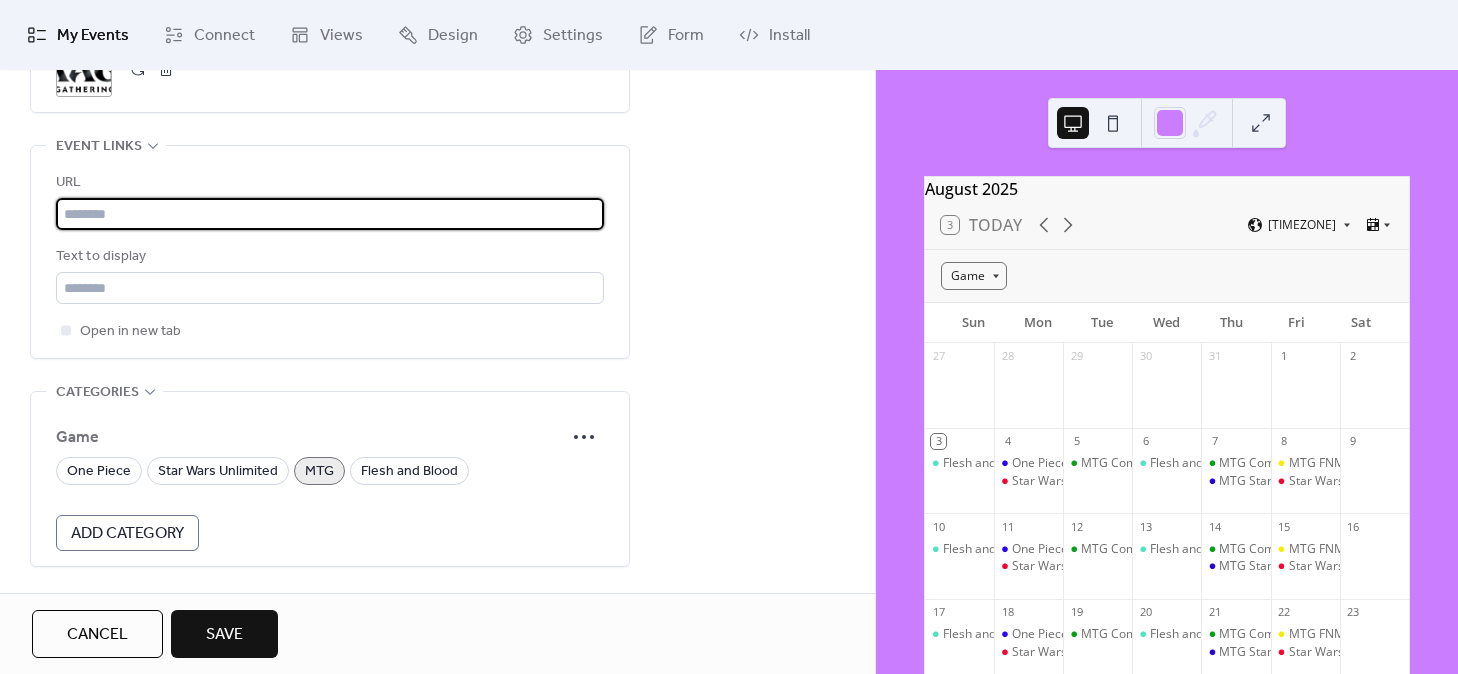 click at bounding box center (330, 214) 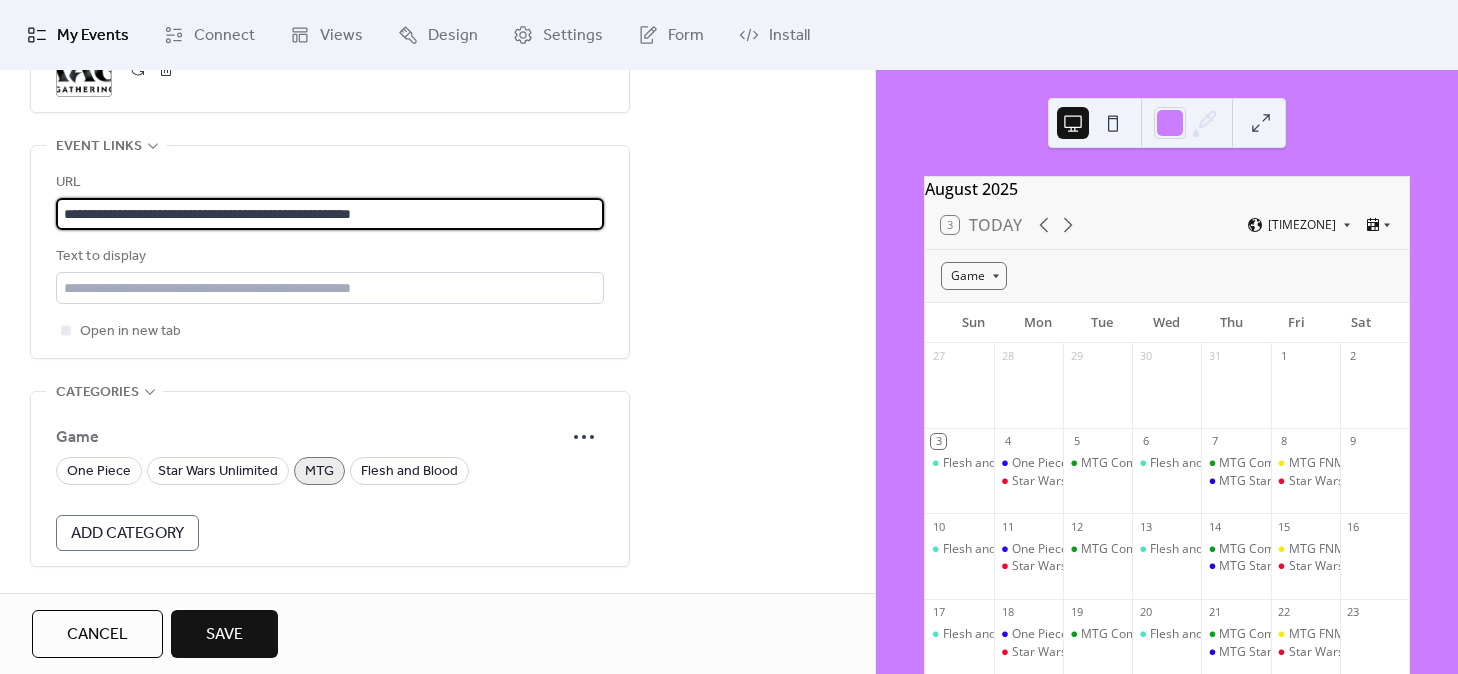 type on "**********" 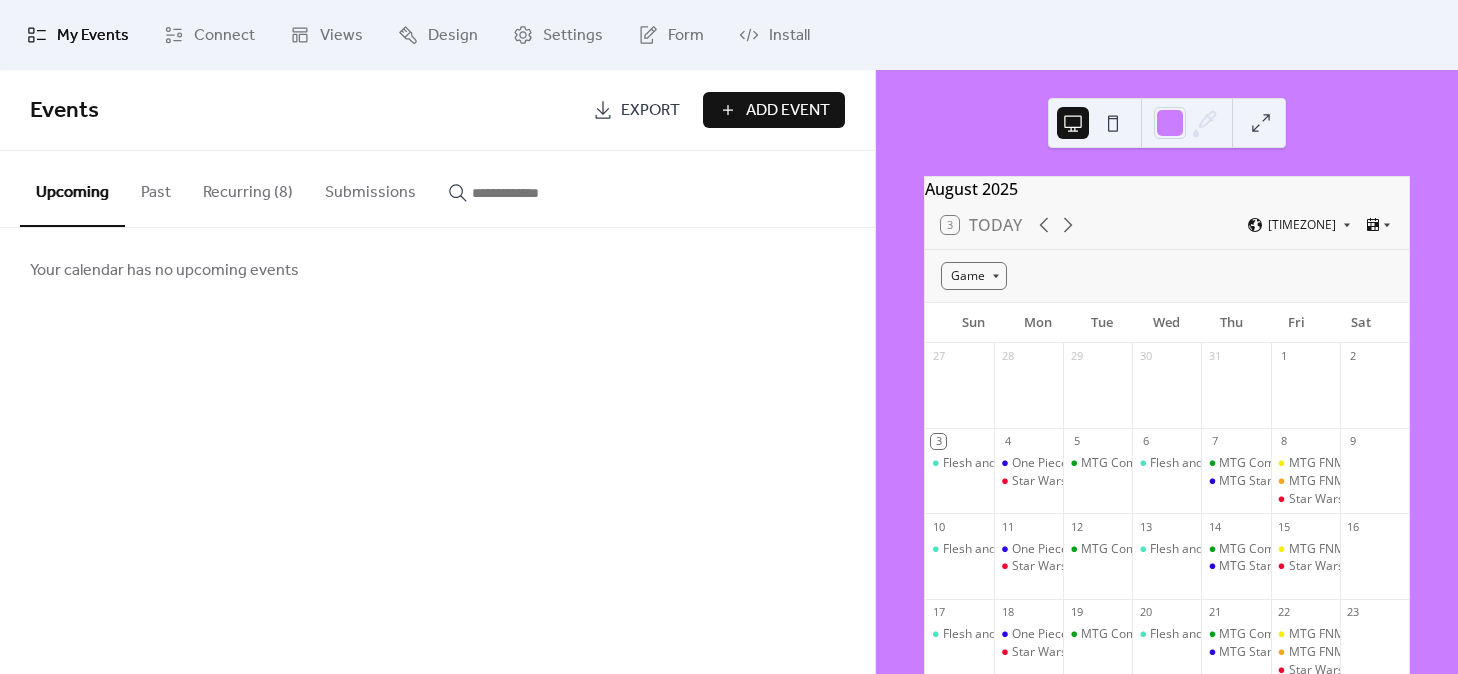 click on "Recurring (8)" at bounding box center [248, 188] 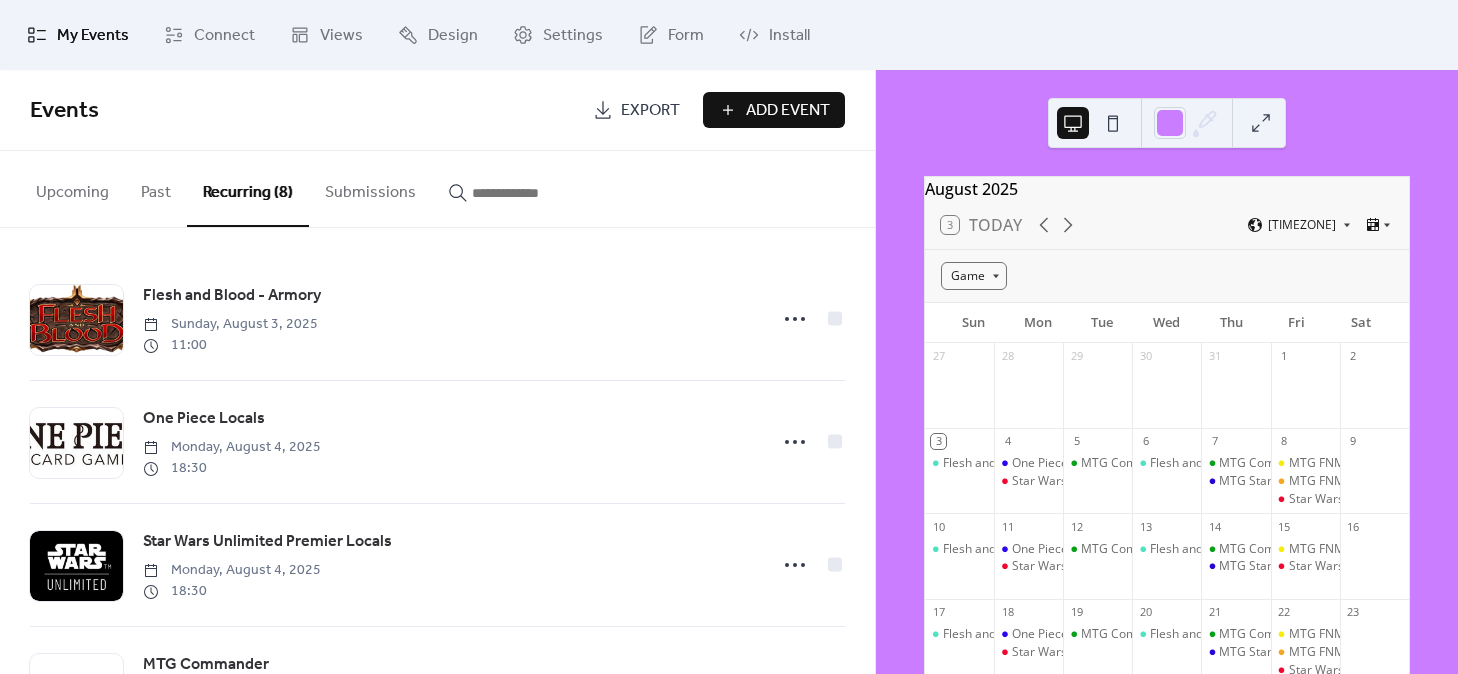 click on "Add Event" at bounding box center [788, 111] 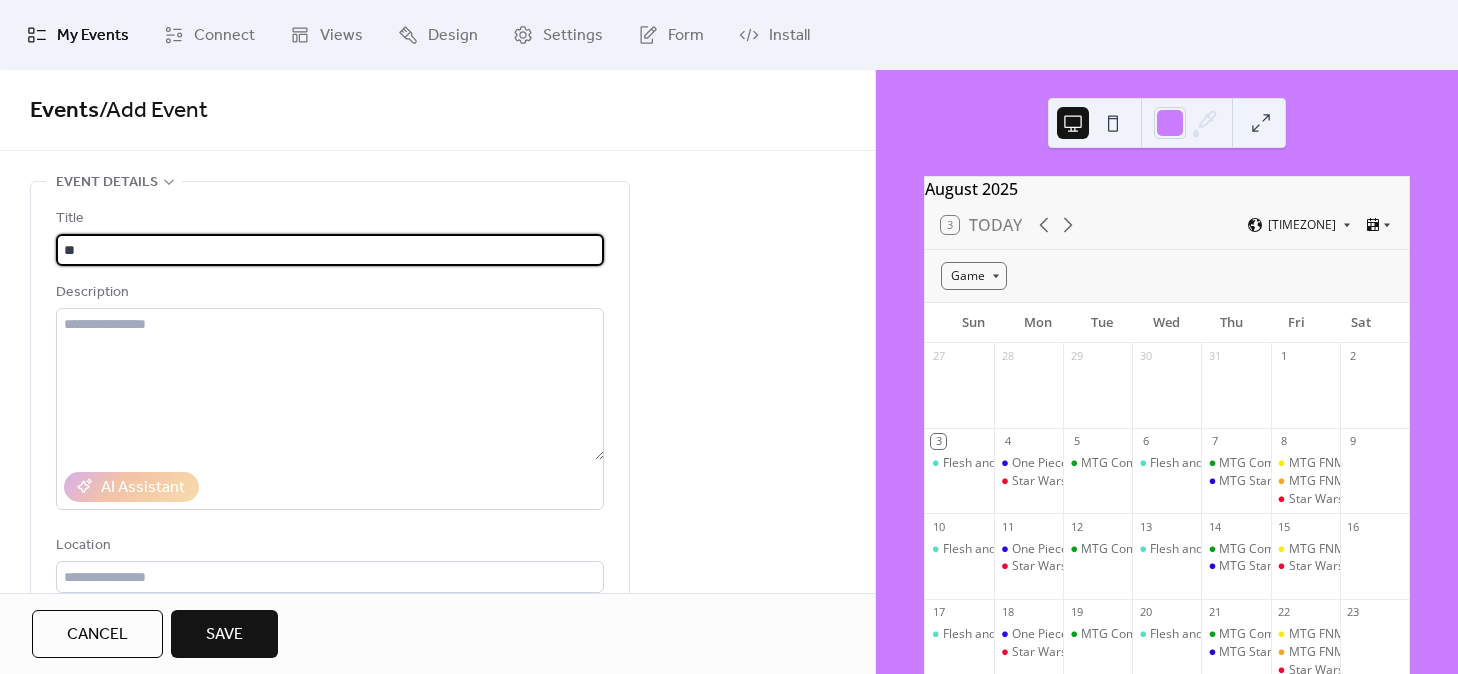 type on "*" 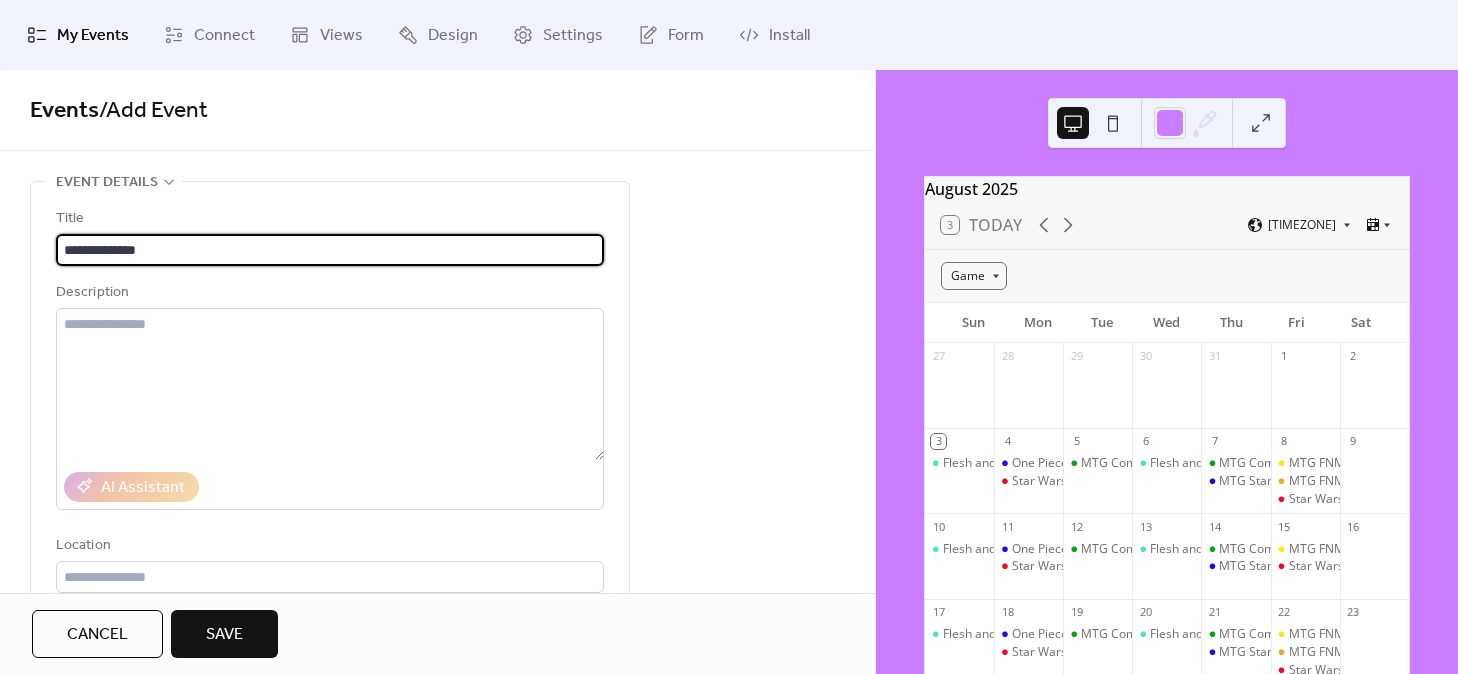 type on "**********" 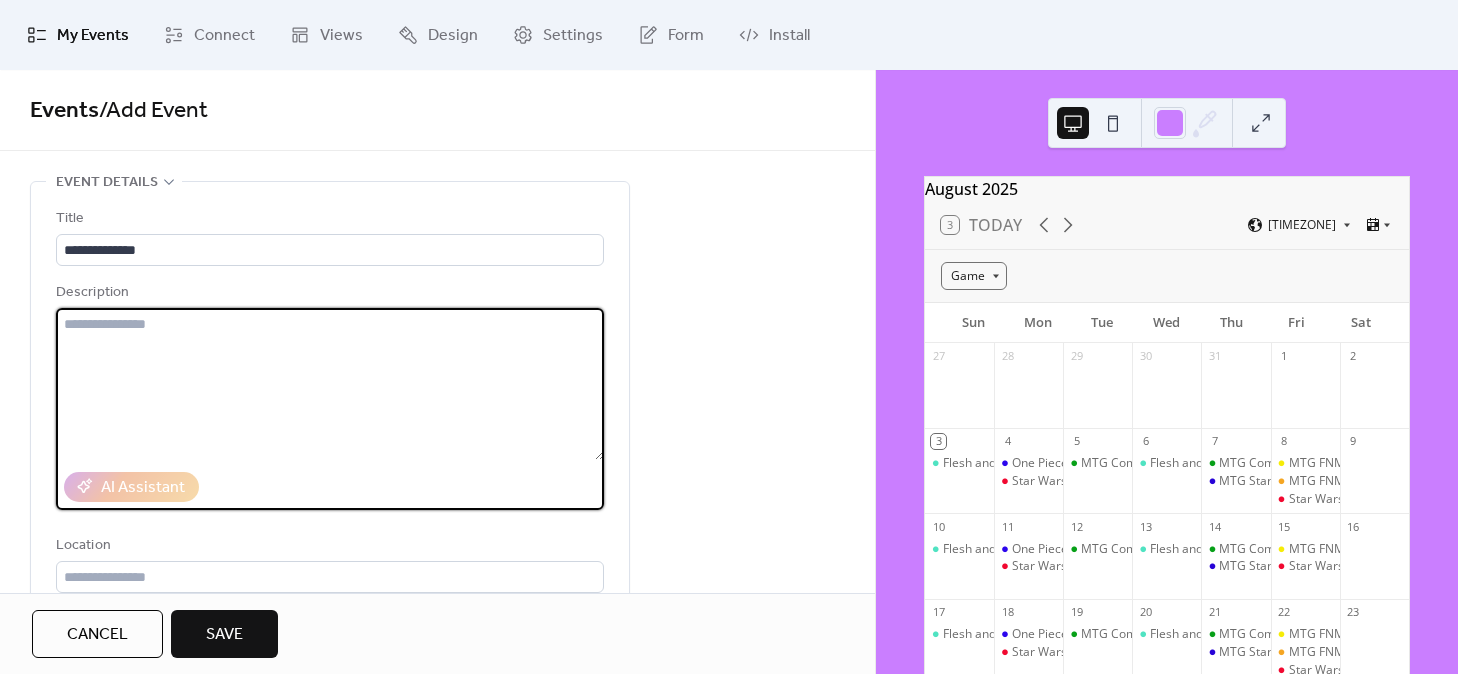 paste on "**********" 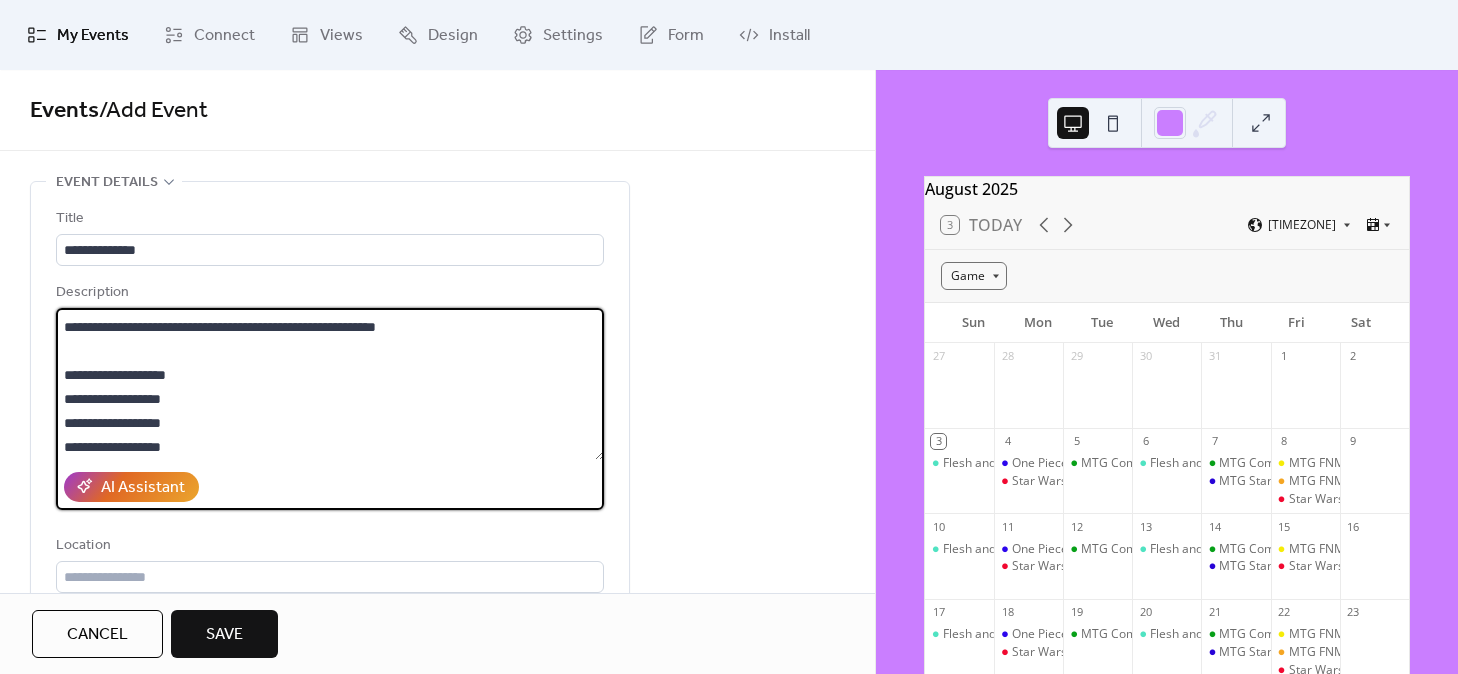 scroll, scrollTop: 0, scrollLeft: 0, axis: both 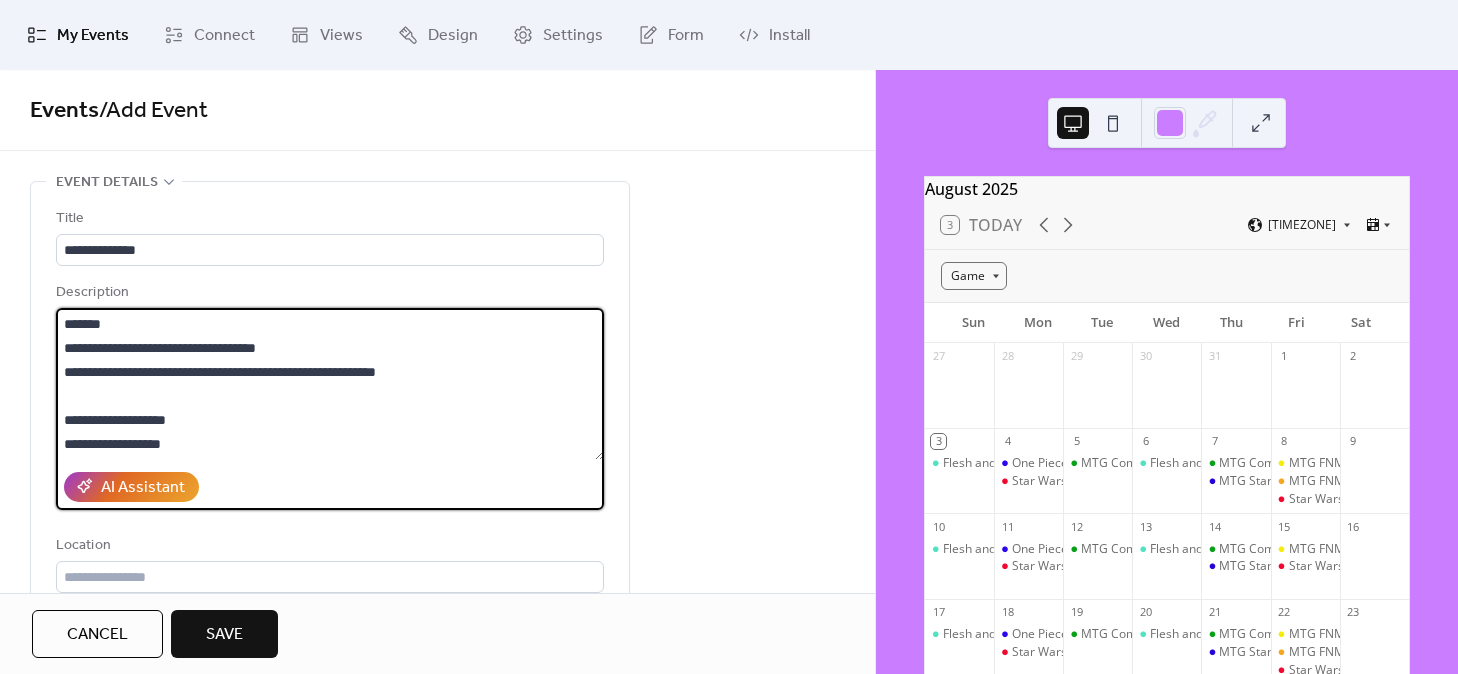 click on "**********" at bounding box center [330, 384] 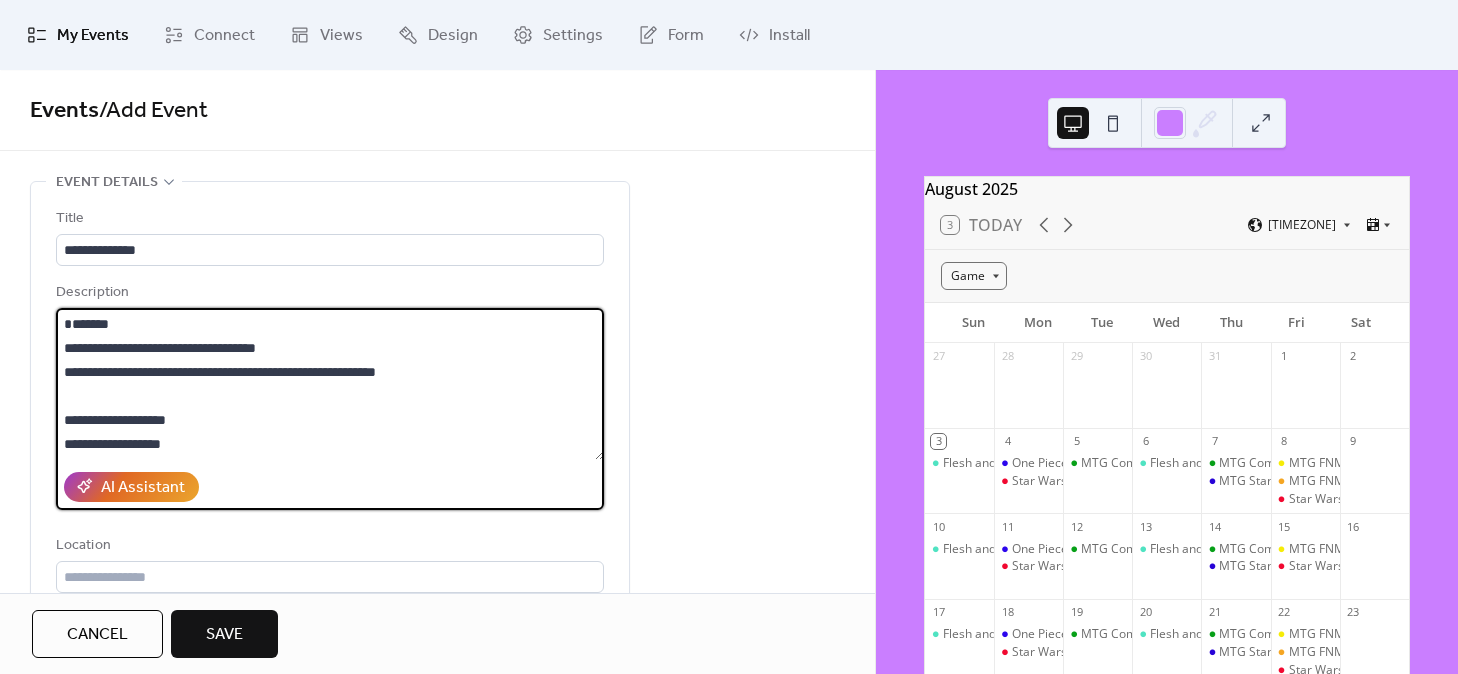 paste on "**********" 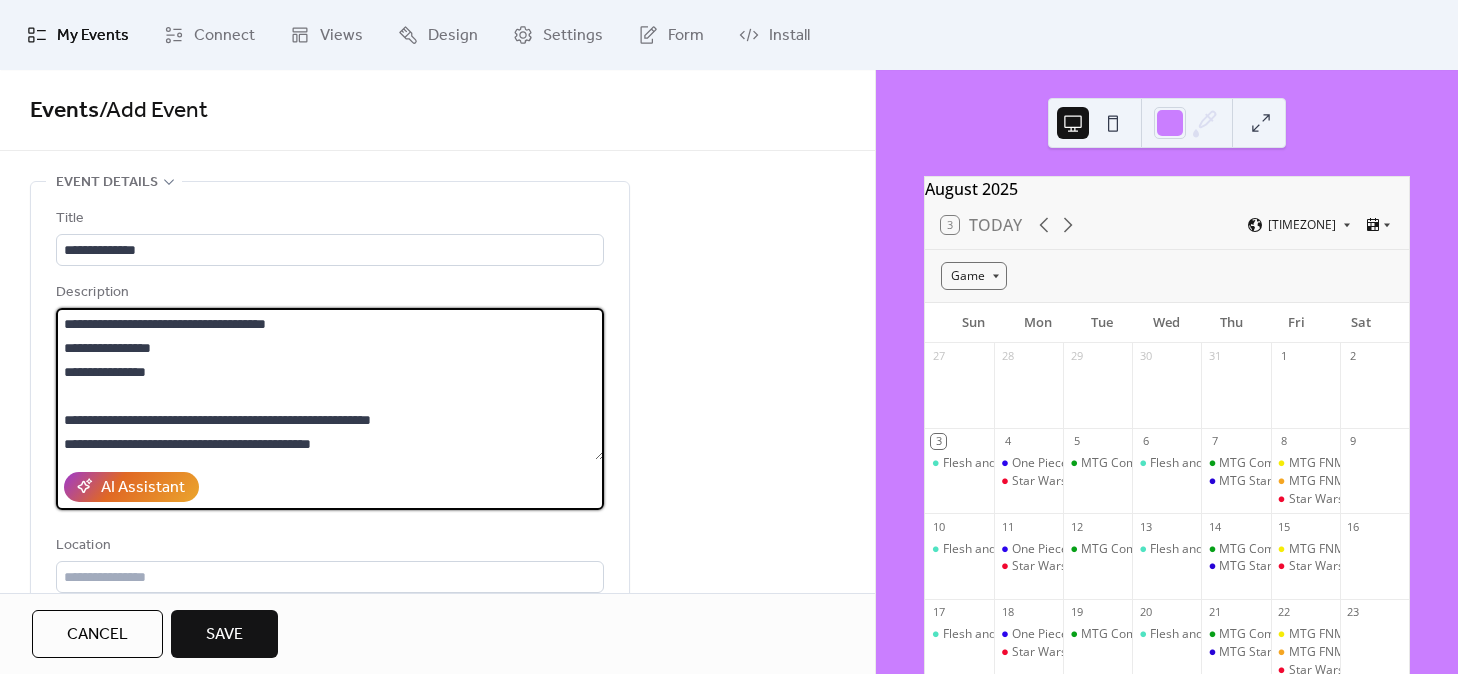 click on "**********" at bounding box center (330, 384) 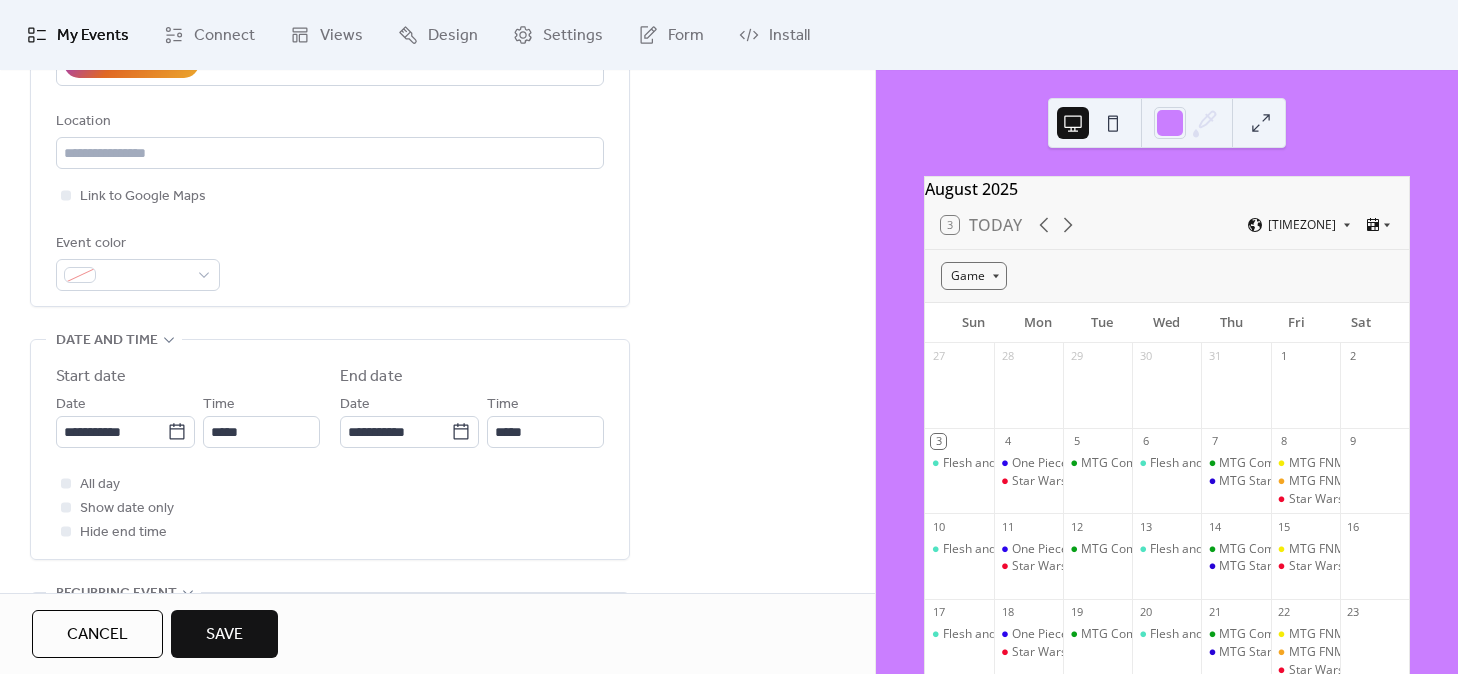 scroll, scrollTop: 425, scrollLeft: 0, axis: vertical 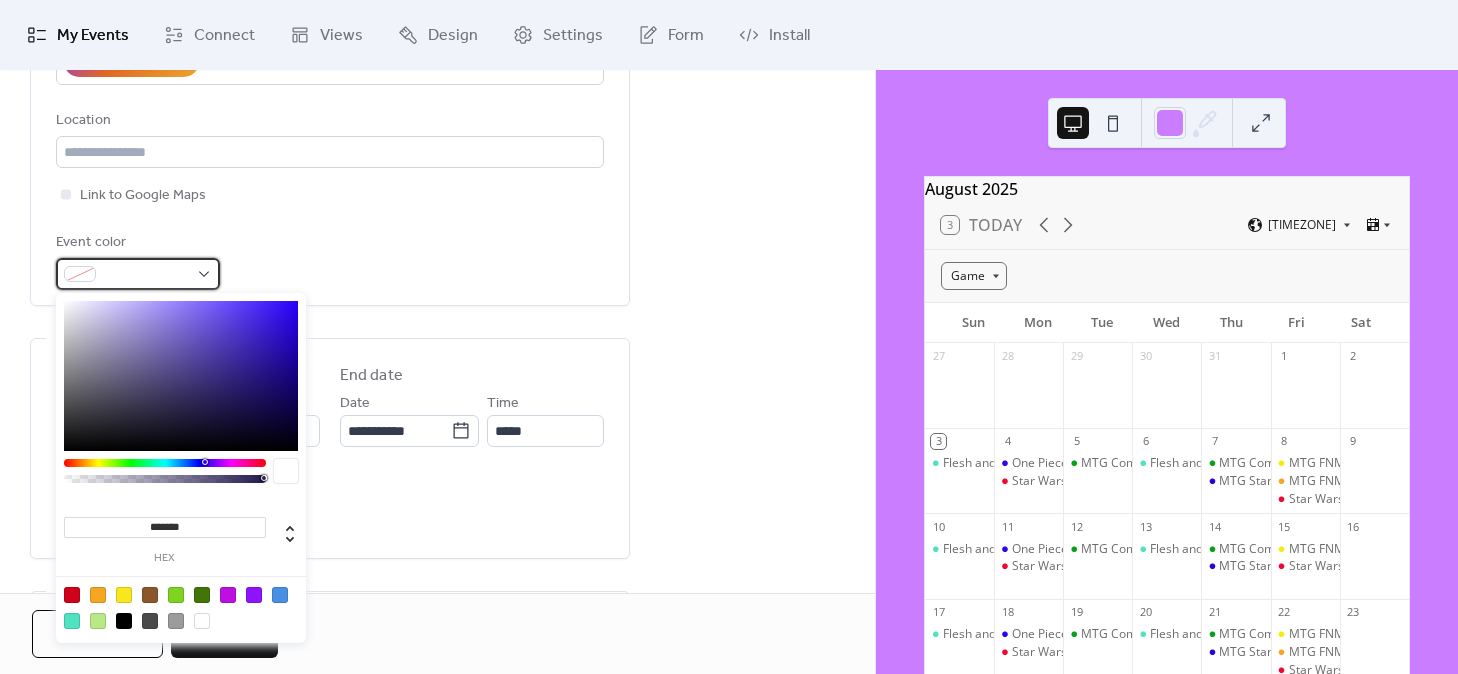 click at bounding box center (138, 274) 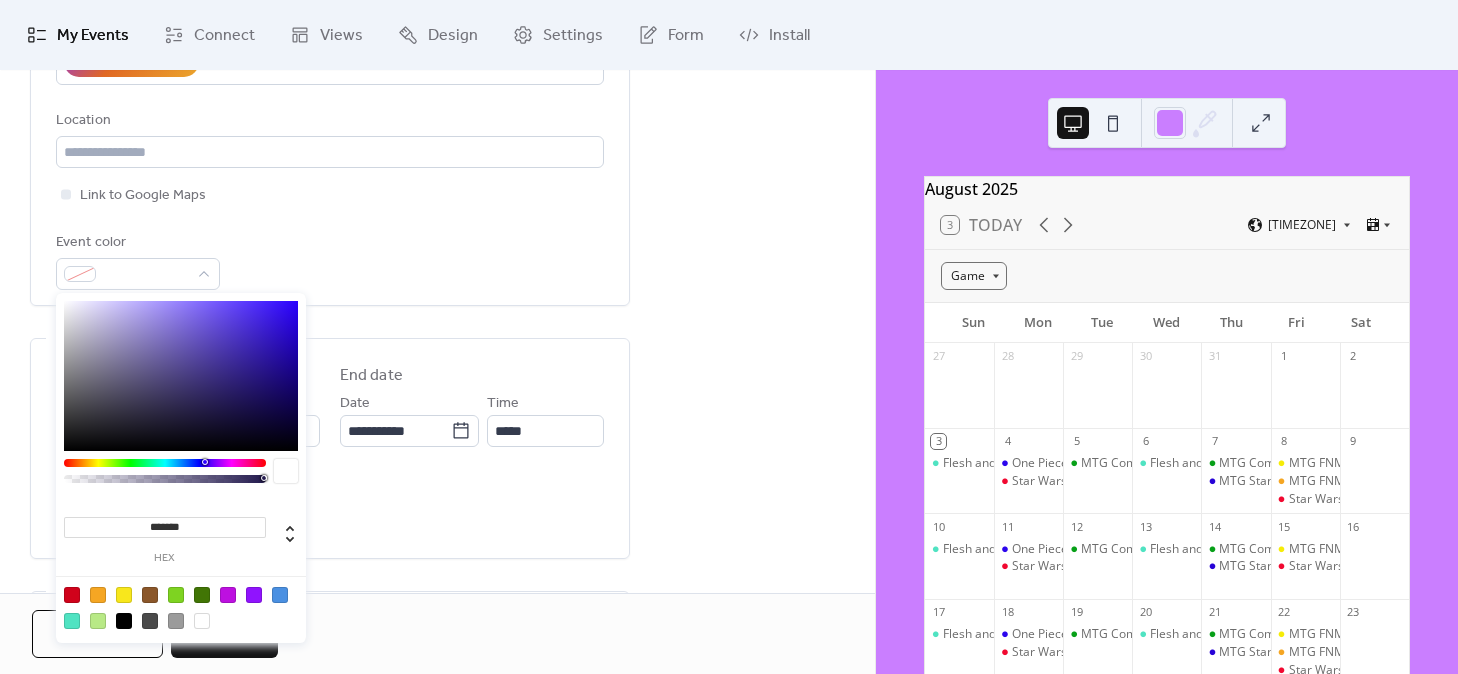type on "*******" 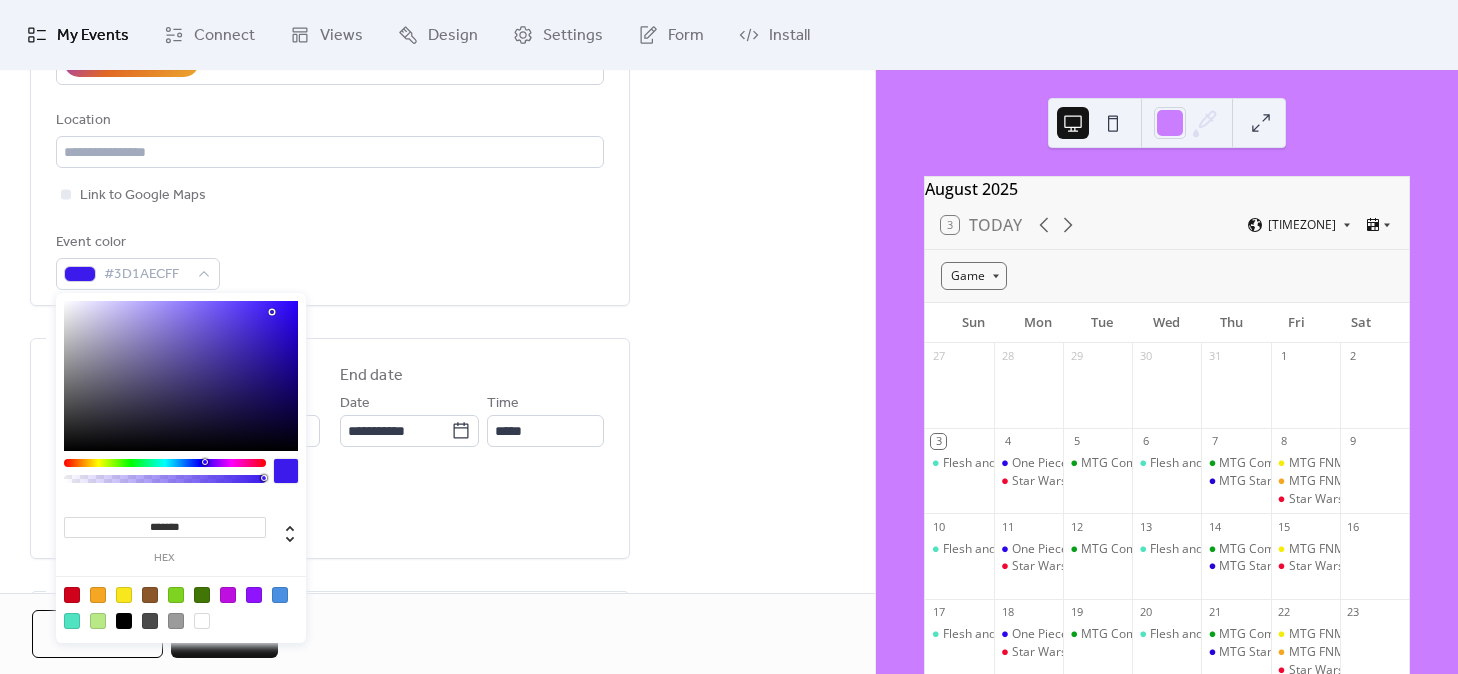 click at bounding box center (181, 376) 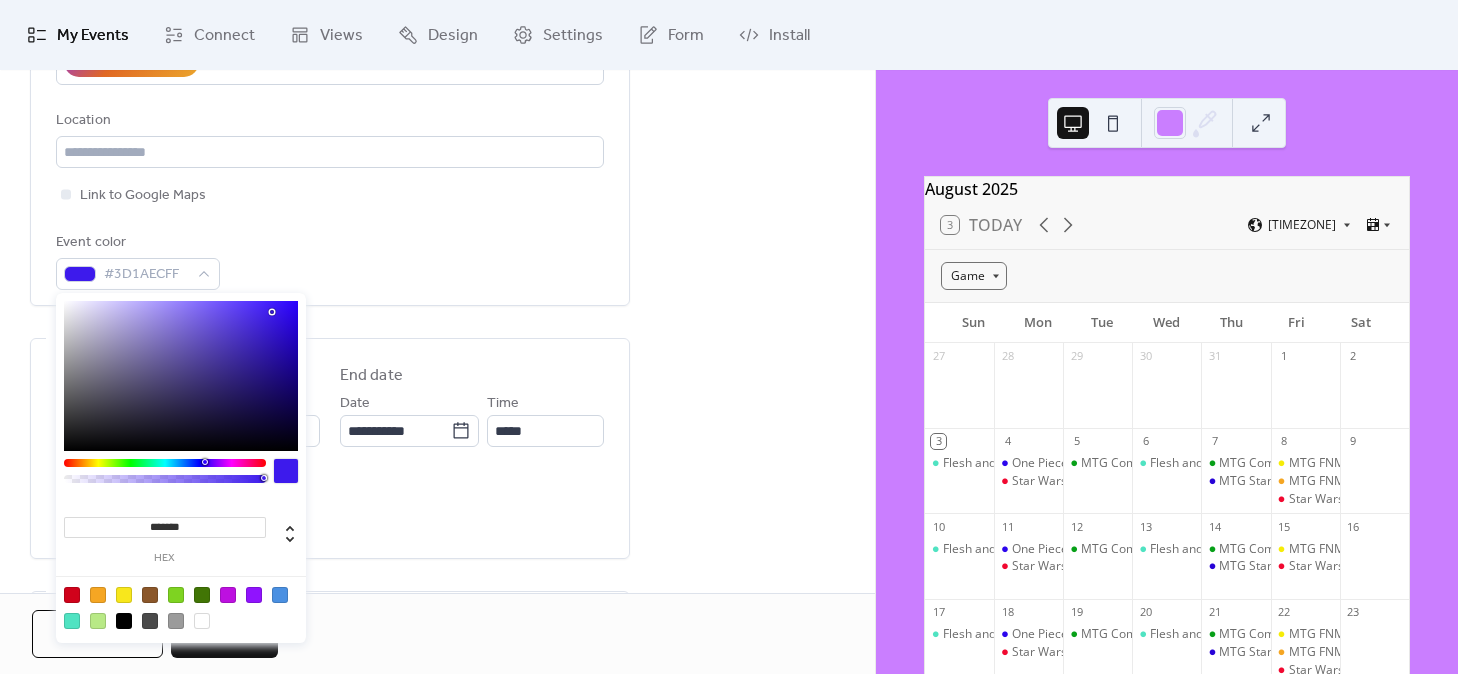 click at bounding box center [286, 471] 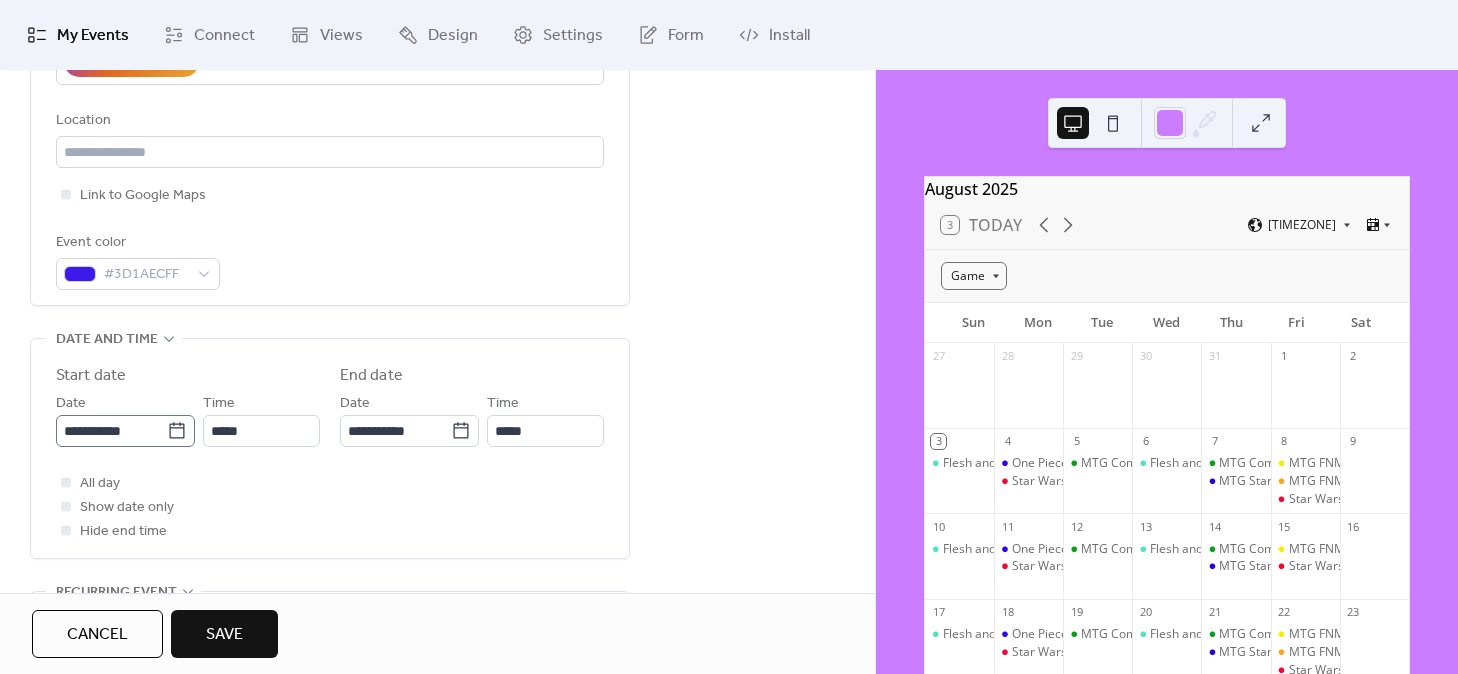 click 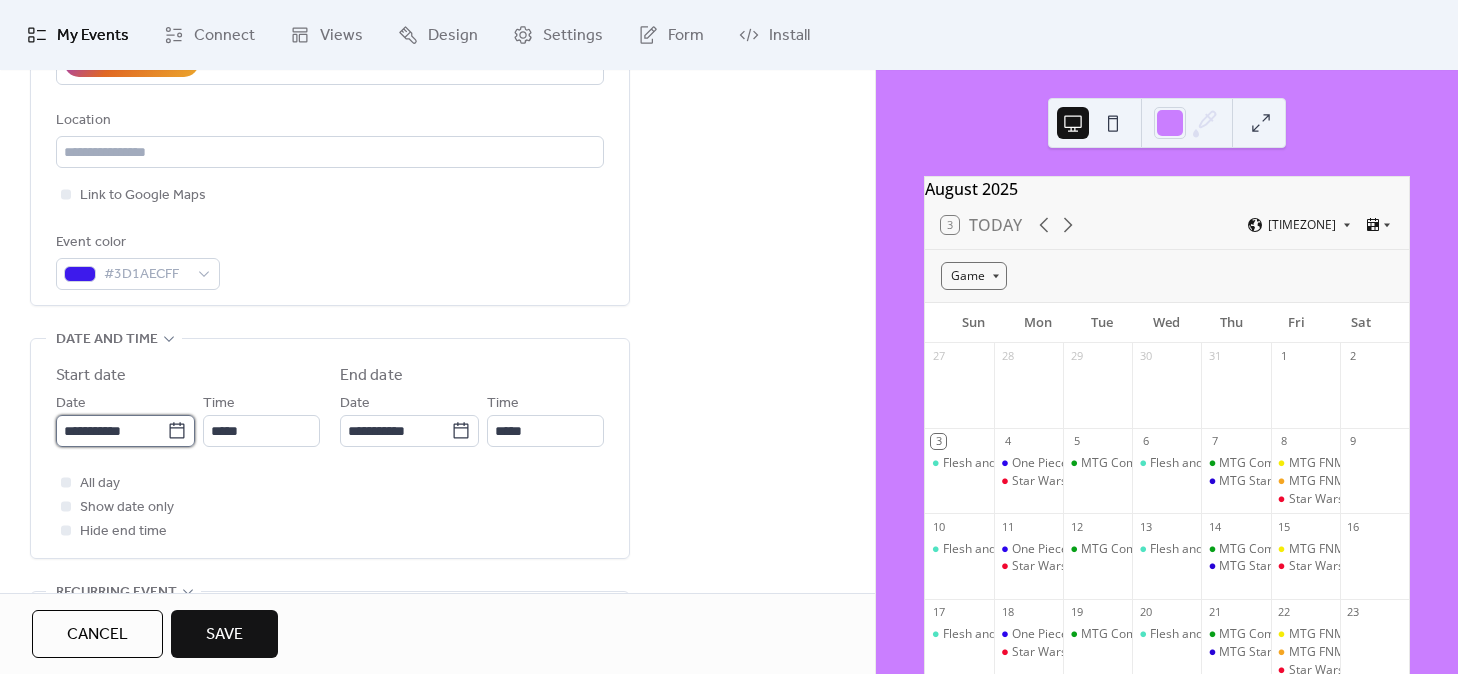 click on "**********" at bounding box center [111, 431] 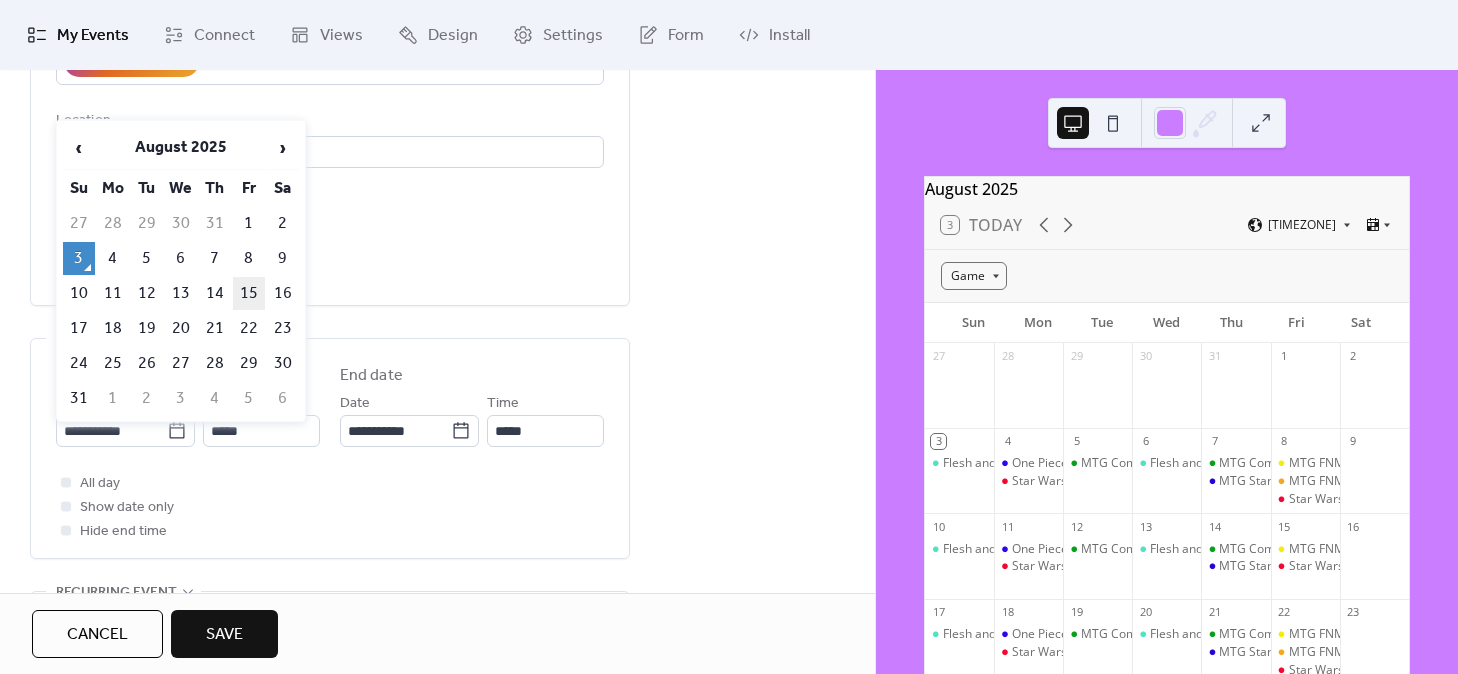 click on "15" at bounding box center [249, 293] 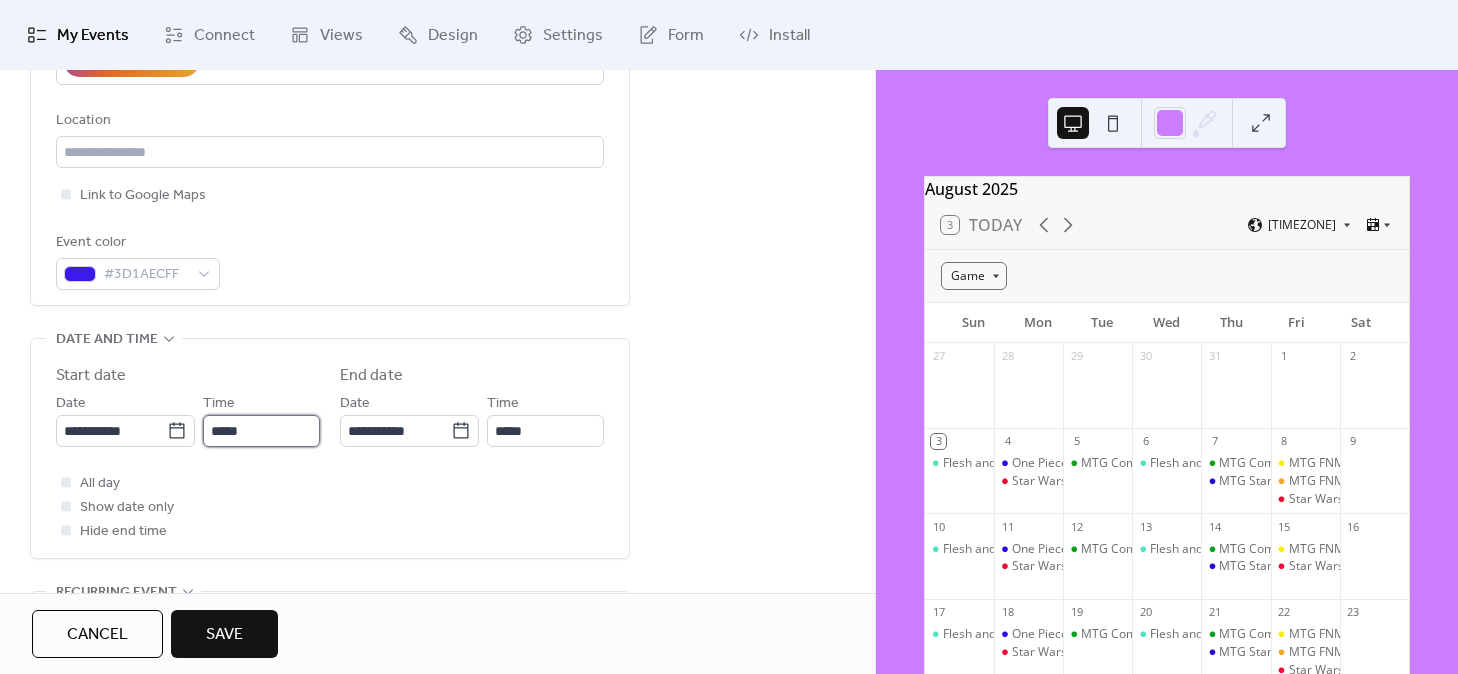 click on "*****" at bounding box center (261, 431) 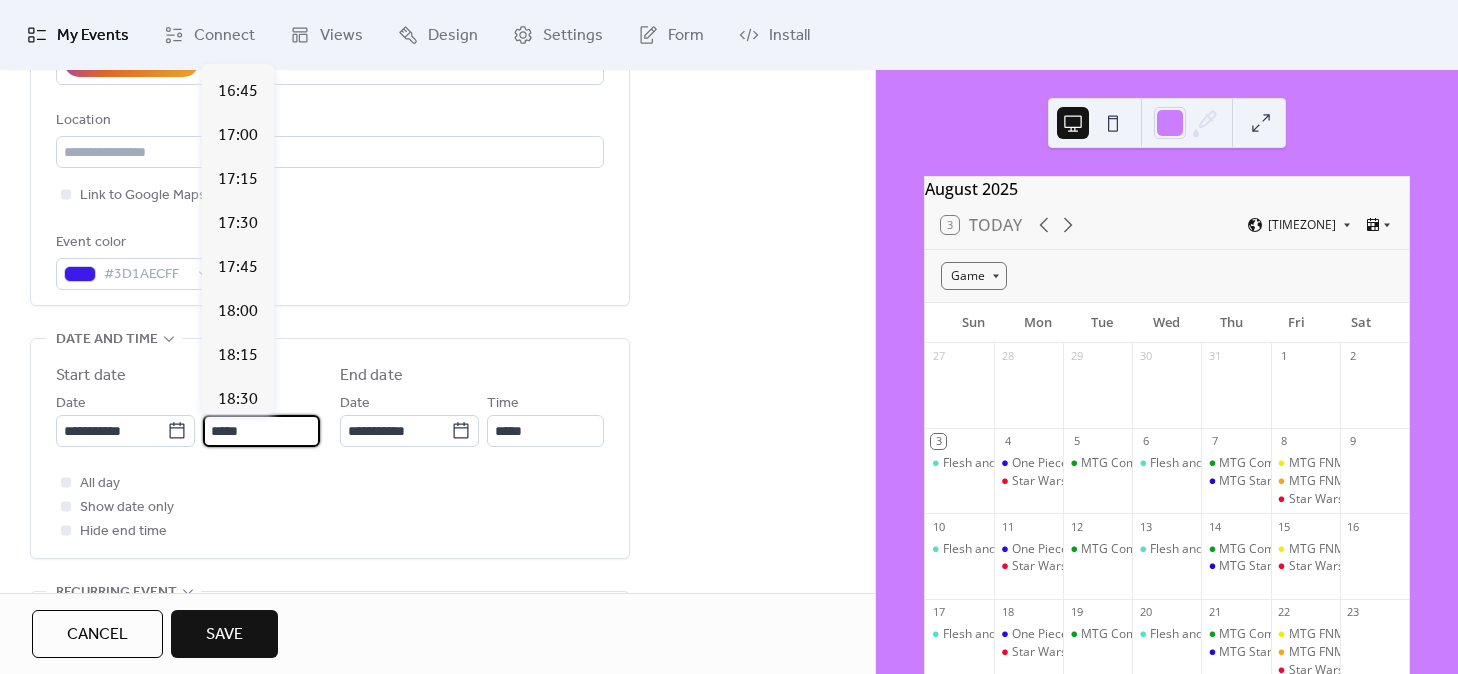scroll, scrollTop: 2963, scrollLeft: 0, axis: vertical 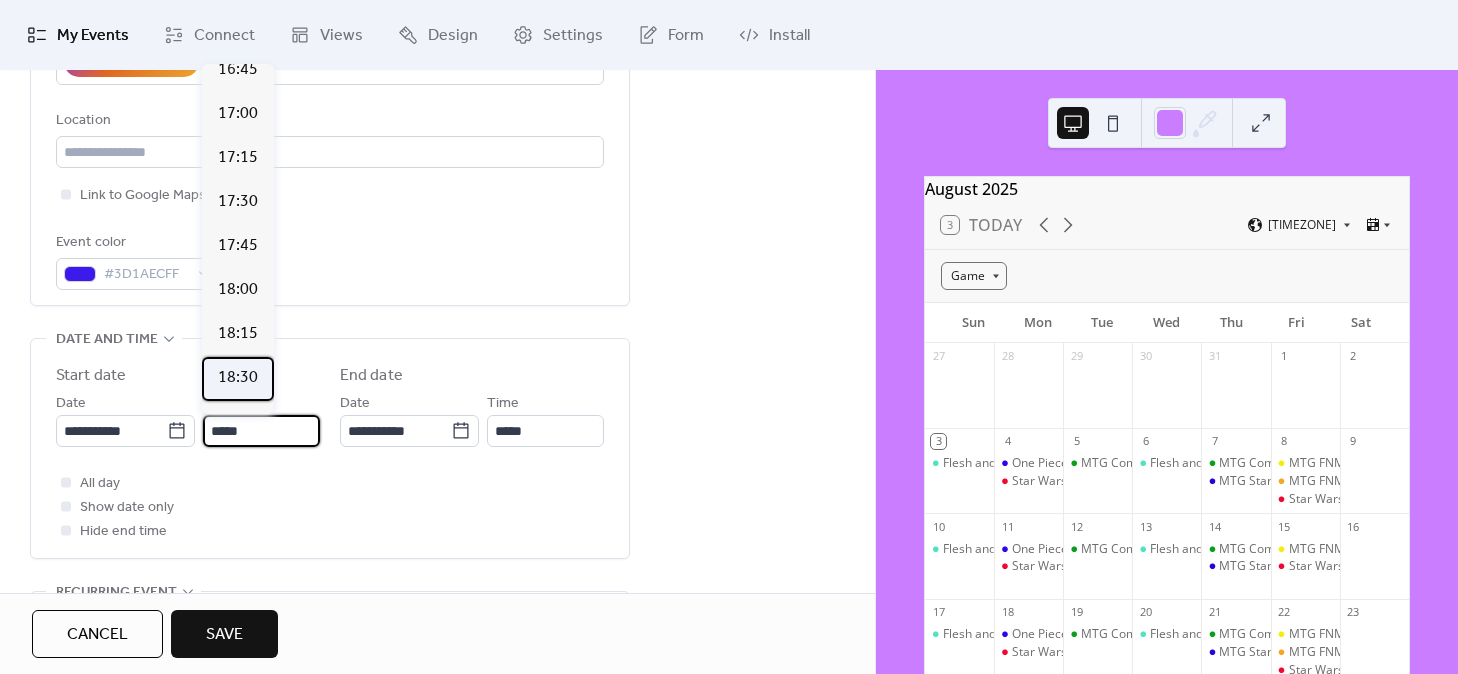 click on "18:30" at bounding box center (238, 378) 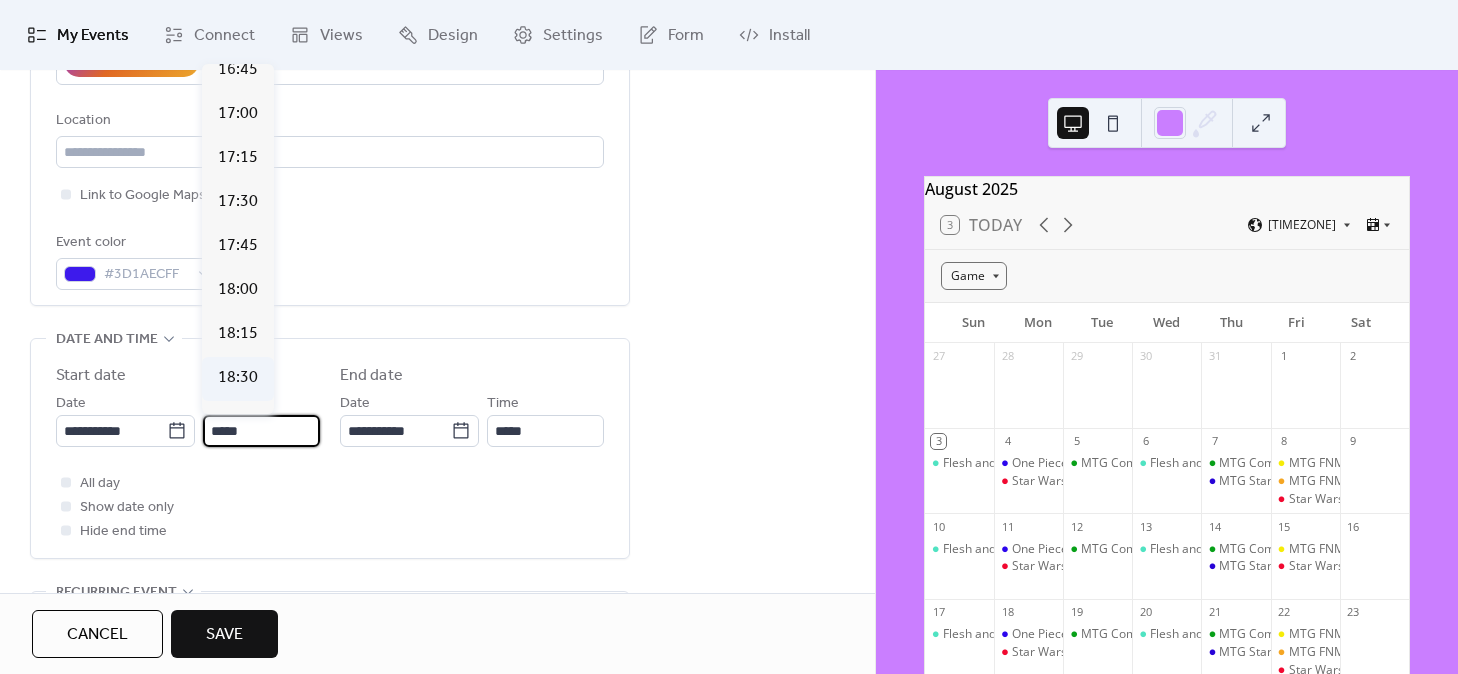 type on "*****" 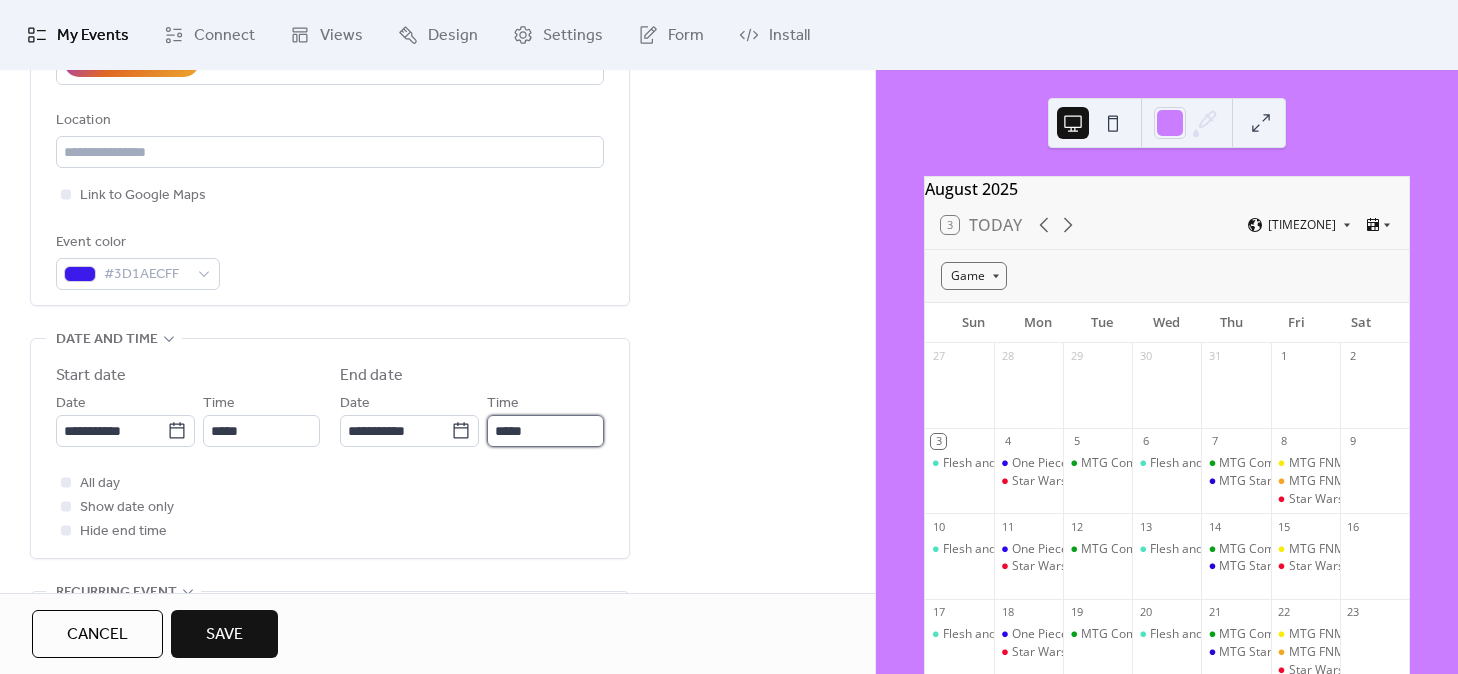 click on "*****" at bounding box center [545, 431] 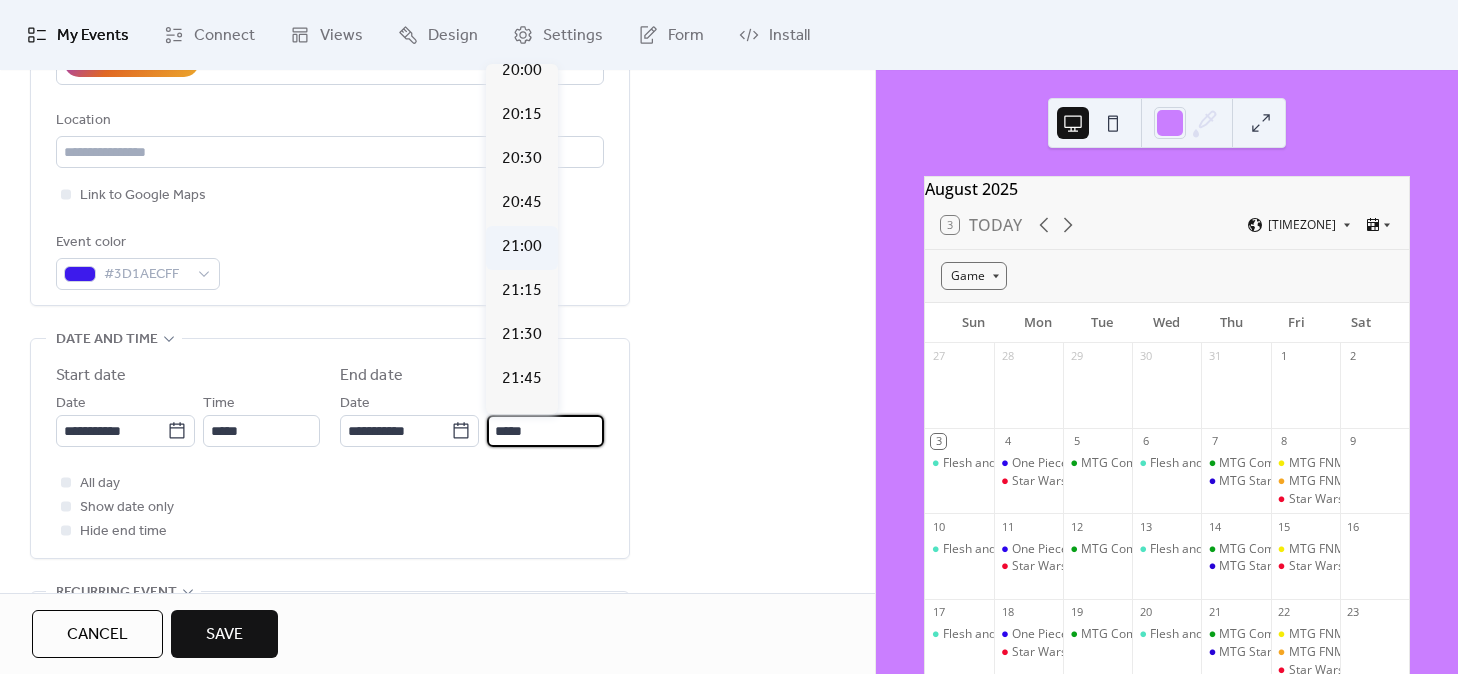 scroll, scrollTop: 235, scrollLeft: 0, axis: vertical 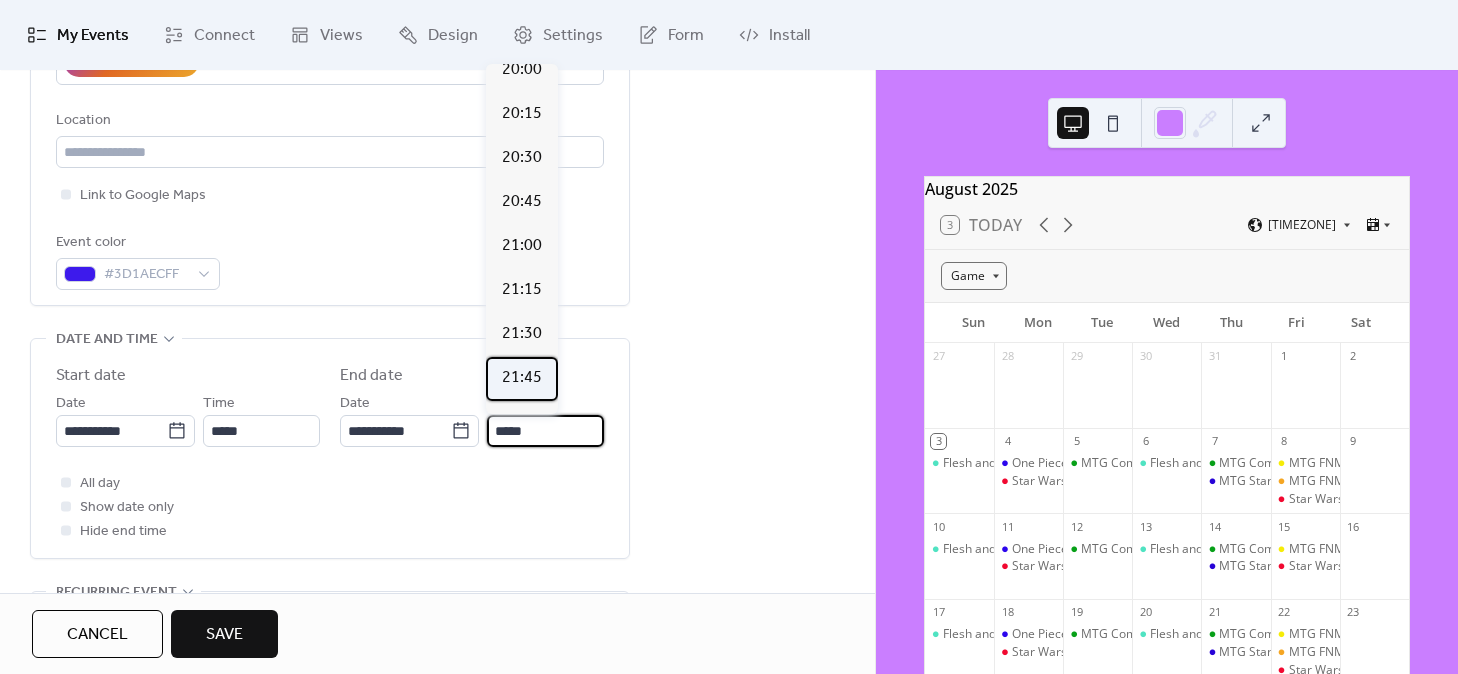click on "21:45" at bounding box center (522, 378) 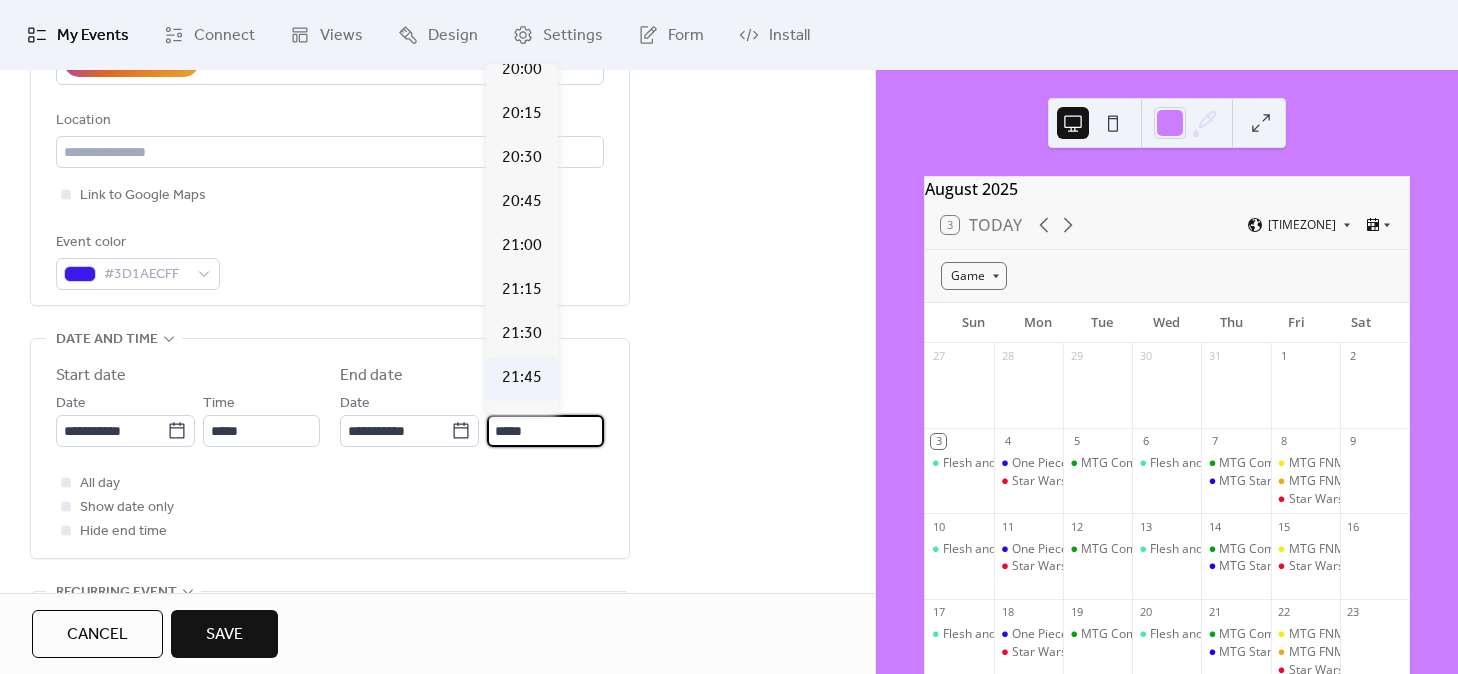 type on "*****" 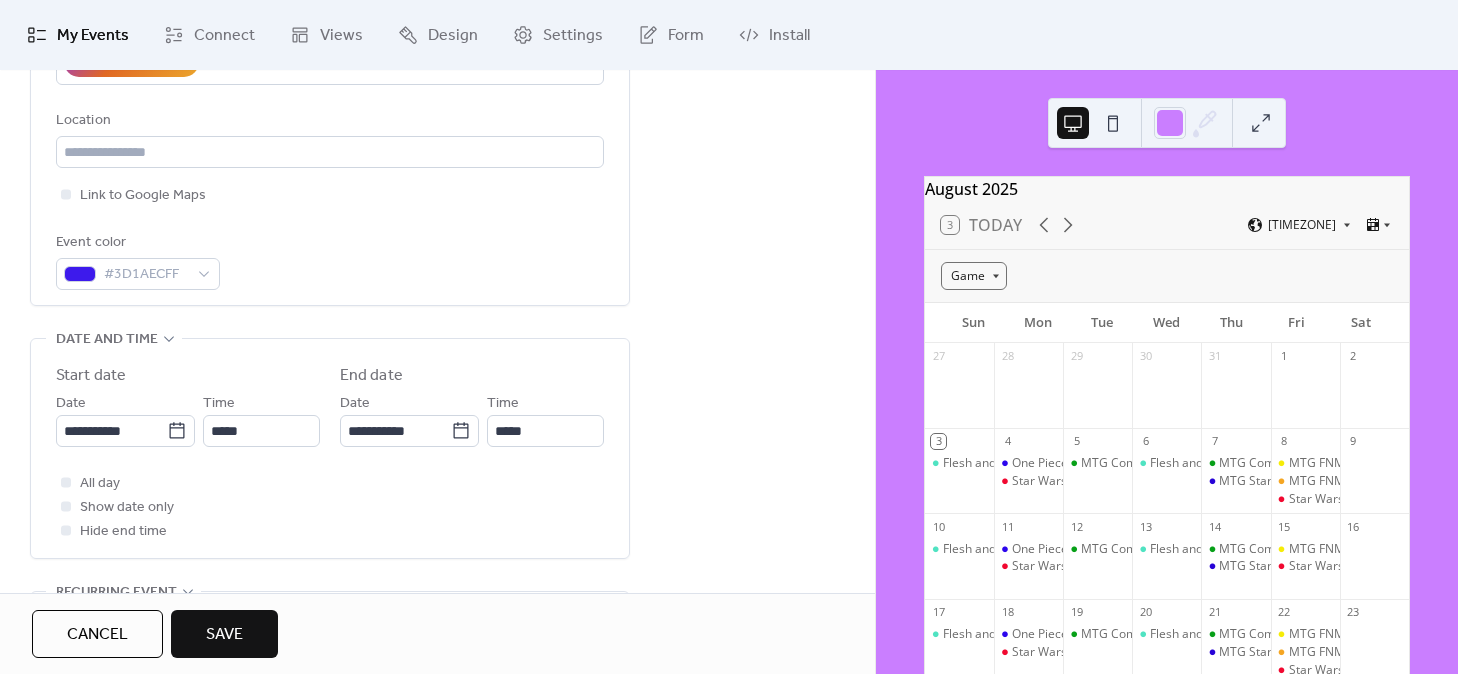 click on "All day Show date only Hide end time" at bounding box center (330, 507) 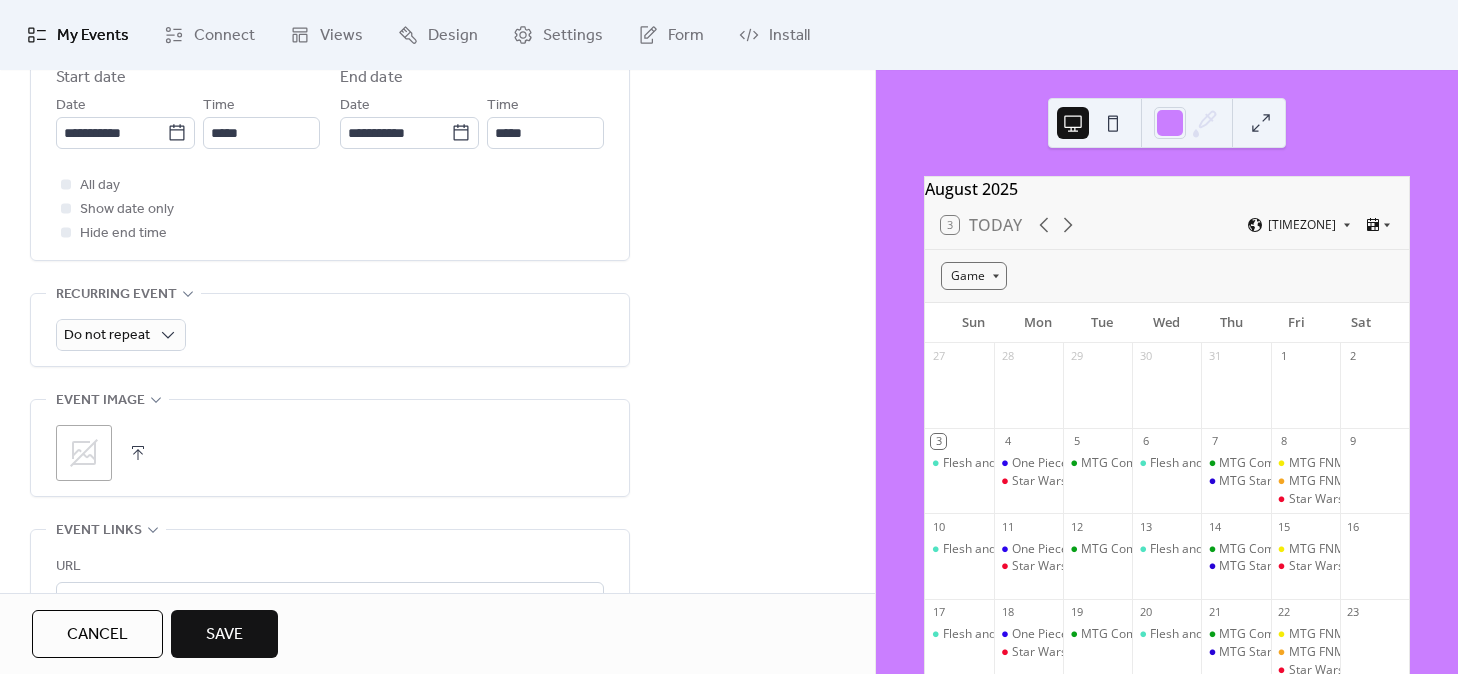 scroll, scrollTop: 728, scrollLeft: 0, axis: vertical 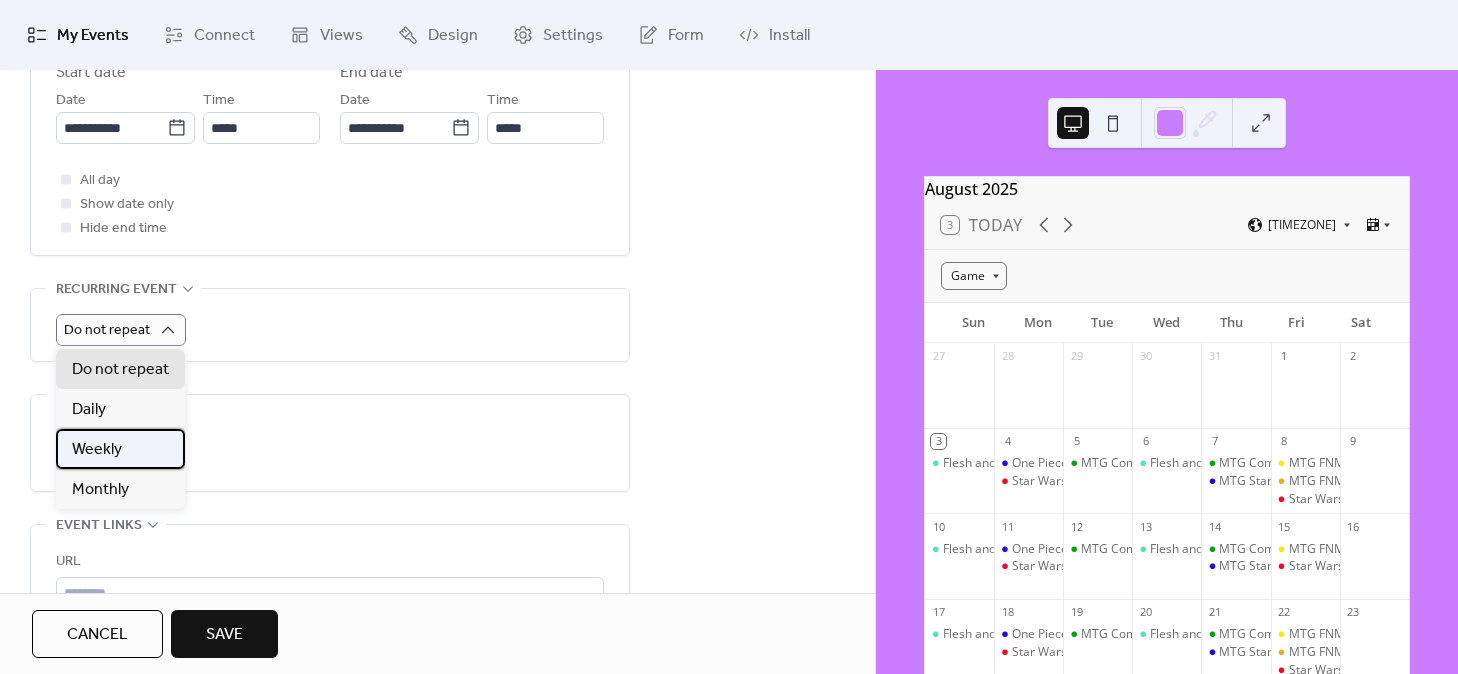 click on "Weekly" at bounding box center [120, 449] 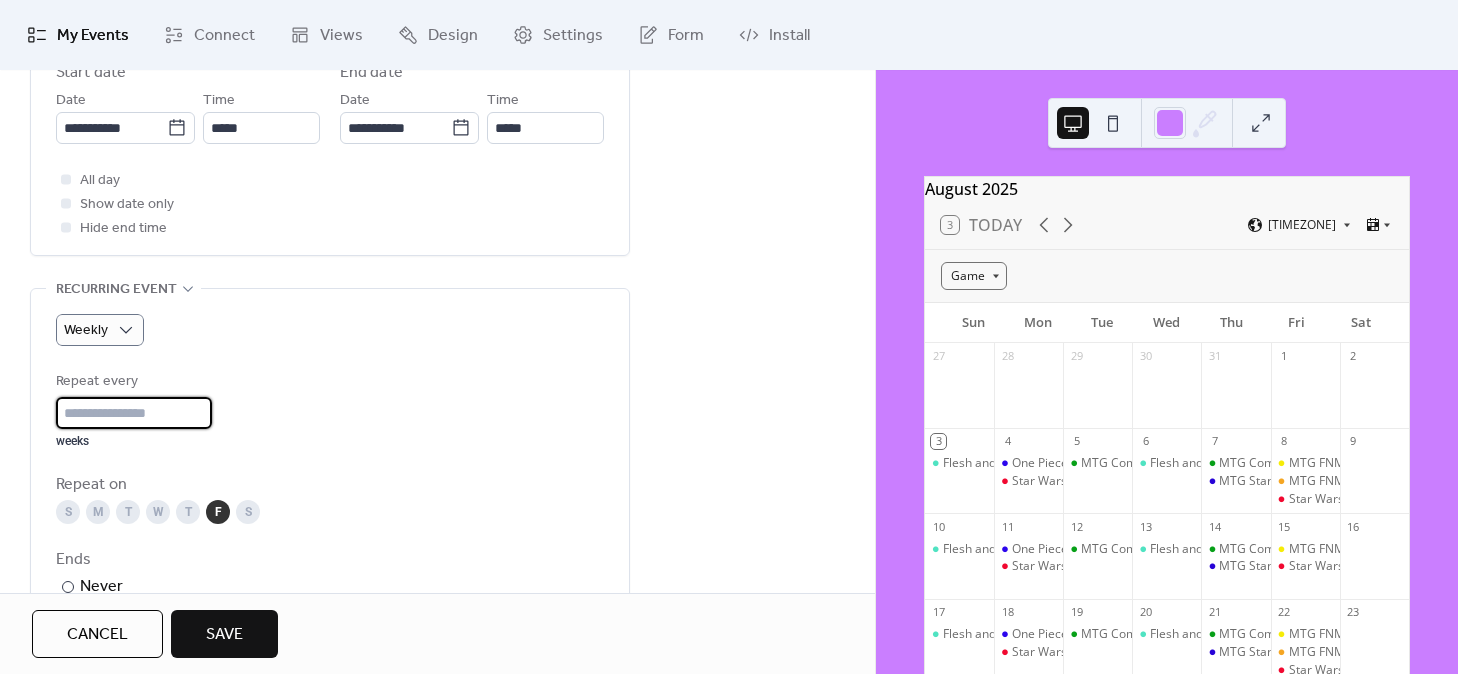 type on "*" 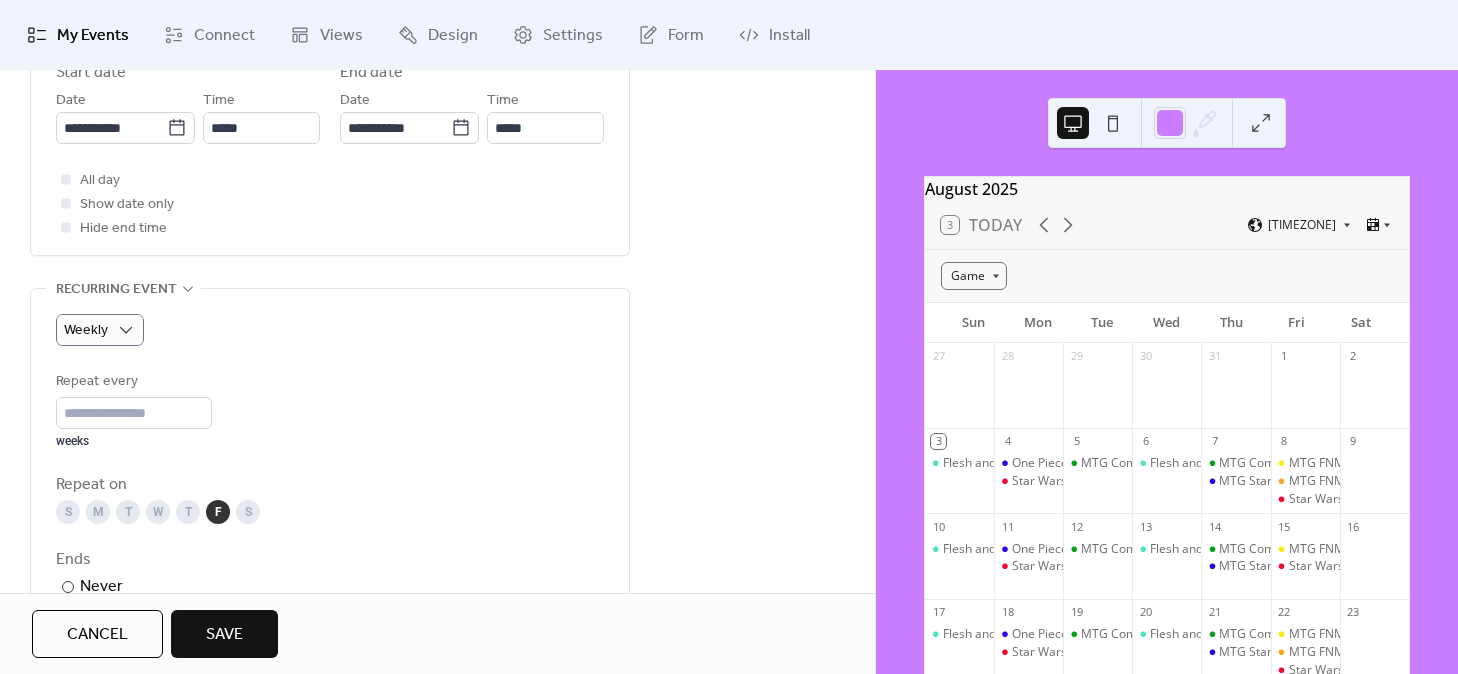click on "Repeat every * weeks" at bounding box center (330, 409) 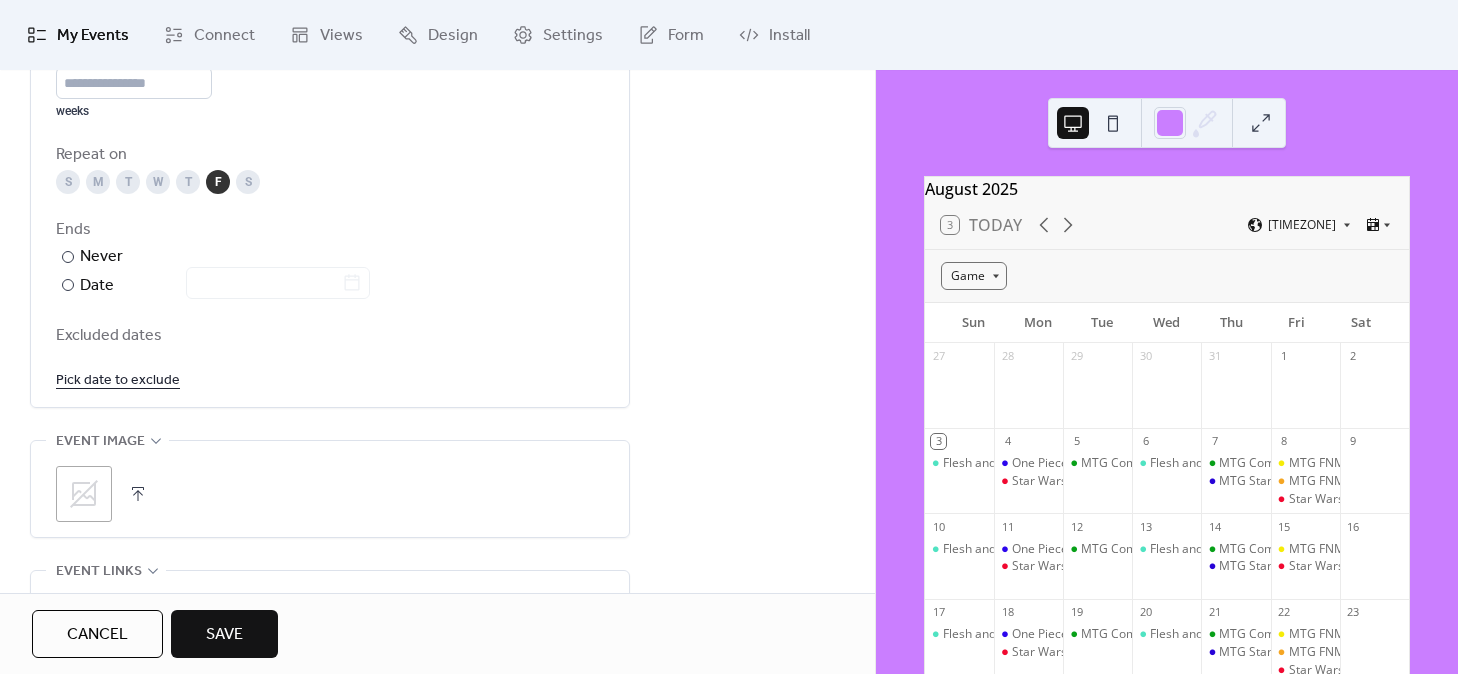 scroll, scrollTop: 1062, scrollLeft: 0, axis: vertical 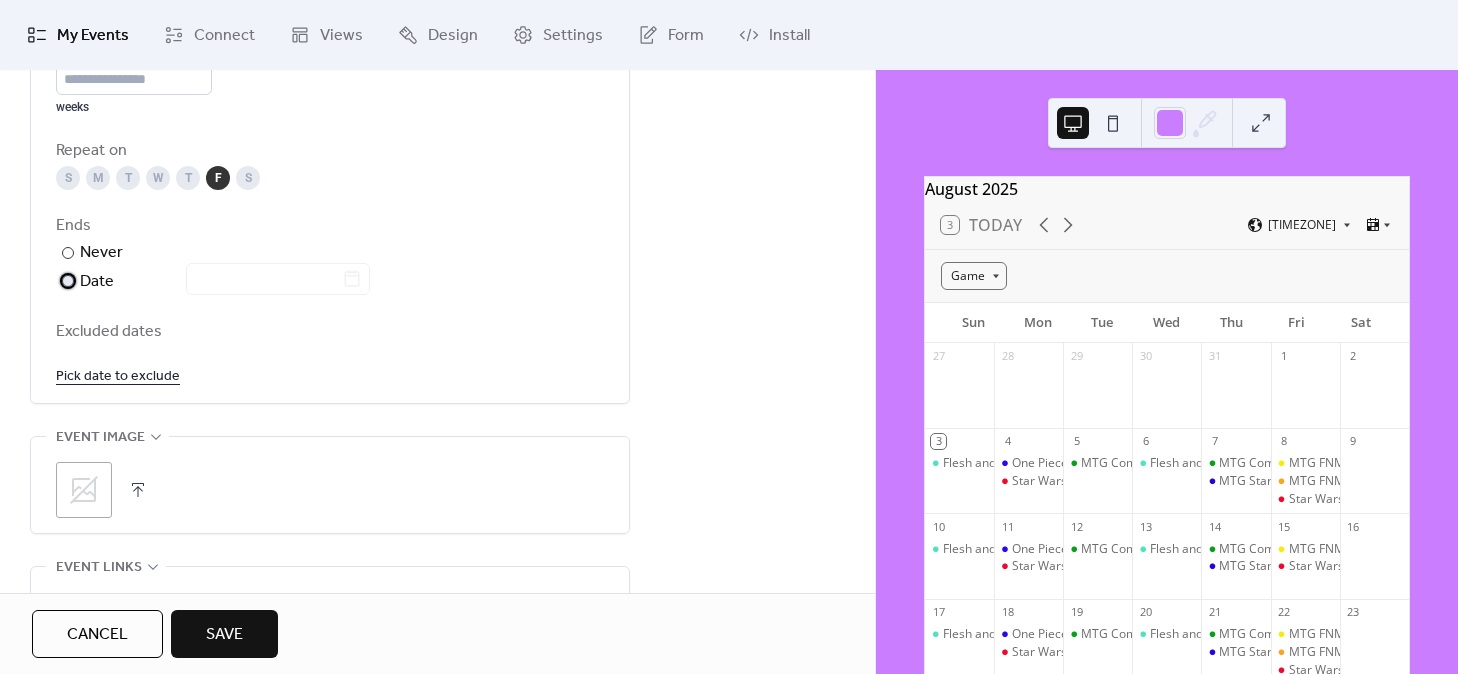 click on "Date" at bounding box center (225, 282) 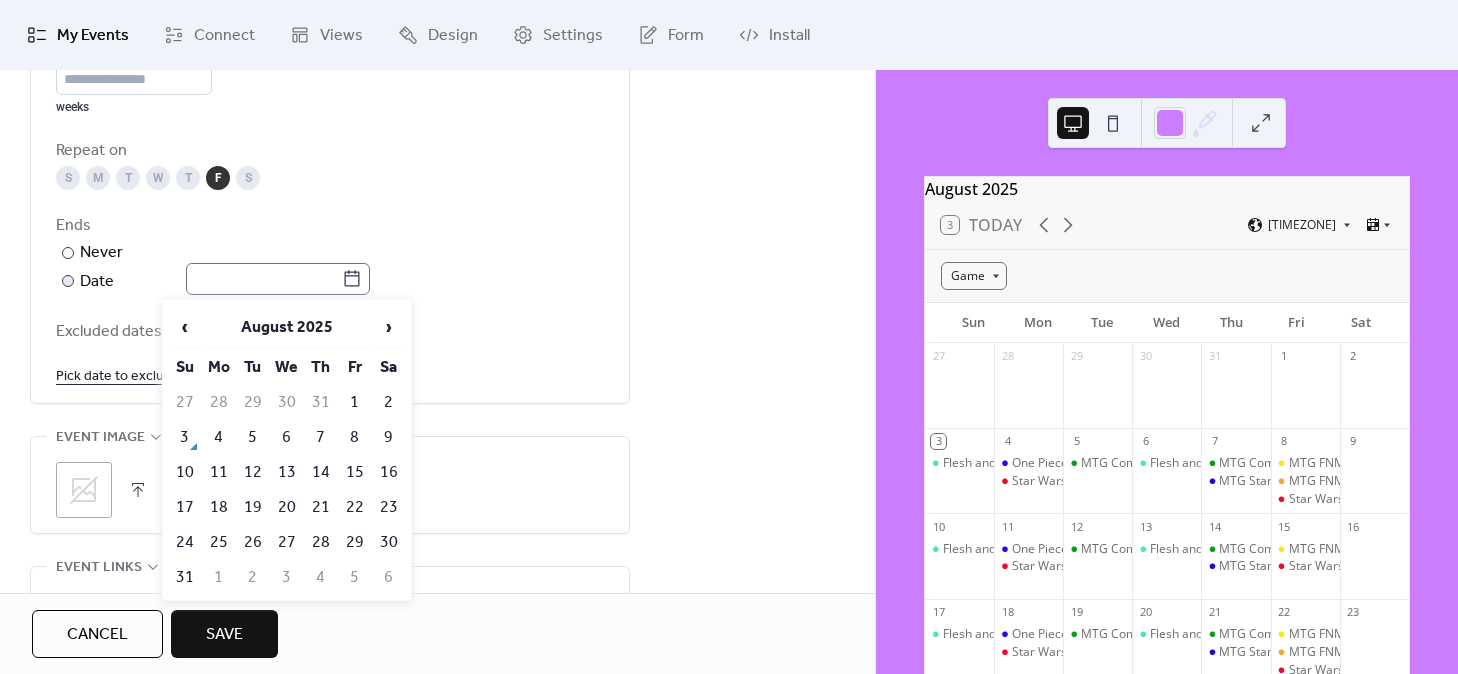 click 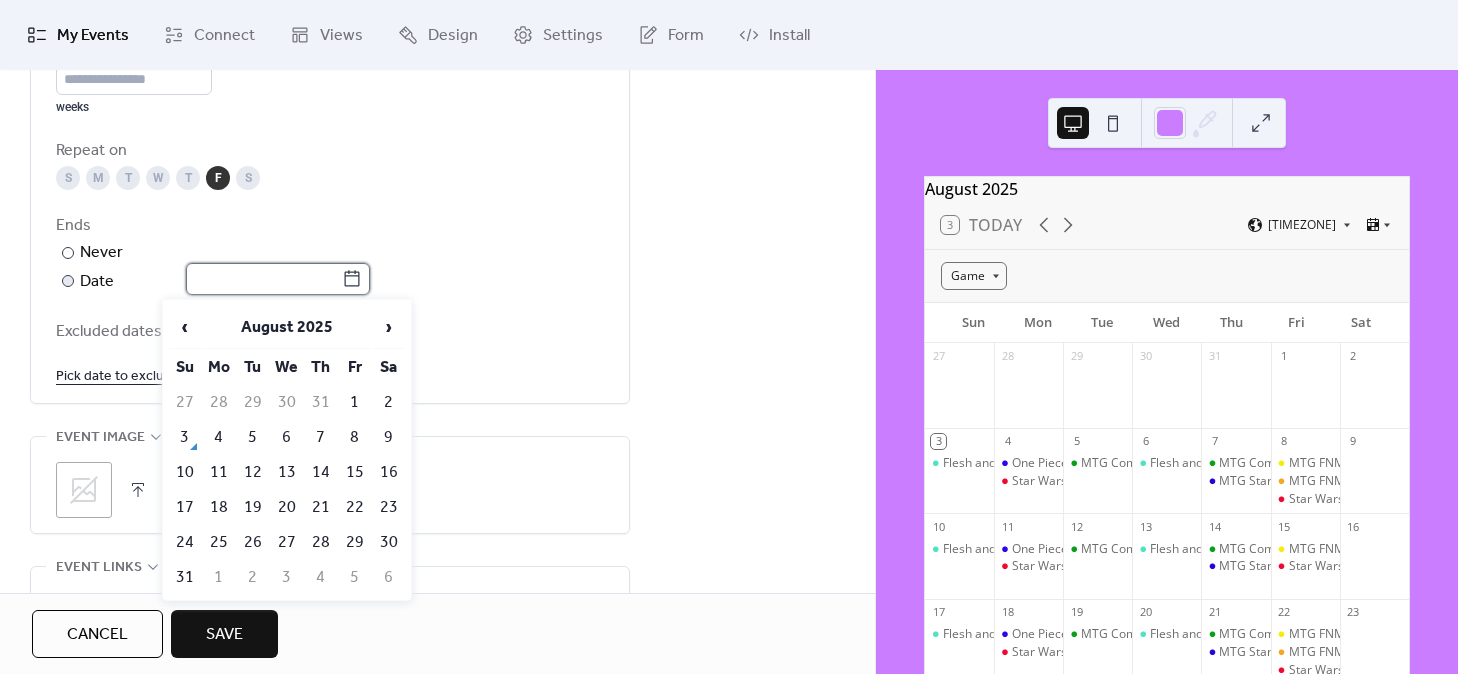 click at bounding box center (264, 279) 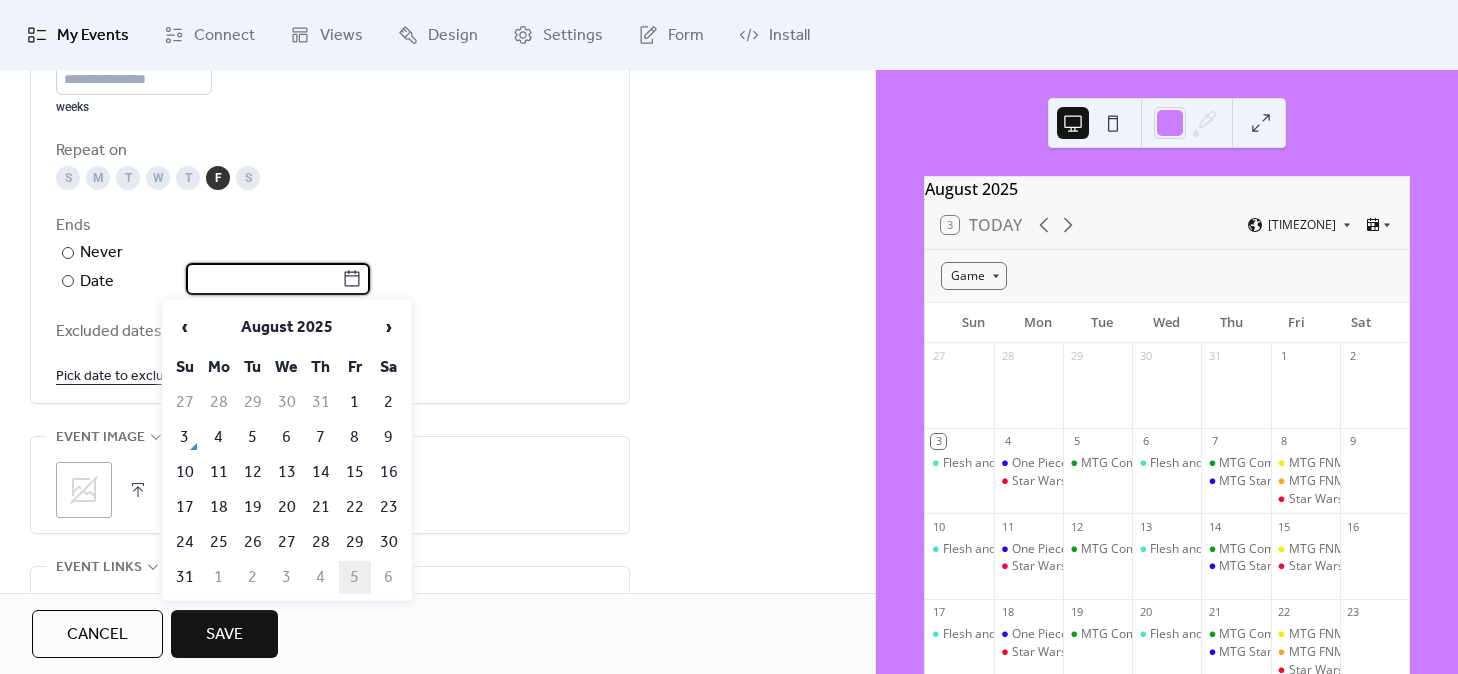 click on "5" at bounding box center [355, 577] 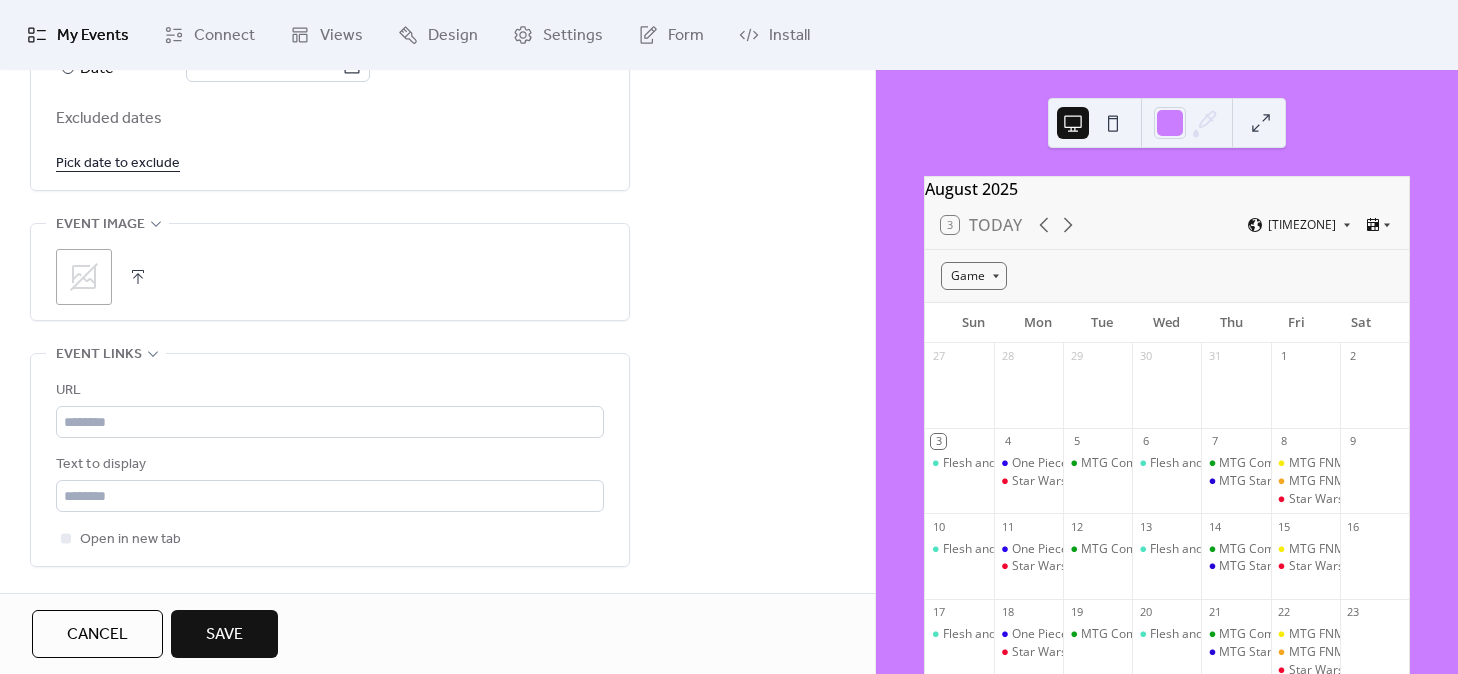 scroll, scrollTop: 1279, scrollLeft: 0, axis: vertical 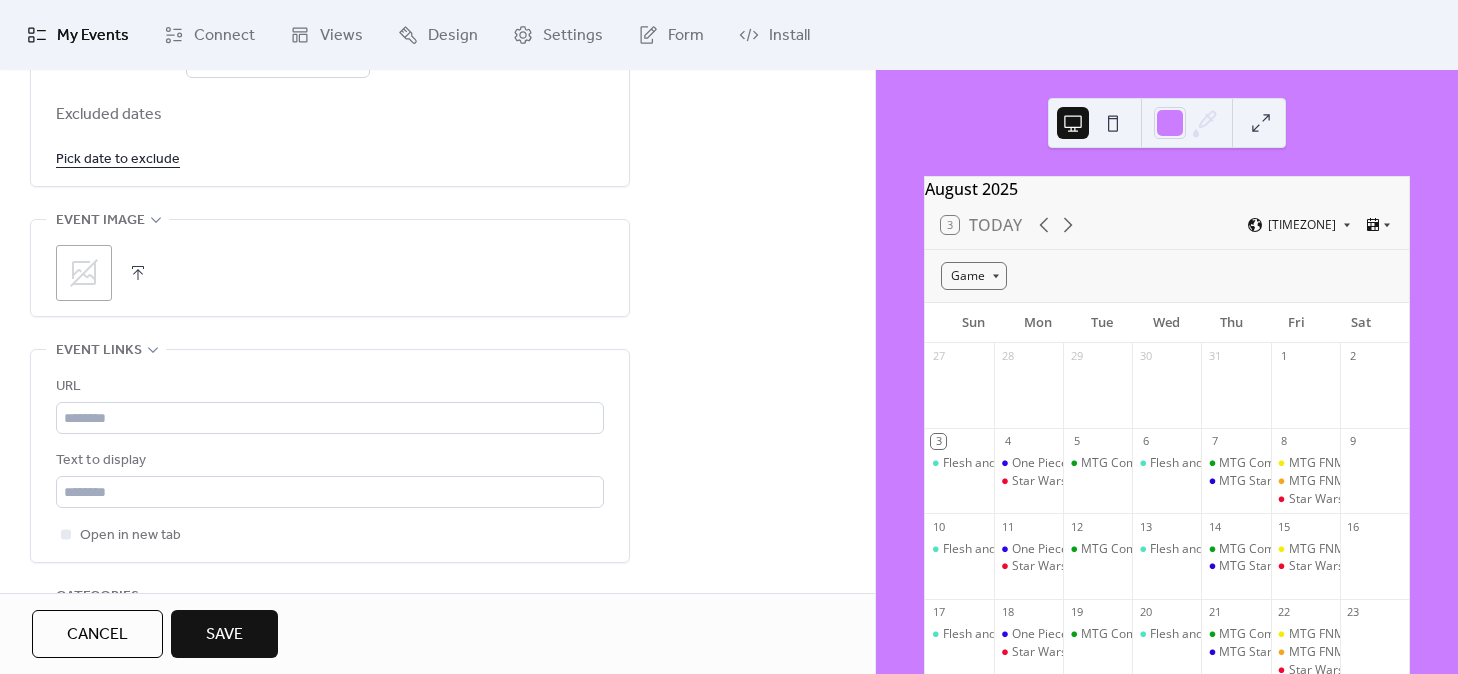 click at bounding box center [138, 273] 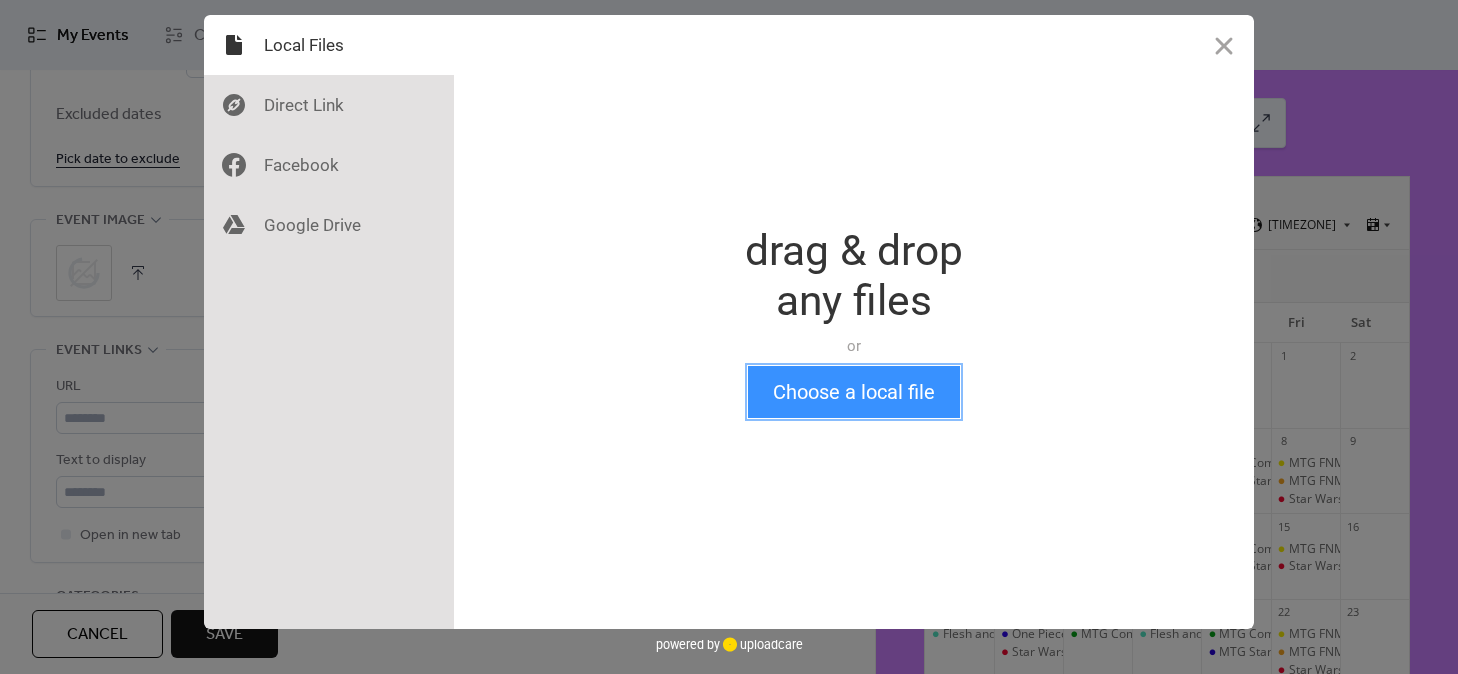 click on "Choose a local file" at bounding box center (854, 392) 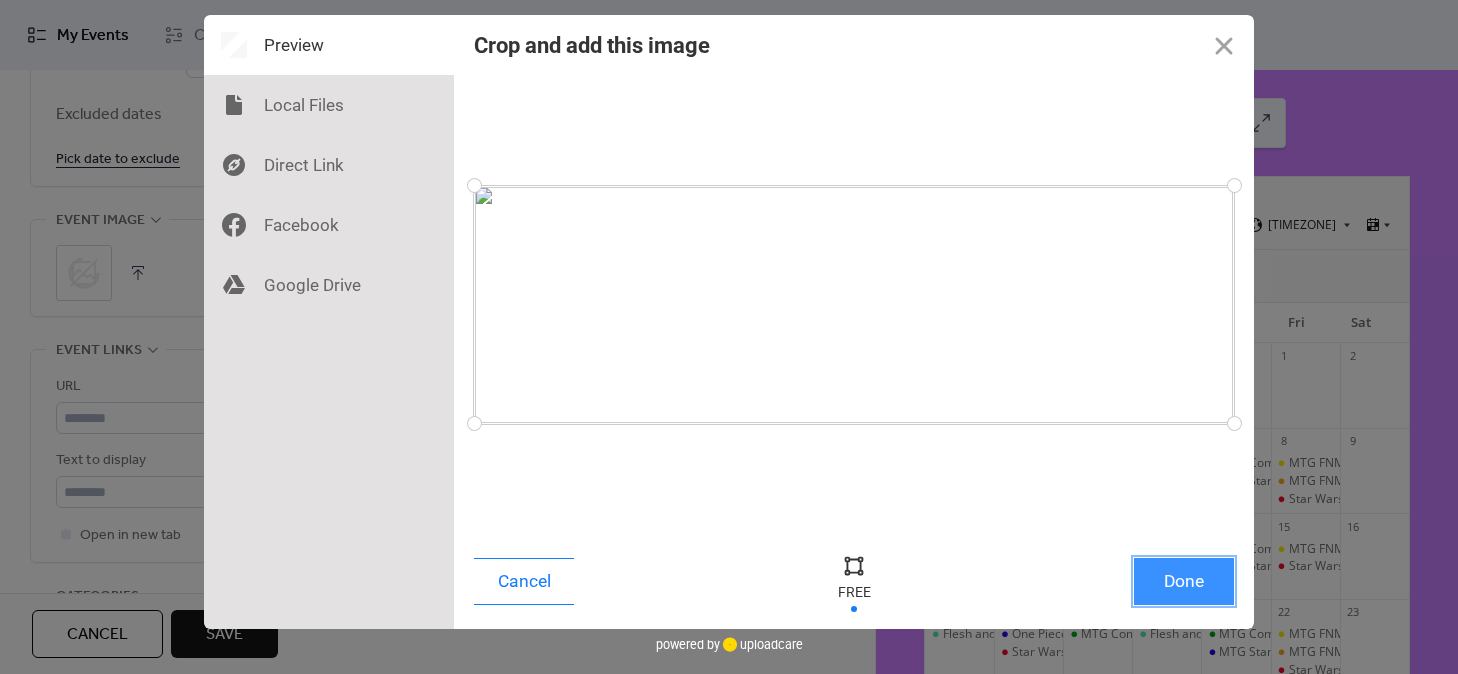click on "Done" at bounding box center [1184, 581] 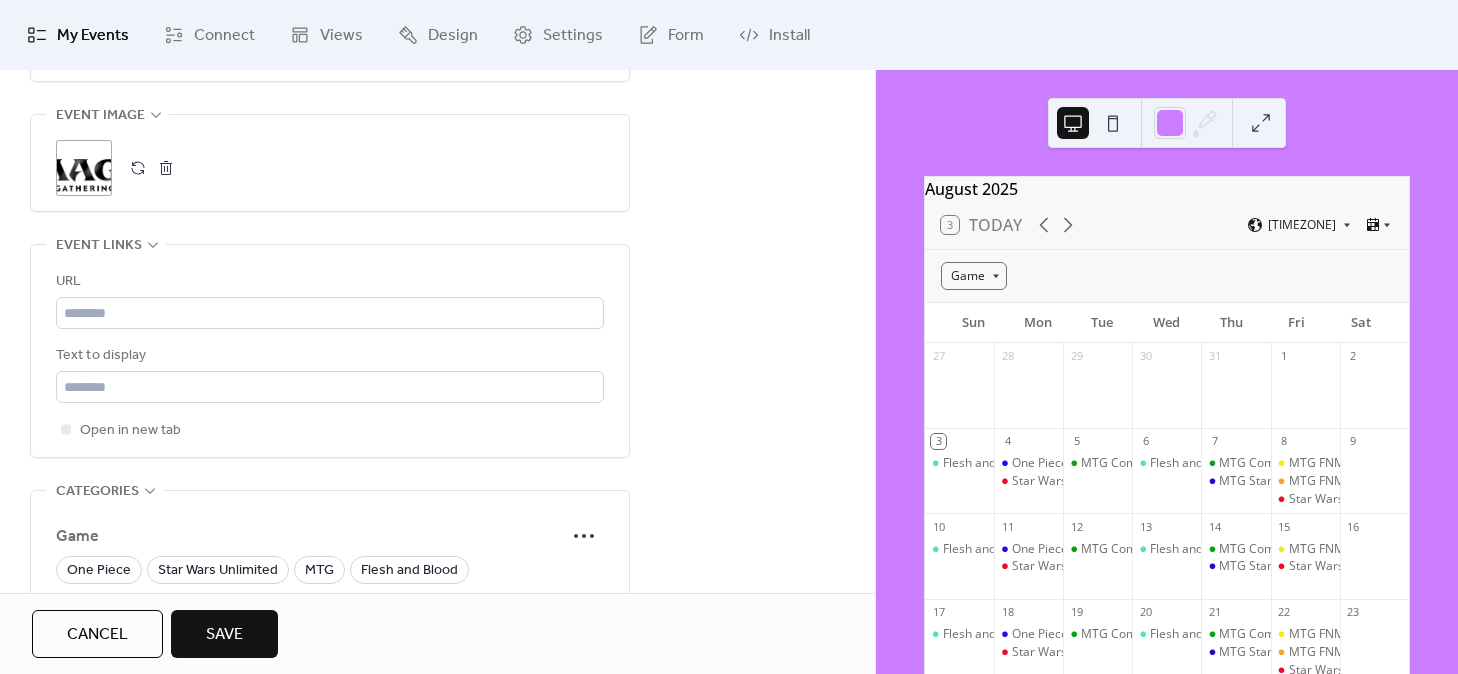 scroll, scrollTop: 1387, scrollLeft: 0, axis: vertical 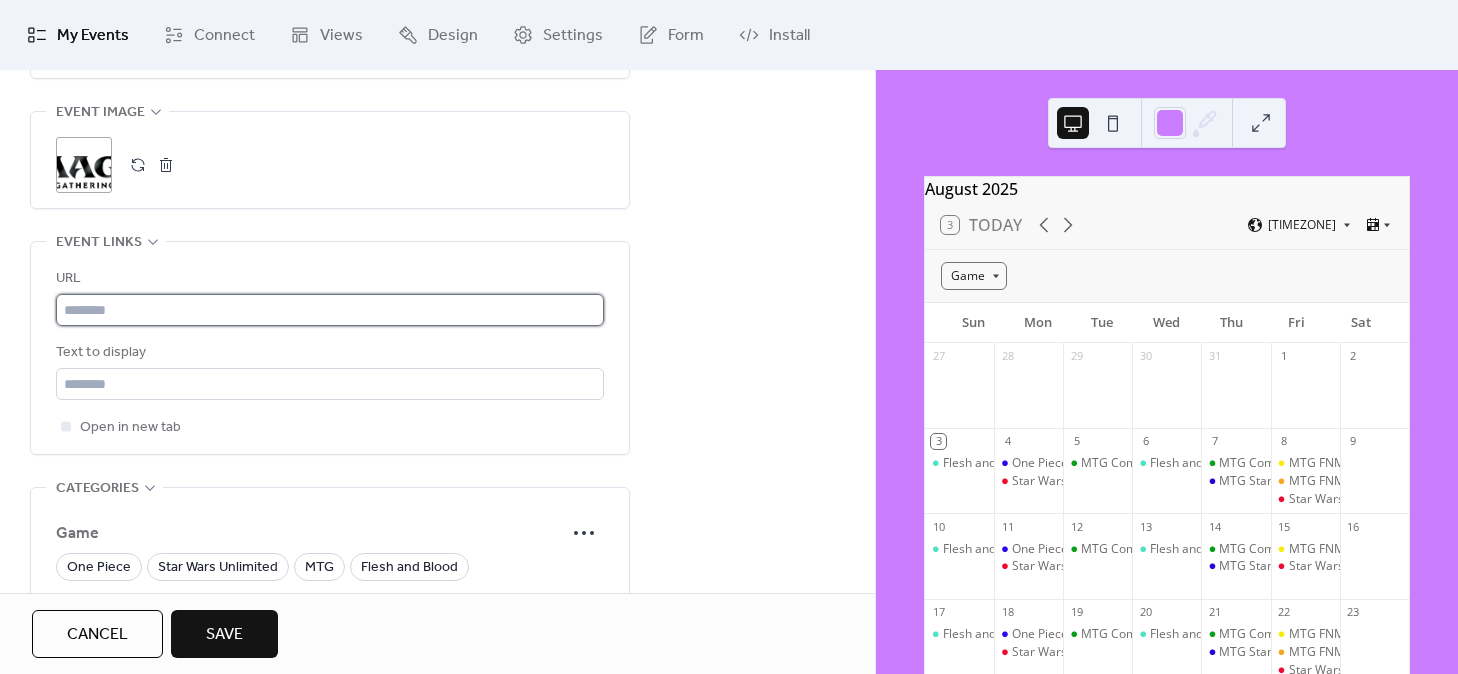click at bounding box center [330, 310] 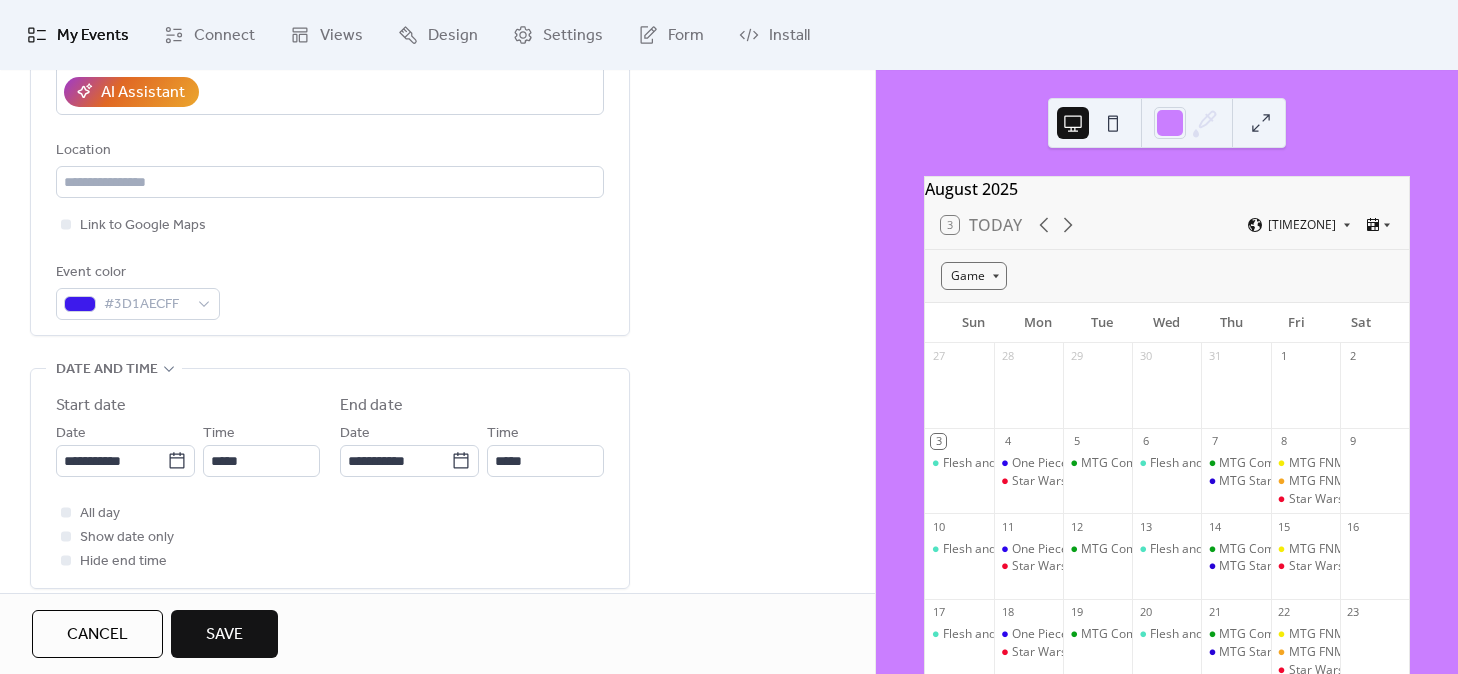 scroll, scrollTop: 0, scrollLeft: 0, axis: both 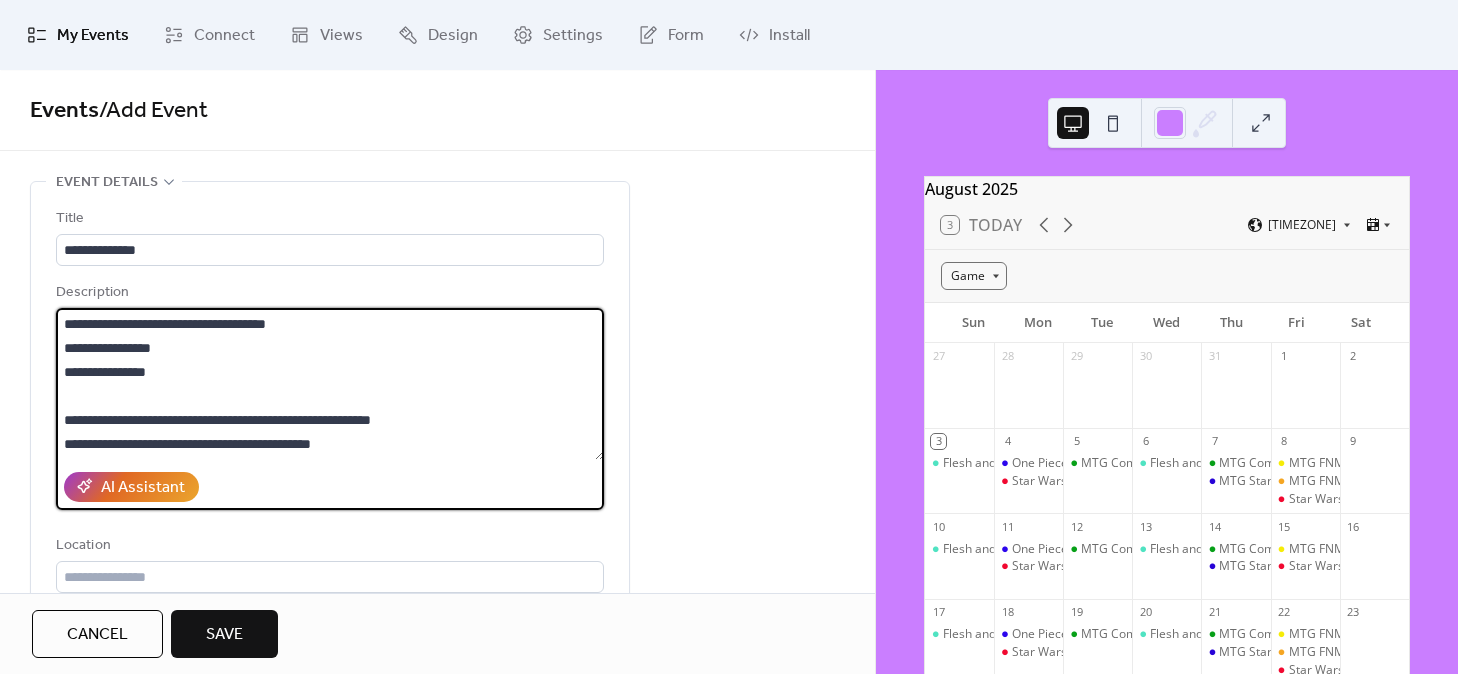 drag, startPoint x: 373, startPoint y: 444, endPoint x: 0, endPoint y: 221, distance: 434.57794 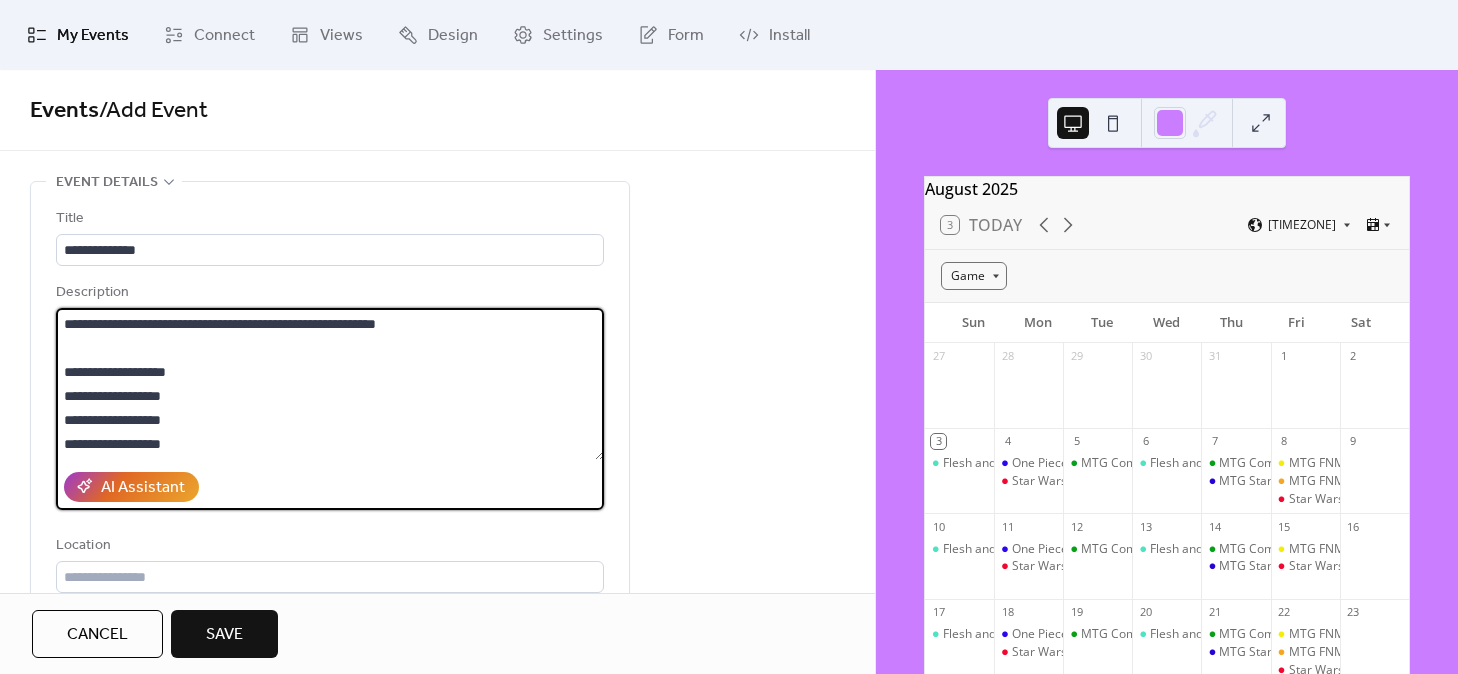 scroll, scrollTop: 192, scrollLeft: 0, axis: vertical 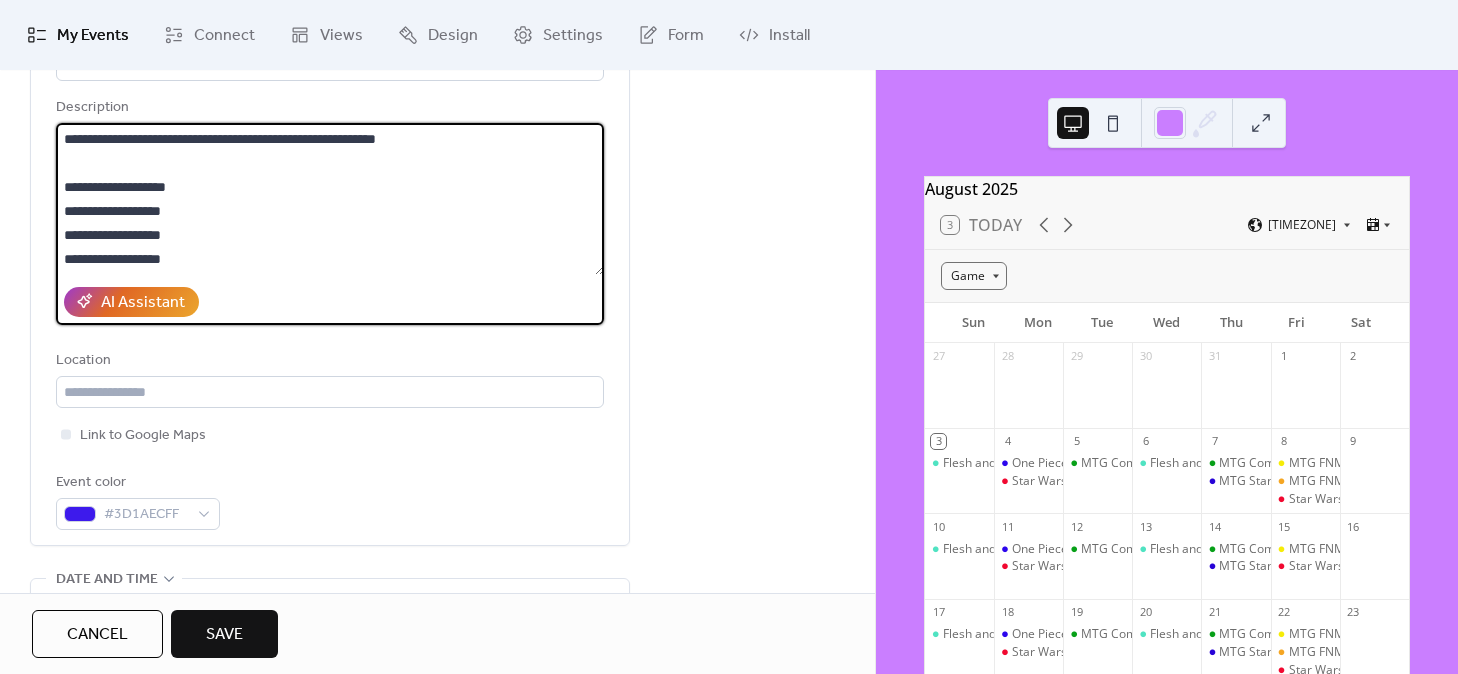 click on "**********" at bounding box center [330, 199] 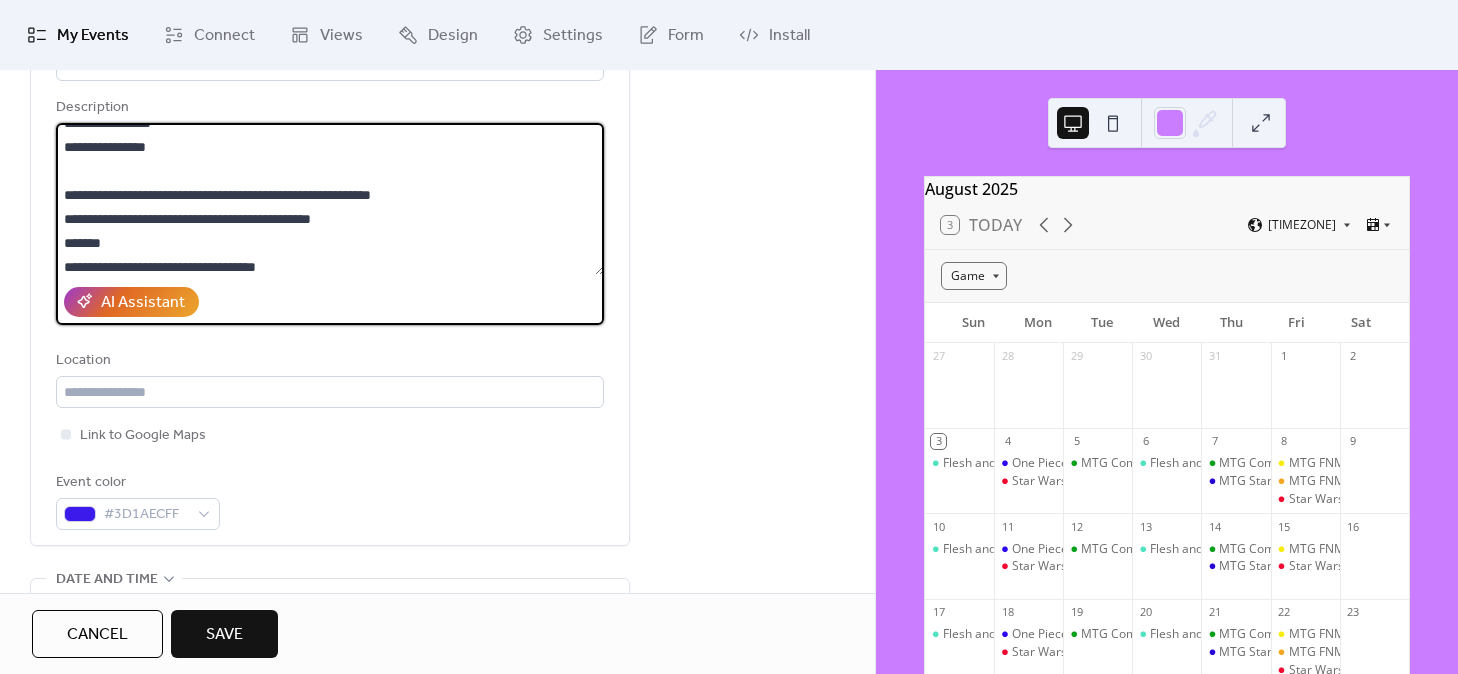 scroll, scrollTop: 0, scrollLeft: 0, axis: both 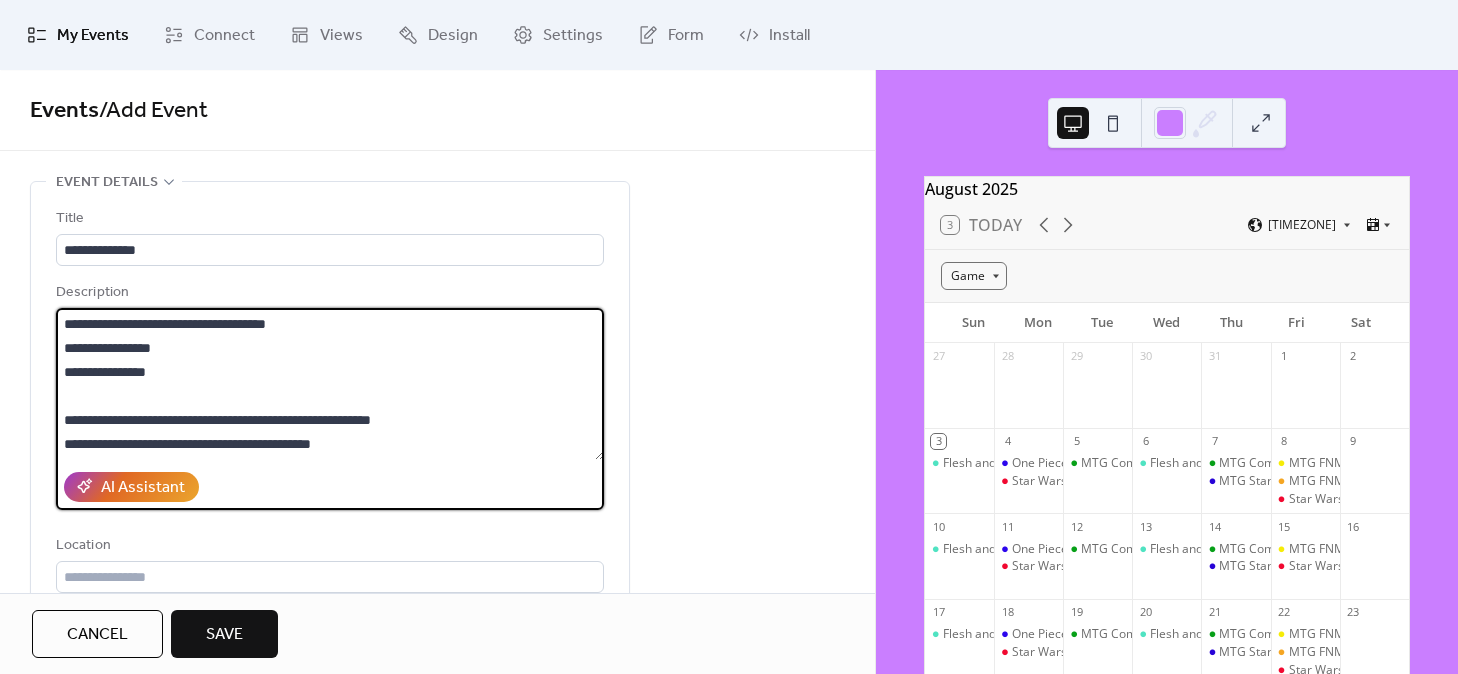 drag, startPoint x: 253, startPoint y: 247, endPoint x: 16, endPoint y: 48, distance: 309.4673 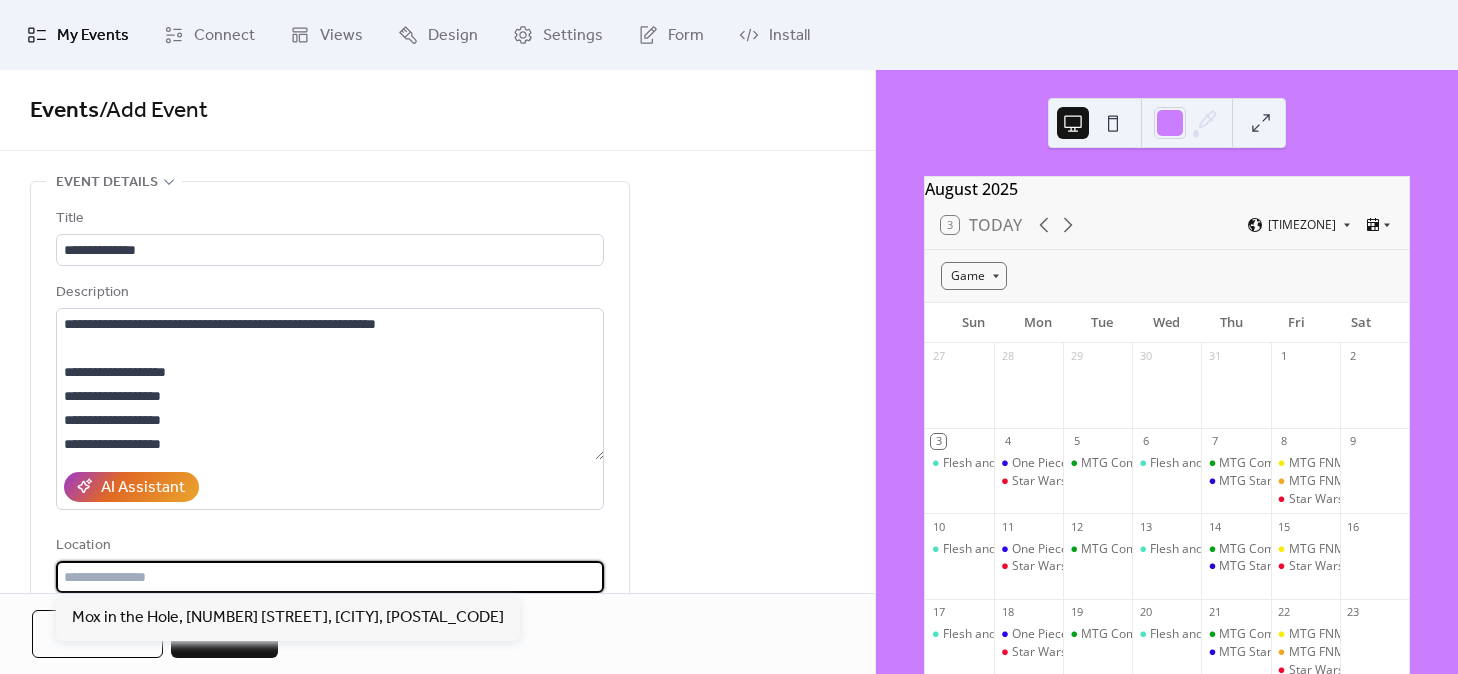 click at bounding box center (330, 577) 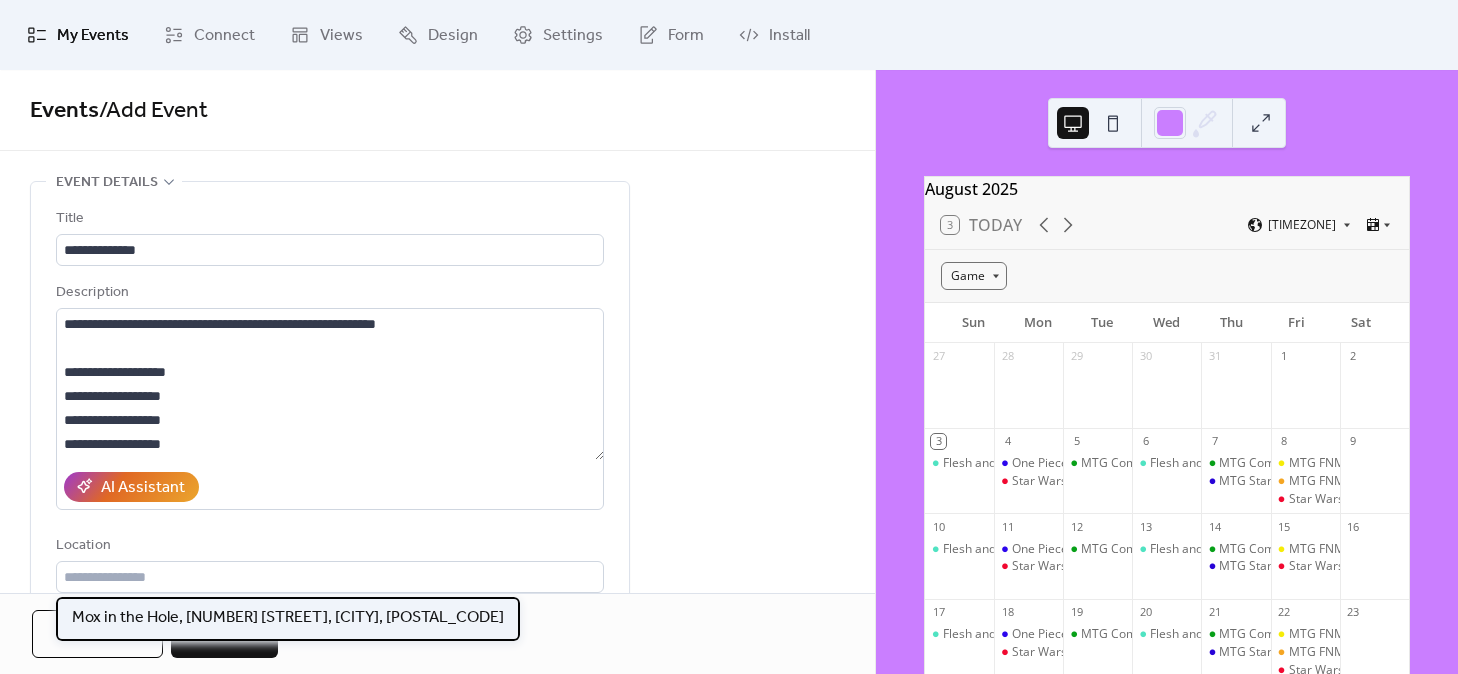 click on "Mox in the Hole, [ADDRESS], [POSTAL_CODE]" at bounding box center [288, 618] 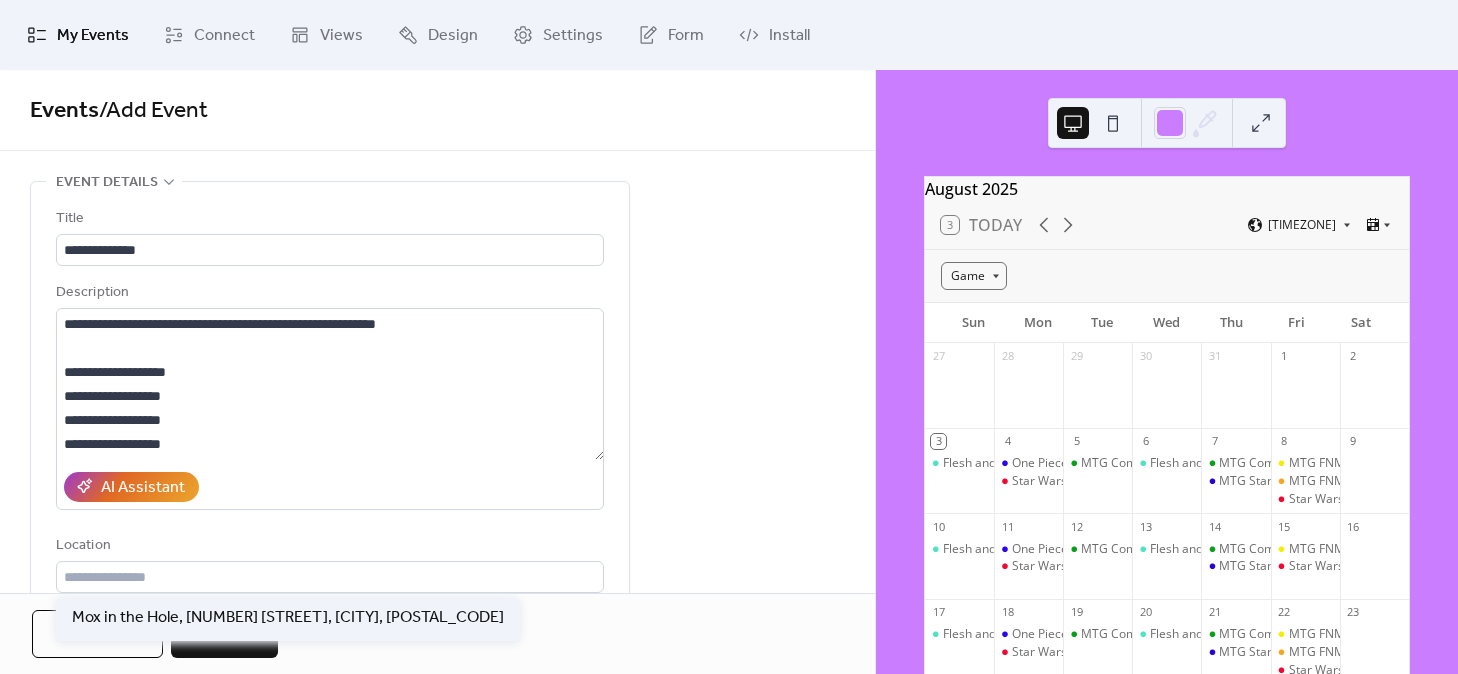type on "**********" 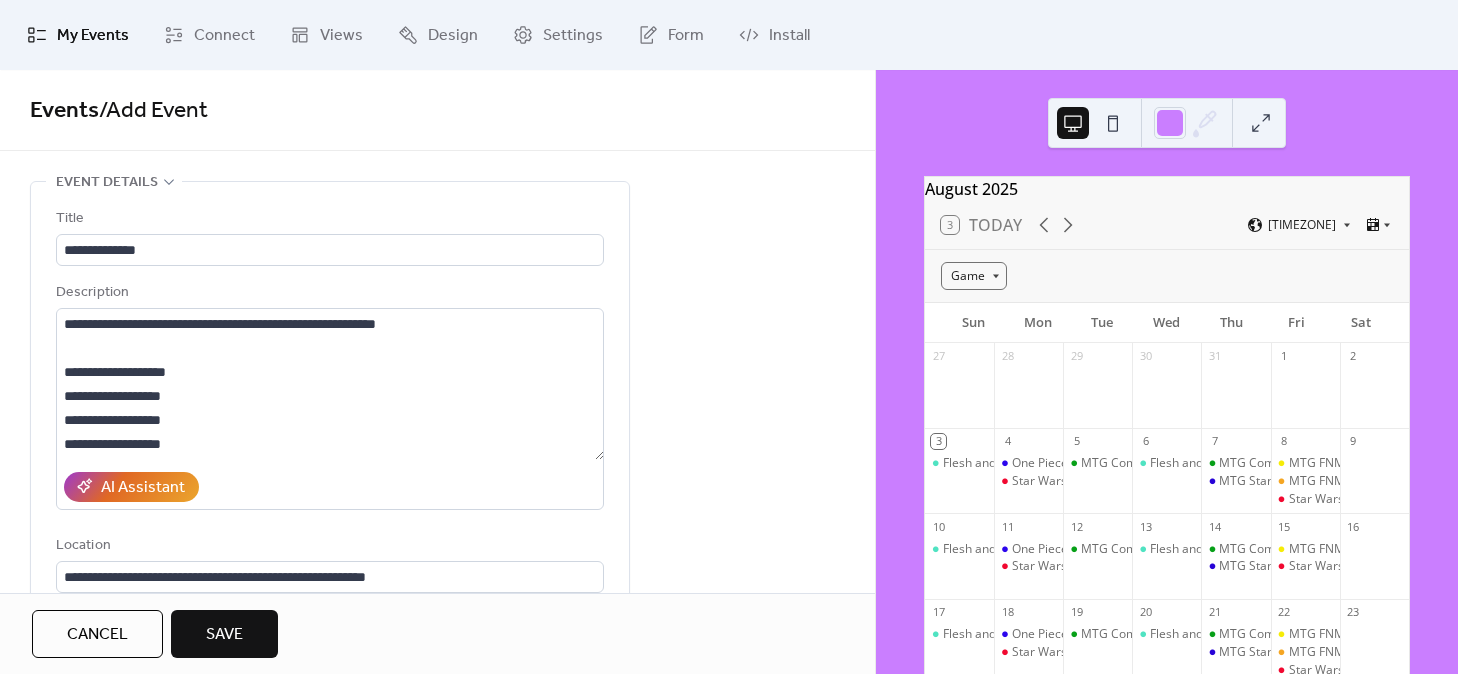 click on "**********" at bounding box center [330, 456] 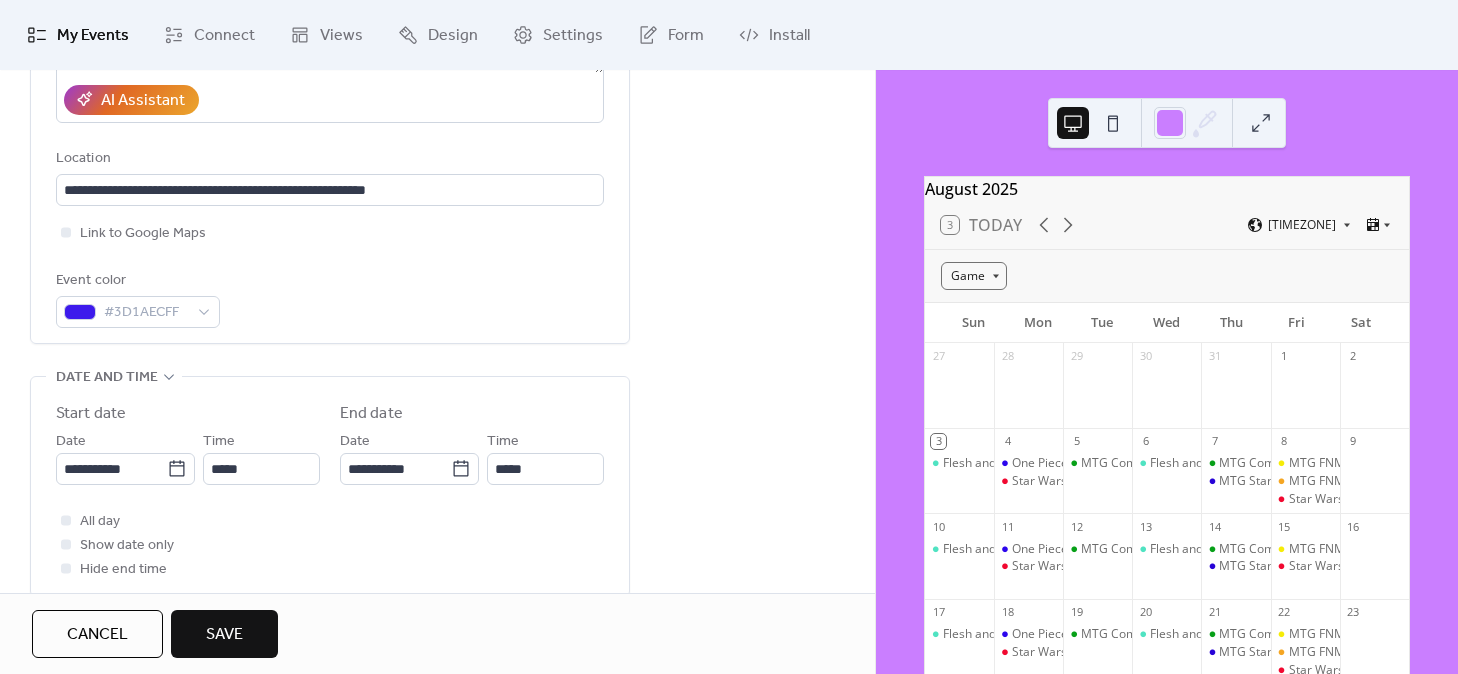 scroll, scrollTop: 390, scrollLeft: 0, axis: vertical 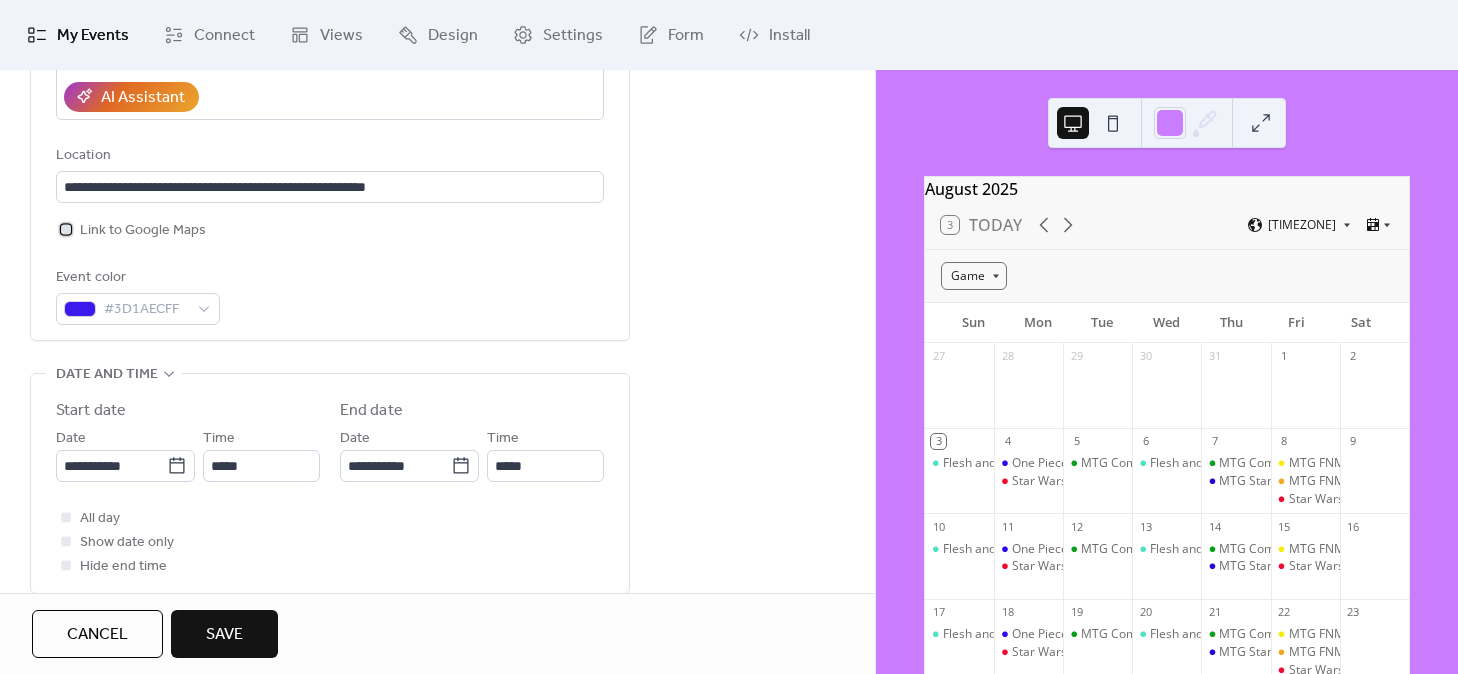 click at bounding box center [66, 229] 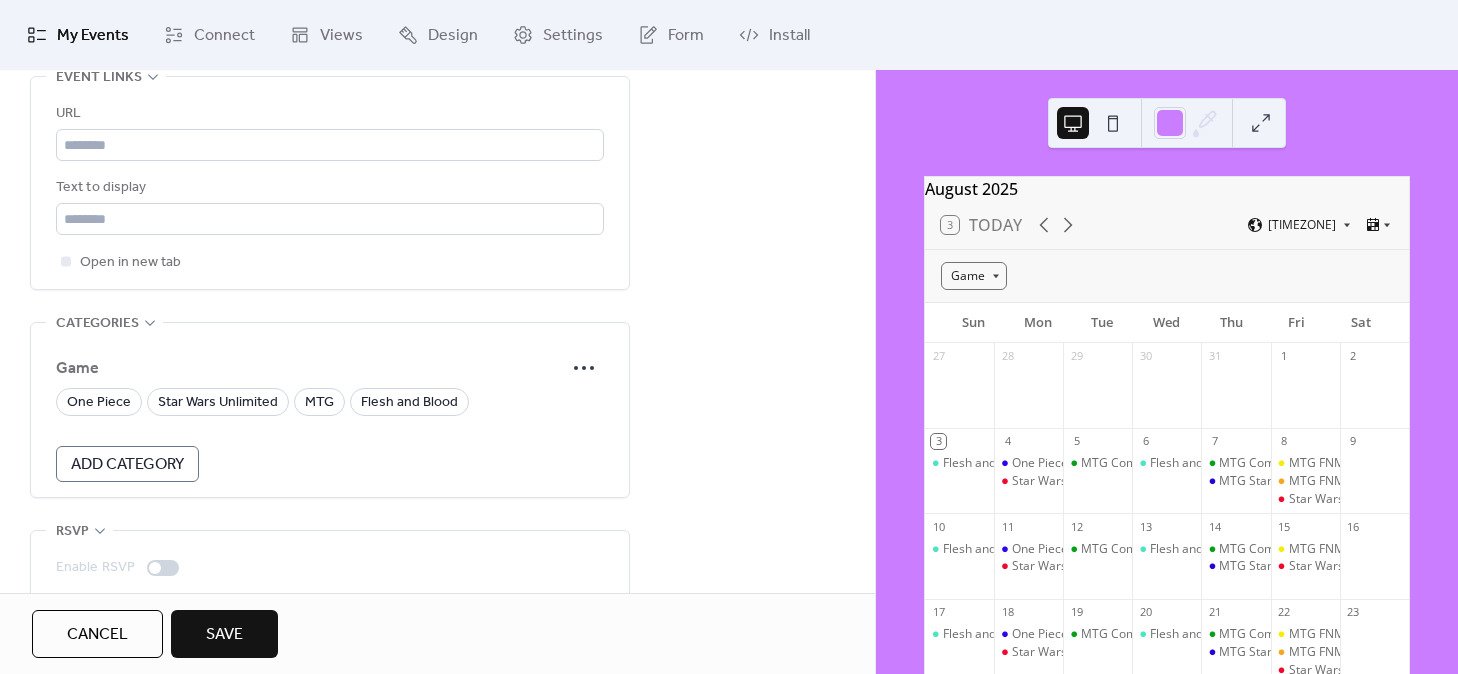 scroll, scrollTop: 1548, scrollLeft: 0, axis: vertical 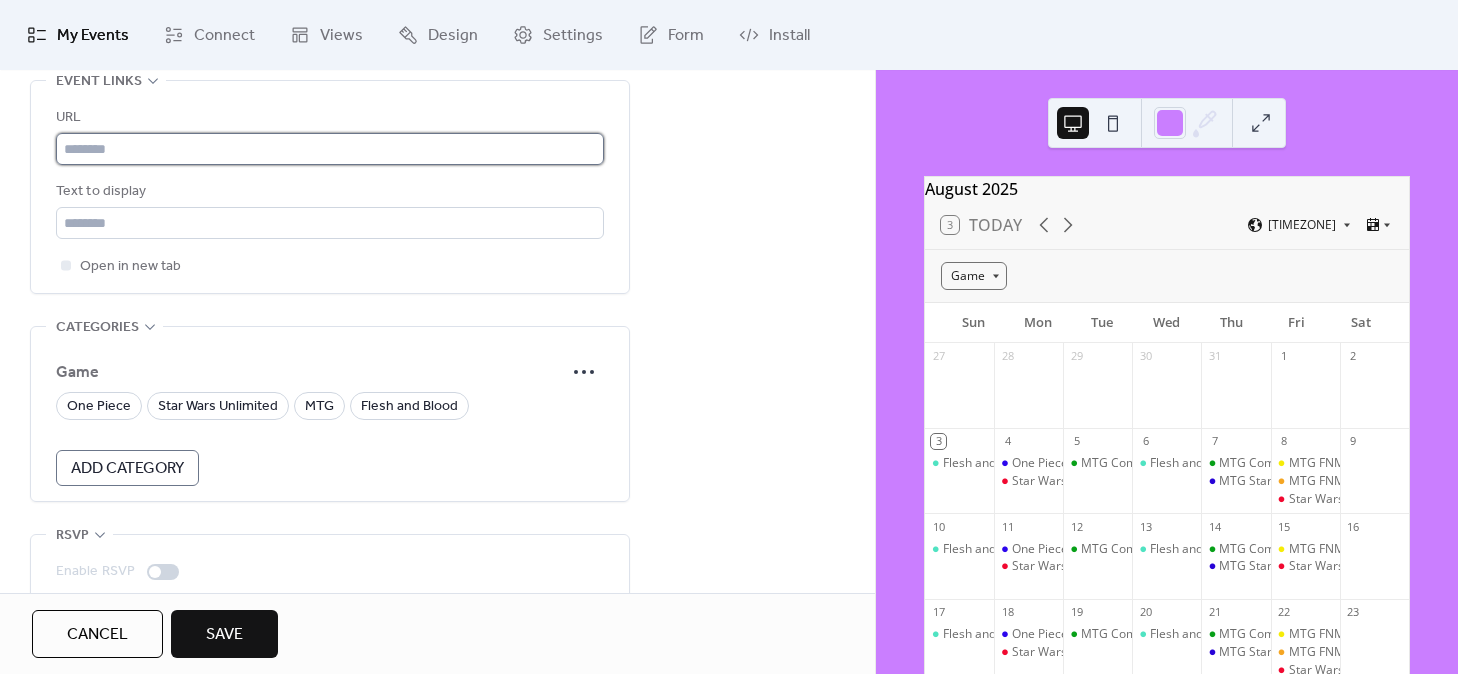 click at bounding box center [330, 149] 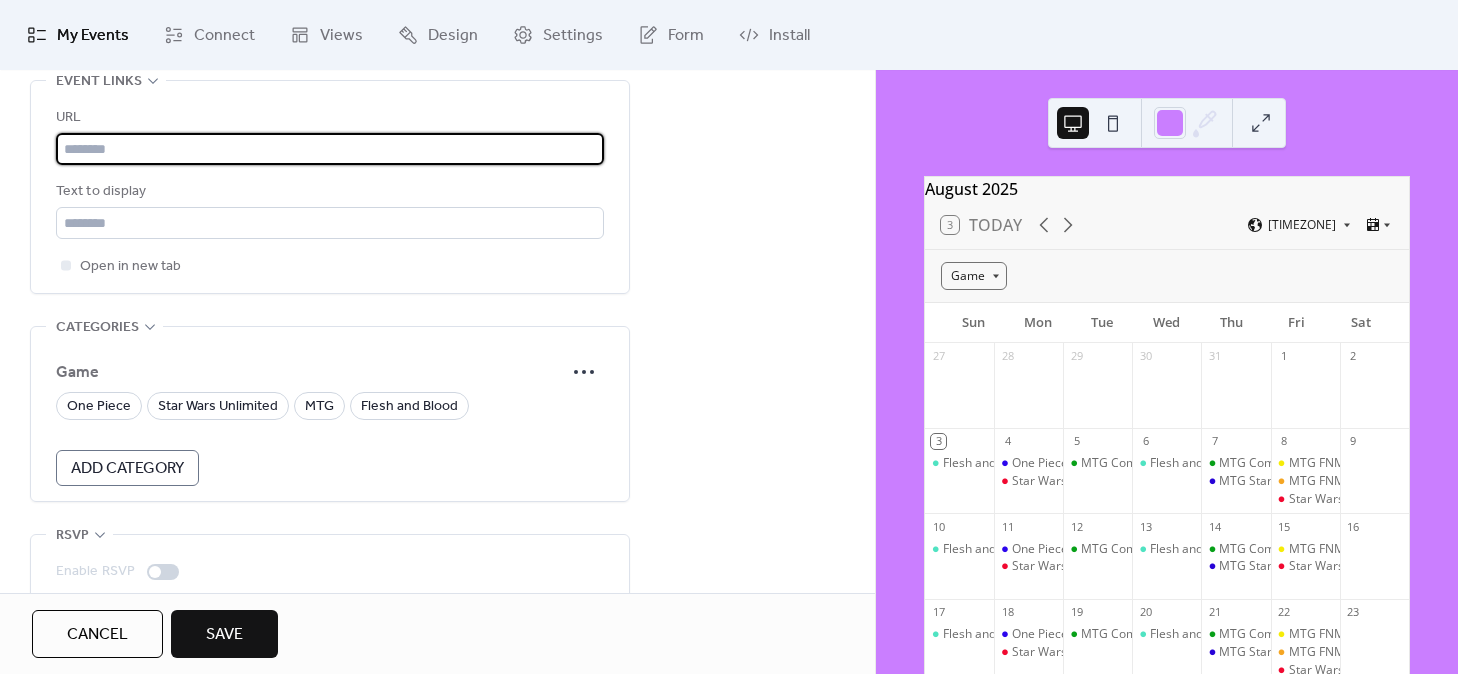 paste on "**********" 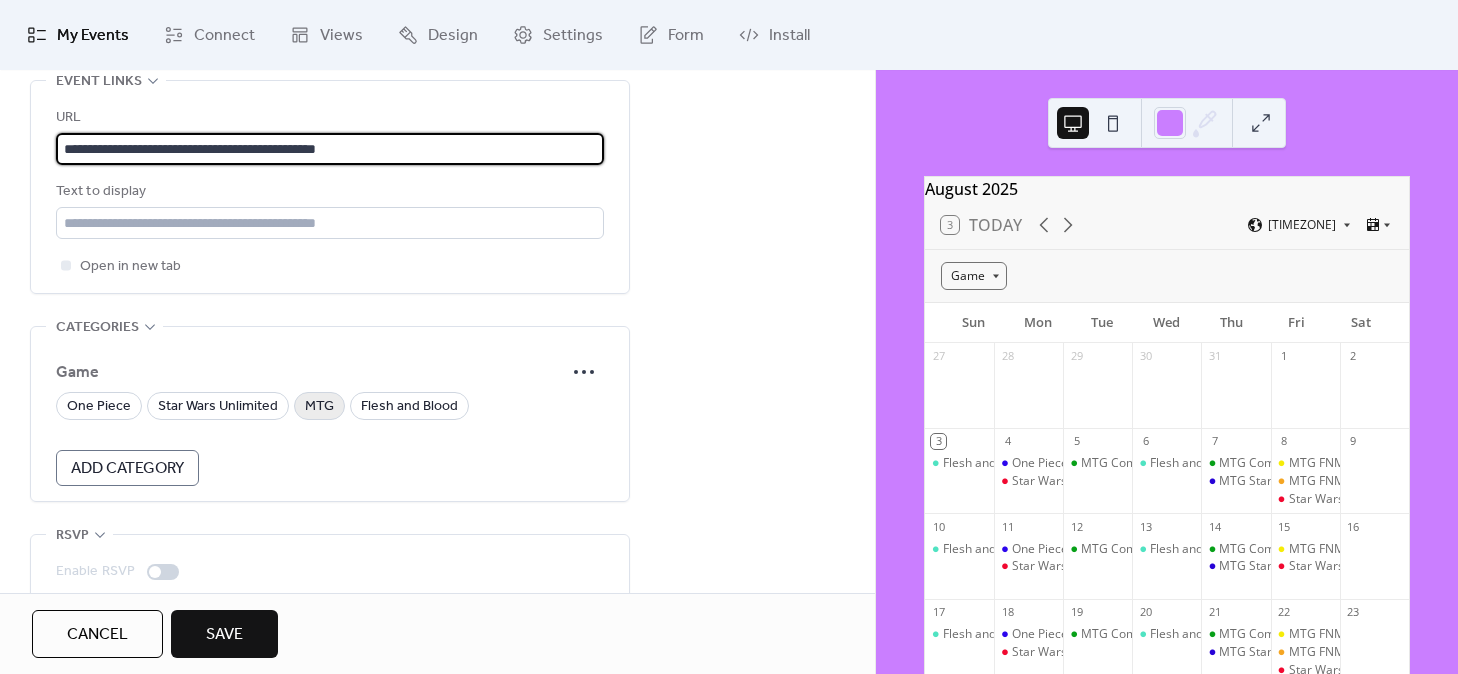 type on "**********" 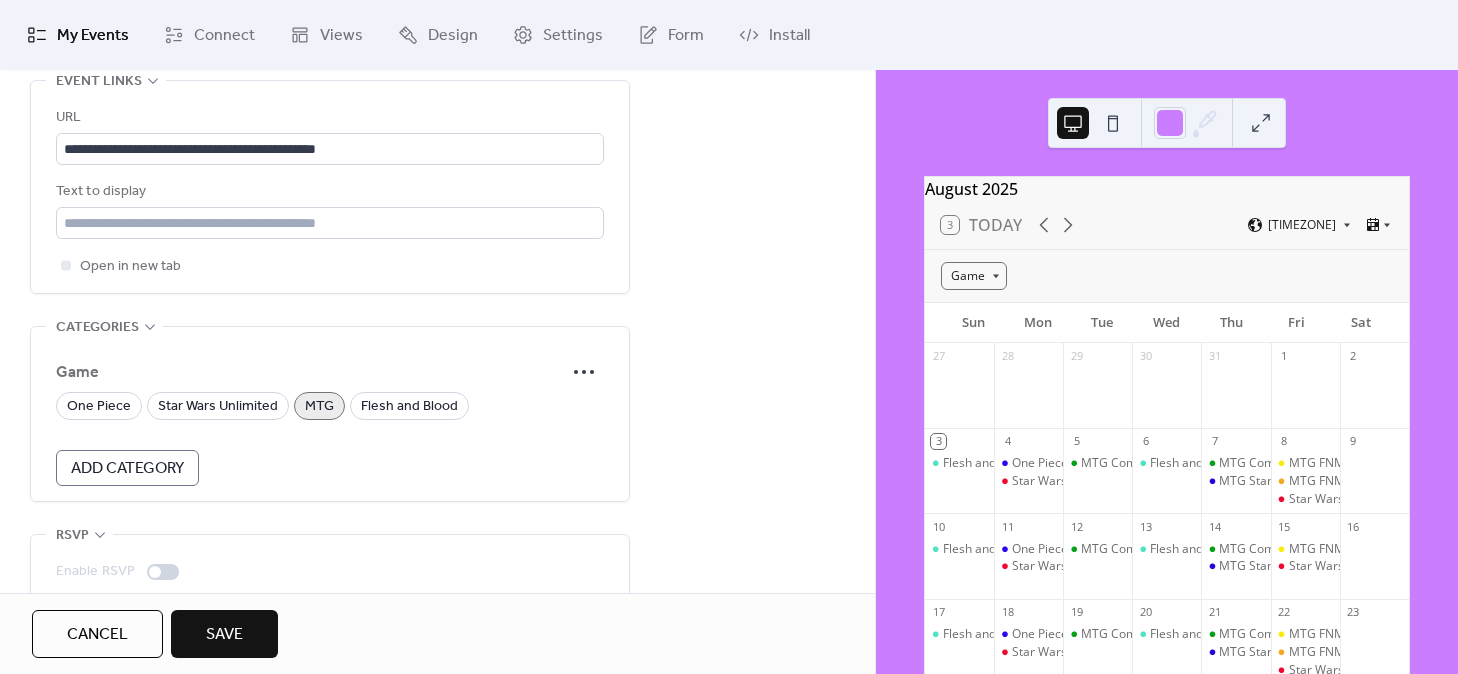 click on "Save" at bounding box center (224, 634) 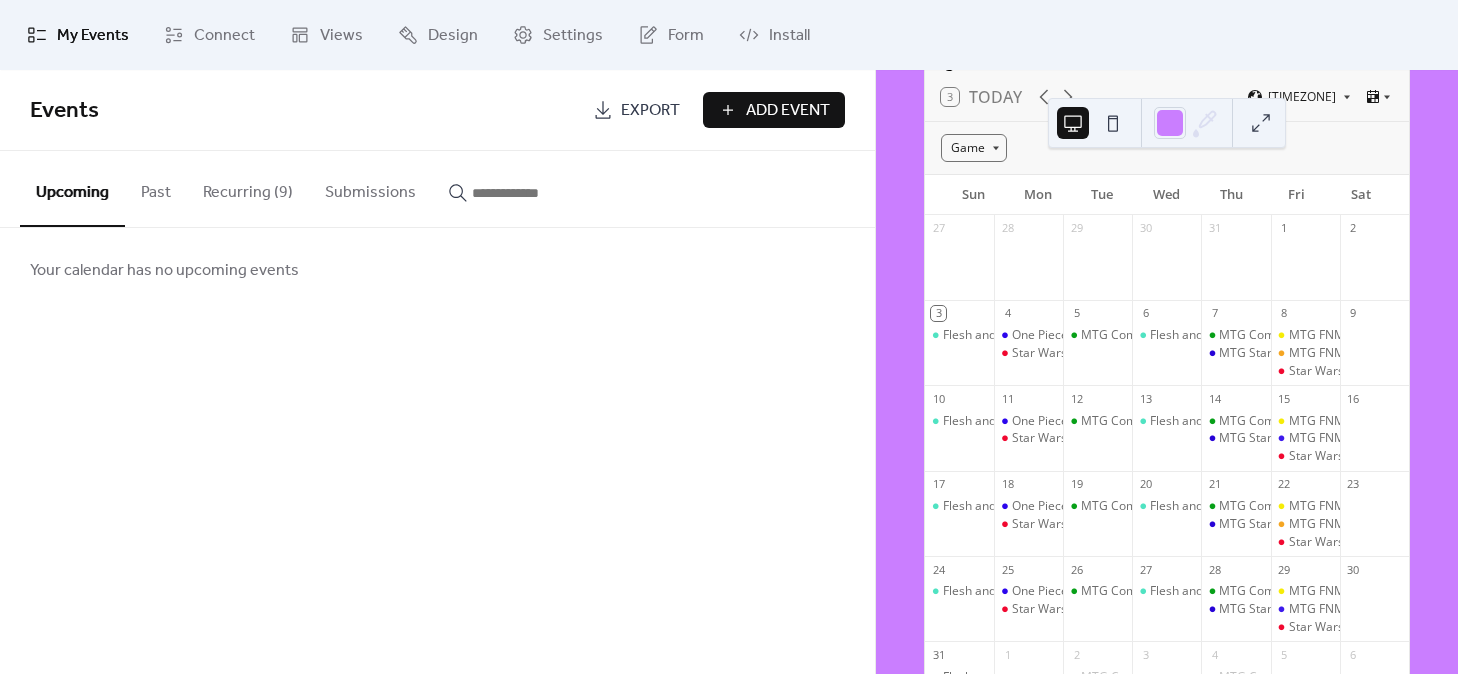 scroll, scrollTop: 116, scrollLeft: 0, axis: vertical 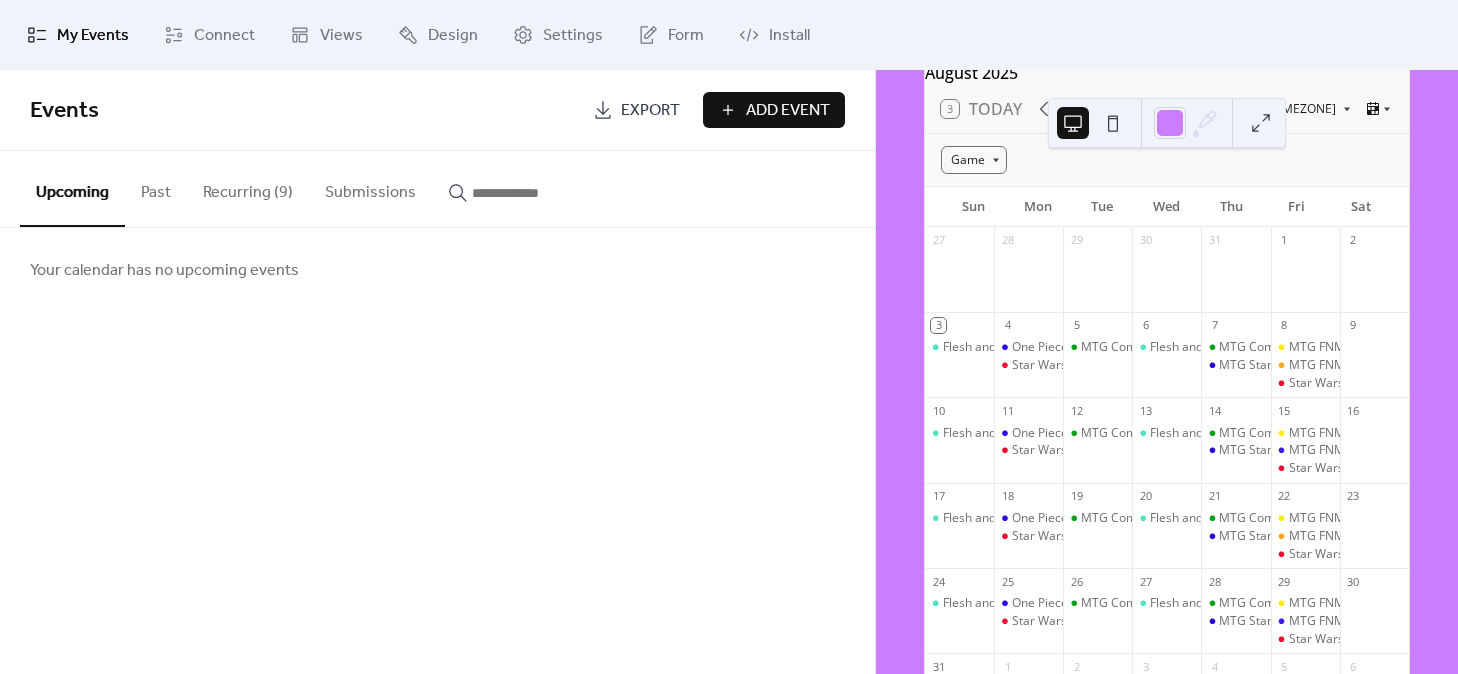 click on "Add Event" at bounding box center [788, 111] 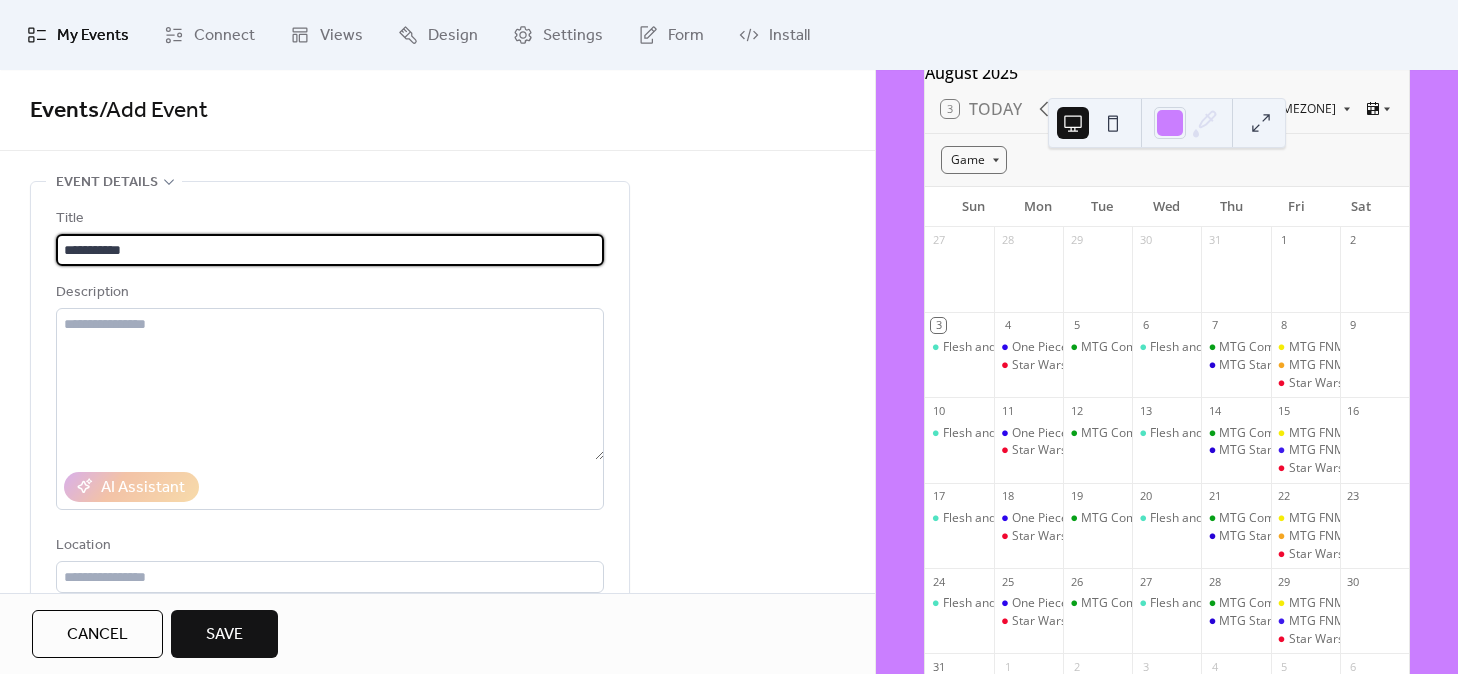 type on "**********" 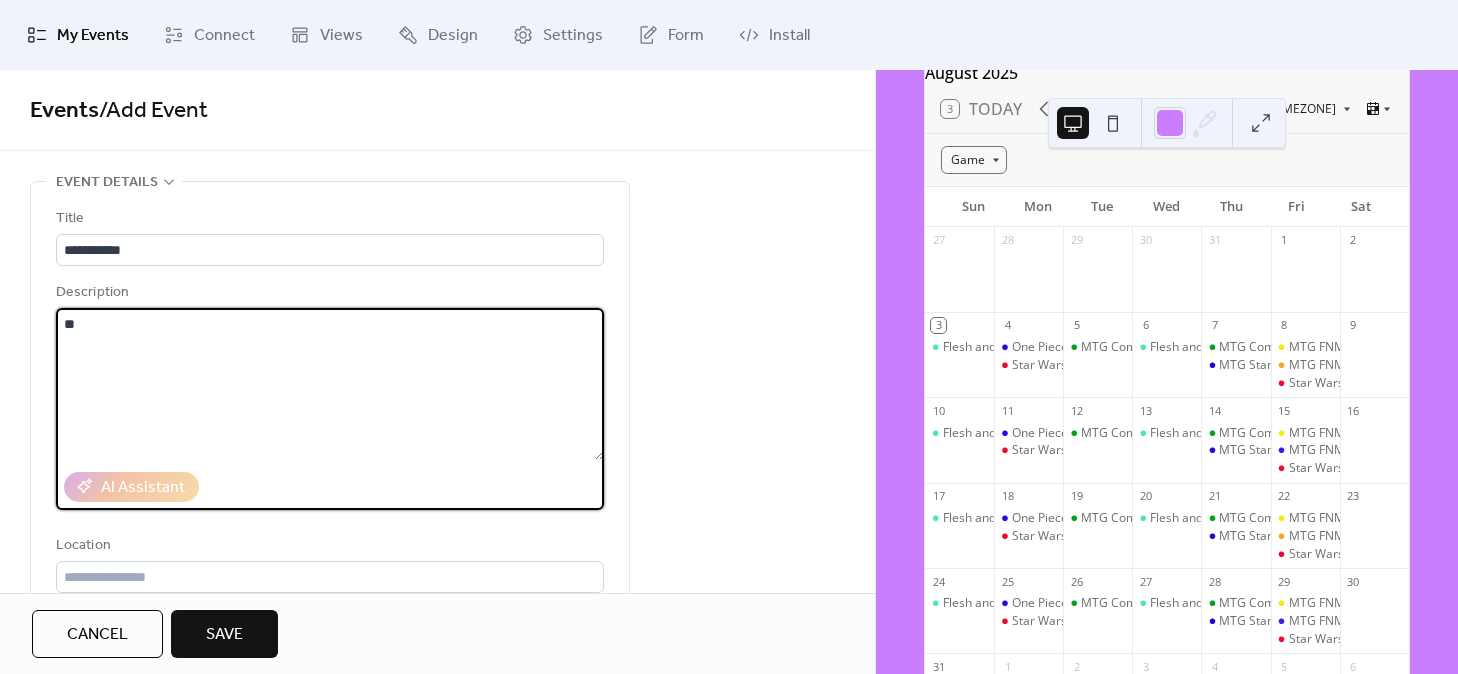 type on "*" 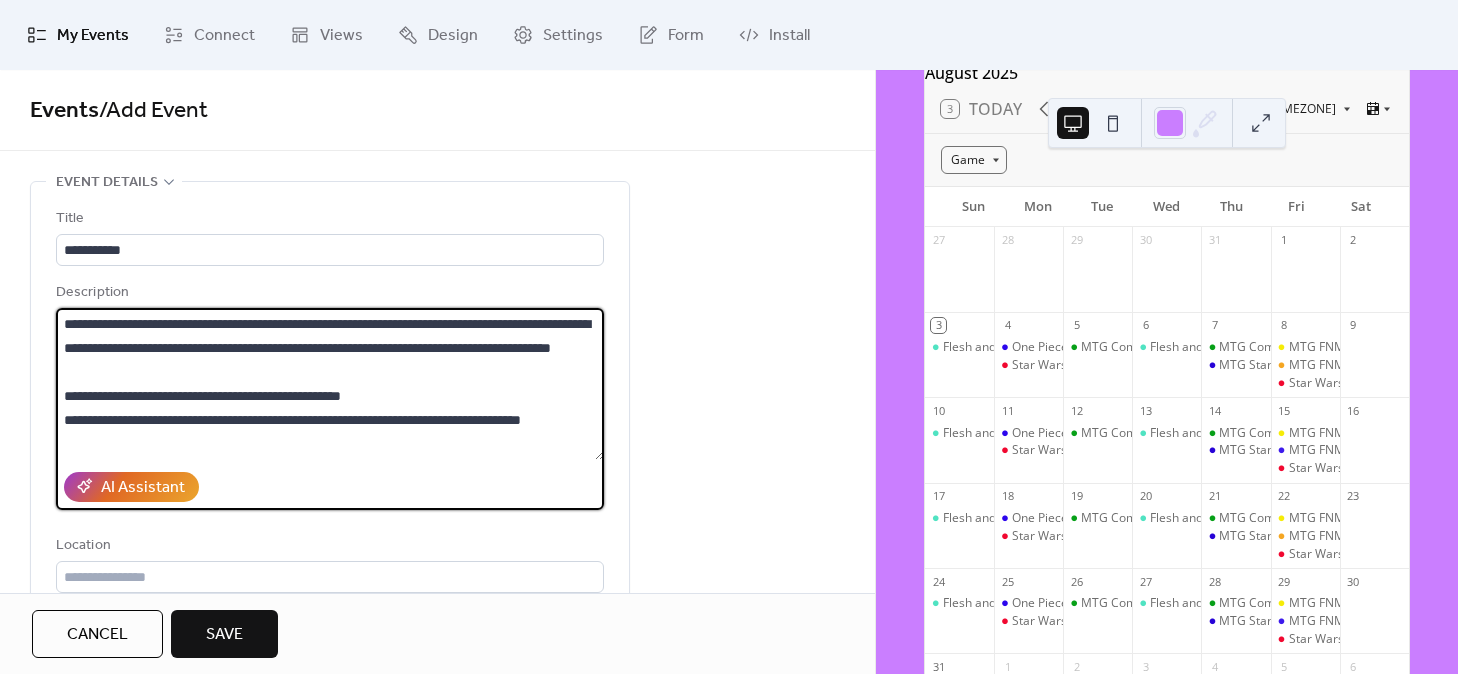 scroll, scrollTop: 21, scrollLeft: 0, axis: vertical 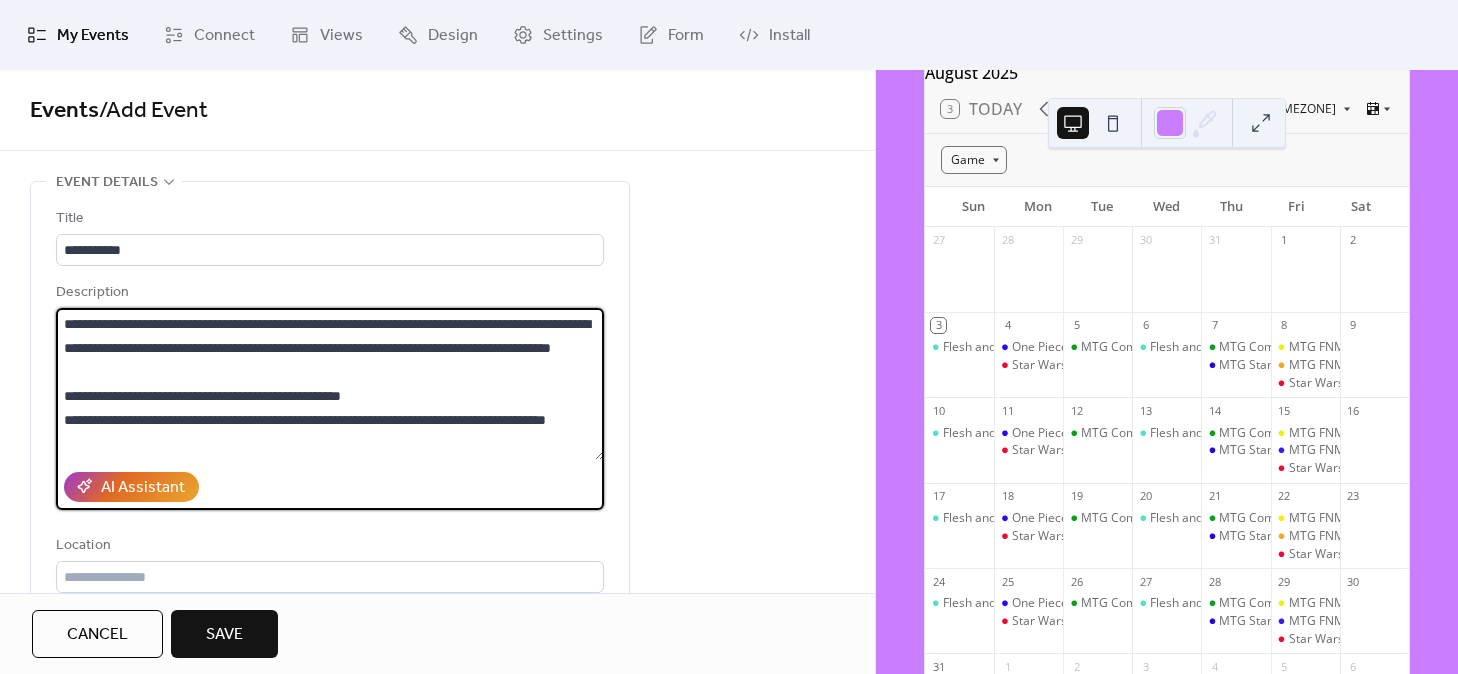 click on "**********" at bounding box center (330, 384) 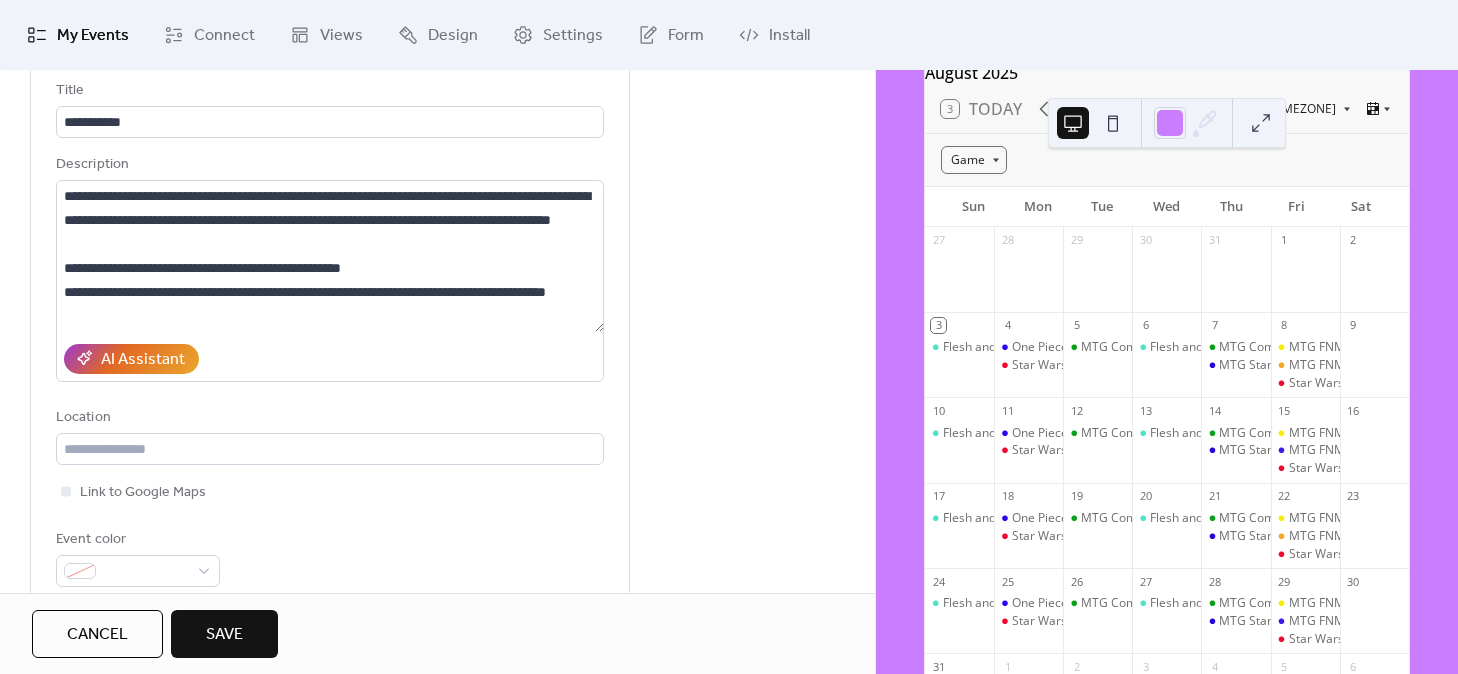 scroll, scrollTop: 128, scrollLeft: 0, axis: vertical 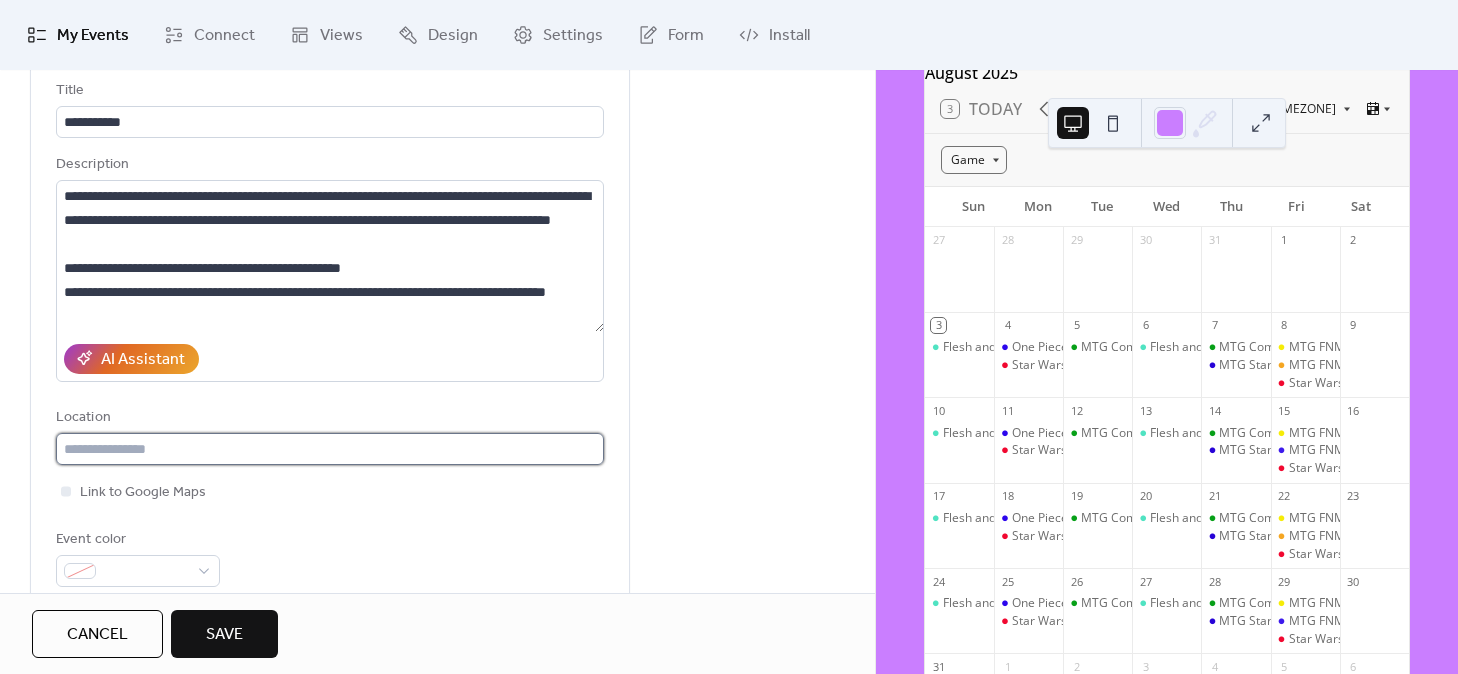 click at bounding box center (330, 449) 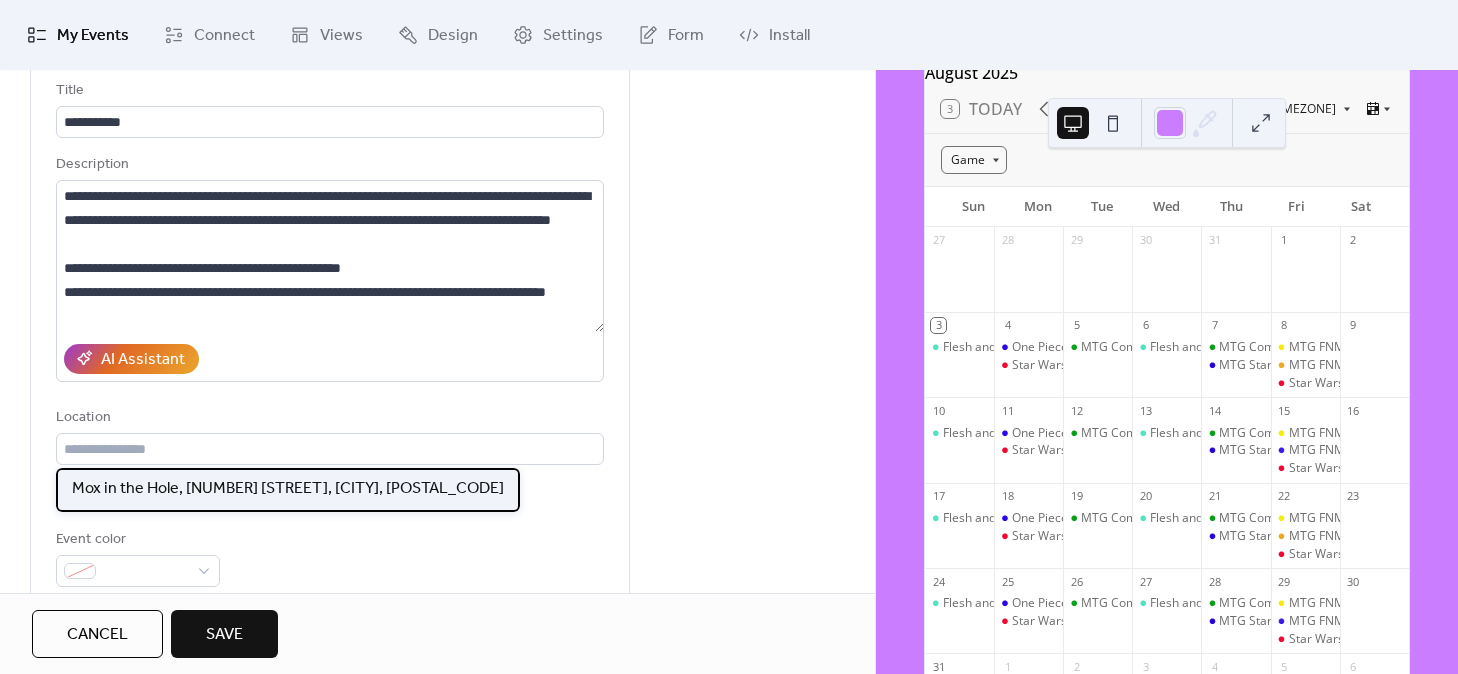 click on "Mox in the Hole, [ADDRESS], [POSTAL_CODE]" at bounding box center [288, 489] 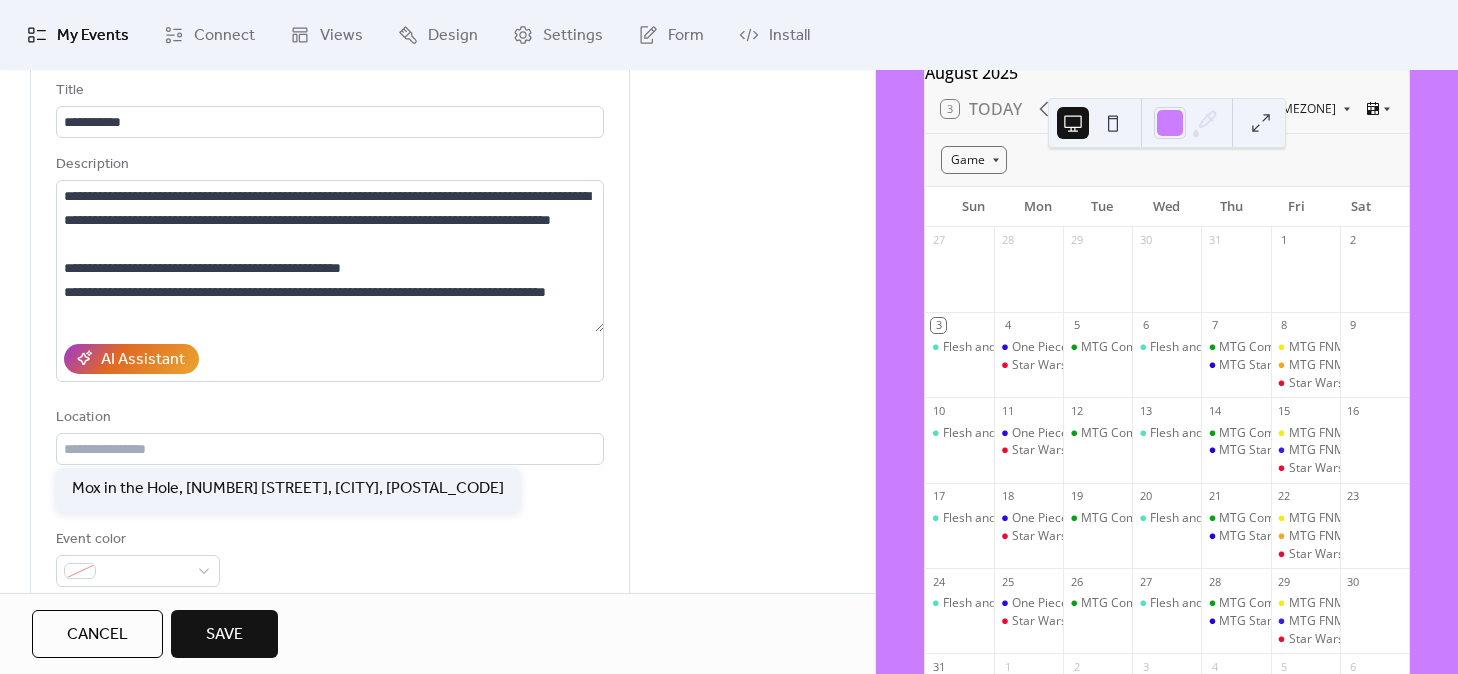 type on "**********" 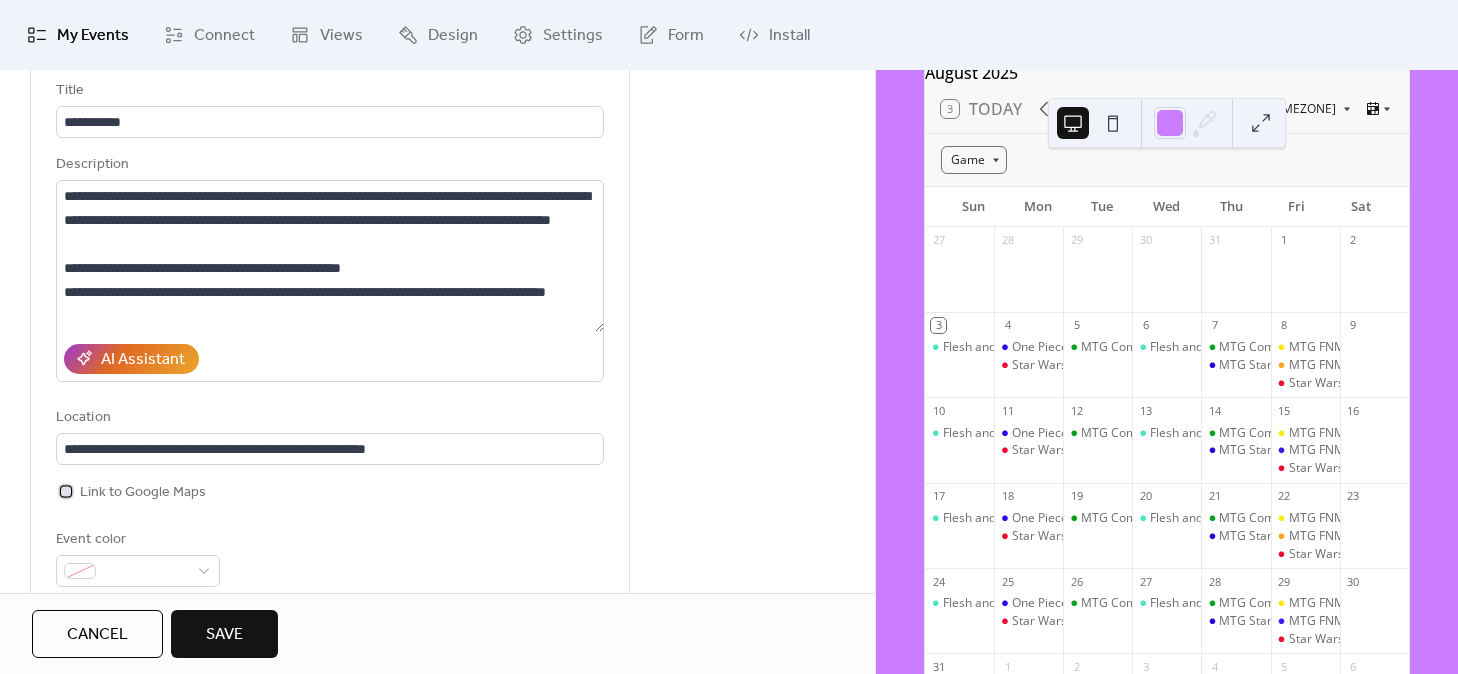 click on "Link to Google Maps" at bounding box center (143, 493) 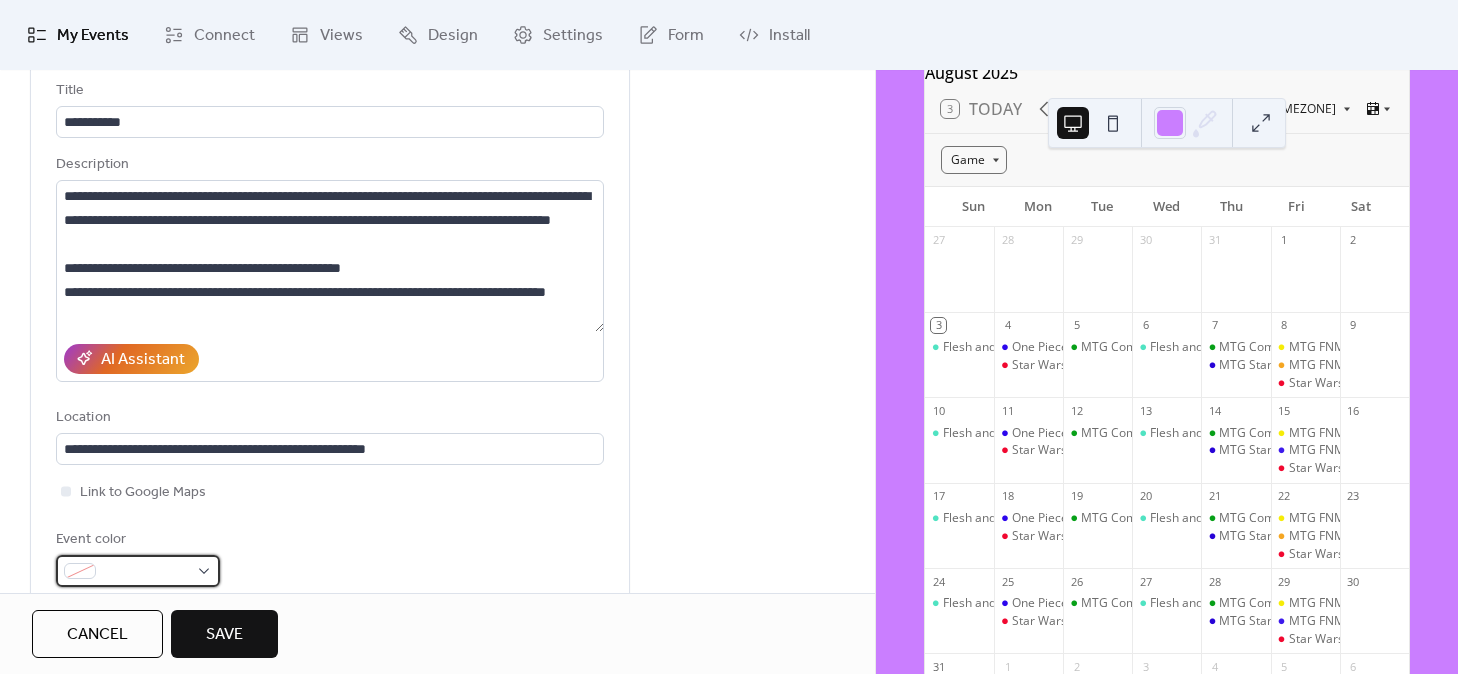 click at bounding box center (138, 571) 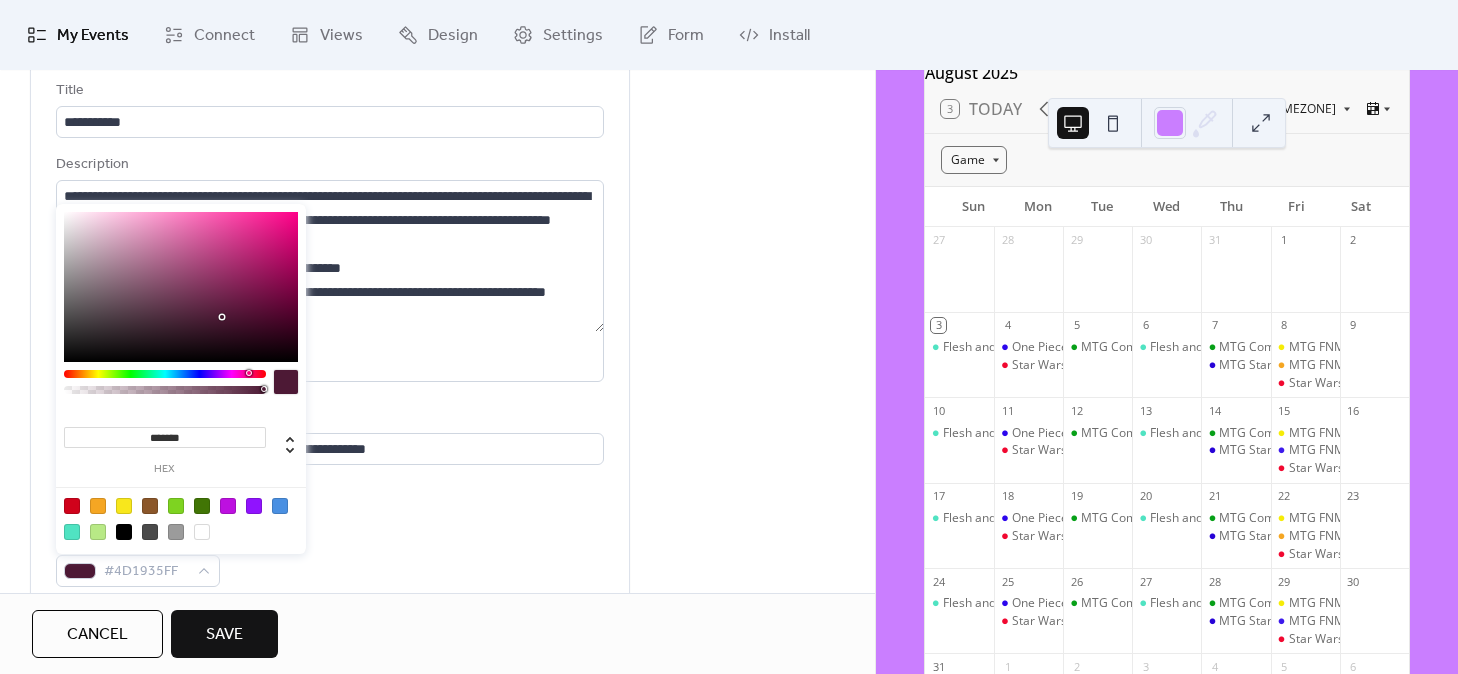 click at bounding box center [165, 374] 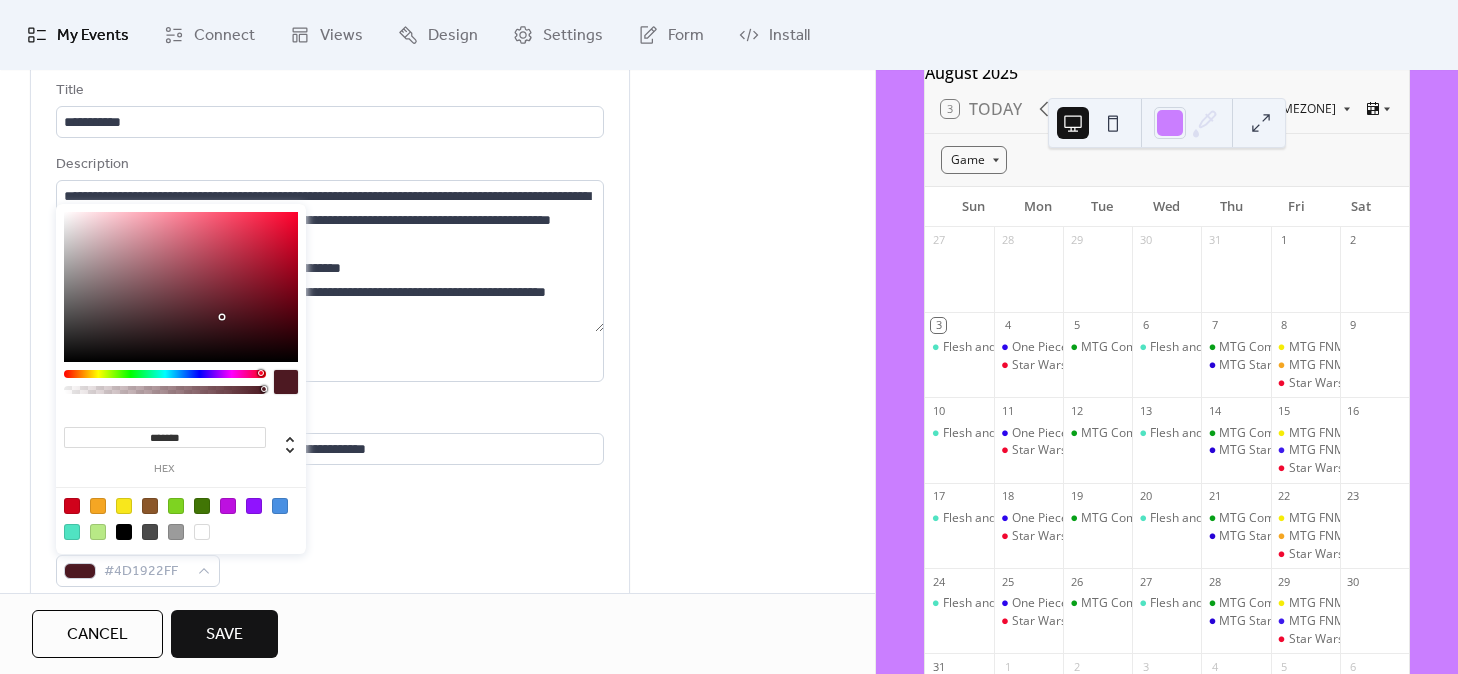click on "******* hex" at bounding box center [181, 381] 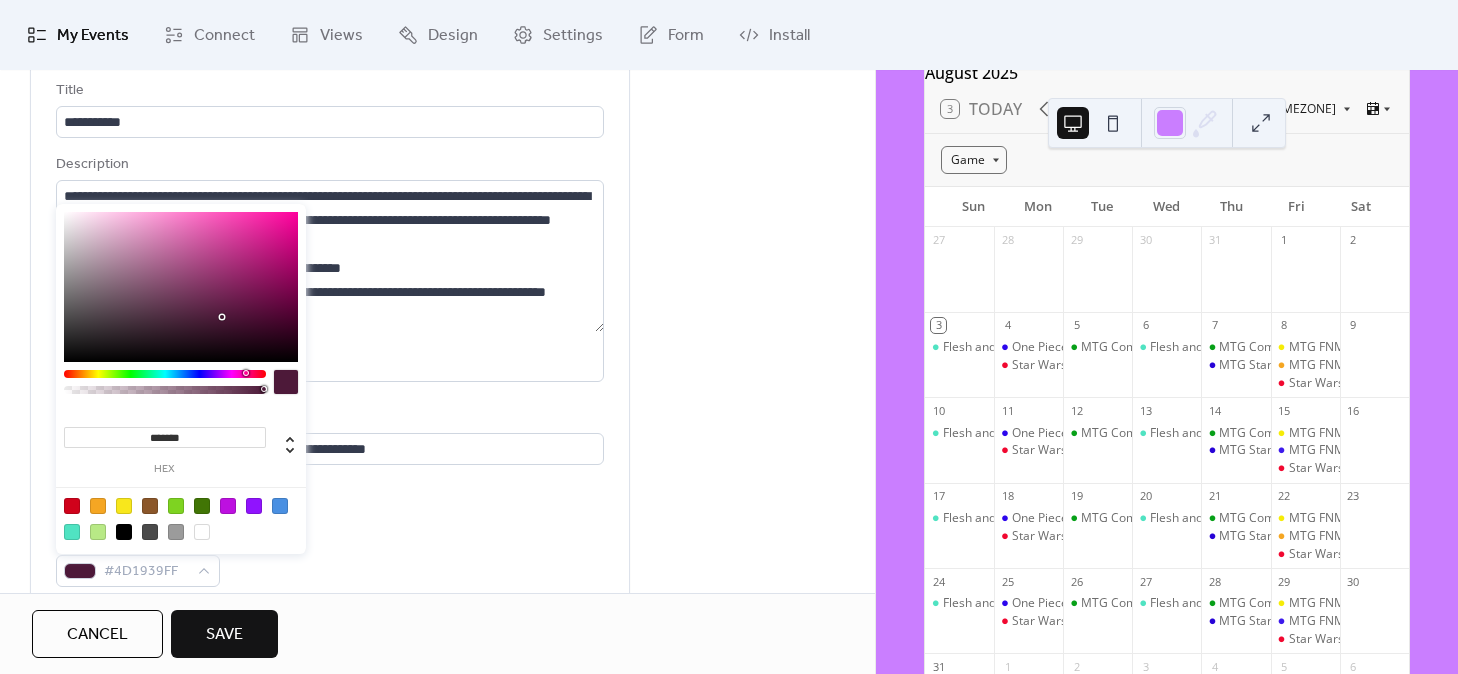 click at bounding box center [165, 374] 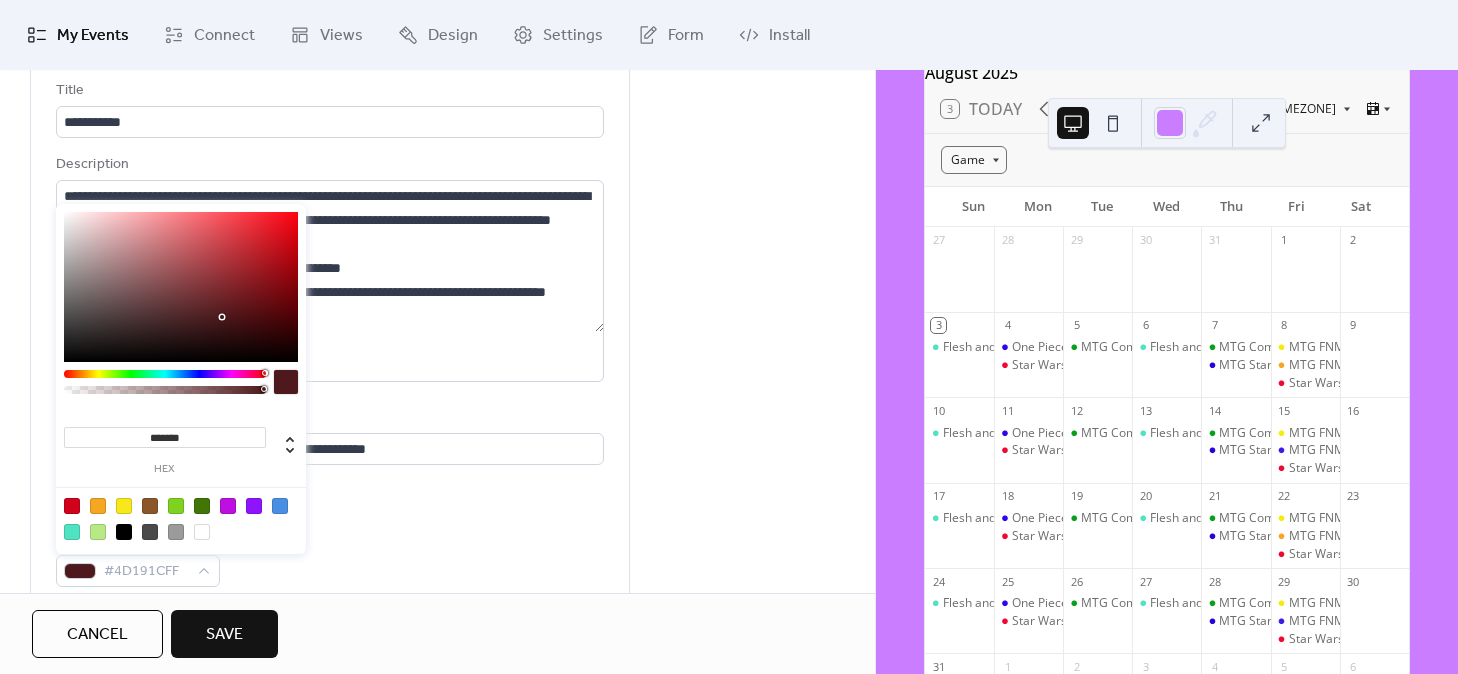 drag, startPoint x: 245, startPoint y: 372, endPoint x: 264, endPoint y: 367, distance: 19.646883 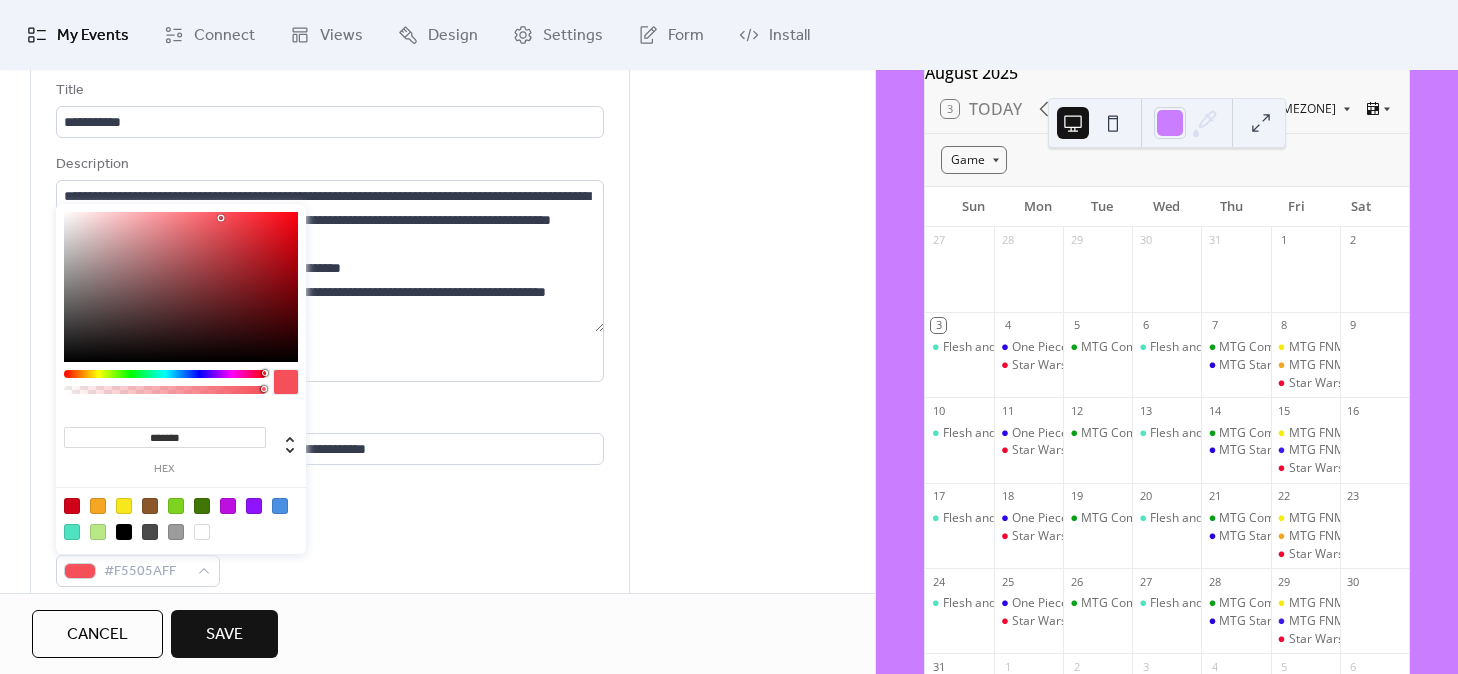 click at bounding box center (181, 287) 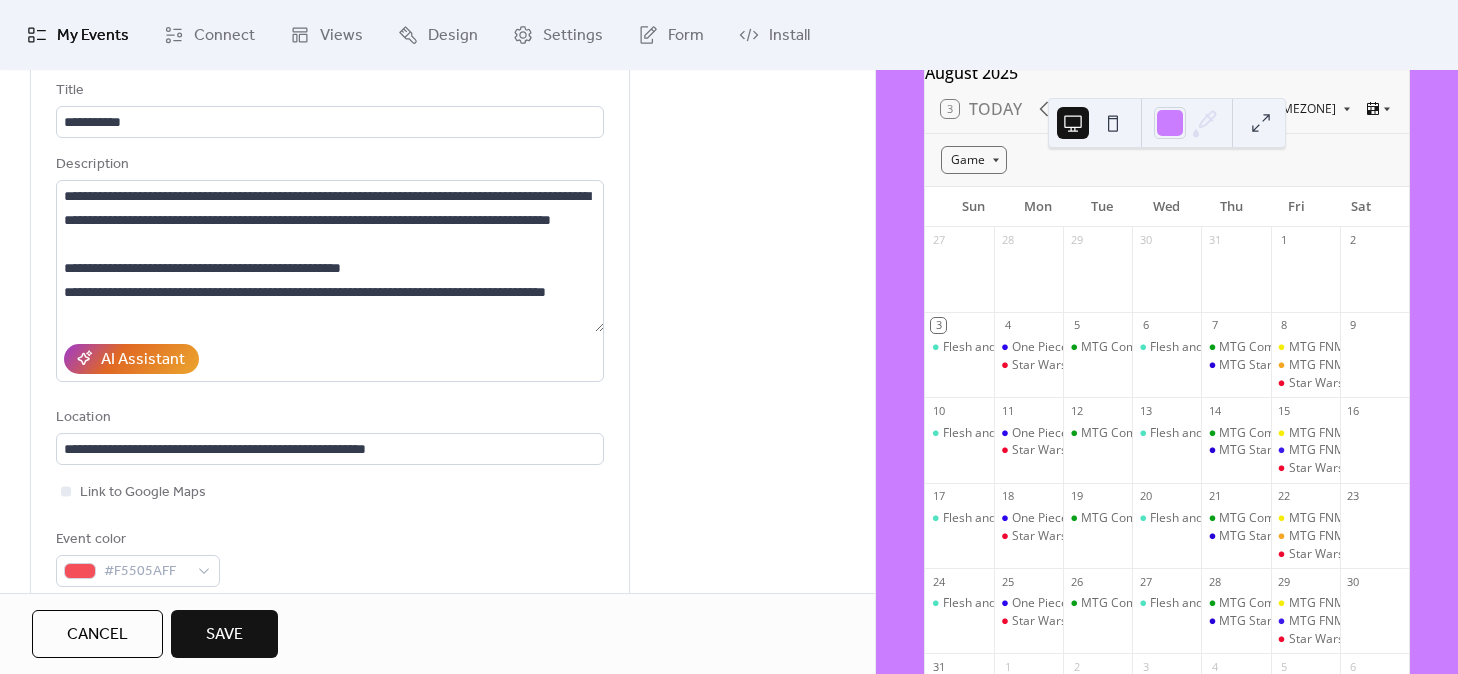 click on "Save" at bounding box center [224, 635] 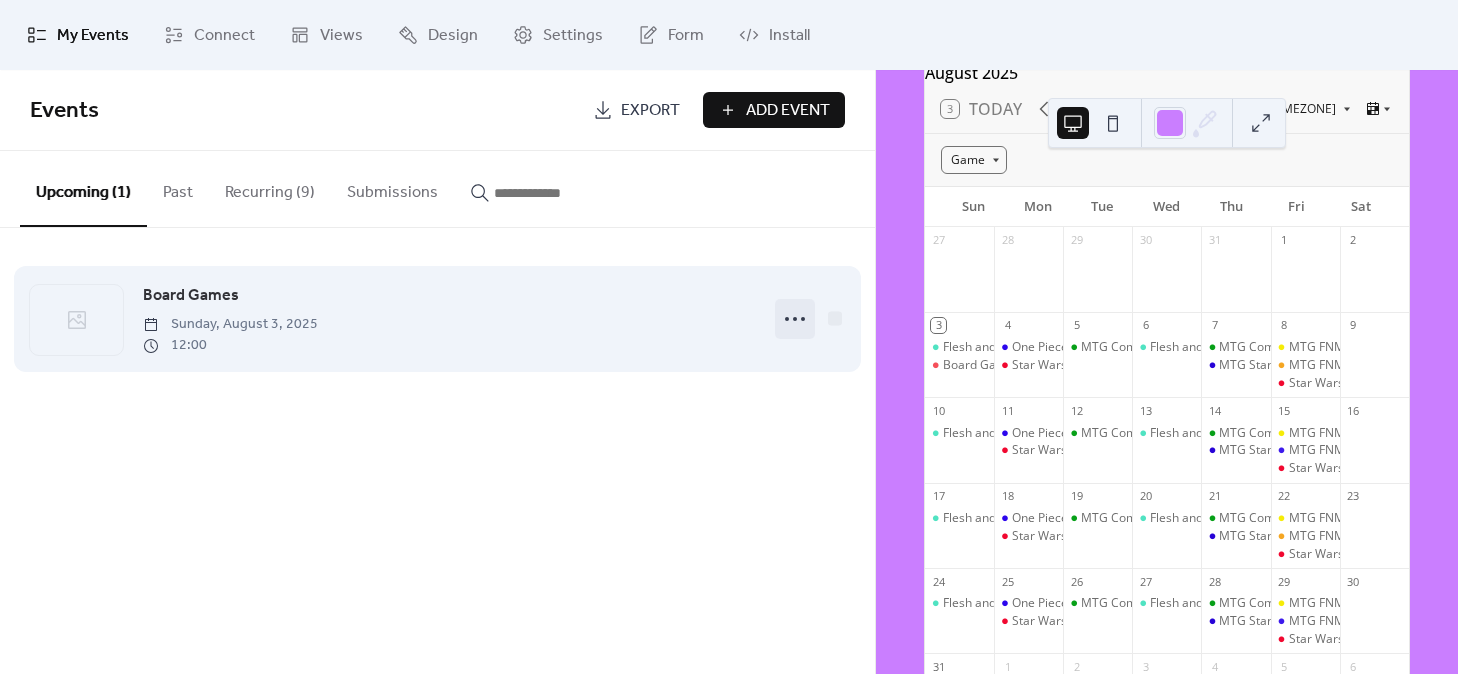 click 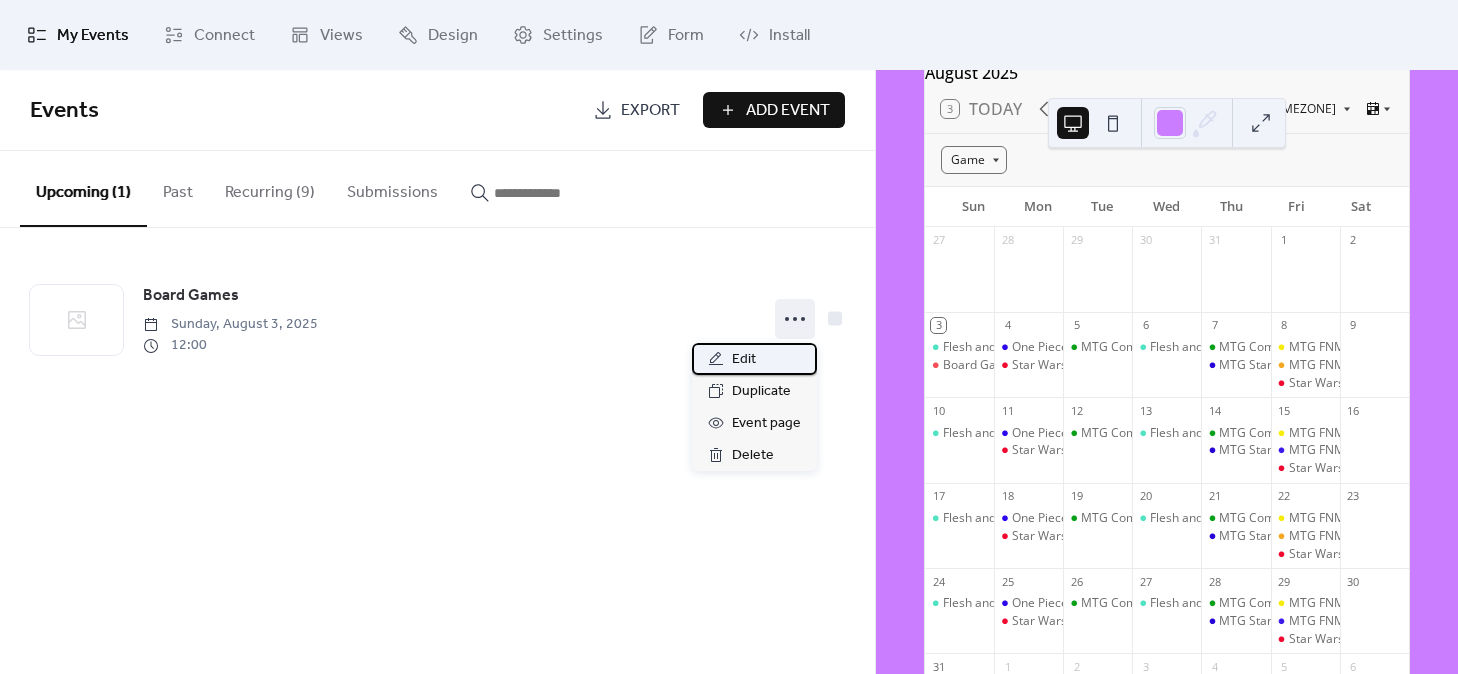 click on "Edit" at bounding box center [754, 359] 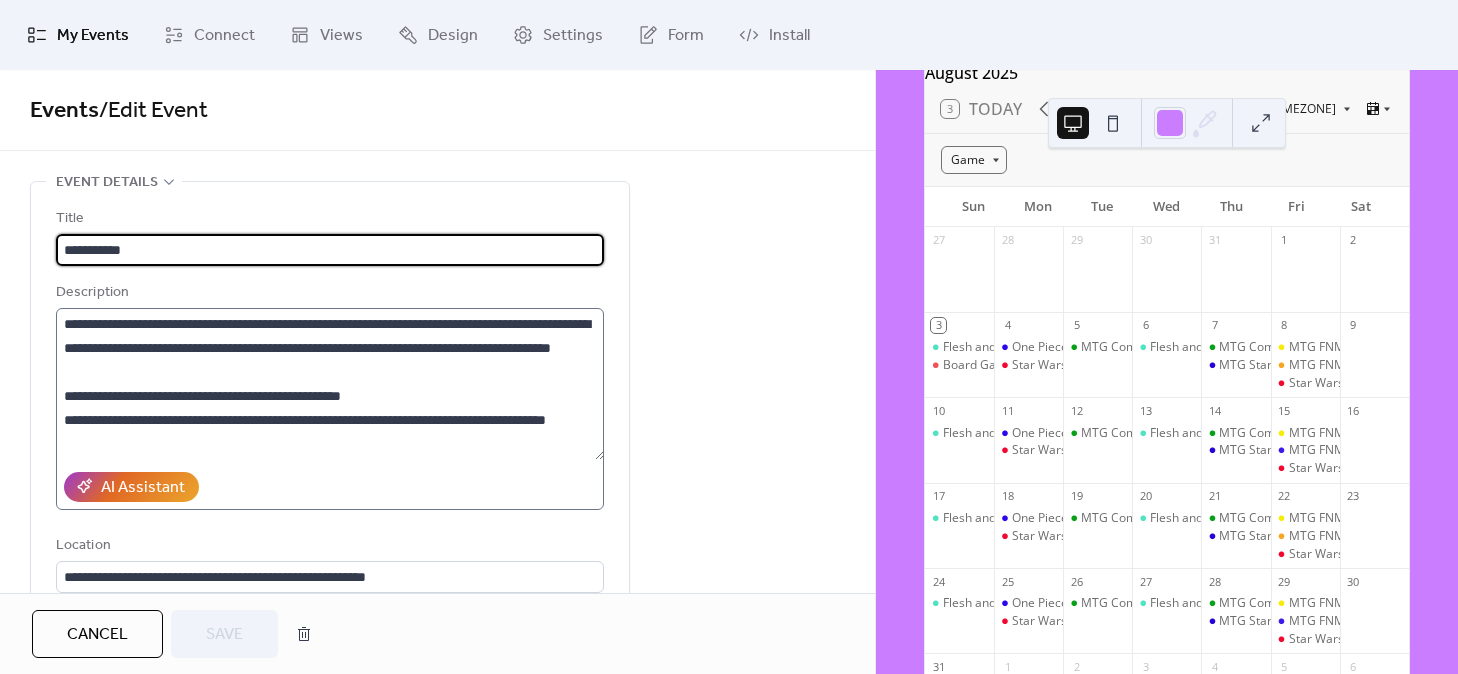 scroll, scrollTop: 24, scrollLeft: 0, axis: vertical 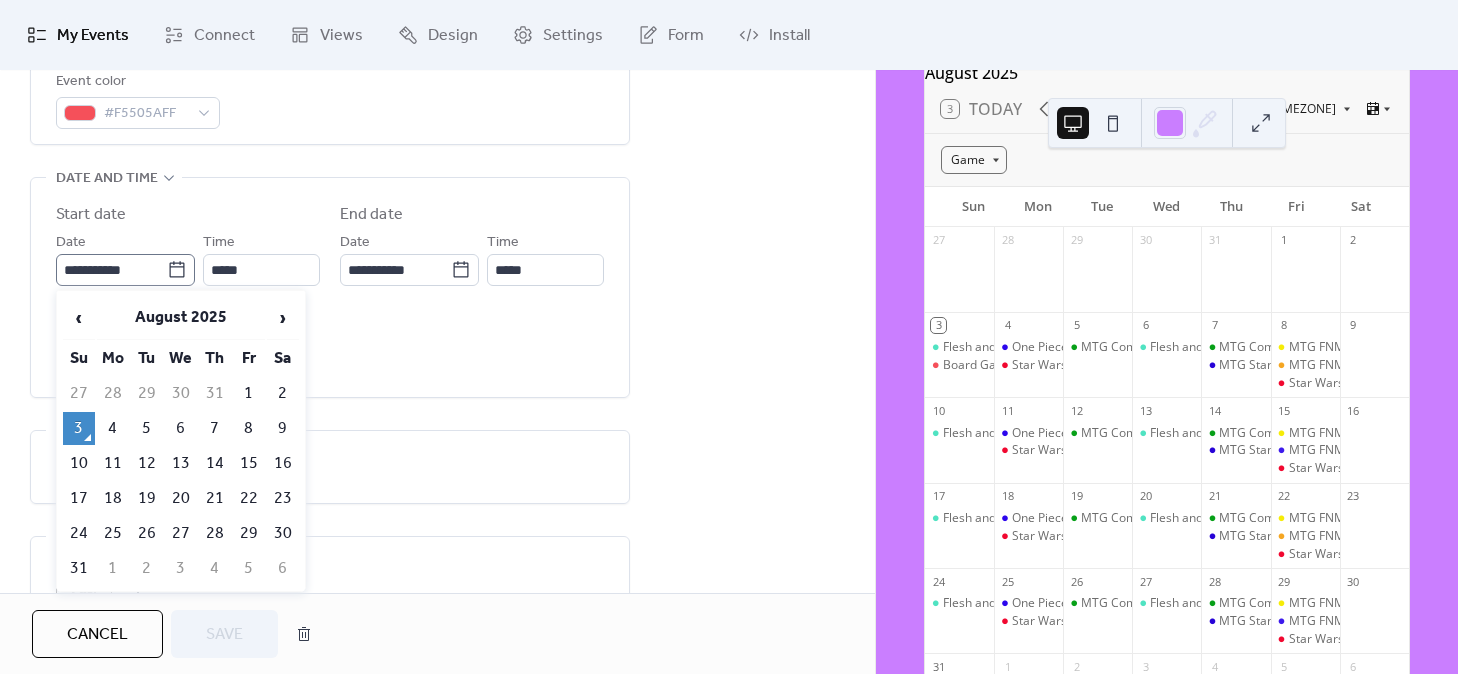 click 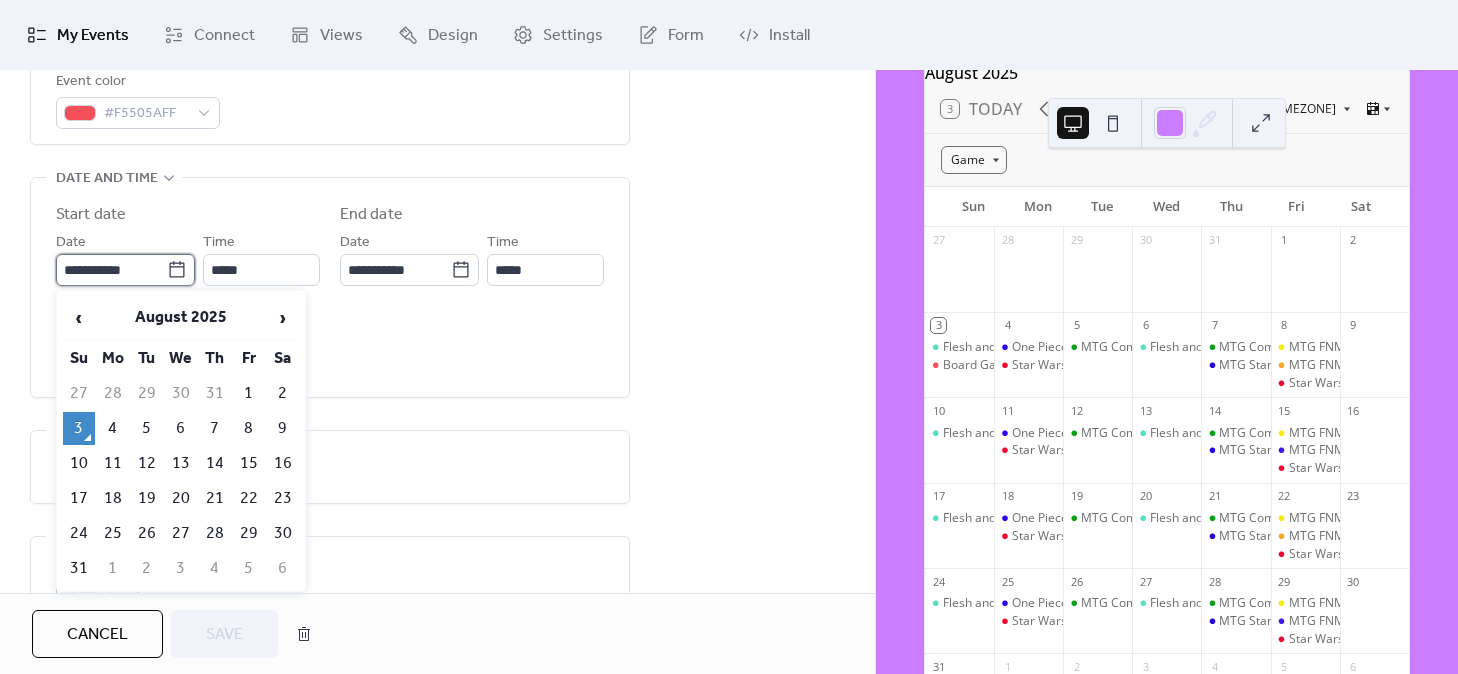 click on "**********" at bounding box center [111, 270] 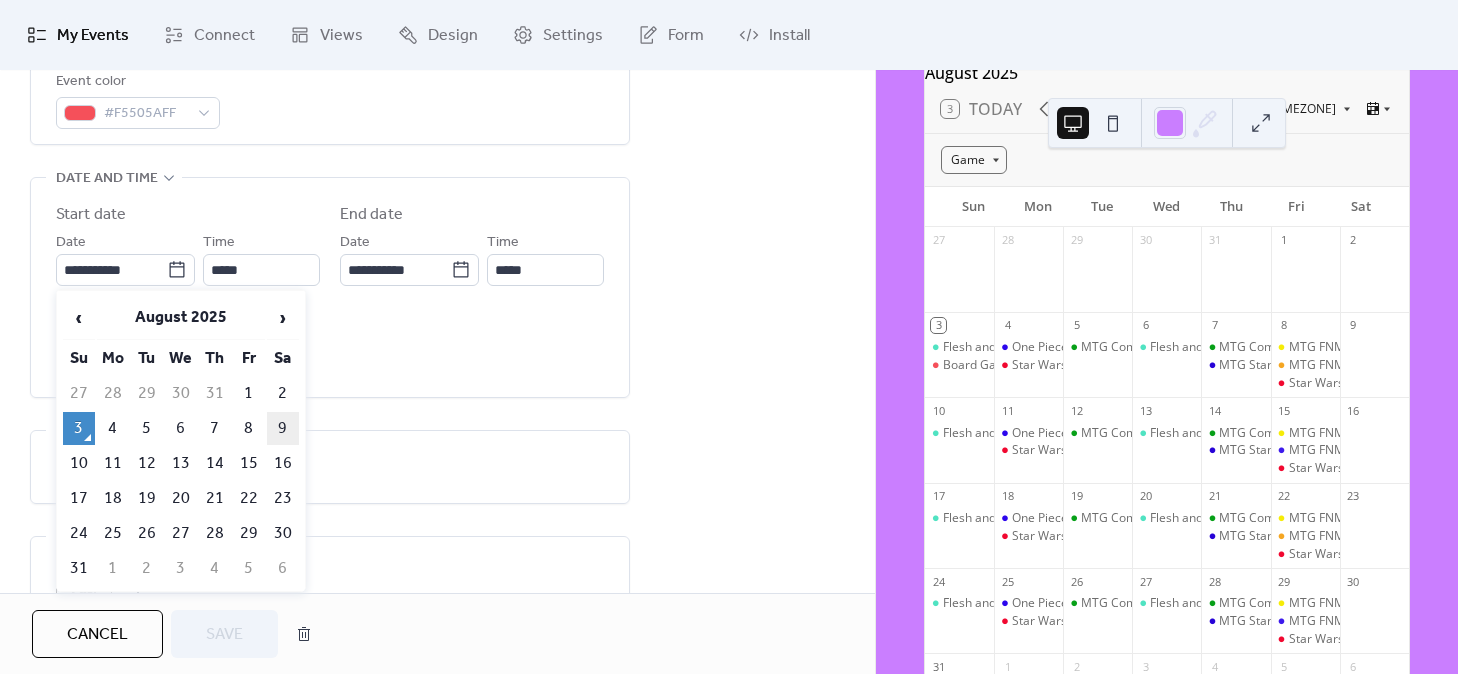 click on "9" at bounding box center [283, 428] 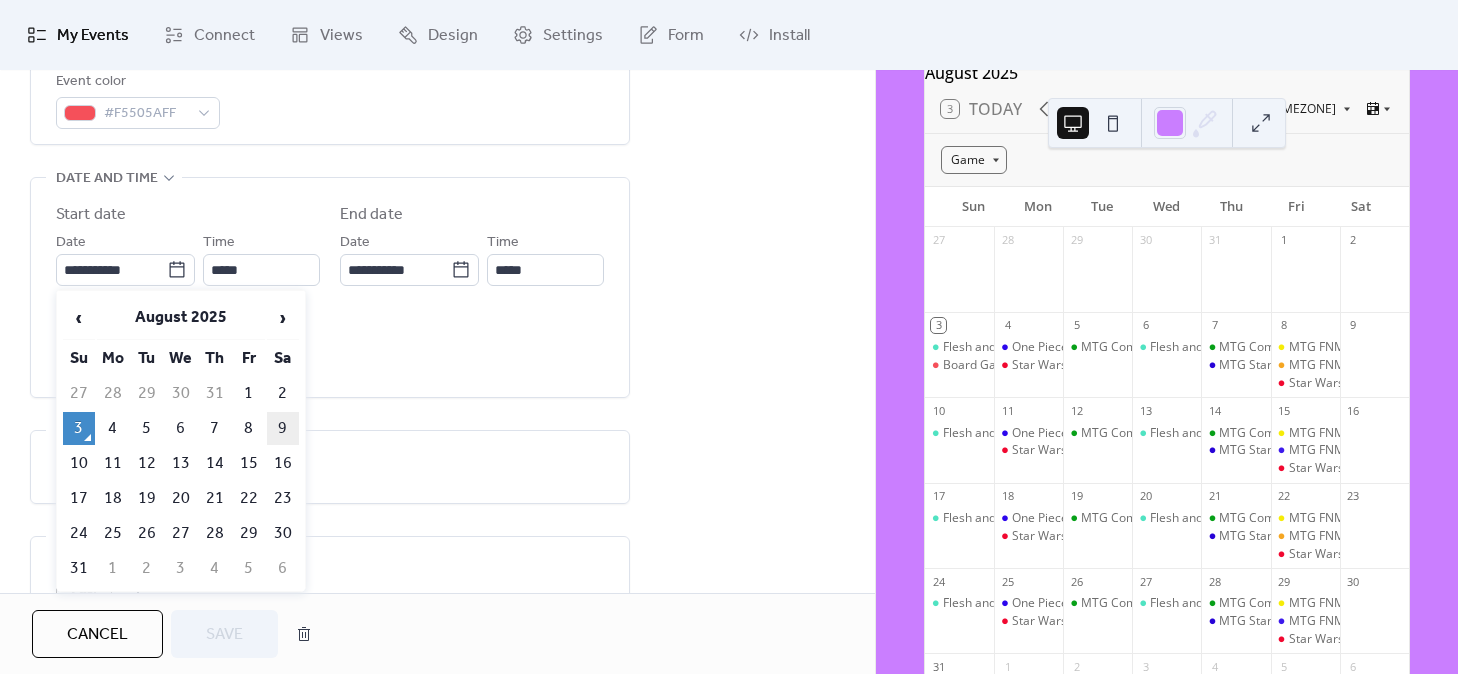 type on "**********" 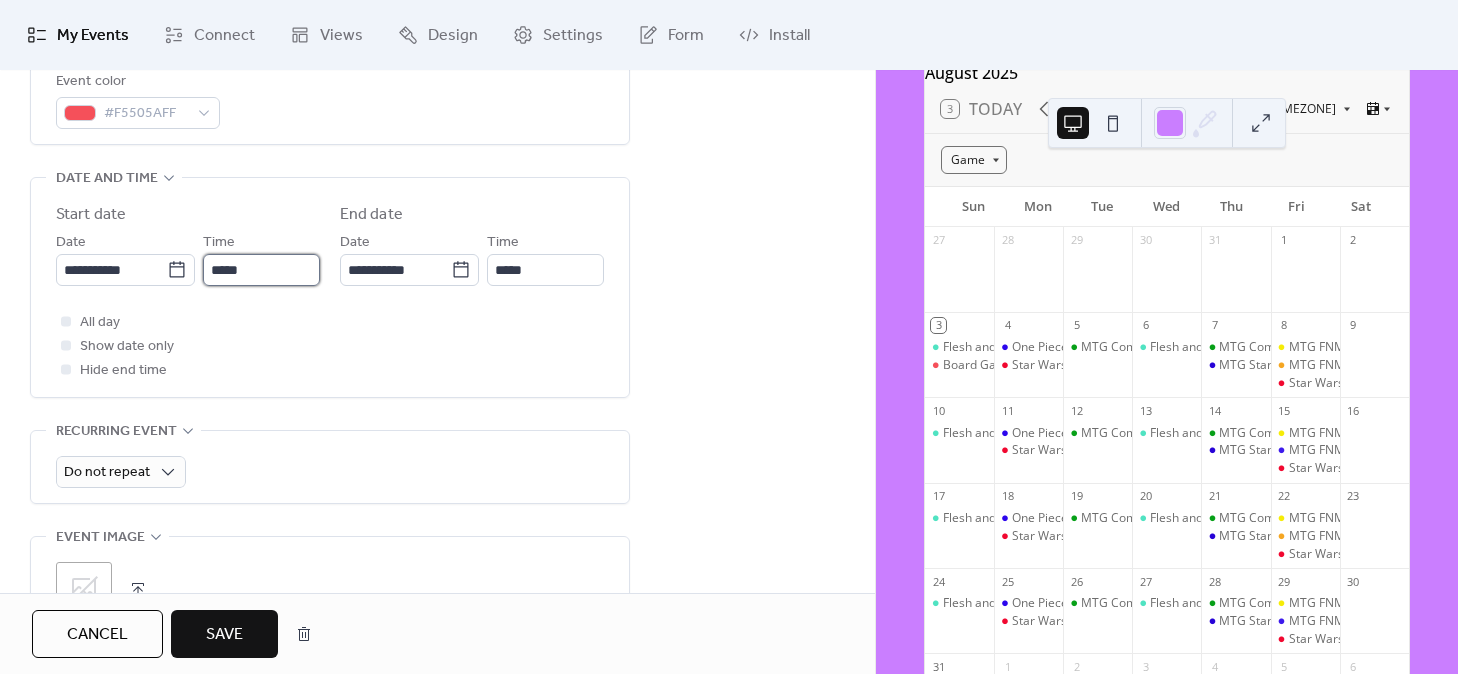 click on "*****" at bounding box center (261, 270) 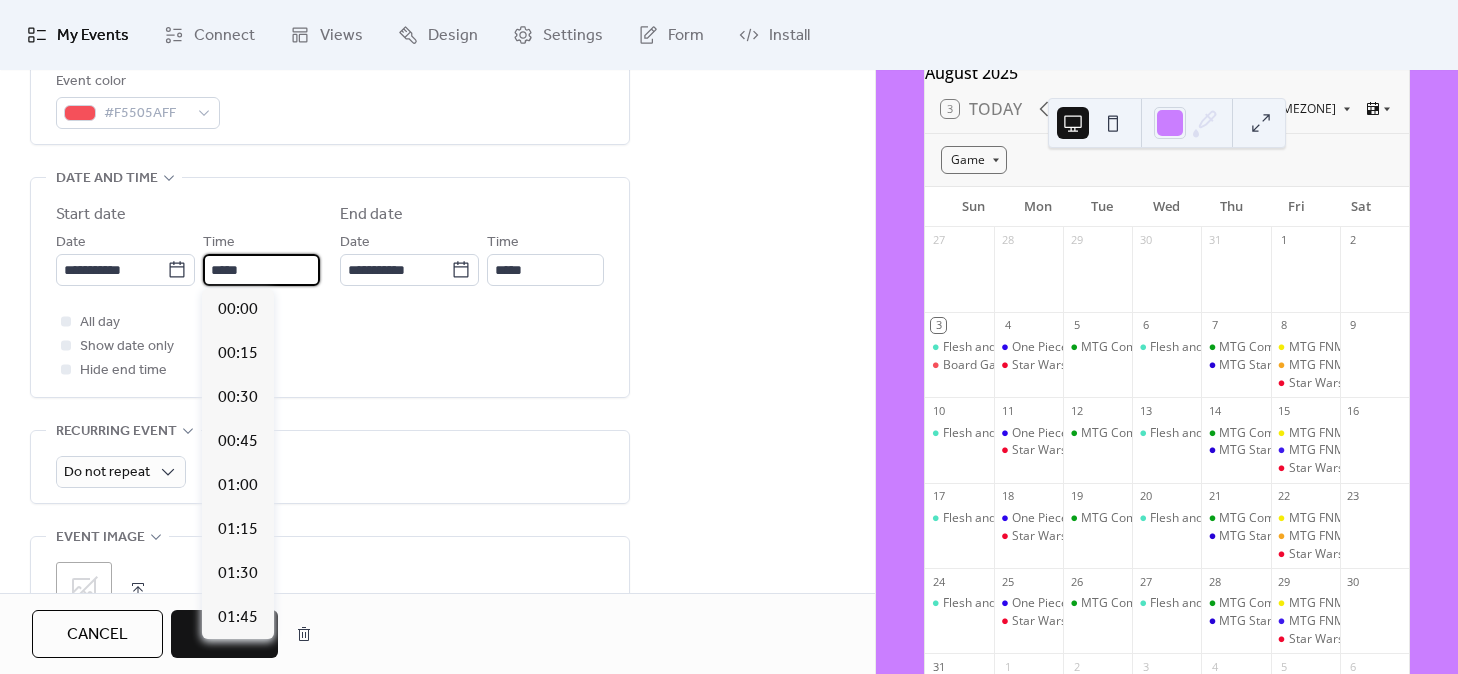 scroll, scrollTop: 2133, scrollLeft: 0, axis: vertical 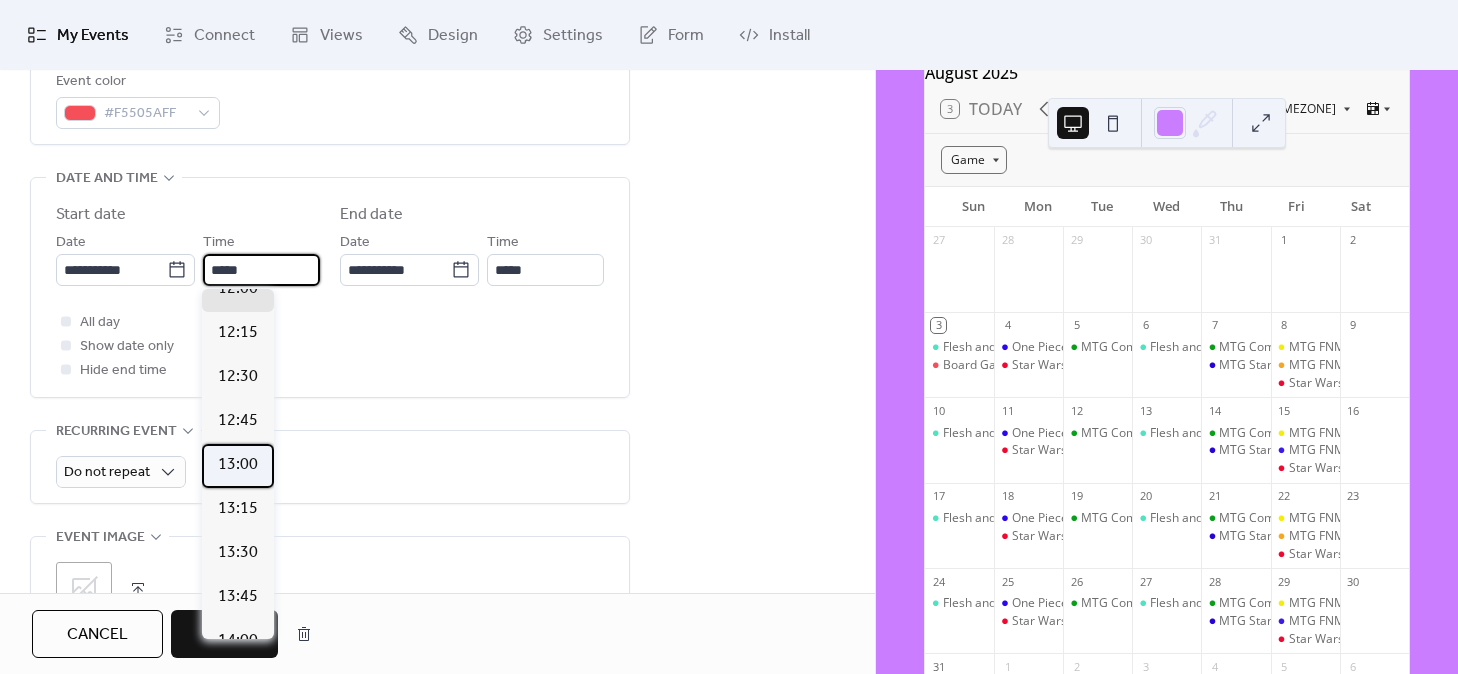 click on "13:00" at bounding box center (238, 465) 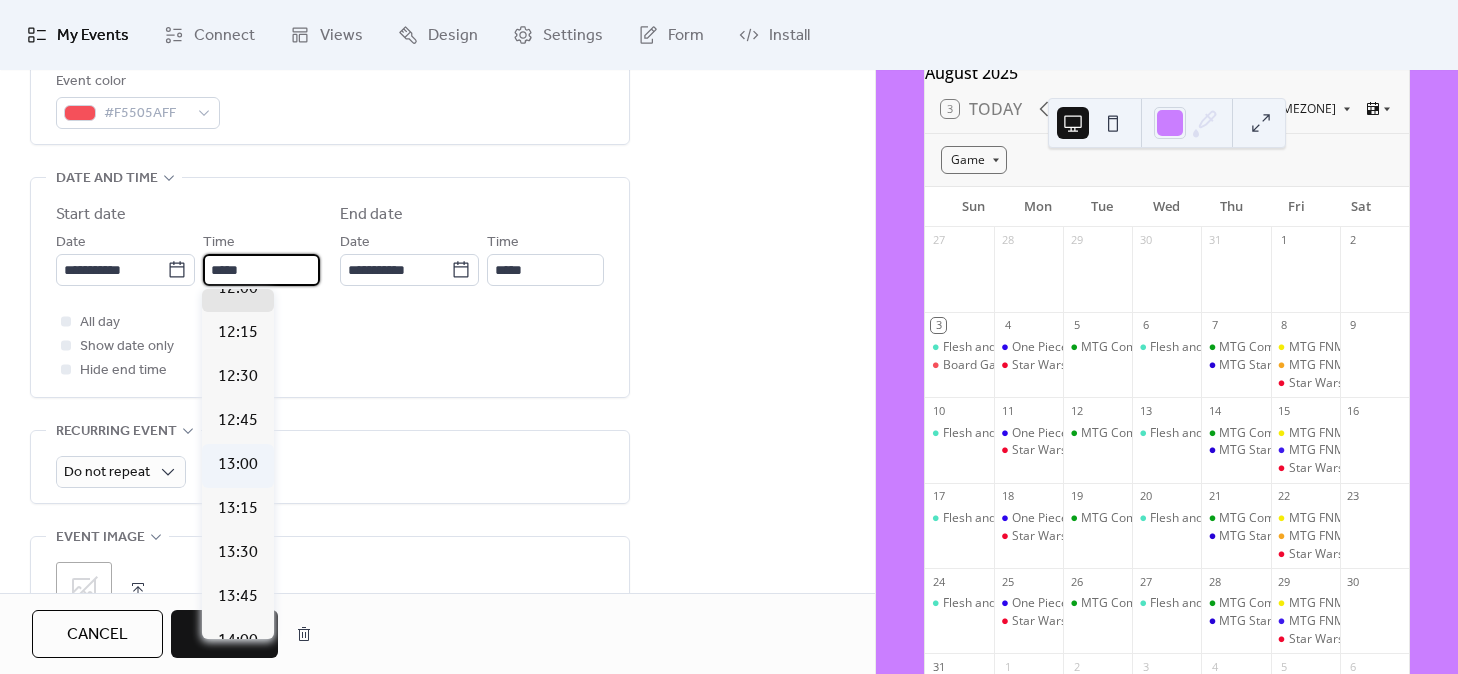 type on "*****" 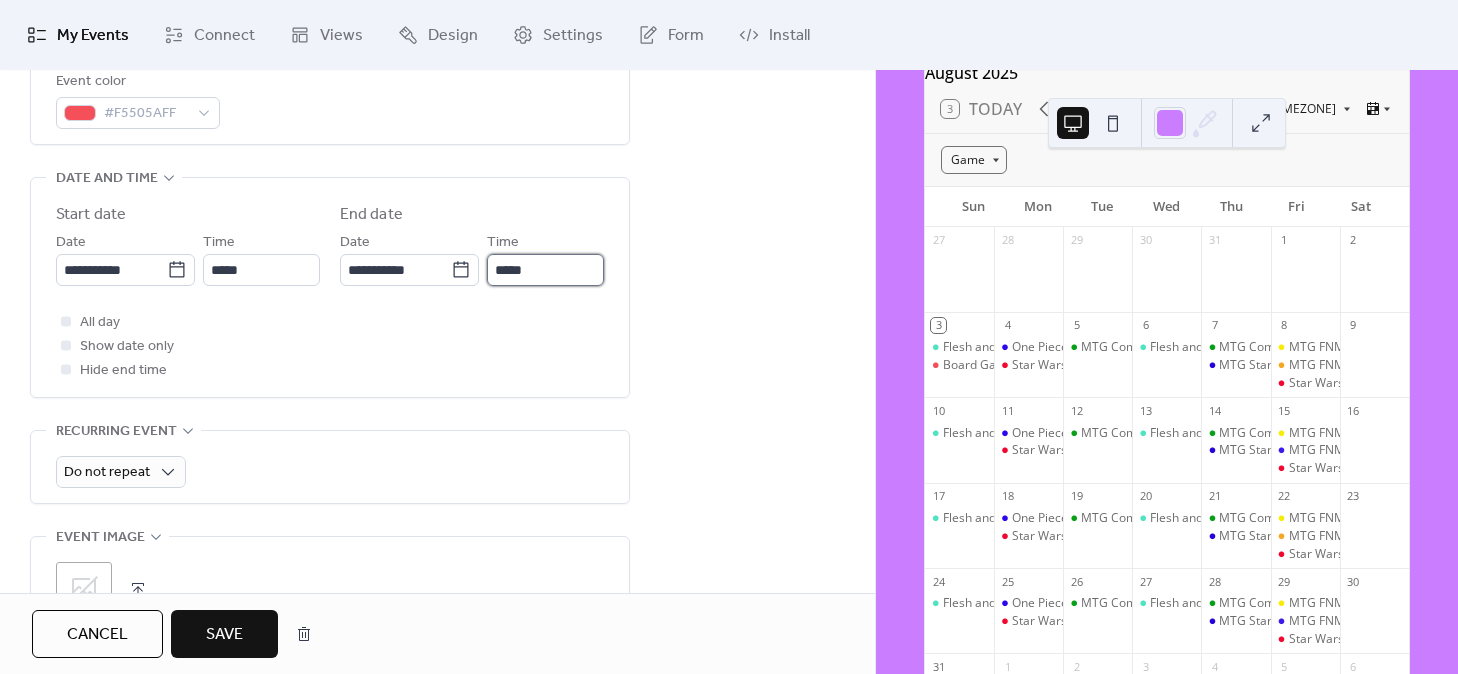 click on "*****" at bounding box center [545, 270] 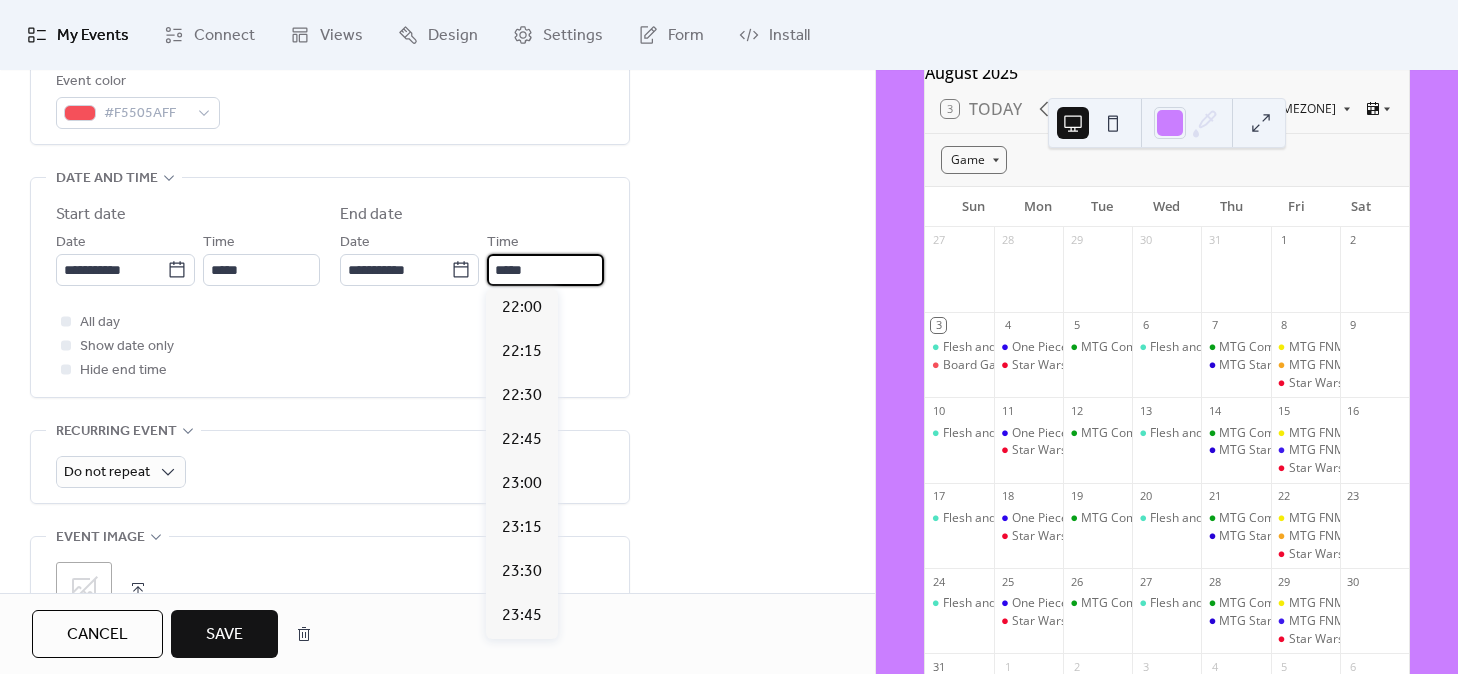 scroll, scrollTop: 1528, scrollLeft: 0, axis: vertical 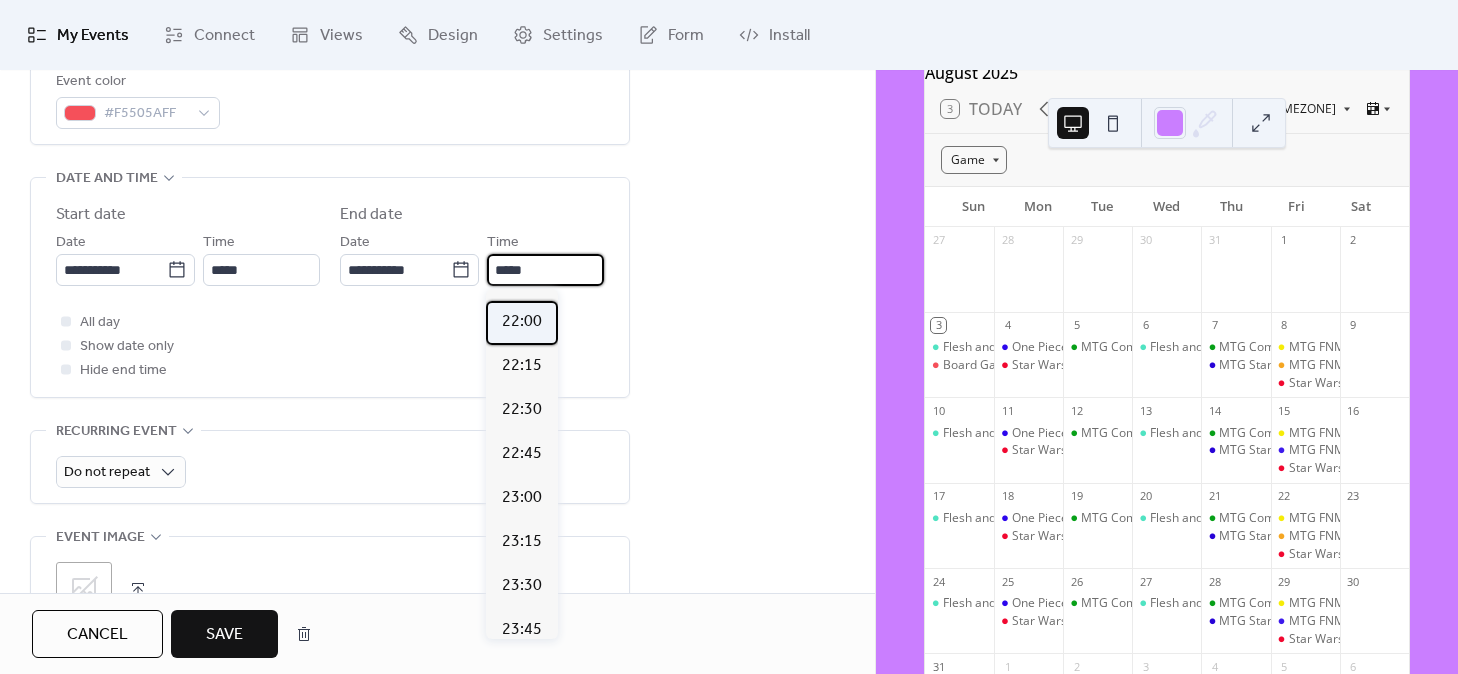 click on "22:00" at bounding box center [522, 322] 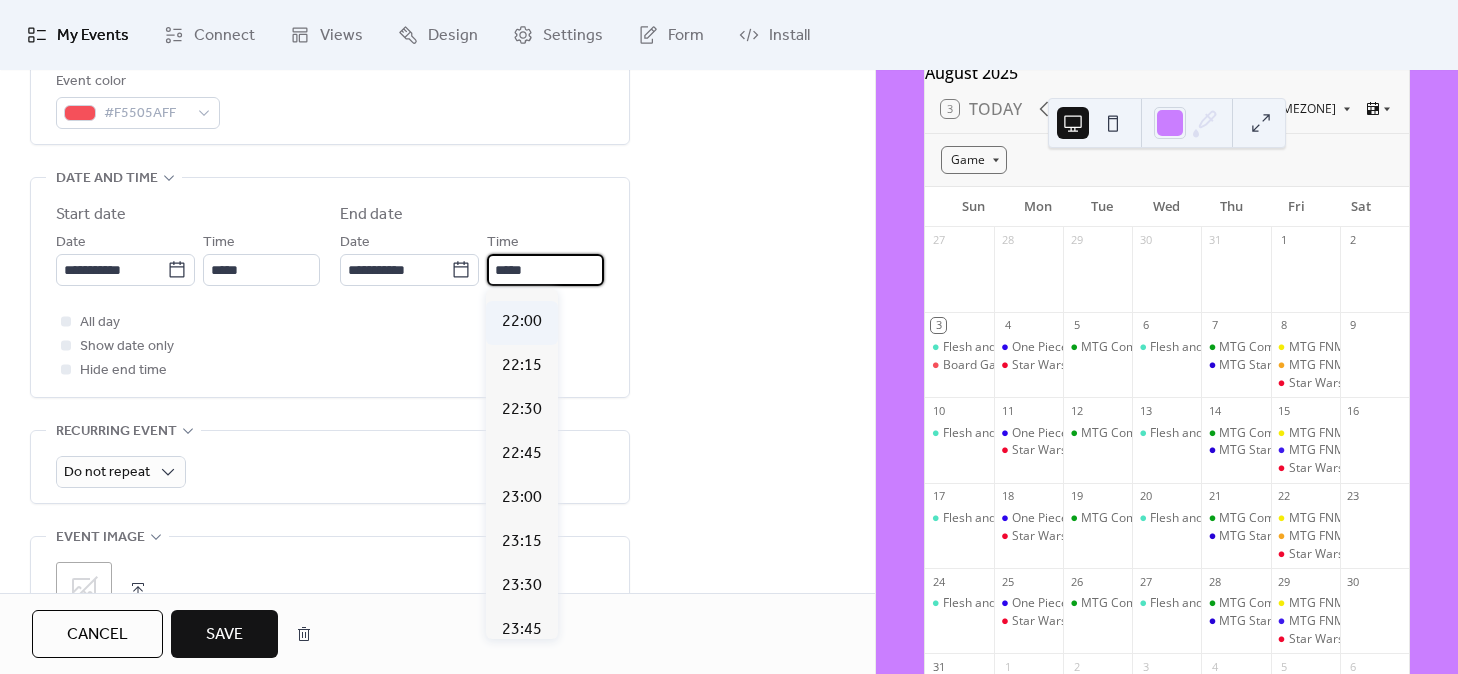 type on "*****" 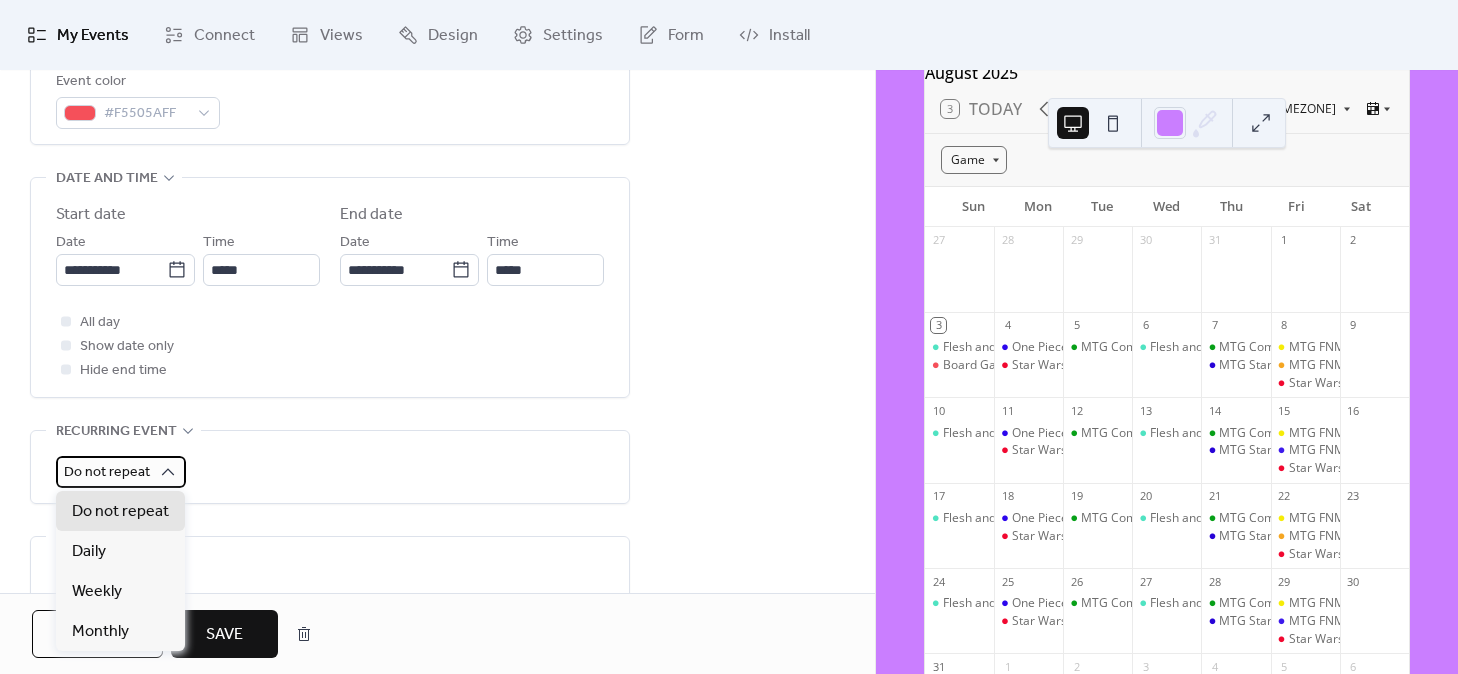 click on "Do not repeat" at bounding box center (107, 472) 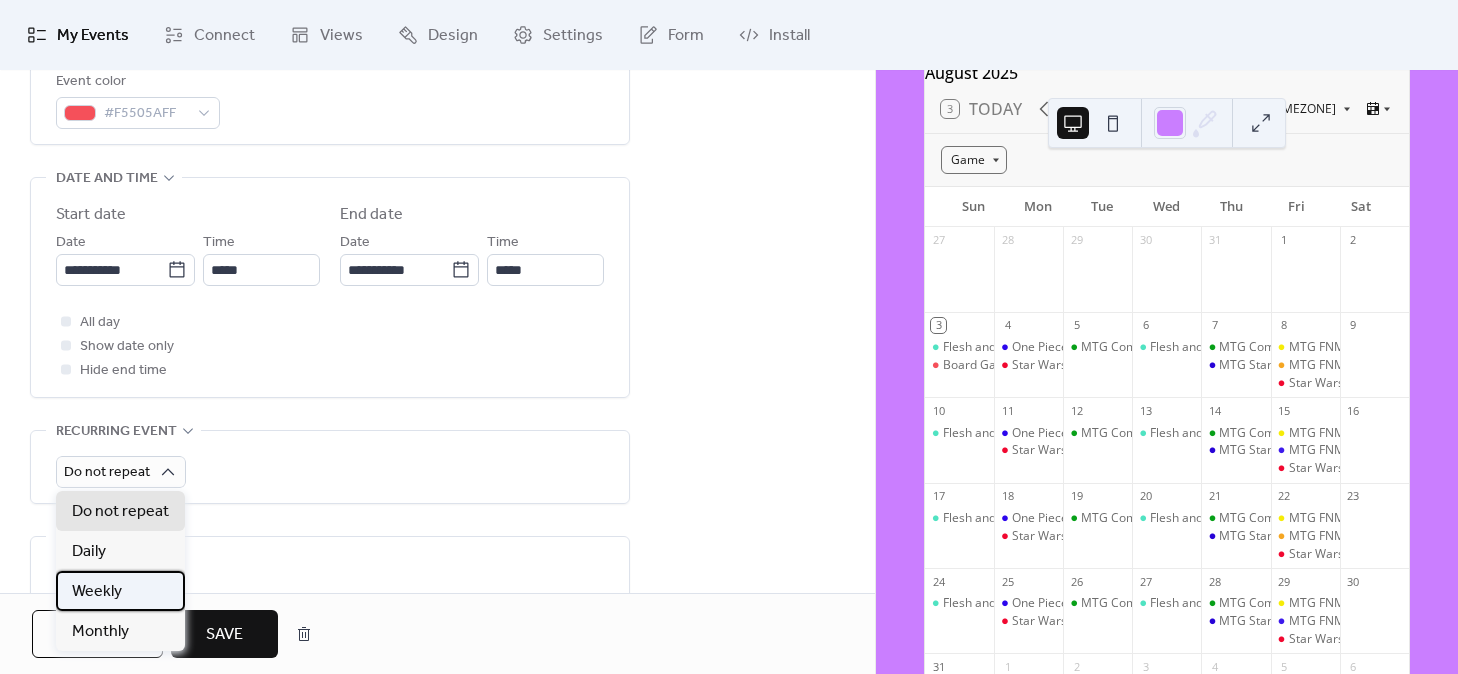 click on "Weekly" at bounding box center [120, 591] 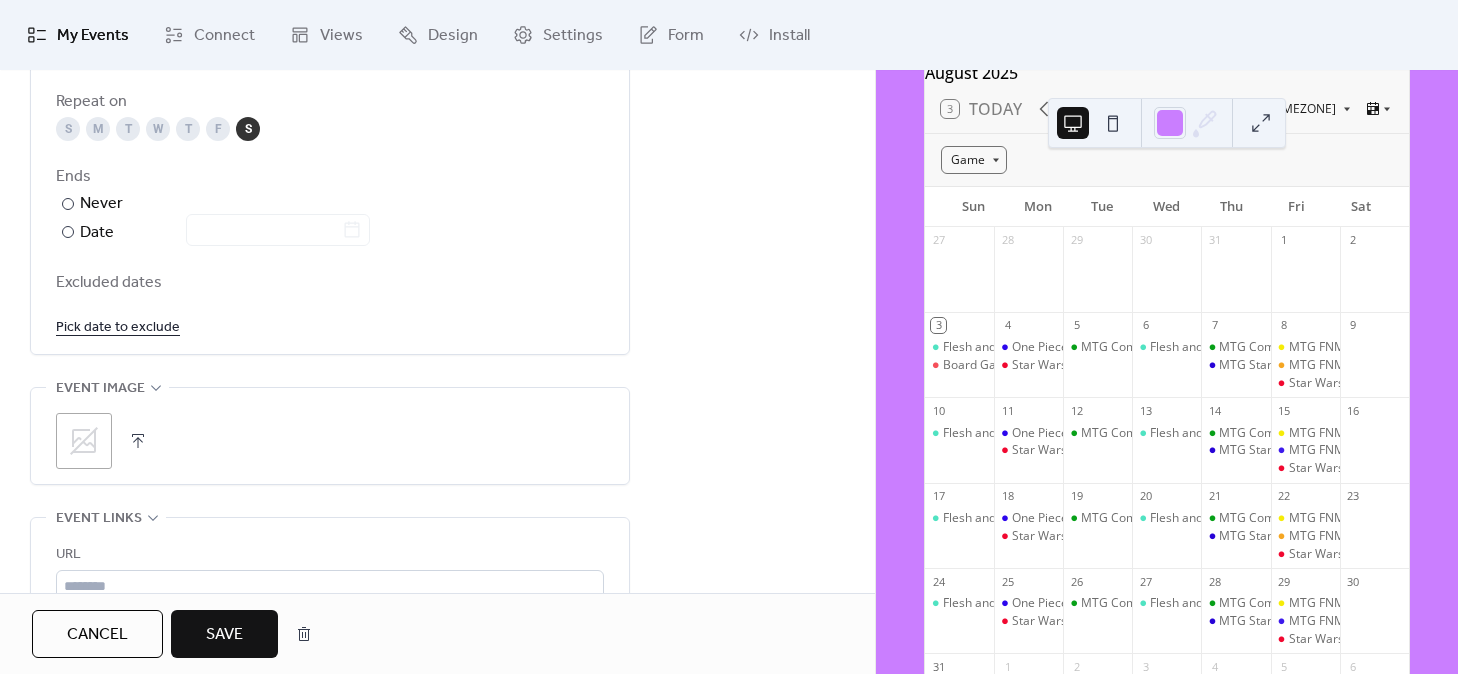 scroll, scrollTop: 1195, scrollLeft: 0, axis: vertical 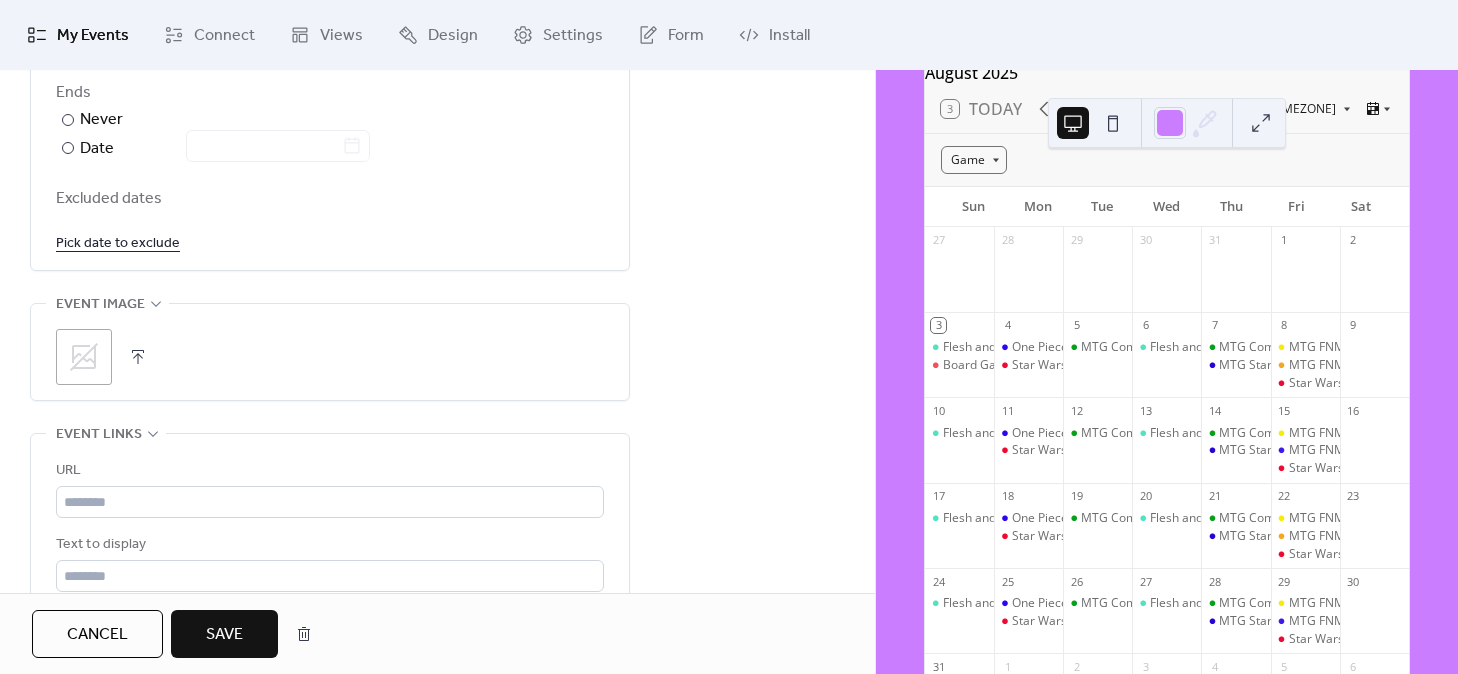 click at bounding box center [138, 357] 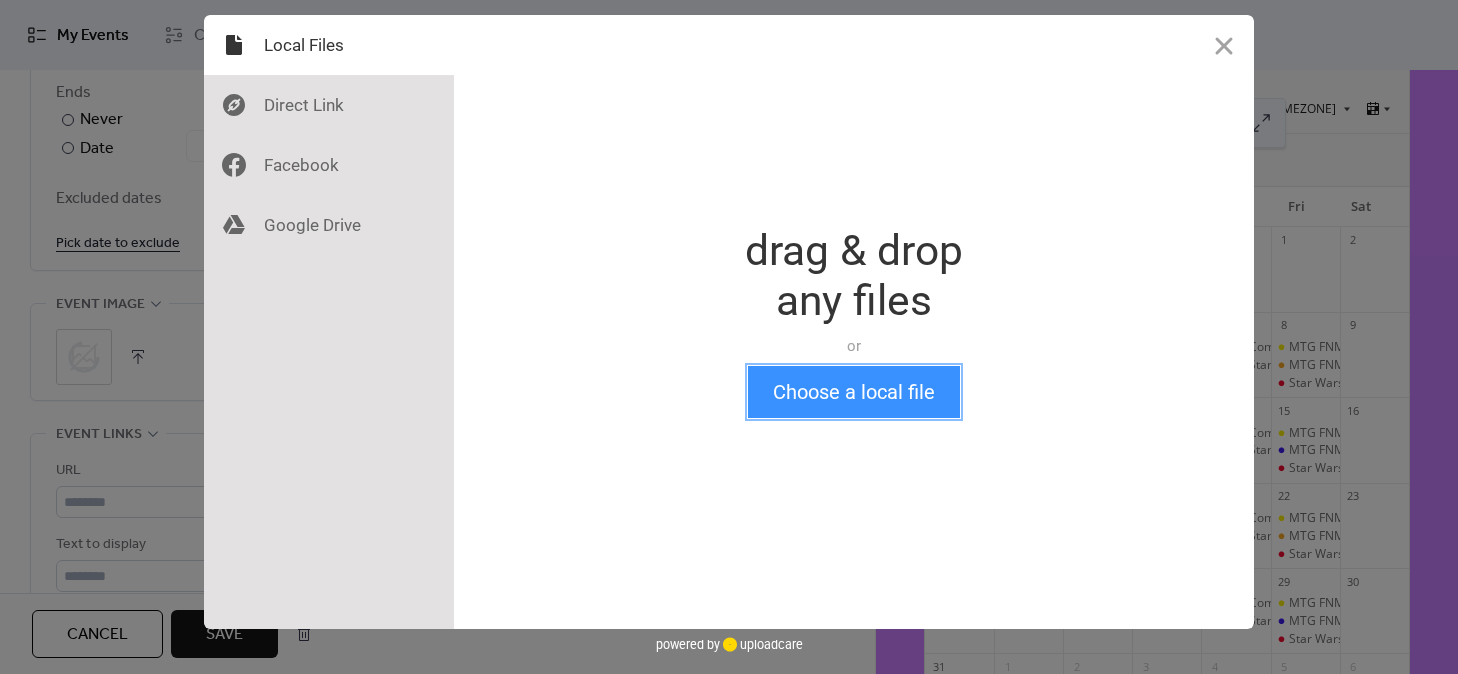 click on "Choose a local file" at bounding box center [854, 392] 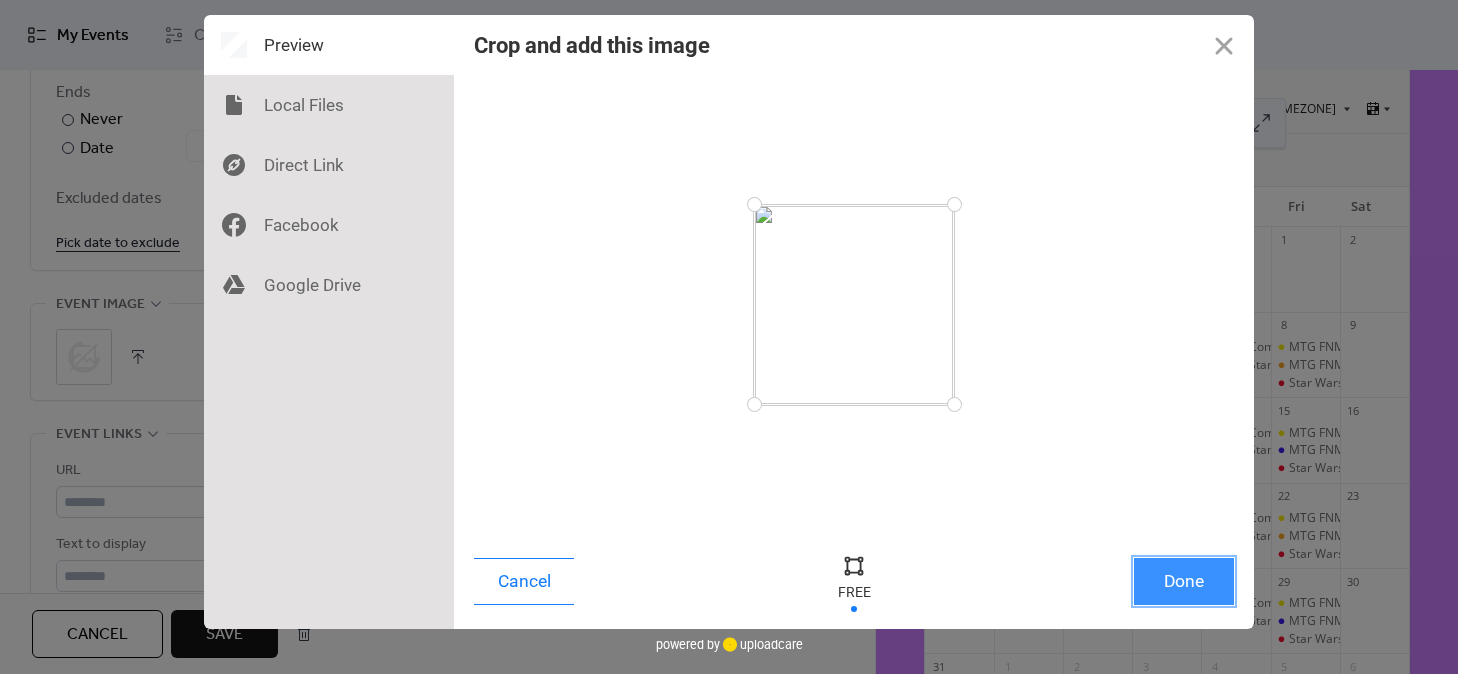 click on "Done" at bounding box center (1184, 581) 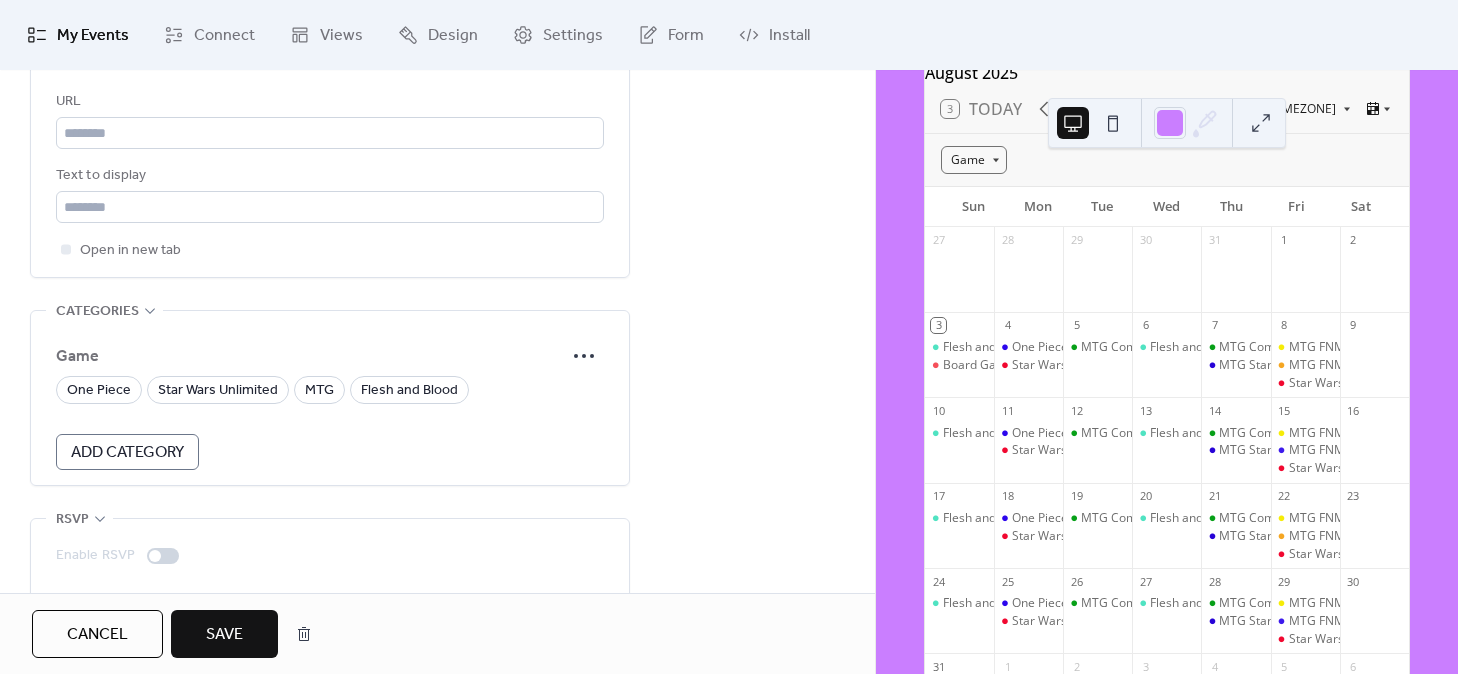 scroll, scrollTop: 1625, scrollLeft: 0, axis: vertical 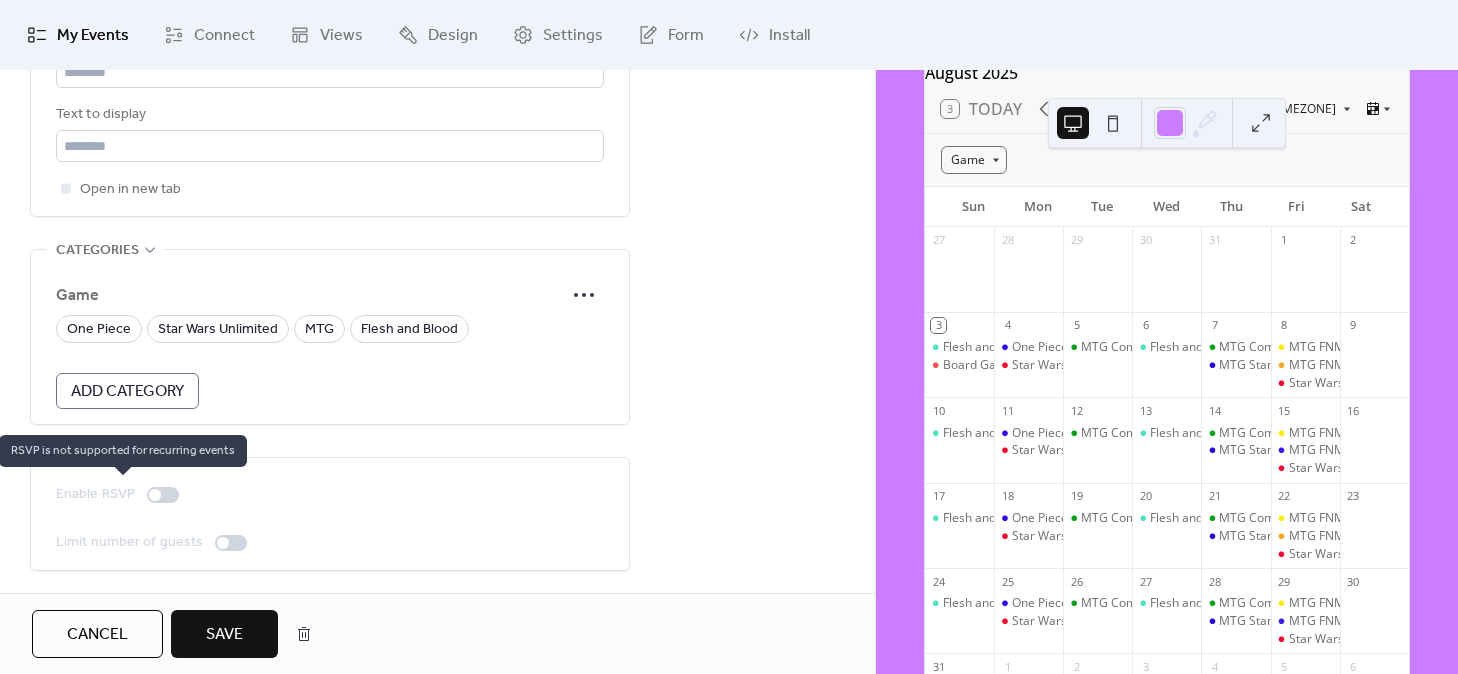 click at bounding box center [155, 495] 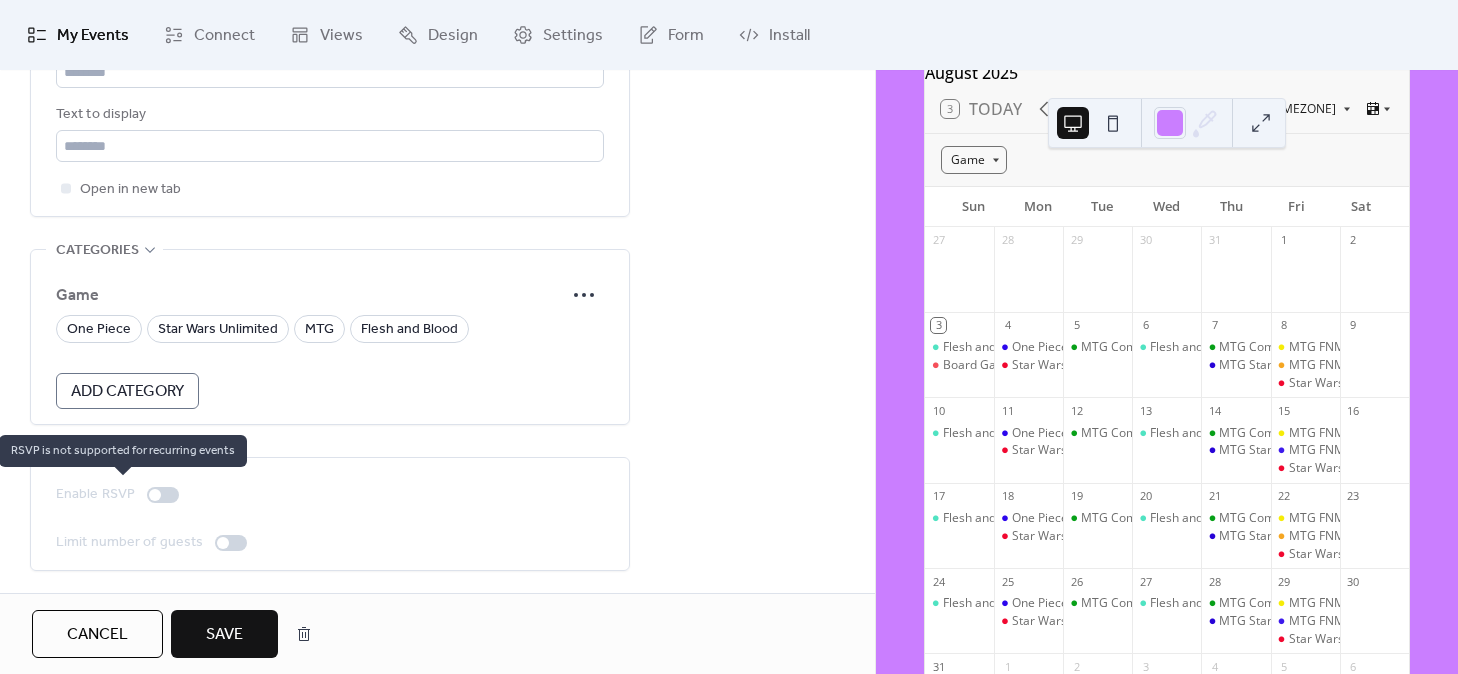 click at bounding box center [163, 495] 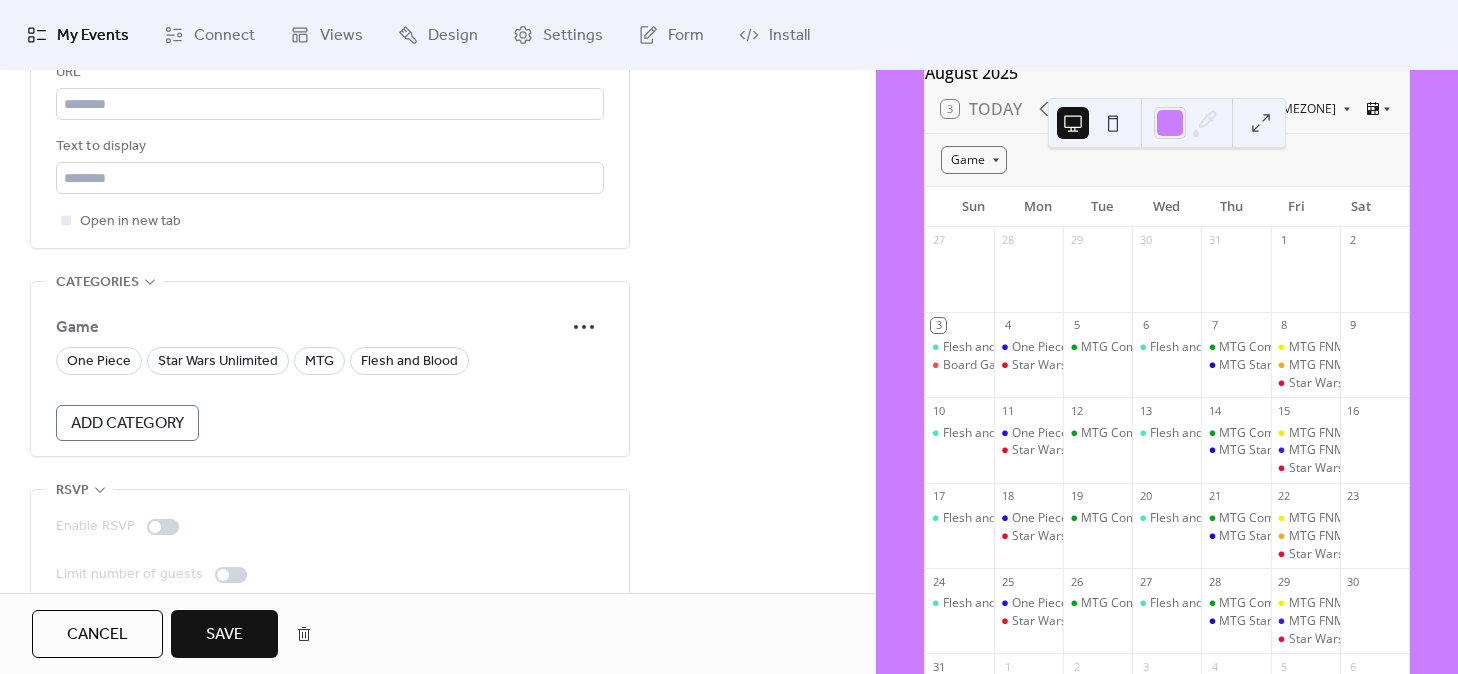 scroll, scrollTop: 1625, scrollLeft: 0, axis: vertical 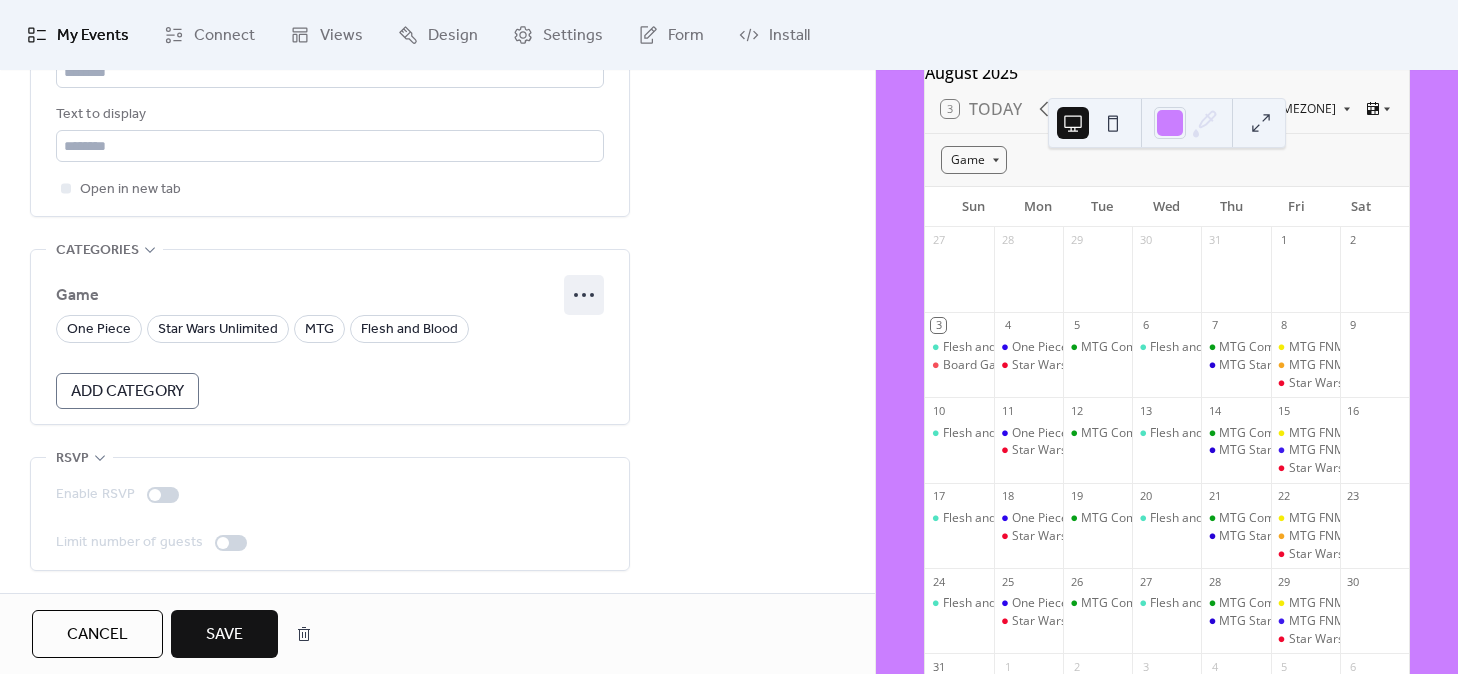 click 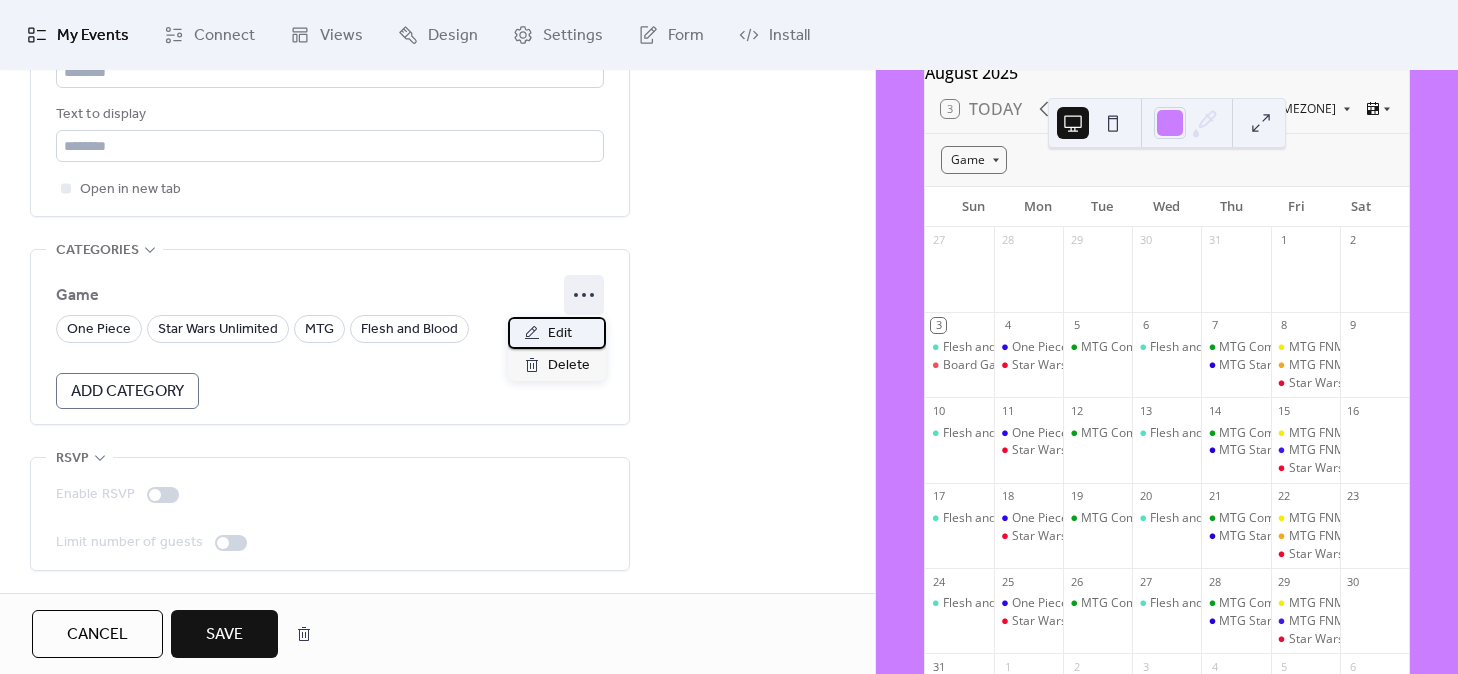 click on "Edit" at bounding box center (557, 333) 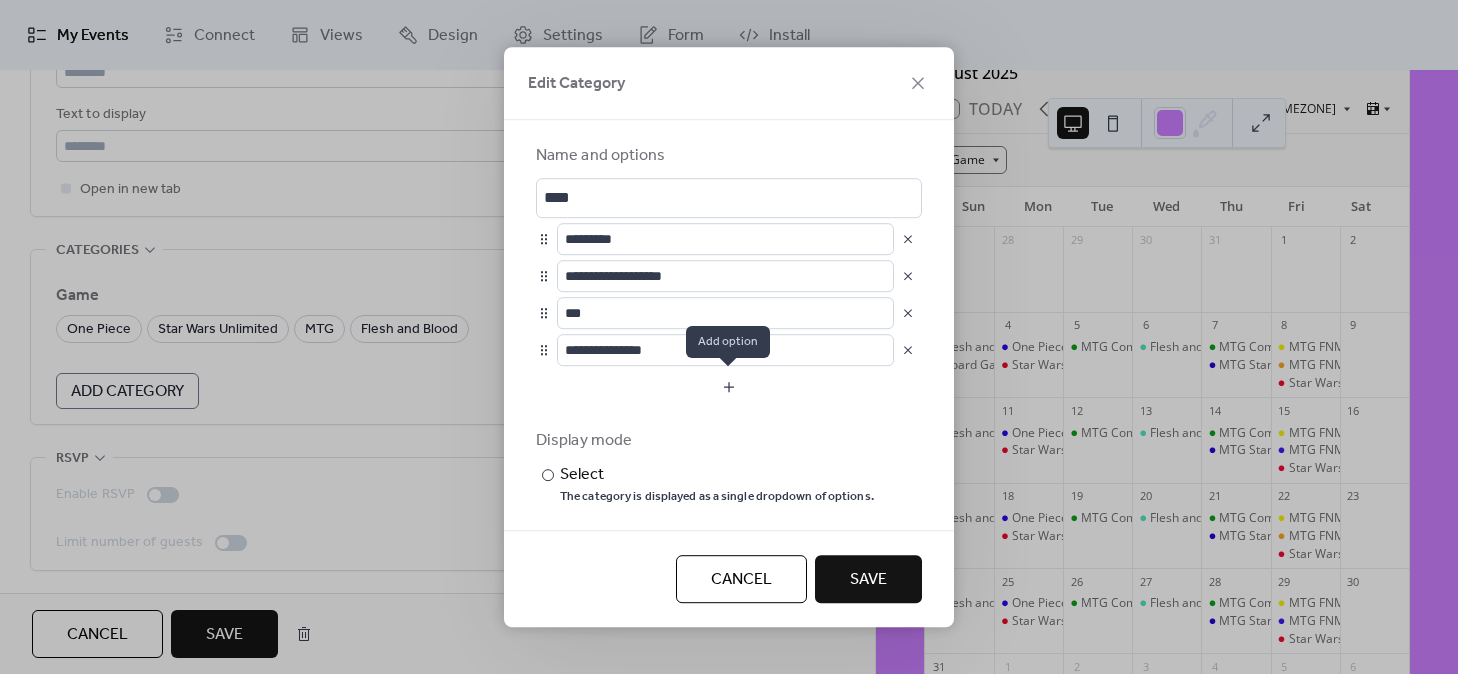 click at bounding box center [729, 387] 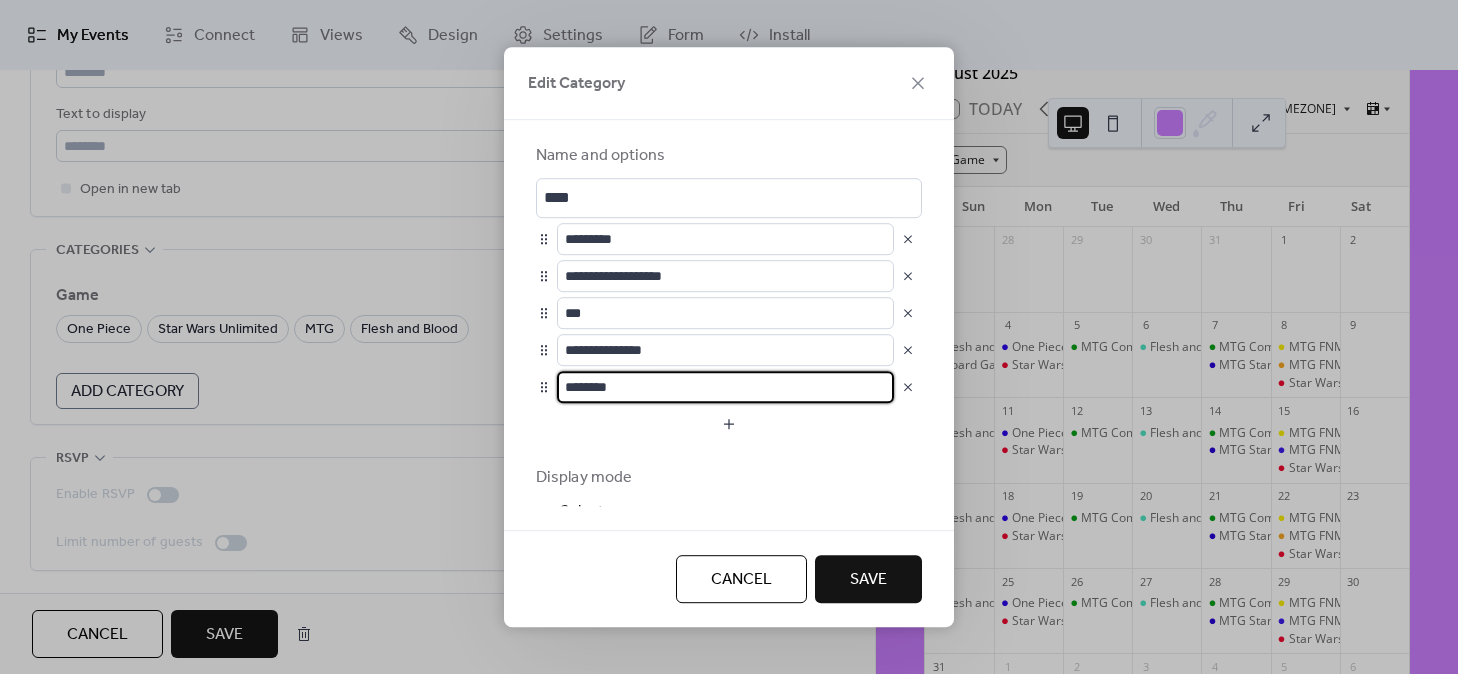 click on "********" at bounding box center (725, 387) 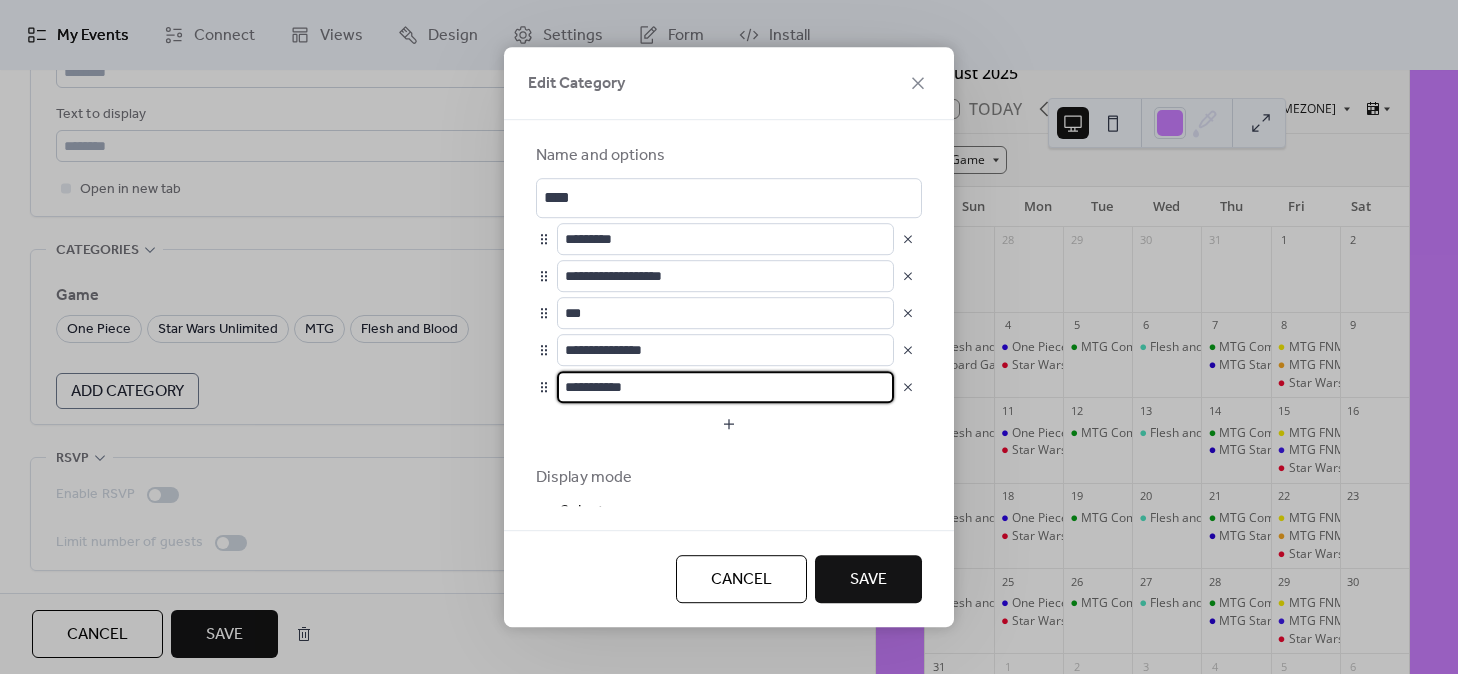 type on "**********" 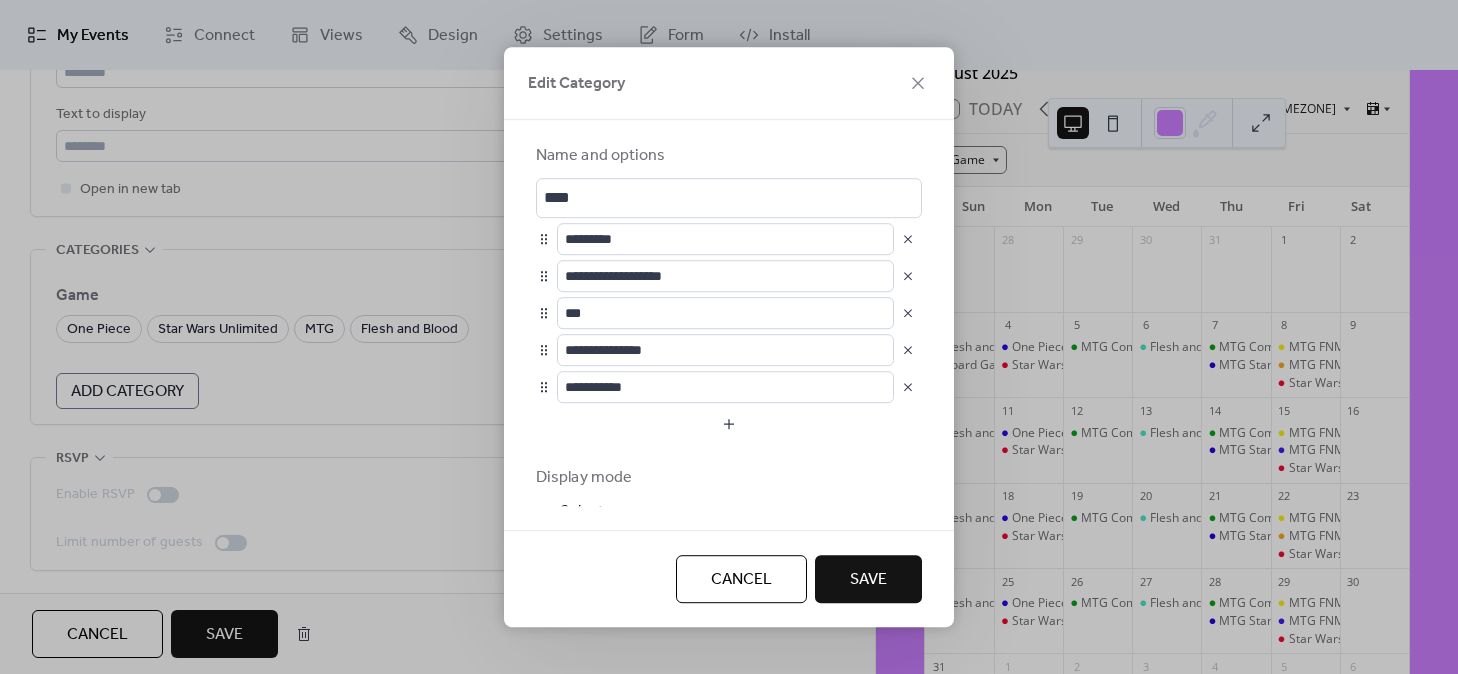 click on "Save" at bounding box center [868, 579] 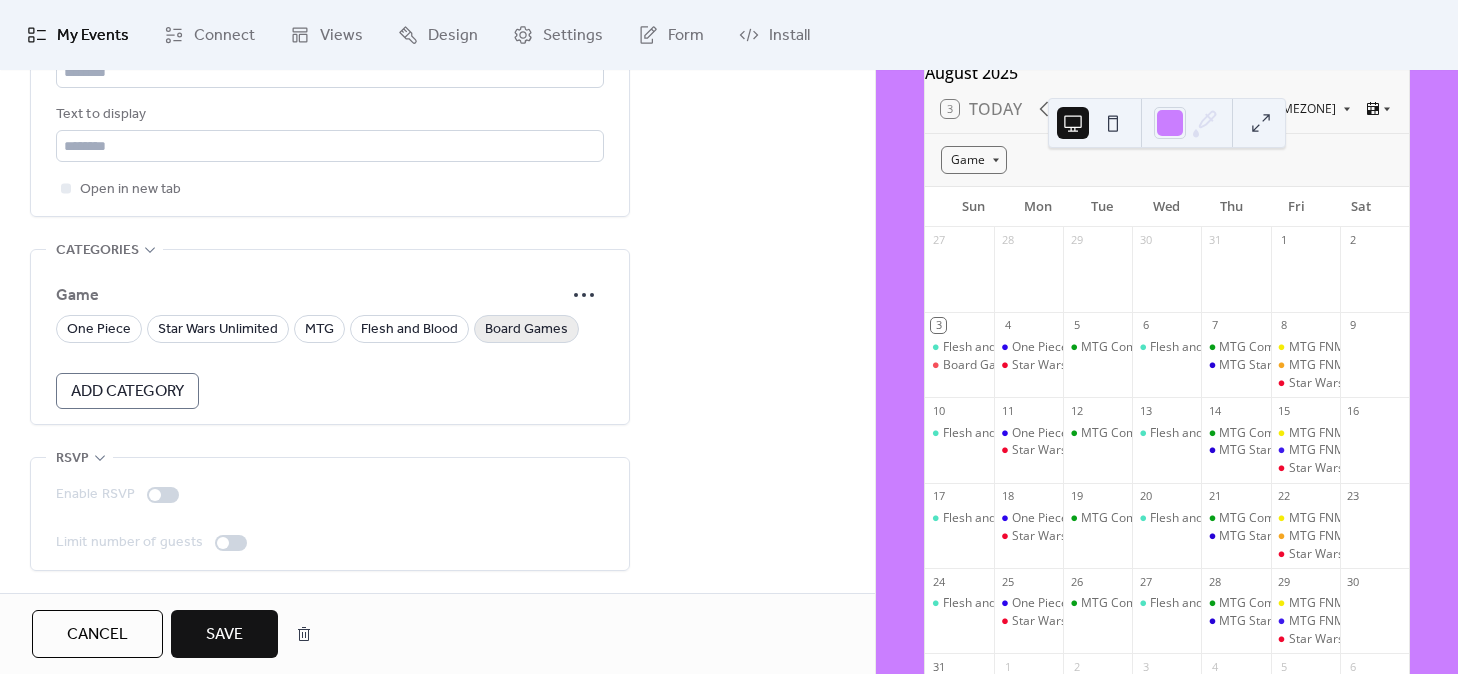 click on "Board Games" at bounding box center (526, 330) 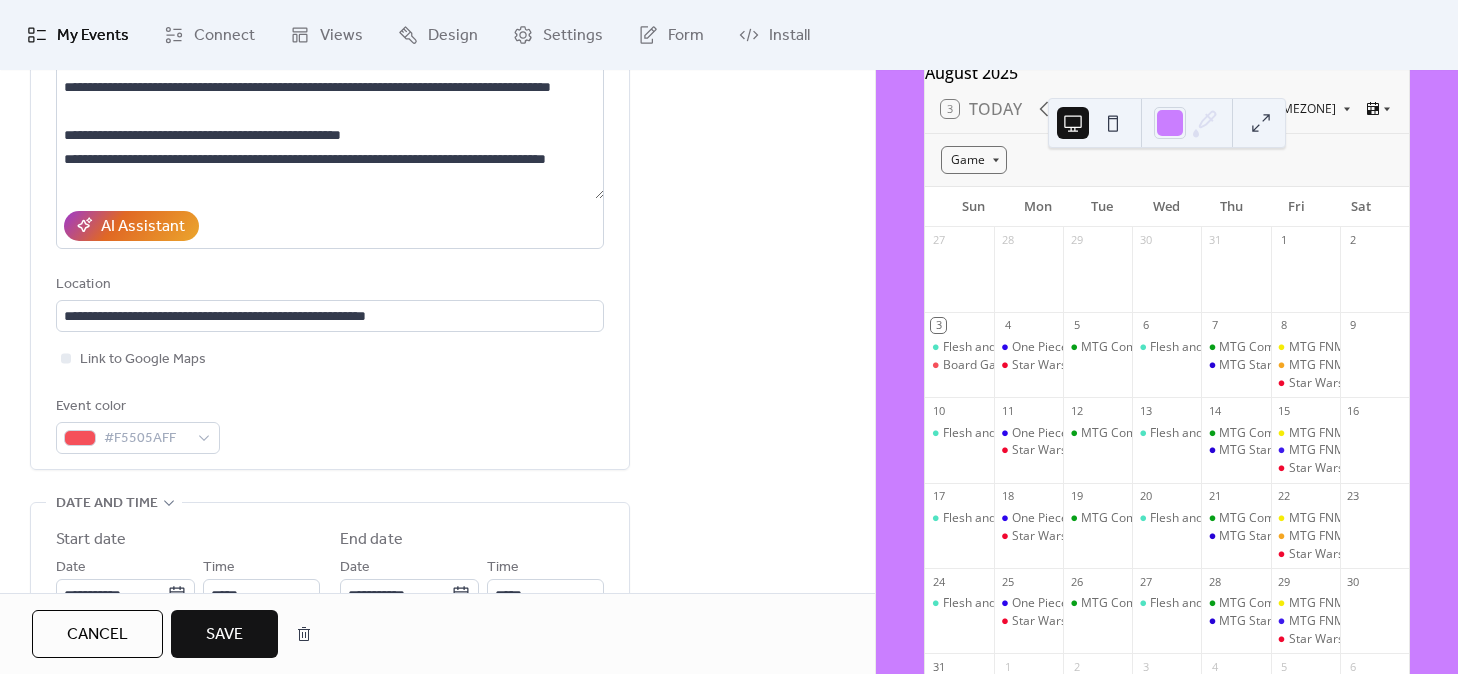 scroll, scrollTop: 62, scrollLeft: 0, axis: vertical 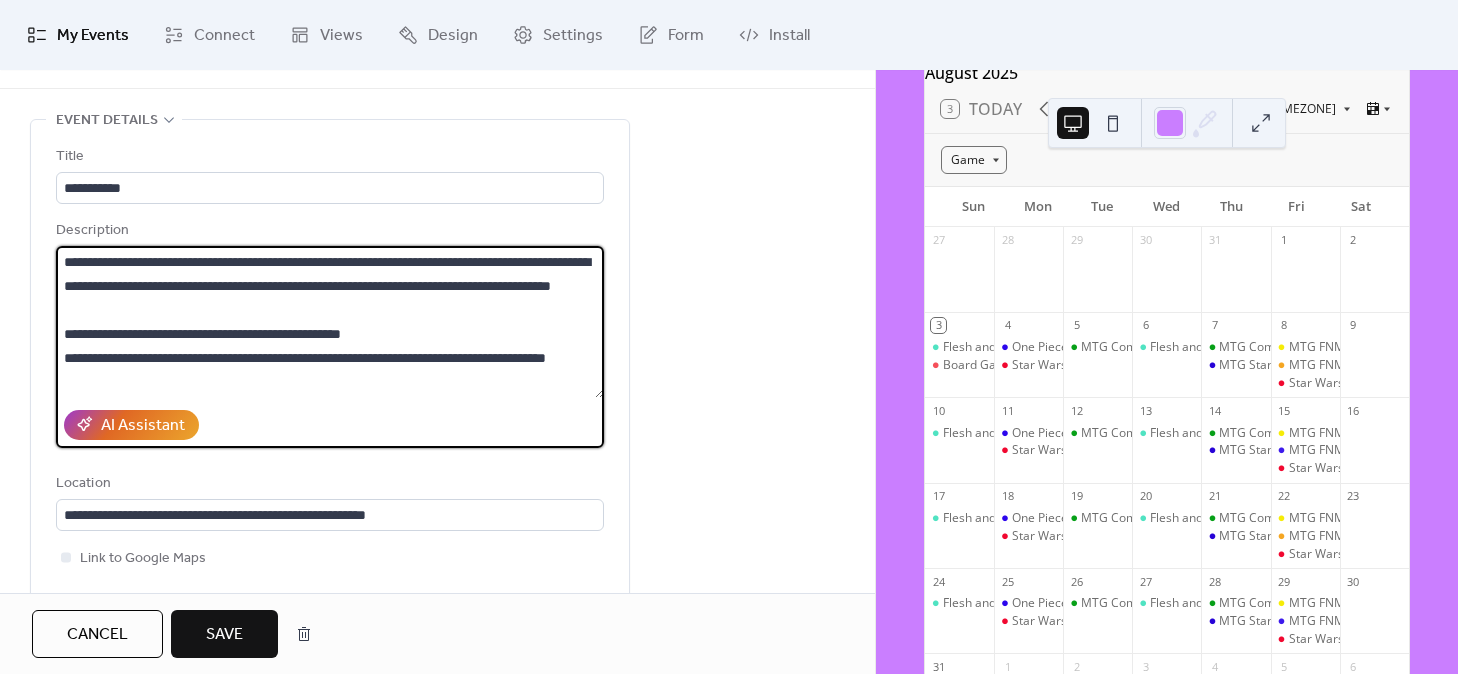drag, startPoint x: 420, startPoint y: 324, endPoint x: 58, endPoint y: 312, distance: 362.19885 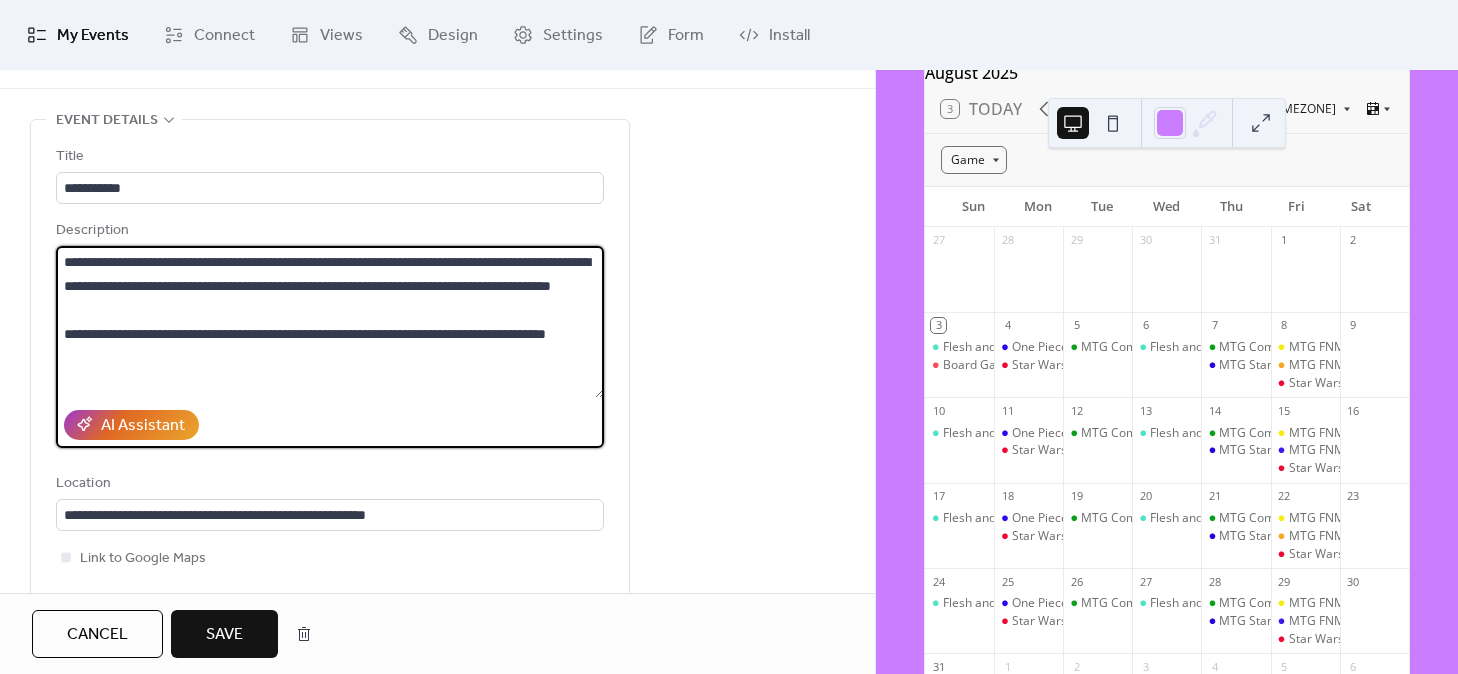 scroll, scrollTop: 0, scrollLeft: 0, axis: both 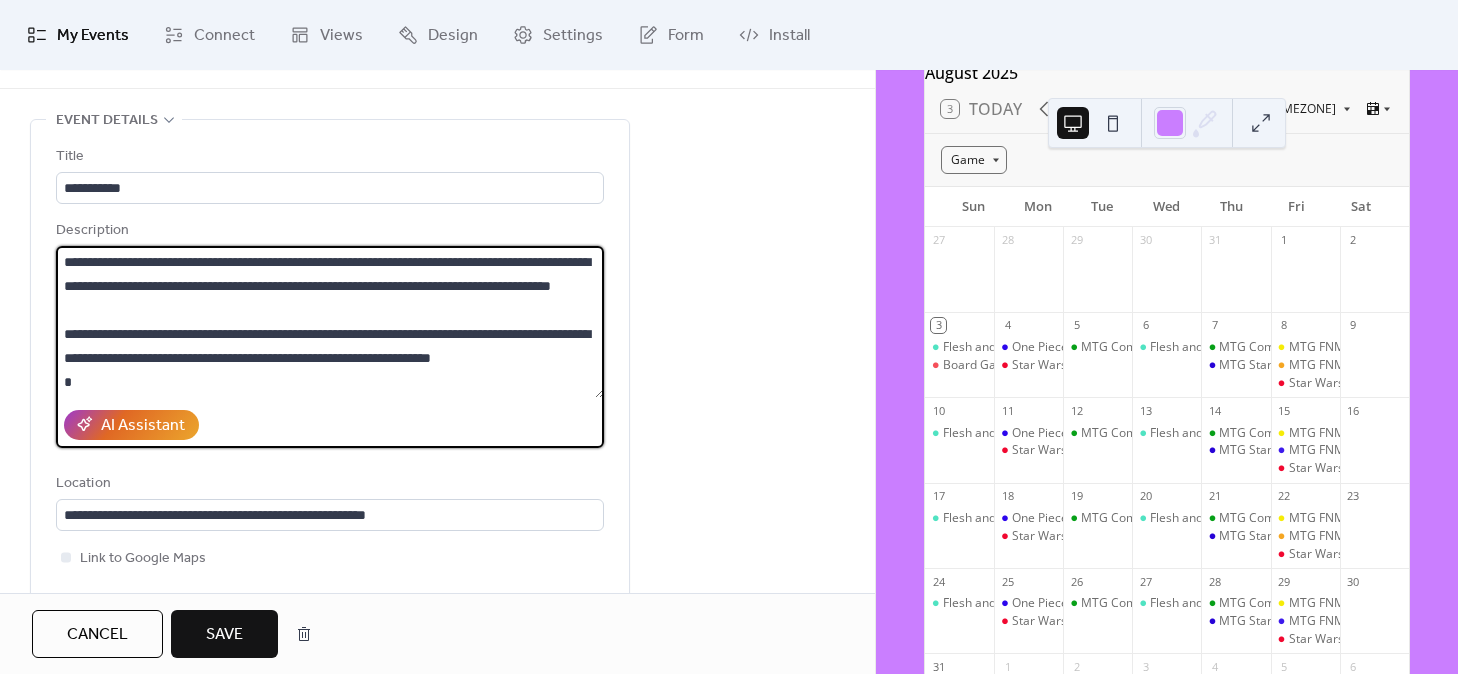 paste on "**********" 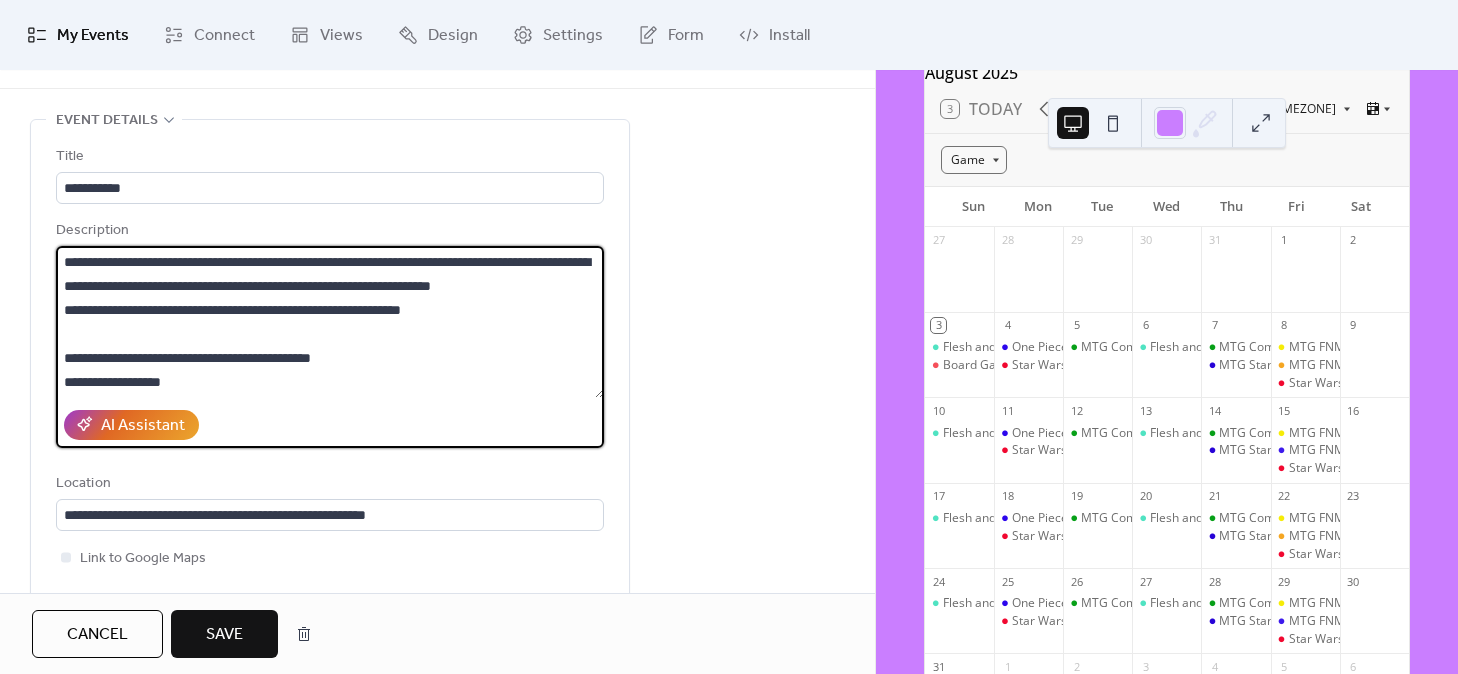 scroll, scrollTop: 117, scrollLeft: 0, axis: vertical 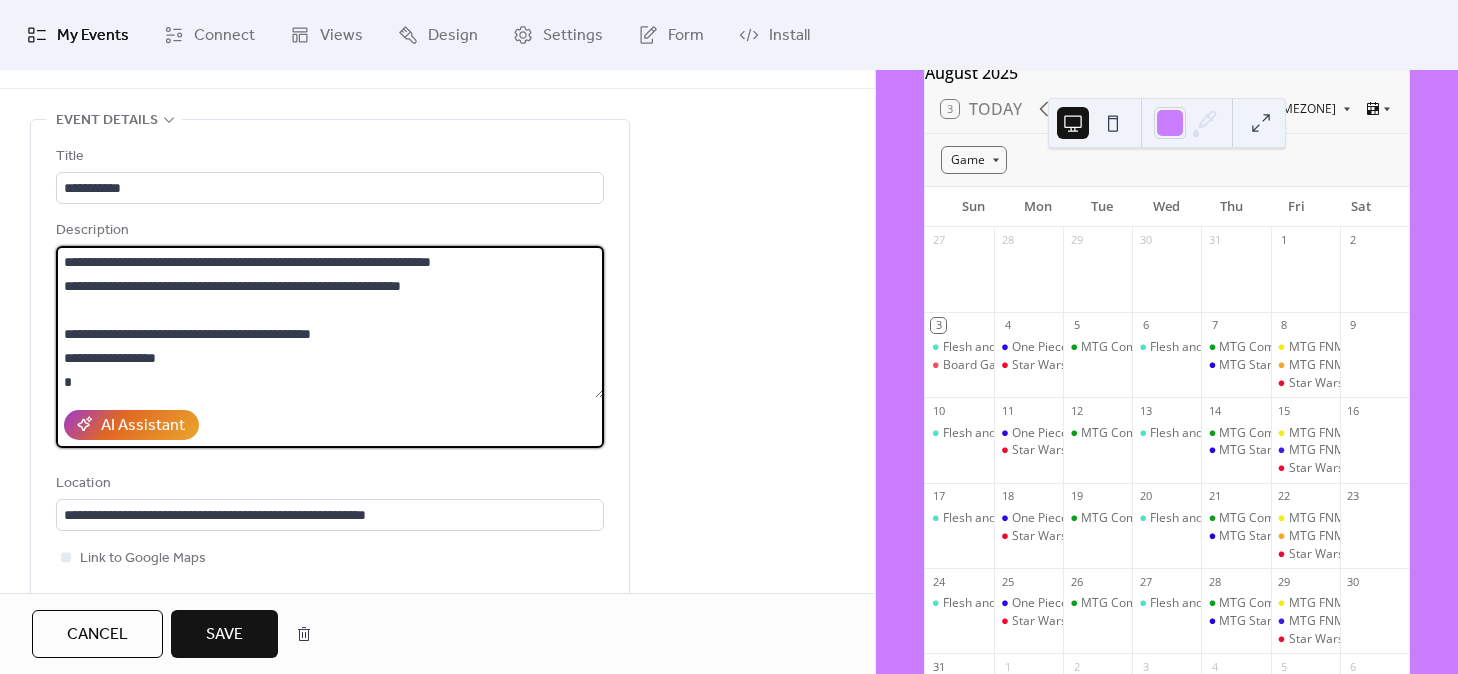 paste on "**********" 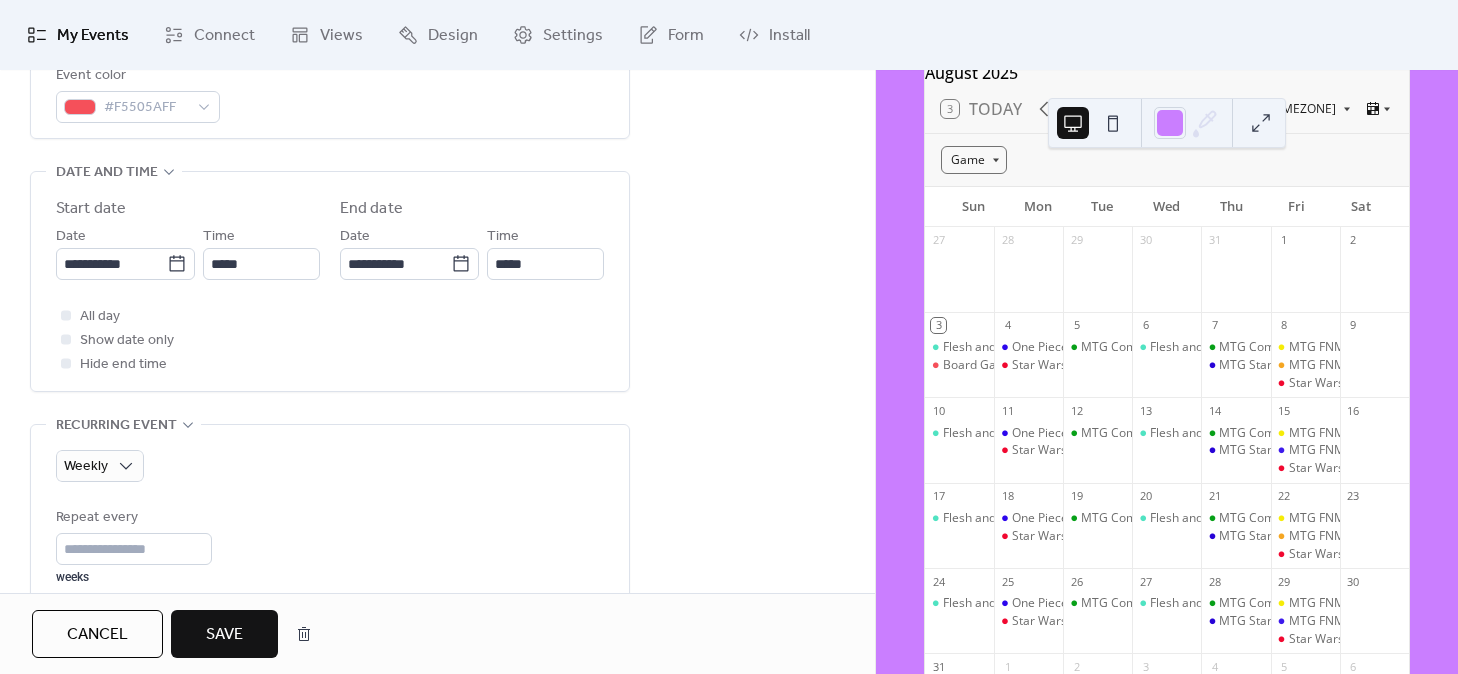 scroll, scrollTop: 595, scrollLeft: 0, axis: vertical 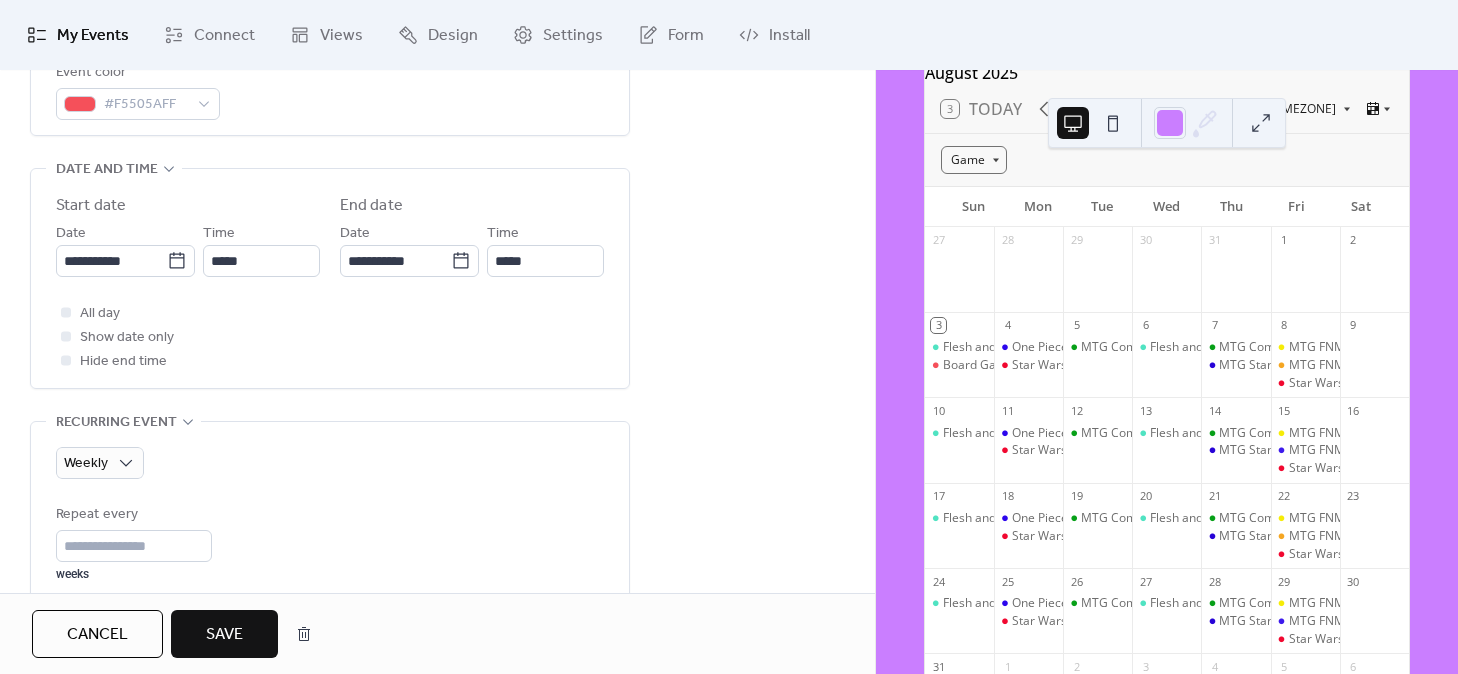 type on "**********" 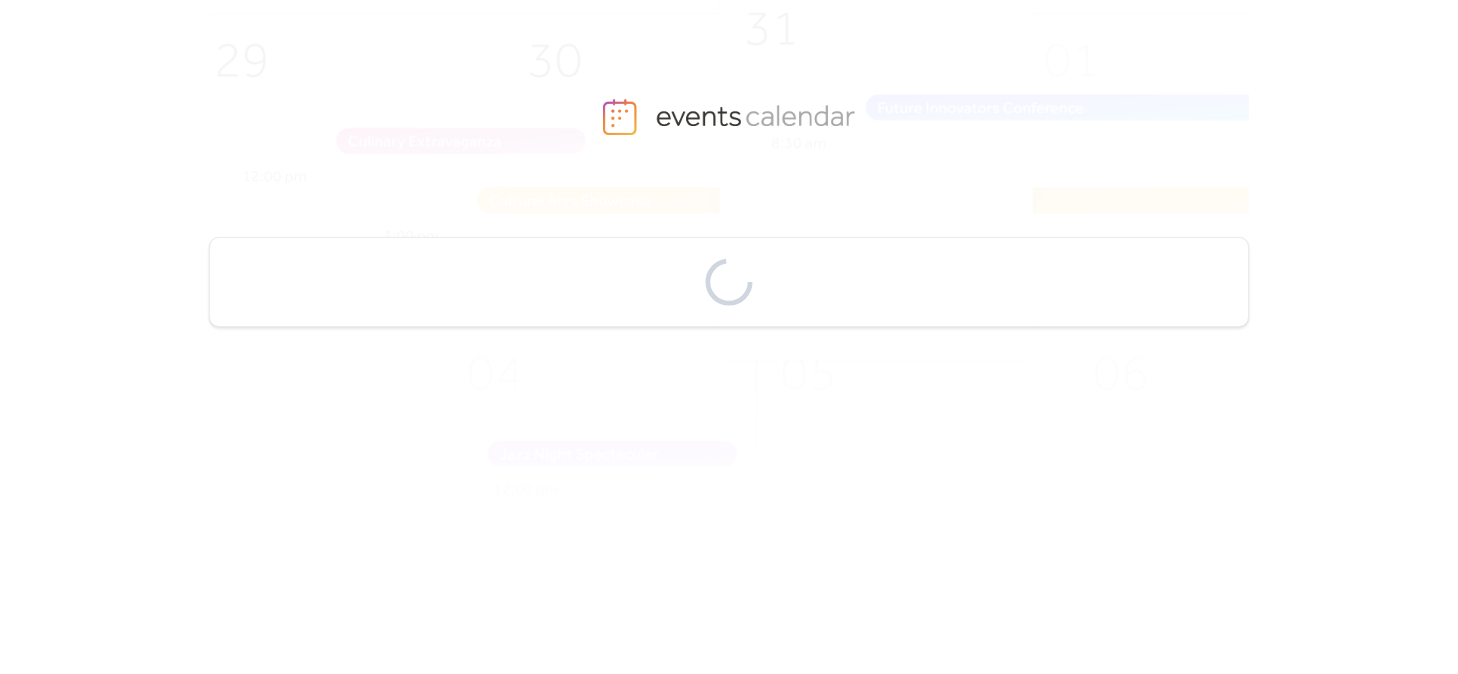 scroll, scrollTop: 0, scrollLeft: 0, axis: both 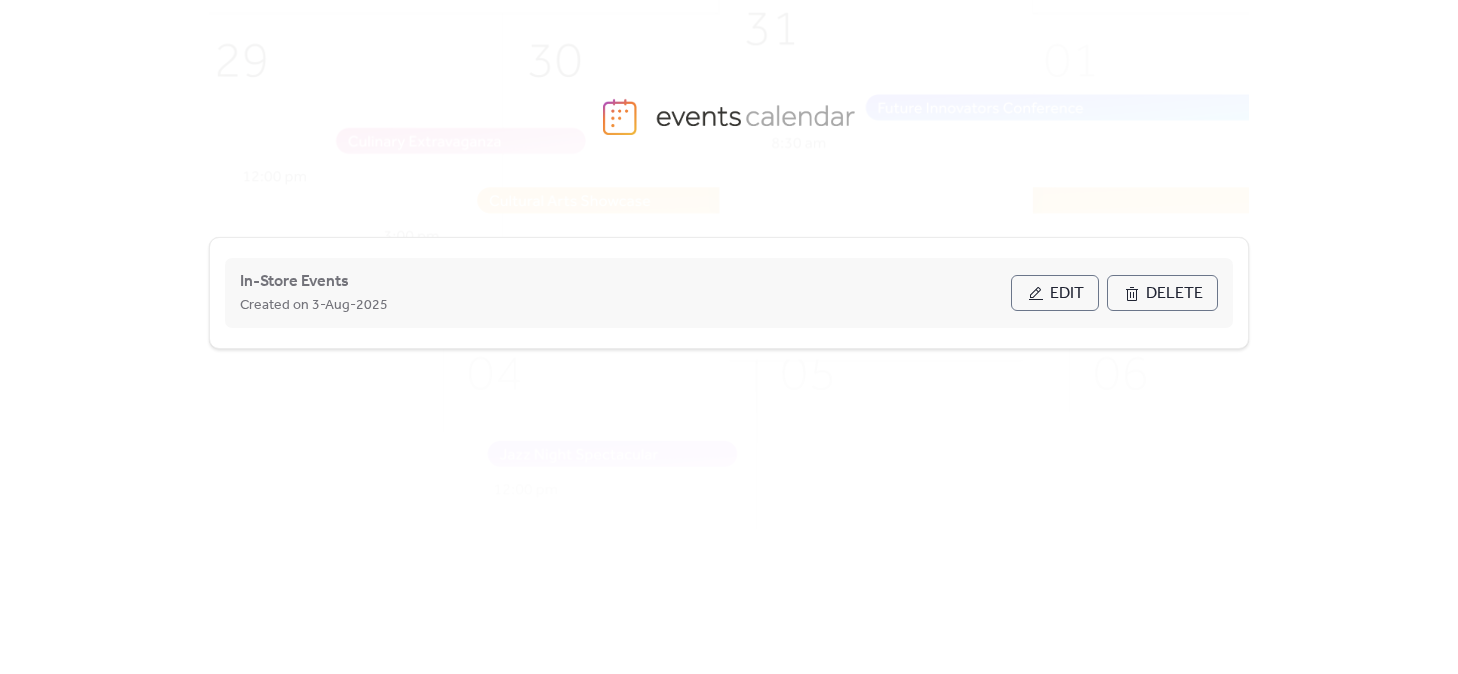 click on "Edit" at bounding box center (1055, 293) 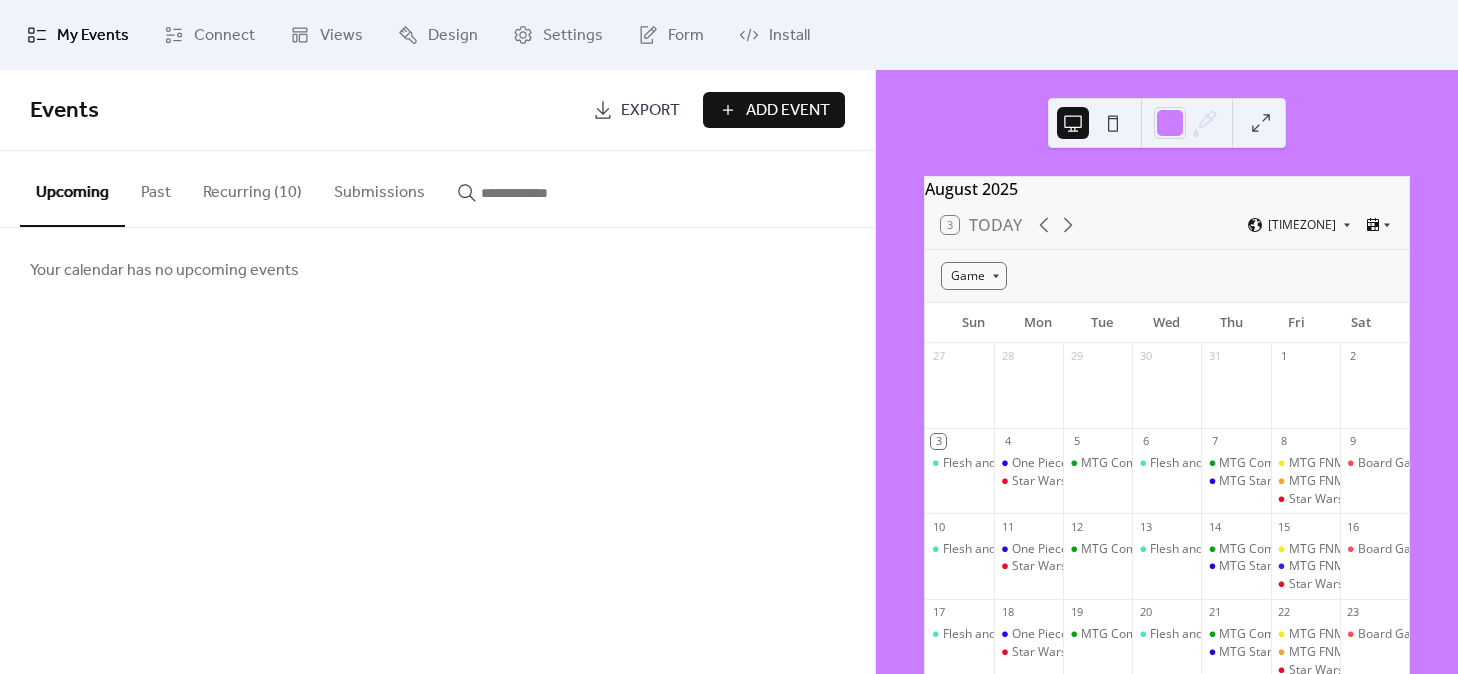 click on "Recurring (10)" at bounding box center [252, 188] 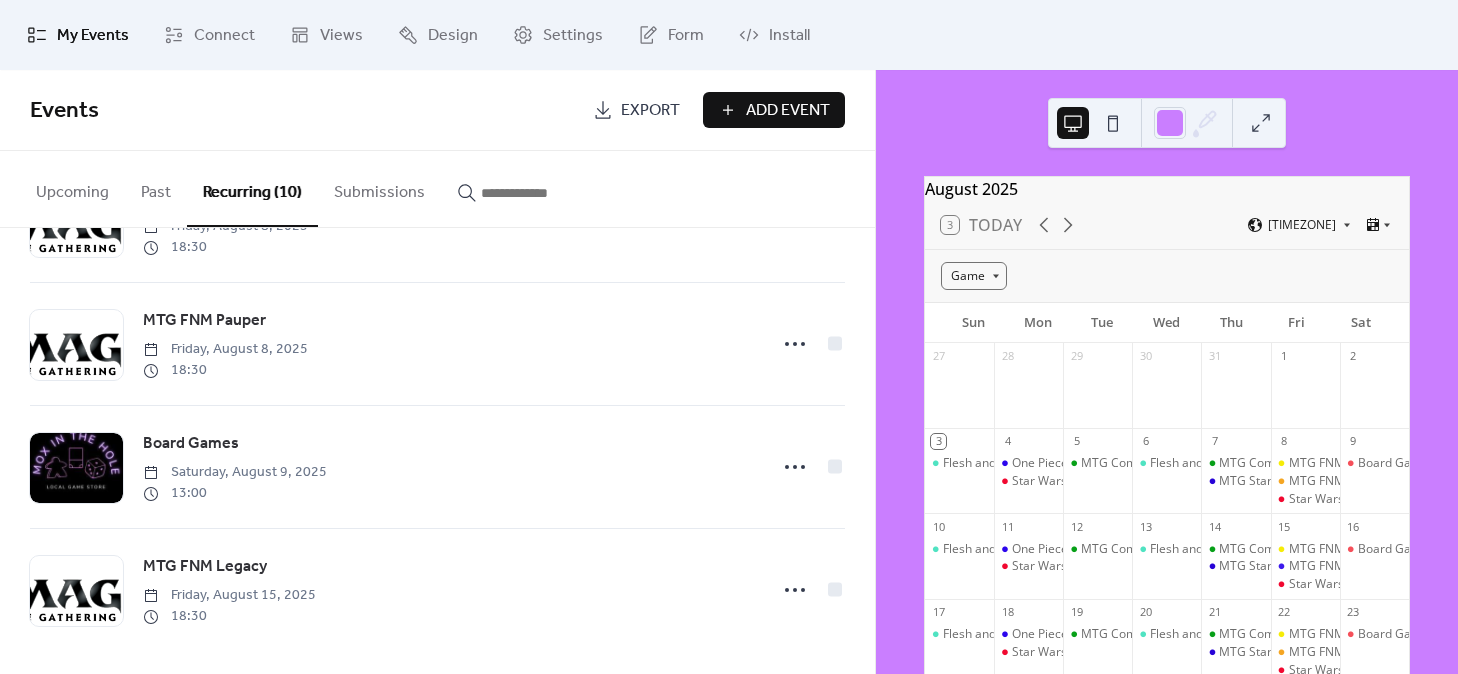 scroll, scrollTop: 848, scrollLeft: 0, axis: vertical 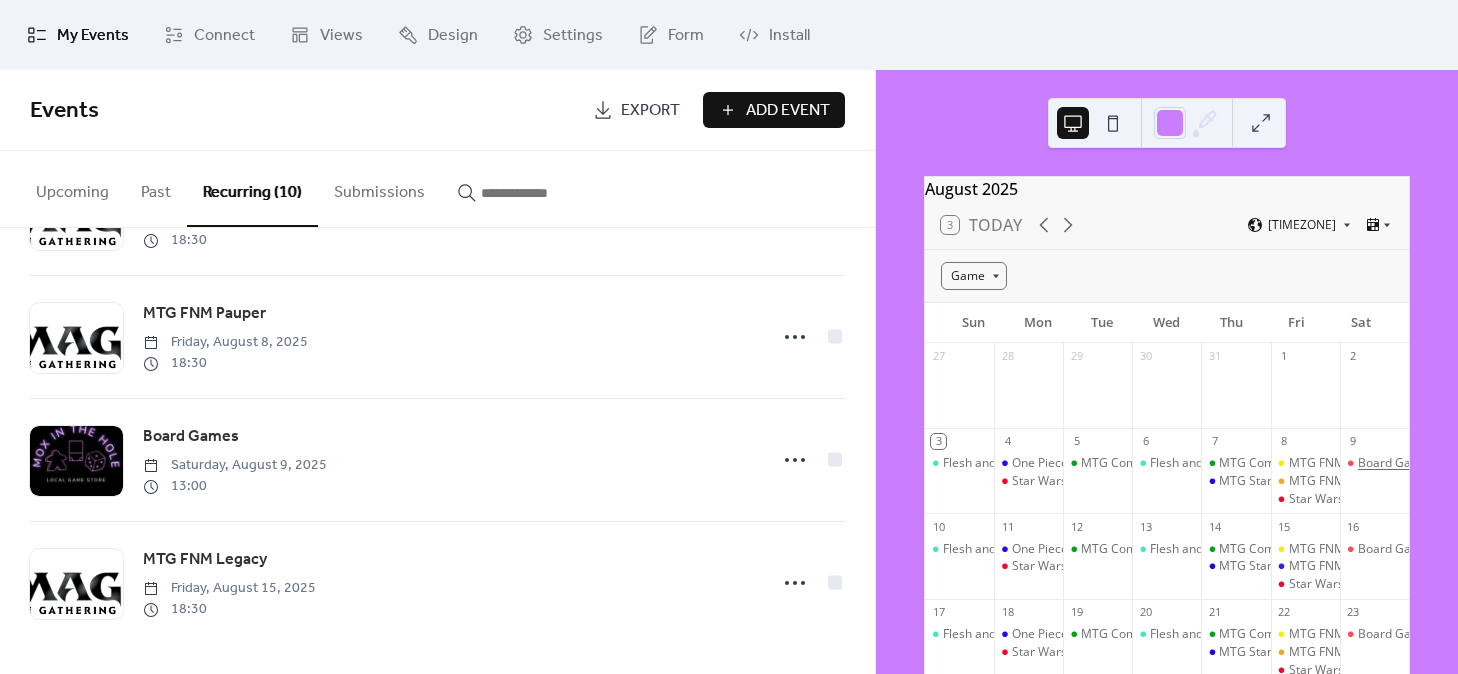 click on "Board Games" at bounding box center [1396, 463] 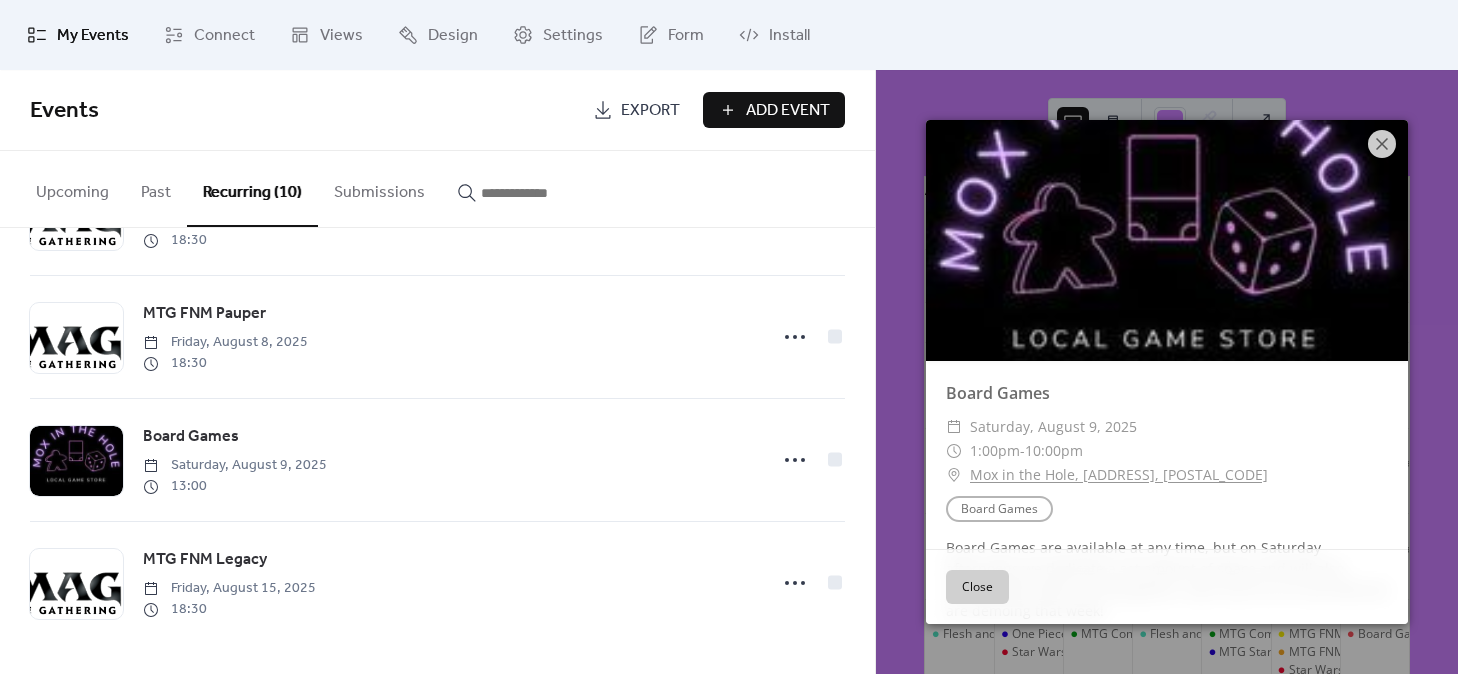 click on "My Events Connect Views Design Settings Form Install" at bounding box center [729, 35] 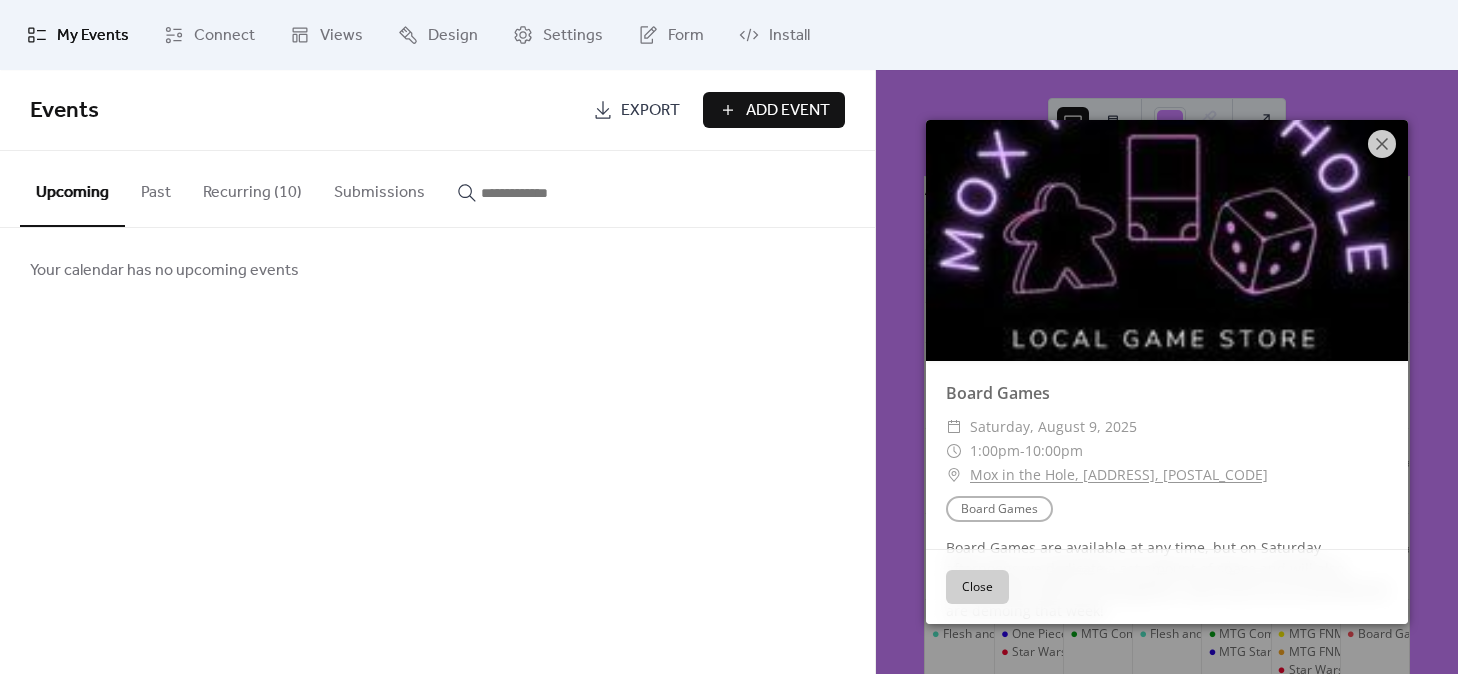 click on "Recurring (10)" at bounding box center [252, 188] 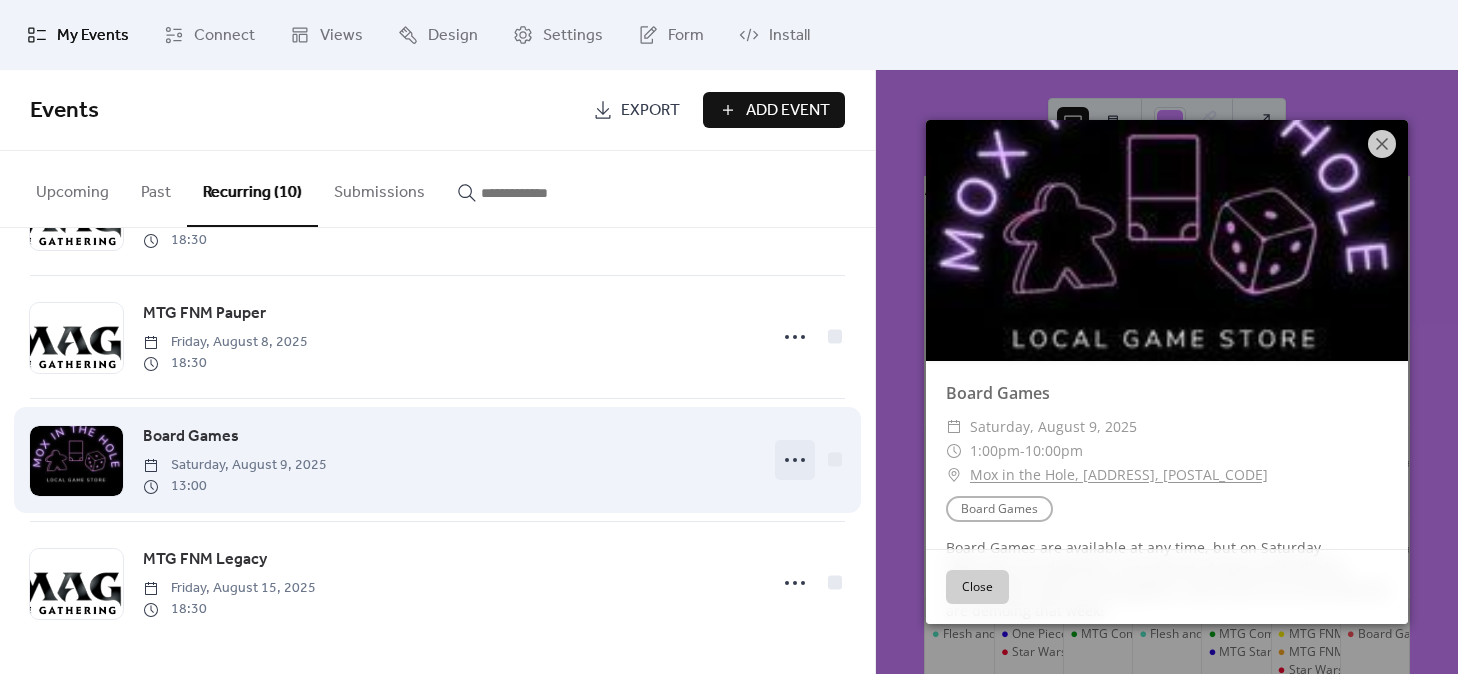 click 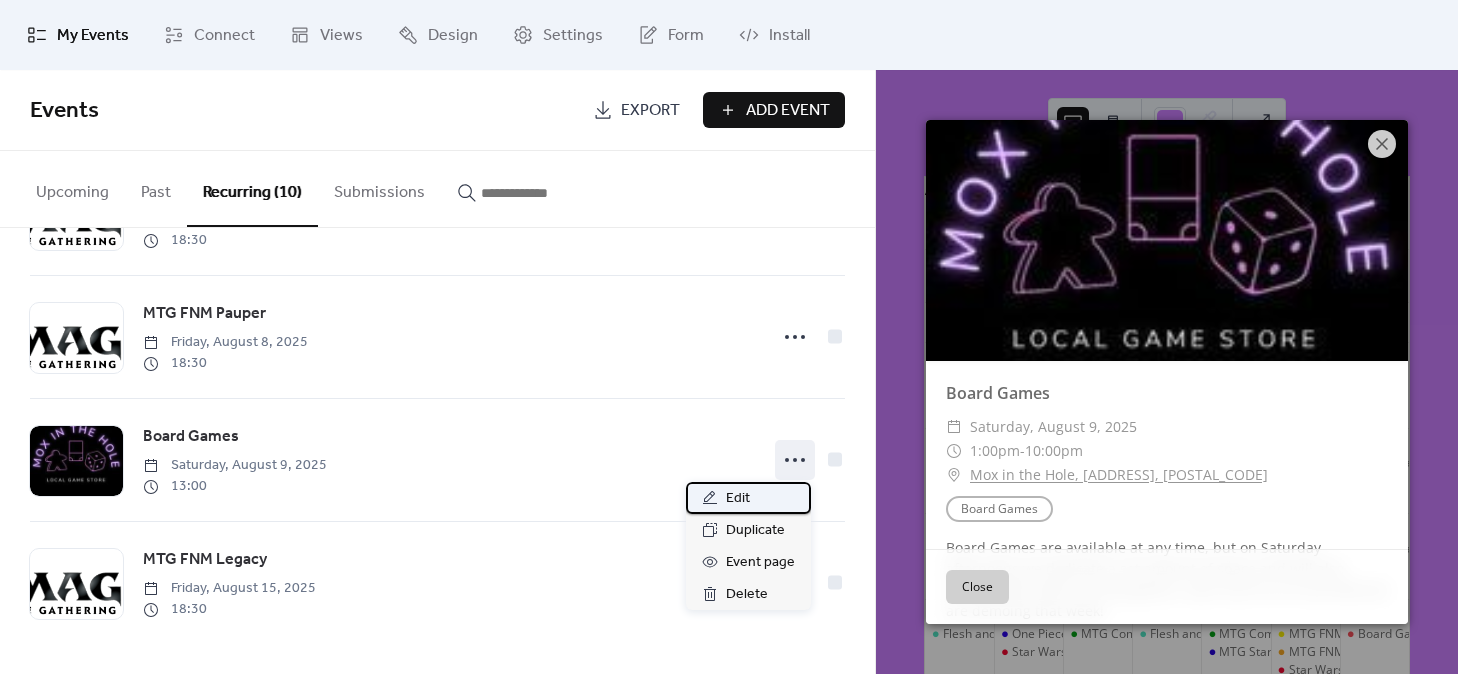 click on "Edit" at bounding box center (748, 498) 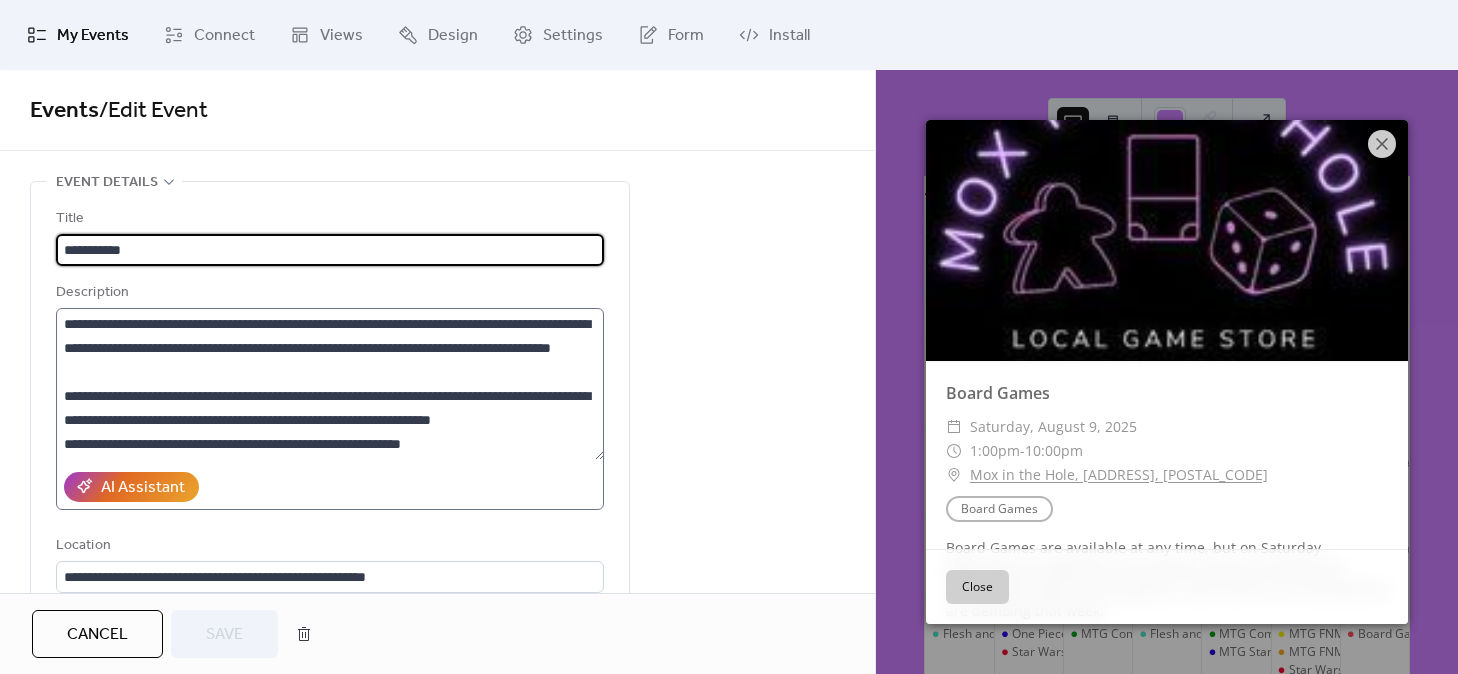 scroll, scrollTop: 120, scrollLeft: 0, axis: vertical 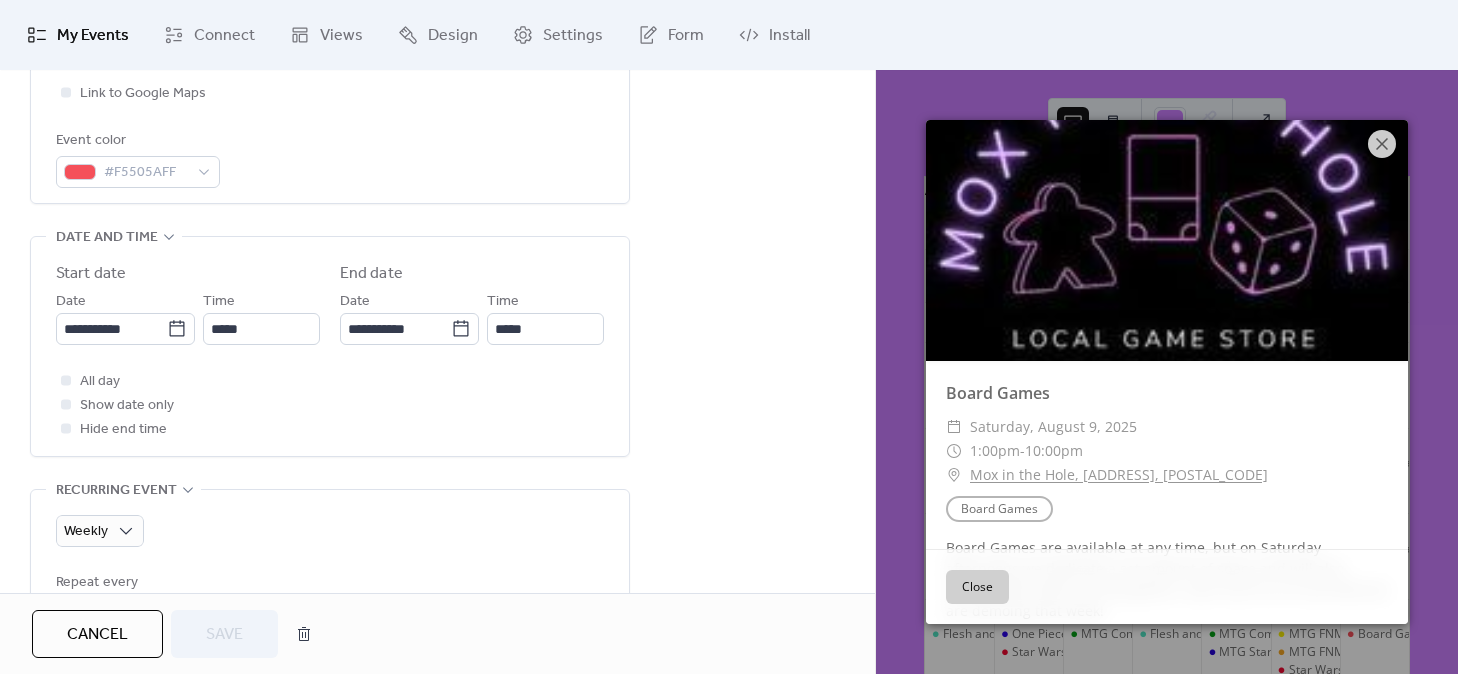 click on "My Events" at bounding box center (93, 36) 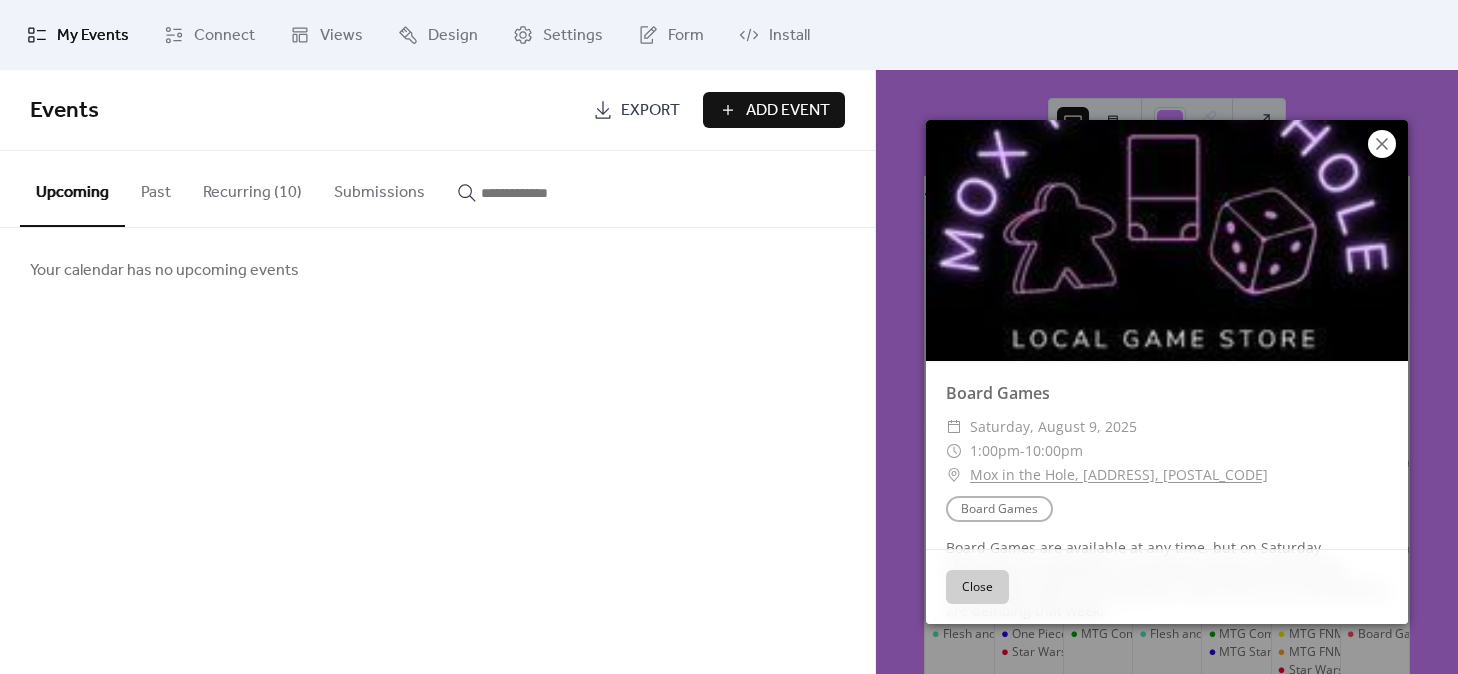 click 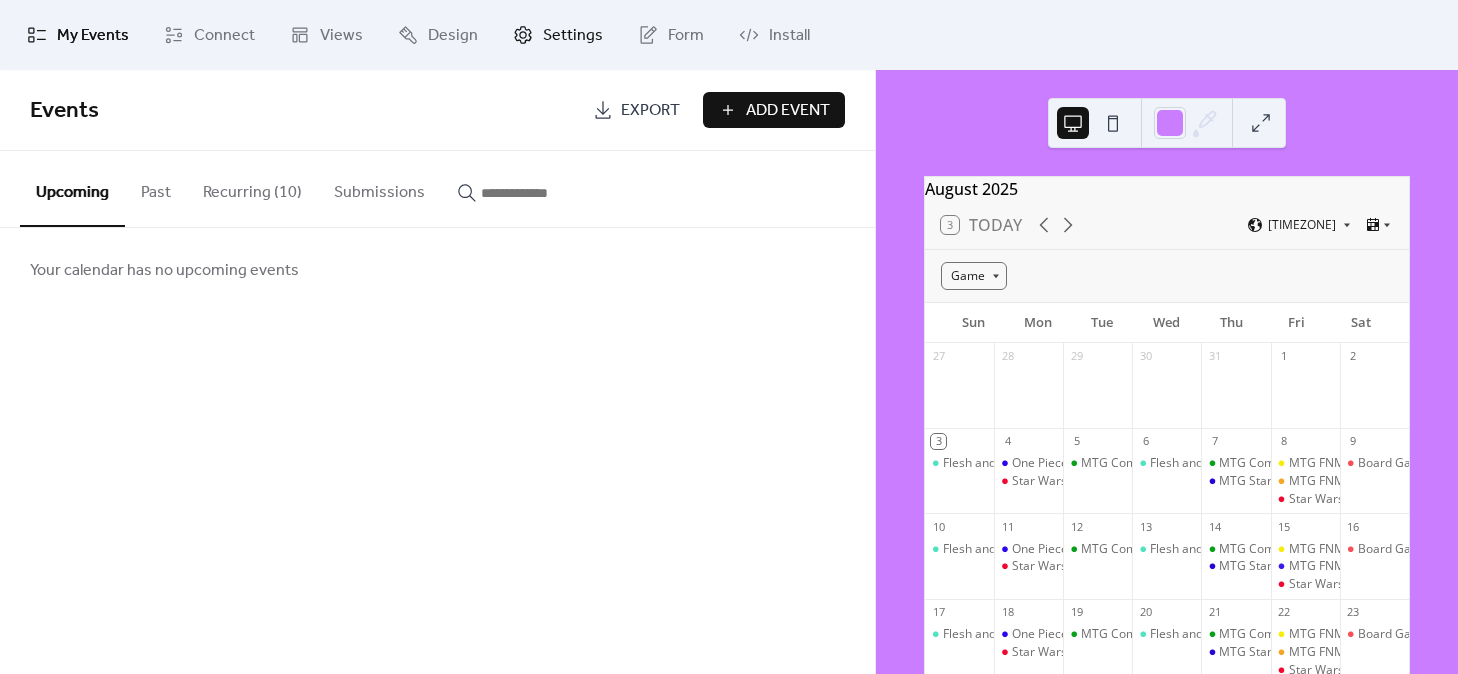 click on "Settings" at bounding box center [558, 35] 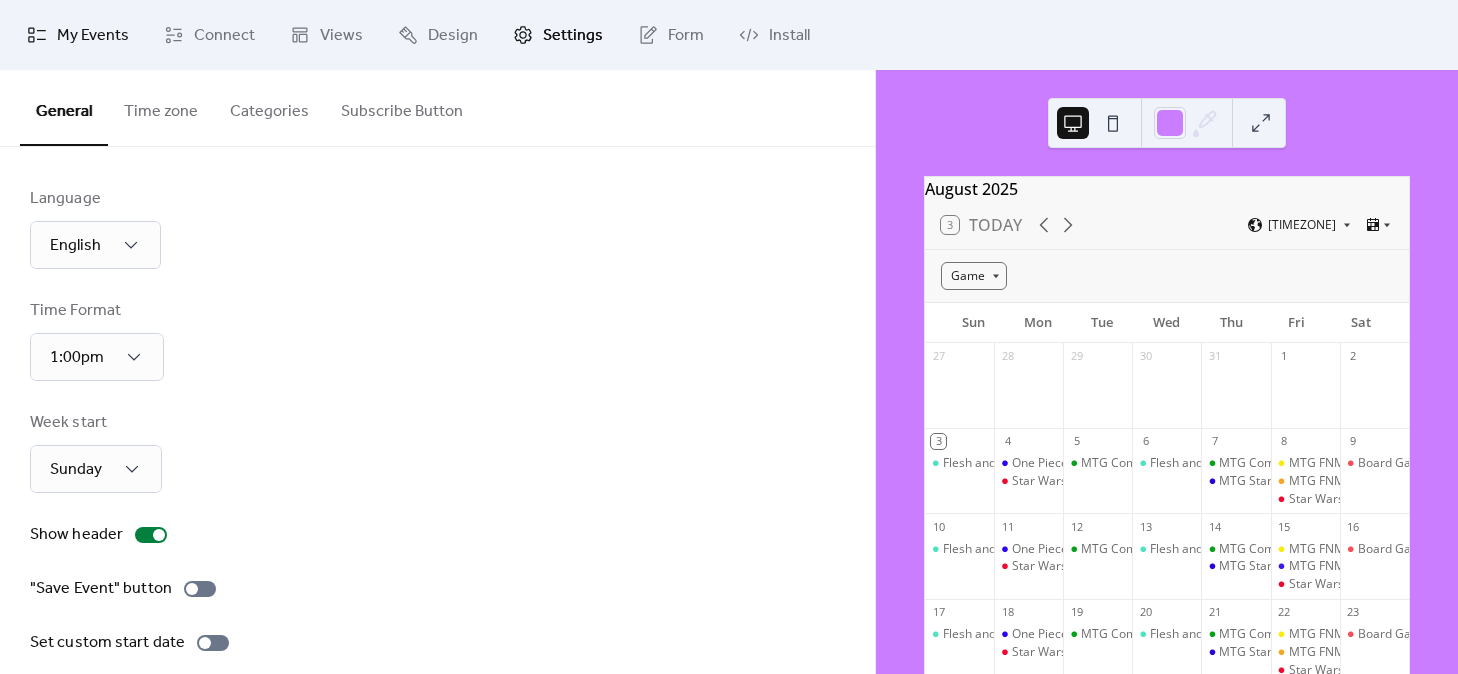 click on "My Events" at bounding box center (93, 36) 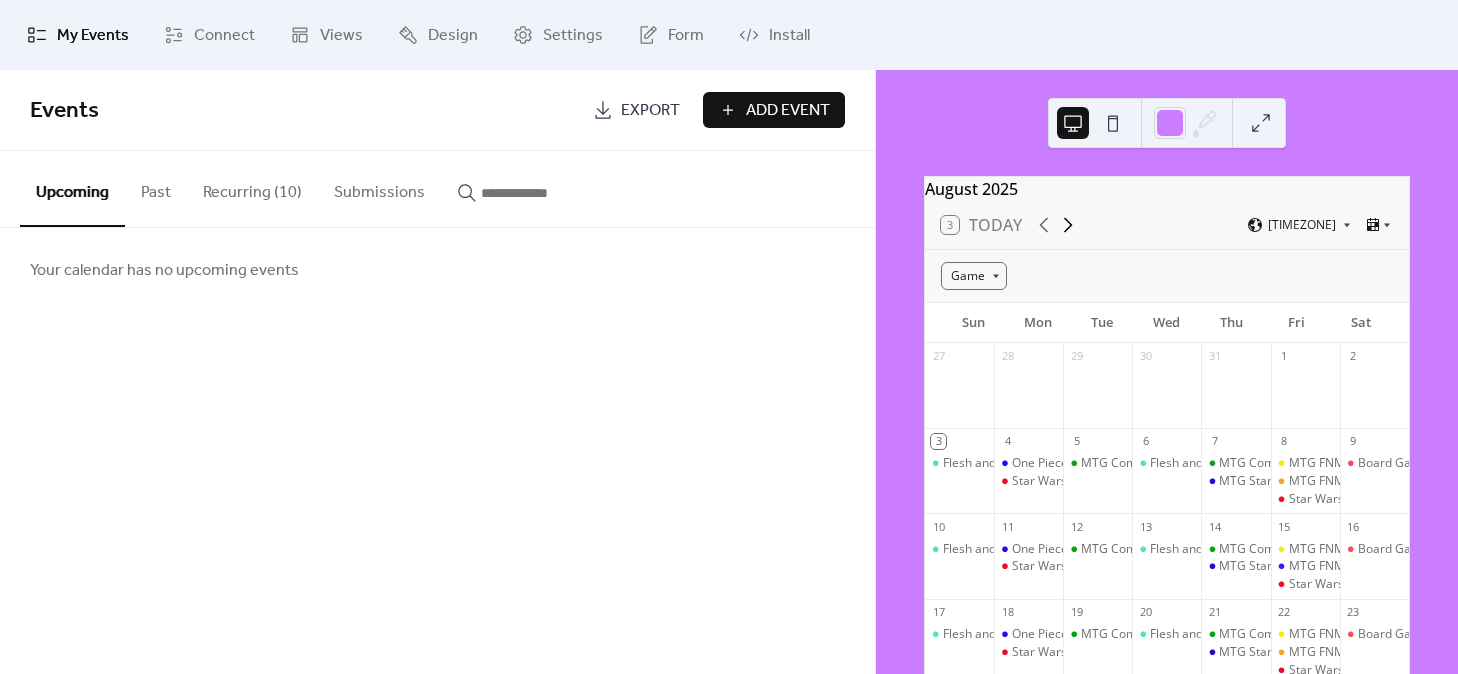 click 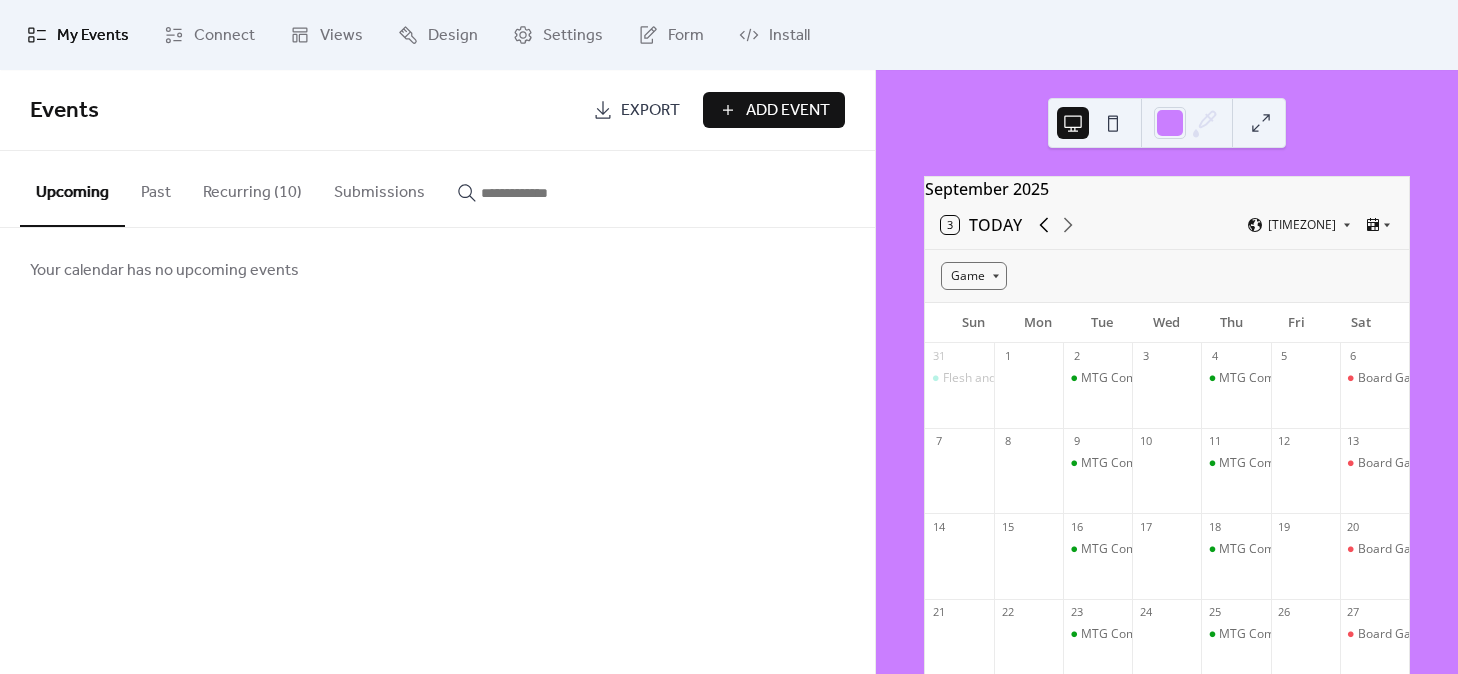 click 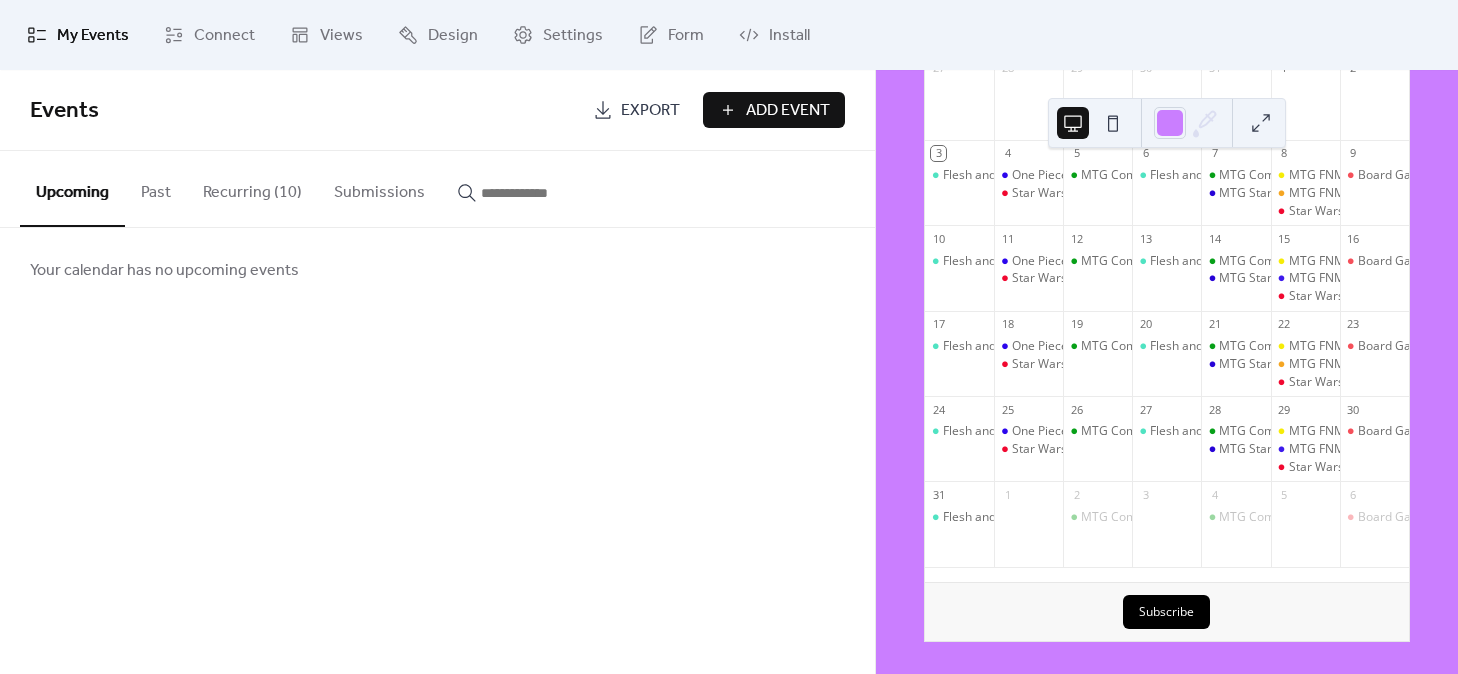 scroll, scrollTop: 299, scrollLeft: 0, axis: vertical 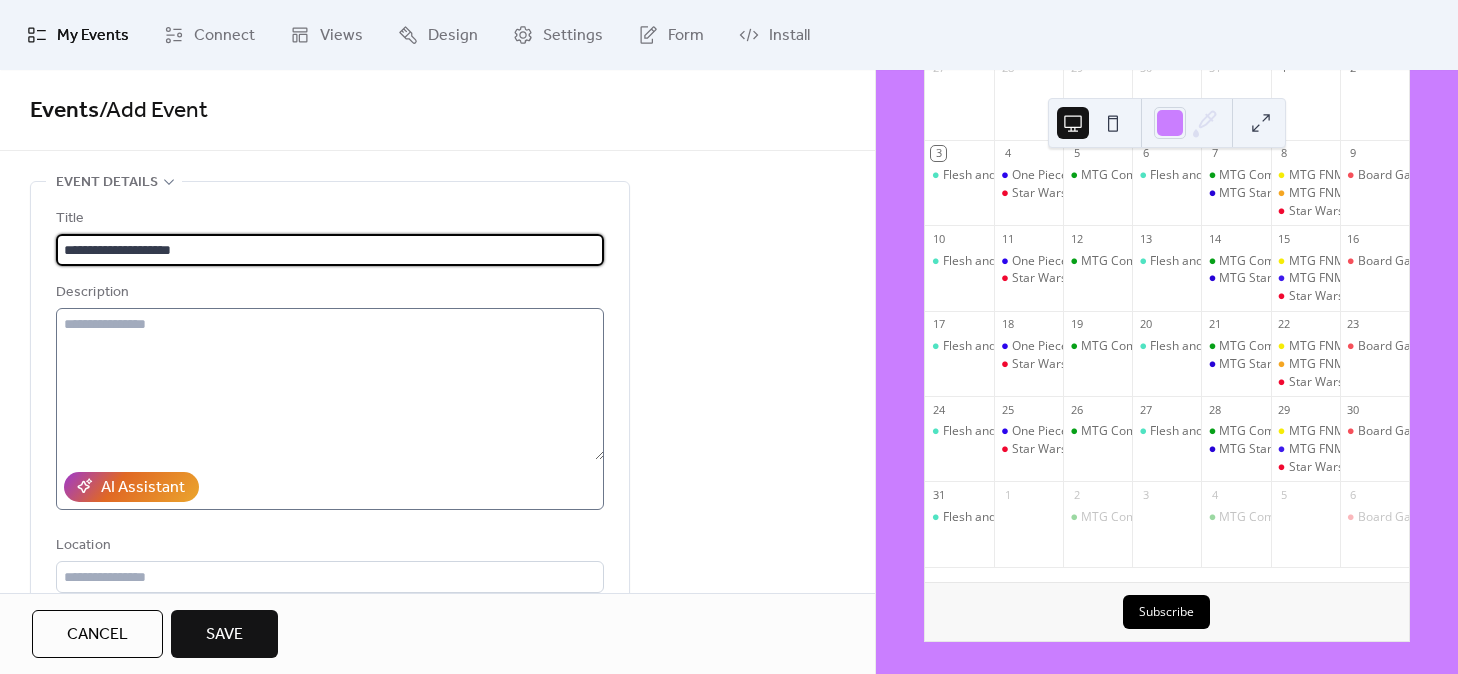 type on "**********" 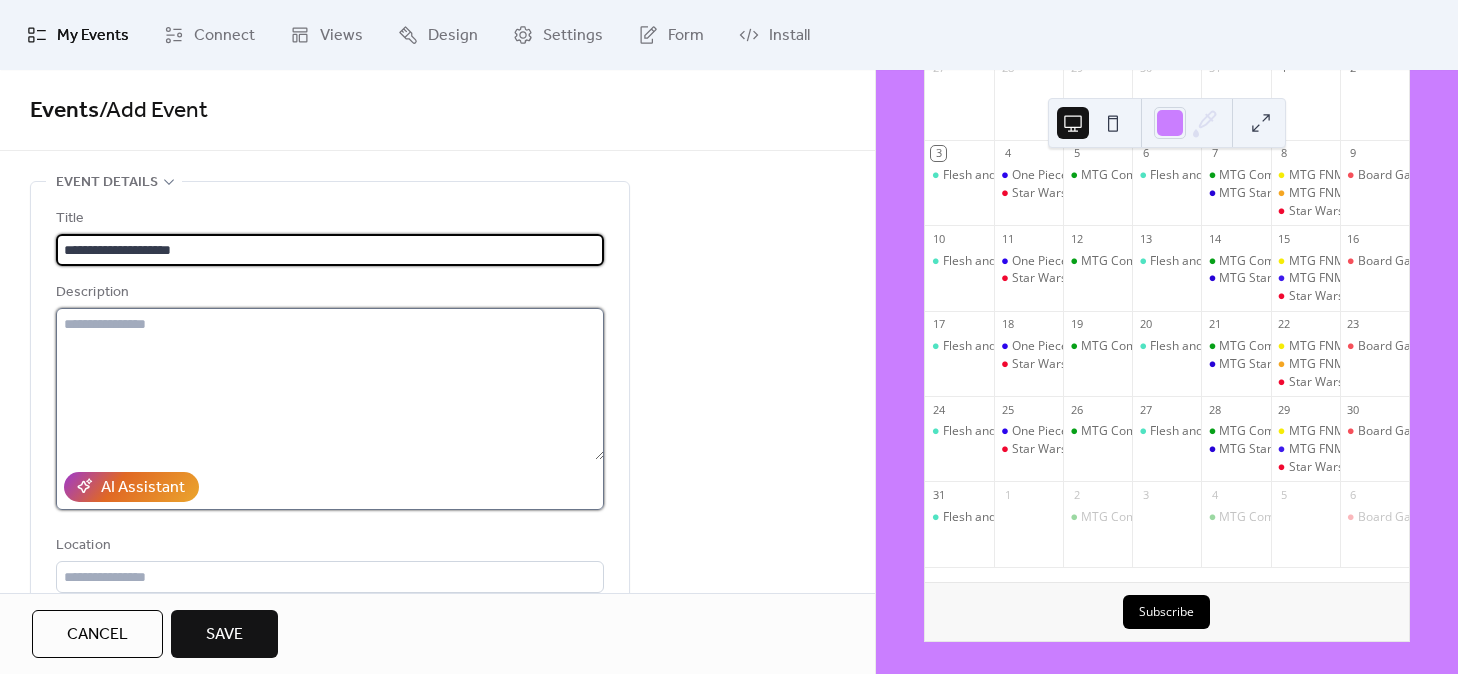 click at bounding box center [330, 384] 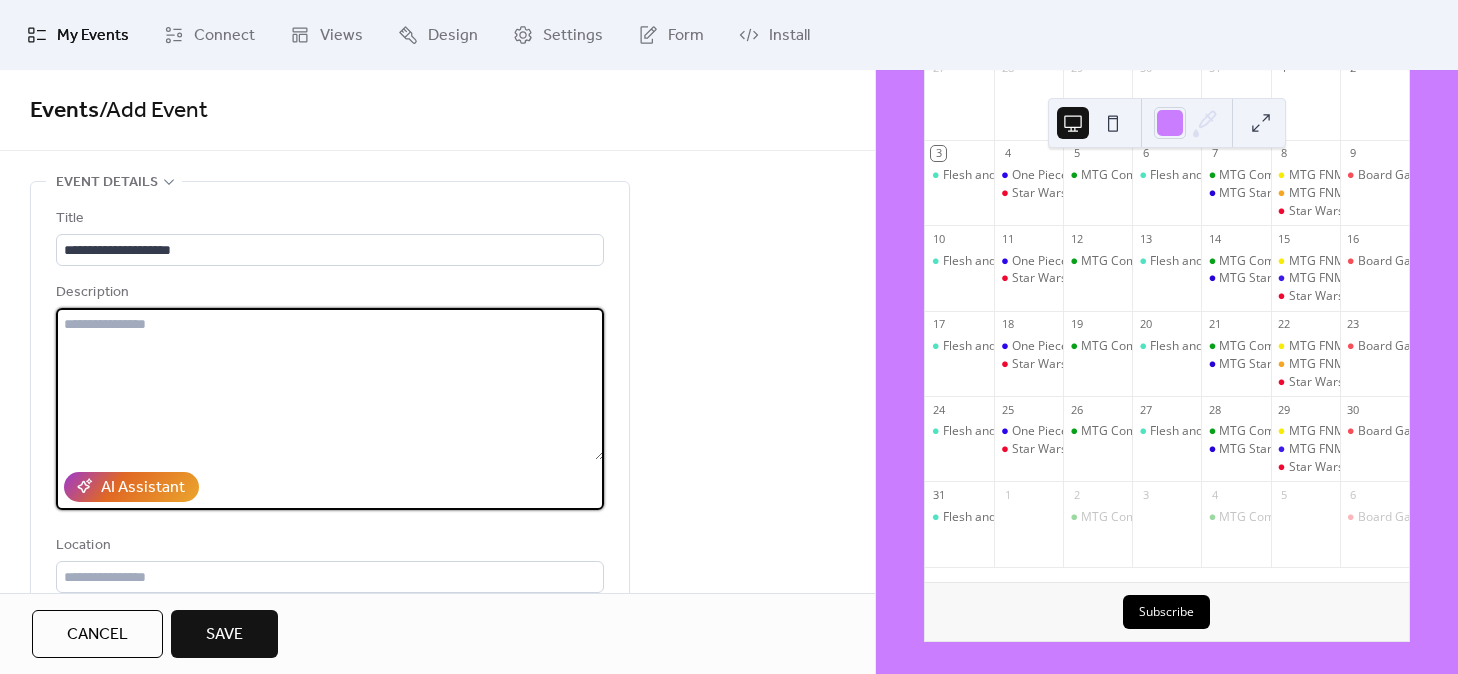 paste on "**********" 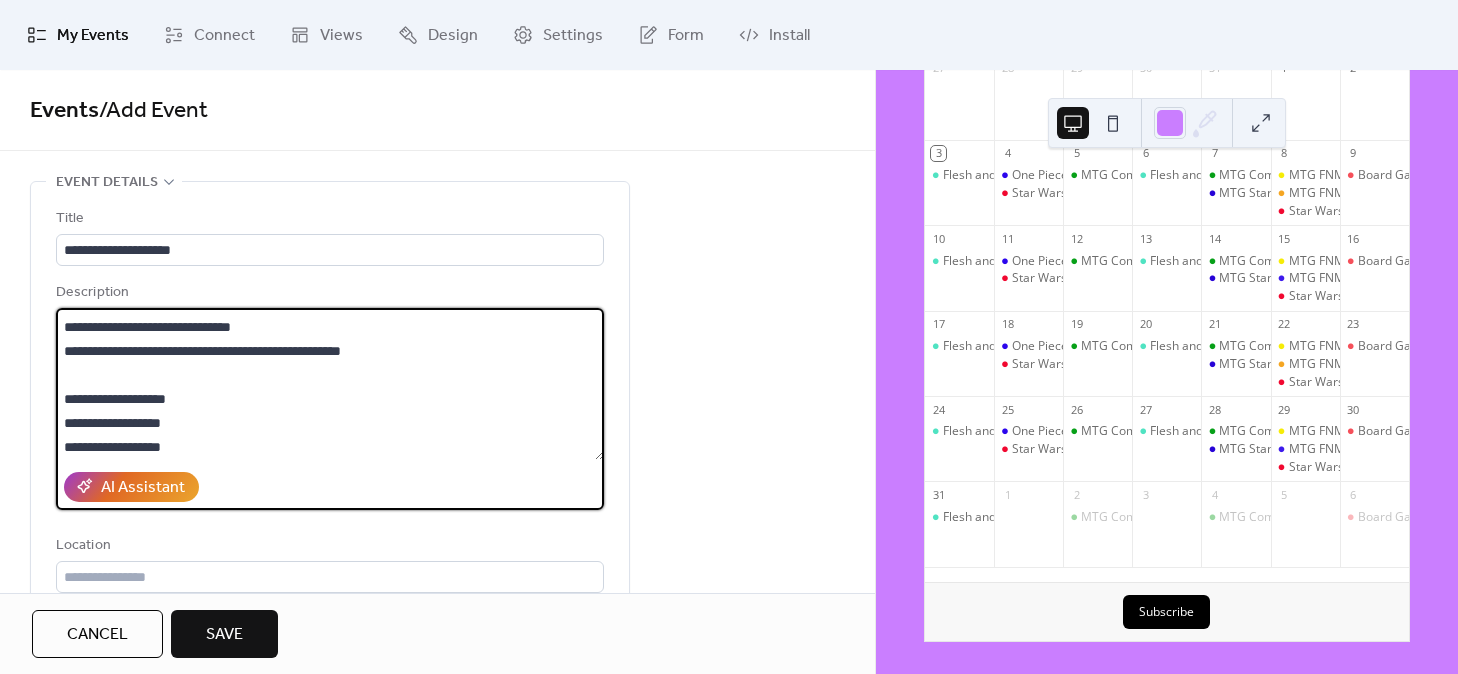 scroll, scrollTop: 0, scrollLeft: 0, axis: both 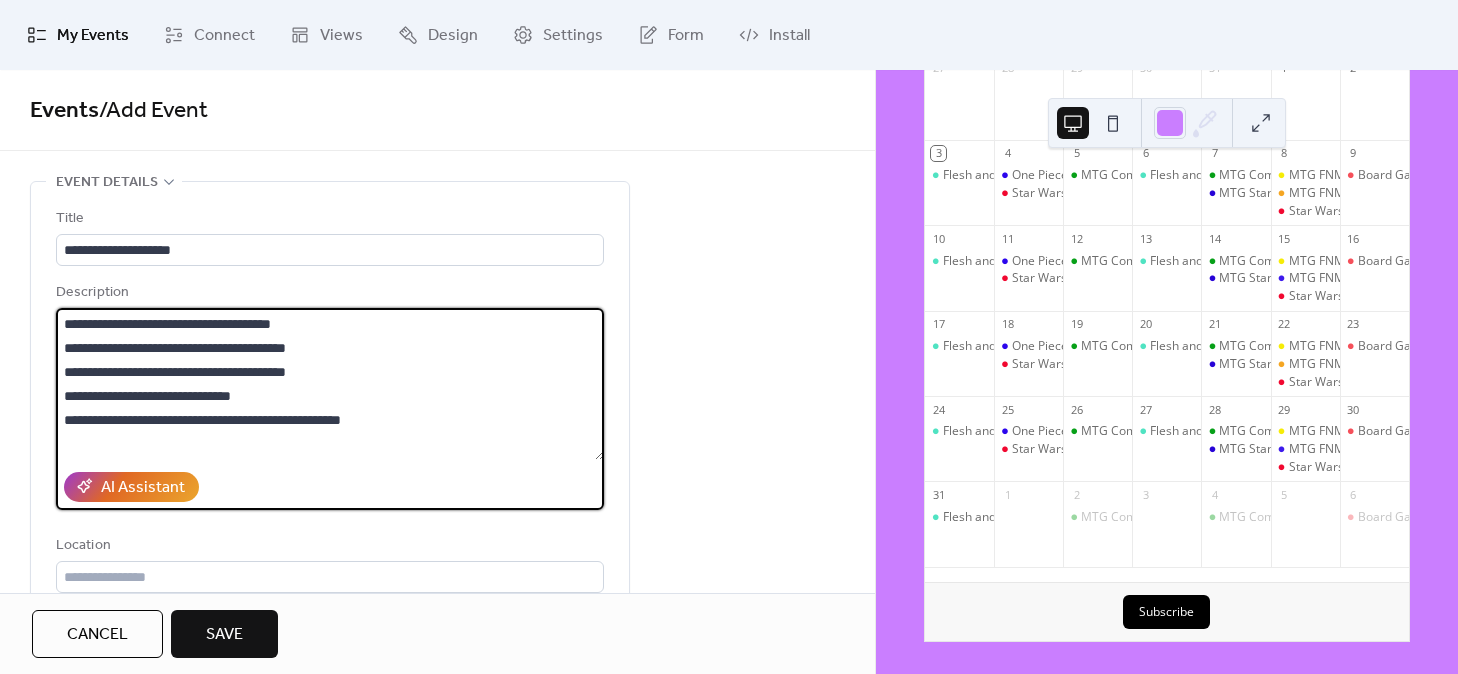 click on "**********" at bounding box center [330, 384] 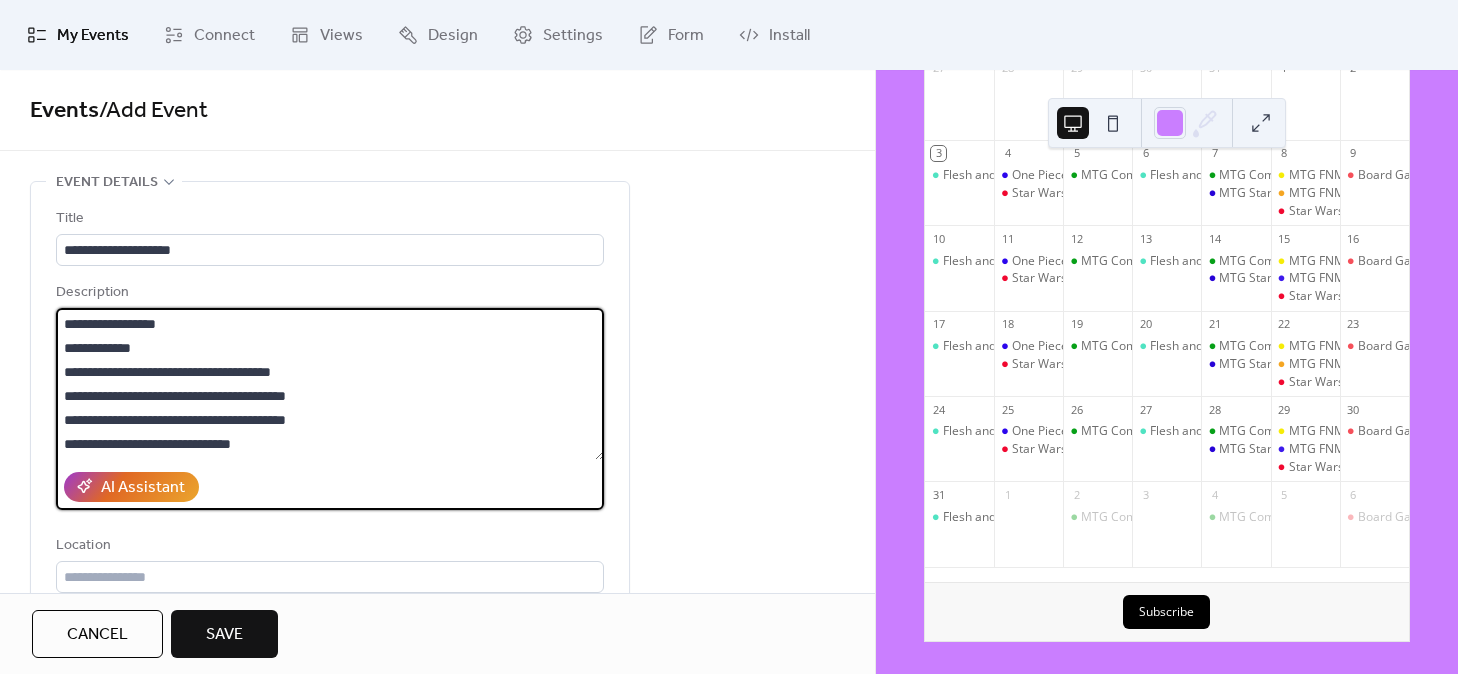 click on "**********" at bounding box center (330, 384) 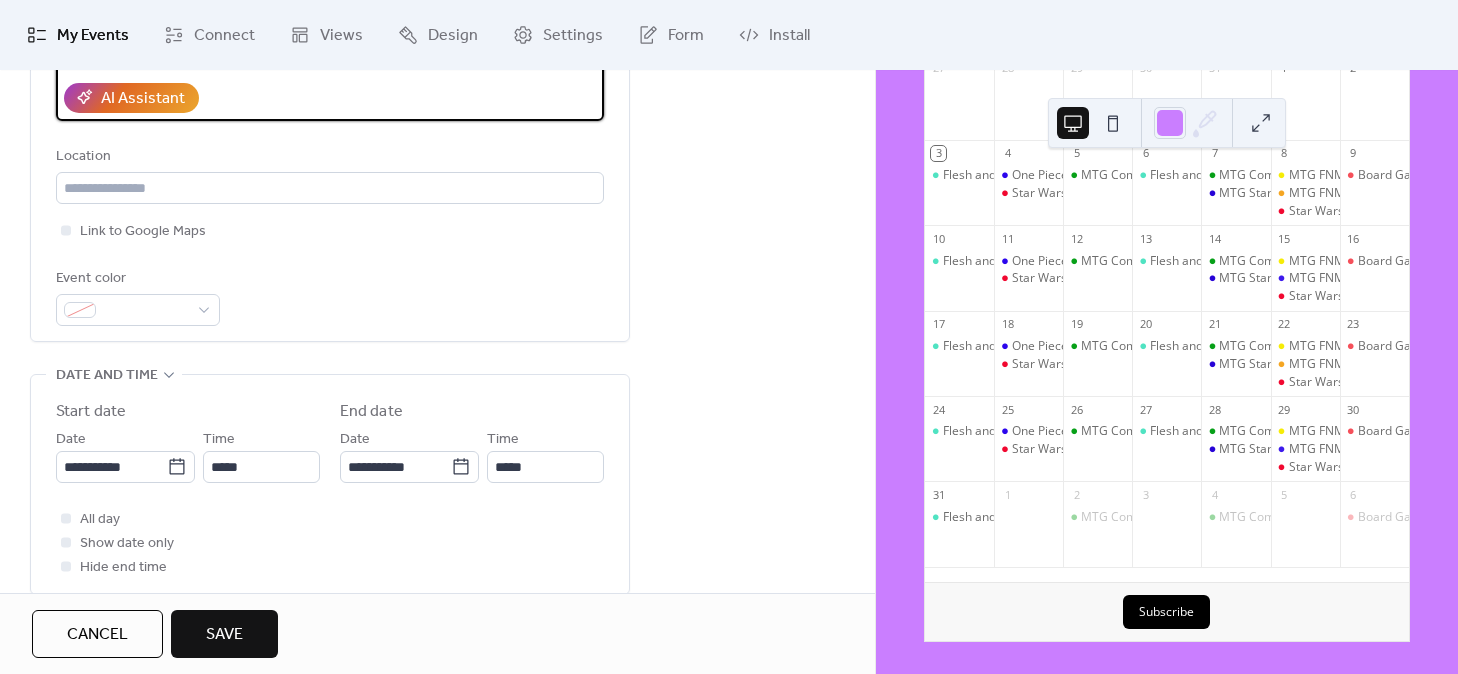 scroll, scrollTop: 445, scrollLeft: 0, axis: vertical 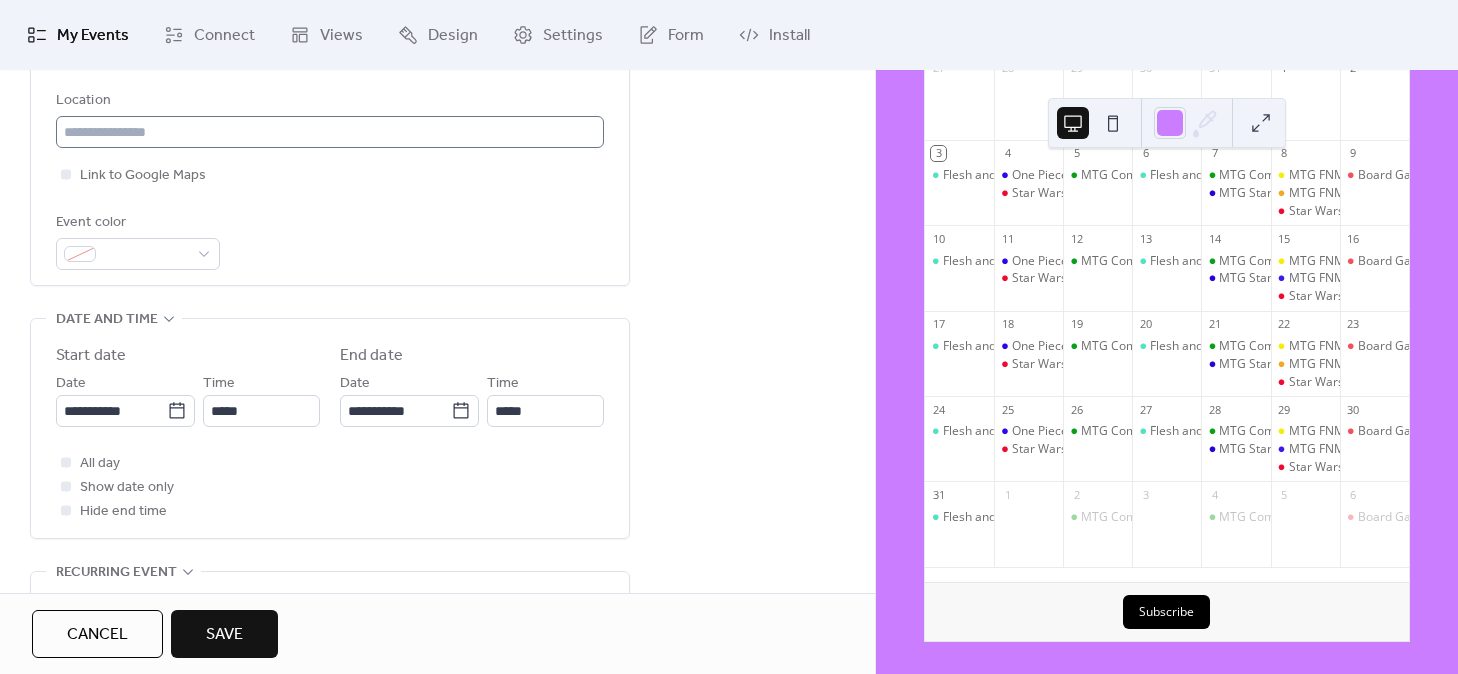 type on "**********" 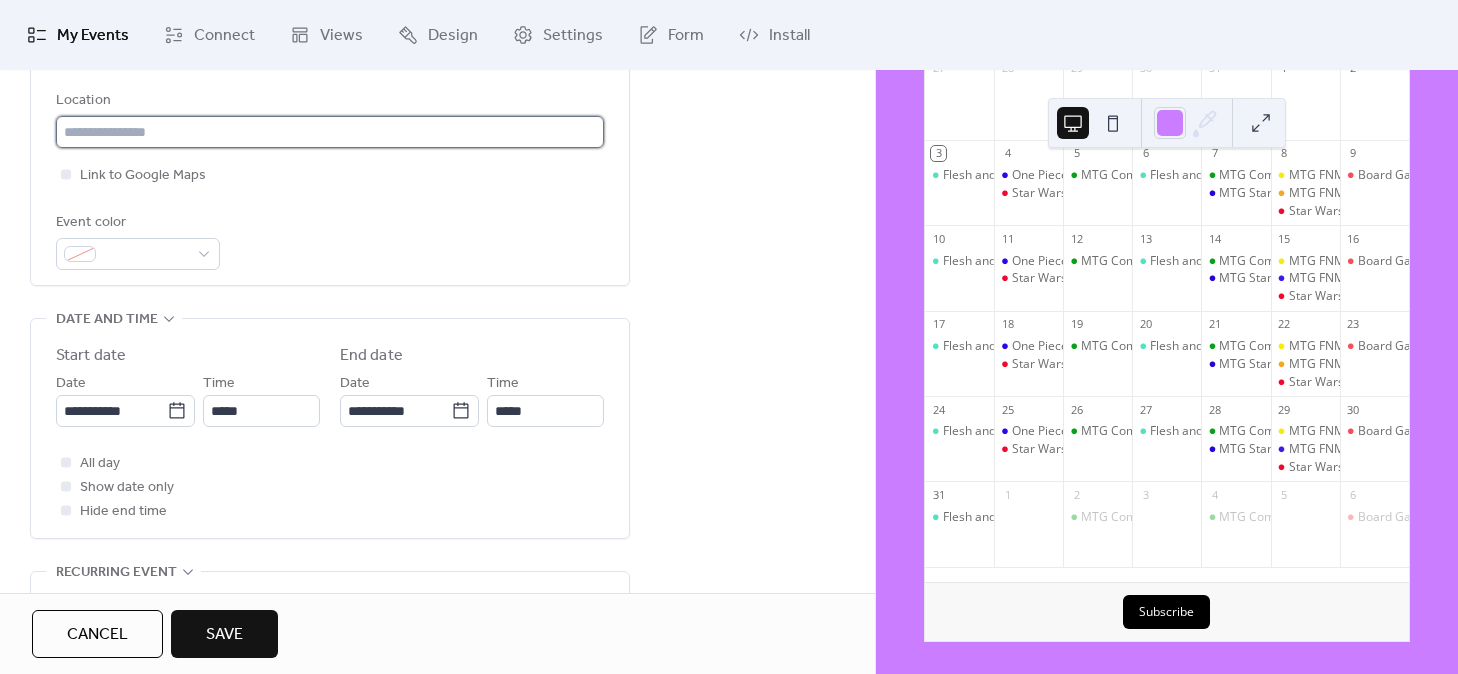 click at bounding box center [330, 132] 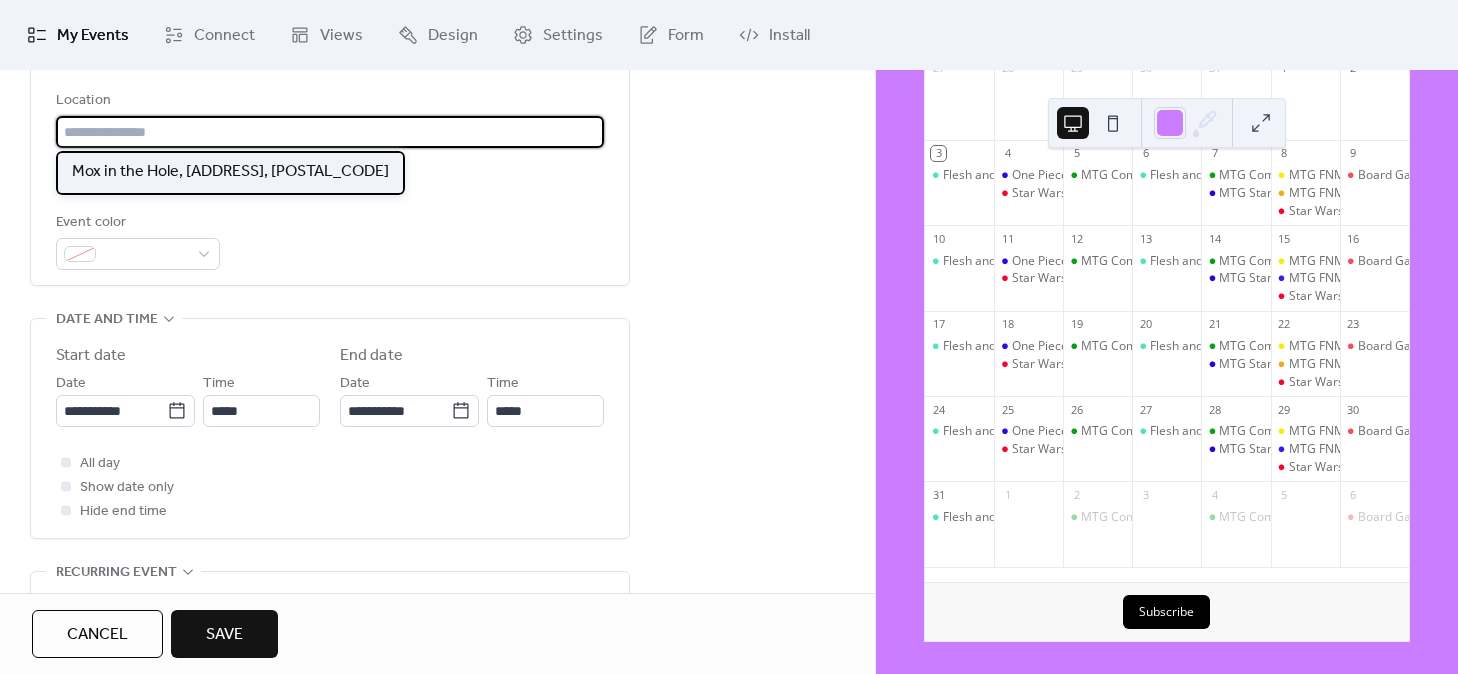 click on "Mox in the Hole, [ADDRESS], [POSTAL_CODE]" at bounding box center [230, 172] 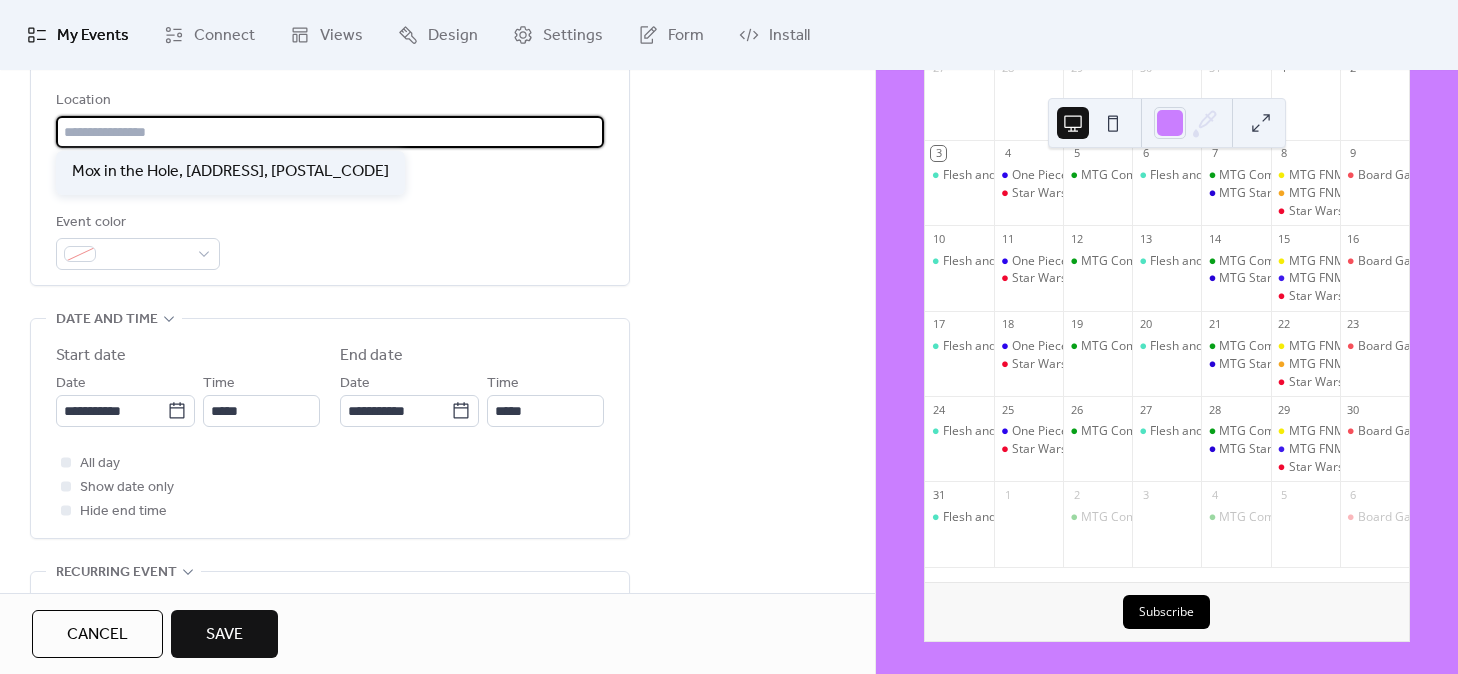 type on "**********" 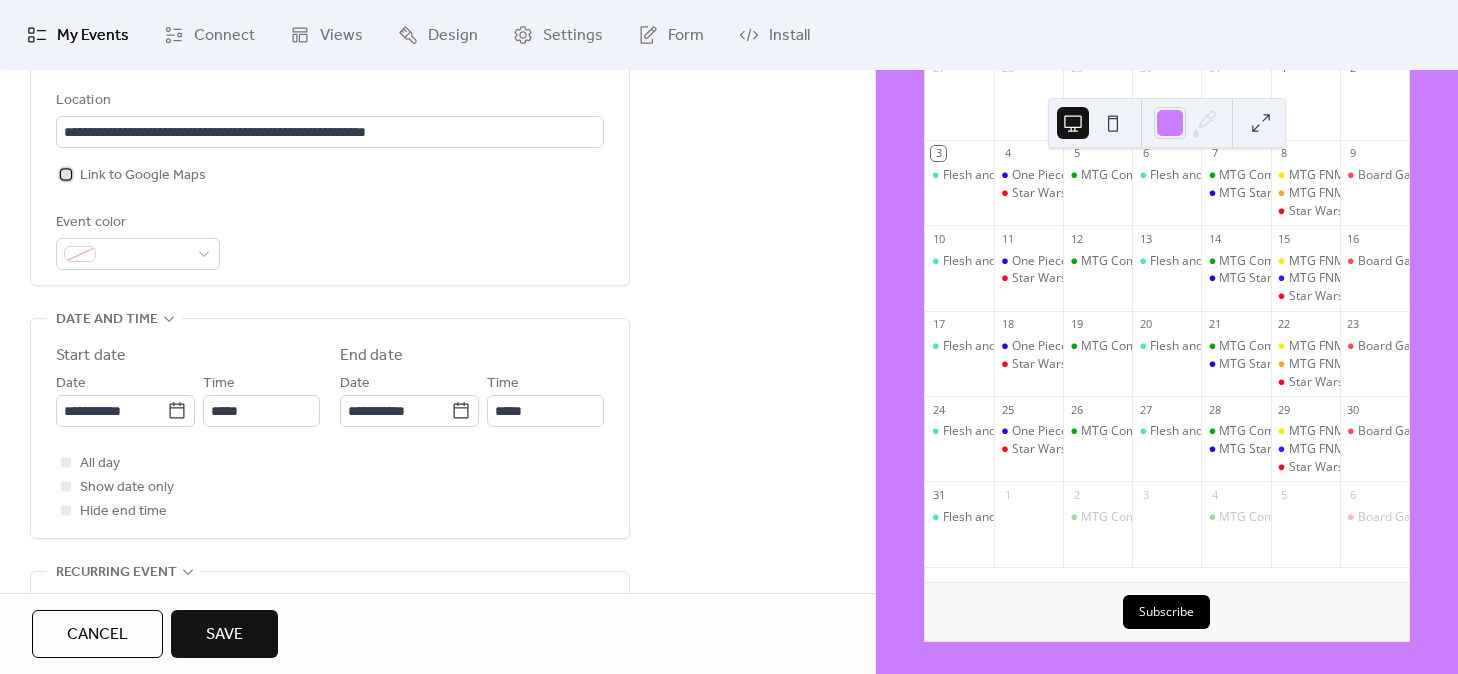 click at bounding box center (66, 174) 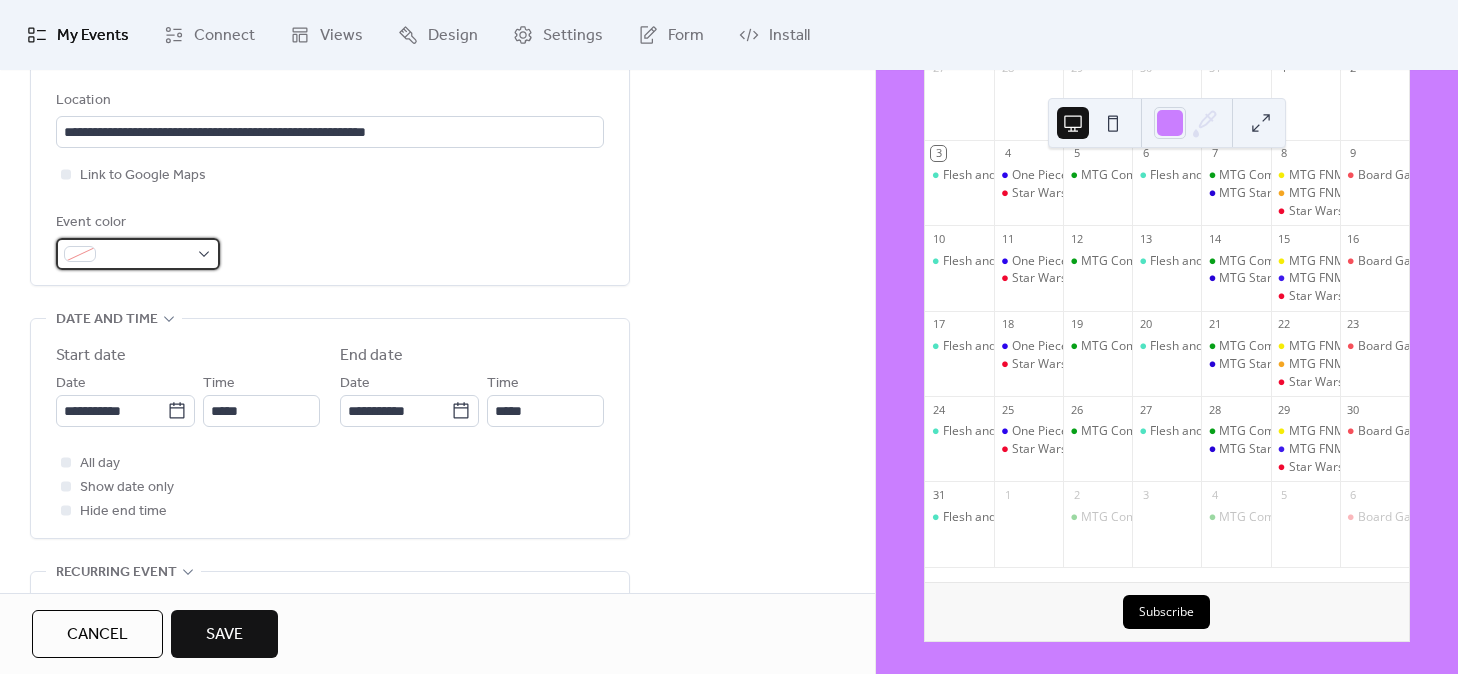 click at bounding box center (138, 254) 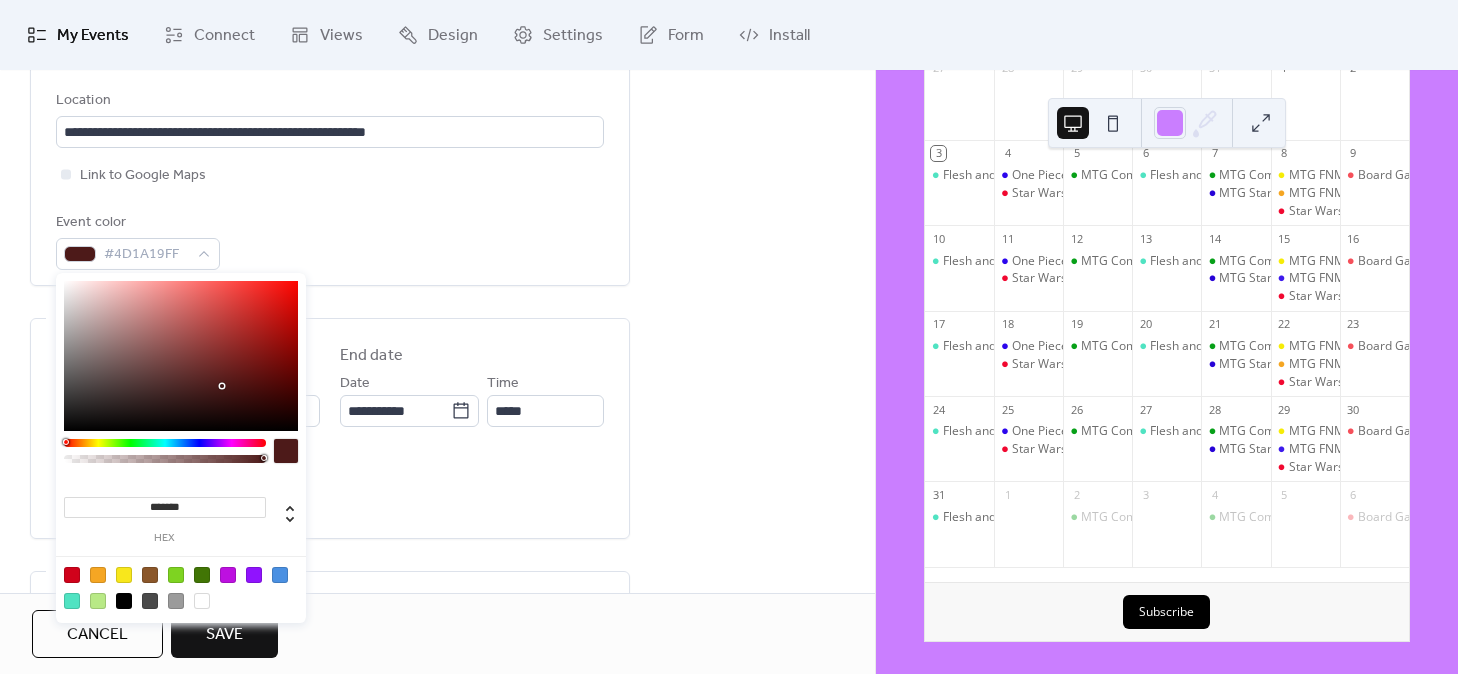 click at bounding box center [165, 443] 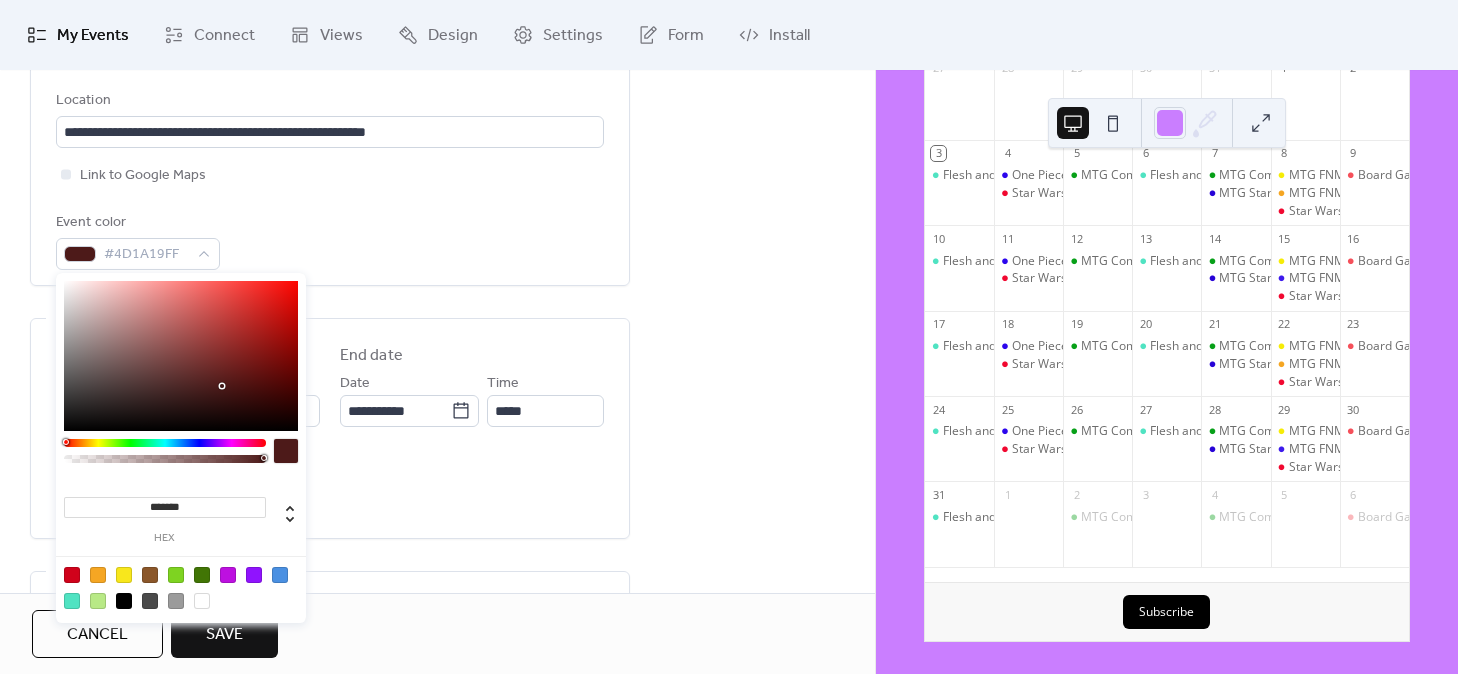 click on "******* hex" at bounding box center (181, 450) 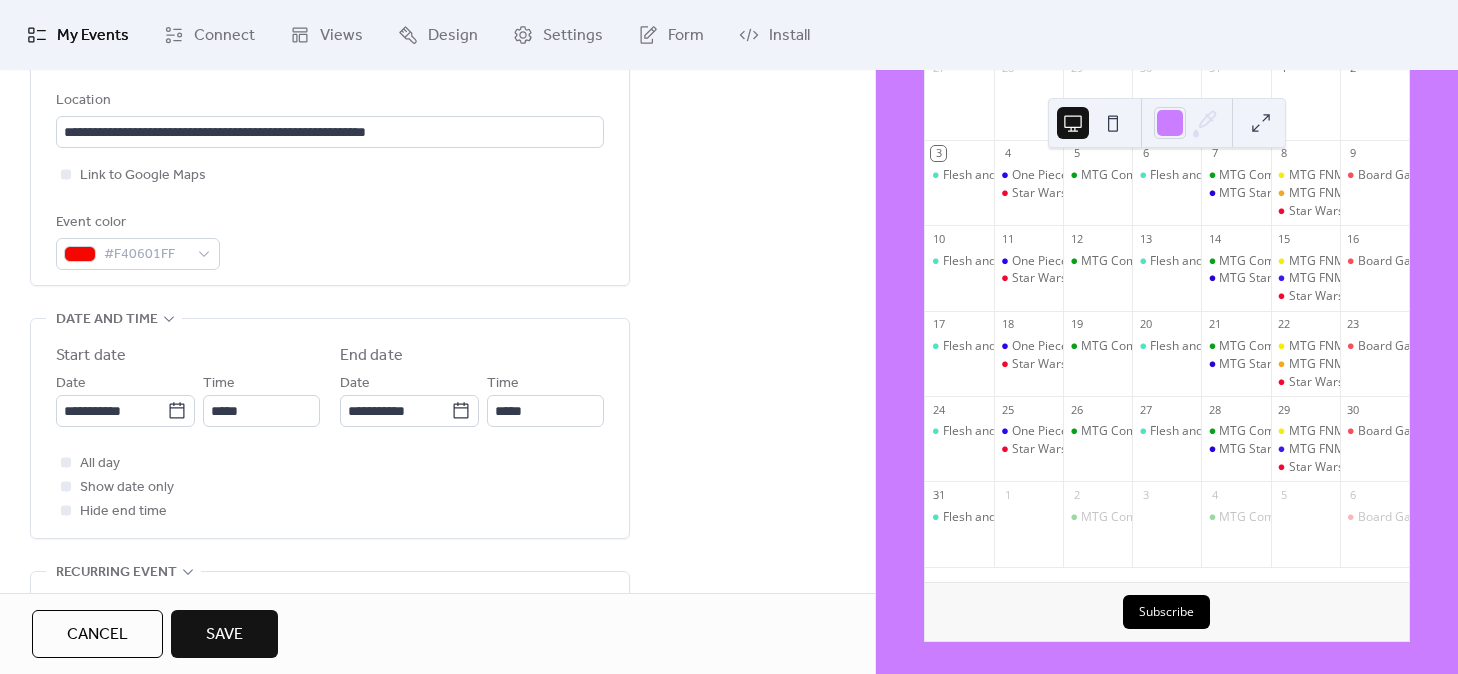 click on "All day Show date only Hide end time" at bounding box center [330, 487] 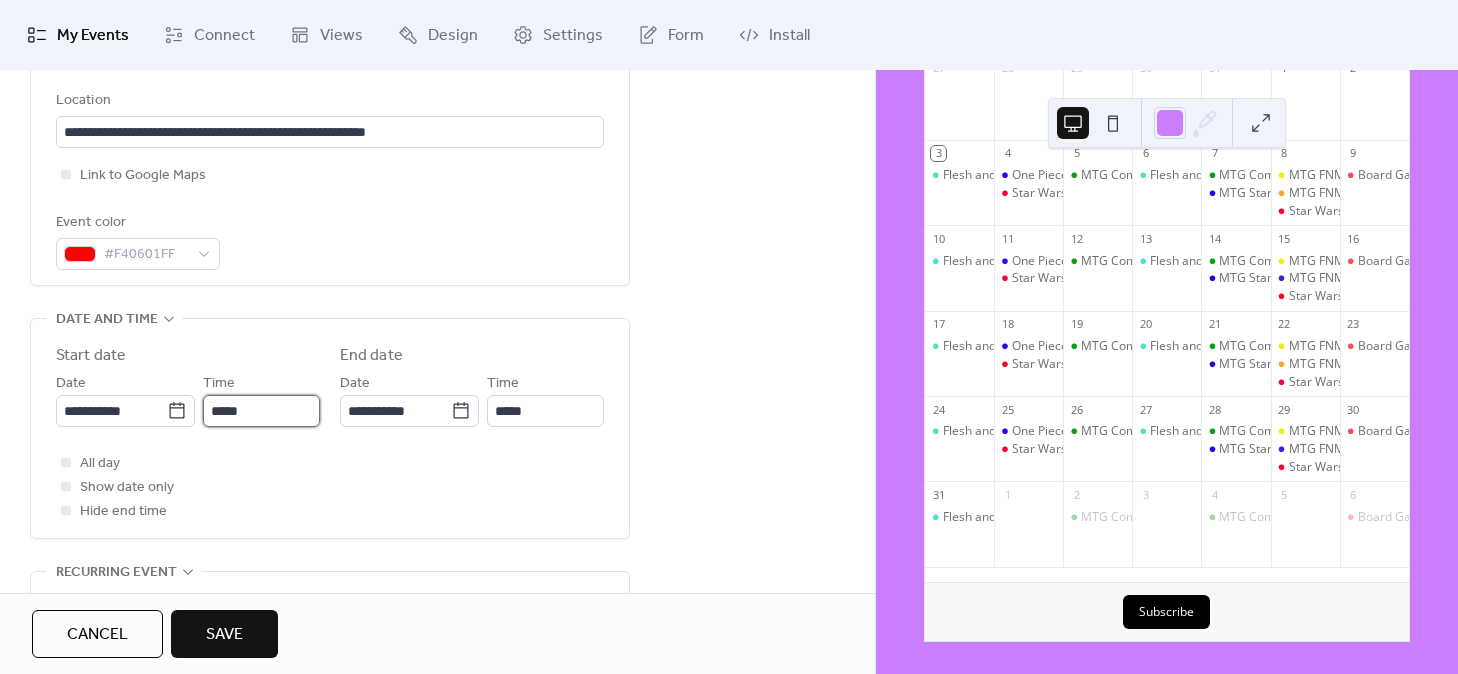 click on "*****" at bounding box center [261, 411] 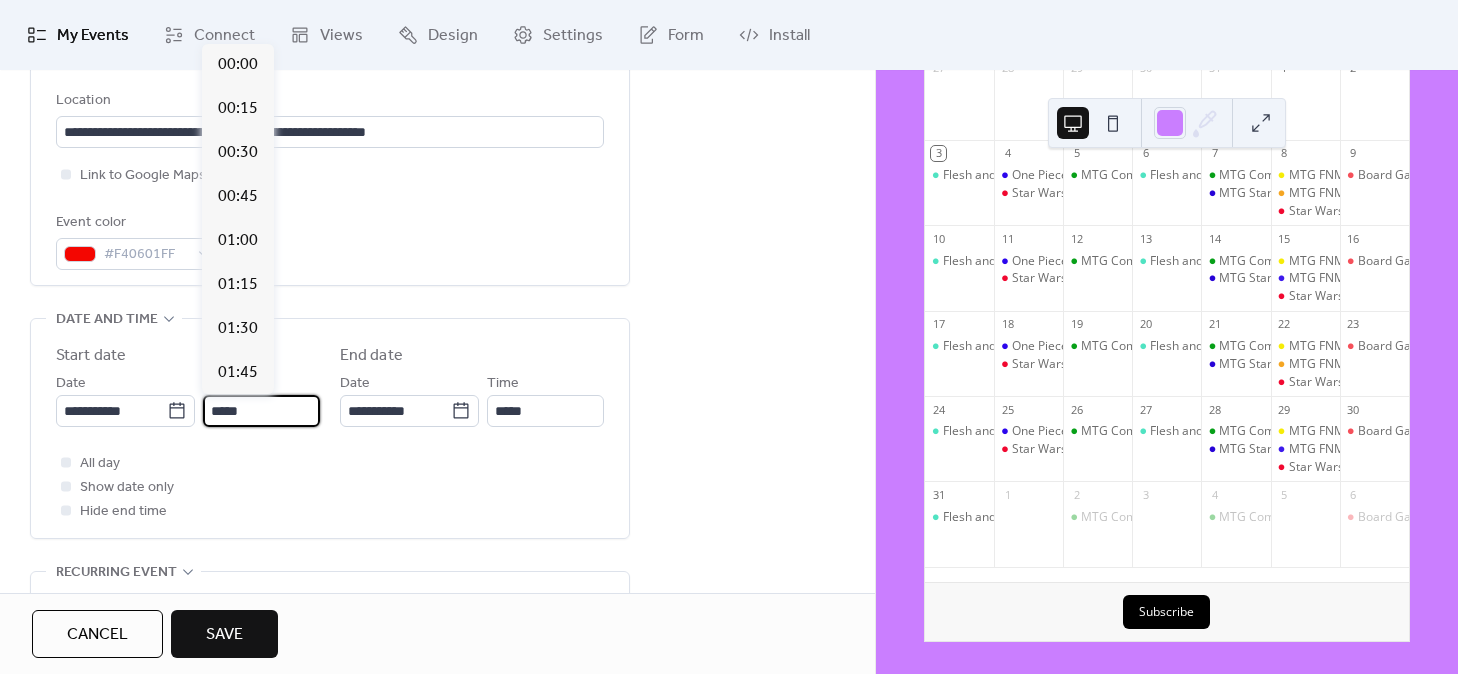 scroll, scrollTop: 2133, scrollLeft: 0, axis: vertical 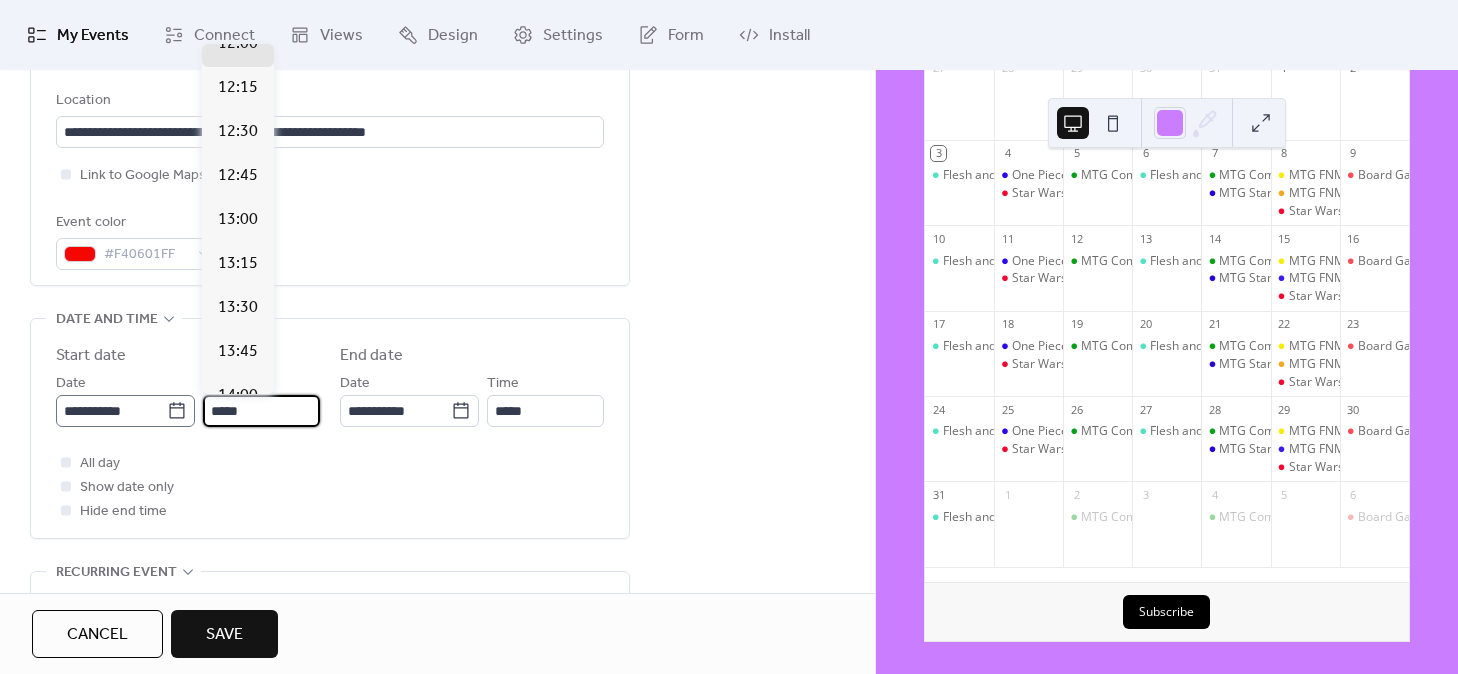 click on "**********" at bounding box center (729, 337) 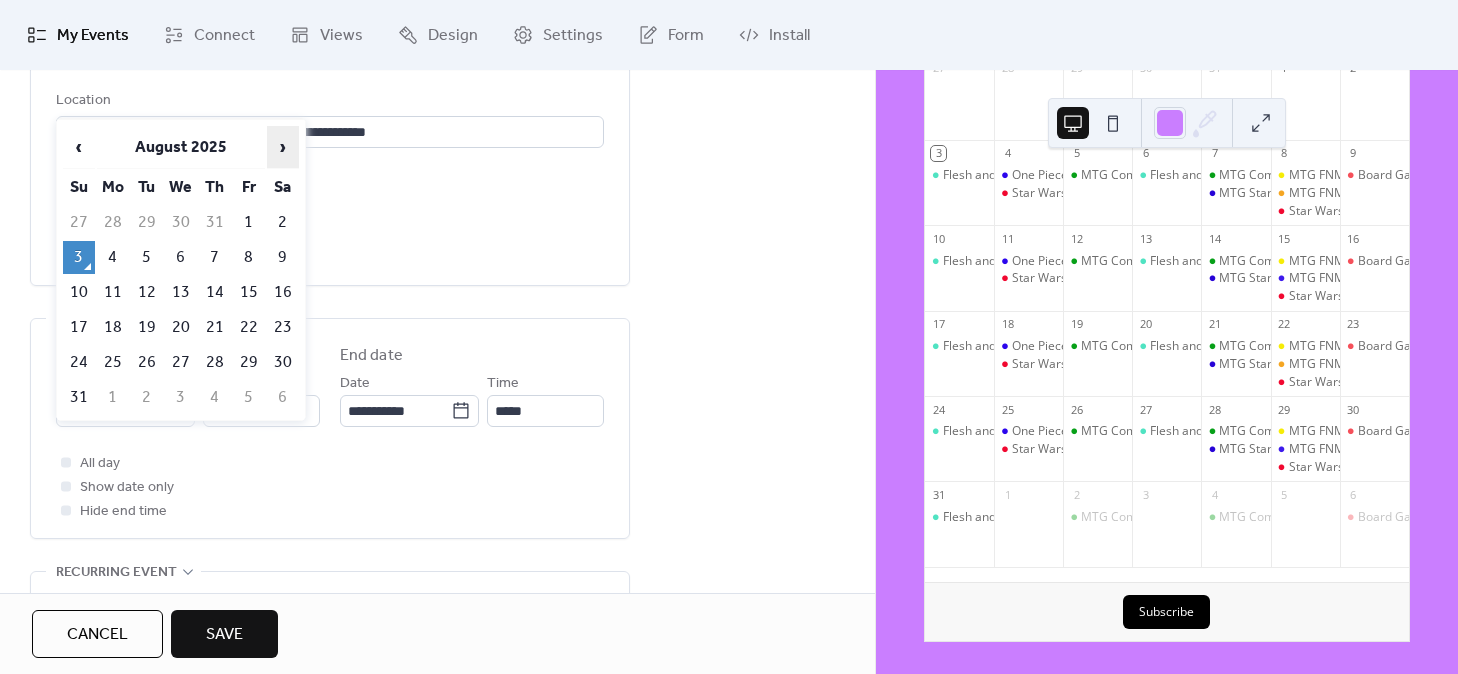 click on "›" at bounding box center (283, 147) 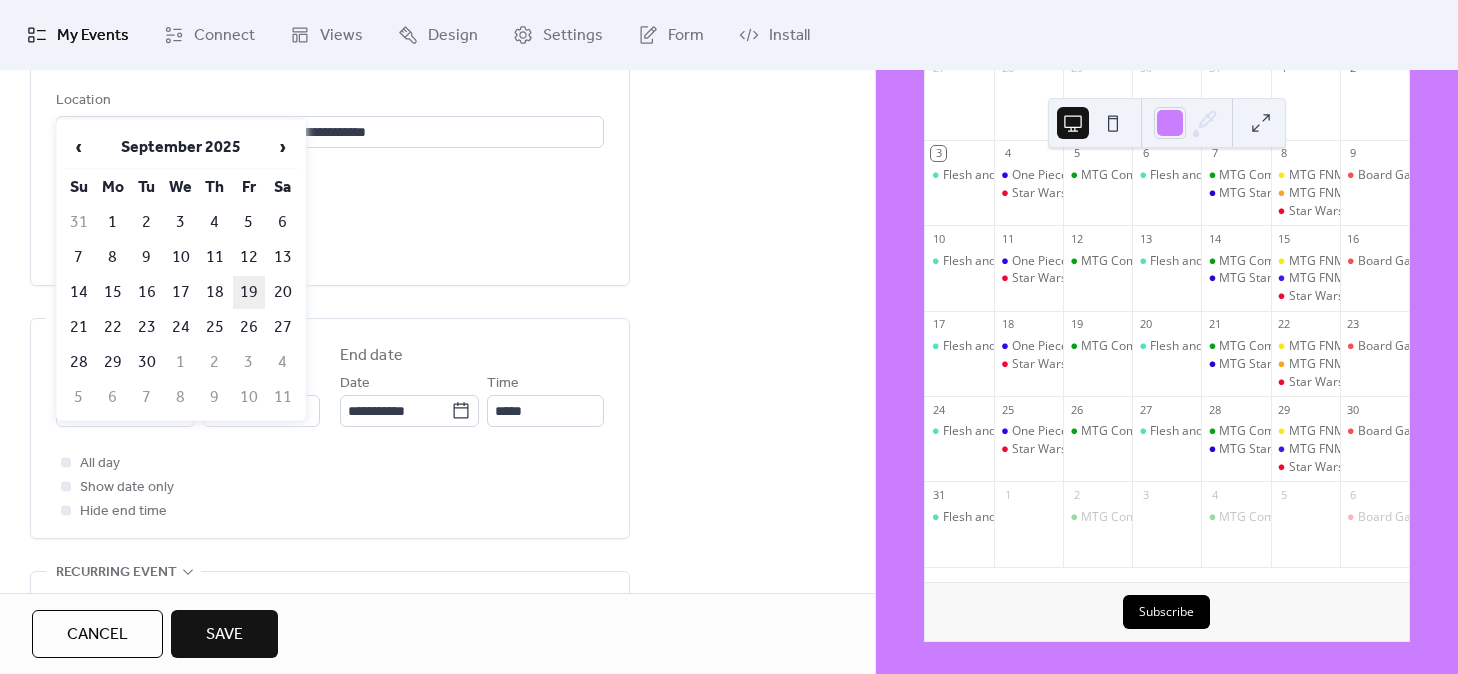 click on "19" at bounding box center (249, 292) 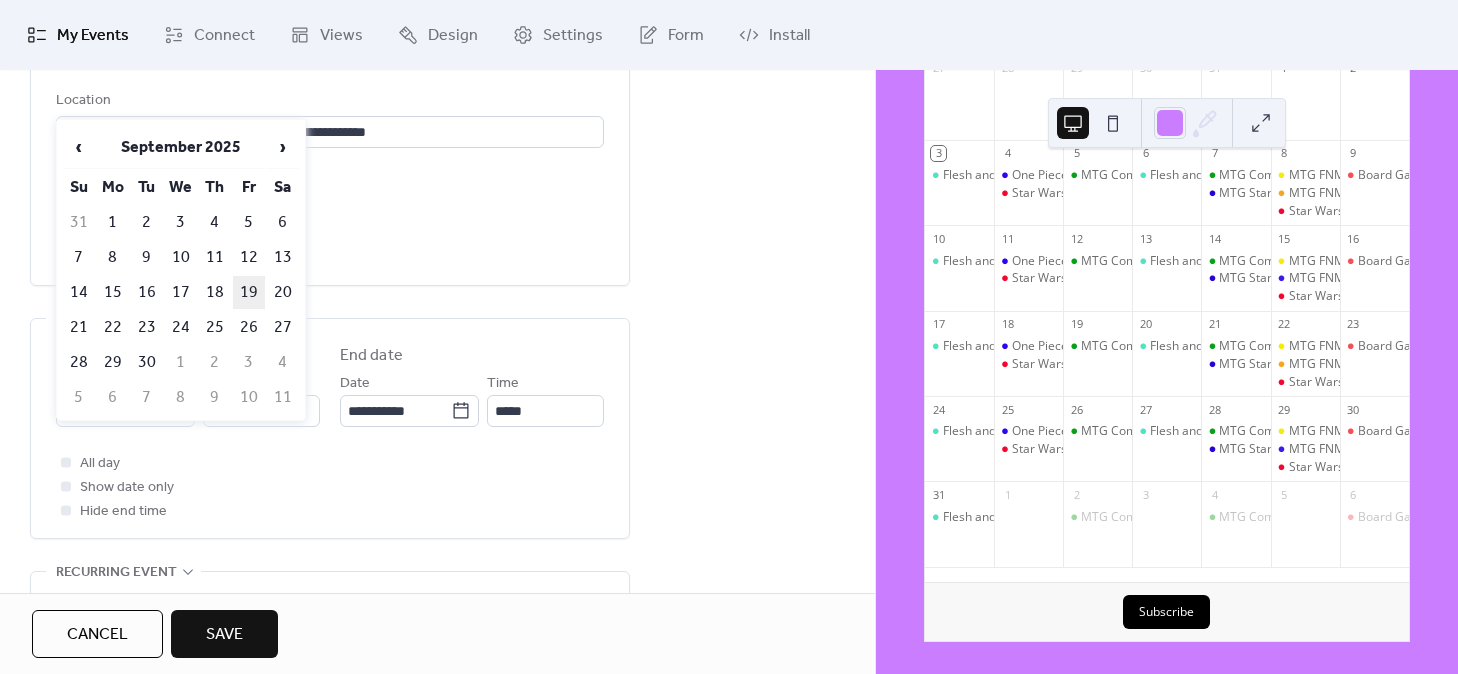 type on "**********" 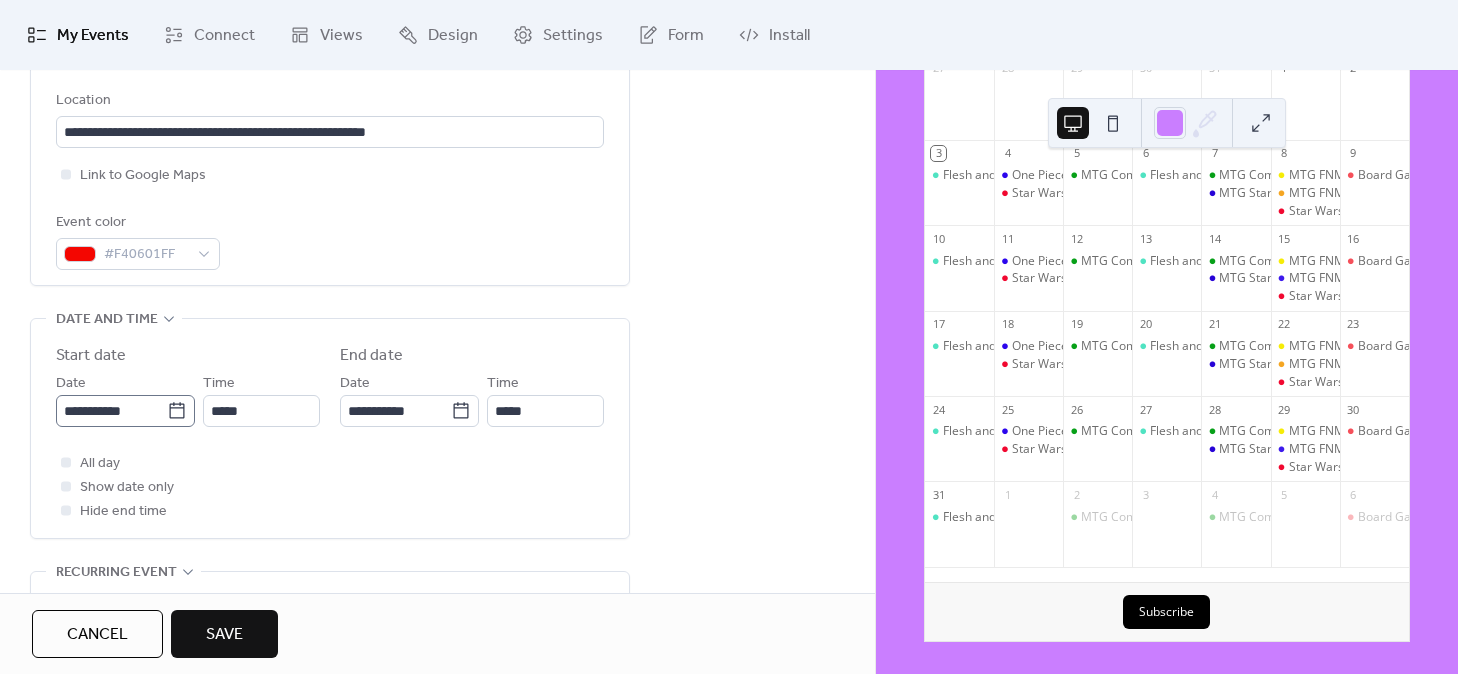 click 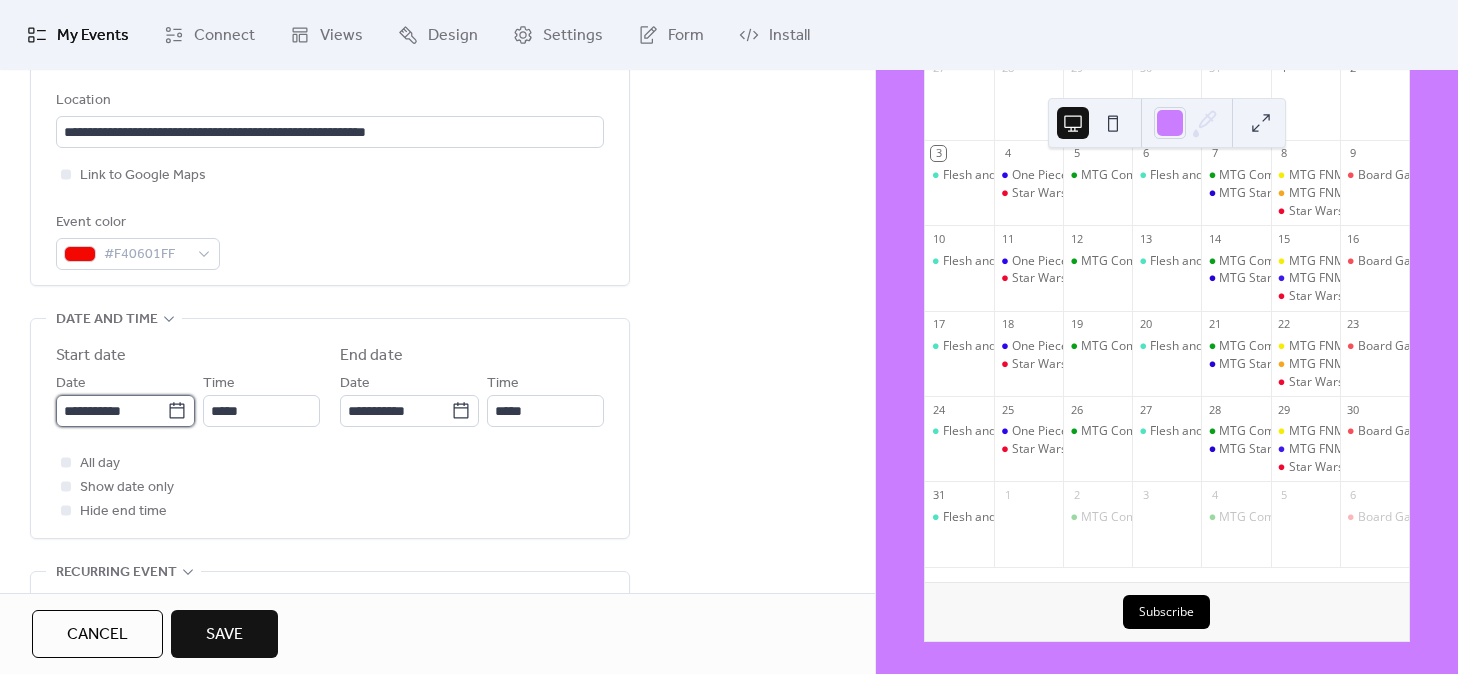 click on "**********" at bounding box center (111, 411) 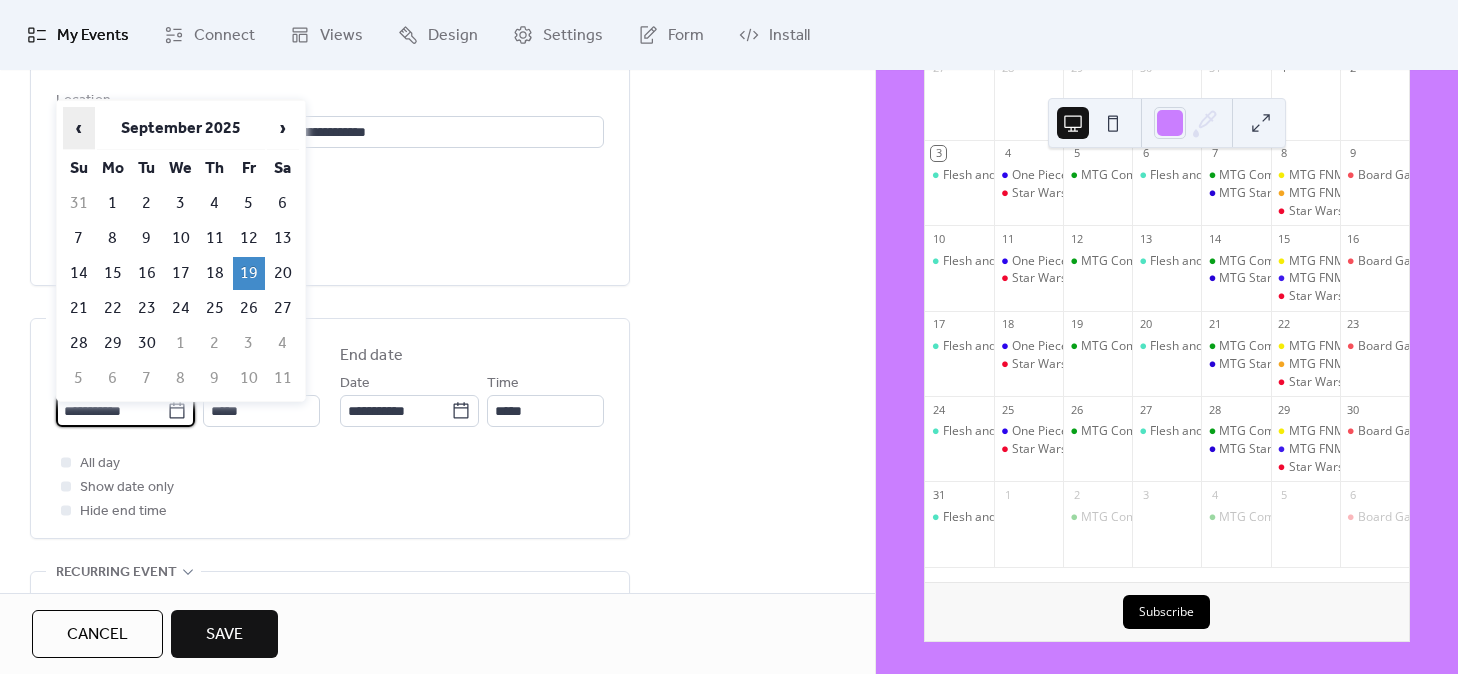 click on "‹" at bounding box center [79, 128] 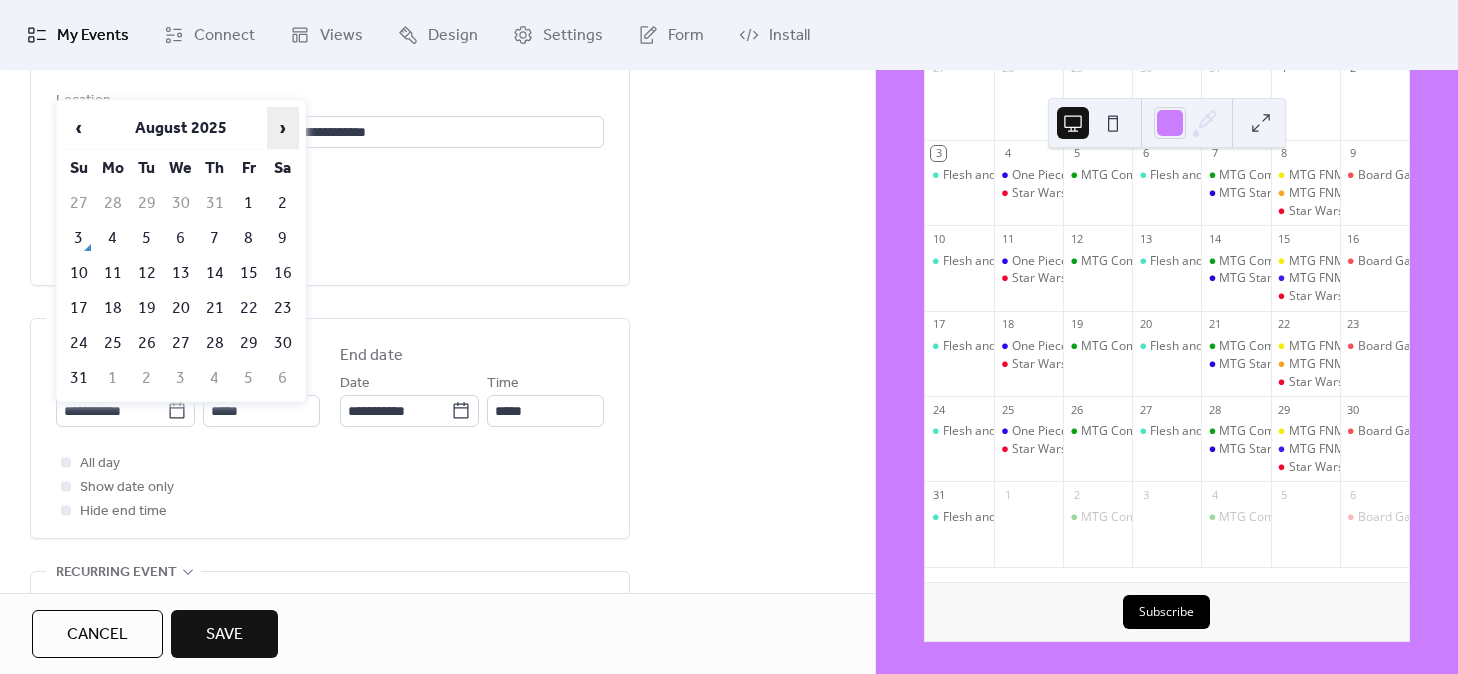 click on "›" at bounding box center [283, 128] 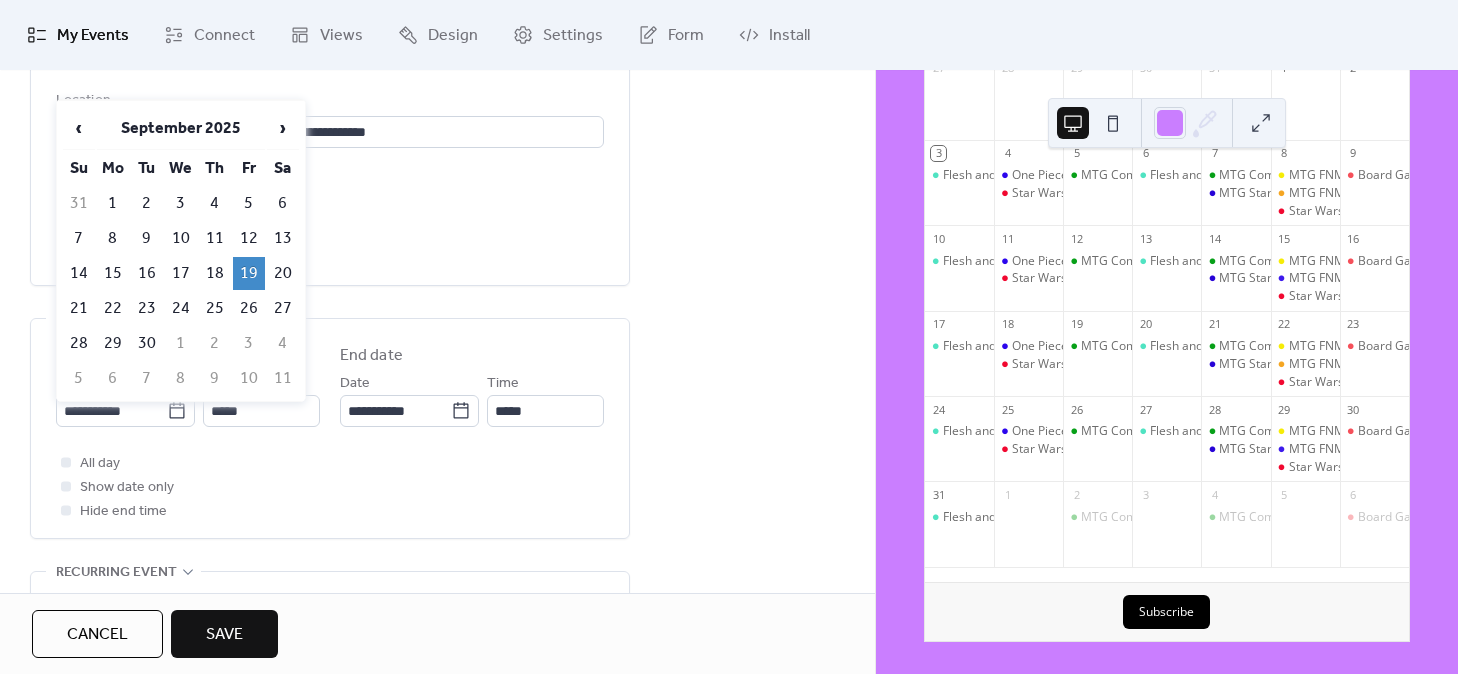 click on "All day Show date only Hide end time" at bounding box center [330, 487] 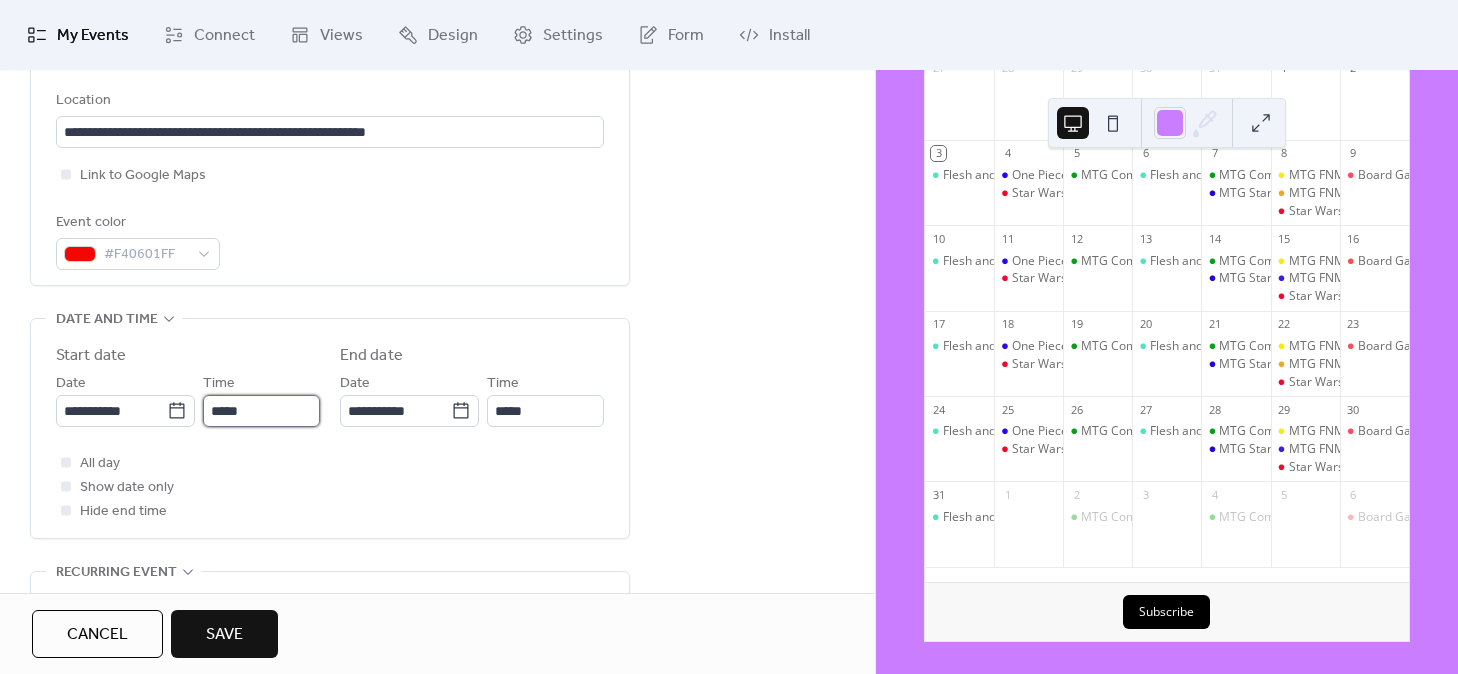 click on "*****" at bounding box center (261, 411) 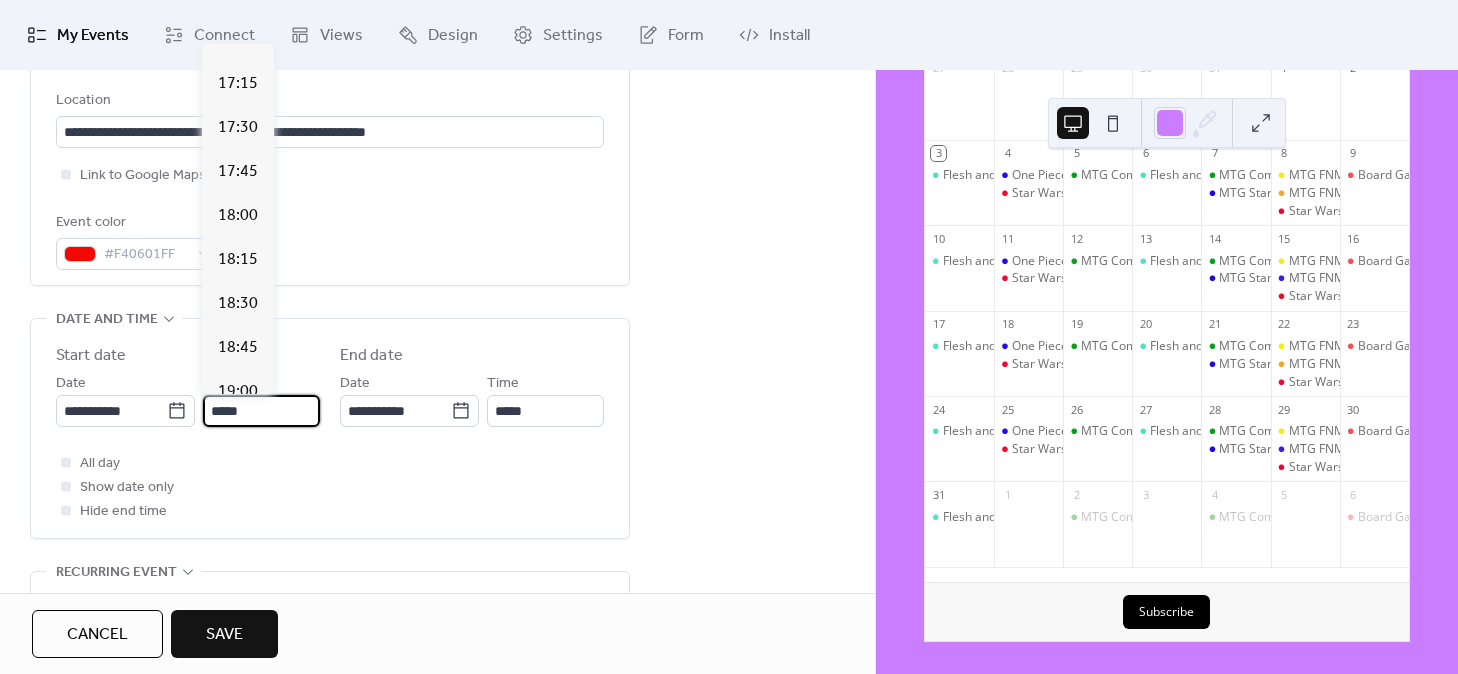 scroll, scrollTop: 3021, scrollLeft: 0, axis: vertical 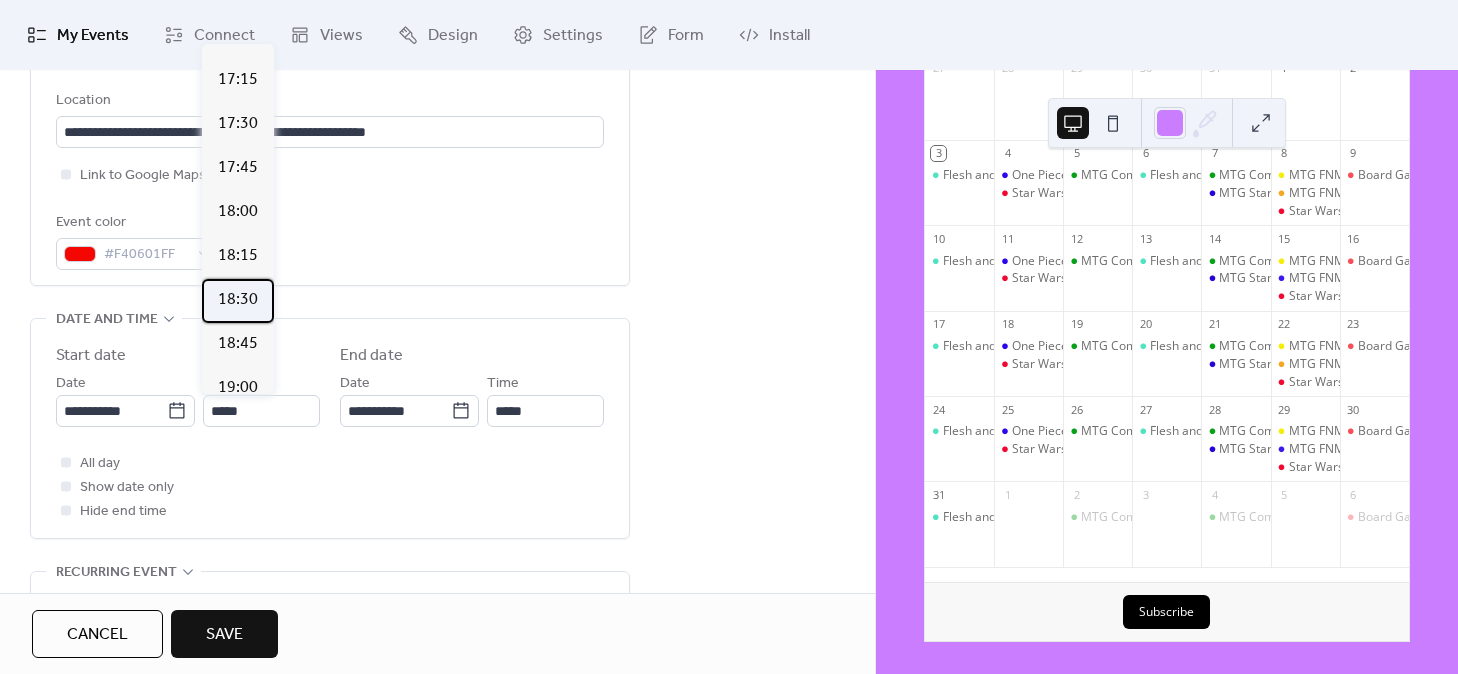click on "18:30" at bounding box center [238, 300] 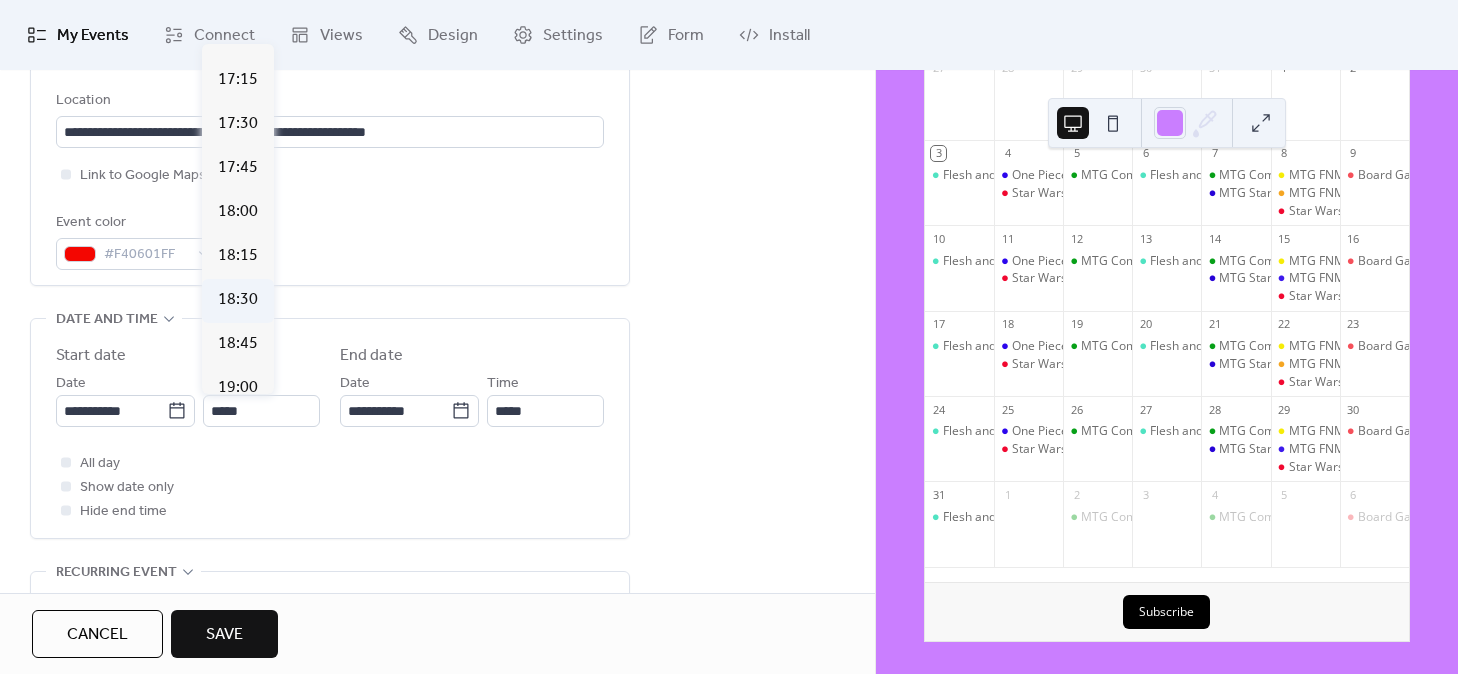 type on "*****" 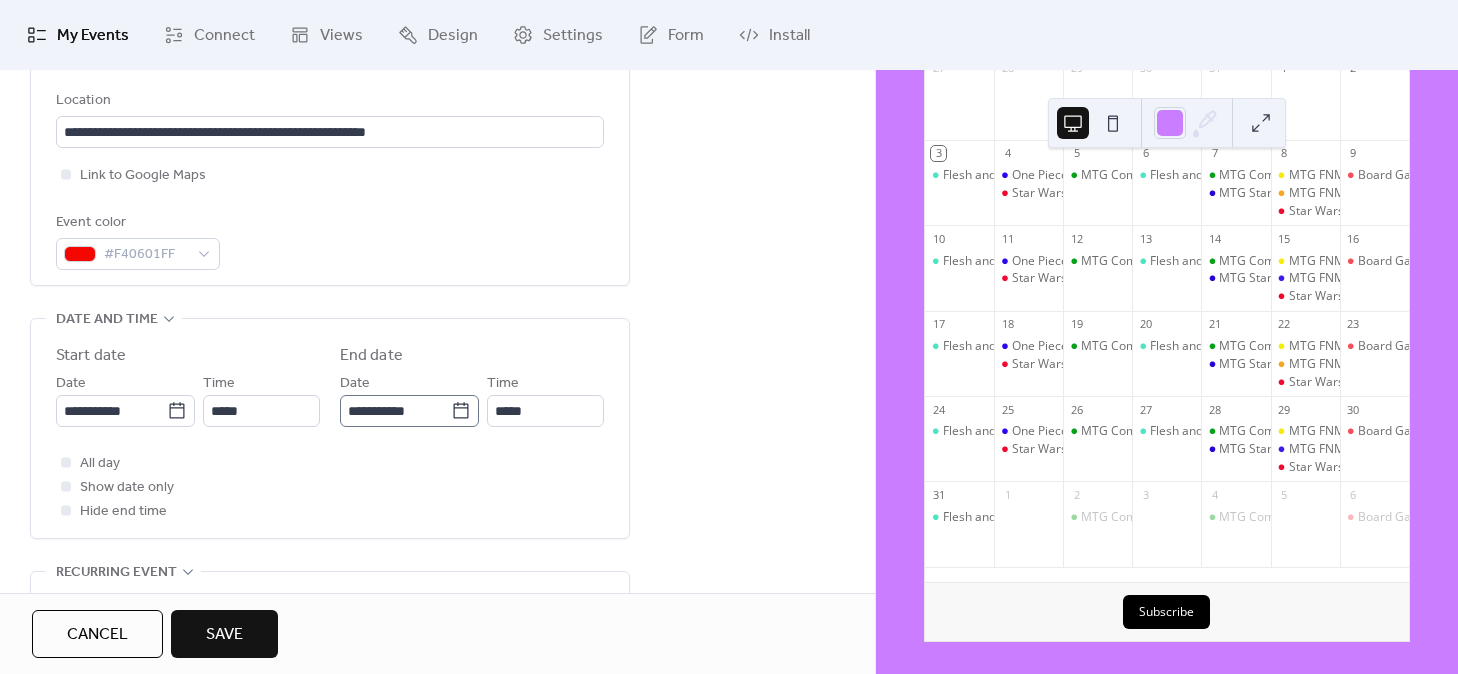 click 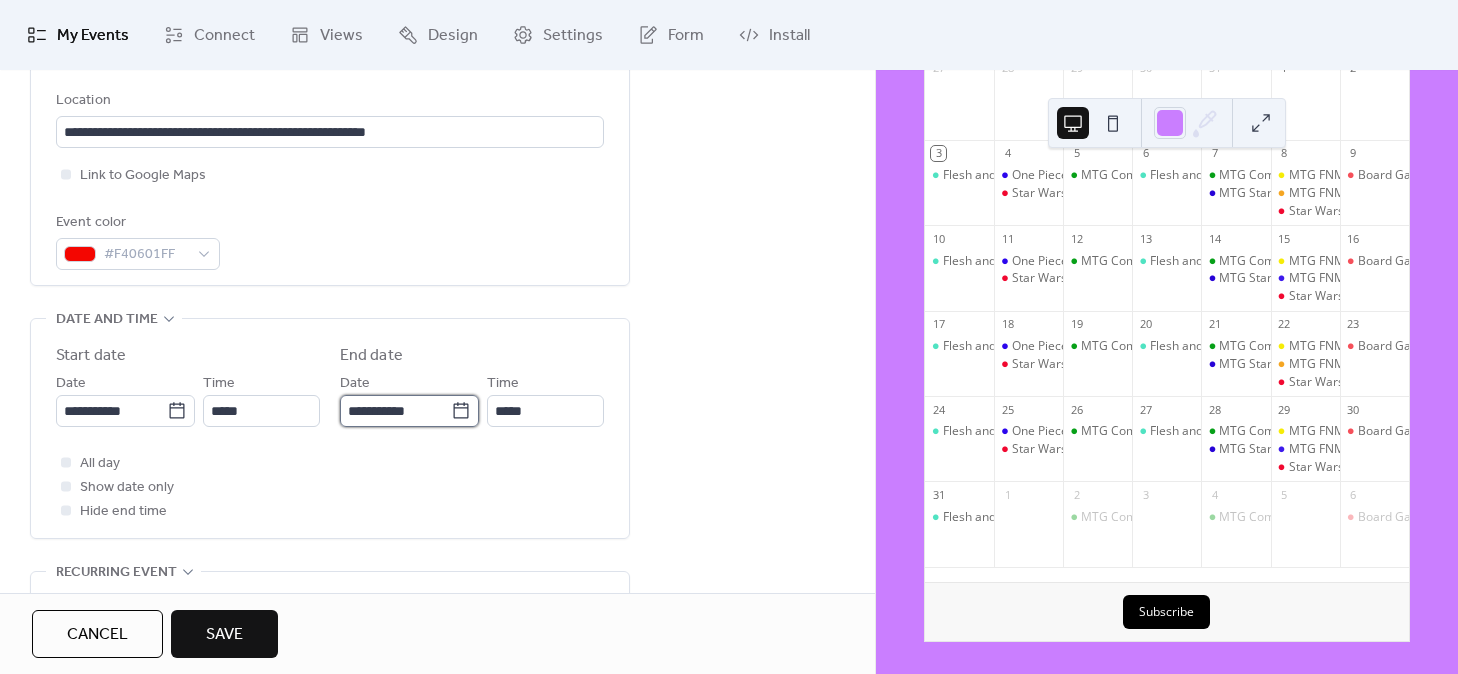 click on "**********" at bounding box center [395, 411] 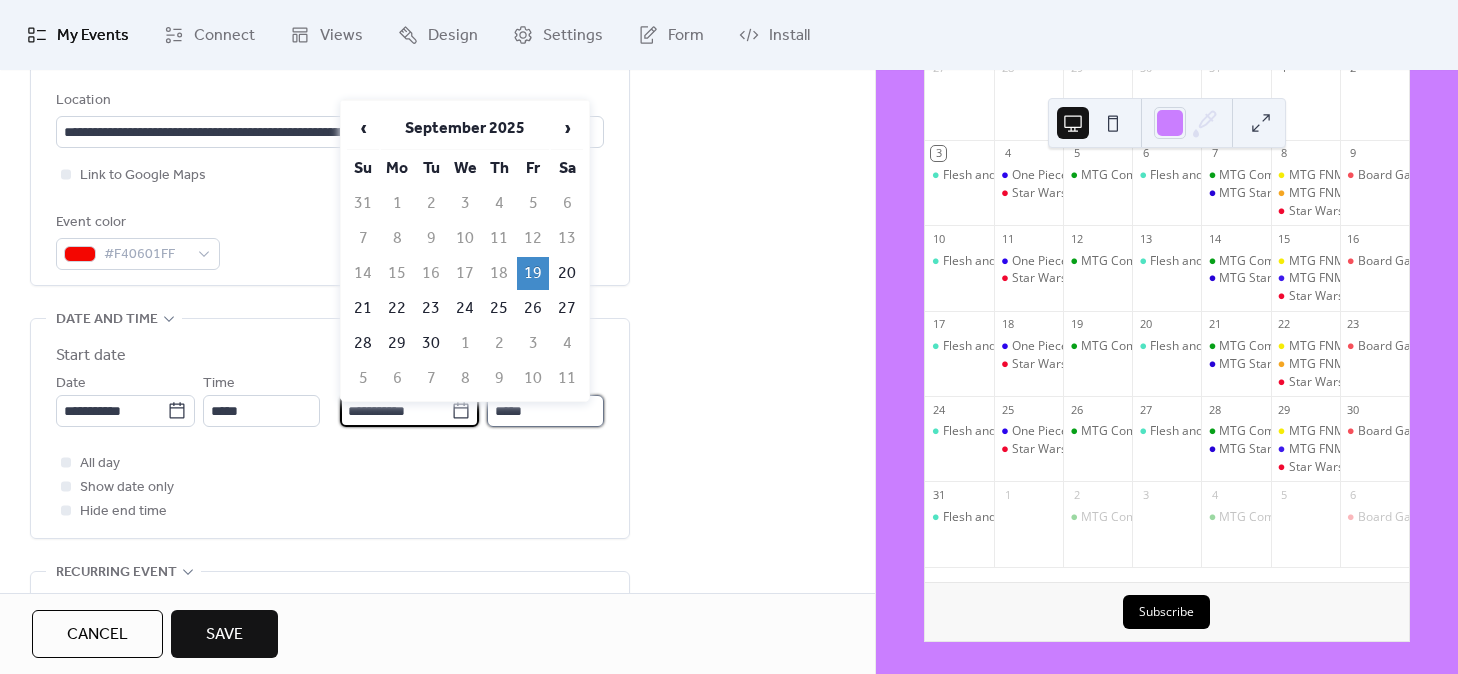 click on "*****" at bounding box center [545, 411] 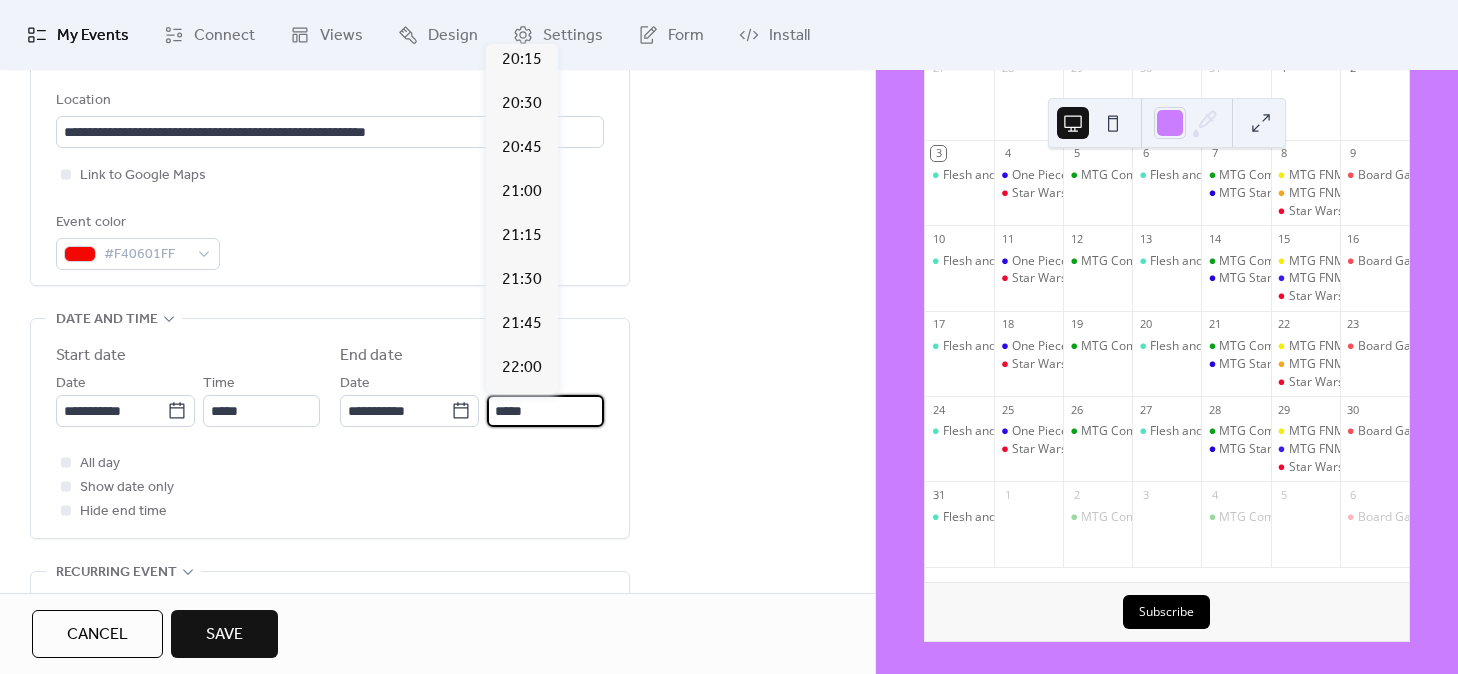scroll, scrollTop: 274, scrollLeft: 0, axis: vertical 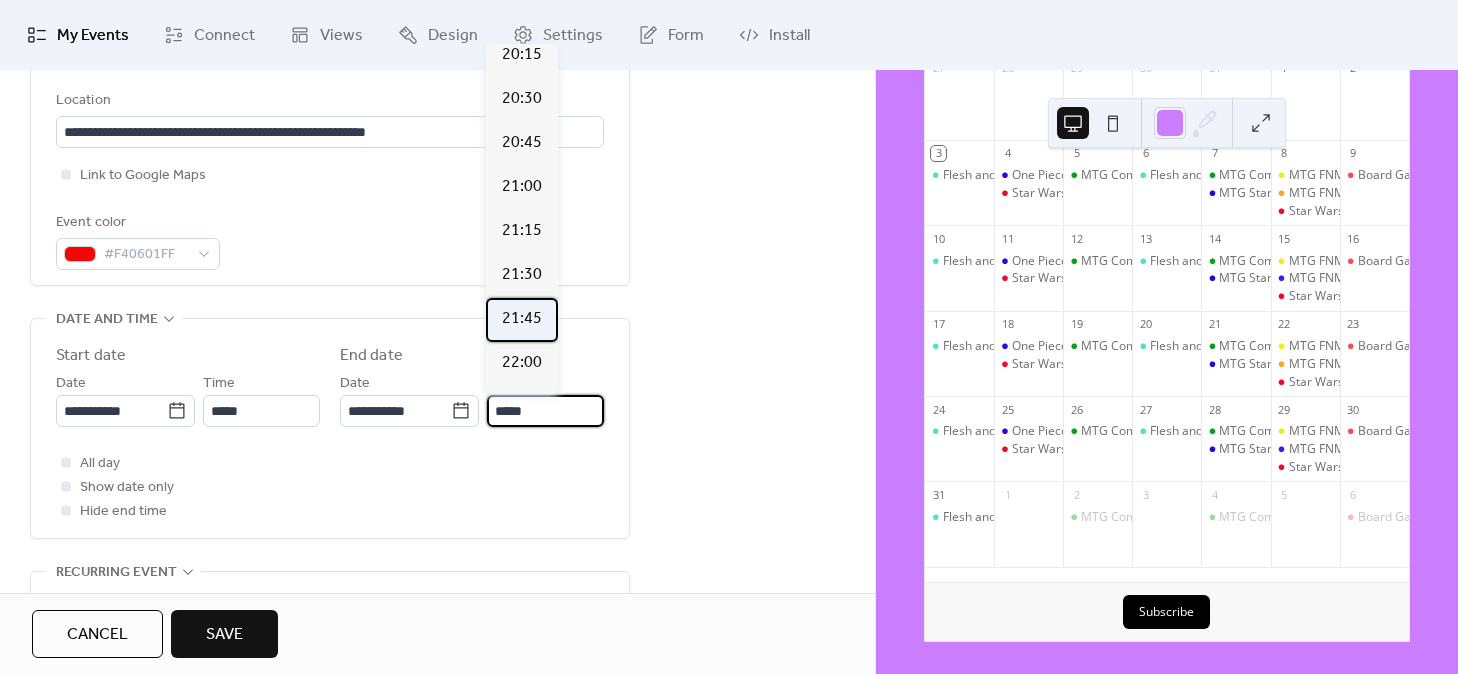 click on "21:45" at bounding box center (522, 319) 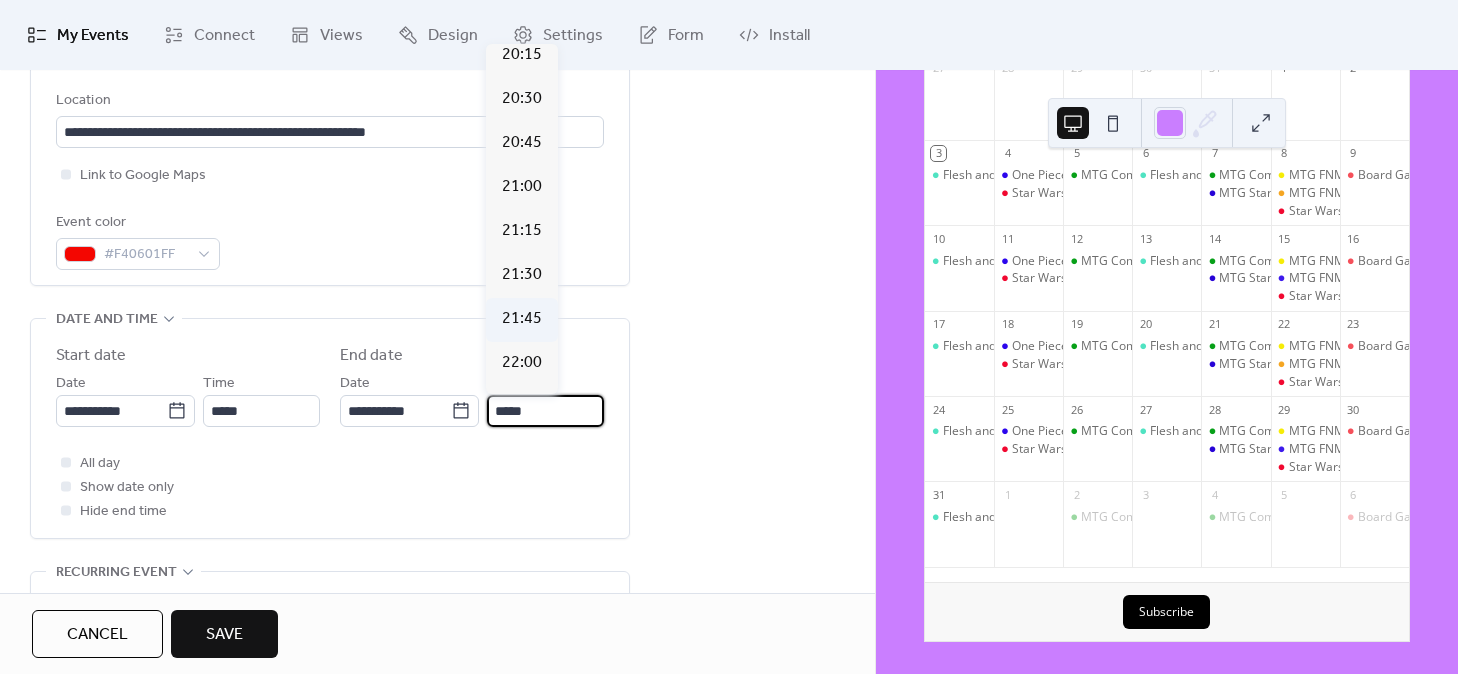 type on "*****" 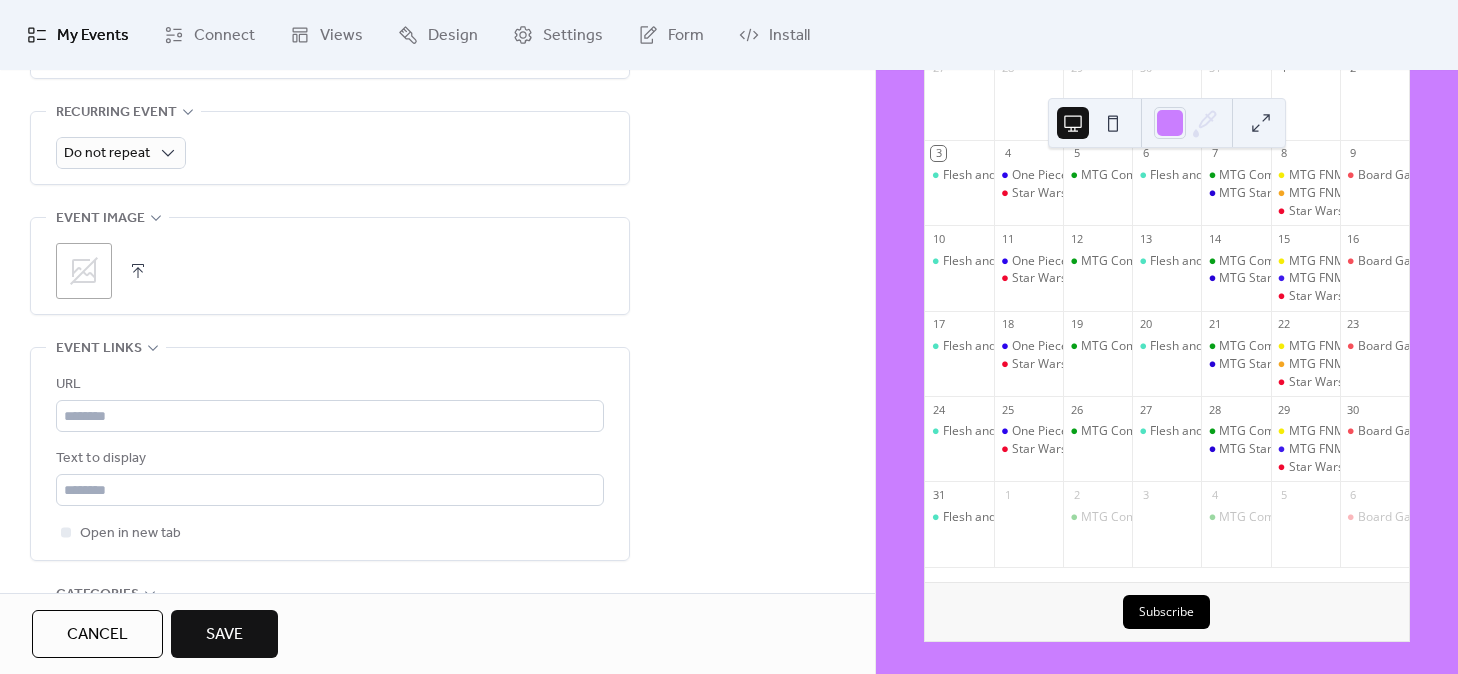 scroll, scrollTop: 920, scrollLeft: 0, axis: vertical 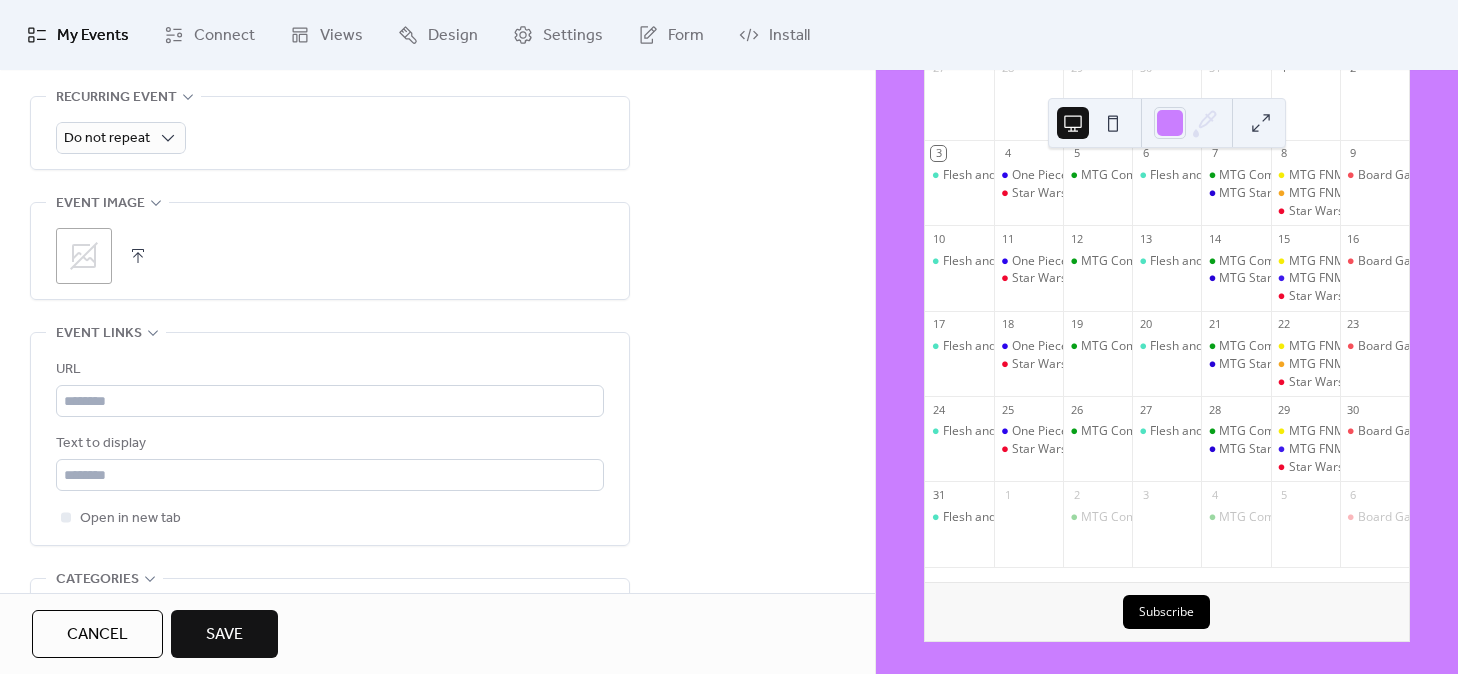 click at bounding box center (138, 256) 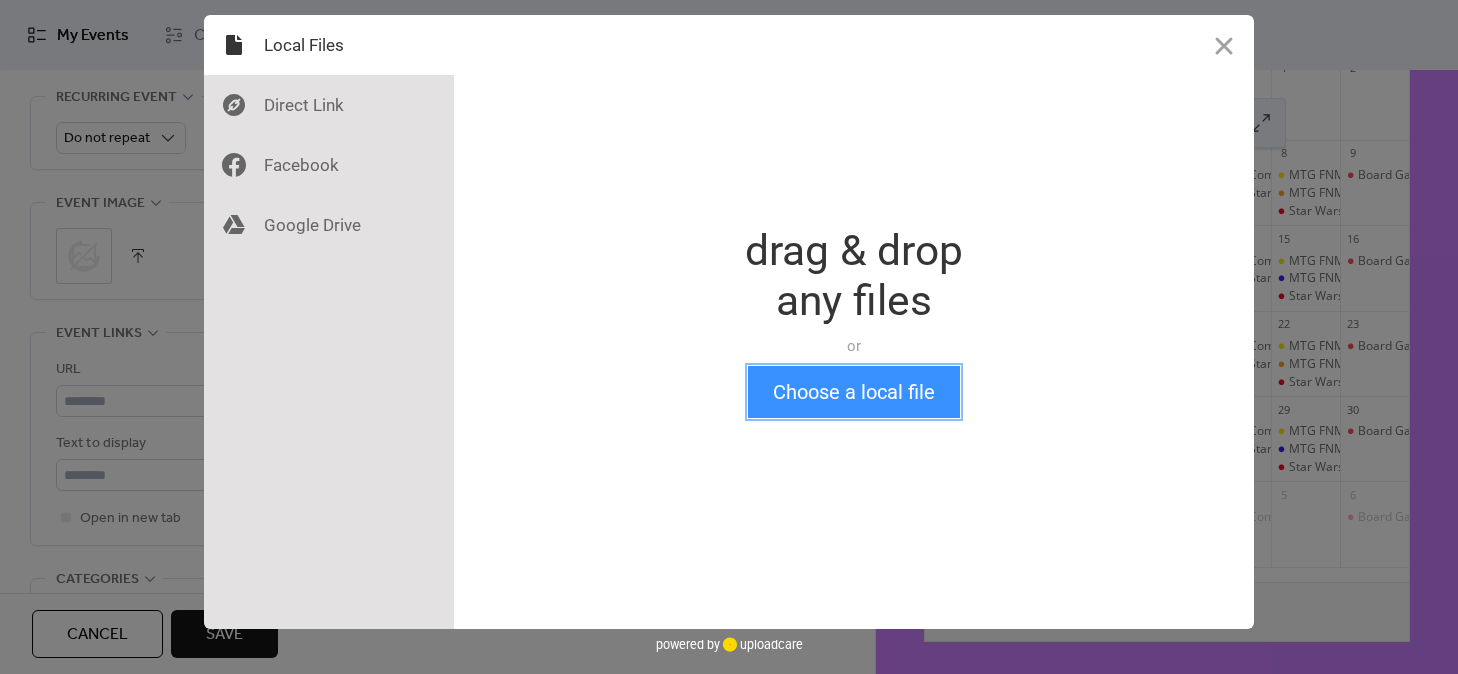 click on "Choose a local file" at bounding box center [854, 392] 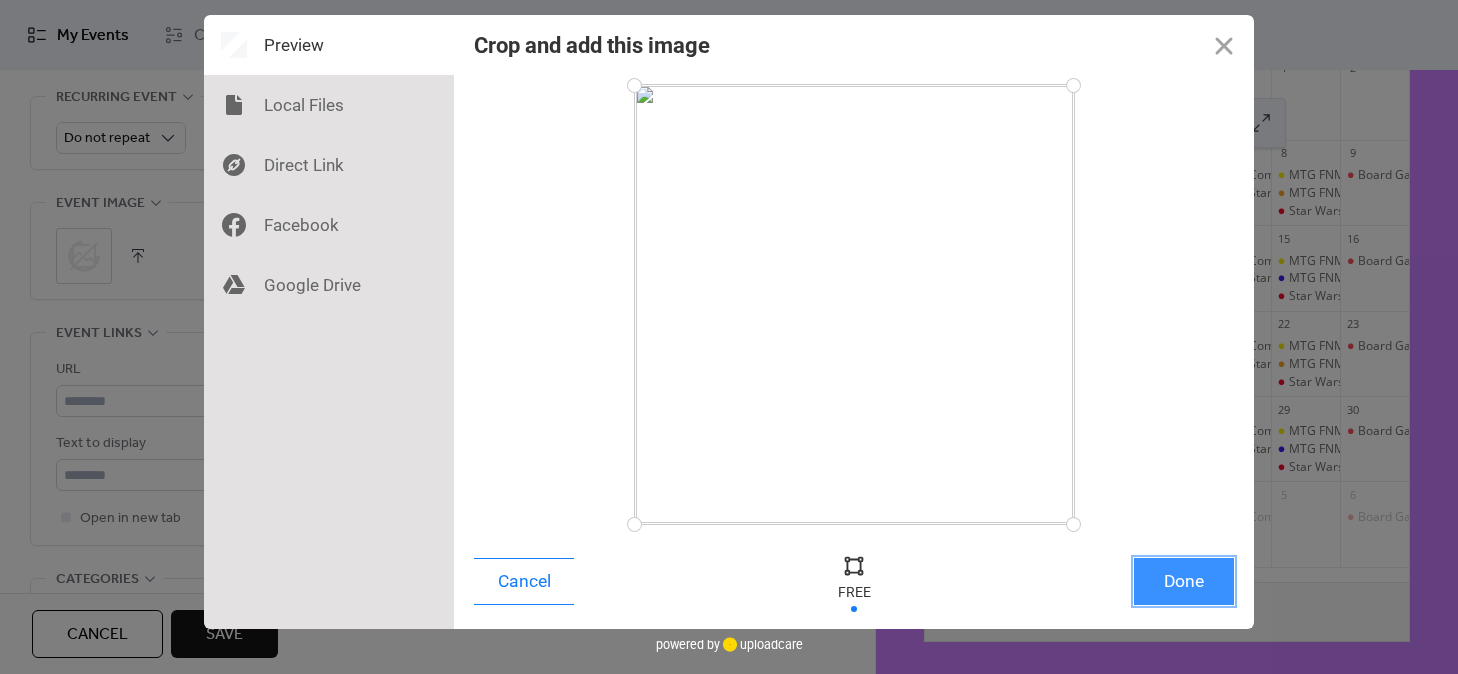click on "Done" at bounding box center [1184, 581] 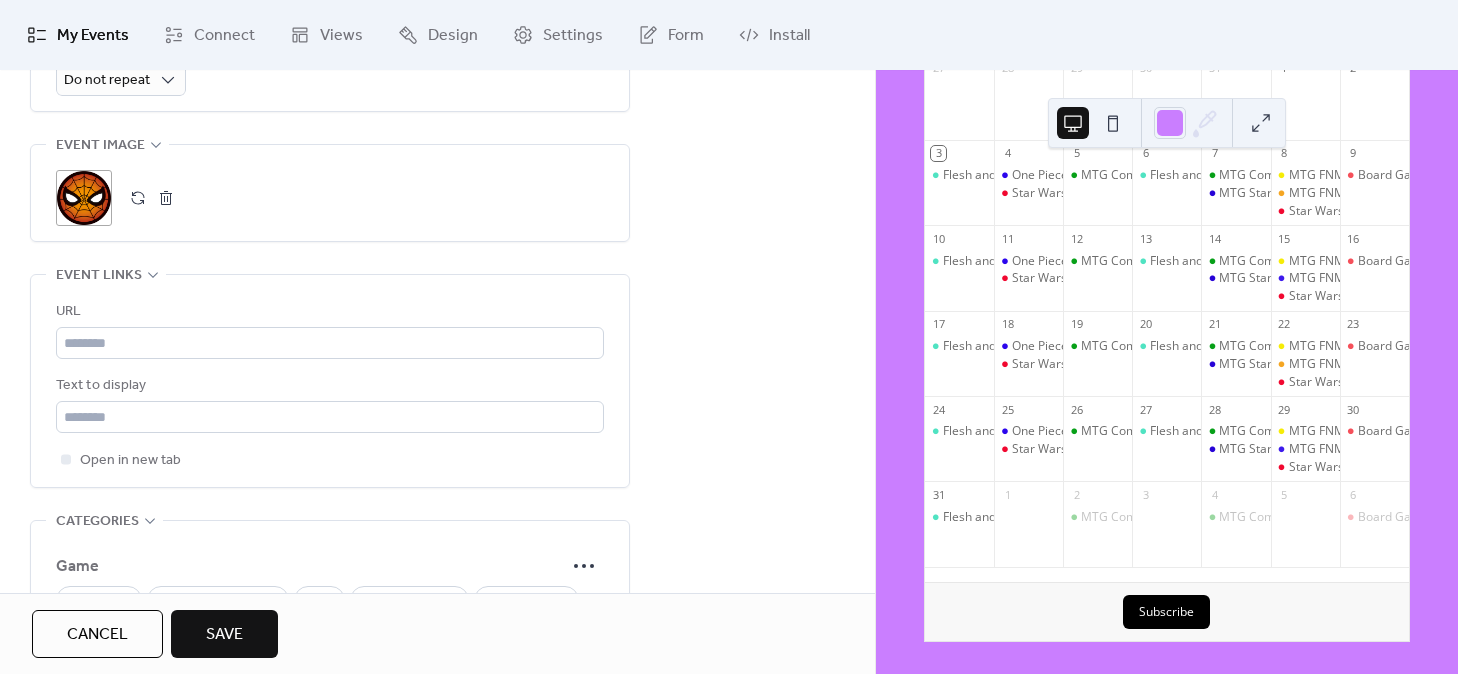 scroll, scrollTop: 1249, scrollLeft: 0, axis: vertical 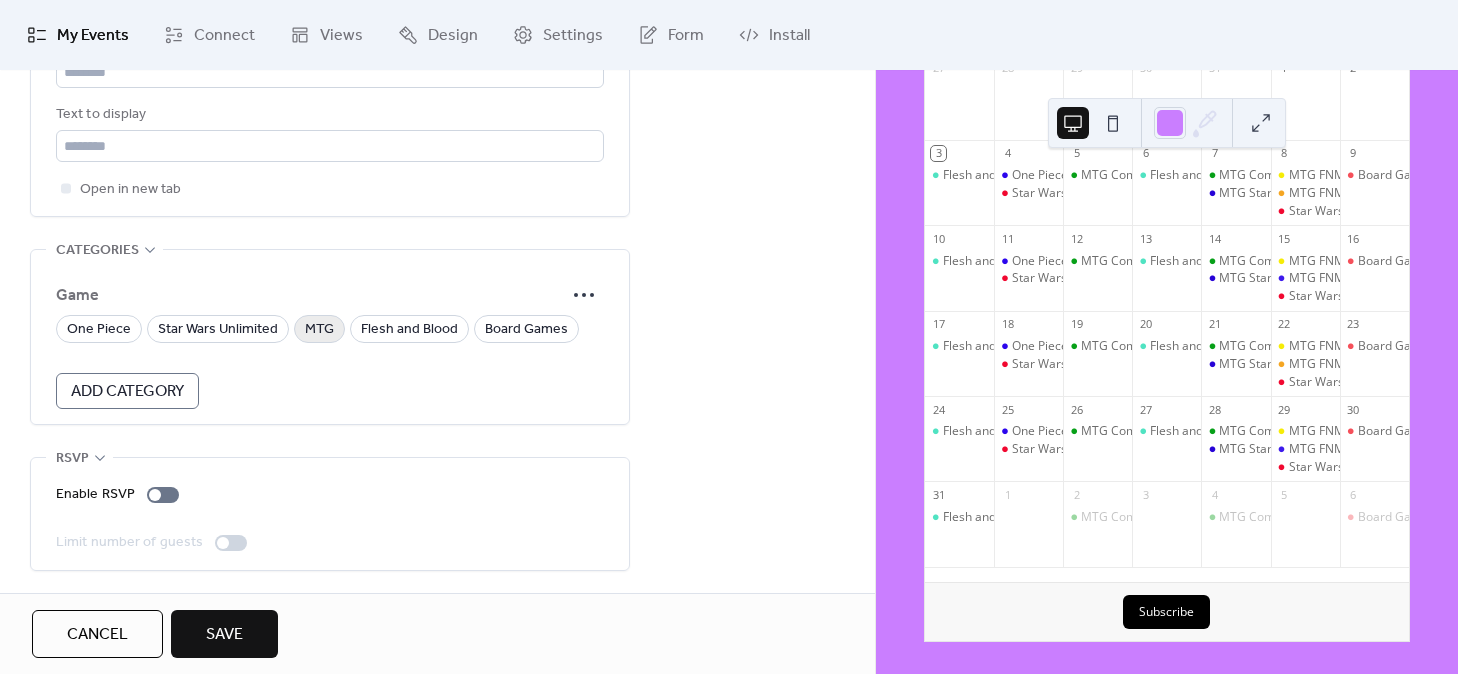 click on "MTG" at bounding box center [319, 330] 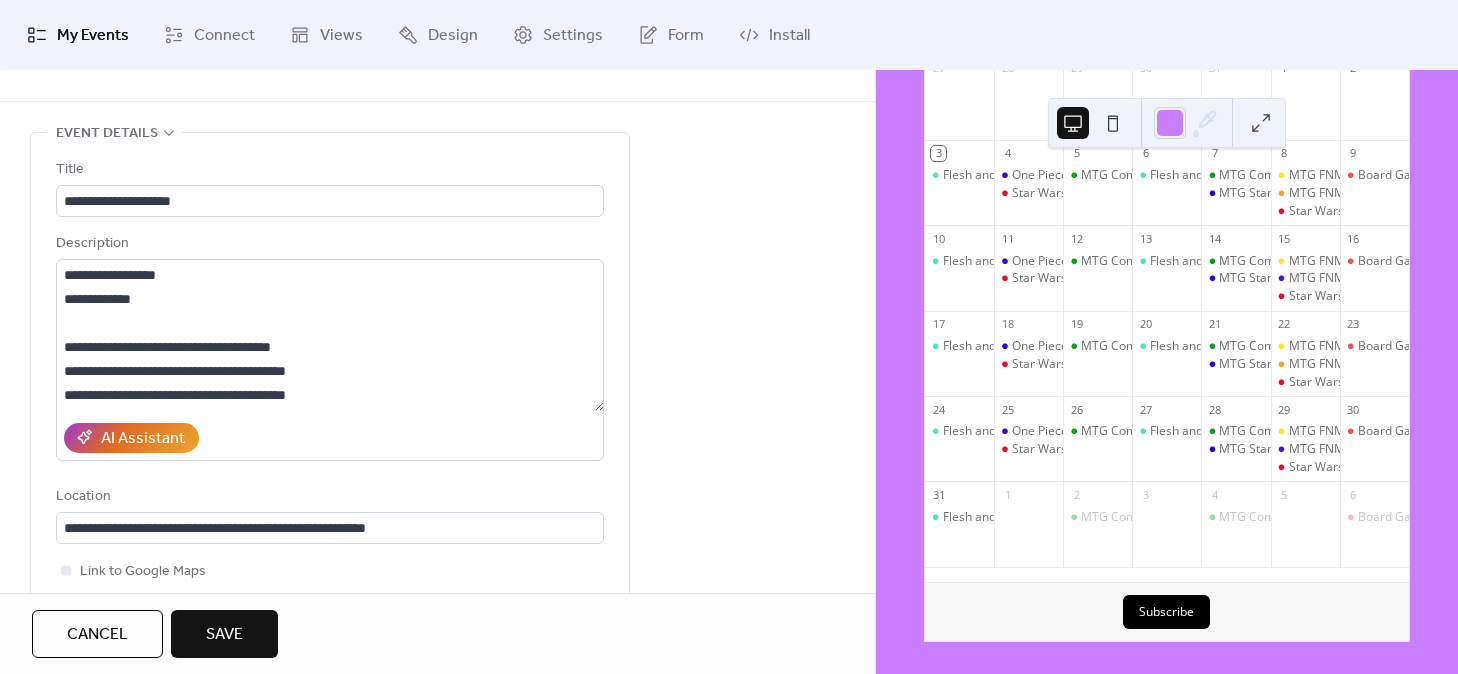 scroll, scrollTop: 0, scrollLeft: 0, axis: both 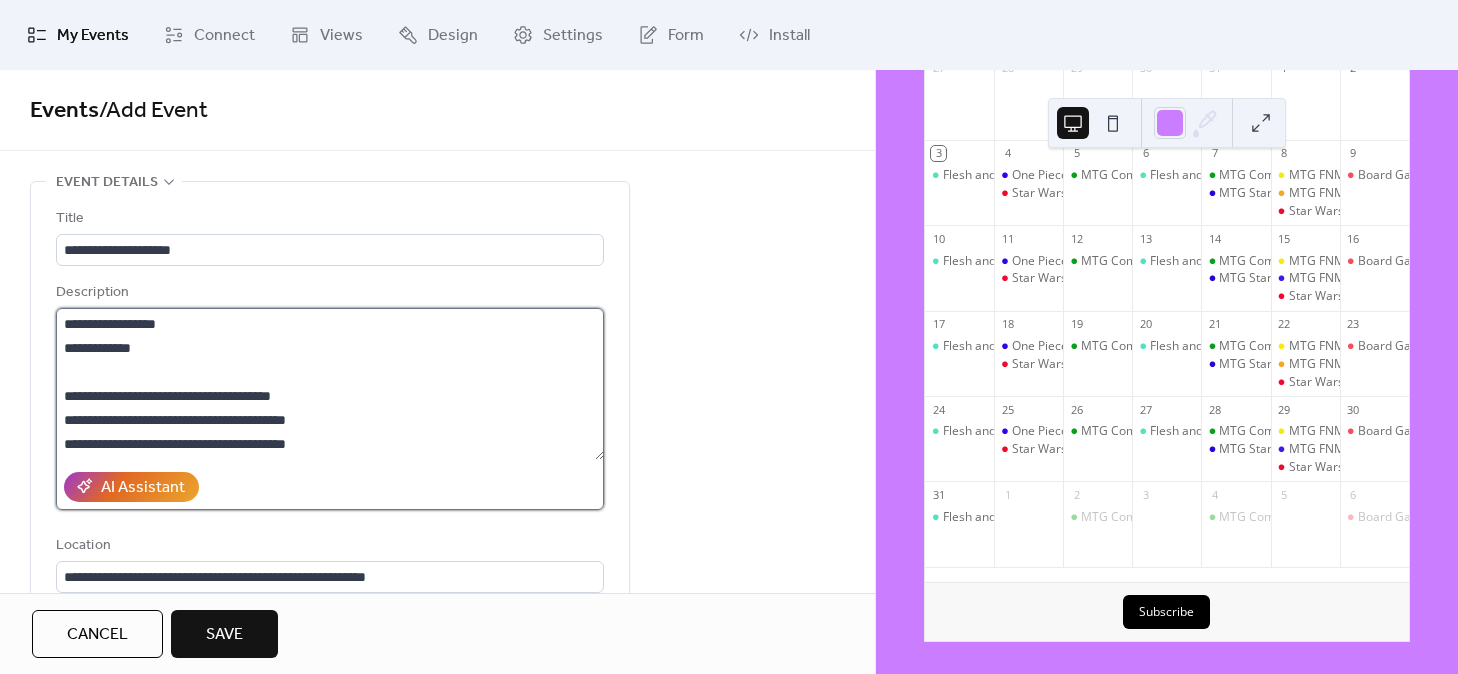 click on "**********" at bounding box center [330, 384] 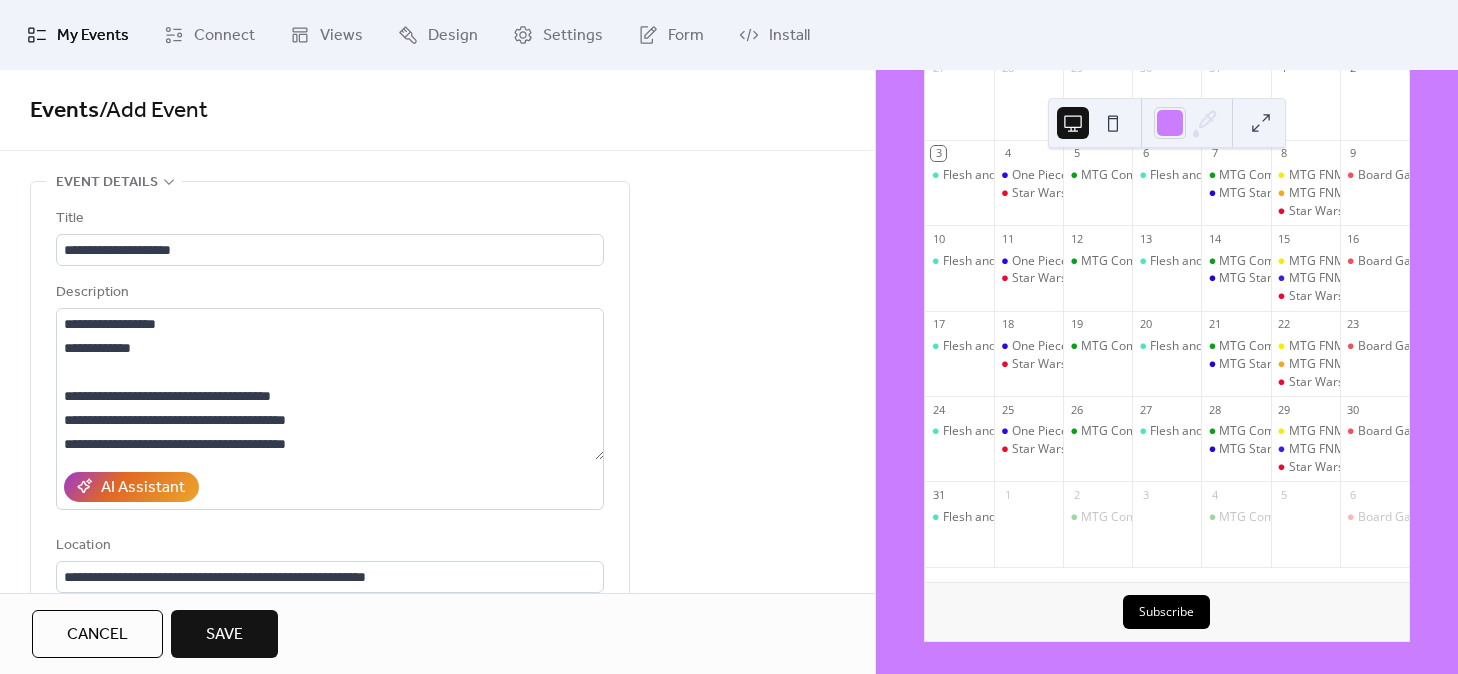 click on "**********" at bounding box center [437, 1011] 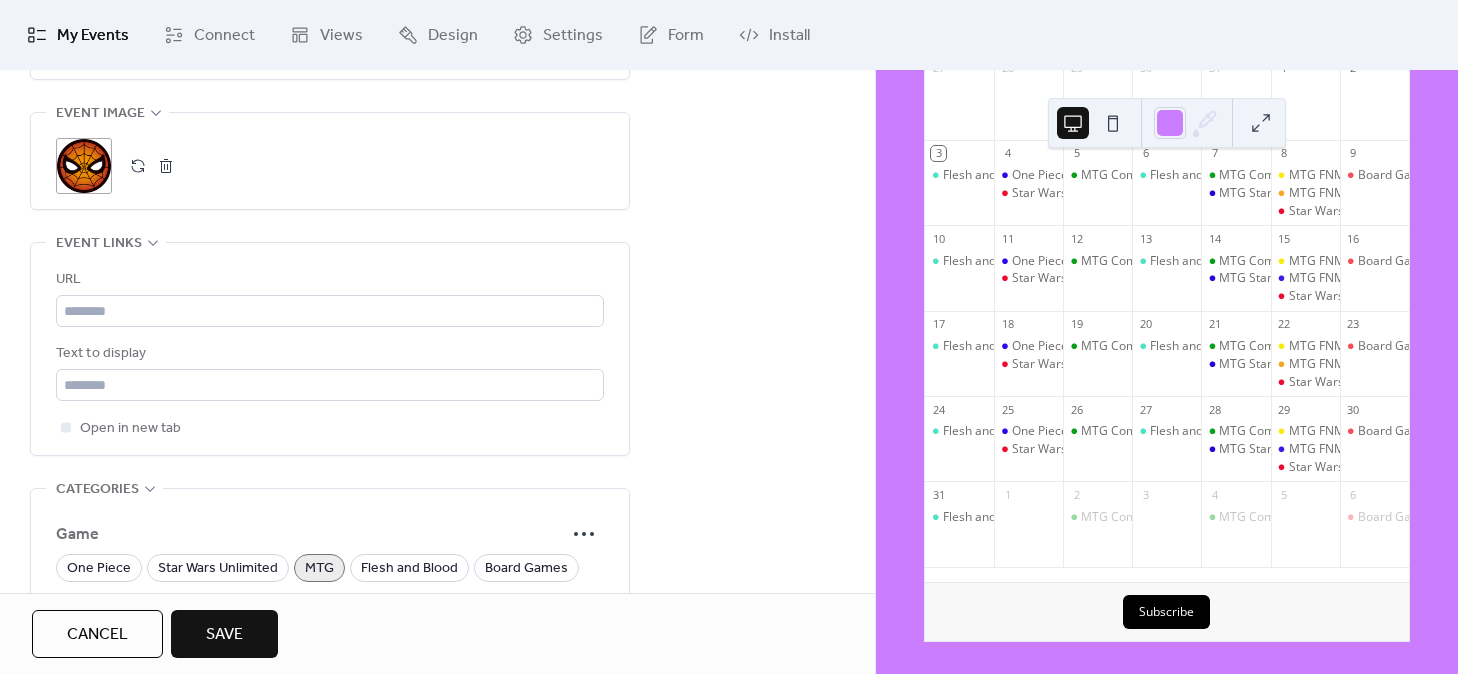 scroll, scrollTop: 1008, scrollLeft: 0, axis: vertical 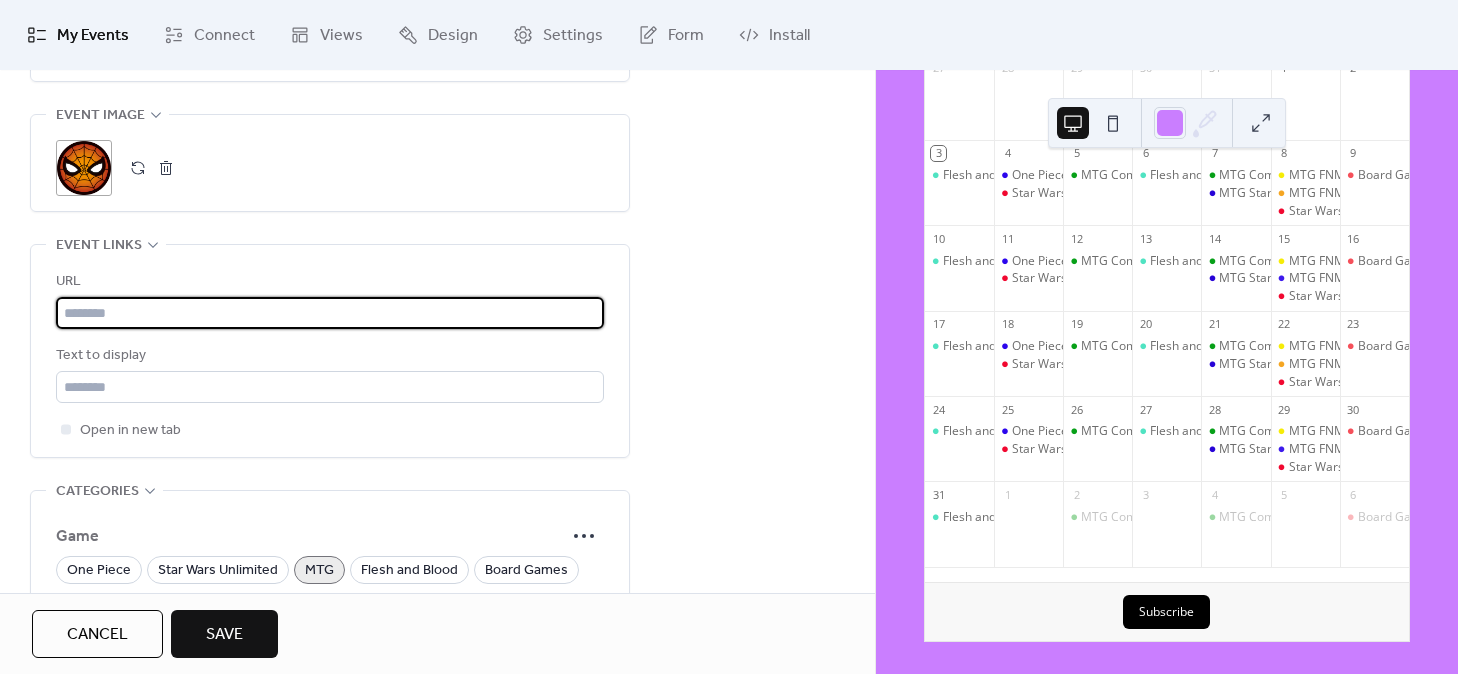 click at bounding box center [330, 313] 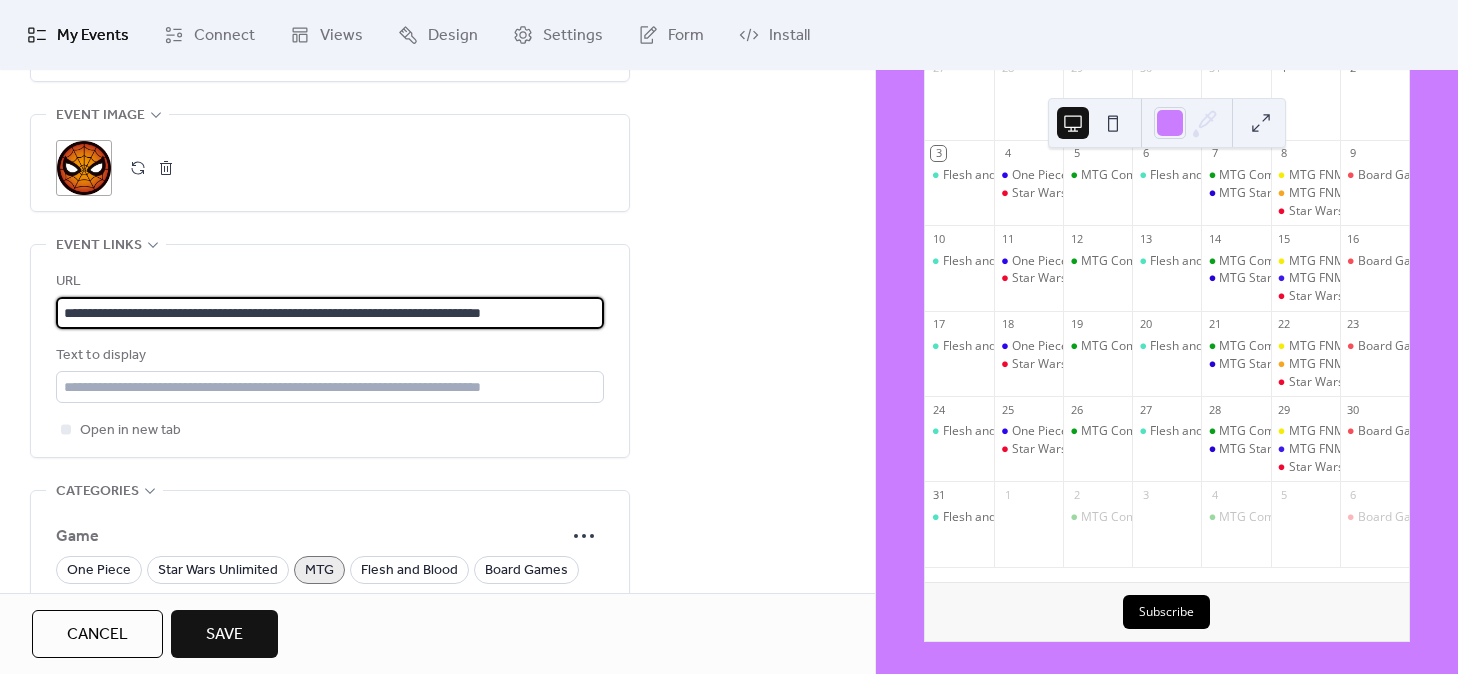 scroll, scrollTop: 0, scrollLeft: 12, axis: horizontal 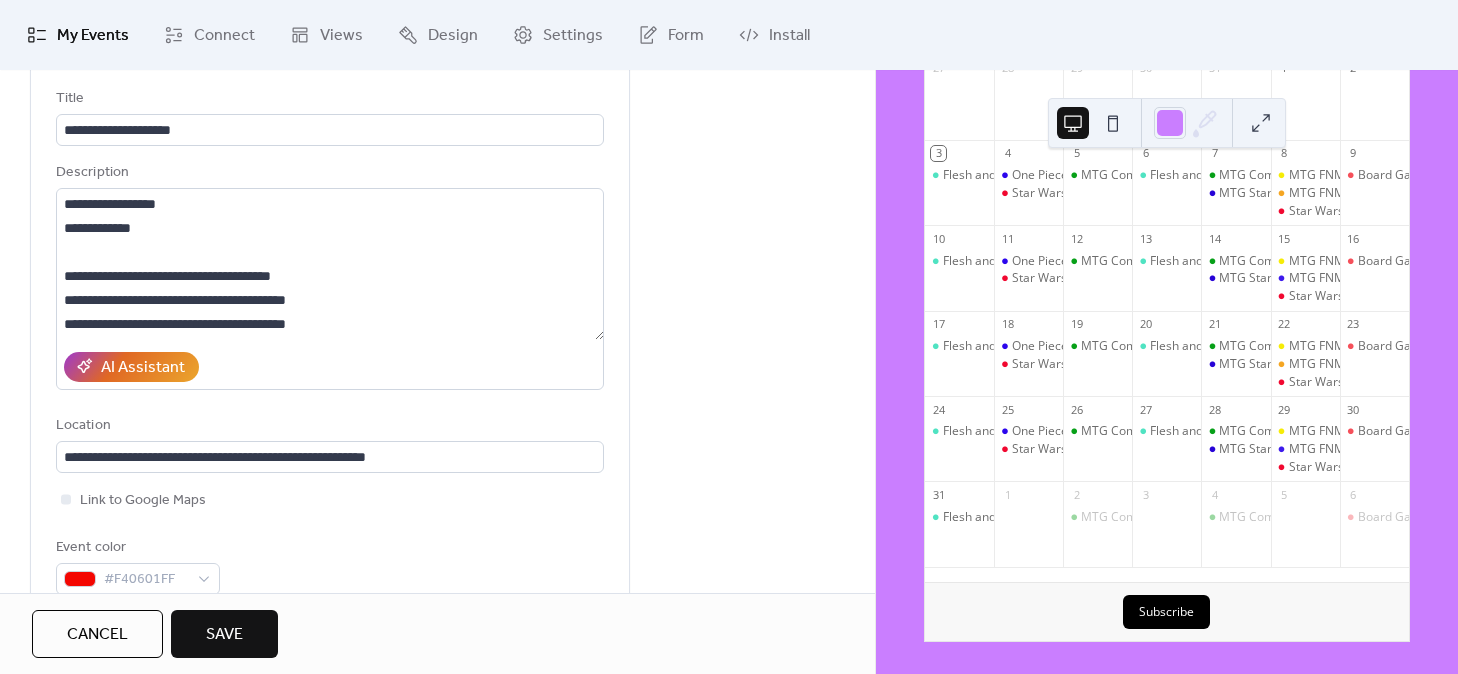 type on "**********" 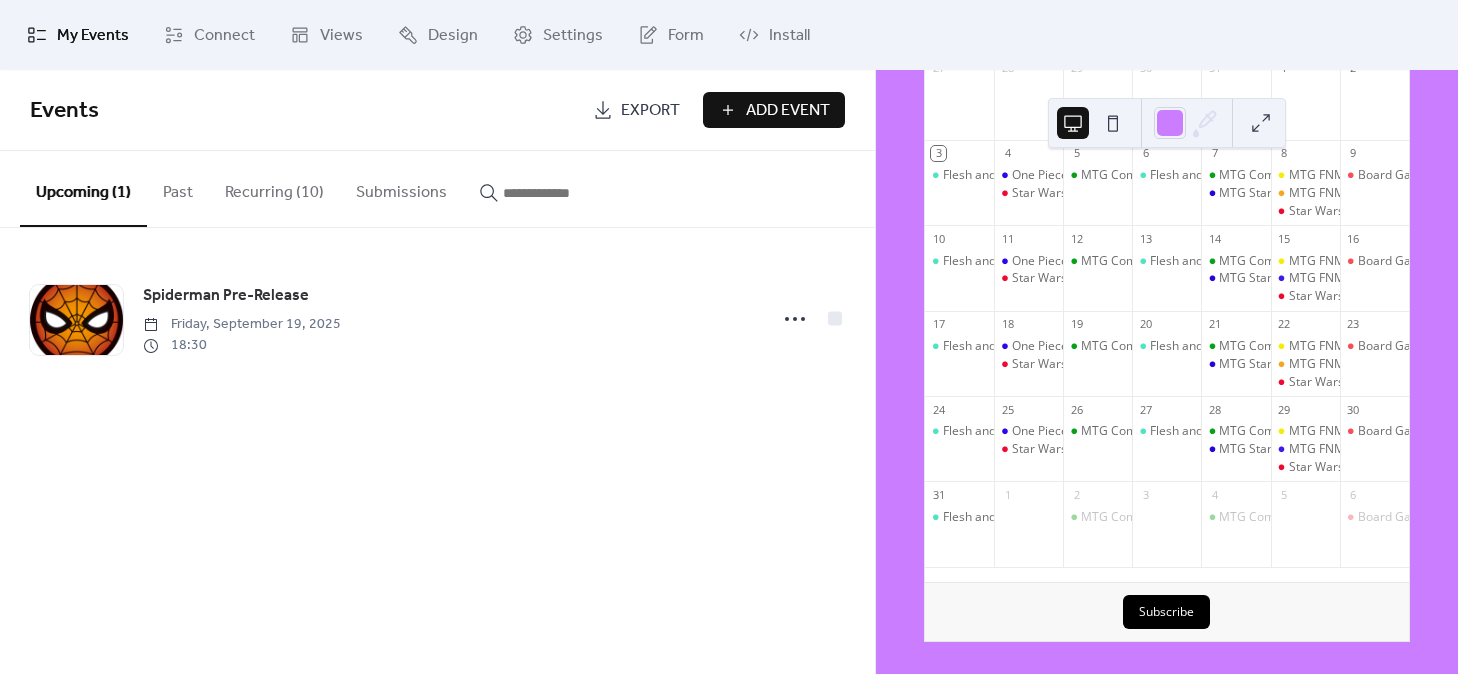 scroll, scrollTop: 0, scrollLeft: 0, axis: both 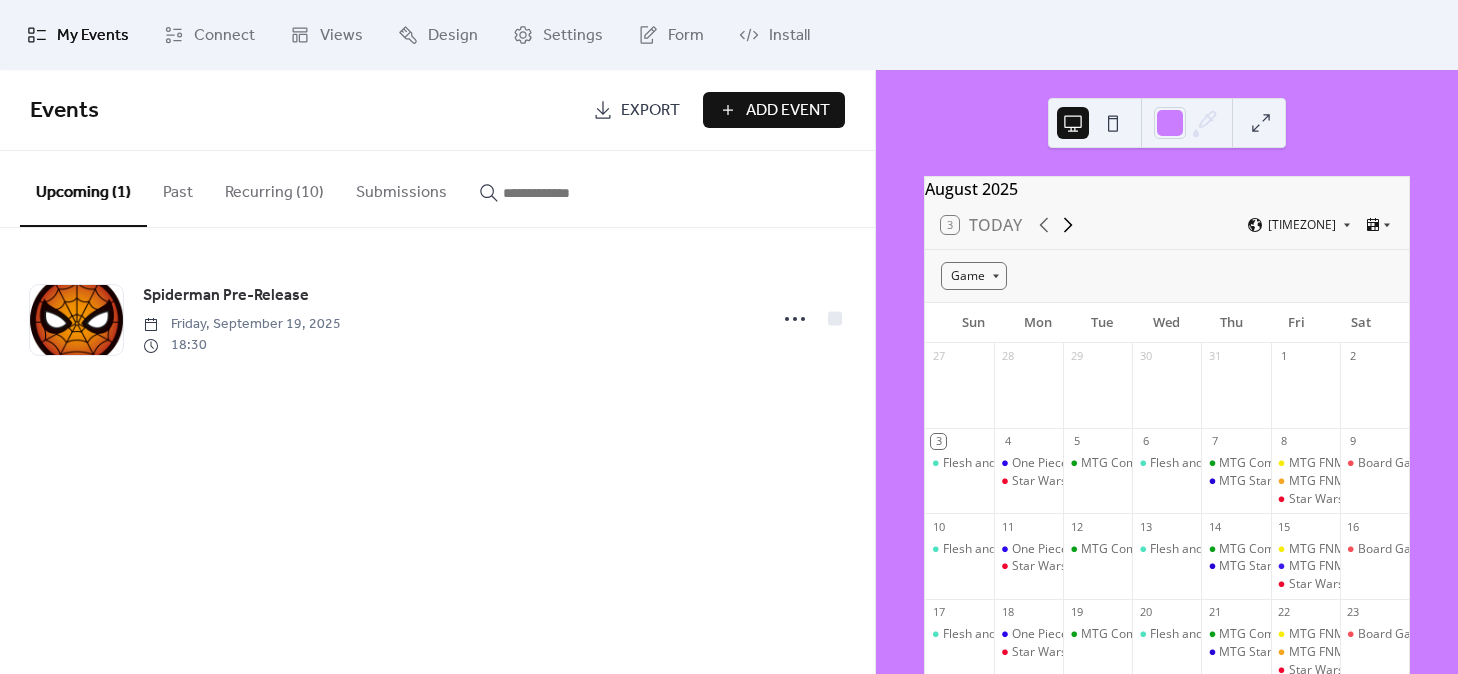 click 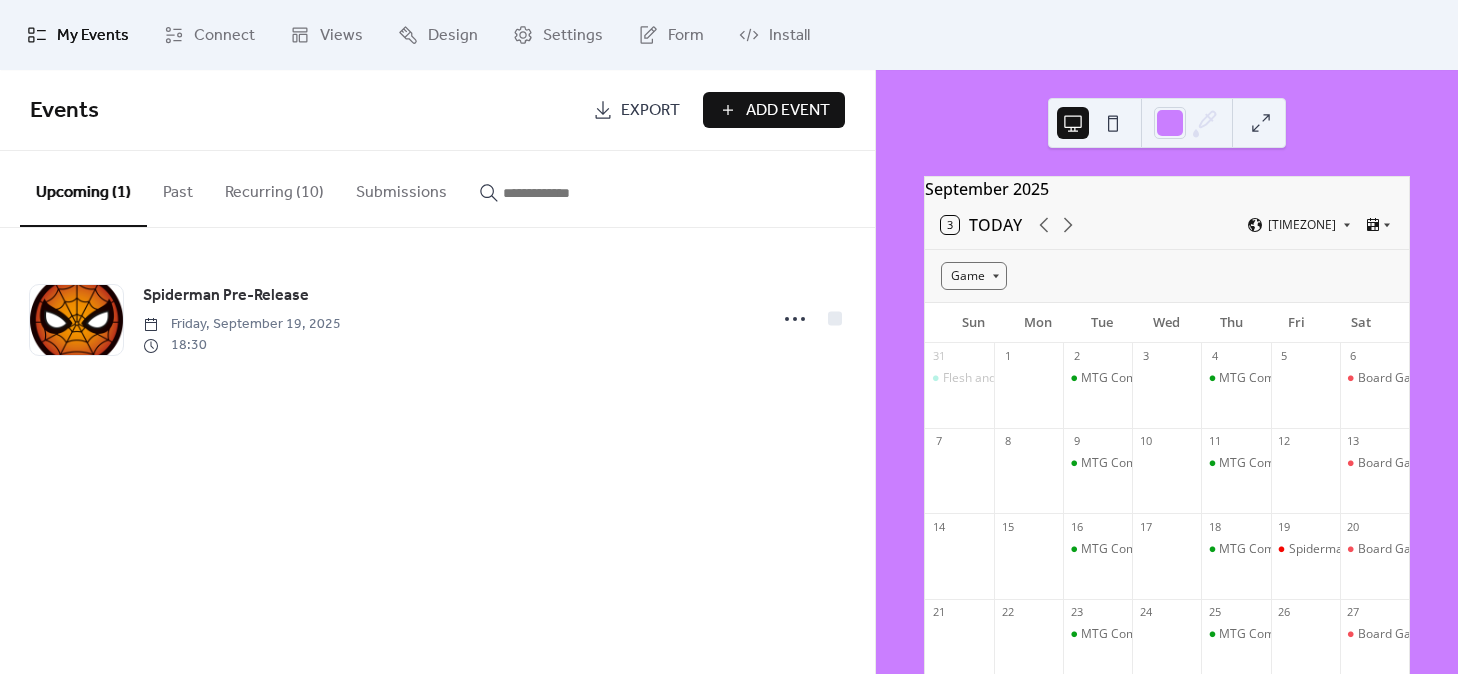 click on "Add Event" at bounding box center (788, 111) 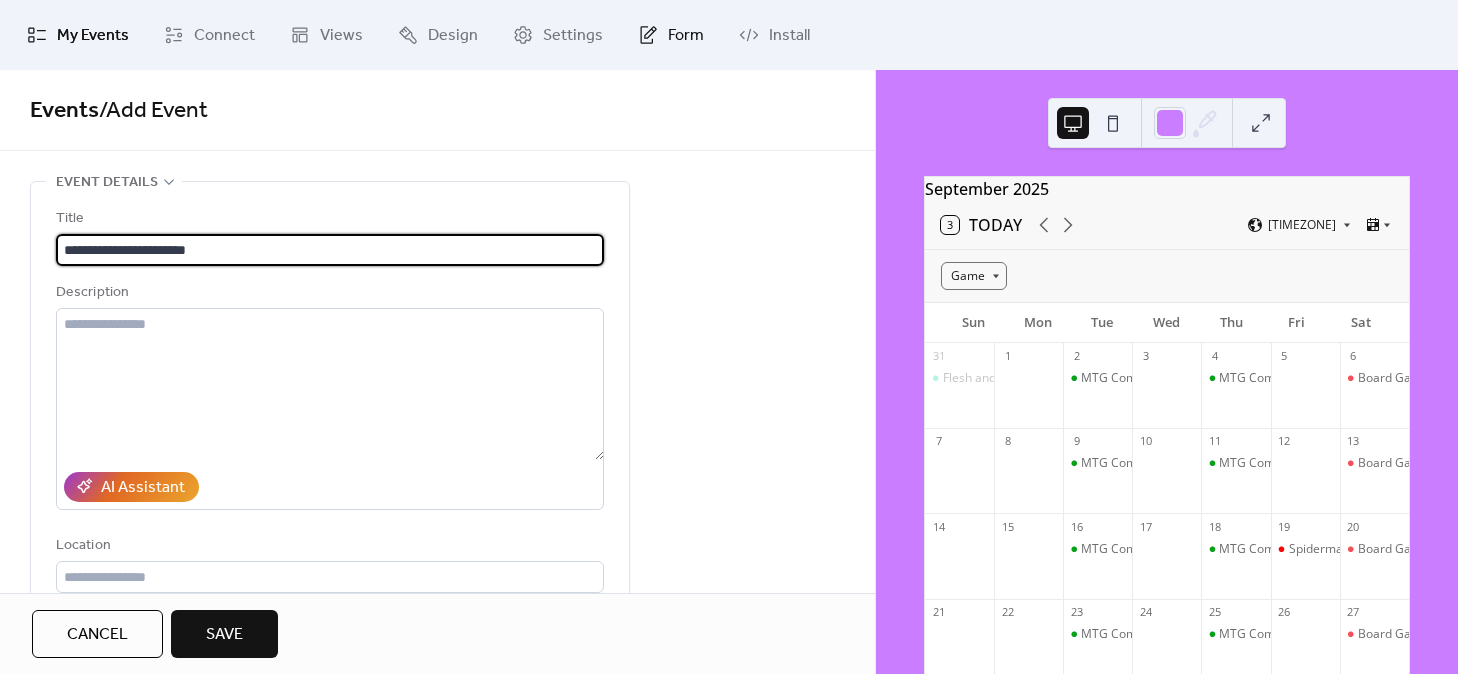 type on "**********" 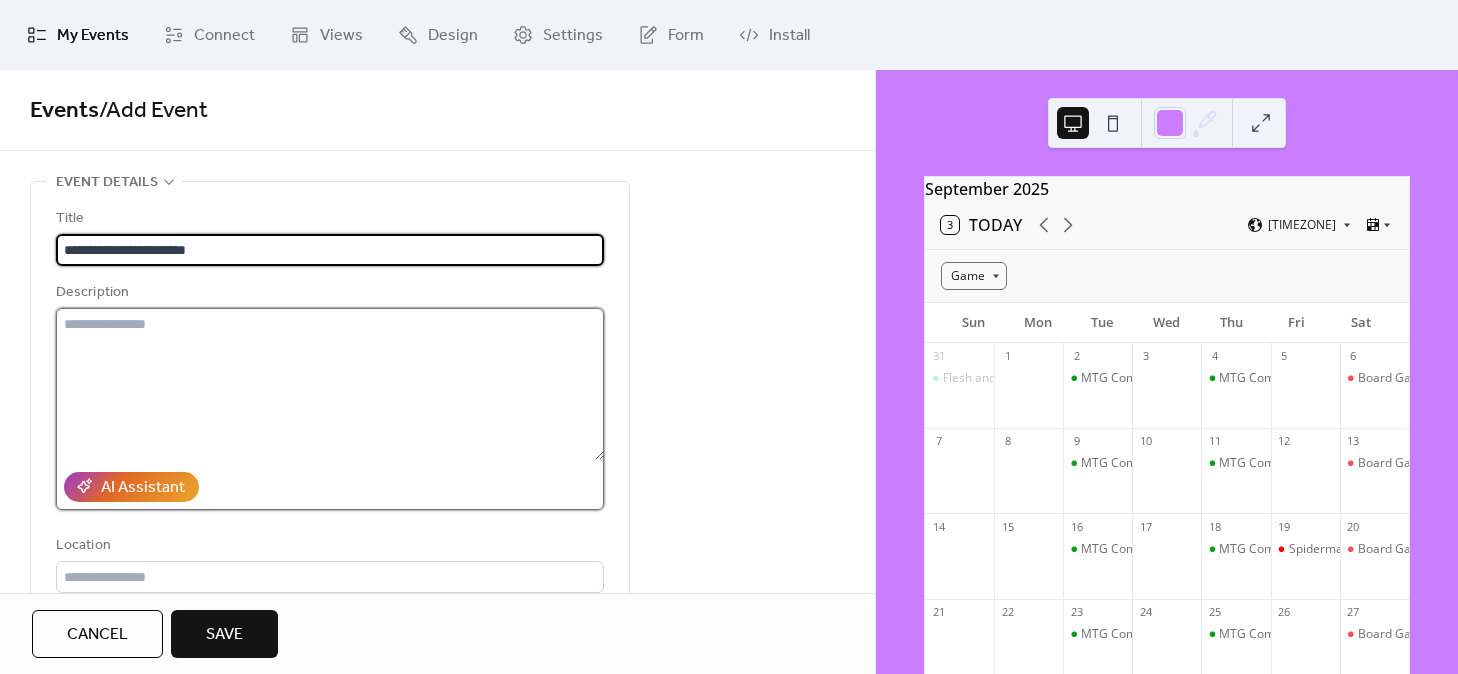 click at bounding box center [330, 384] 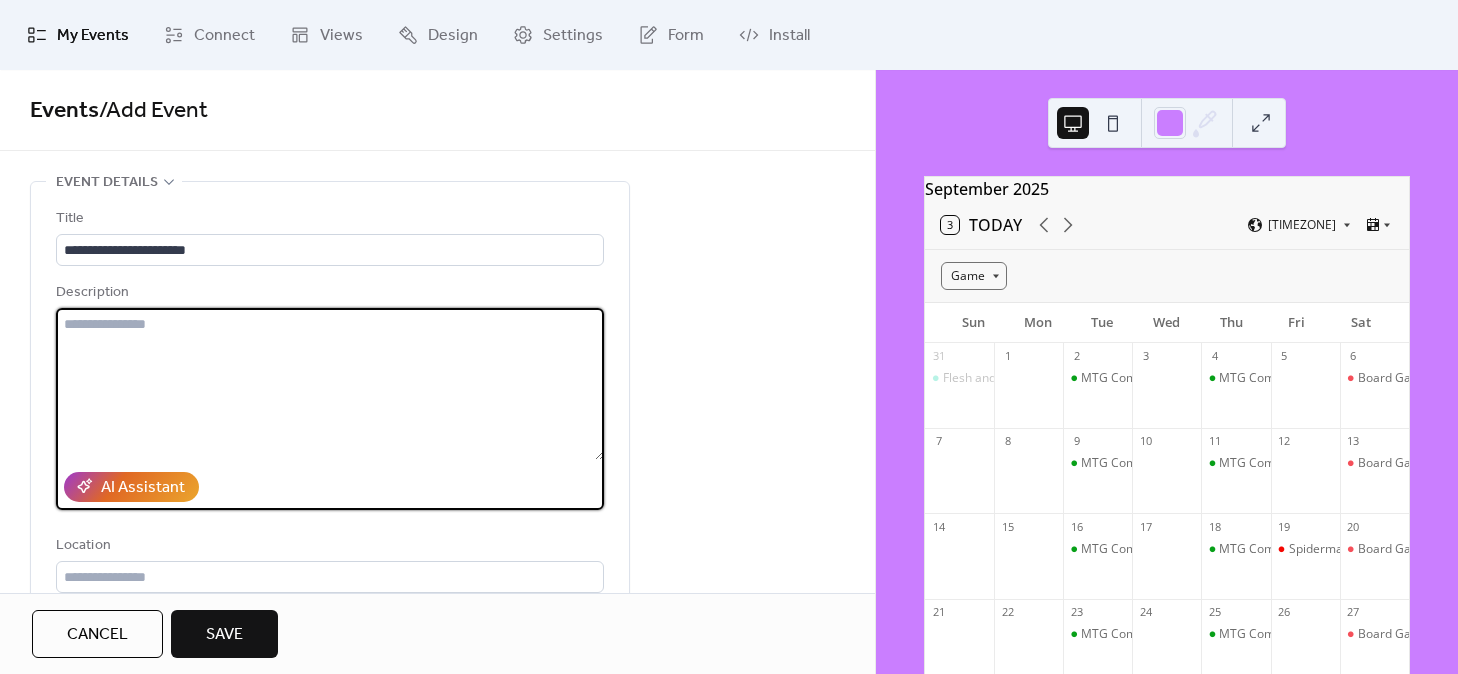 paste on "**********" 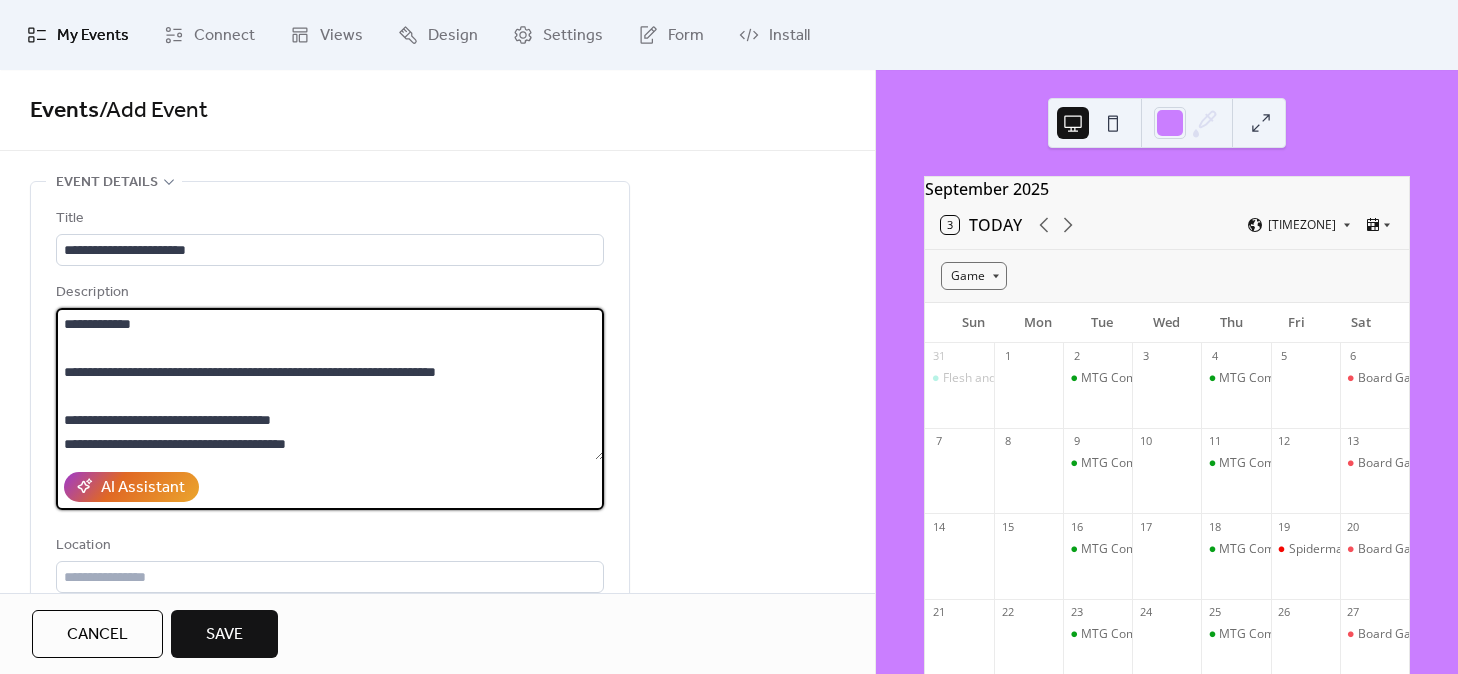 scroll, scrollTop: 0, scrollLeft: 0, axis: both 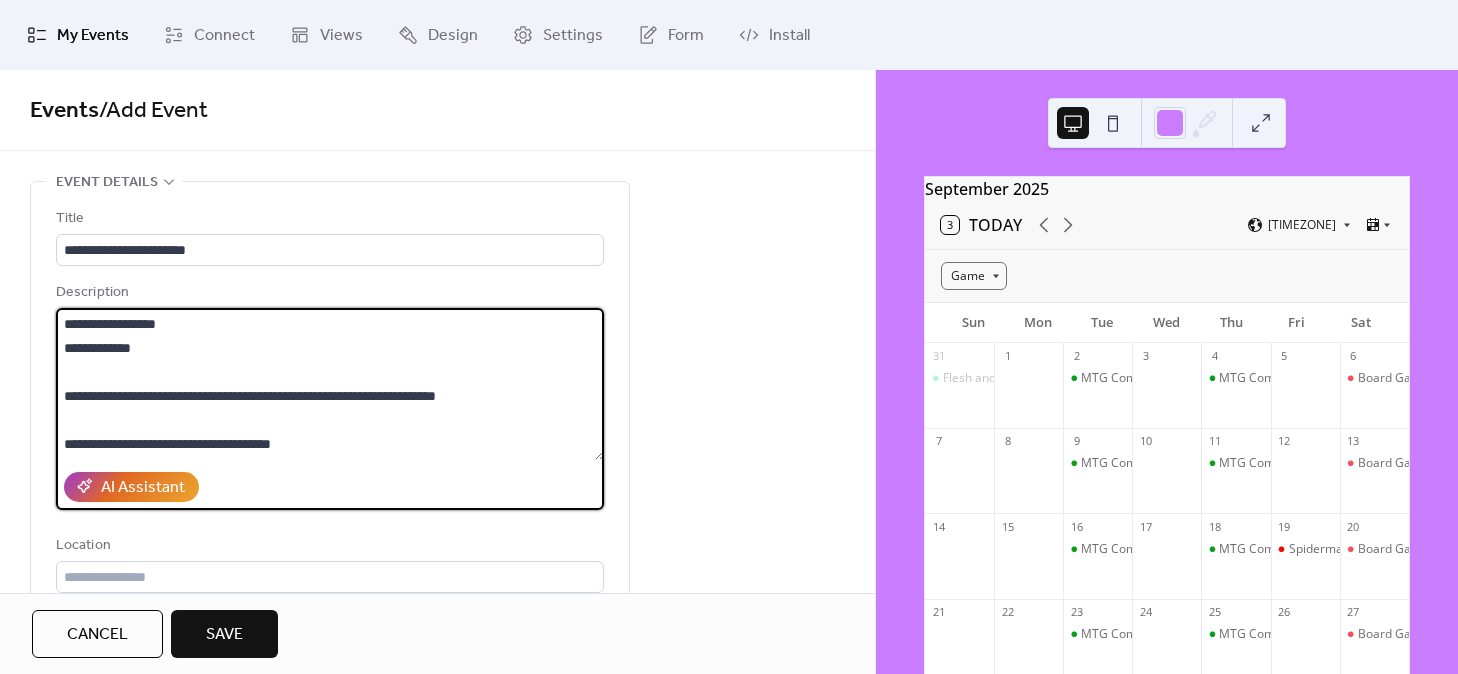drag, startPoint x: 191, startPoint y: 323, endPoint x: 129, endPoint y: 319, distance: 62.1289 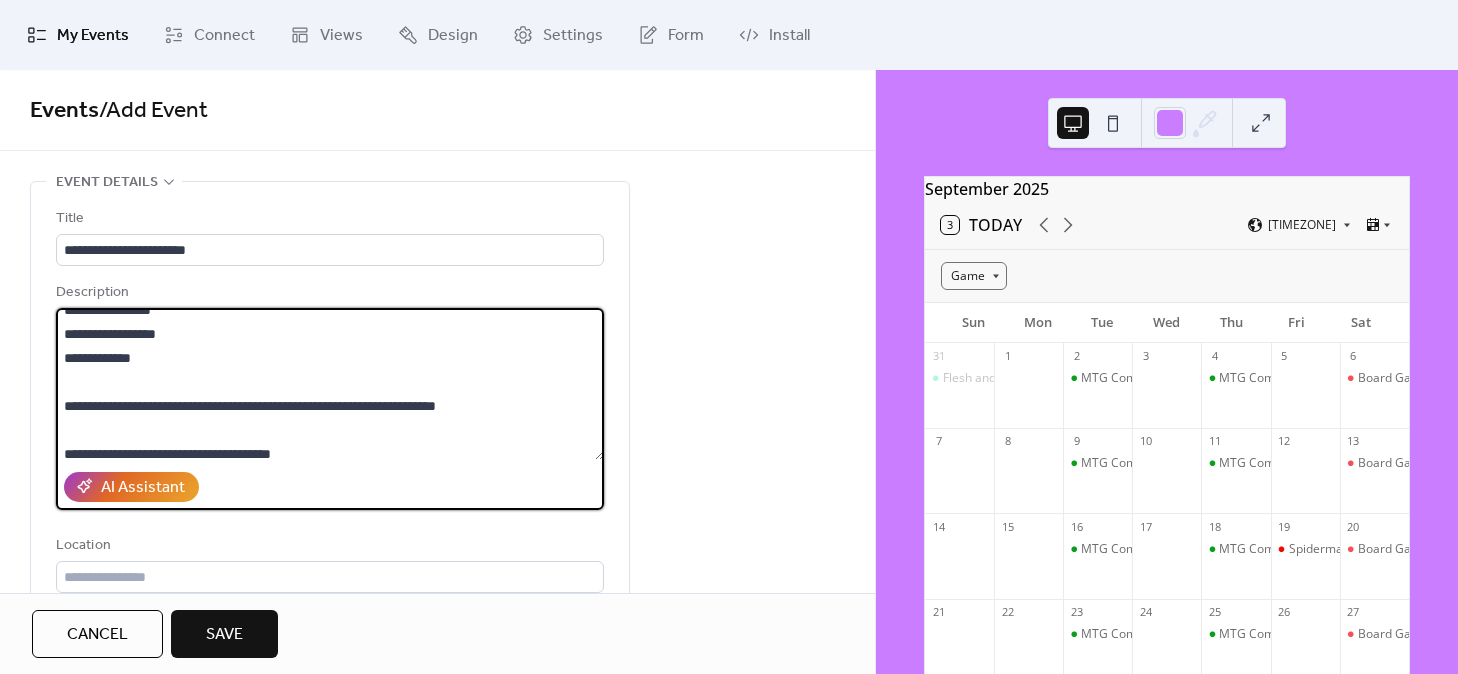 scroll, scrollTop: 13, scrollLeft: 0, axis: vertical 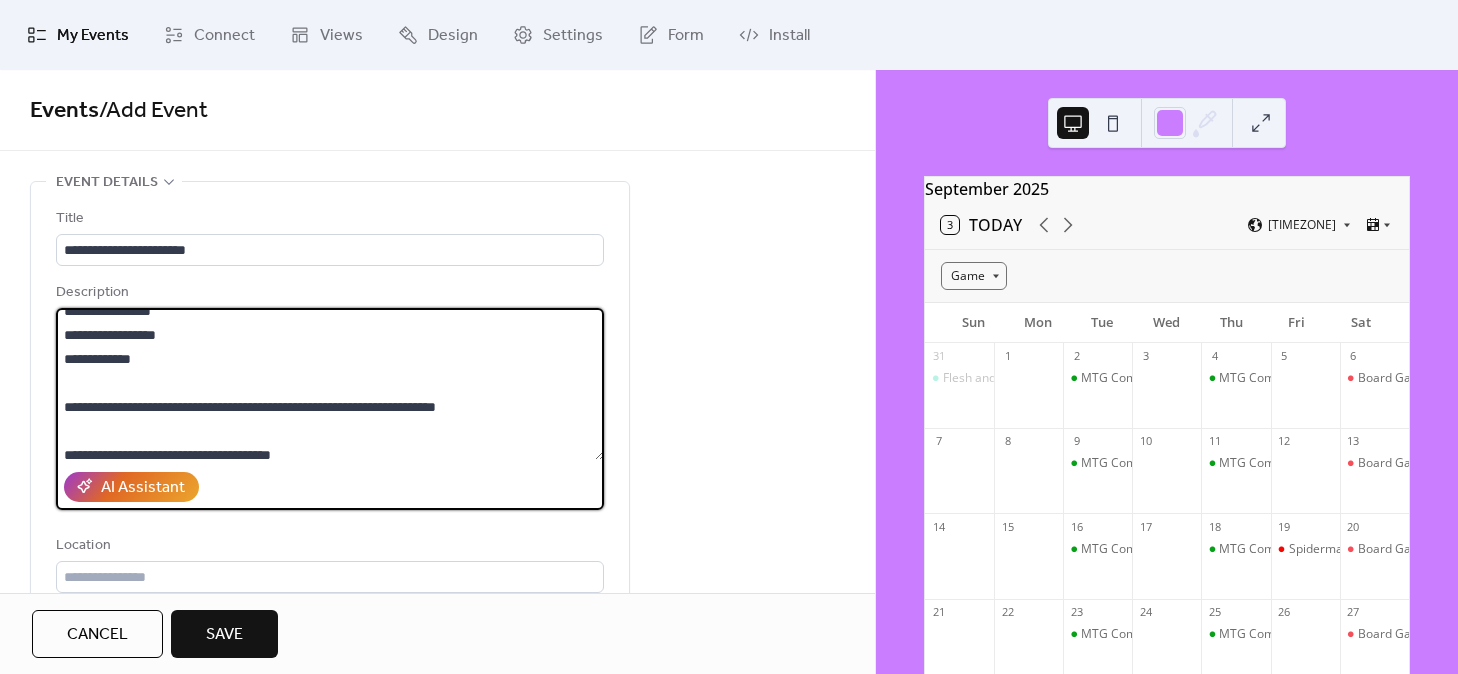 drag, startPoint x: 491, startPoint y: 424, endPoint x: 59, endPoint y: 386, distance: 433.6681 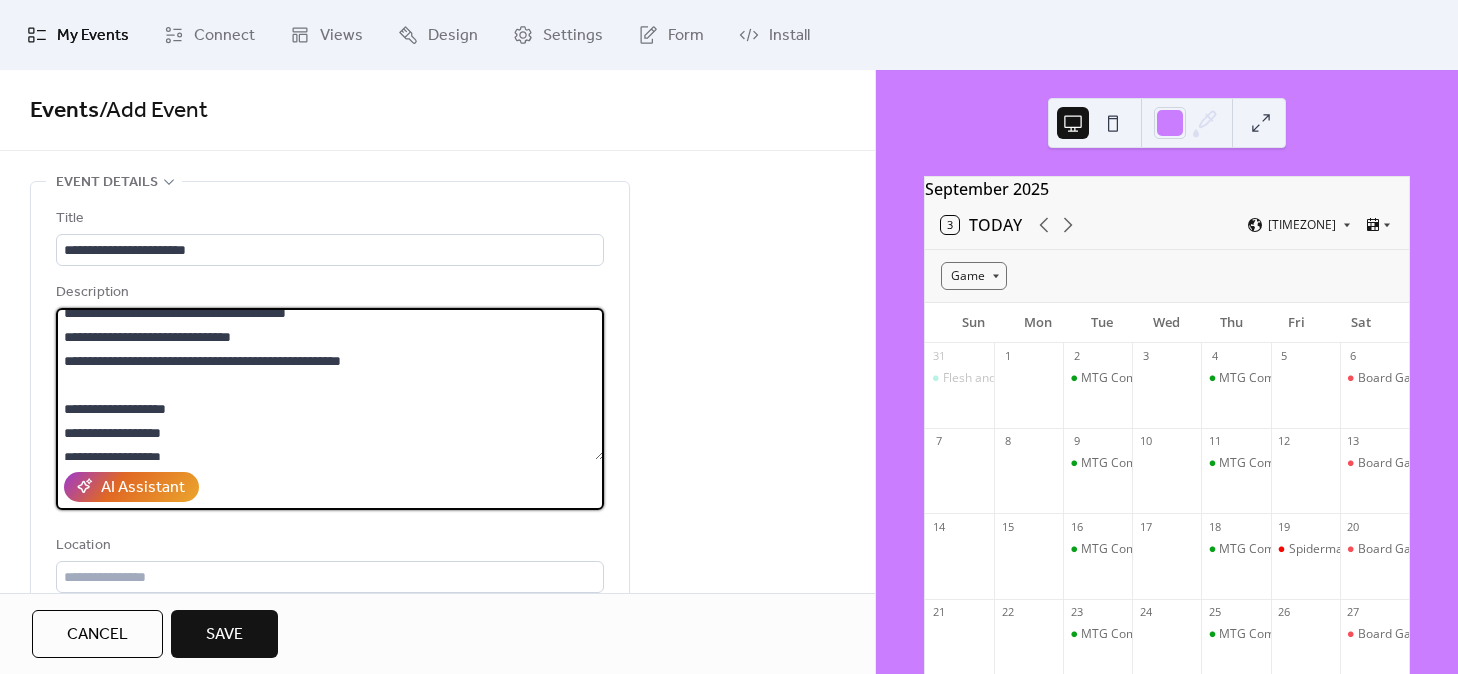 scroll, scrollTop: 155, scrollLeft: 0, axis: vertical 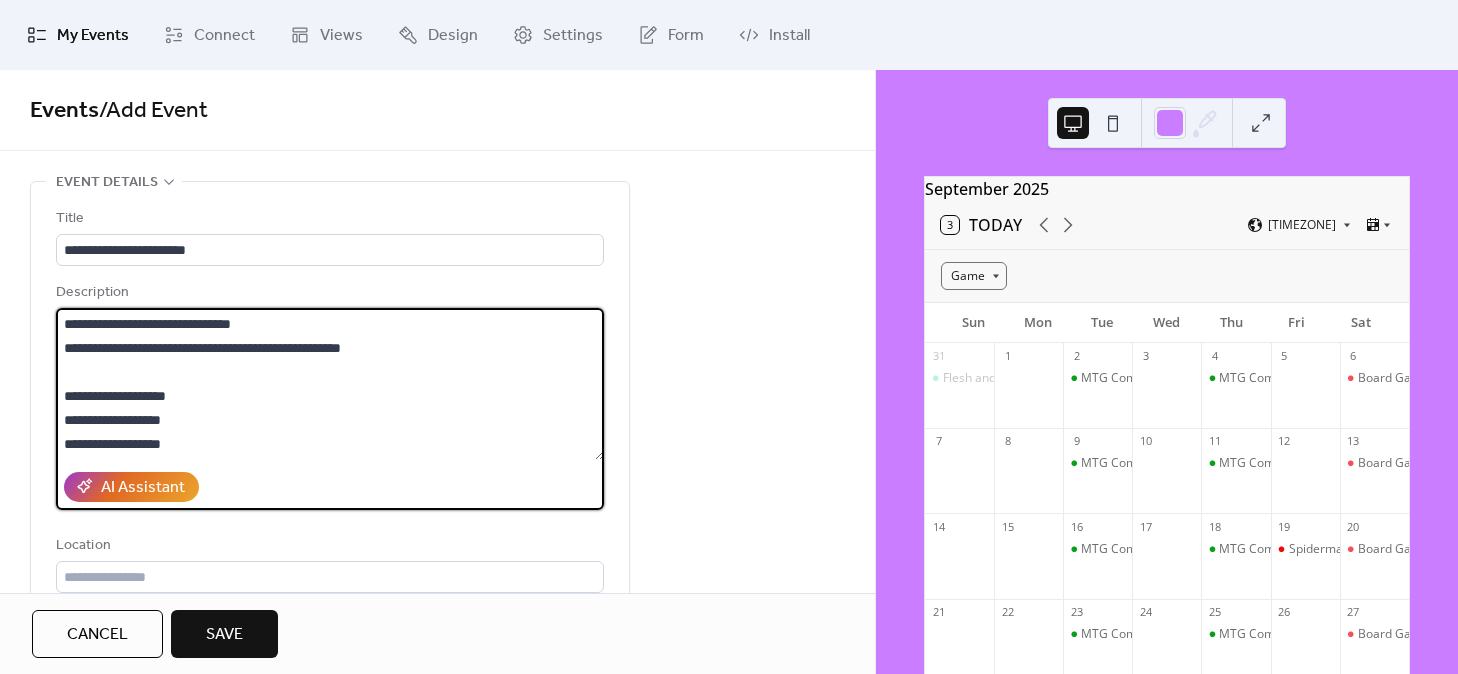 click on "**********" at bounding box center [330, 384] 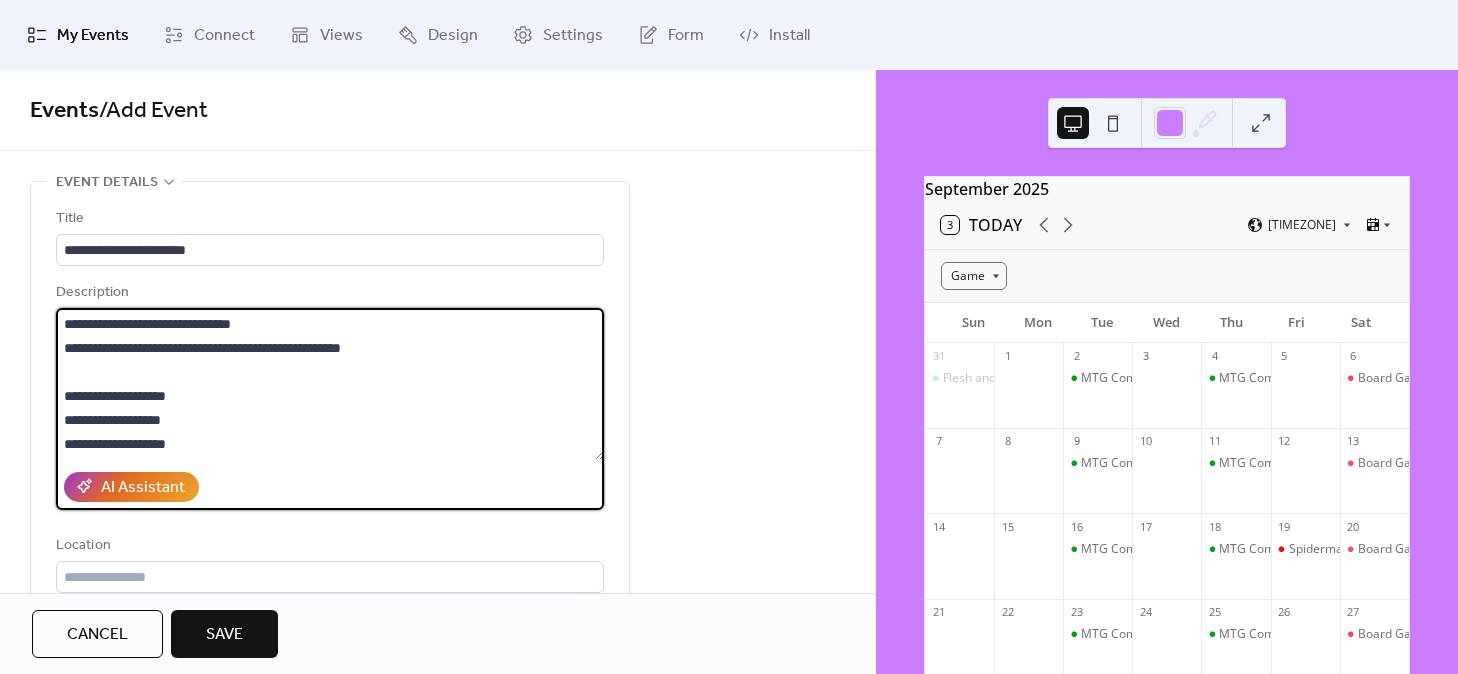 scroll, scrollTop: 189, scrollLeft: 0, axis: vertical 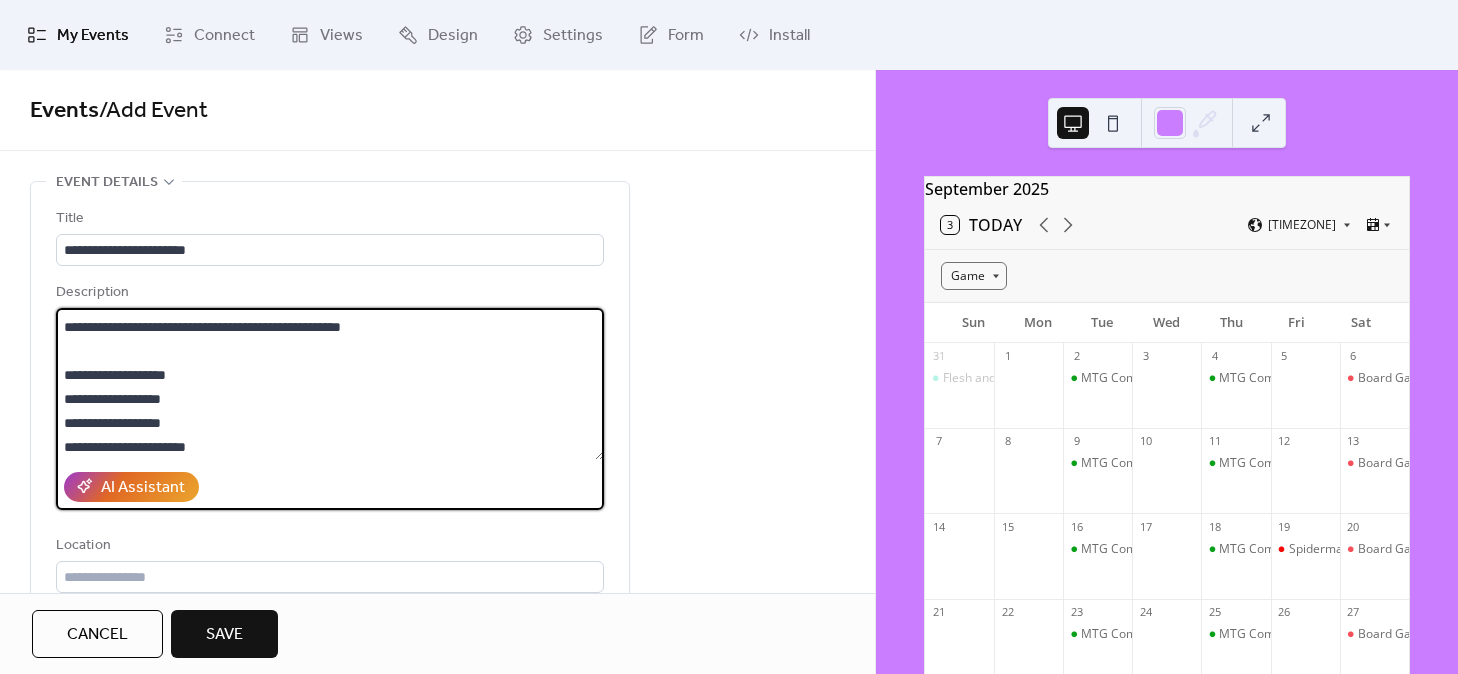 type on "**********" 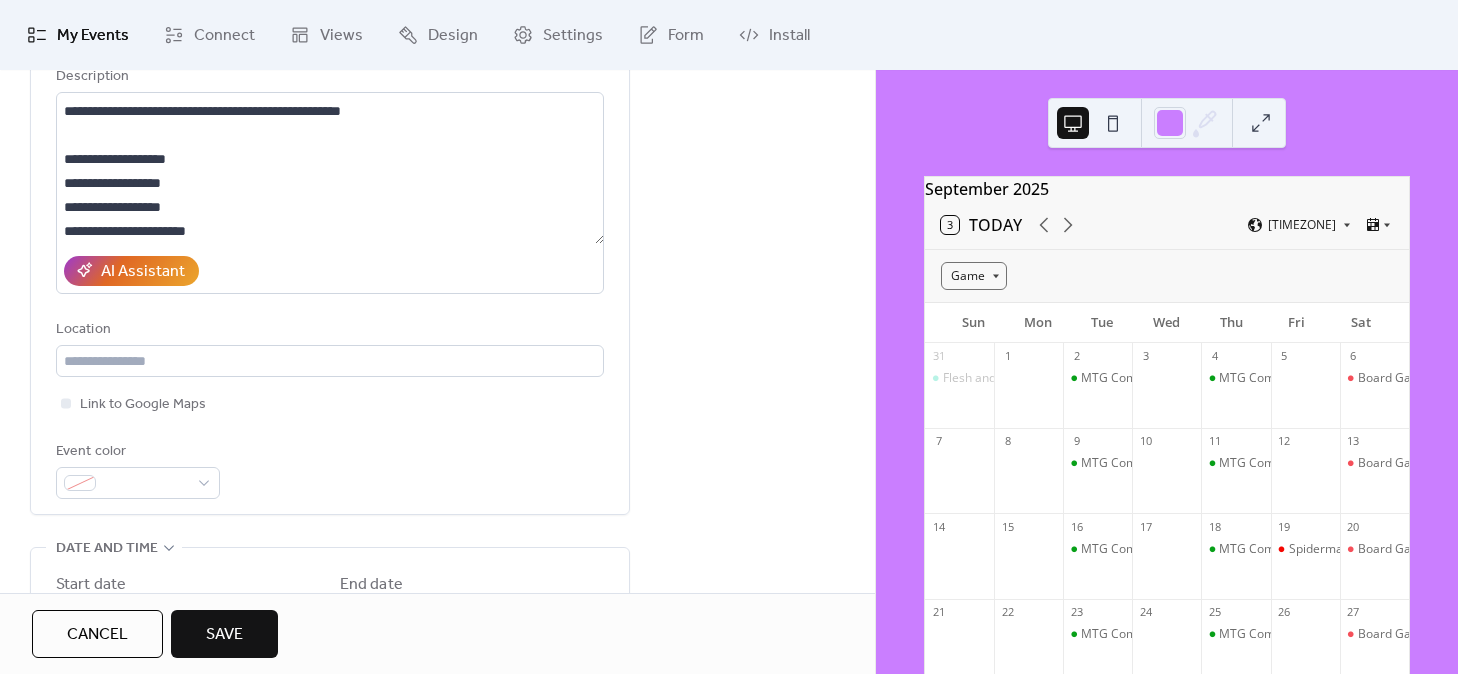 scroll, scrollTop: 244, scrollLeft: 0, axis: vertical 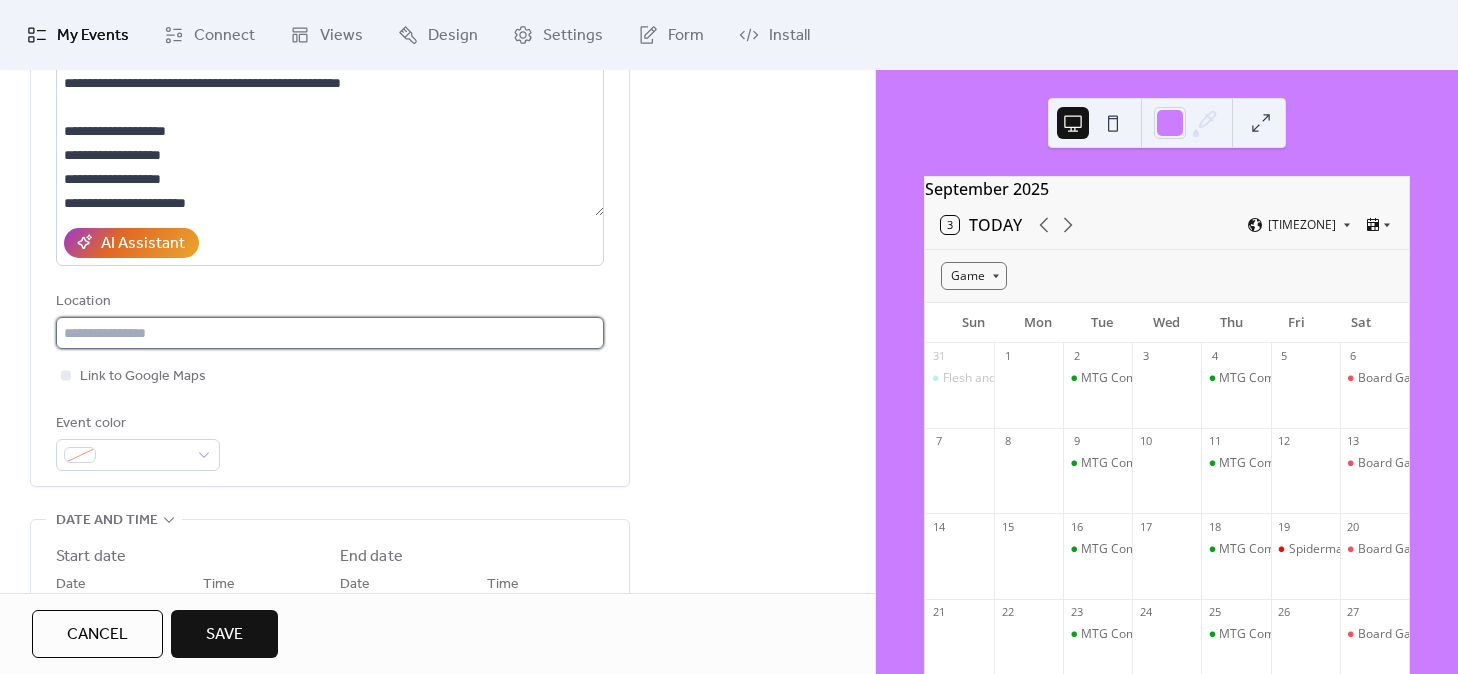 click at bounding box center (330, 333) 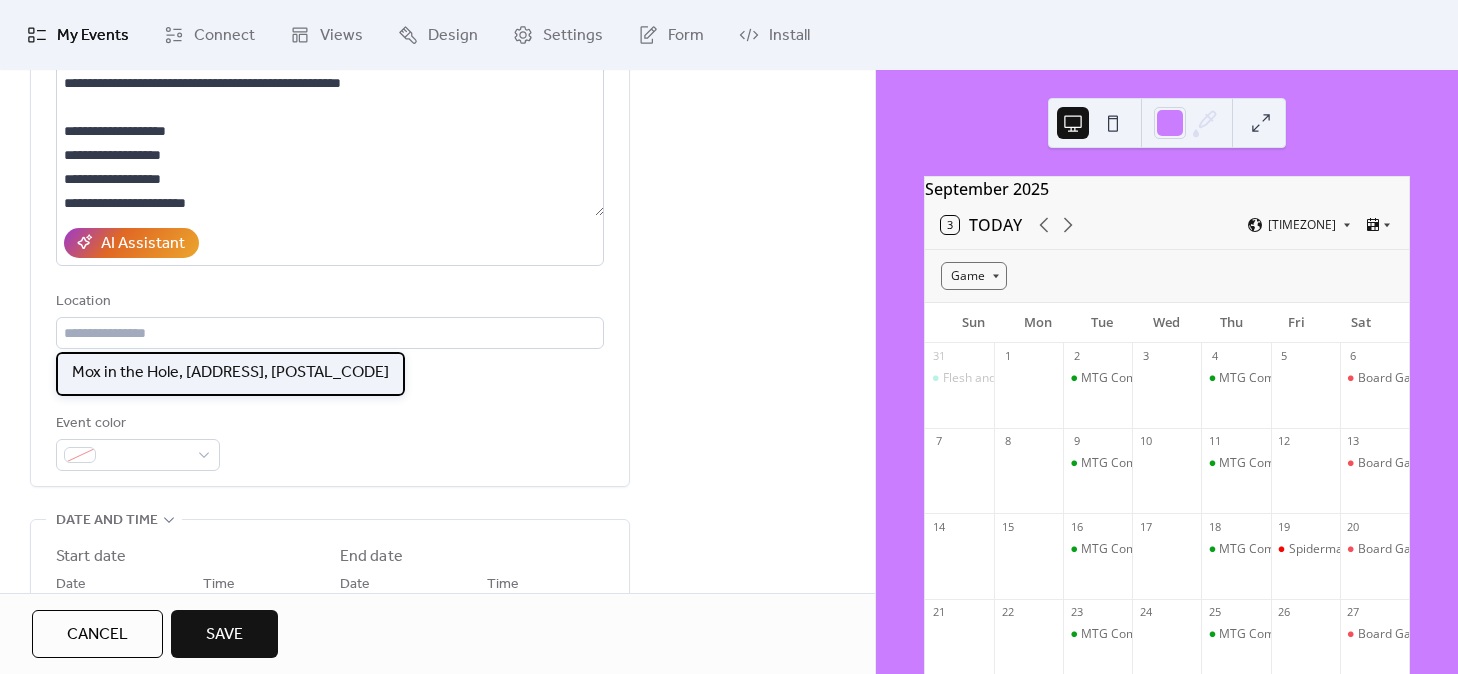 click on "Mox in the Hole, [ADDRESS], [POSTAL_CODE]" at bounding box center (230, 373) 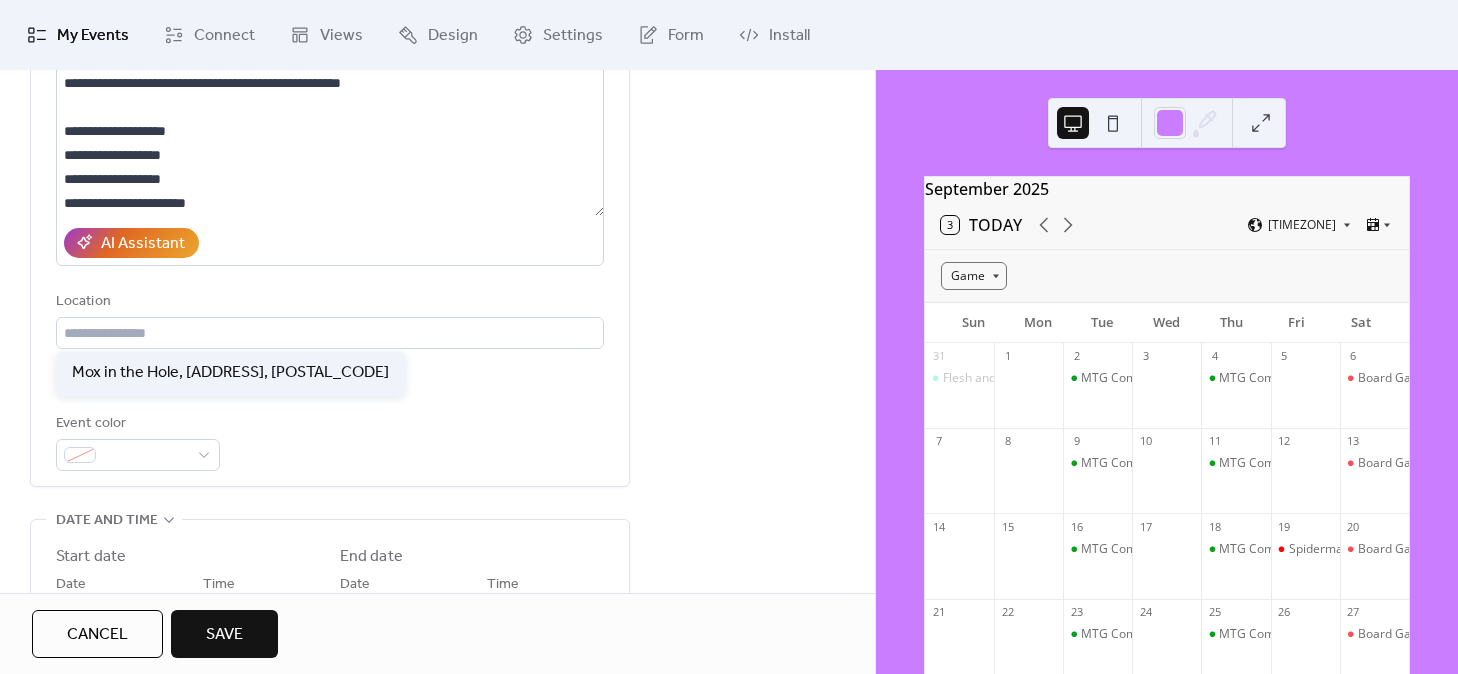 type on "**********" 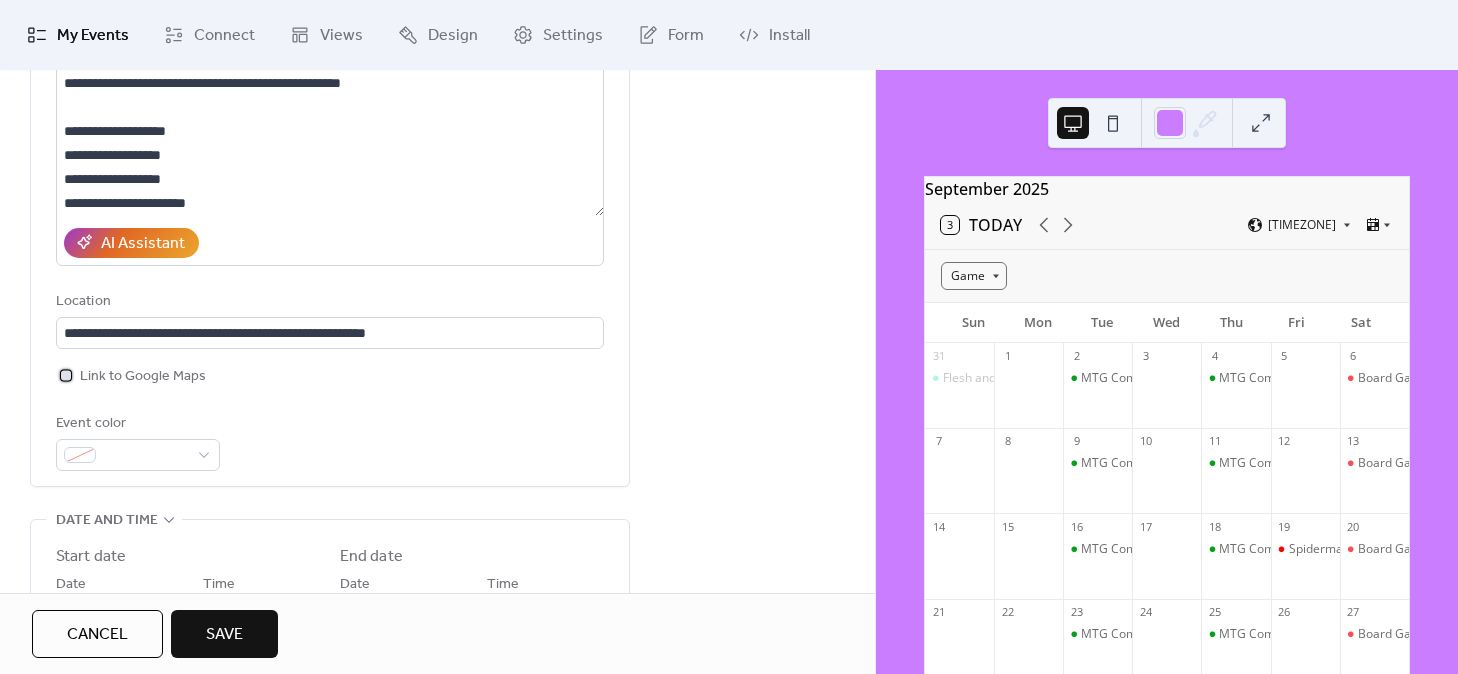 click at bounding box center (66, 375) 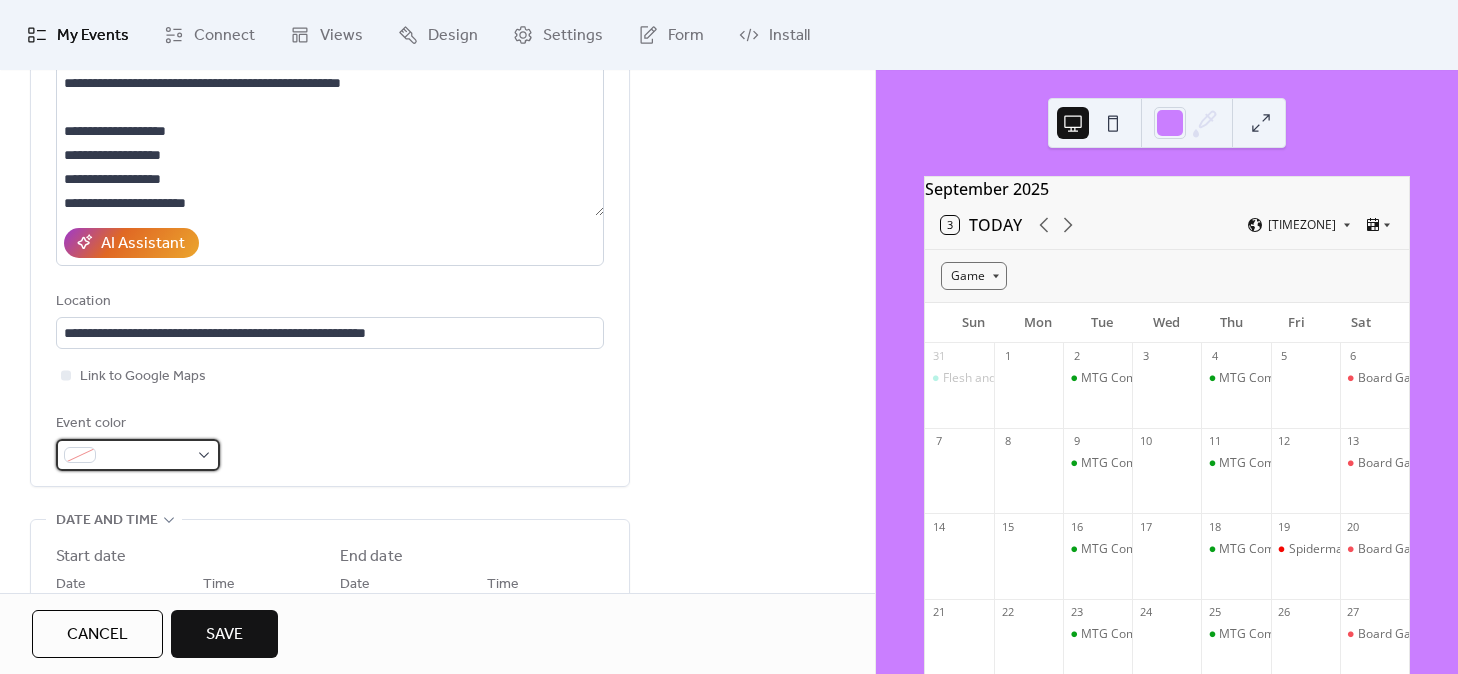click at bounding box center (146, 456) 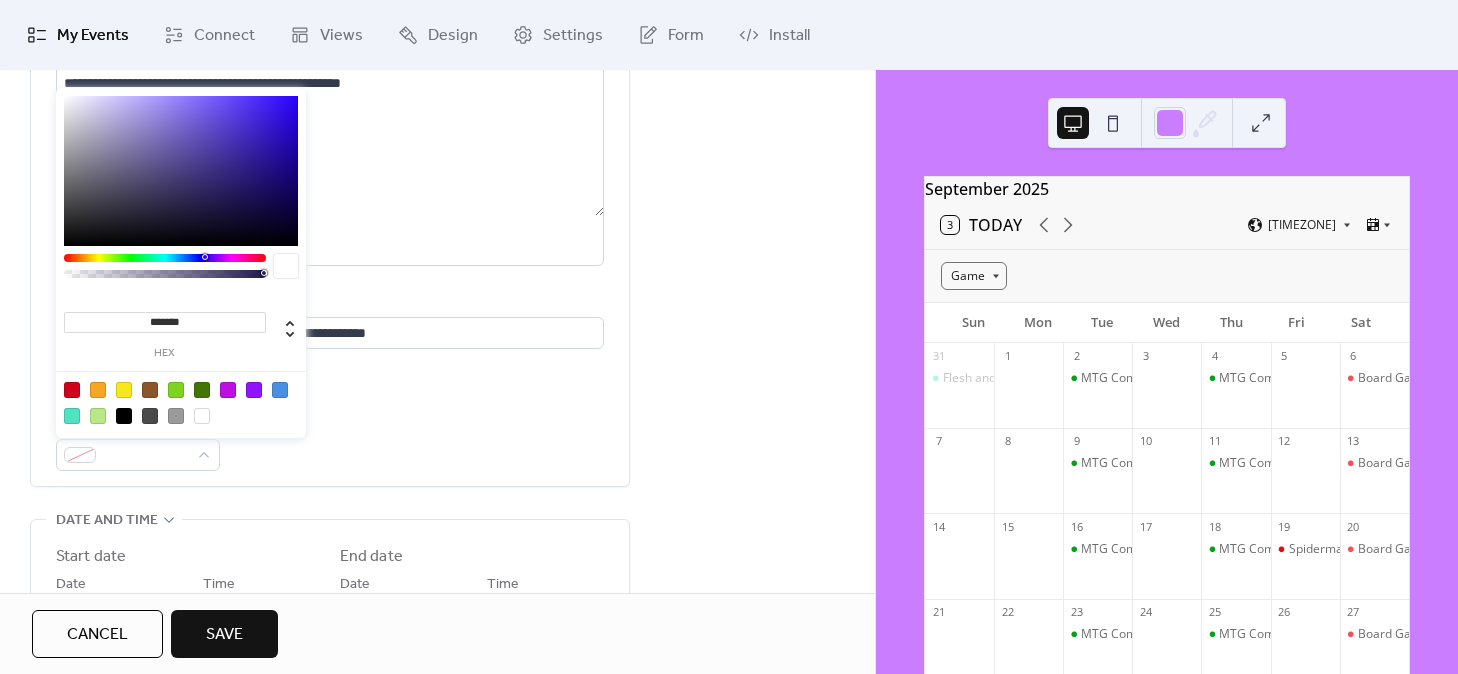 click at bounding box center (165, 258) 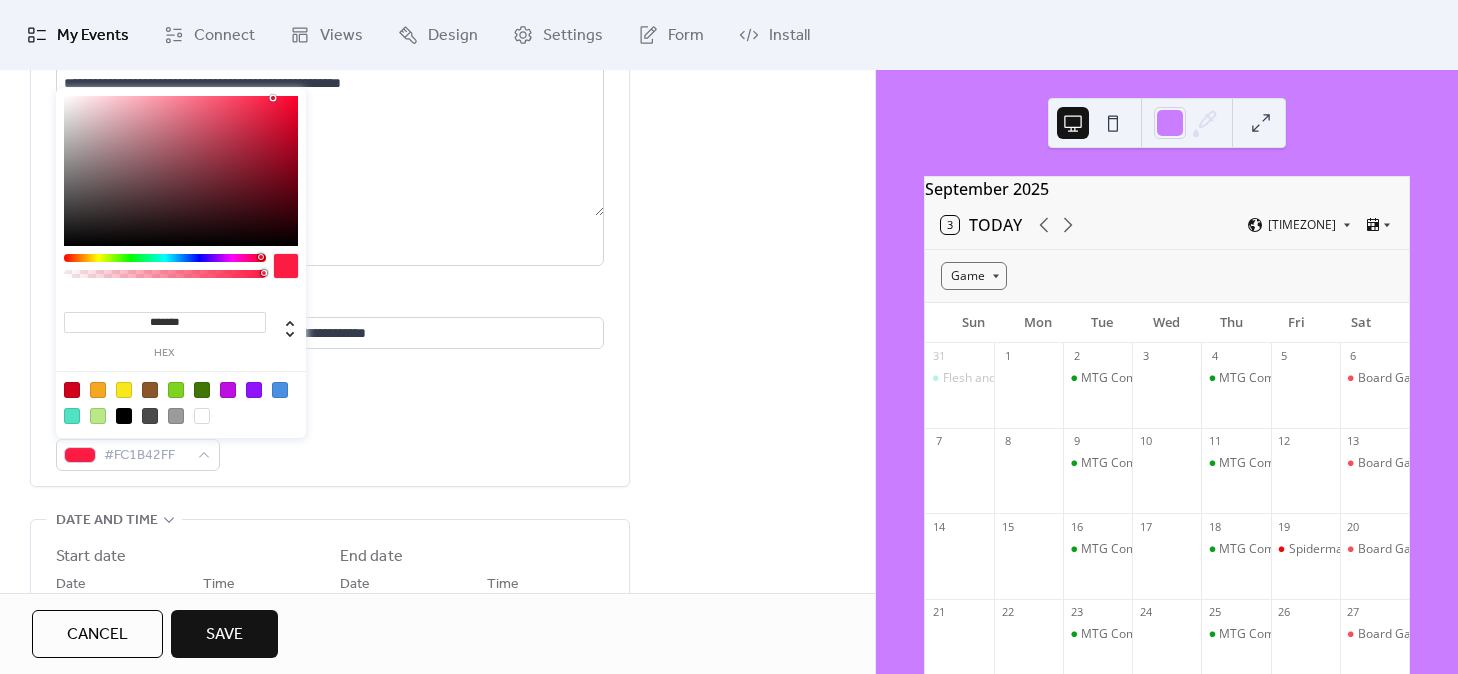 click at bounding box center [181, 171] 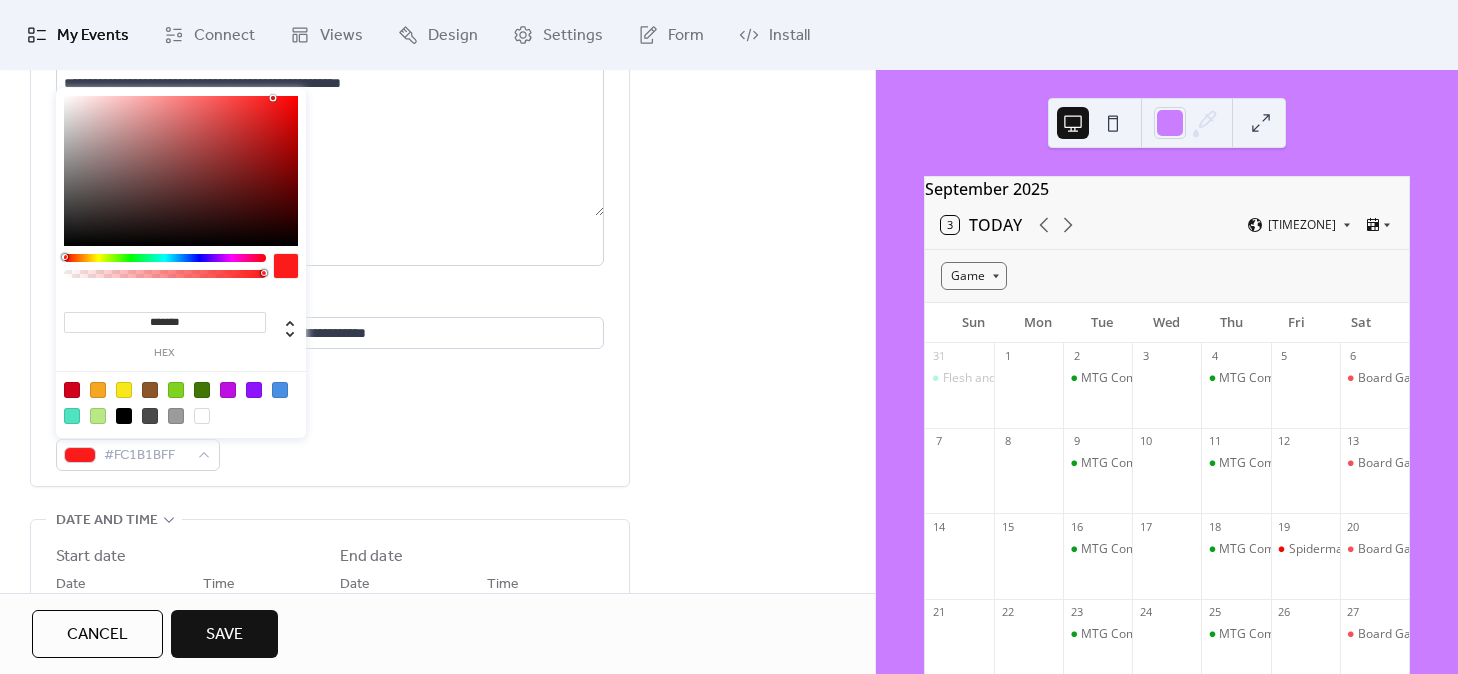 drag, startPoint x: 263, startPoint y: 256, endPoint x: 40, endPoint y: 245, distance: 223.27113 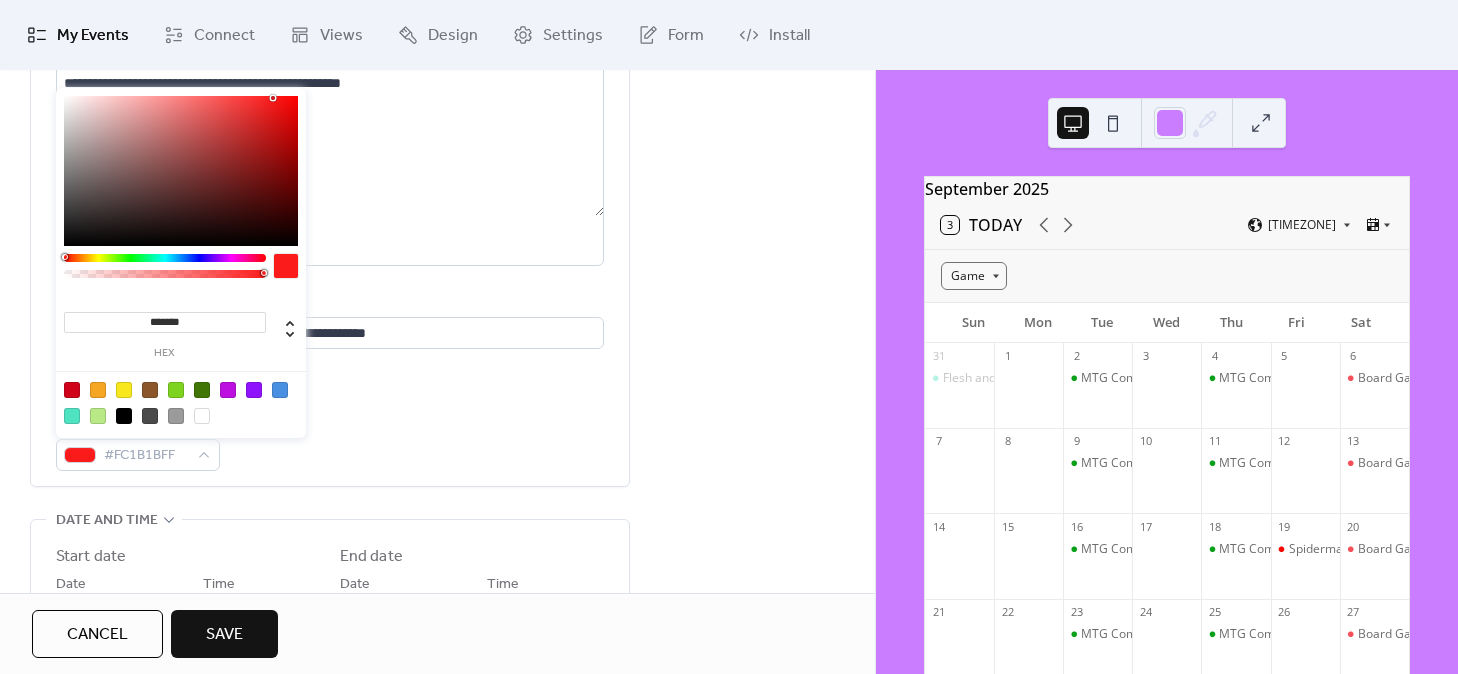 click on "******* hex" at bounding box center (181, 265) 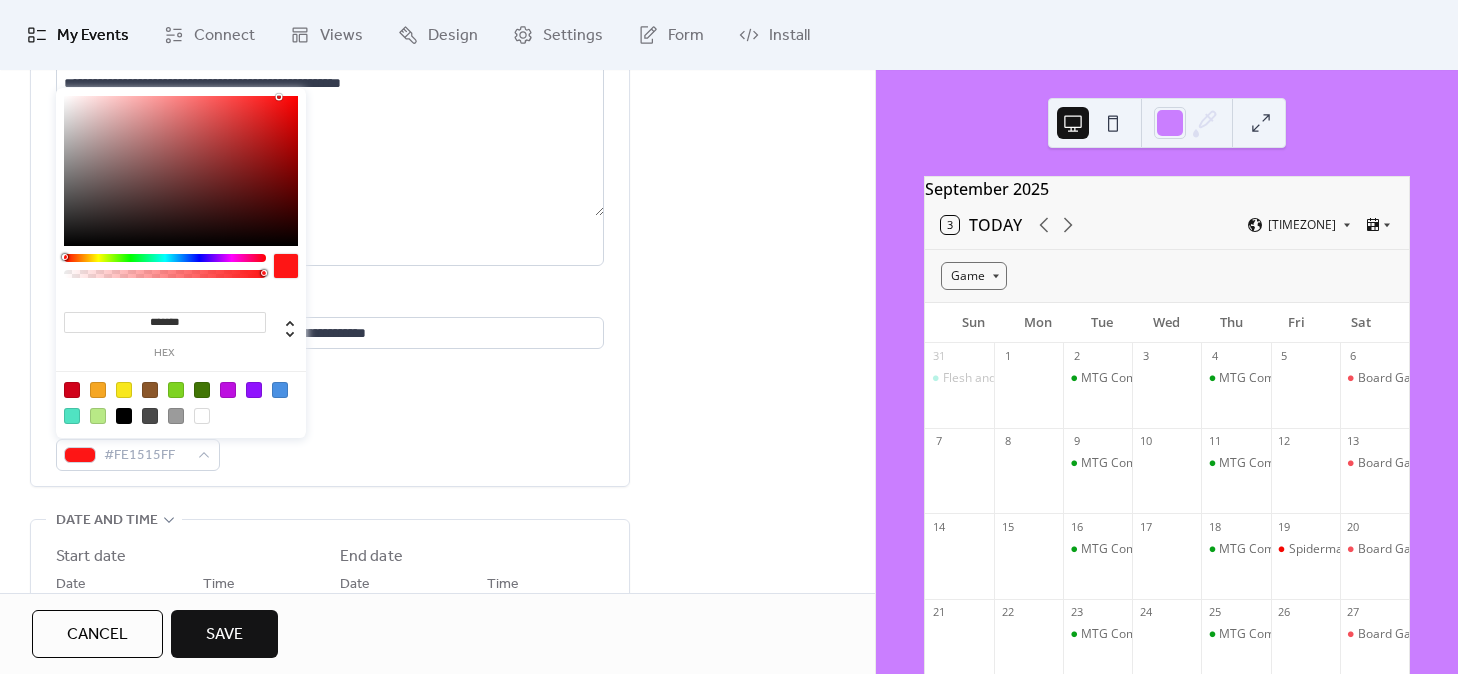 click on "******* hex" at bounding box center [181, 265] 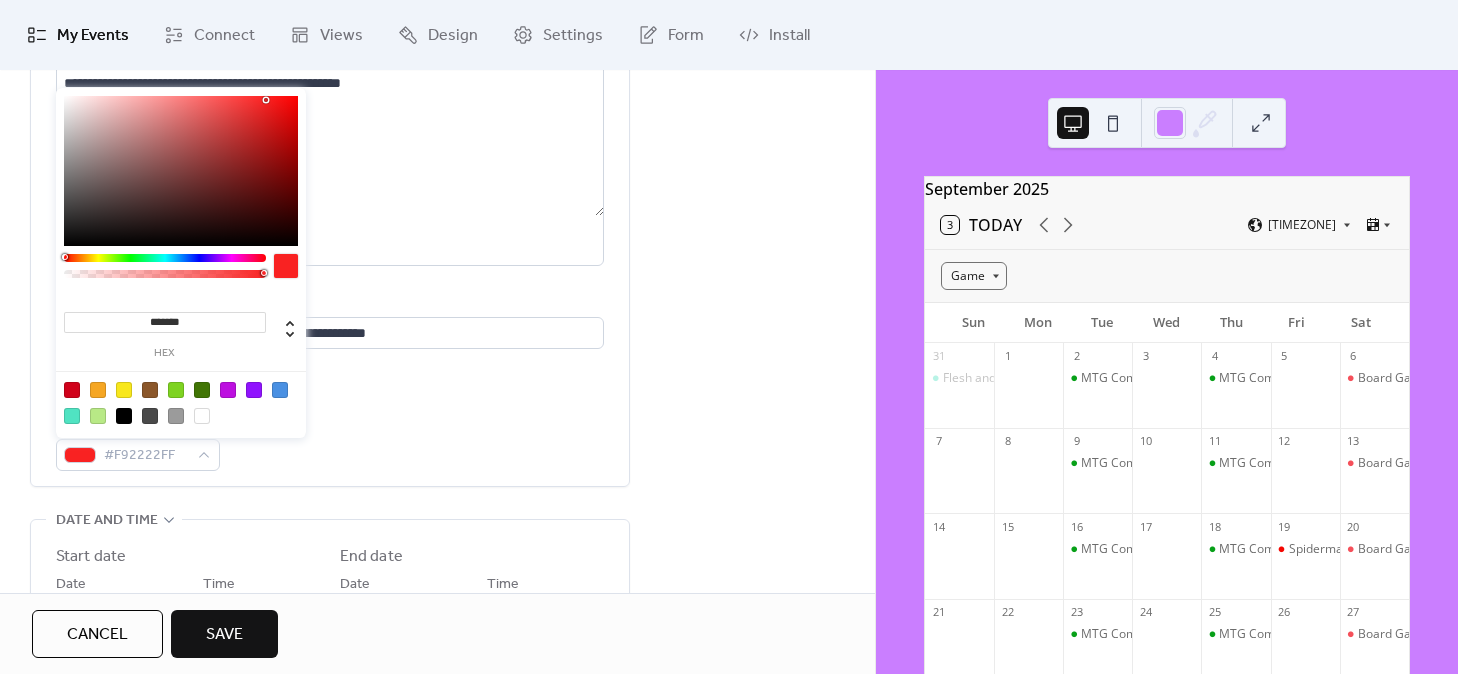 type on "*******" 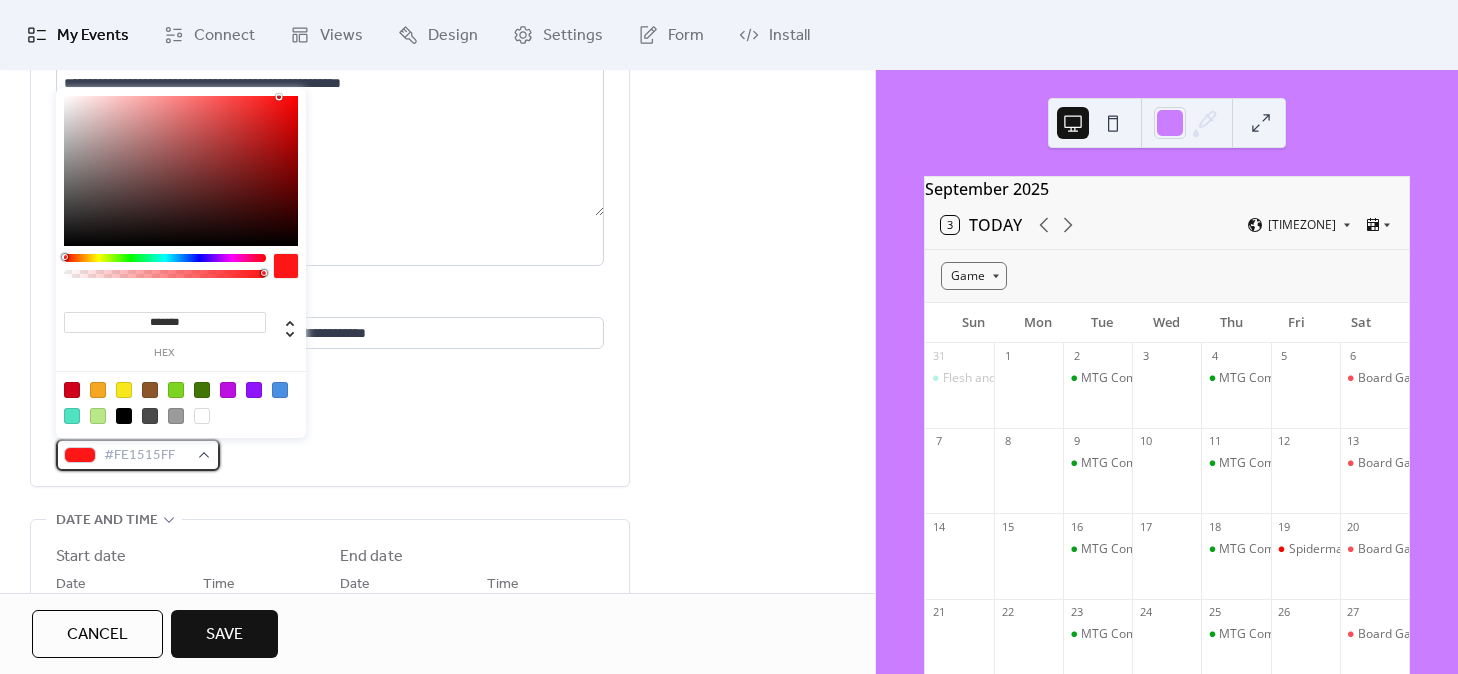 click at bounding box center (80, 455) 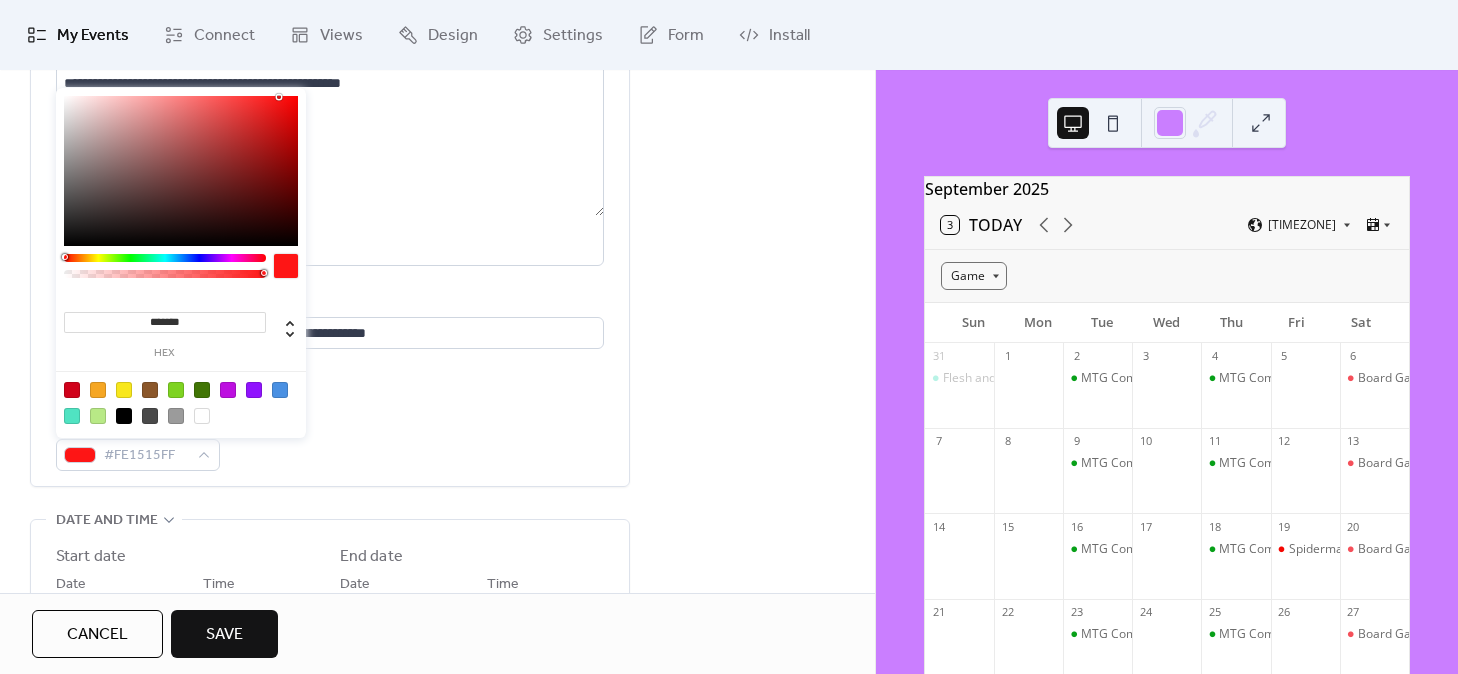 click on "**********" at bounding box center (330, 756) 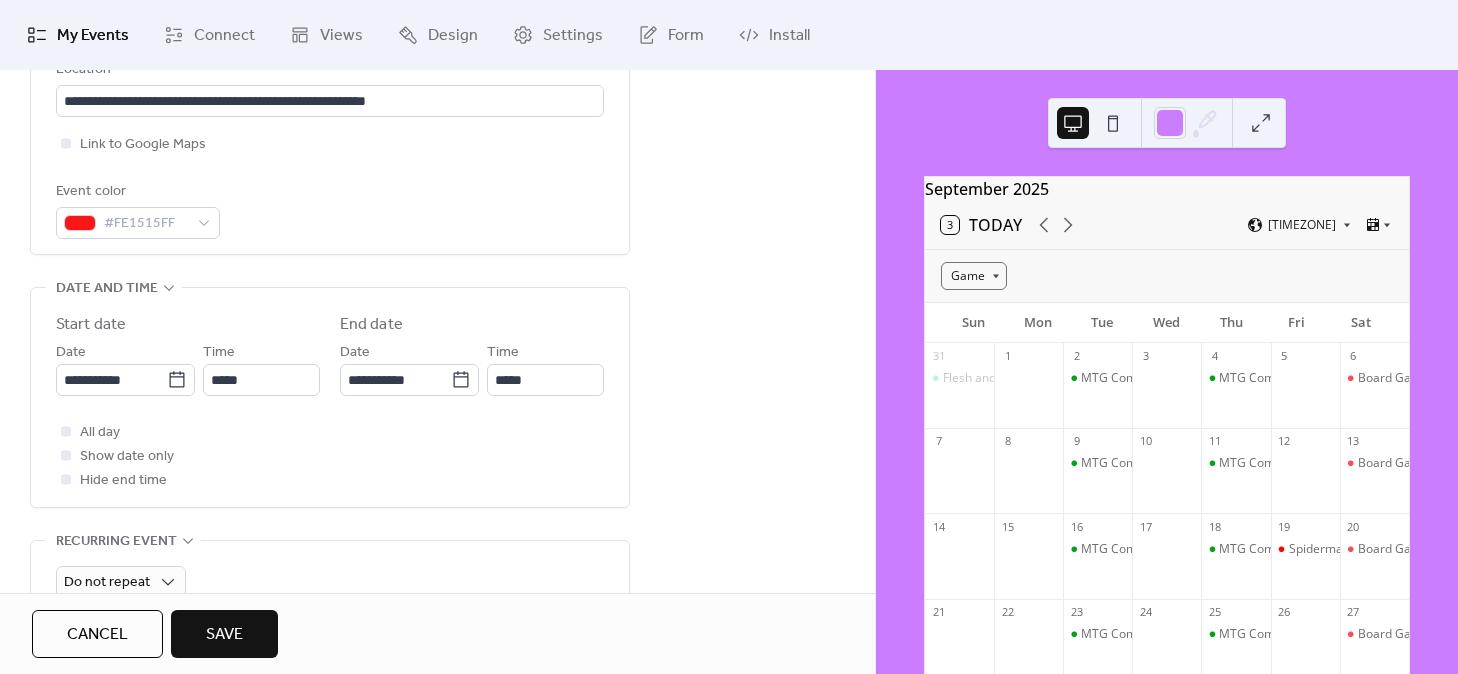 scroll, scrollTop: 482, scrollLeft: 0, axis: vertical 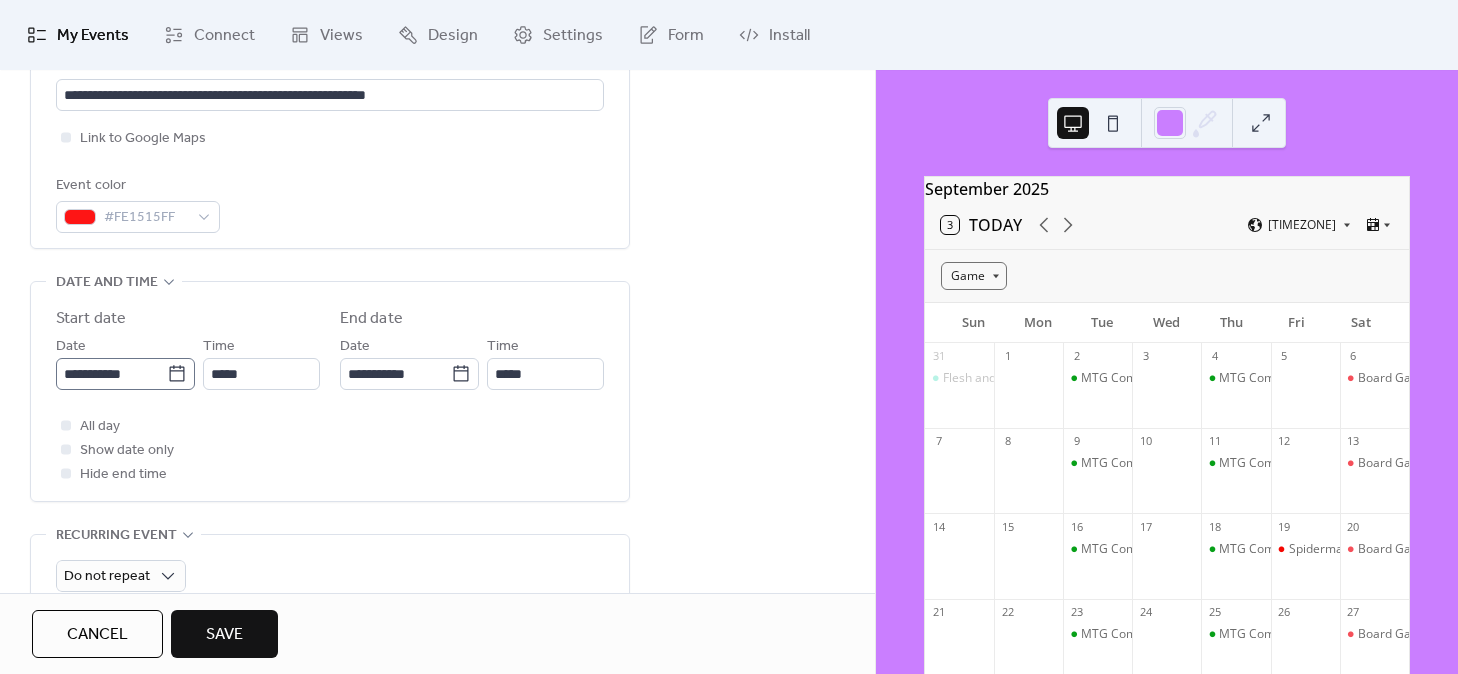 click 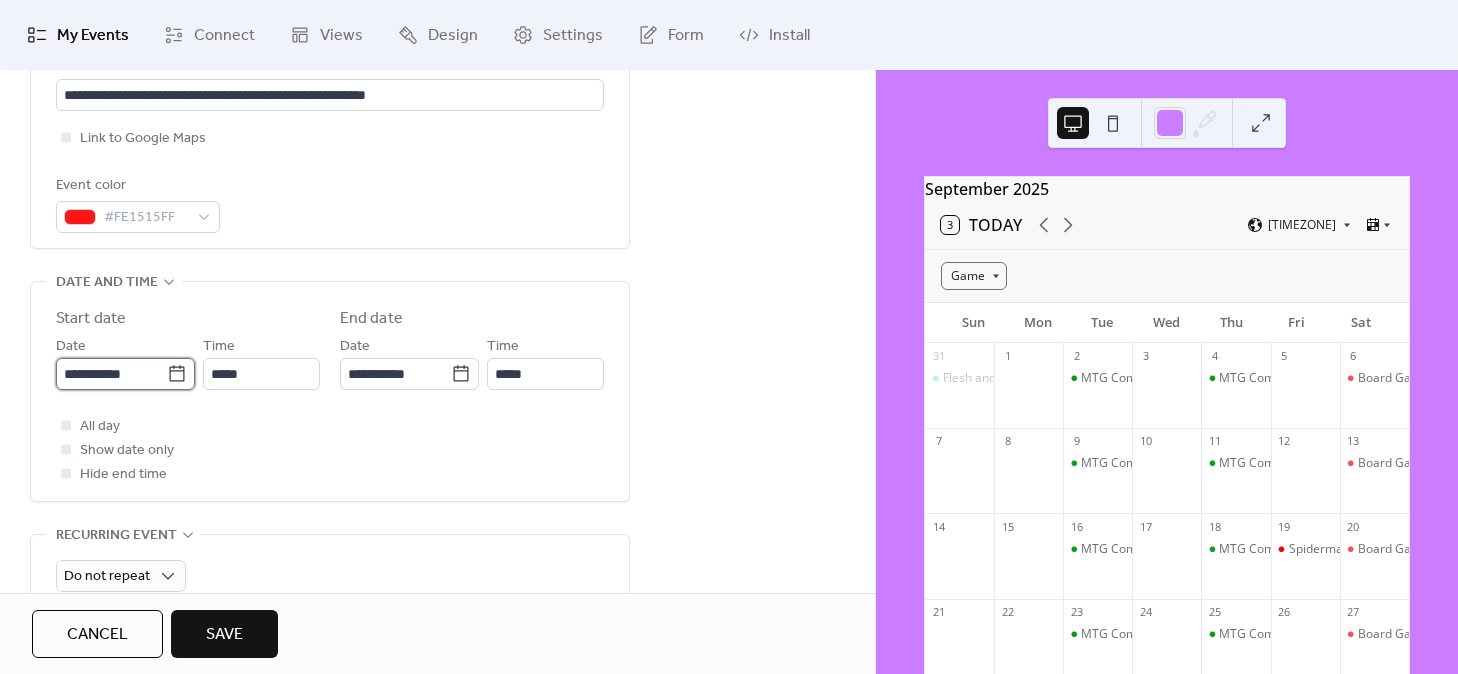 click on "**********" at bounding box center [111, 374] 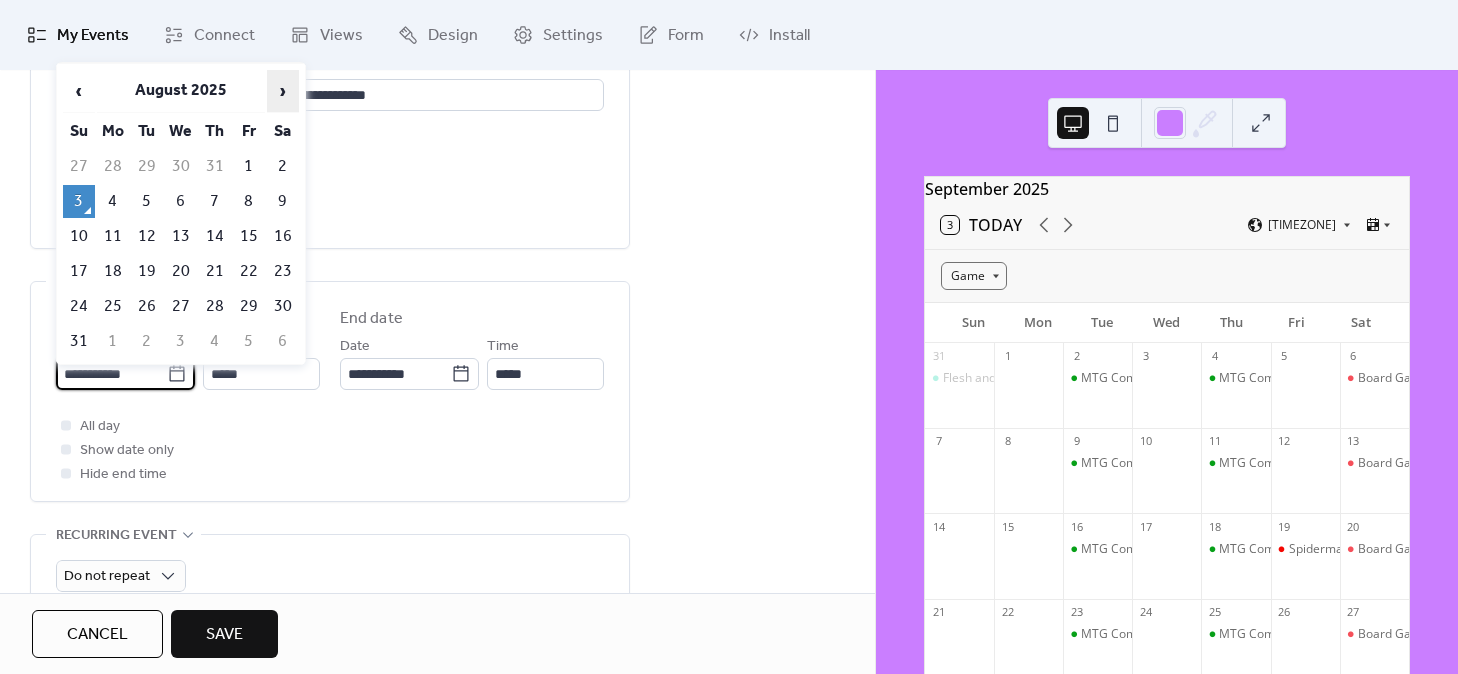 click on "›" at bounding box center [283, 91] 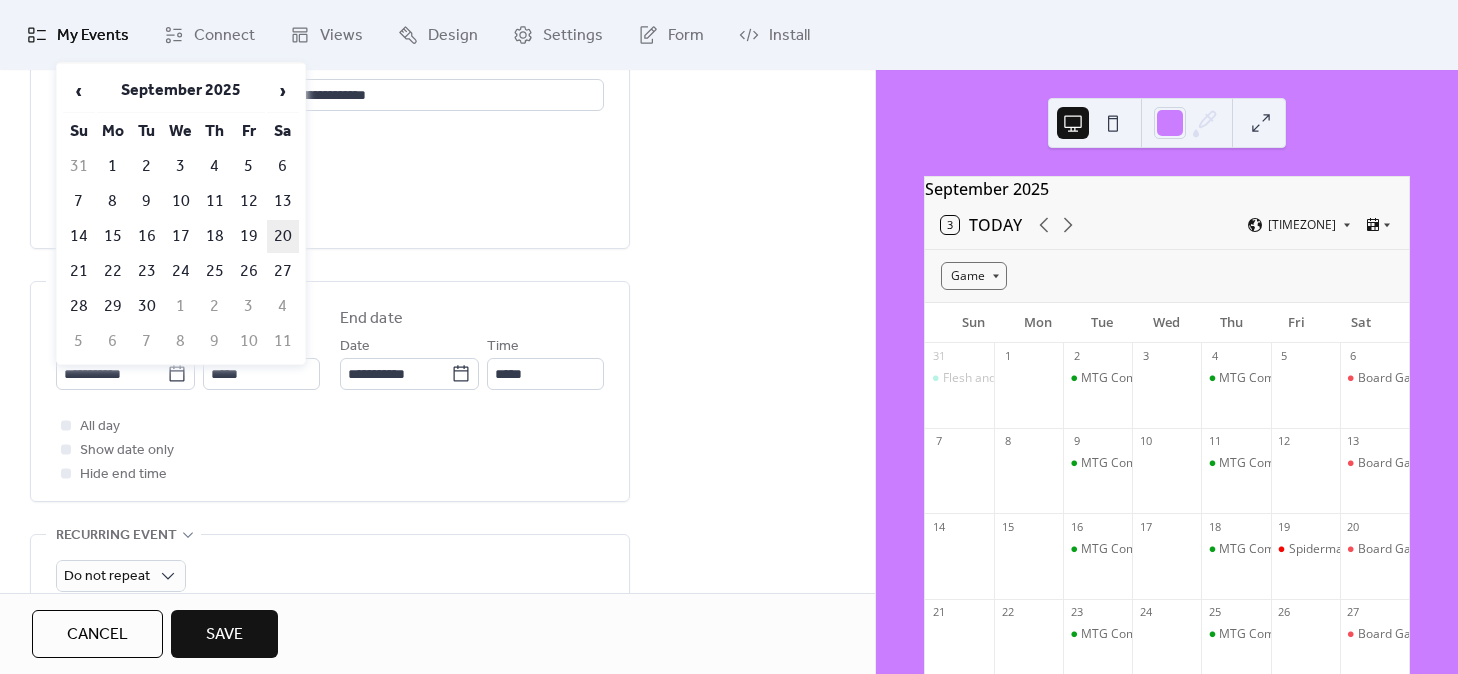 click on "20" at bounding box center [283, 236] 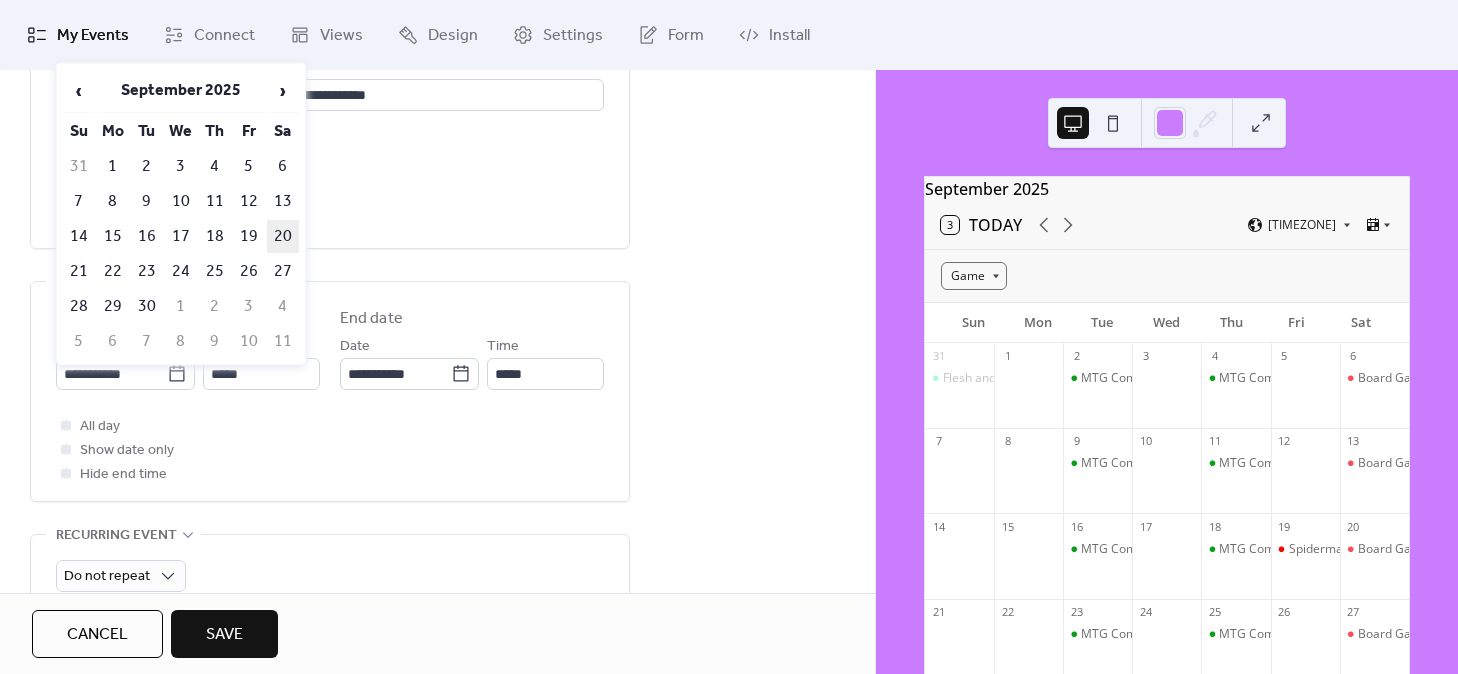 type on "**********" 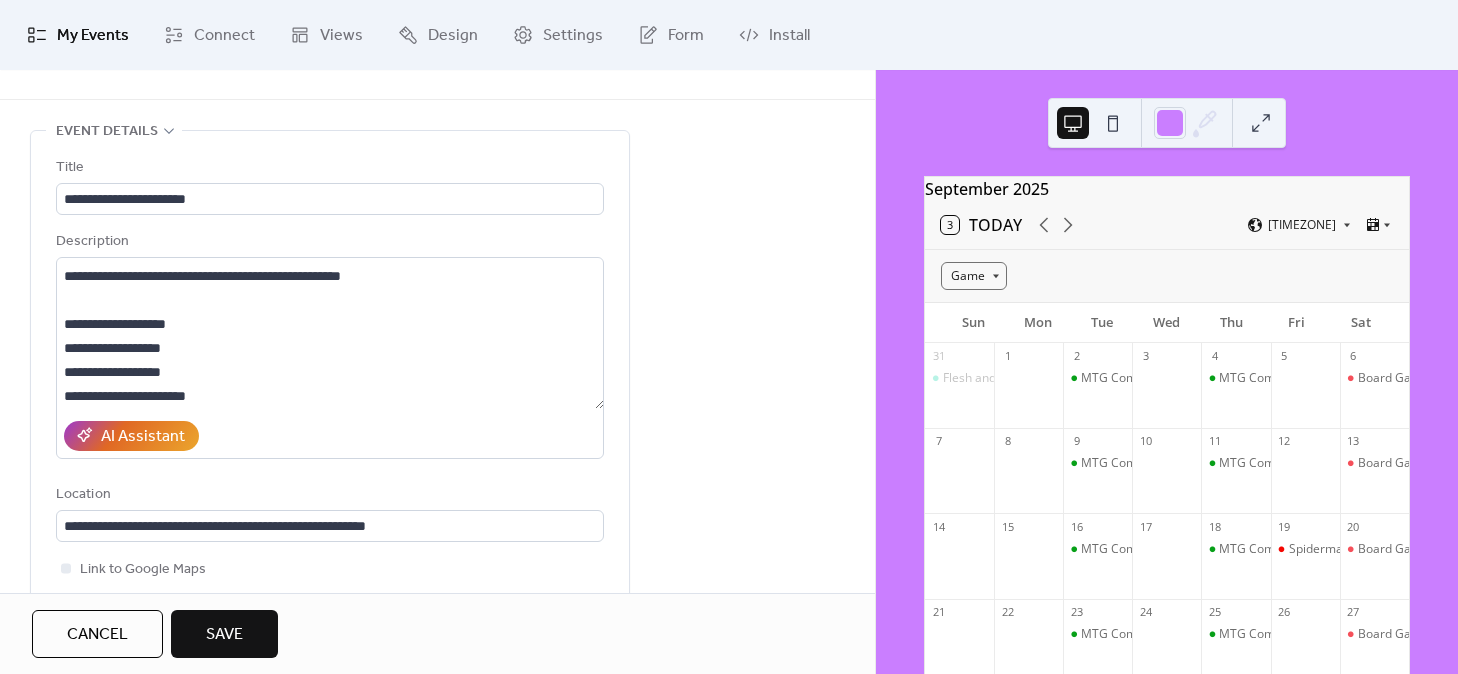 scroll, scrollTop: 5, scrollLeft: 0, axis: vertical 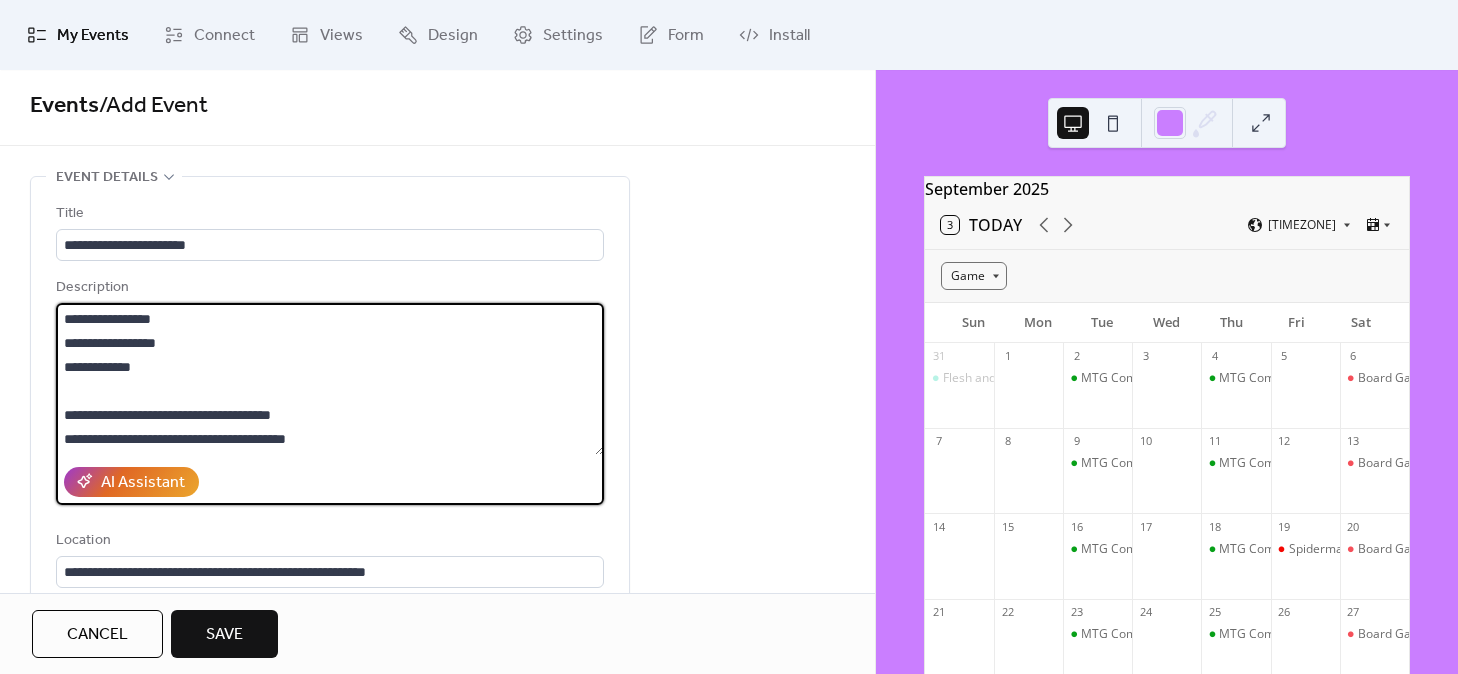 drag, startPoint x: 227, startPoint y: 443, endPoint x: -17, endPoint y: 192, distance: 350.05286 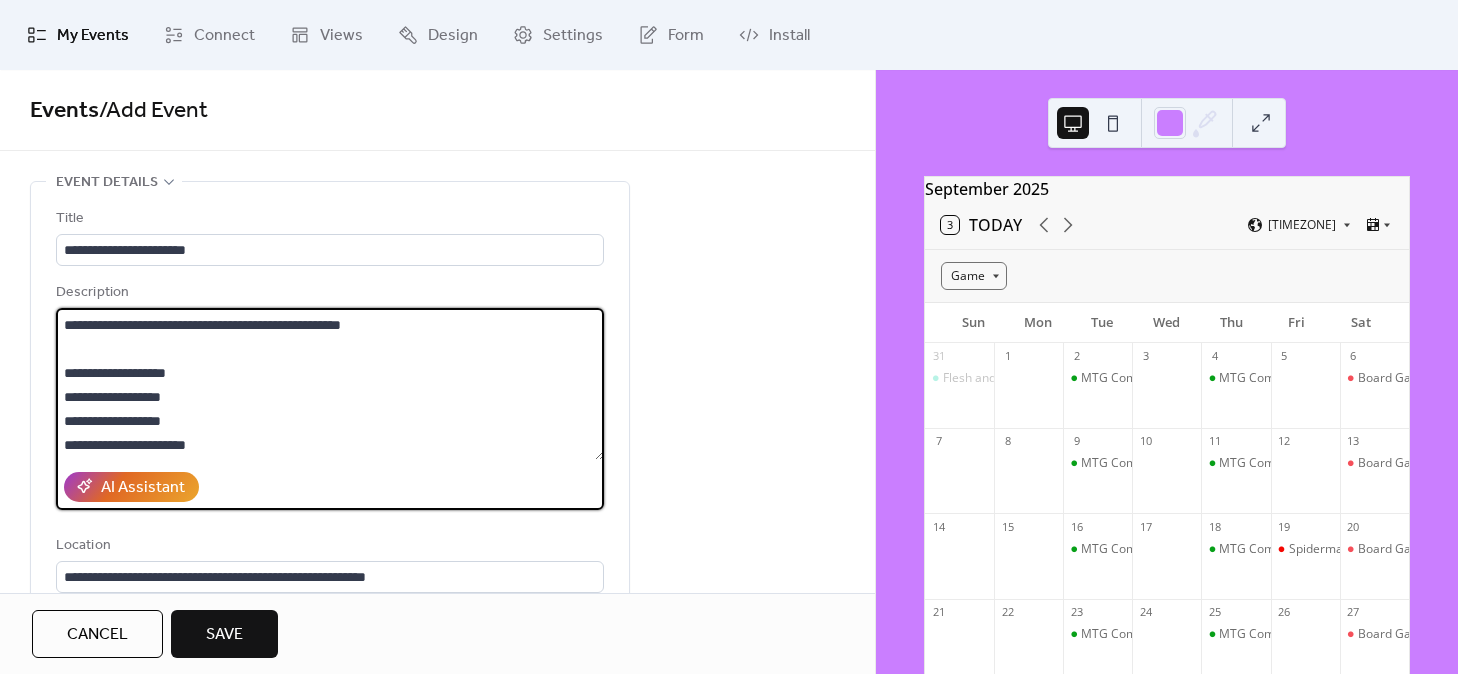 scroll, scrollTop: 192, scrollLeft: 0, axis: vertical 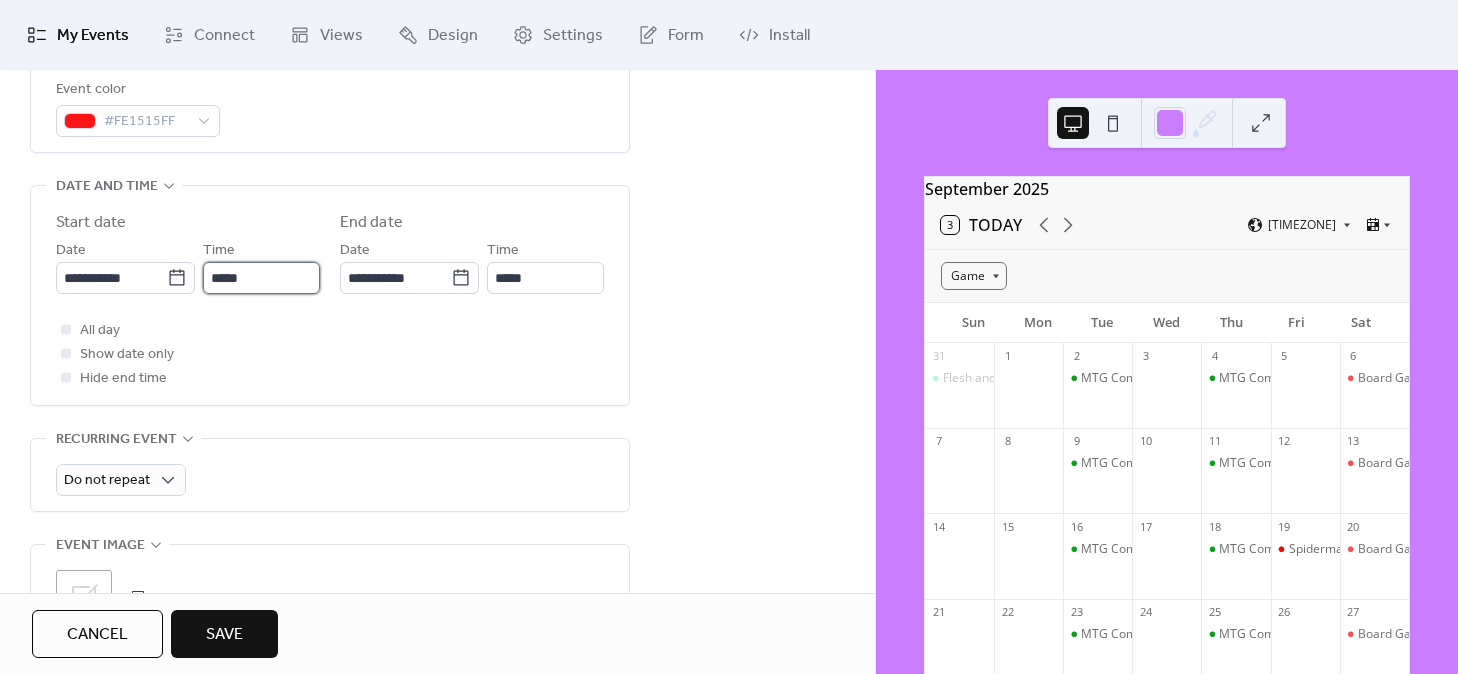 click on "*****" at bounding box center (261, 278) 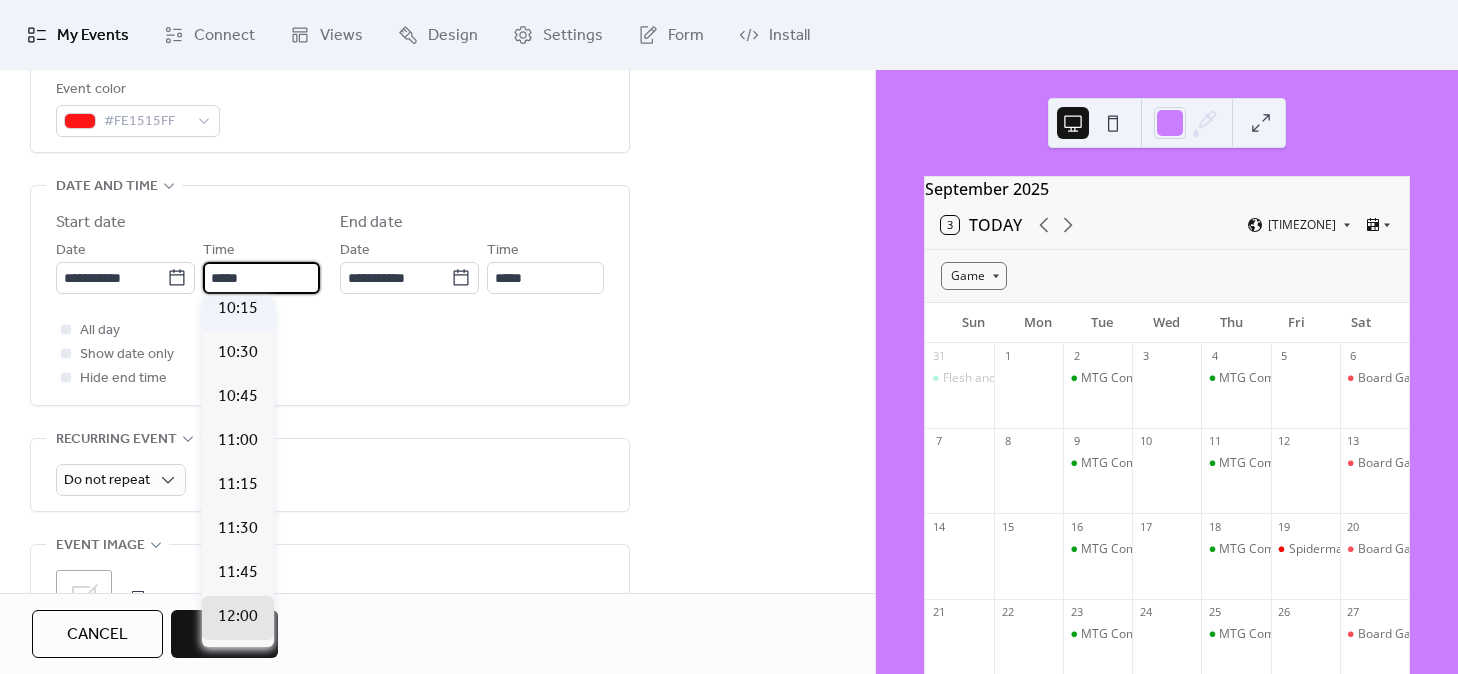 scroll, scrollTop: 1765, scrollLeft: 0, axis: vertical 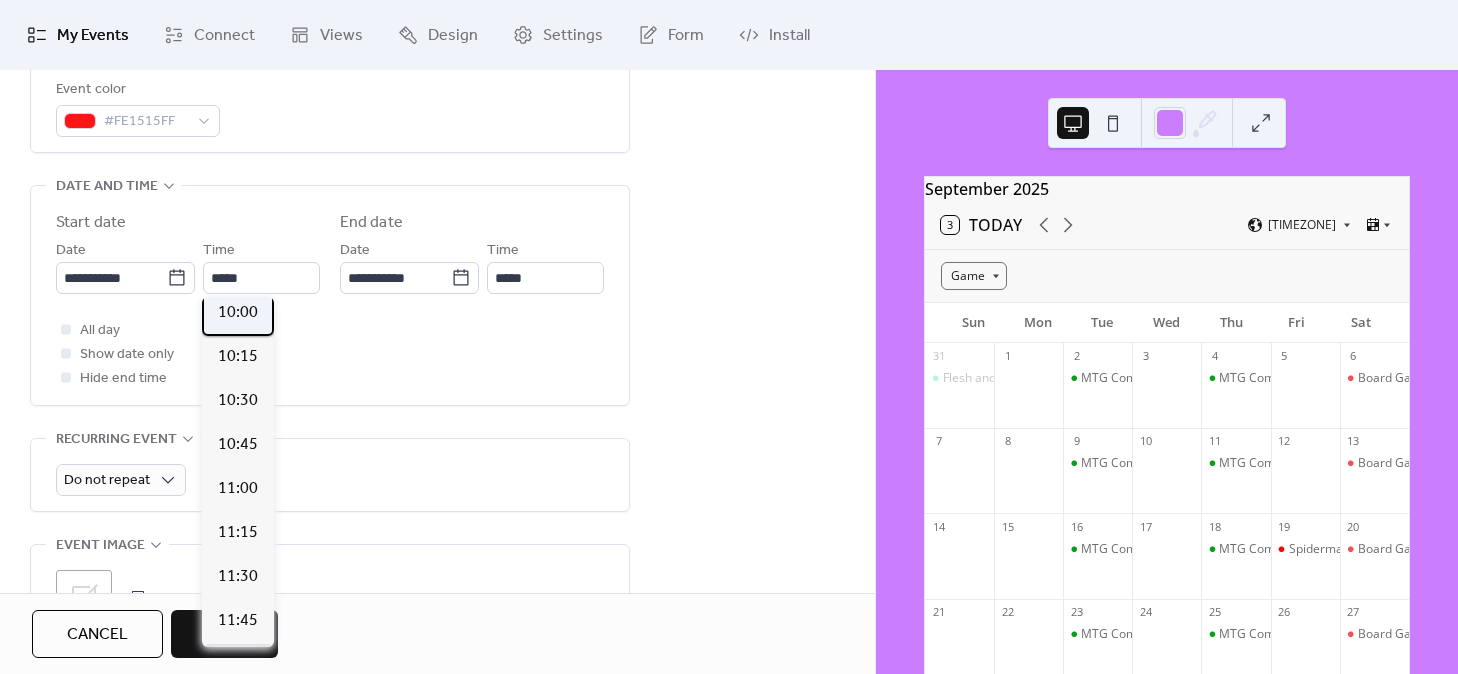 click on "10:00" at bounding box center (238, 313) 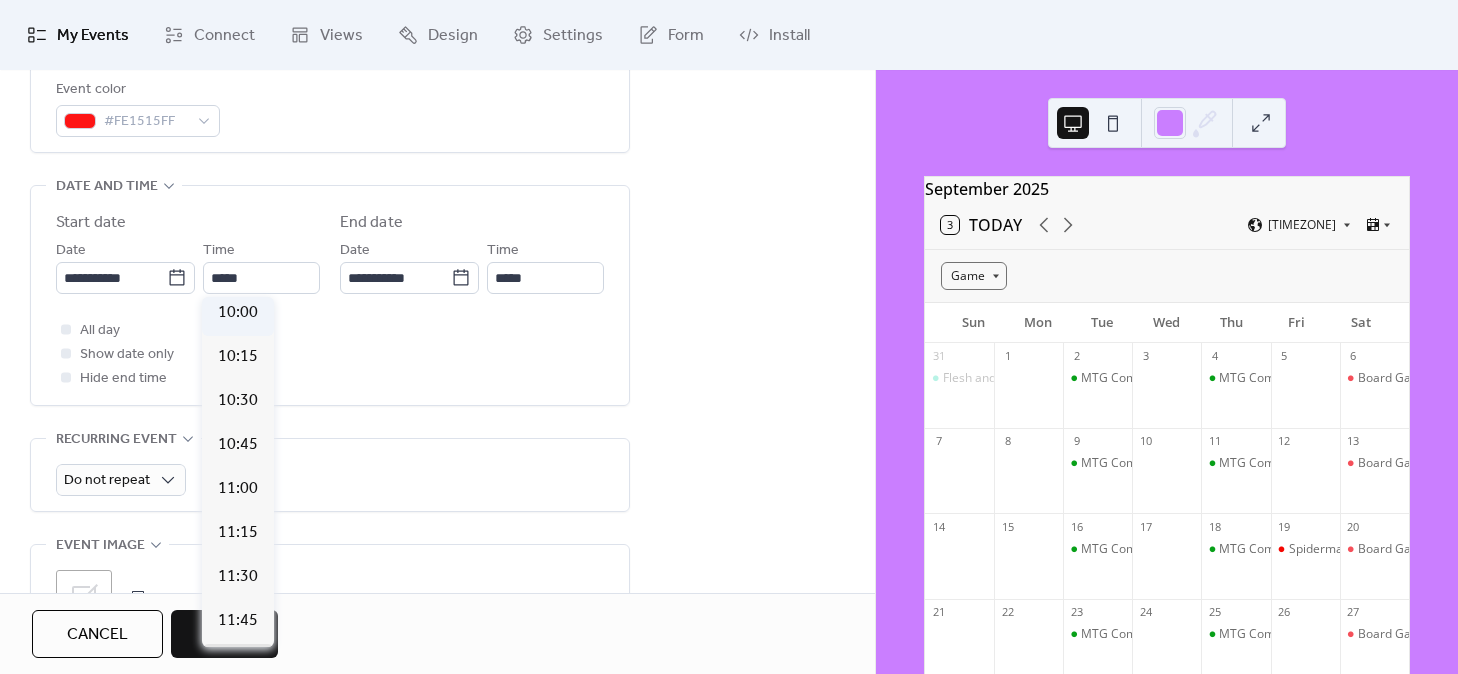 type on "*****" 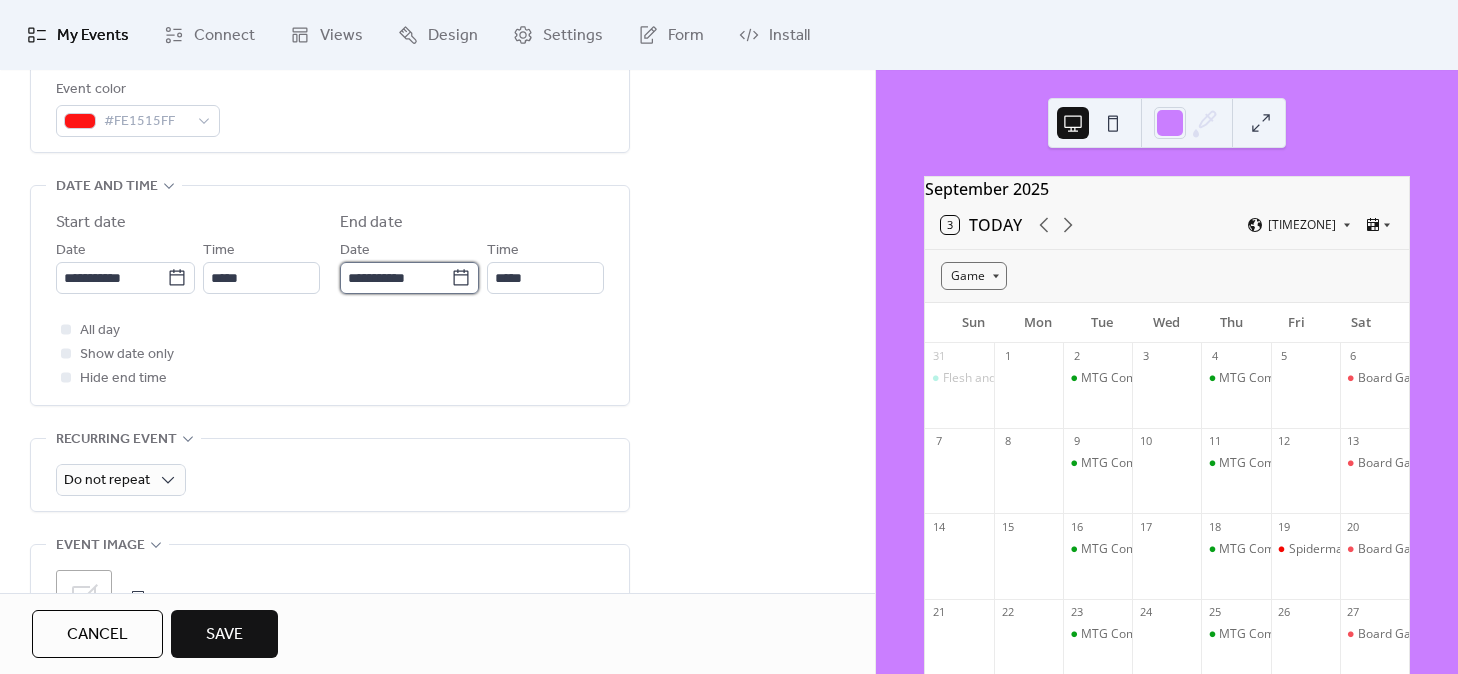 click on "**********" at bounding box center (395, 278) 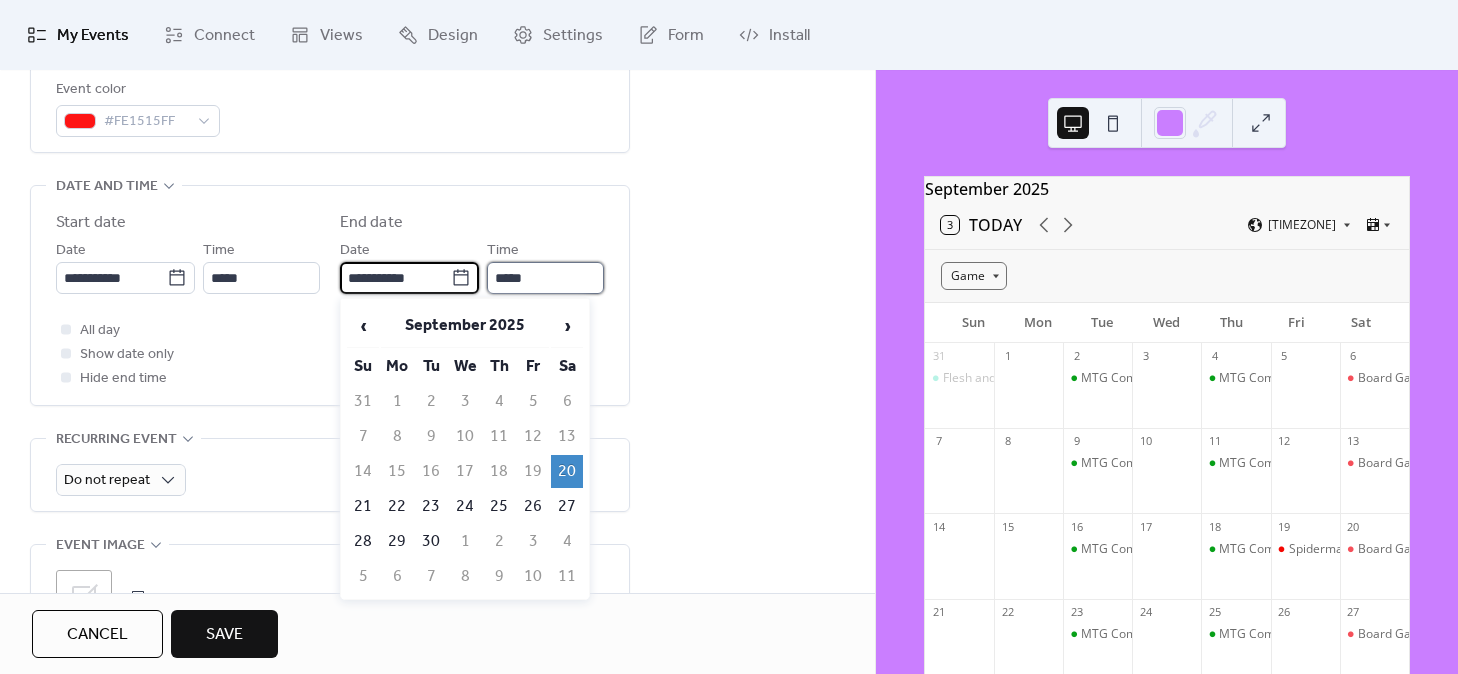 click on "*****" at bounding box center (545, 278) 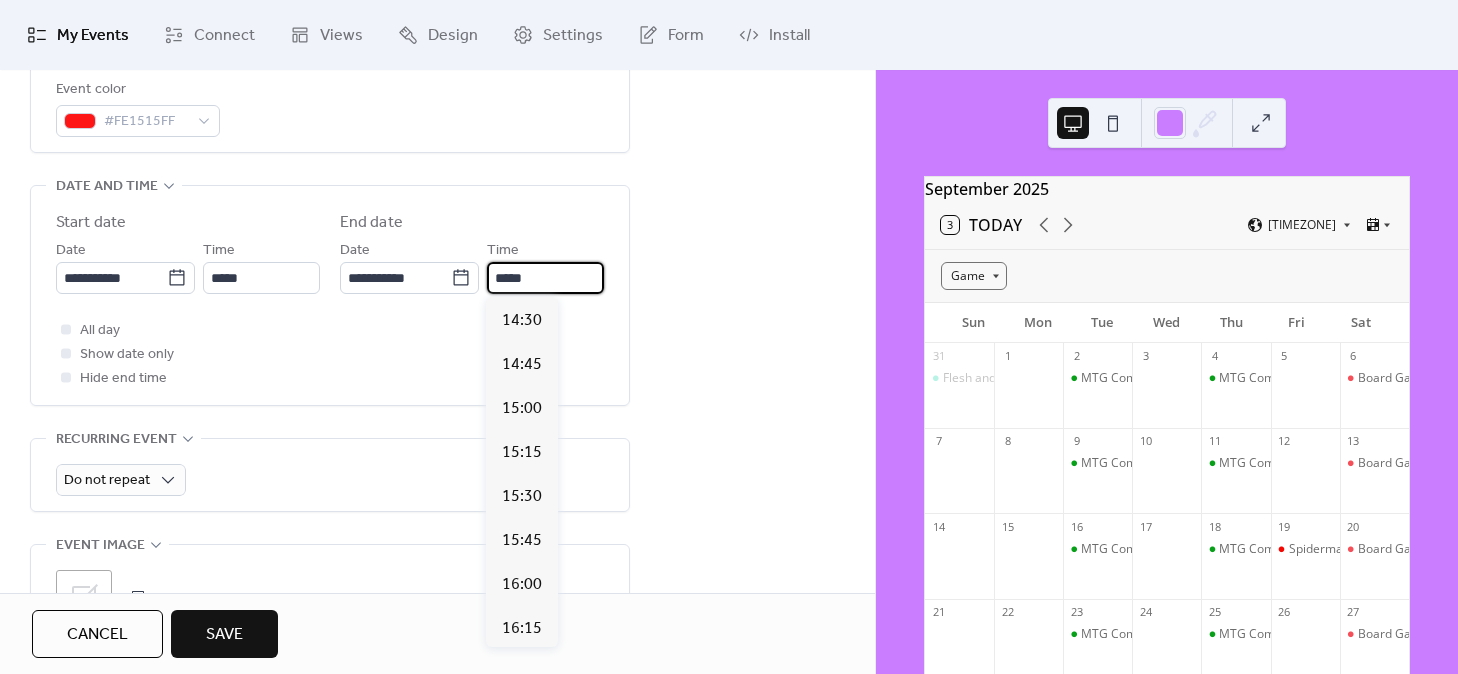 scroll, scrollTop: 747, scrollLeft: 0, axis: vertical 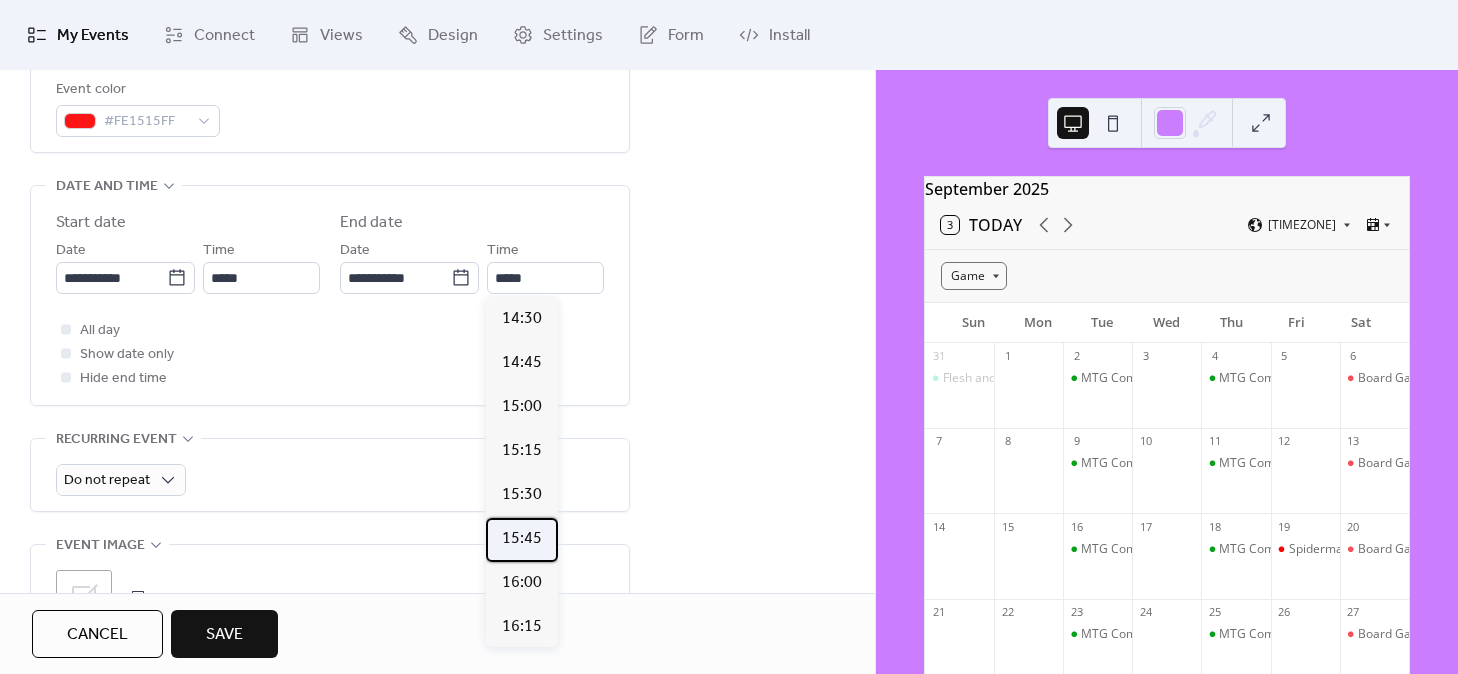 click on "15:45" at bounding box center [522, 539] 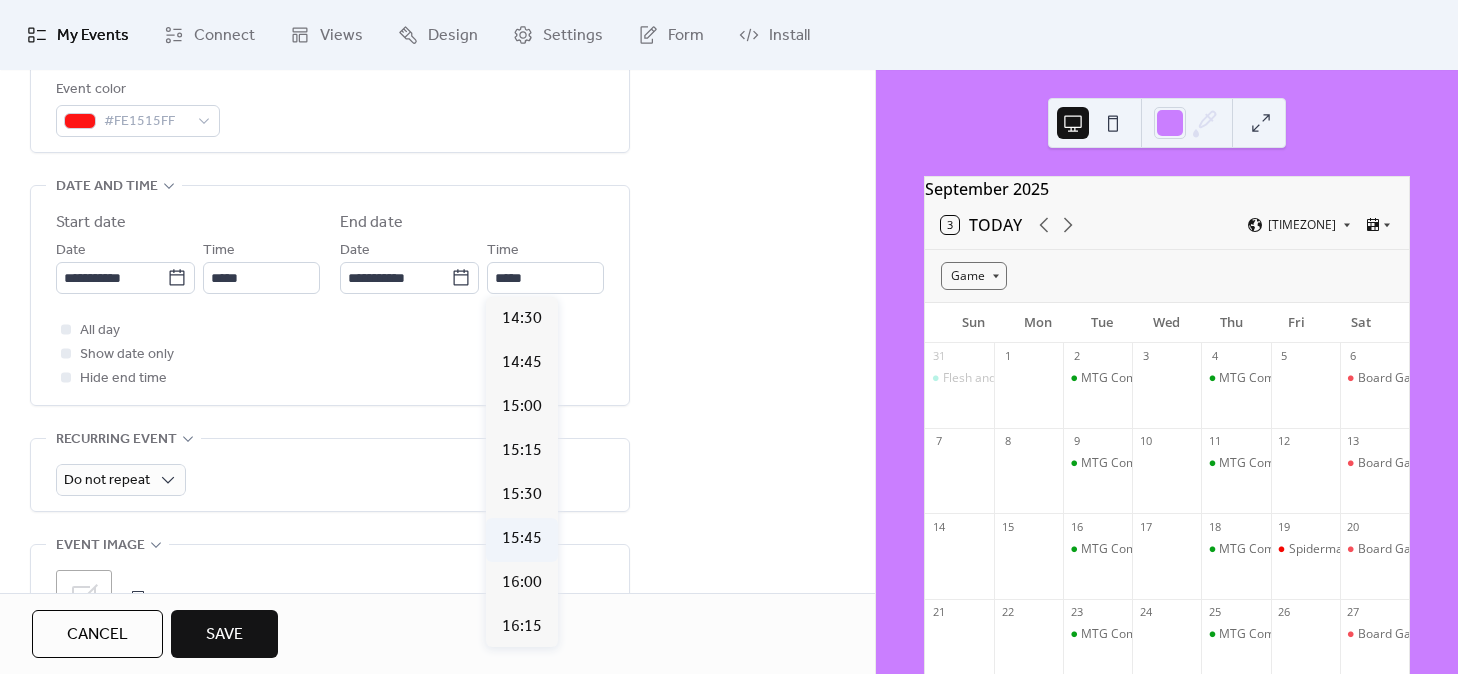 type on "*****" 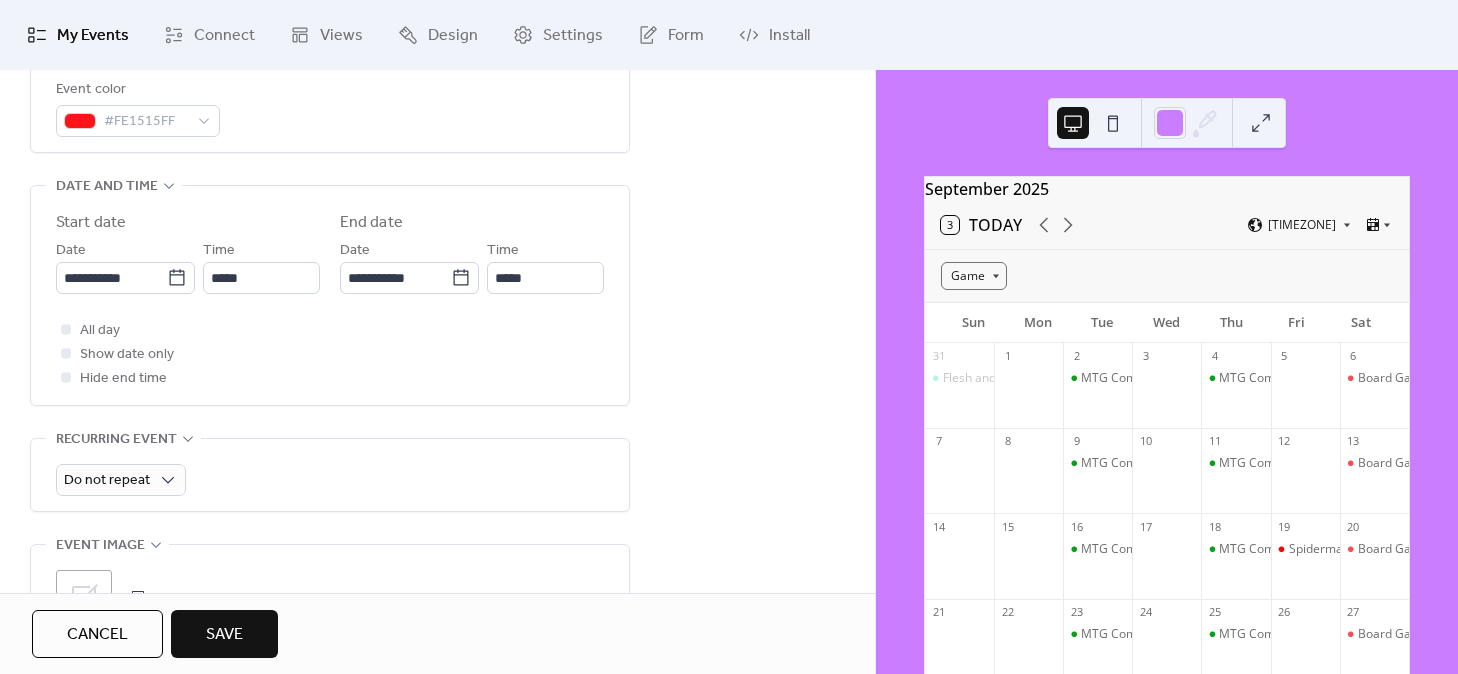 click on "Do not repeat" at bounding box center [330, 480] 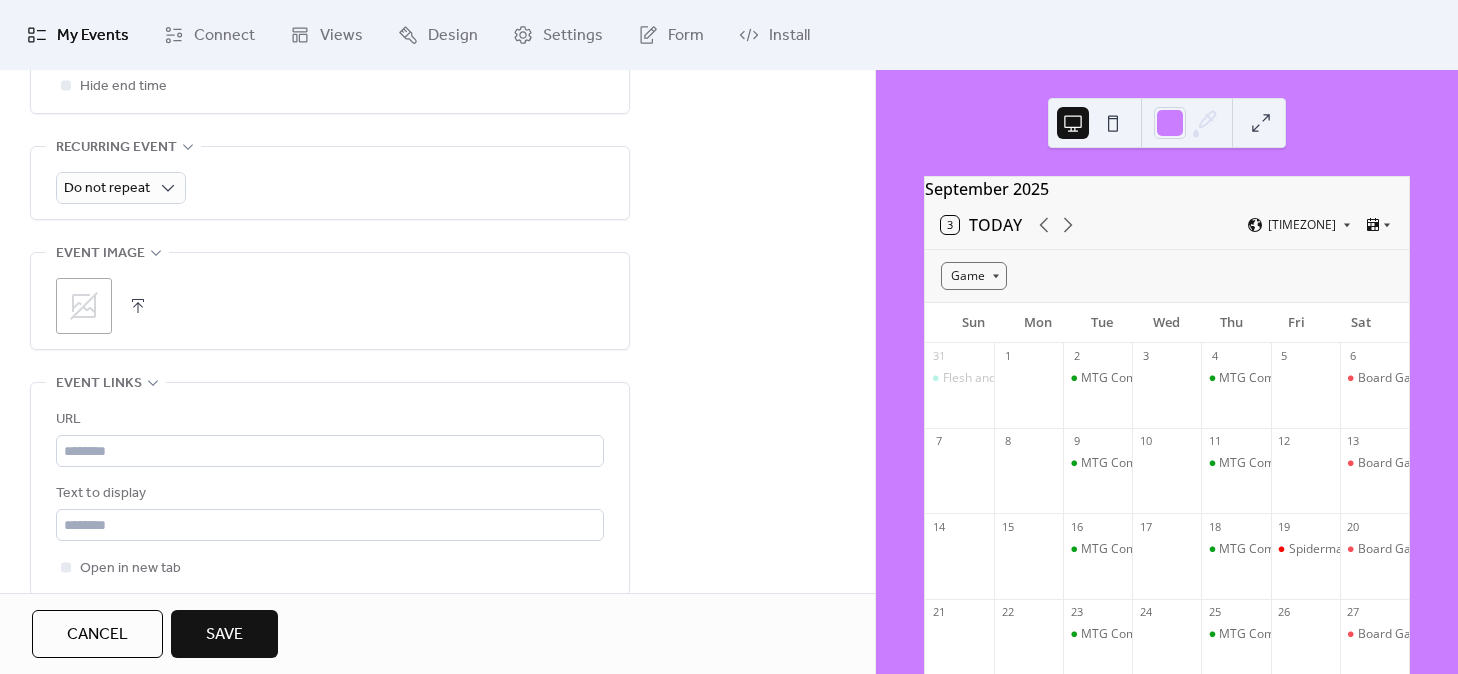 scroll, scrollTop: 871, scrollLeft: 0, axis: vertical 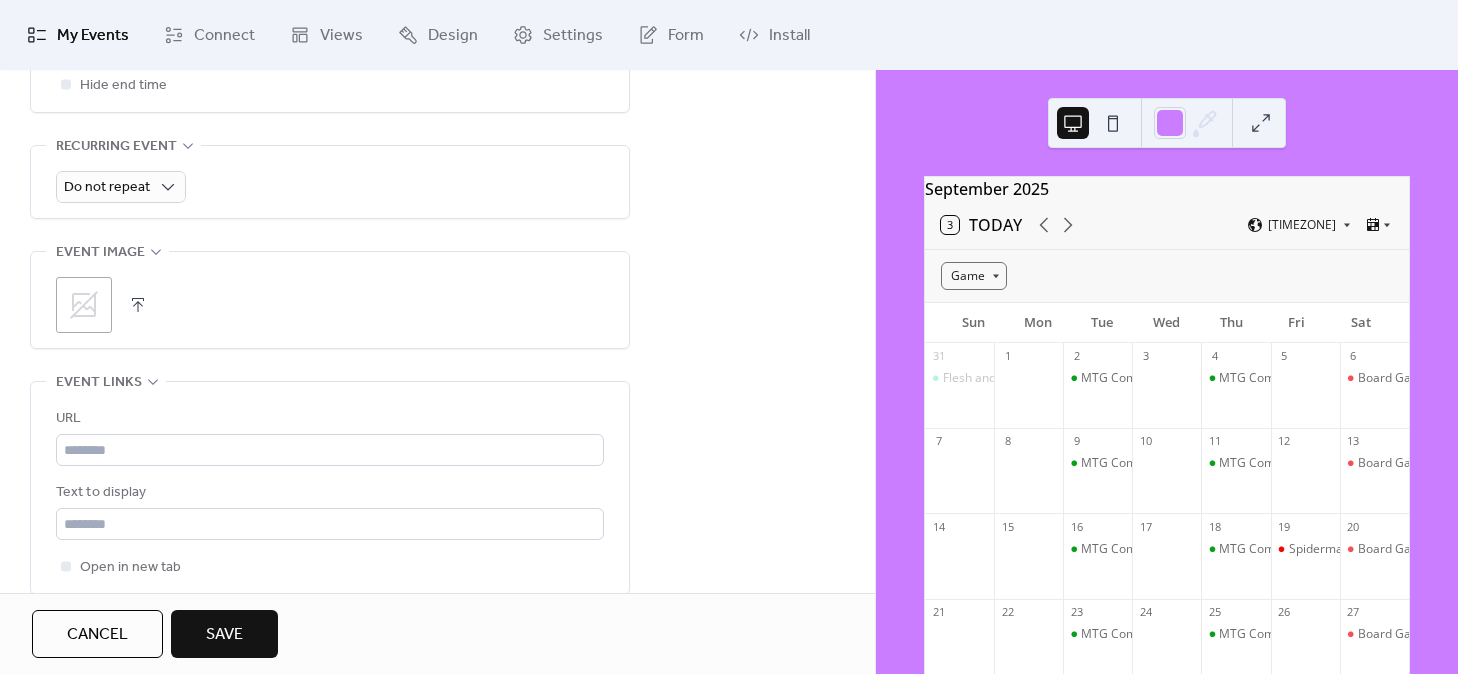 click 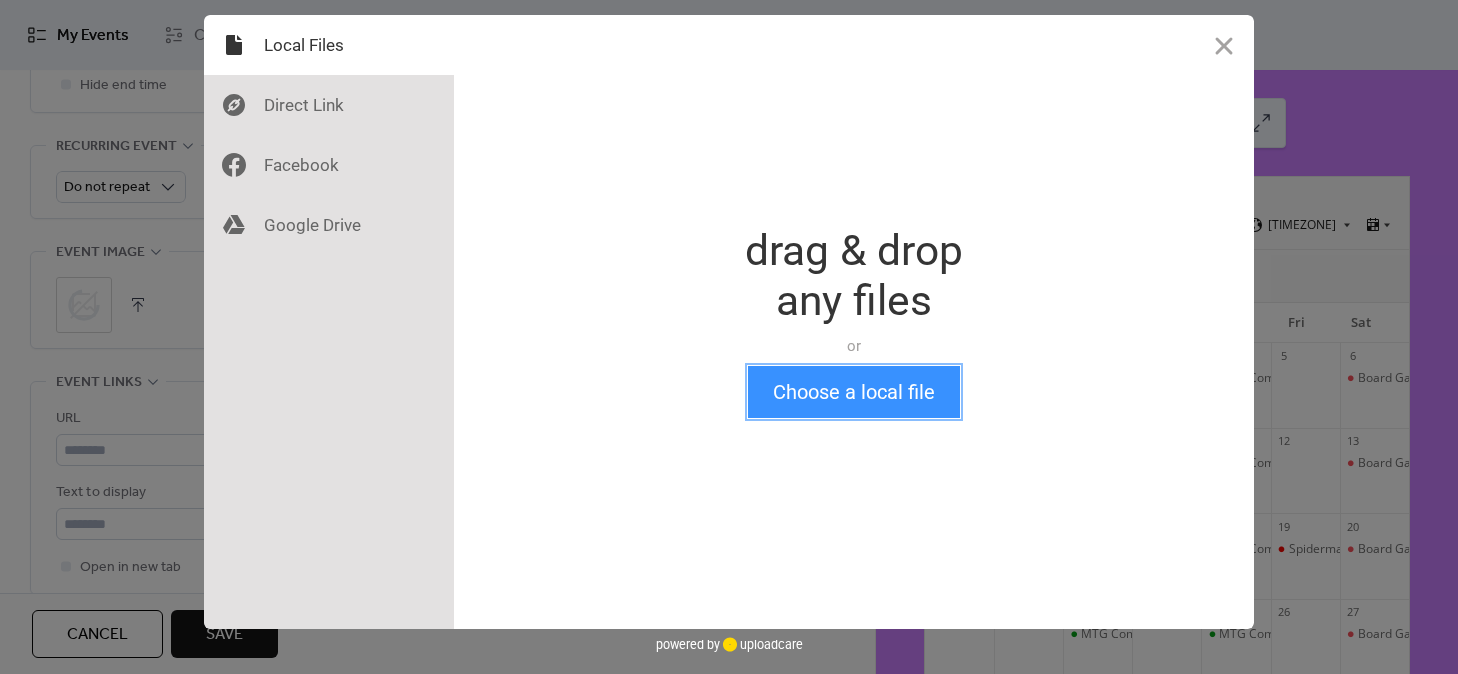 click on "Choose a local file" at bounding box center (854, 392) 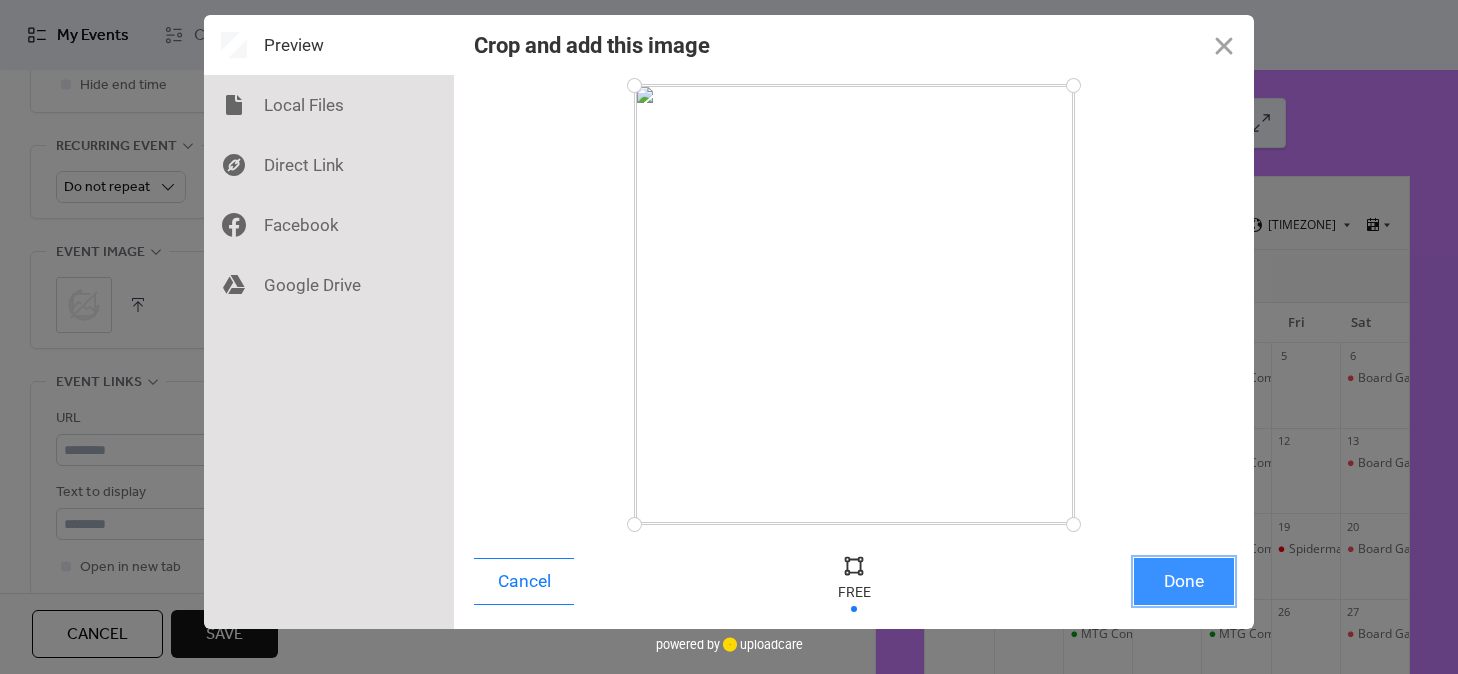 click on "Done" at bounding box center (1184, 581) 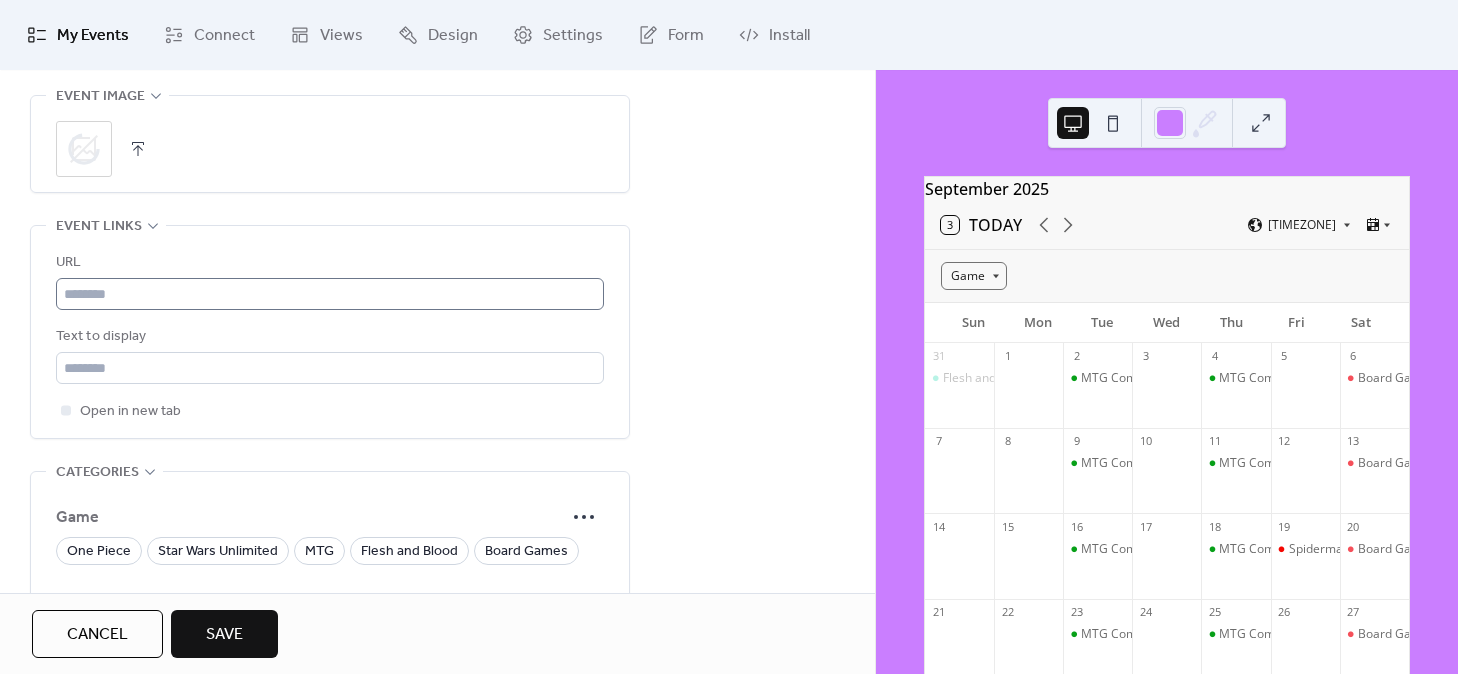 scroll, scrollTop: 1040, scrollLeft: 0, axis: vertical 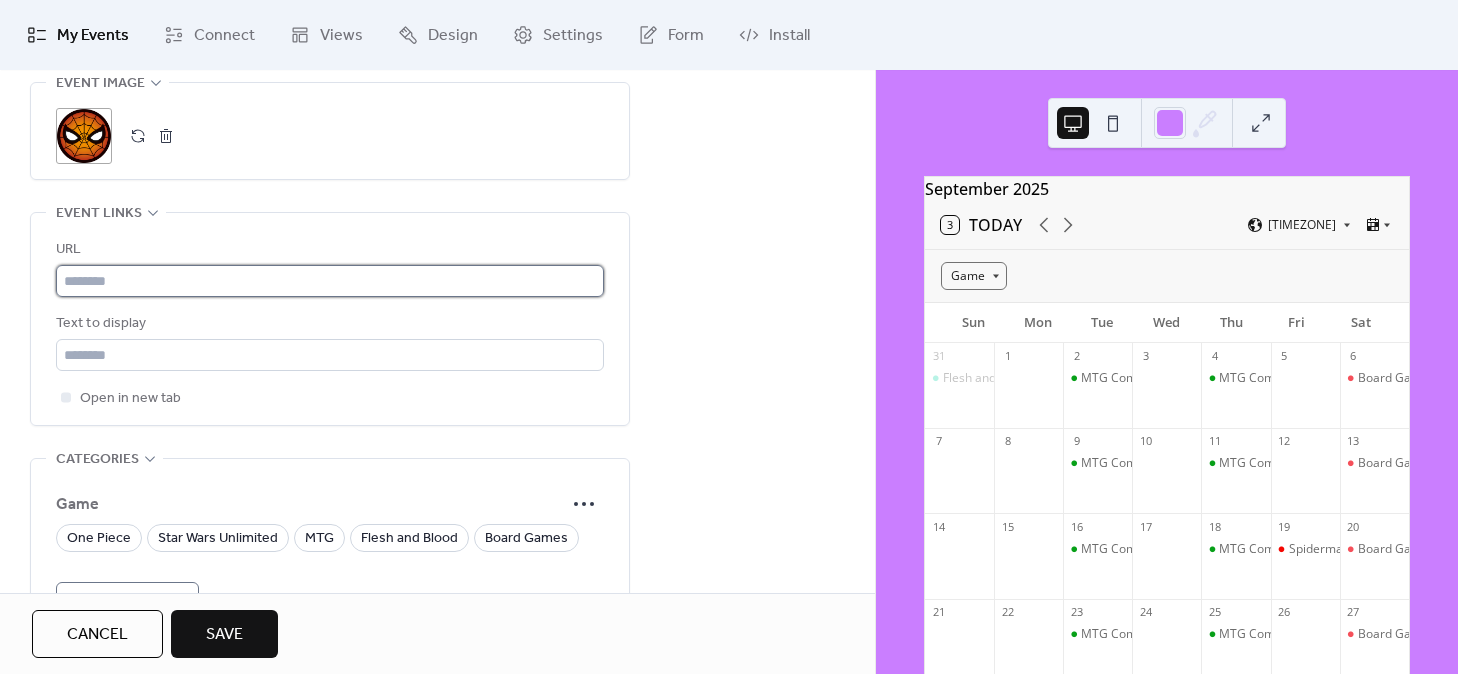 click at bounding box center [330, 281] 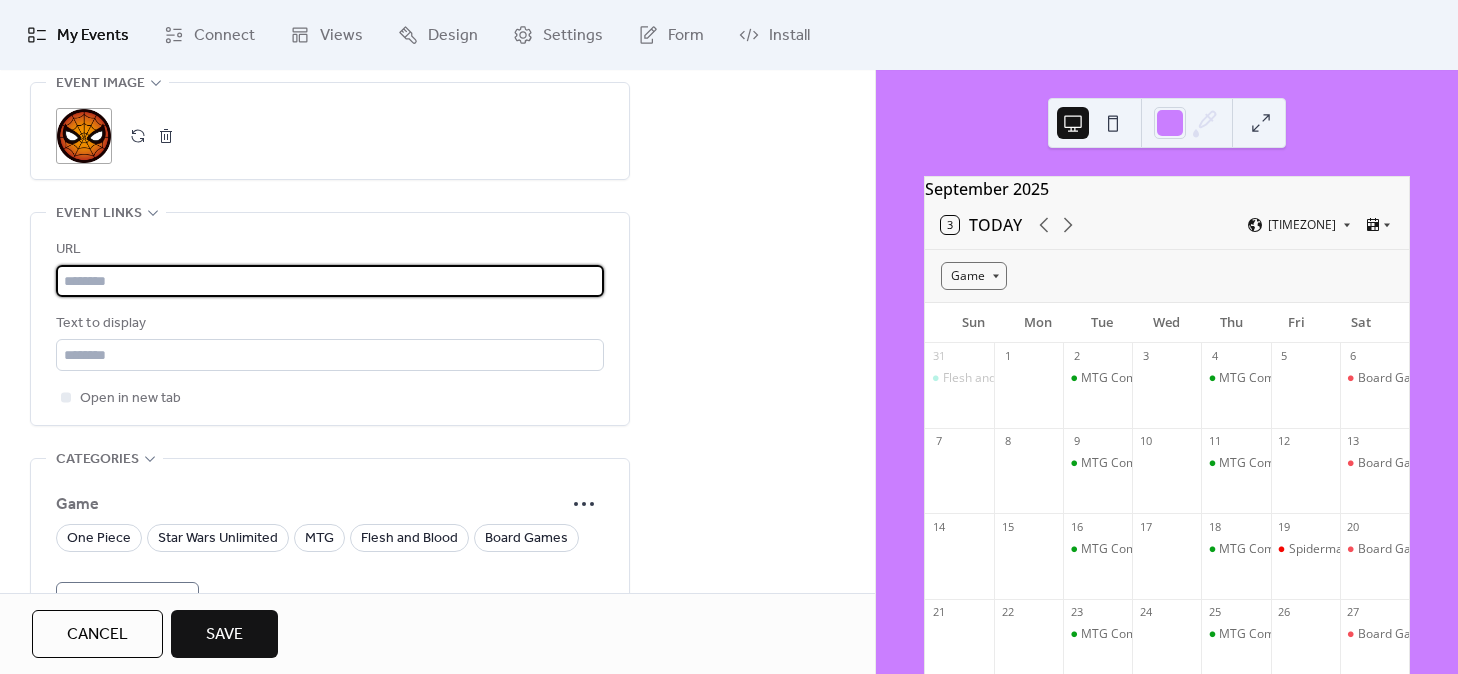 paste on "**********" 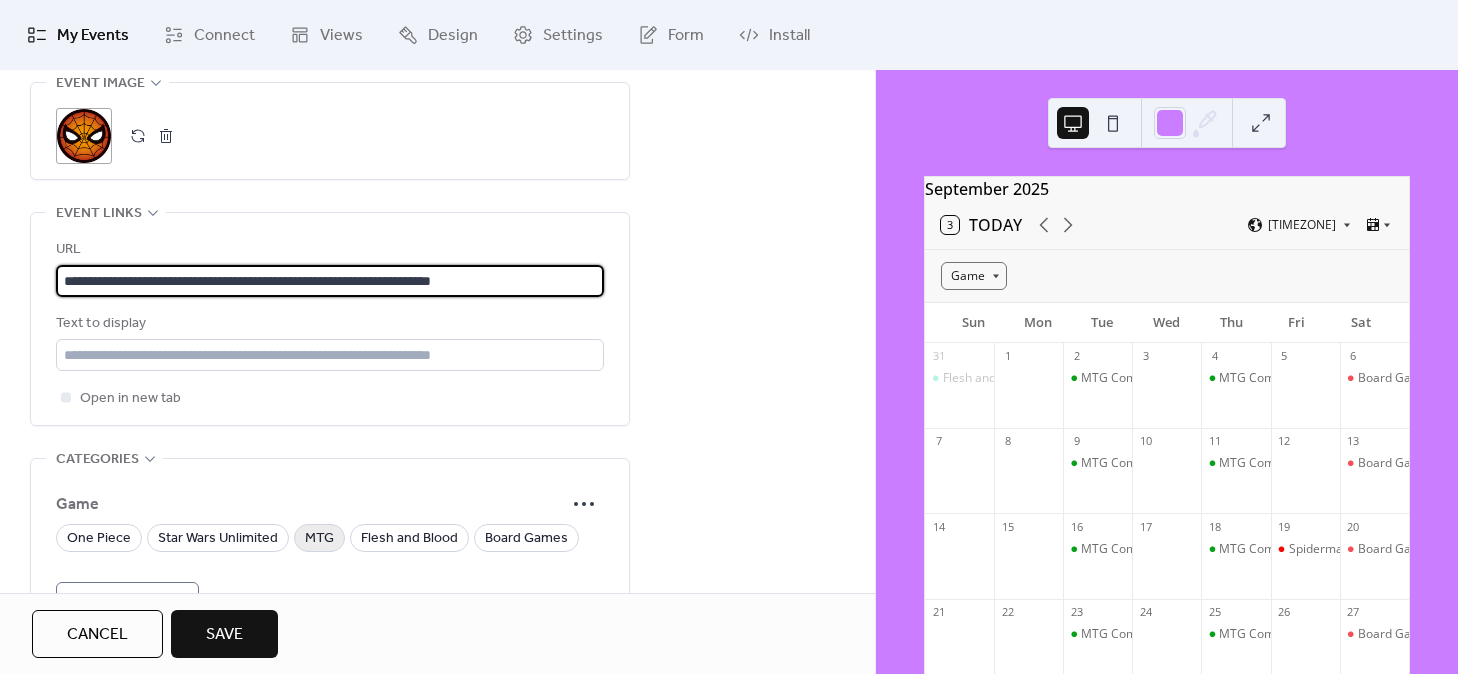 type on "**********" 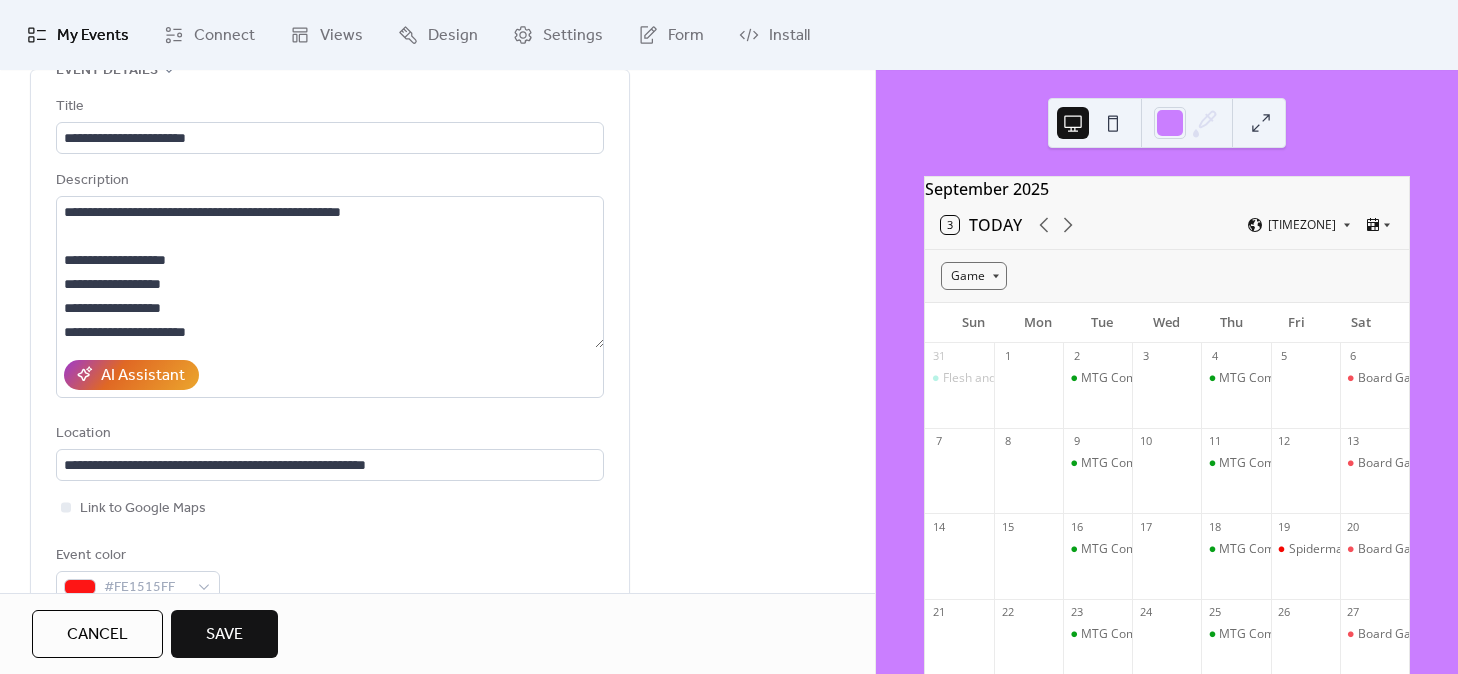 scroll, scrollTop: 99, scrollLeft: 0, axis: vertical 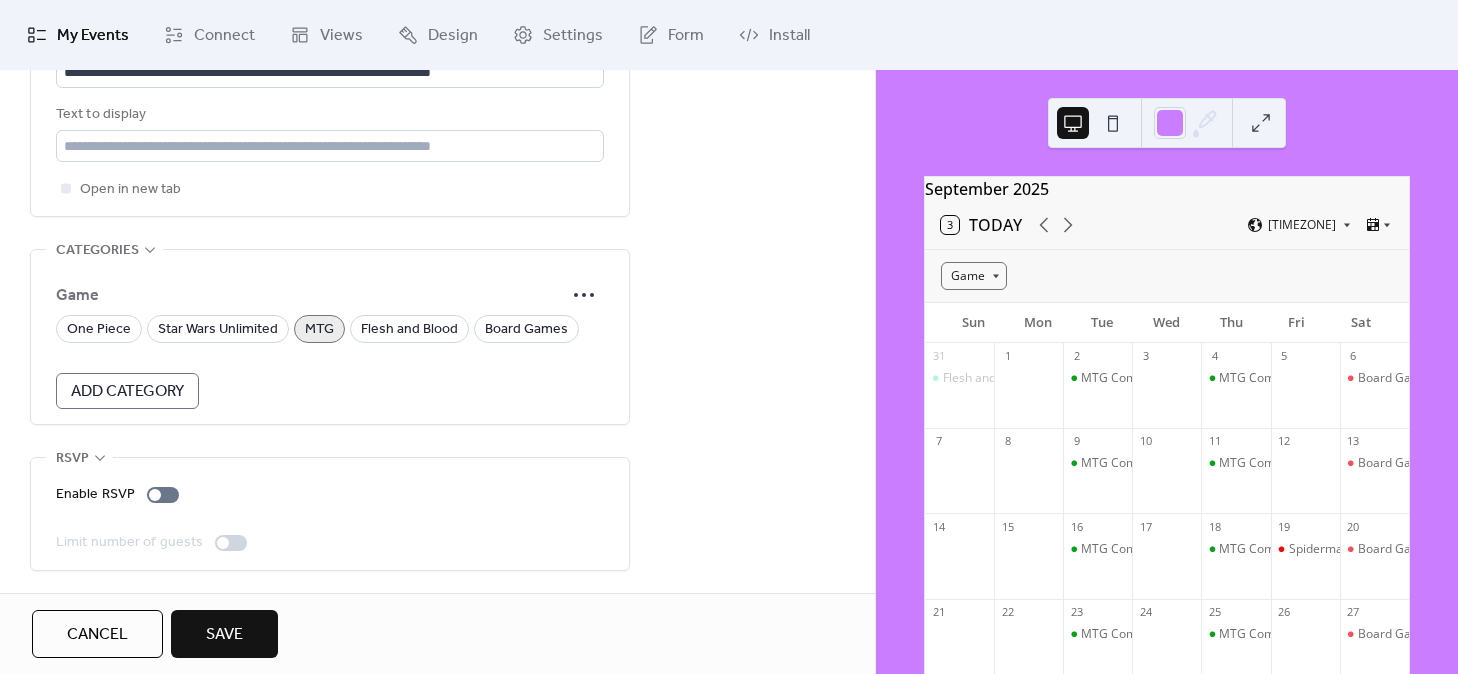 click on "Save" at bounding box center [224, 635] 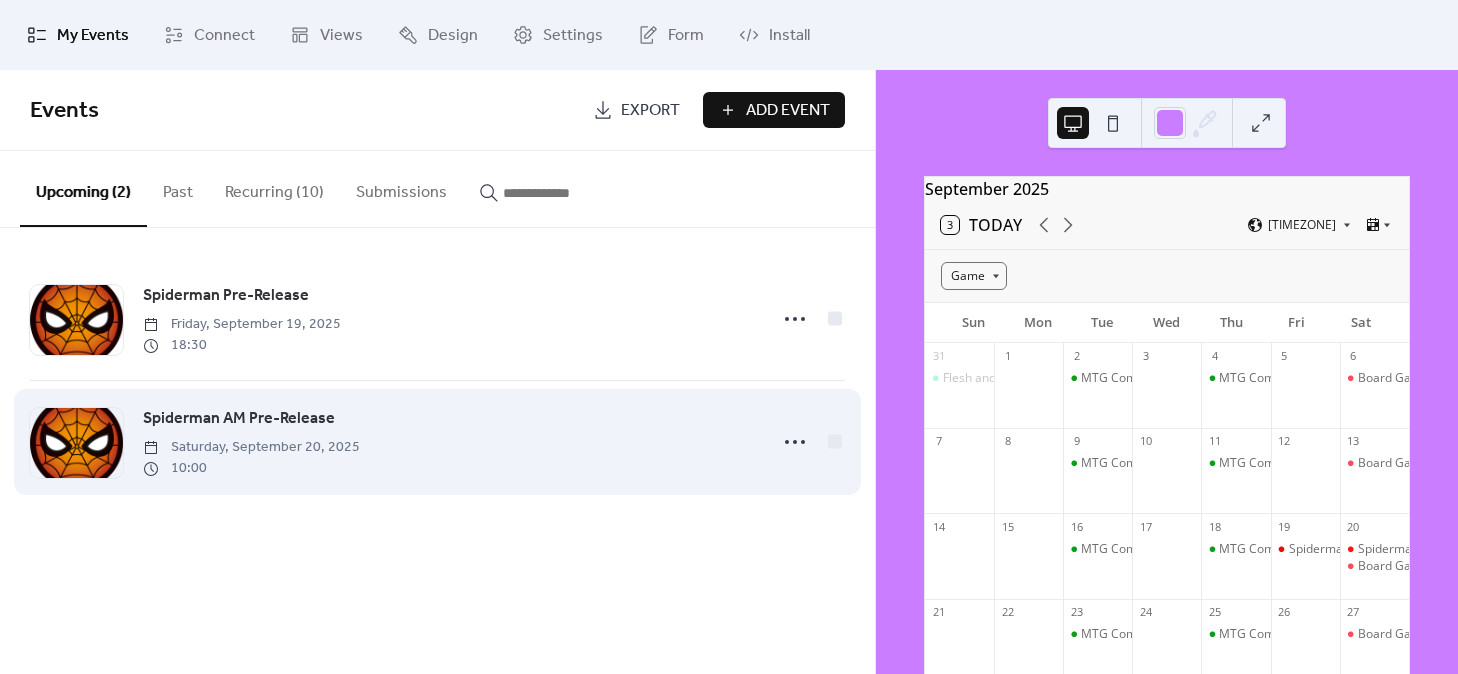 click on "Spiderman AM Pre-Release" at bounding box center [239, 419] 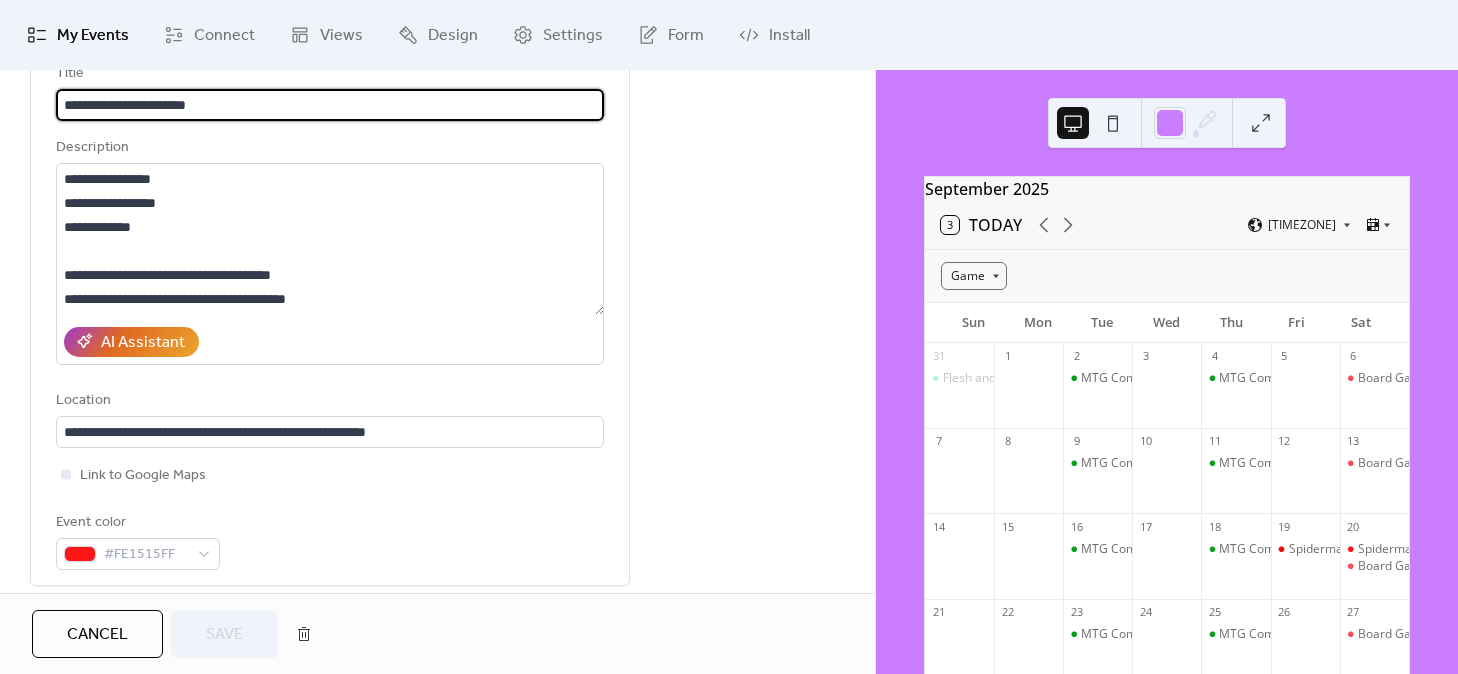 scroll, scrollTop: 144, scrollLeft: 0, axis: vertical 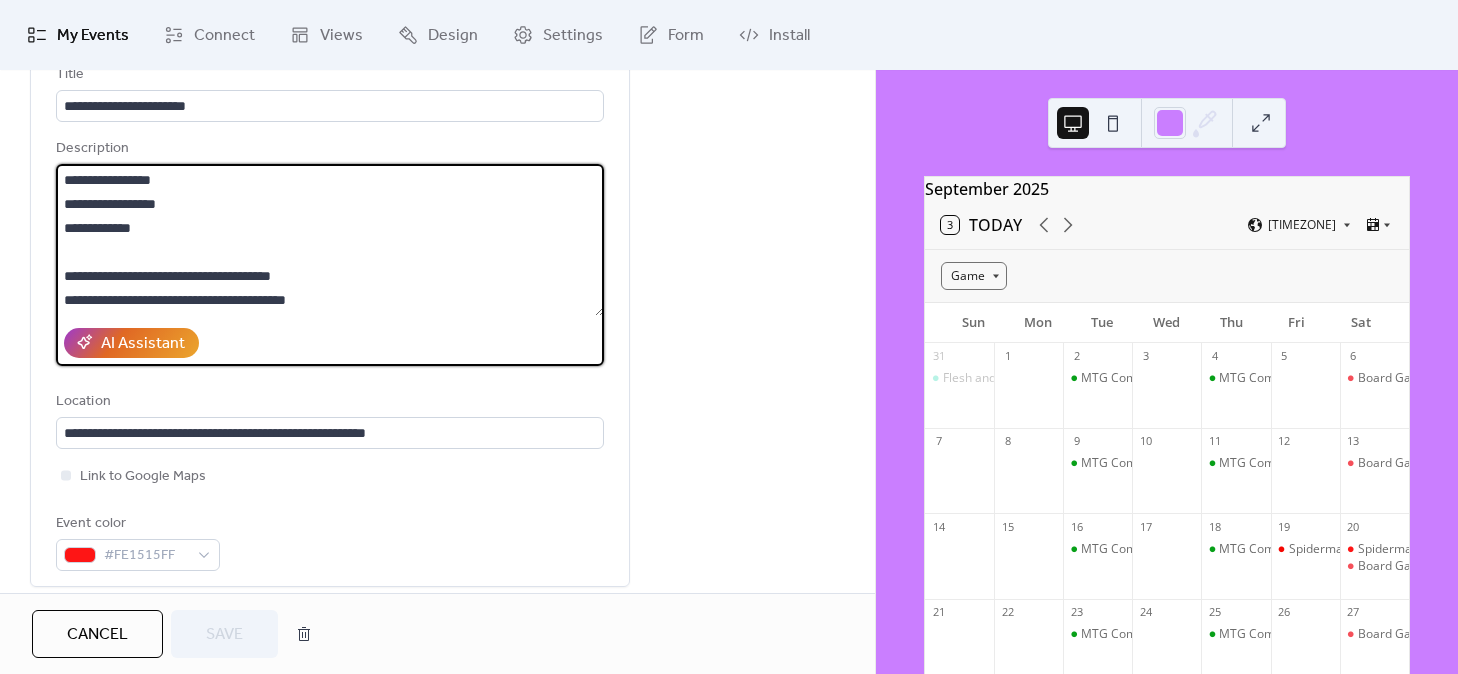 click on "**********" at bounding box center (330, 240) 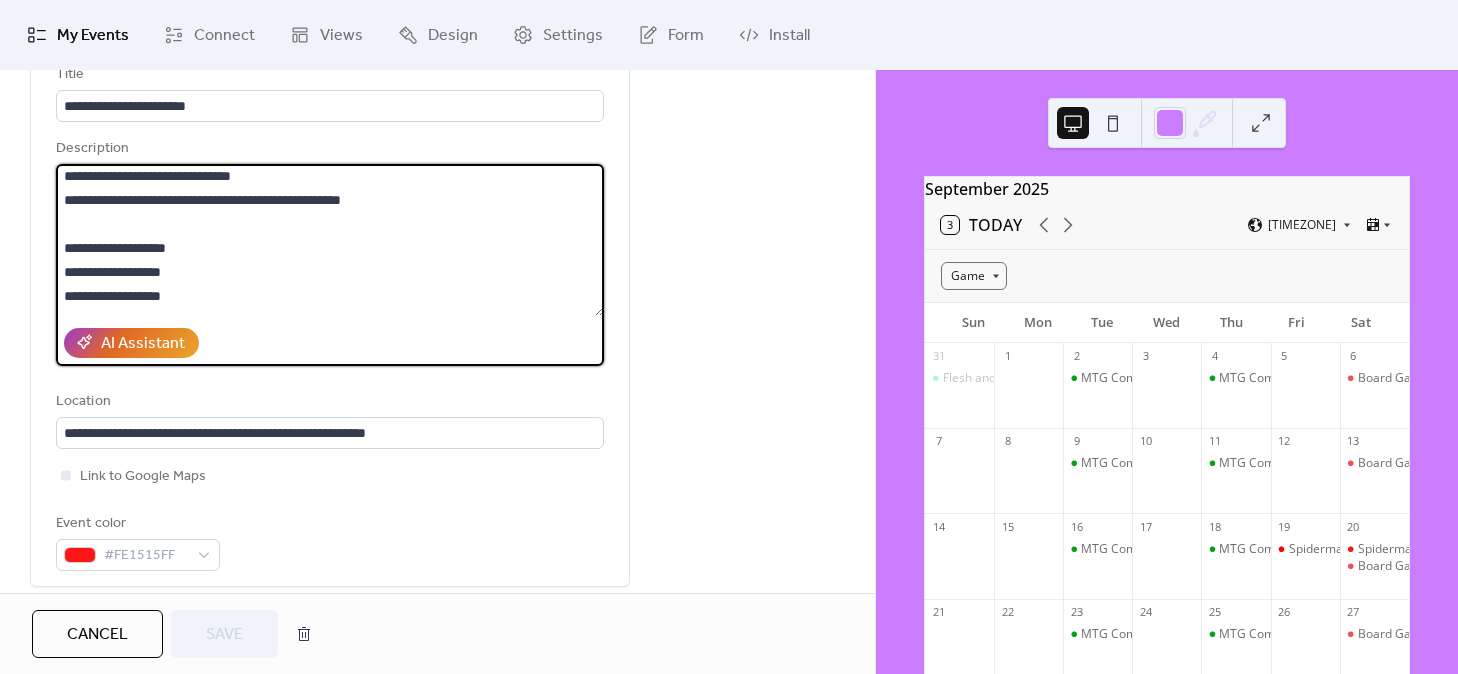 scroll, scrollTop: 182, scrollLeft: 0, axis: vertical 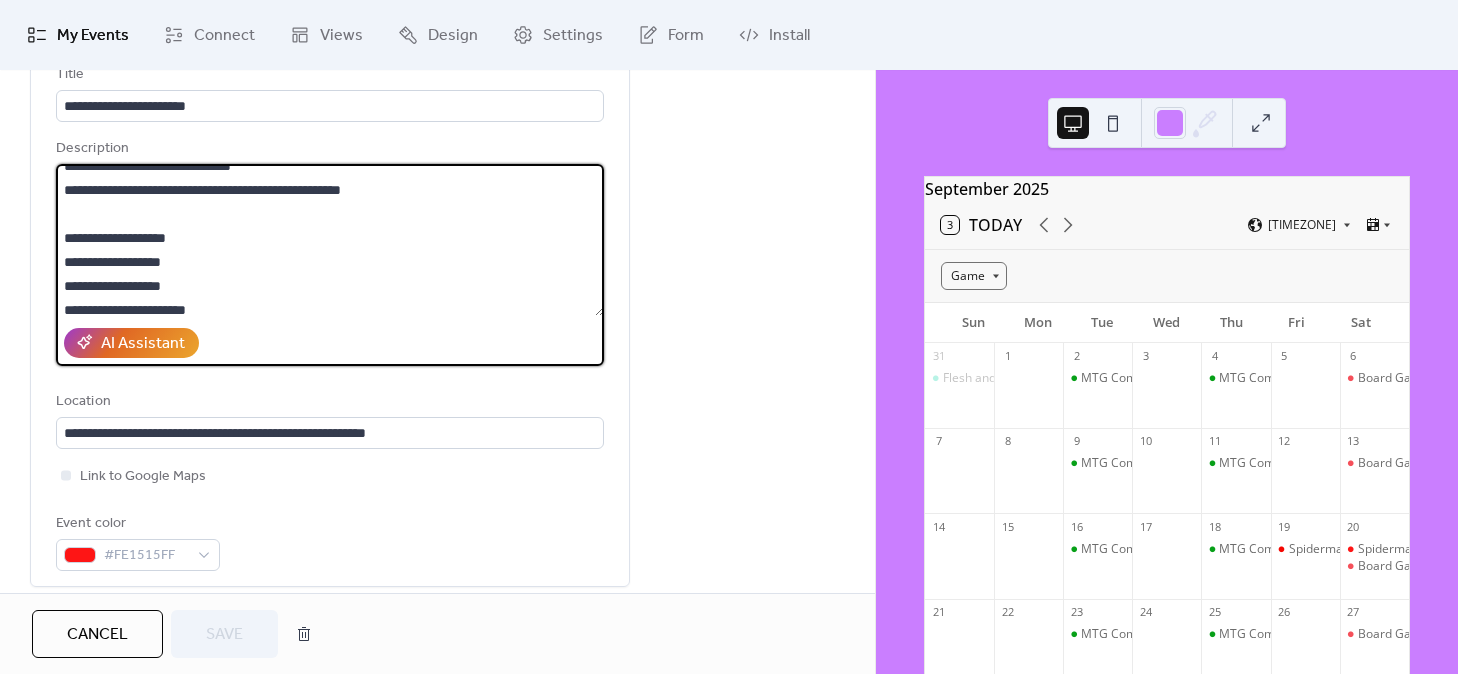 click on "My Events" at bounding box center [93, 36] 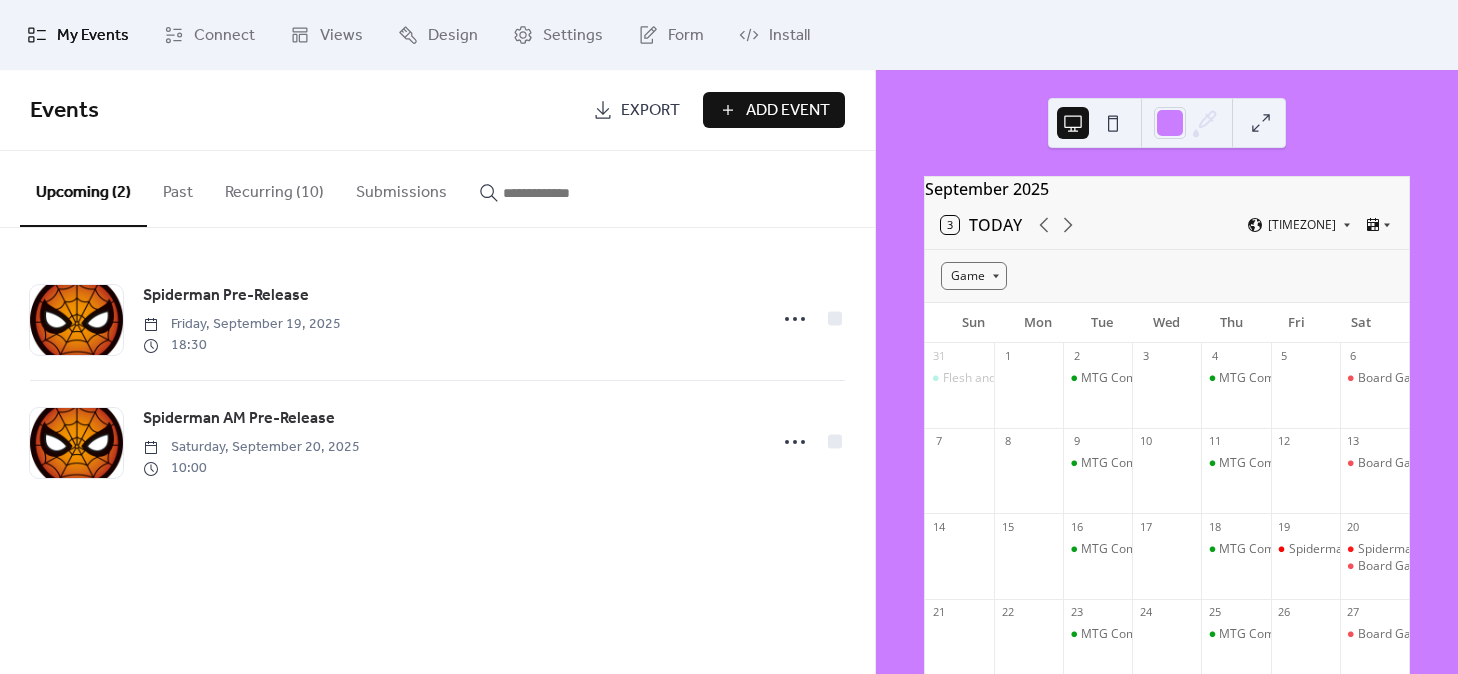 click on "Add Event" at bounding box center (788, 111) 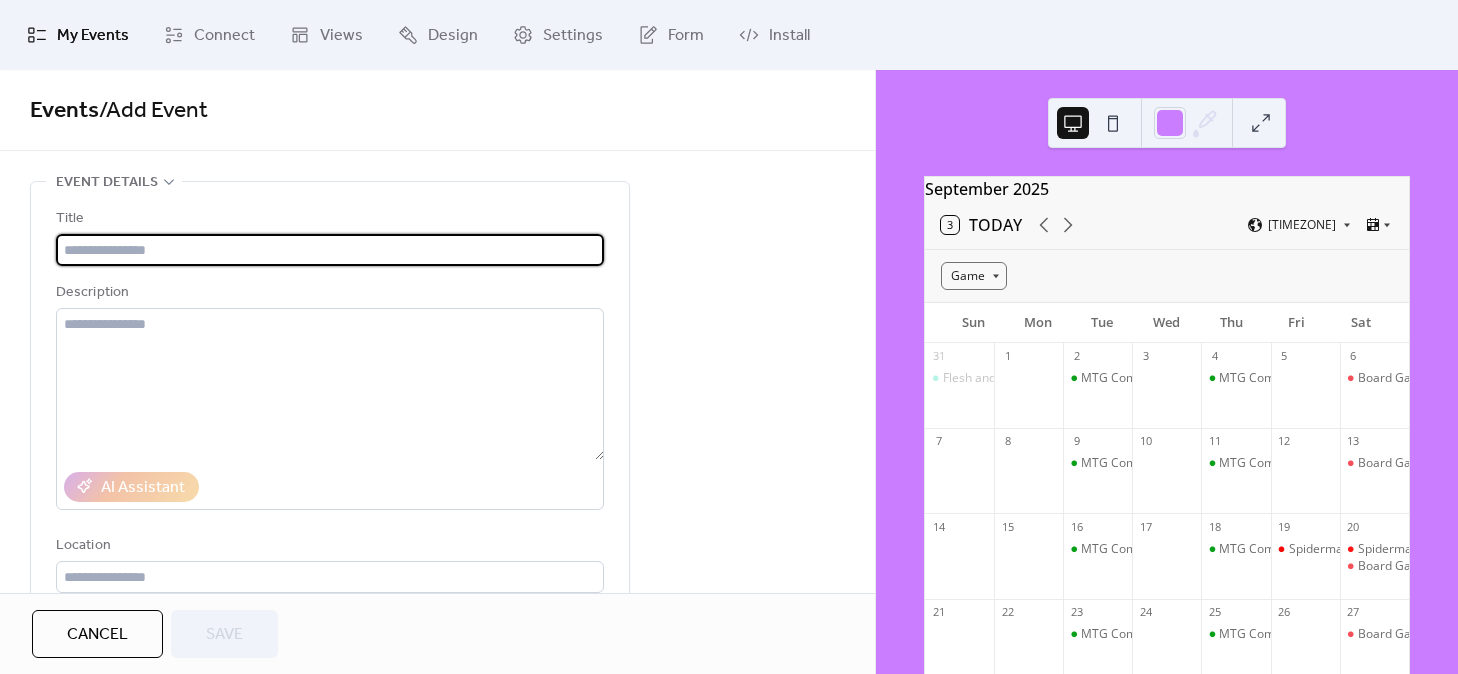 click at bounding box center [330, 250] 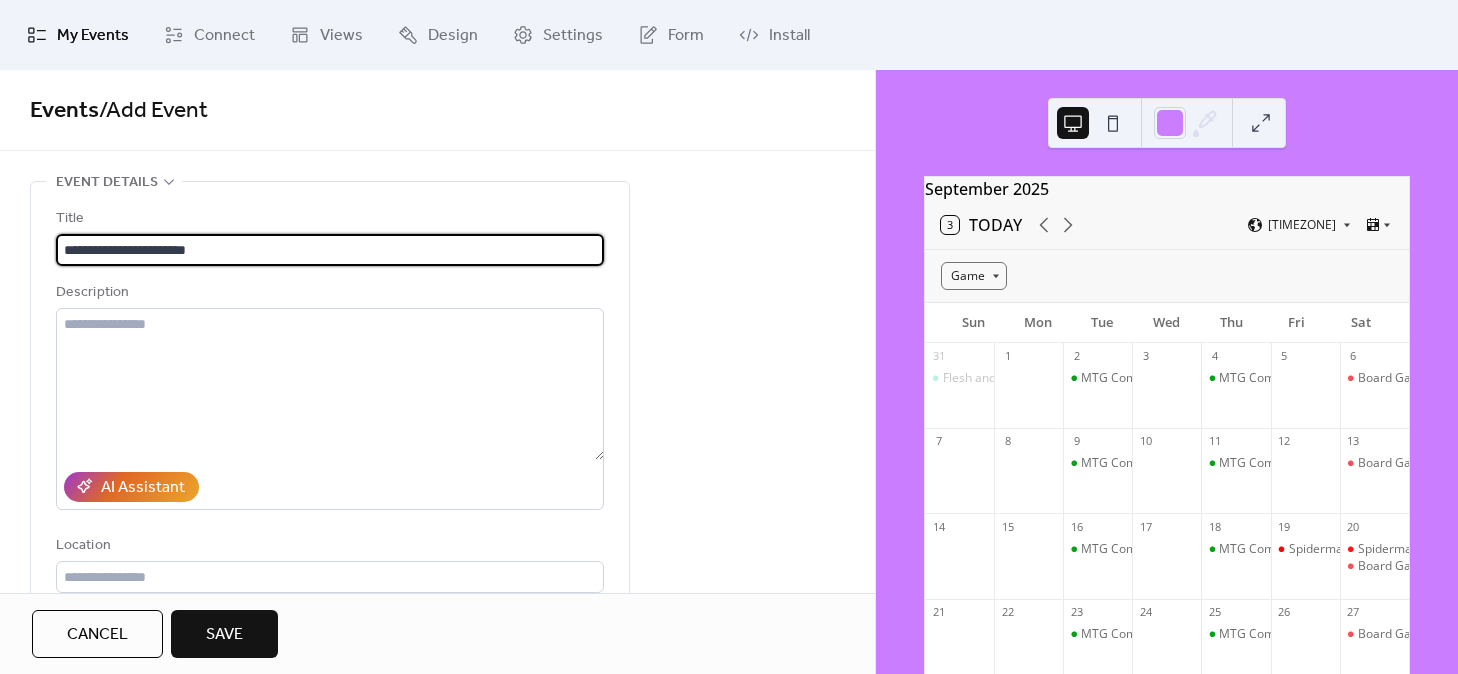 type on "**********" 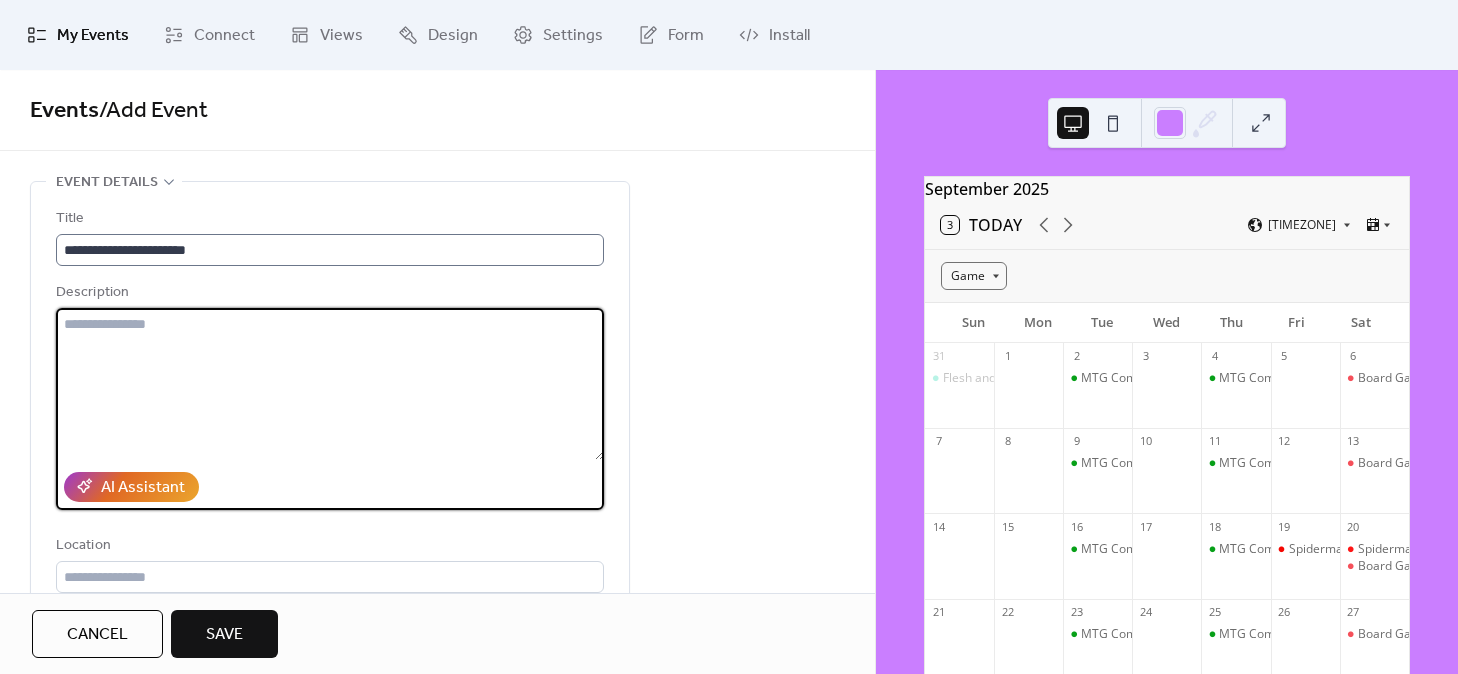 paste on "**********" 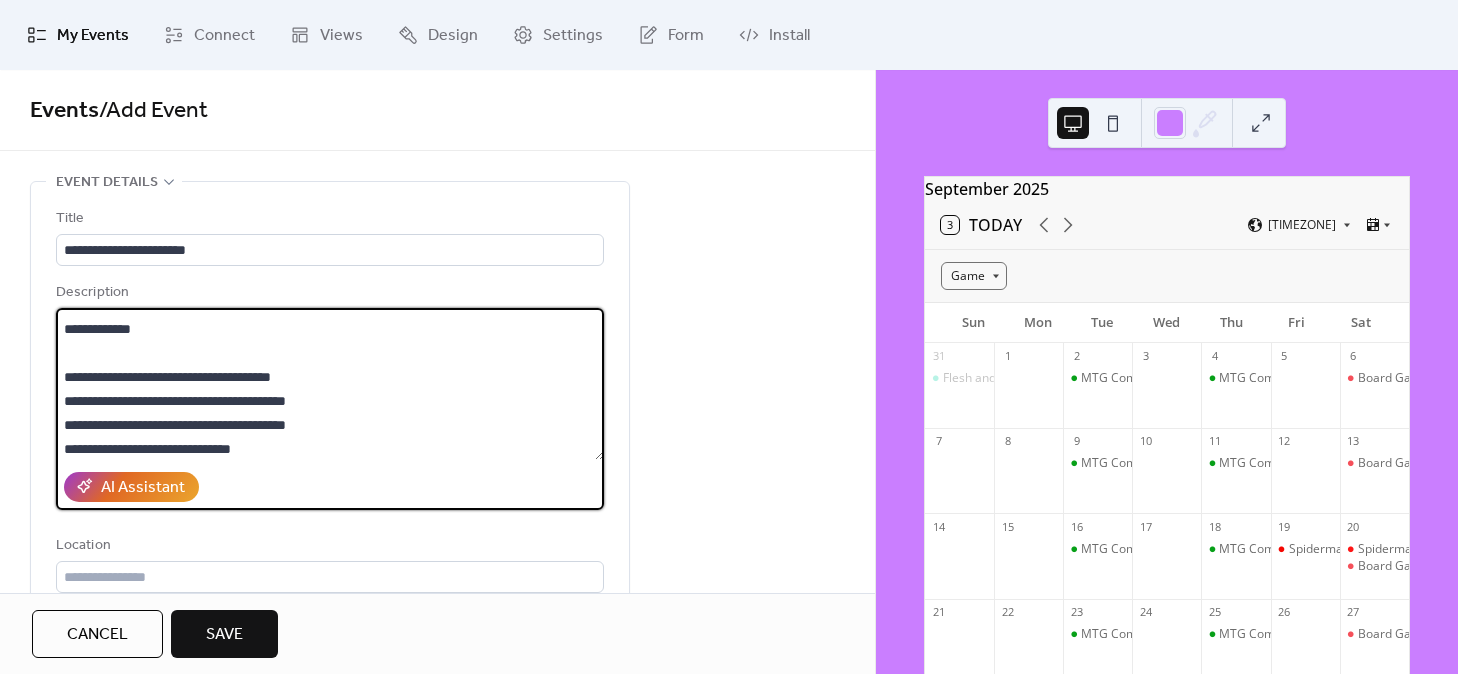 scroll, scrollTop: 0, scrollLeft: 0, axis: both 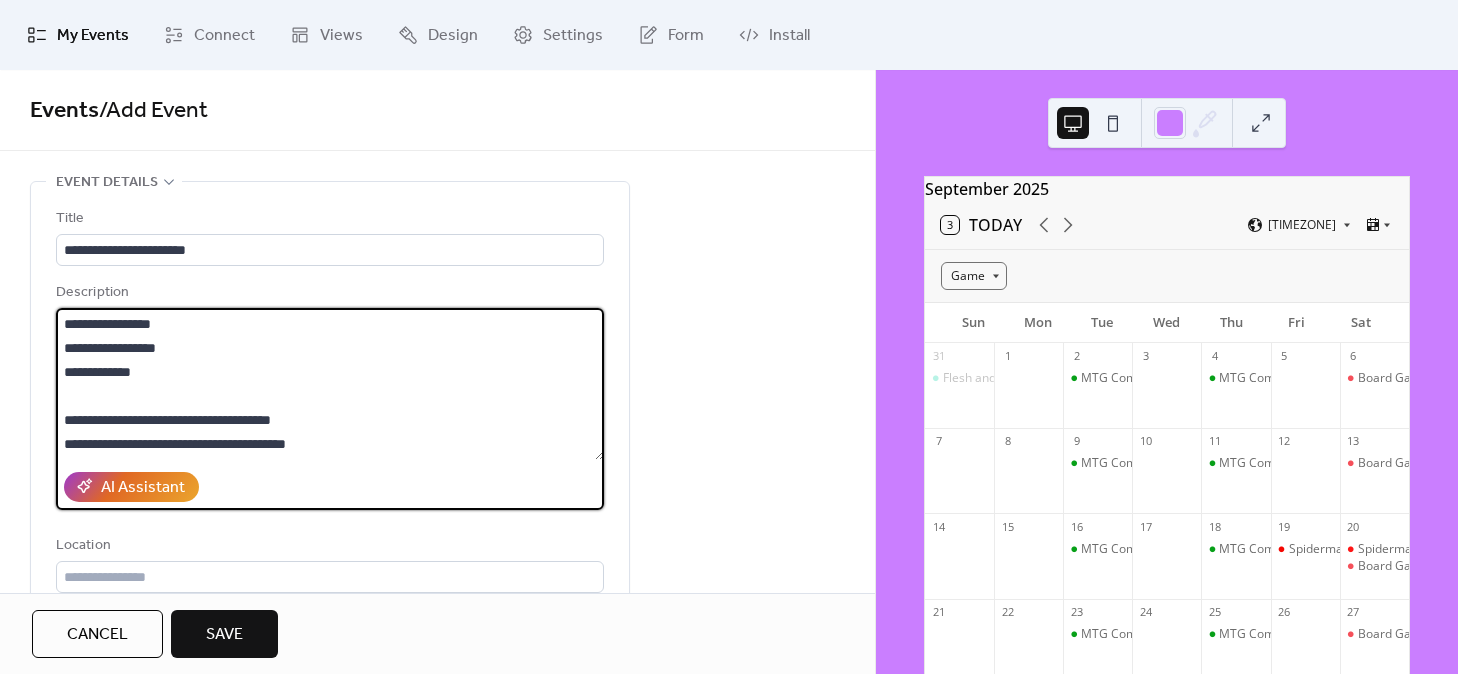 drag, startPoint x: 195, startPoint y: 320, endPoint x: 41, endPoint y: 307, distance: 154.54773 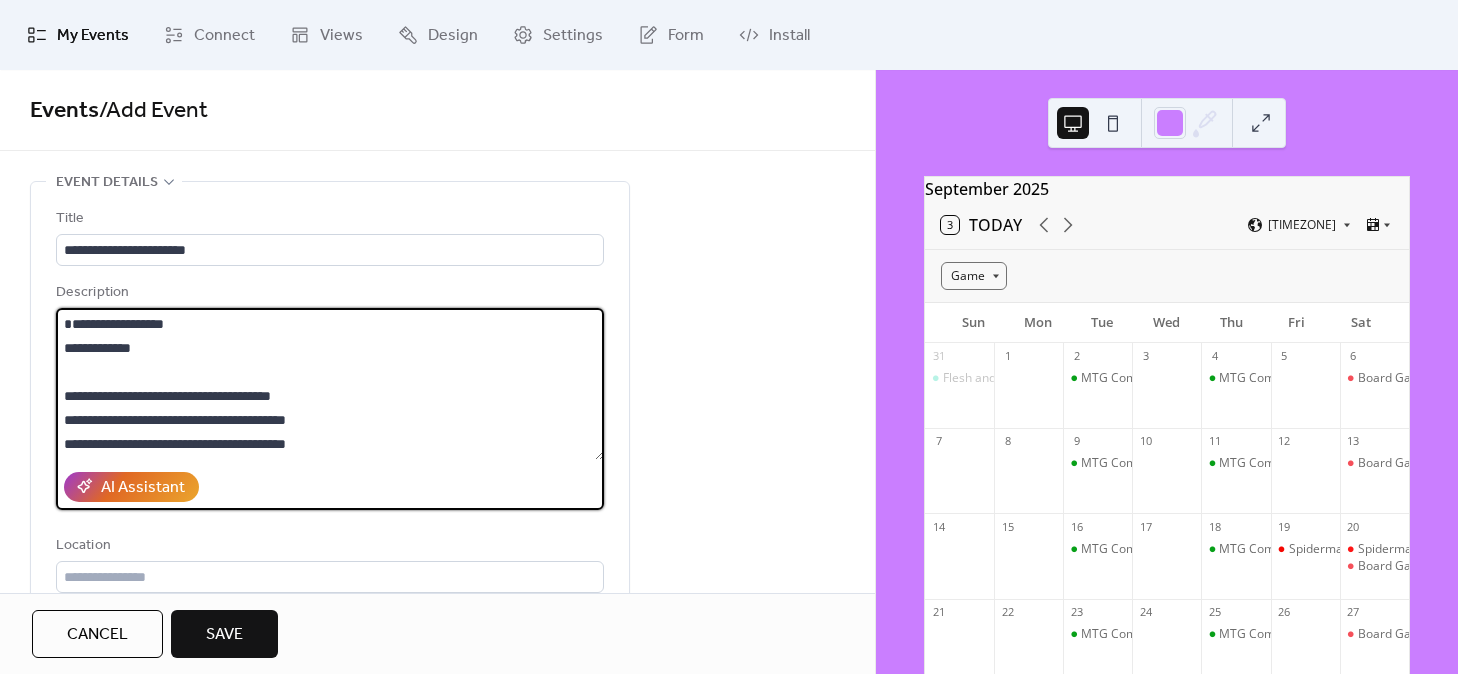 click on "**********" at bounding box center (330, 384) 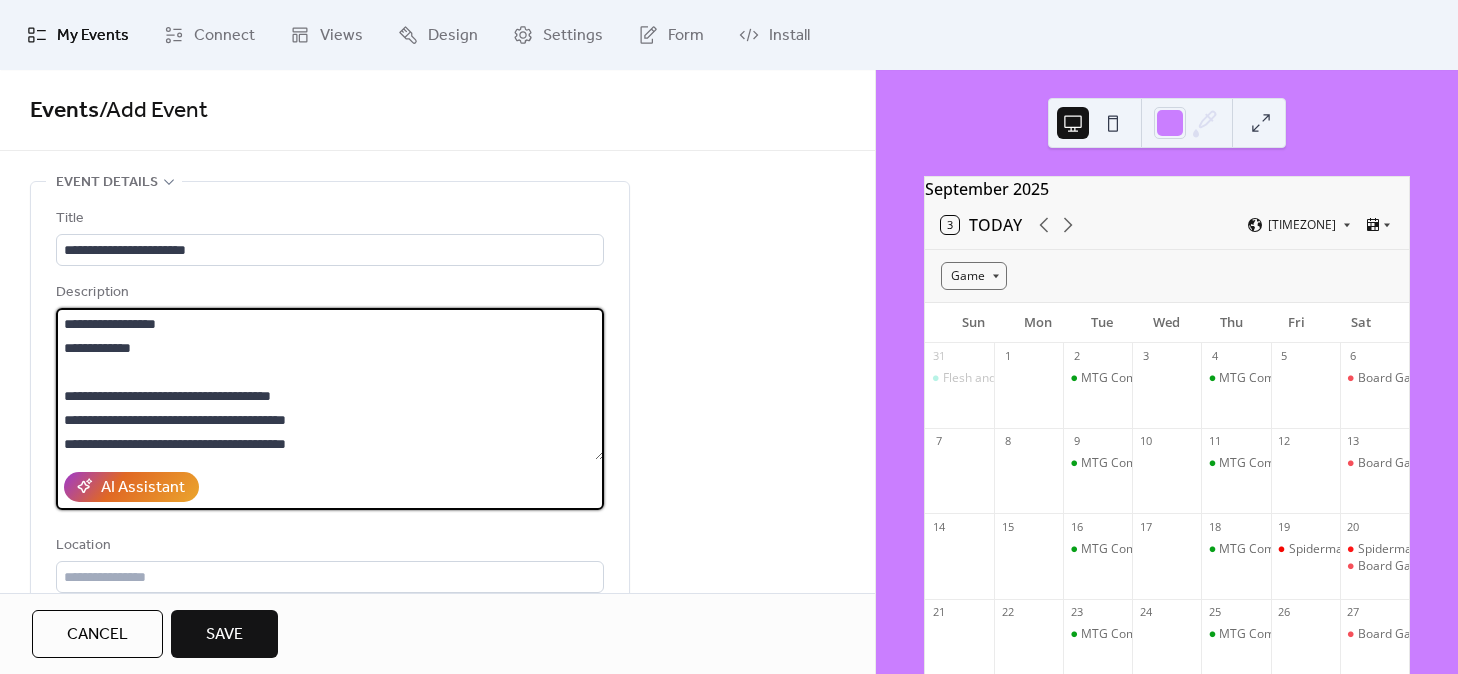 drag, startPoint x: 194, startPoint y: 325, endPoint x: 127, endPoint y: 326, distance: 67.00746 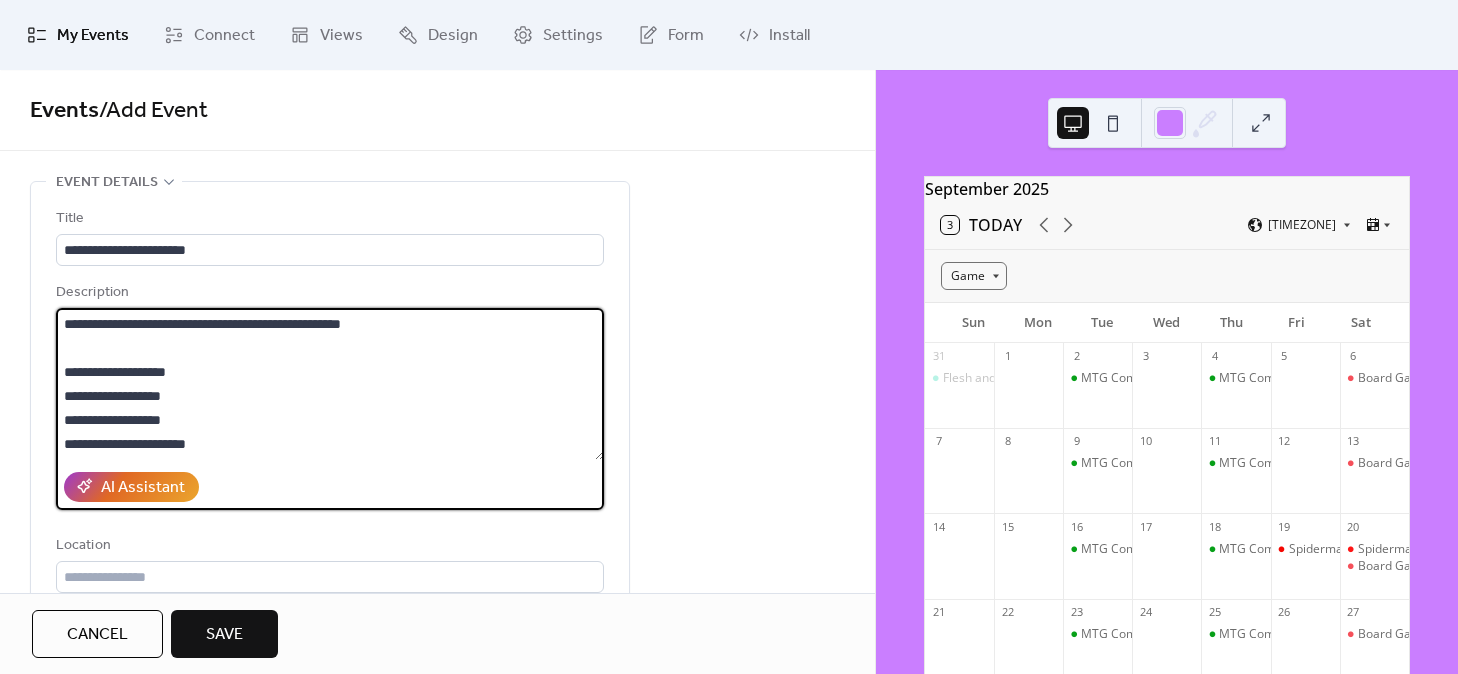 scroll, scrollTop: 168, scrollLeft: 0, axis: vertical 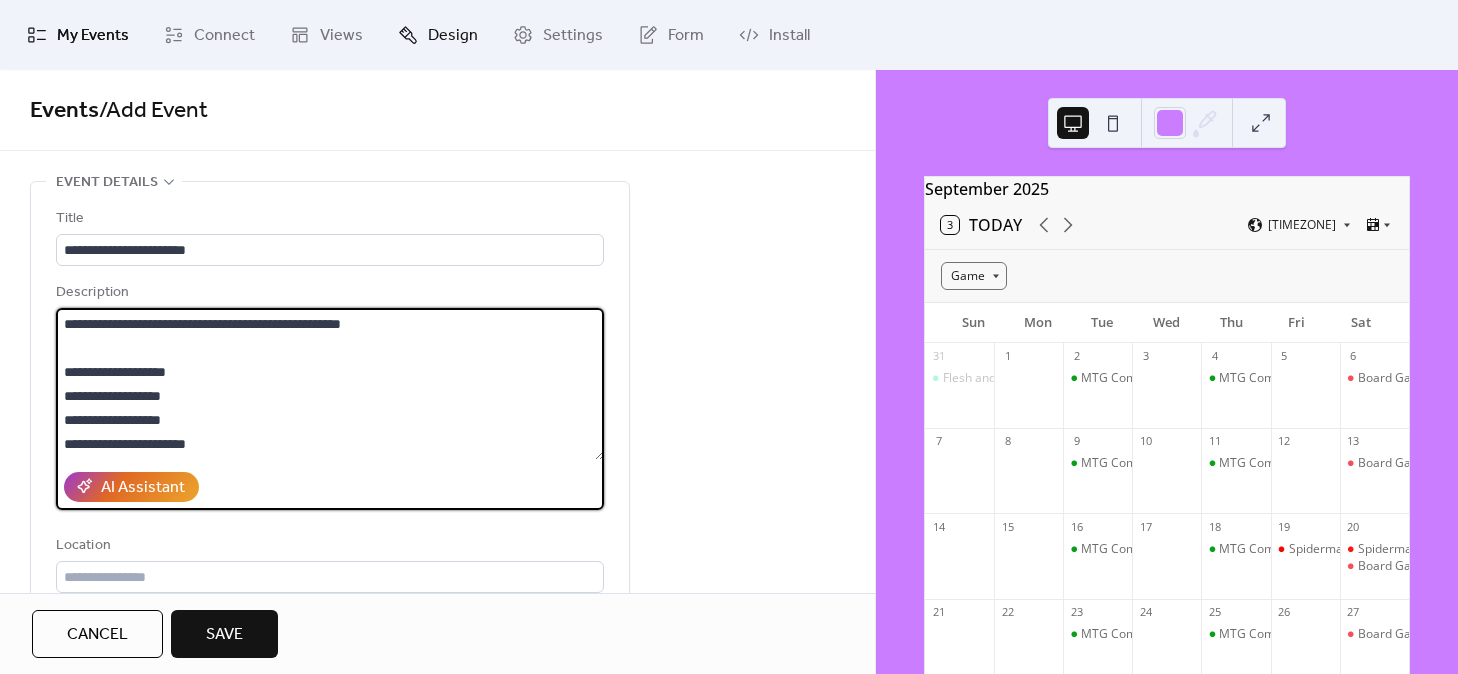 type on "**********" 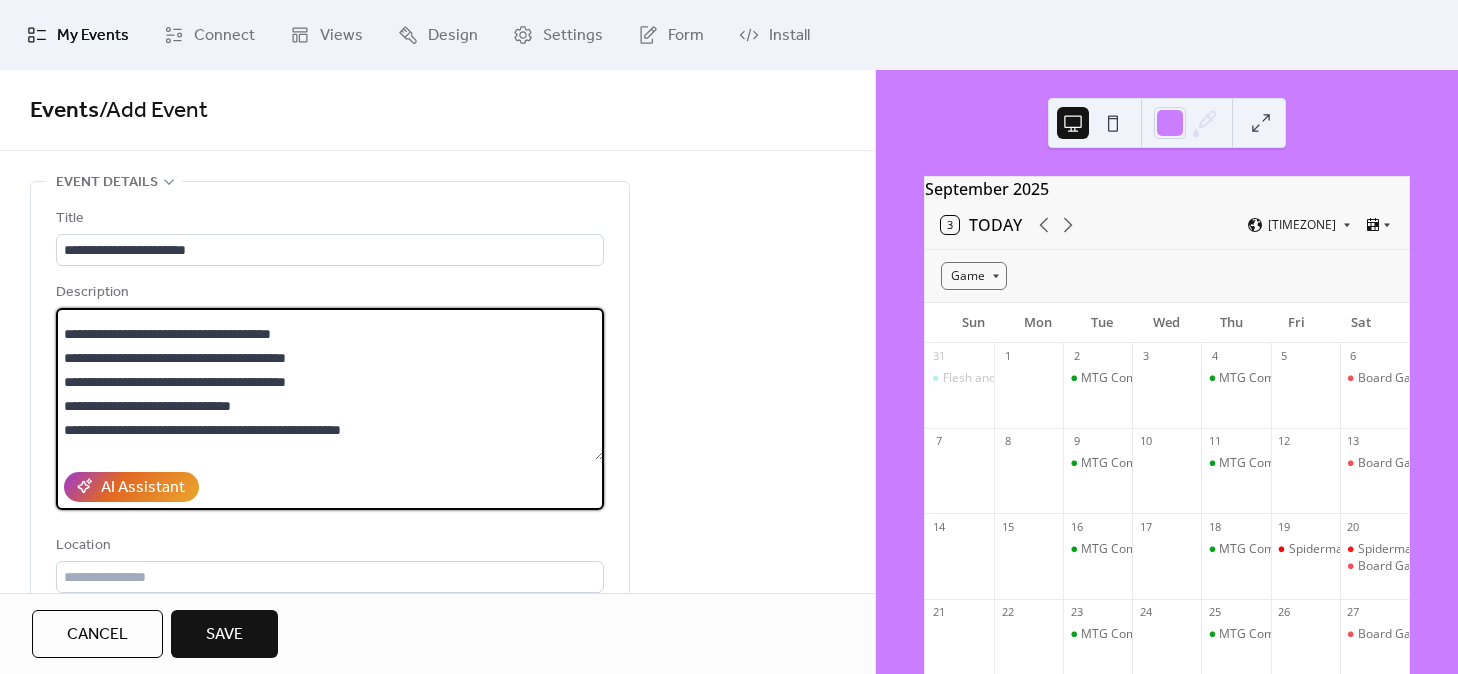 scroll, scrollTop: 168, scrollLeft: 0, axis: vertical 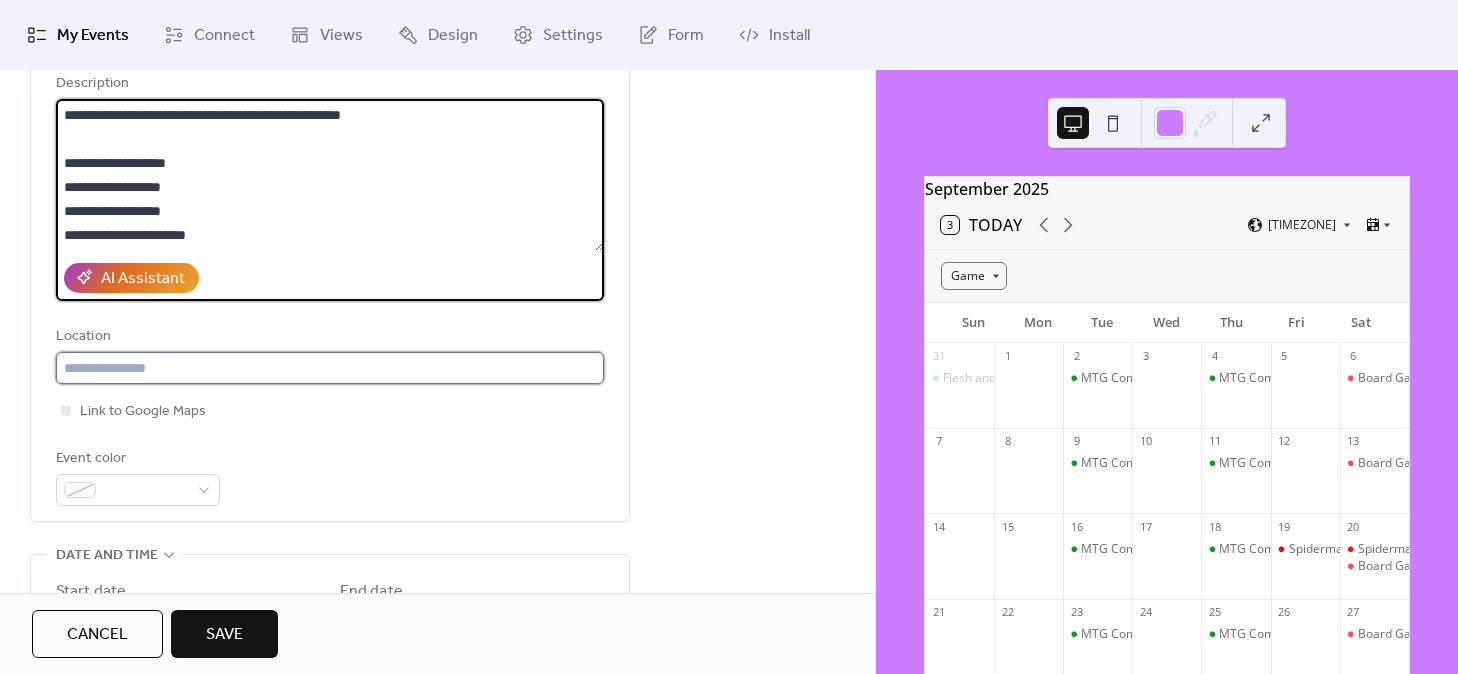 click at bounding box center (330, 368) 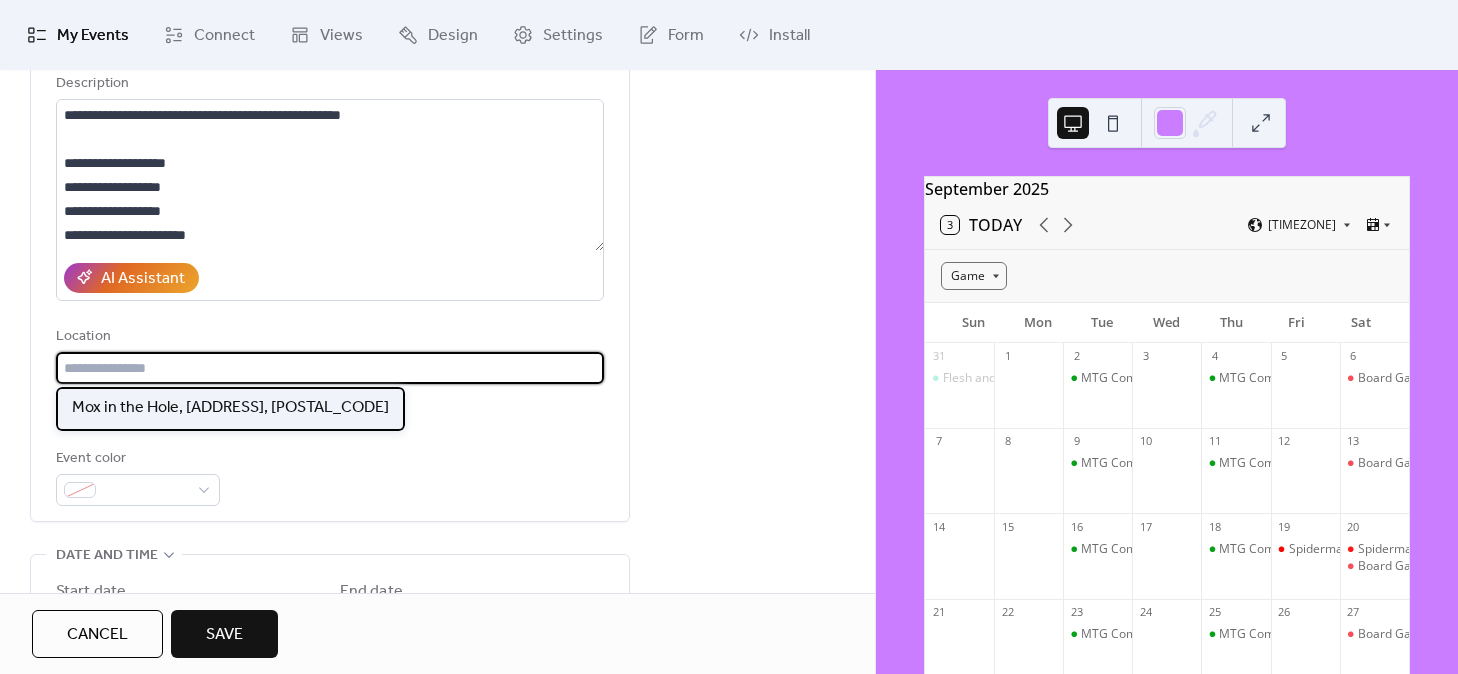 click on "Mox in the Hole, [ADDRESS], [POSTAL_CODE]" at bounding box center (230, 408) 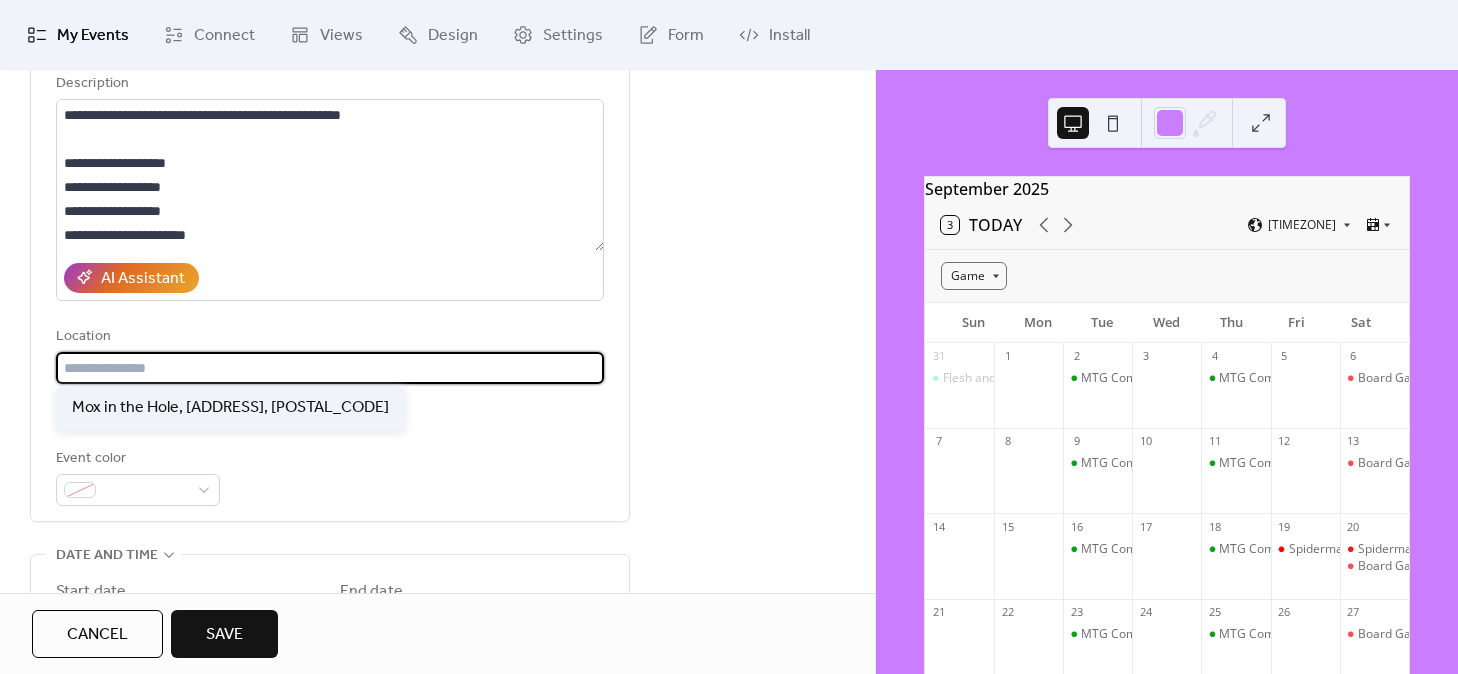 type on "**********" 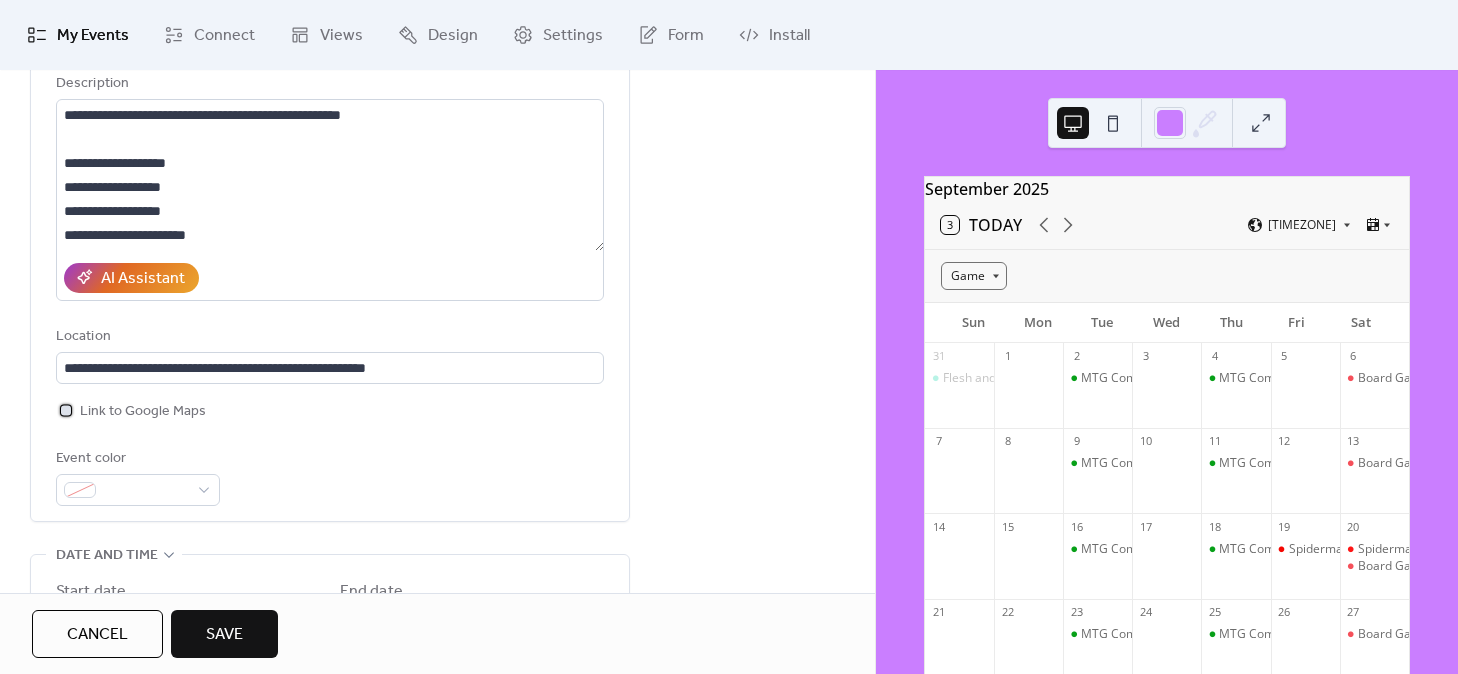 click on "Link to Google Maps" at bounding box center (143, 412) 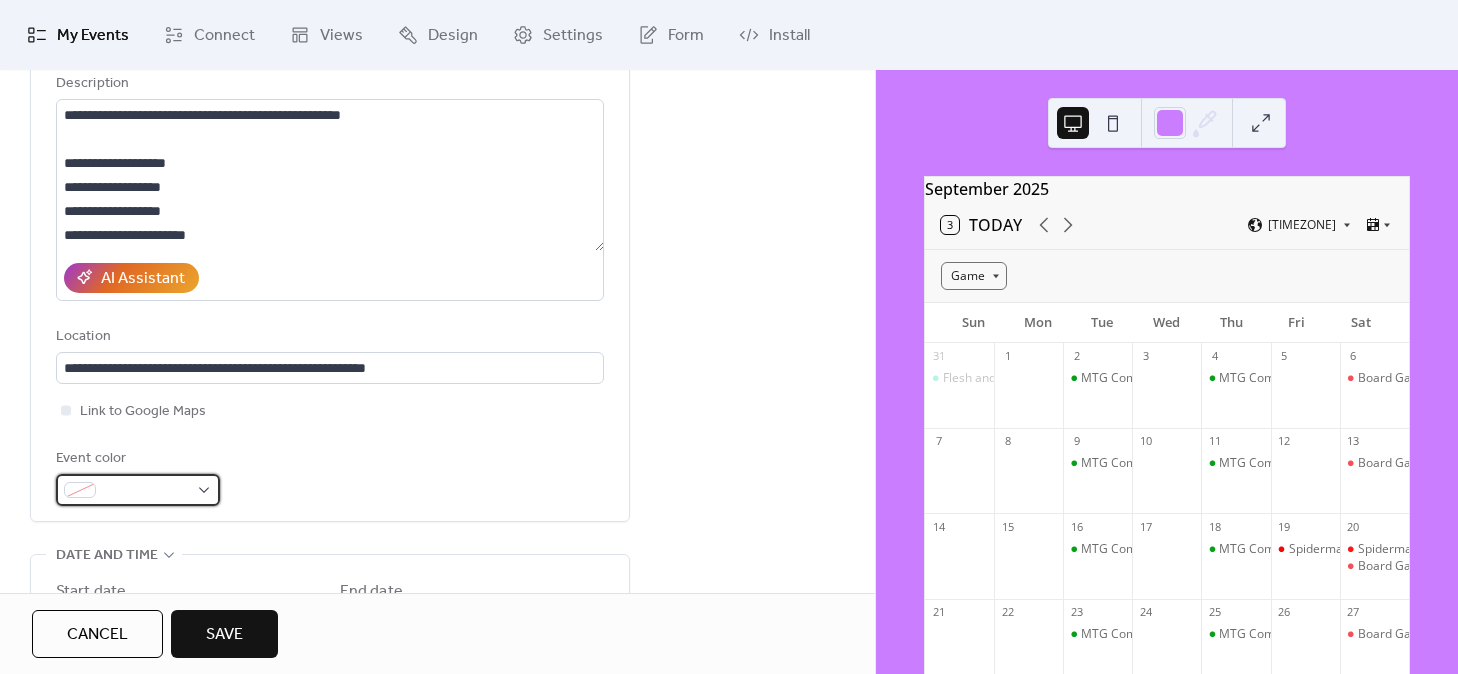 click at bounding box center (138, 490) 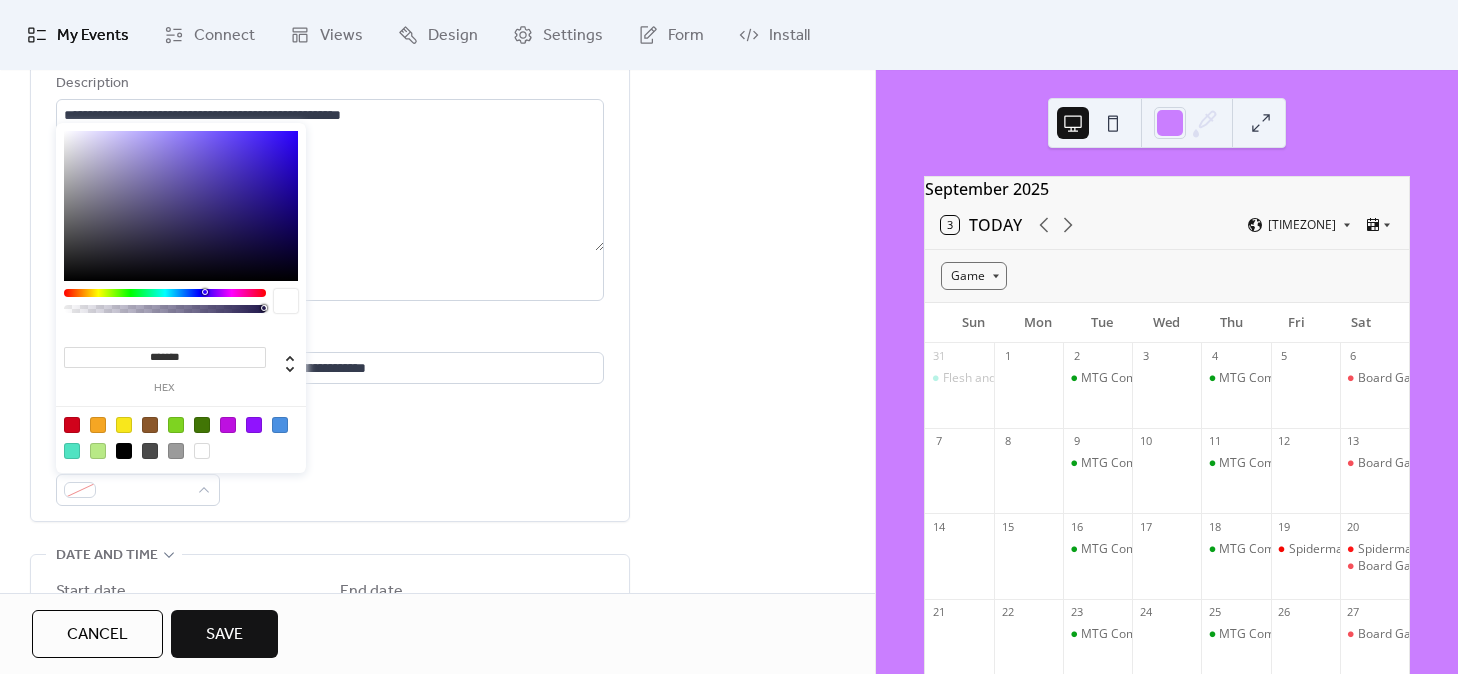click at bounding box center [72, 425] 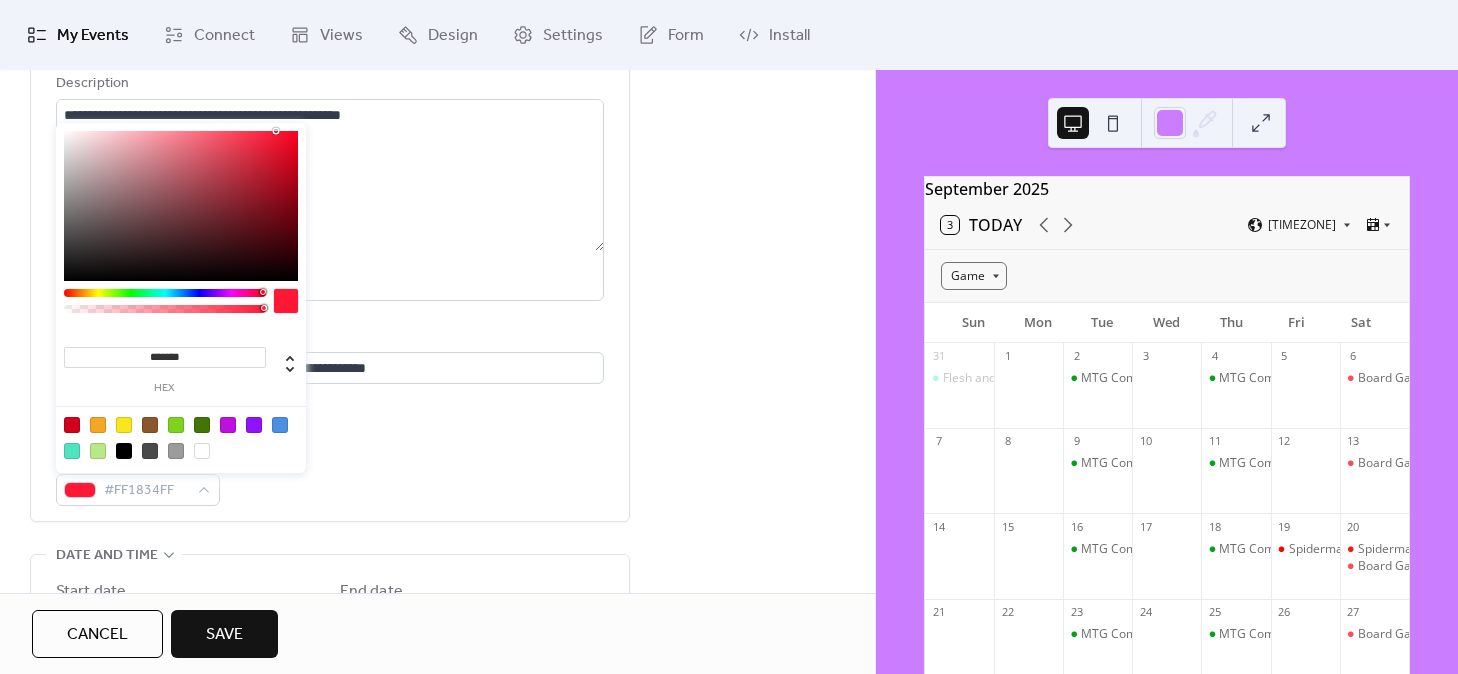 click at bounding box center [181, 206] 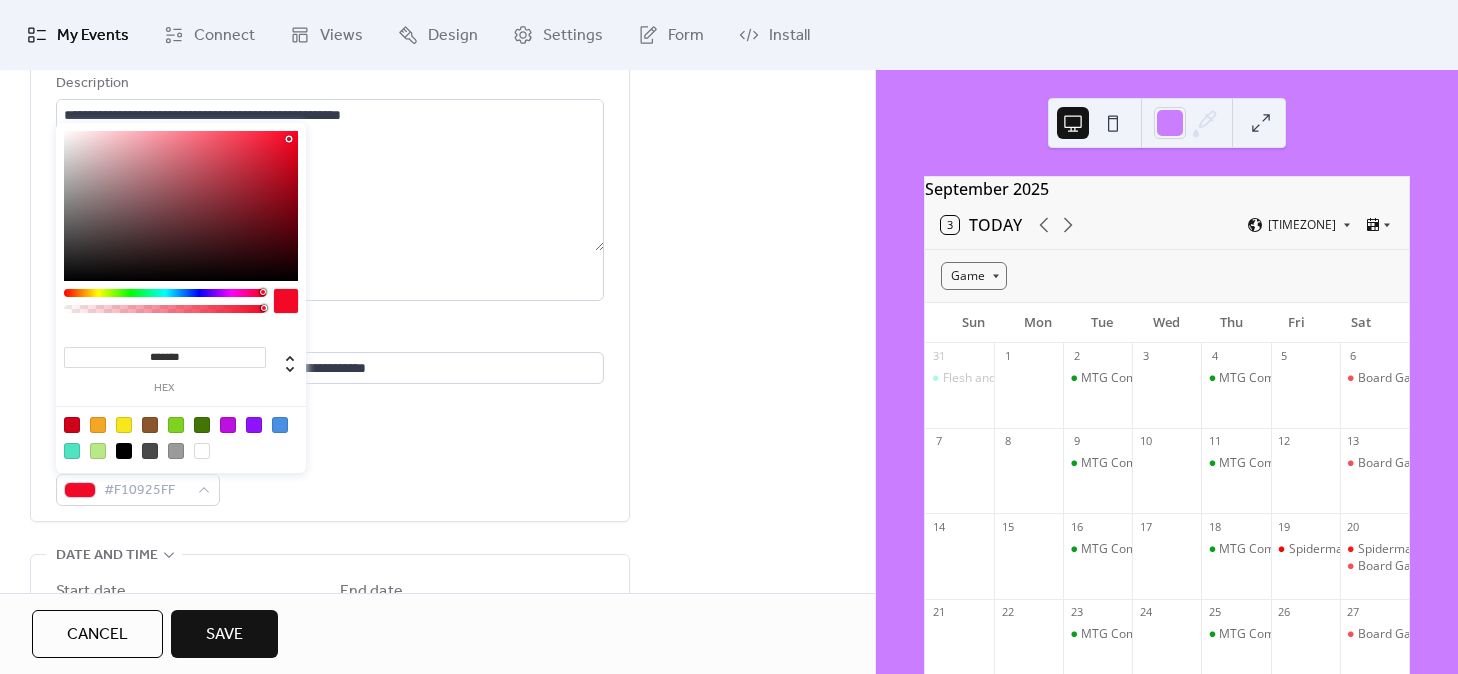 click at bounding box center [181, 206] 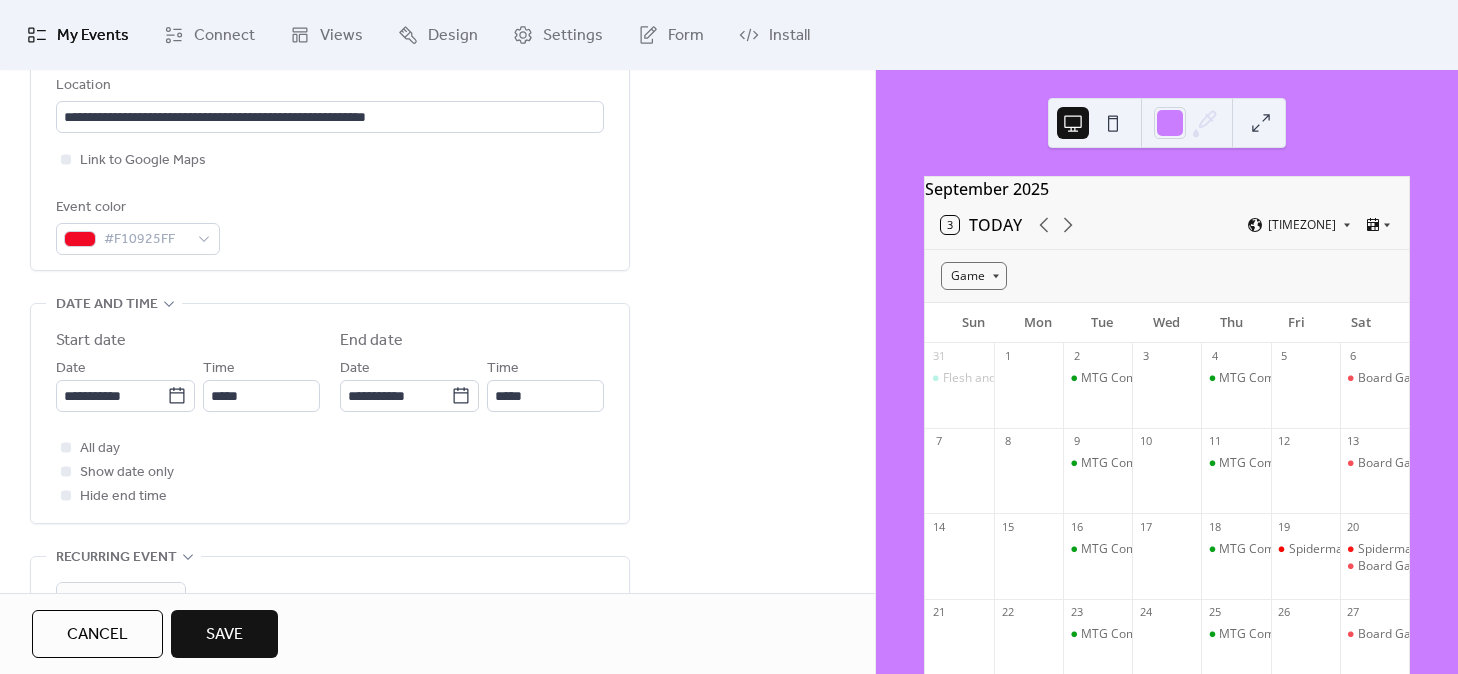 scroll, scrollTop: 475, scrollLeft: 0, axis: vertical 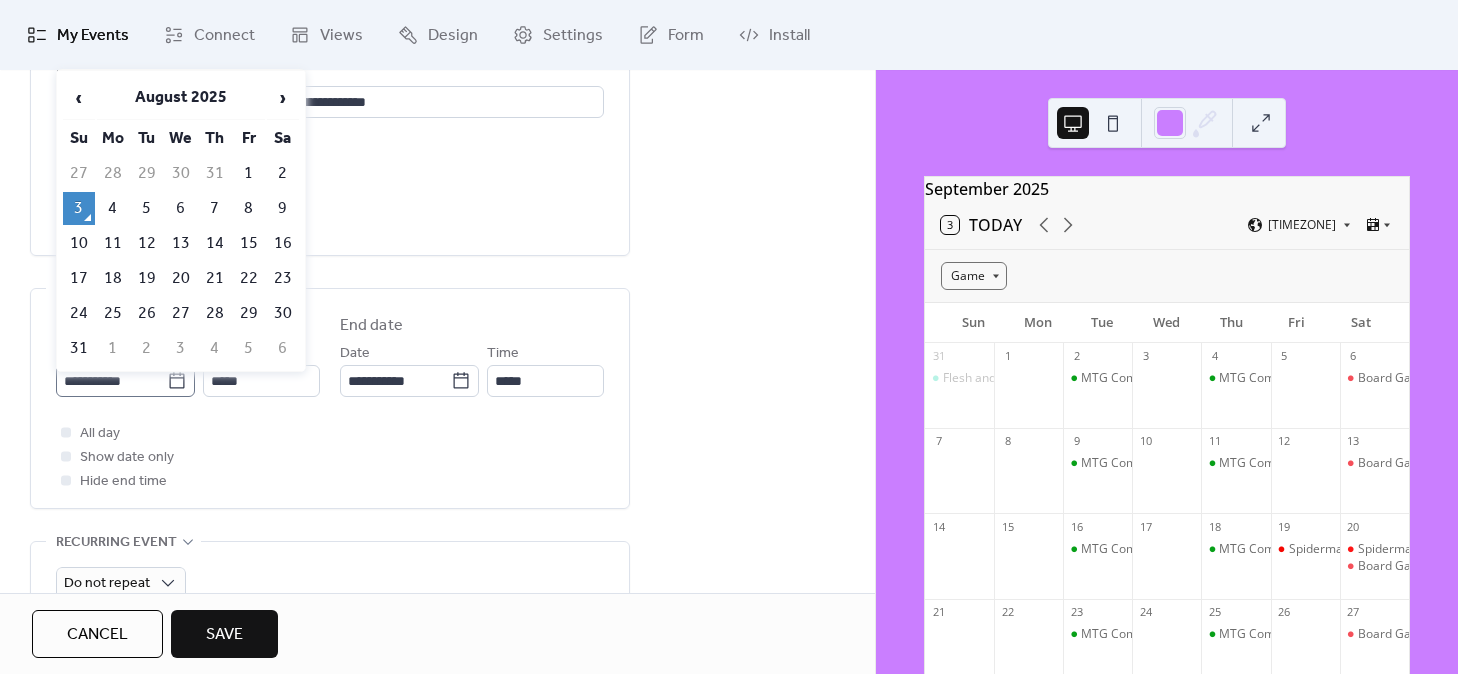 click 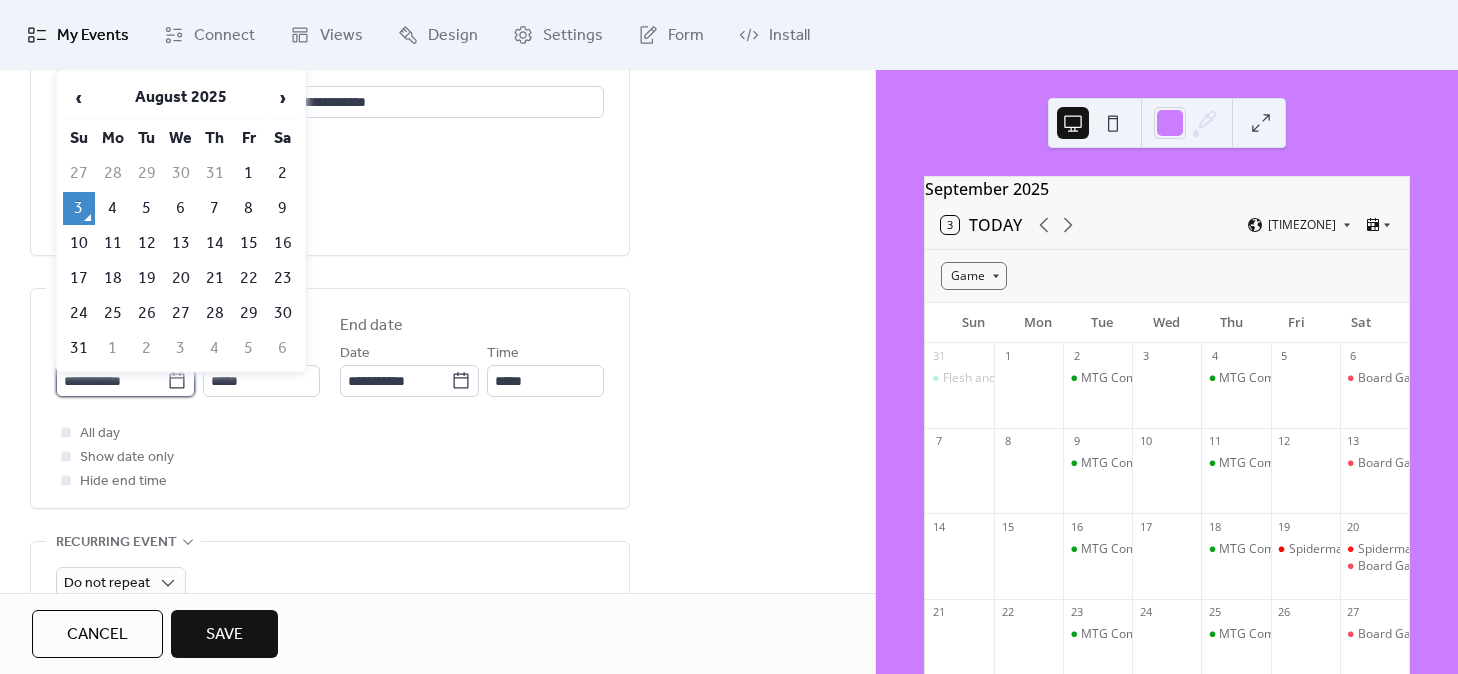 click on "**********" at bounding box center (111, 381) 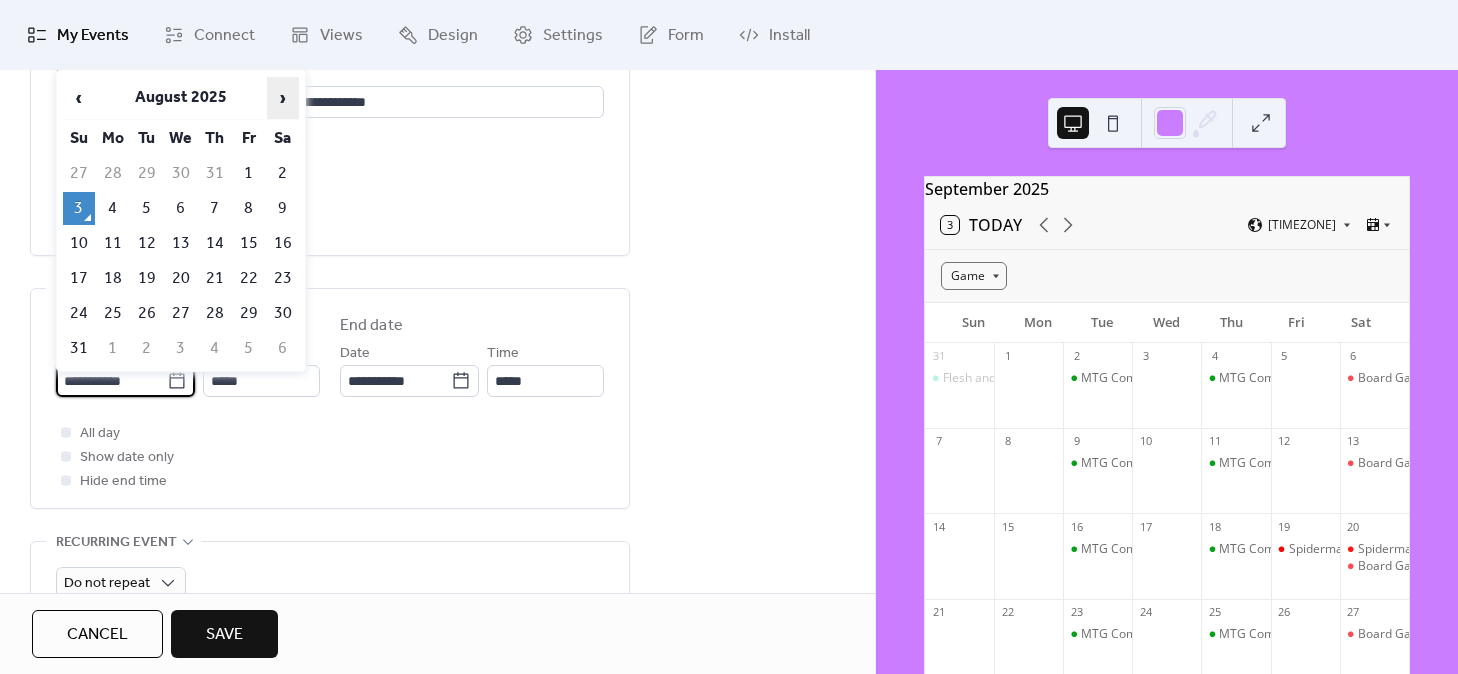 click on "›" at bounding box center [283, 98] 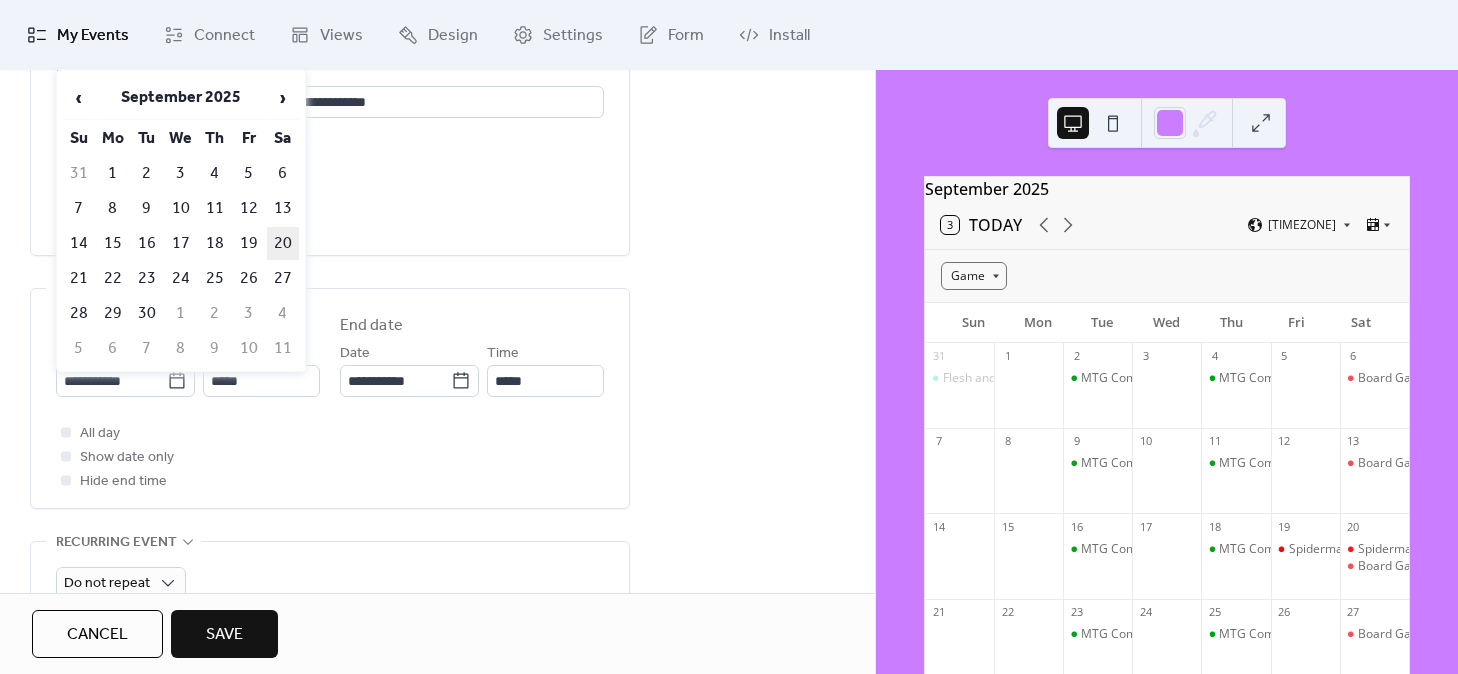 click on "20" at bounding box center [283, 243] 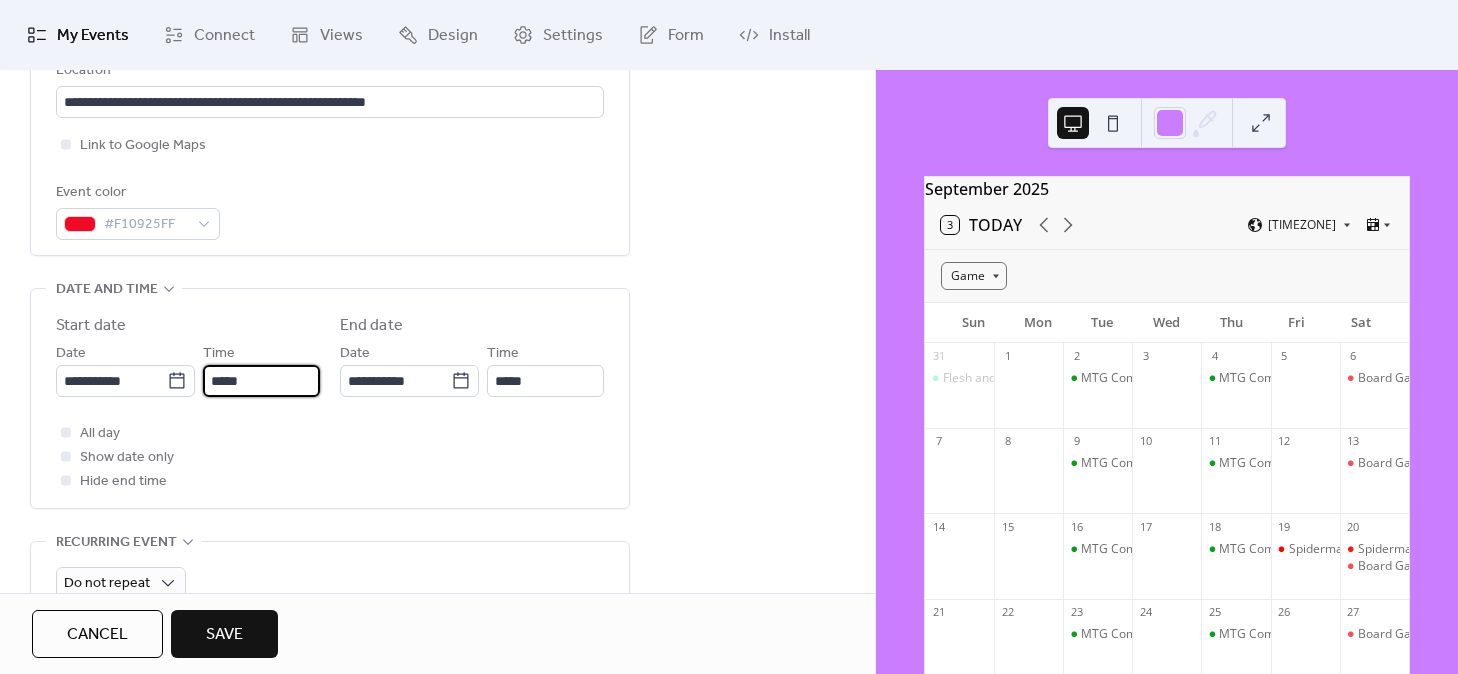 click on "*****" at bounding box center (261, 381) 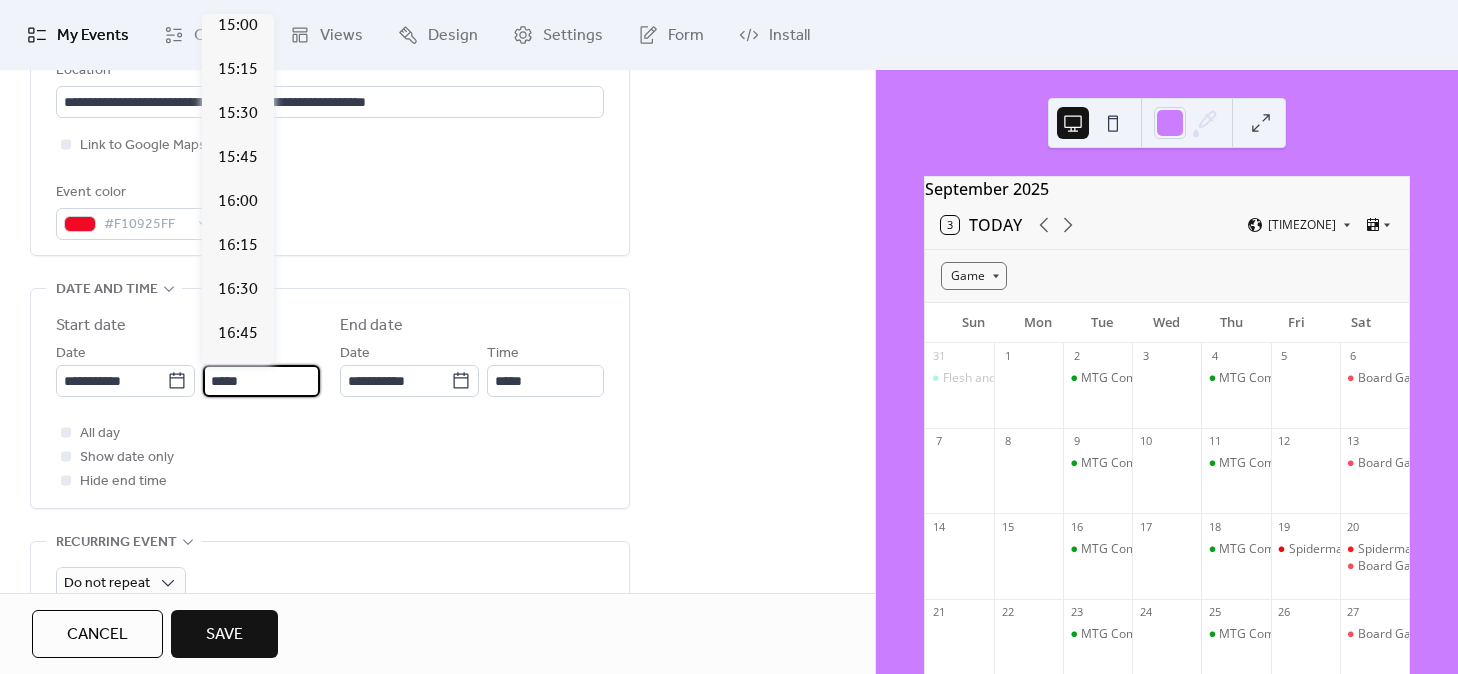 scroll, scrollTop: 2658, scrollLeft: 0, axis: vertical 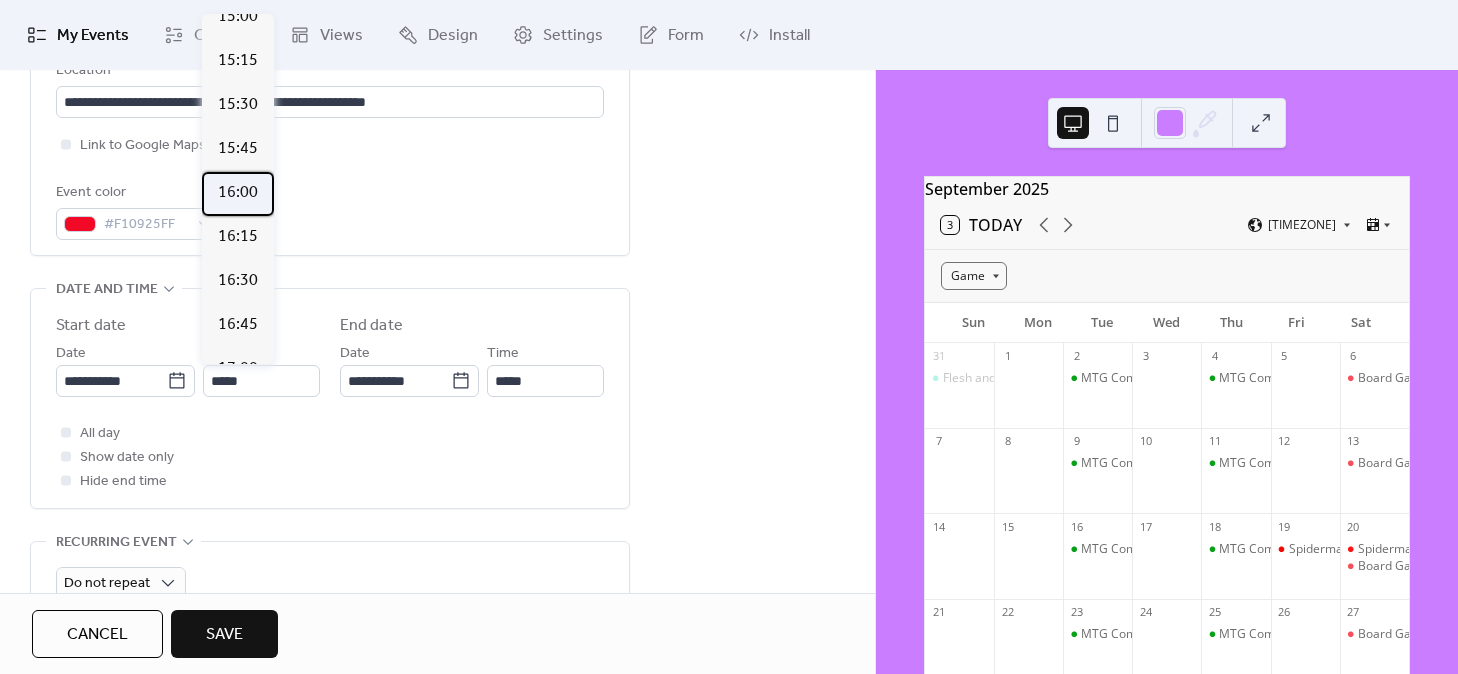 click on "16:00" at bounding box center [238, 193] 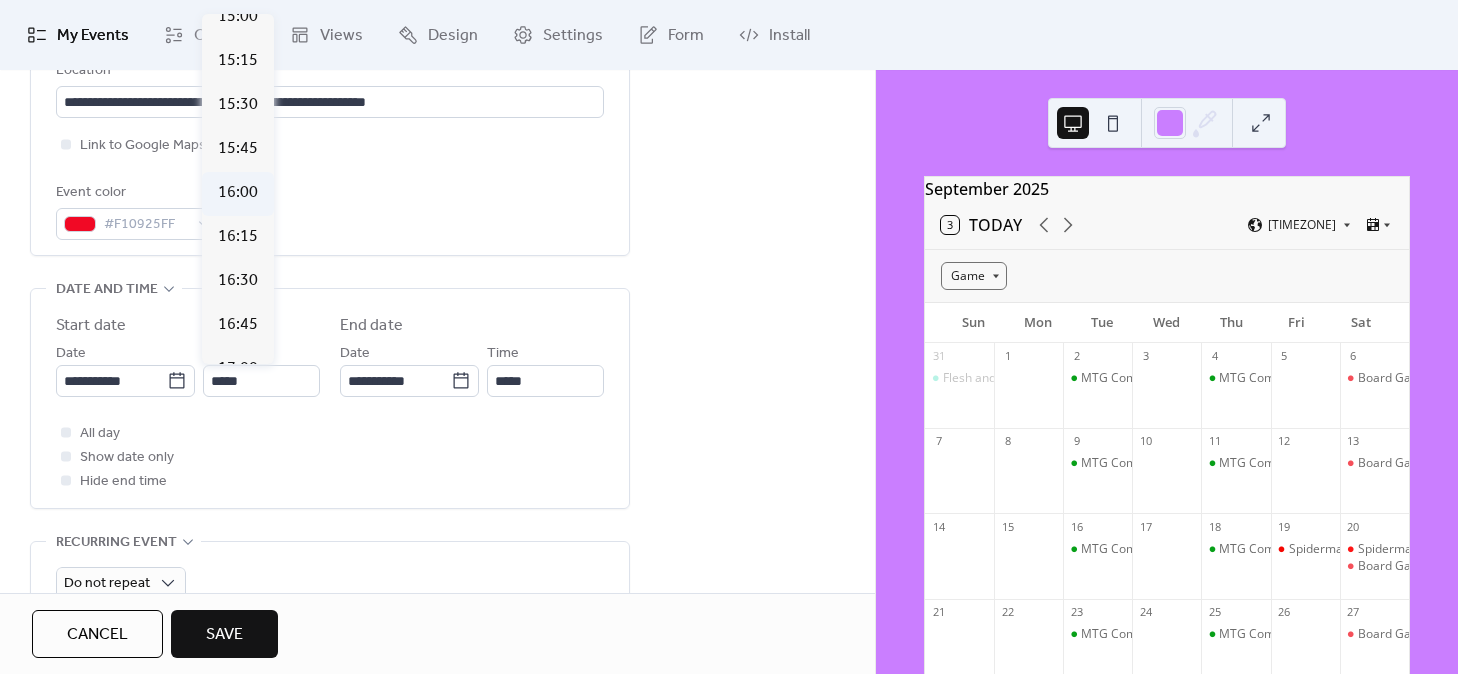 type on "*****" 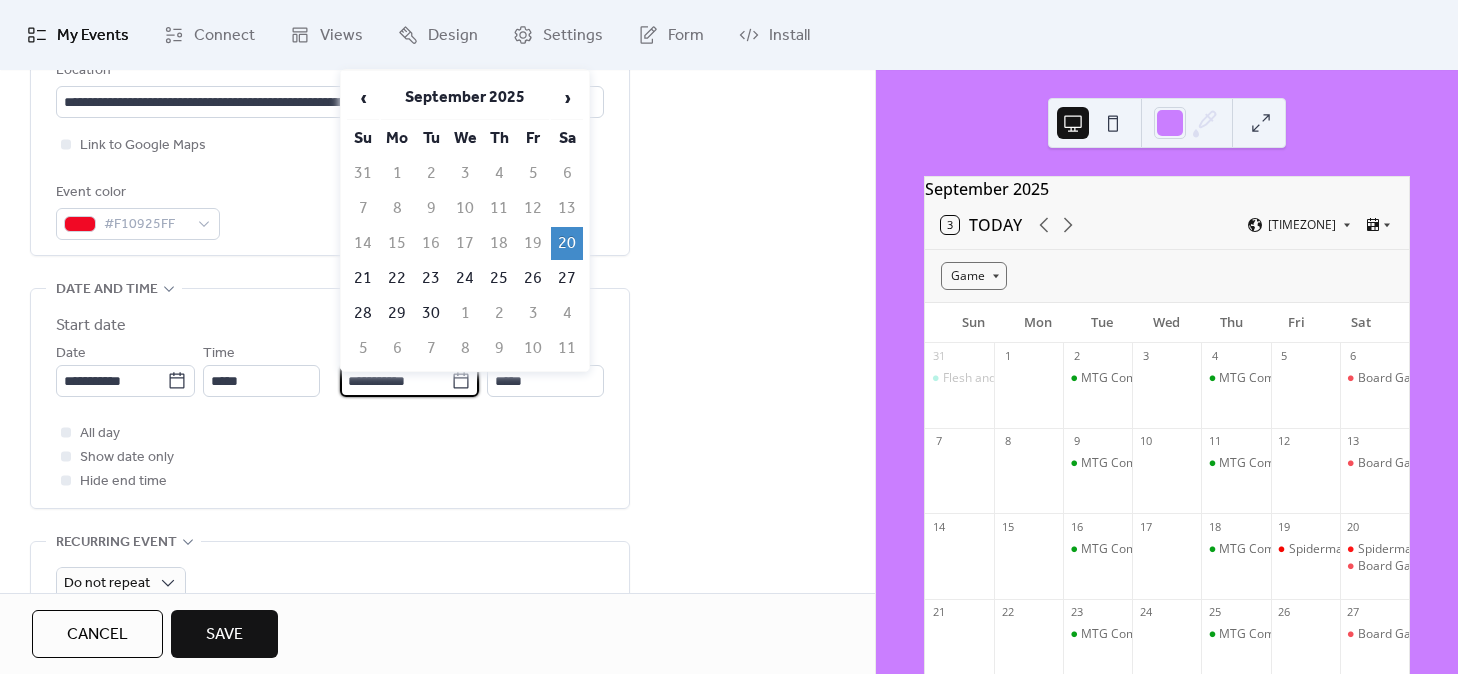 click on "**********" at bounding box center [395, 381] 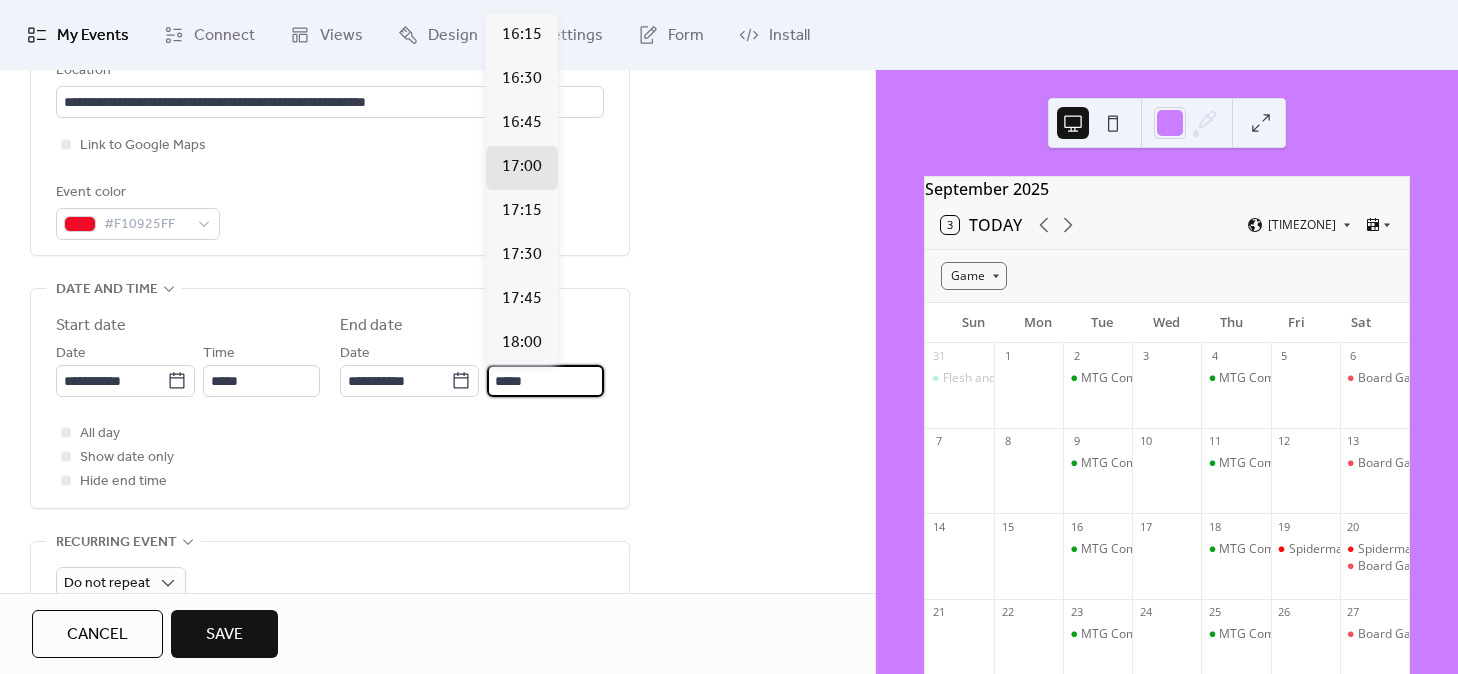 click on "*****" at bounding box center [545, 381] 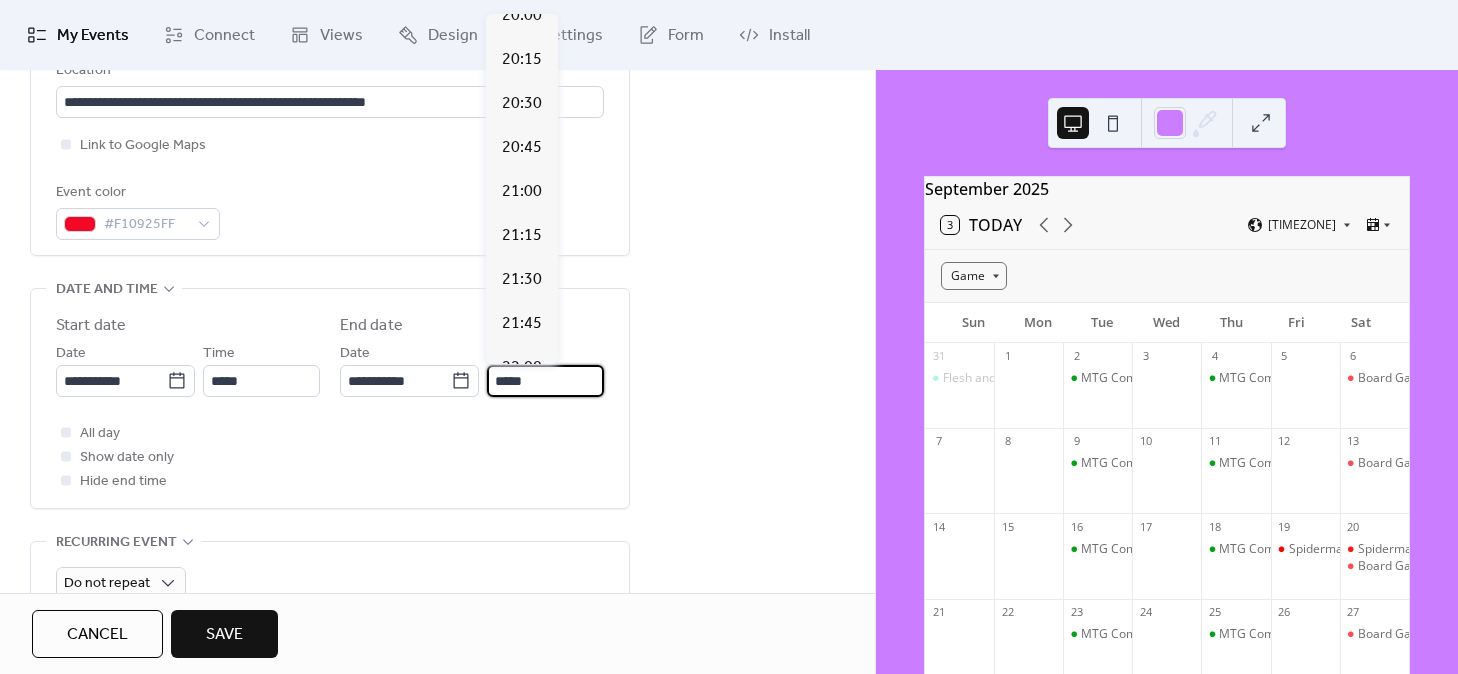 scroll, scrollTop: 680, scrollLeft: 0, axis: vertical 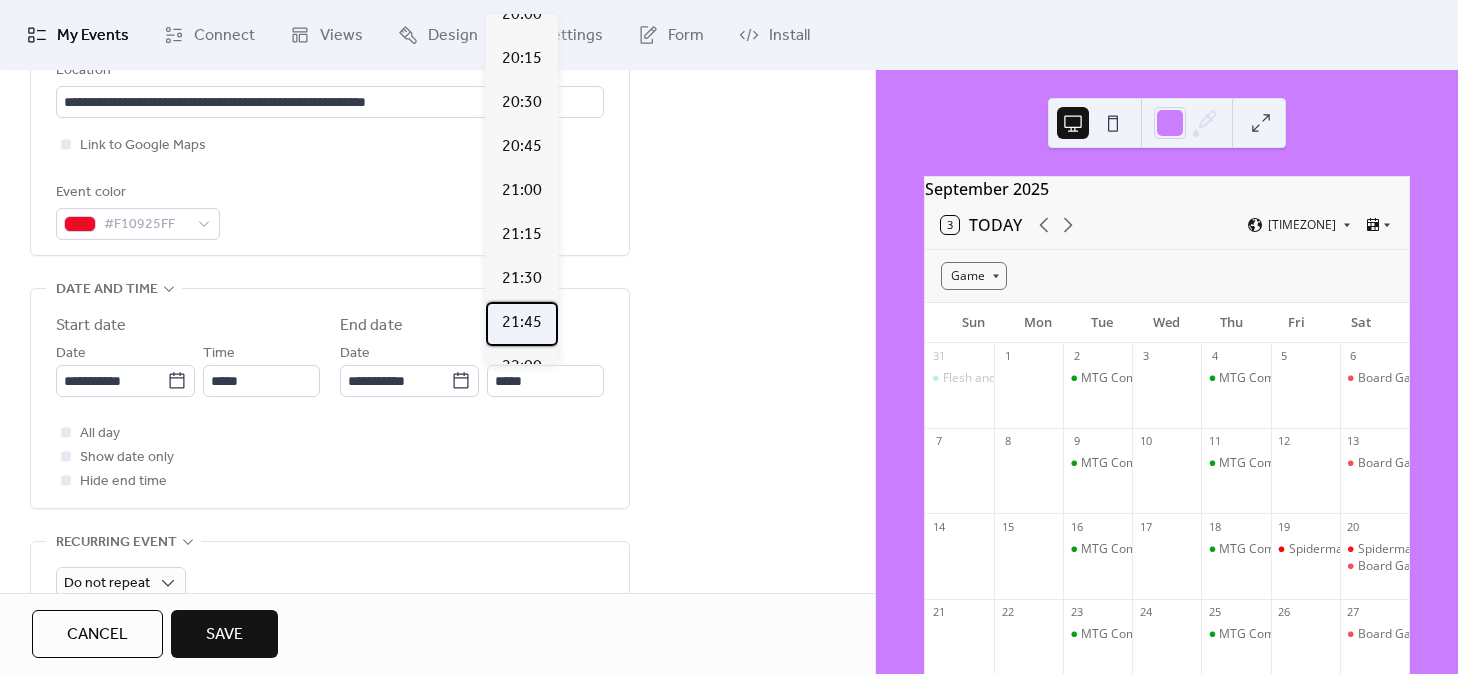 click on "21:45" at bounding box center [522, 323] 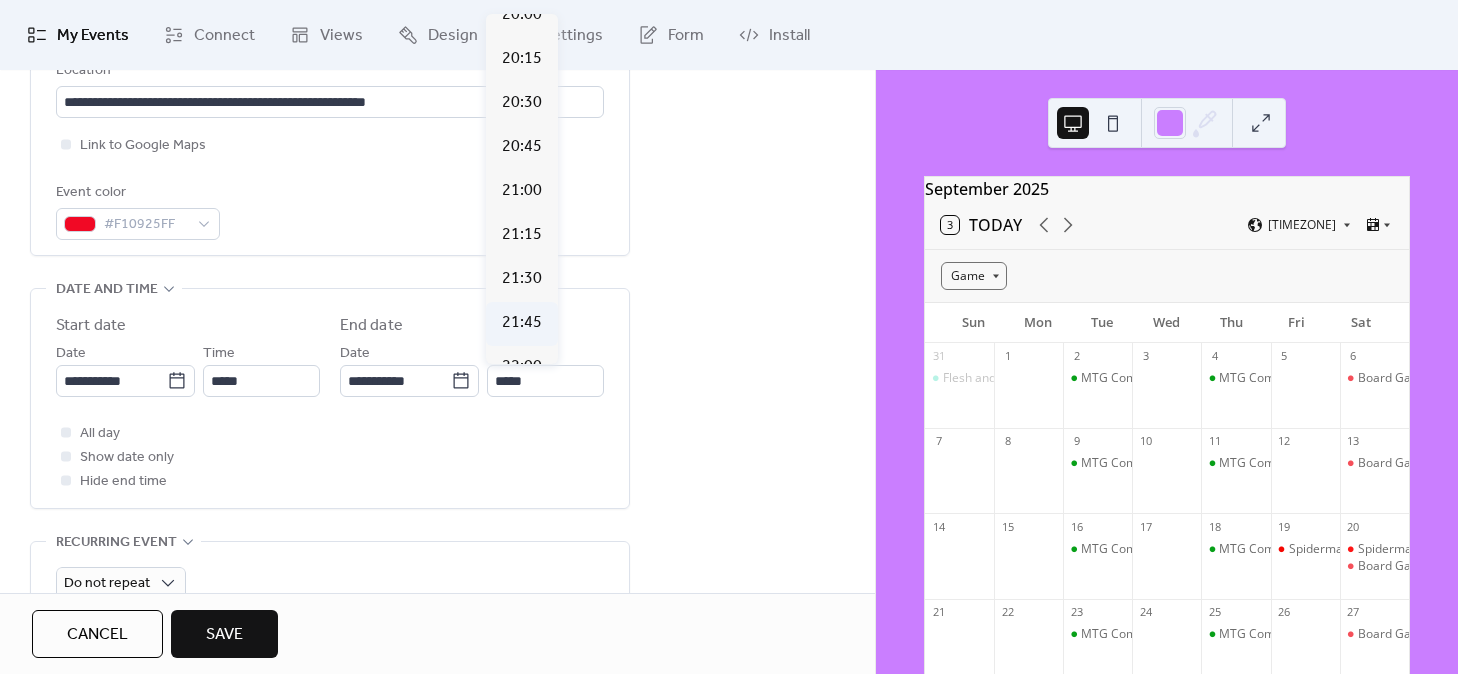 type on "*****" 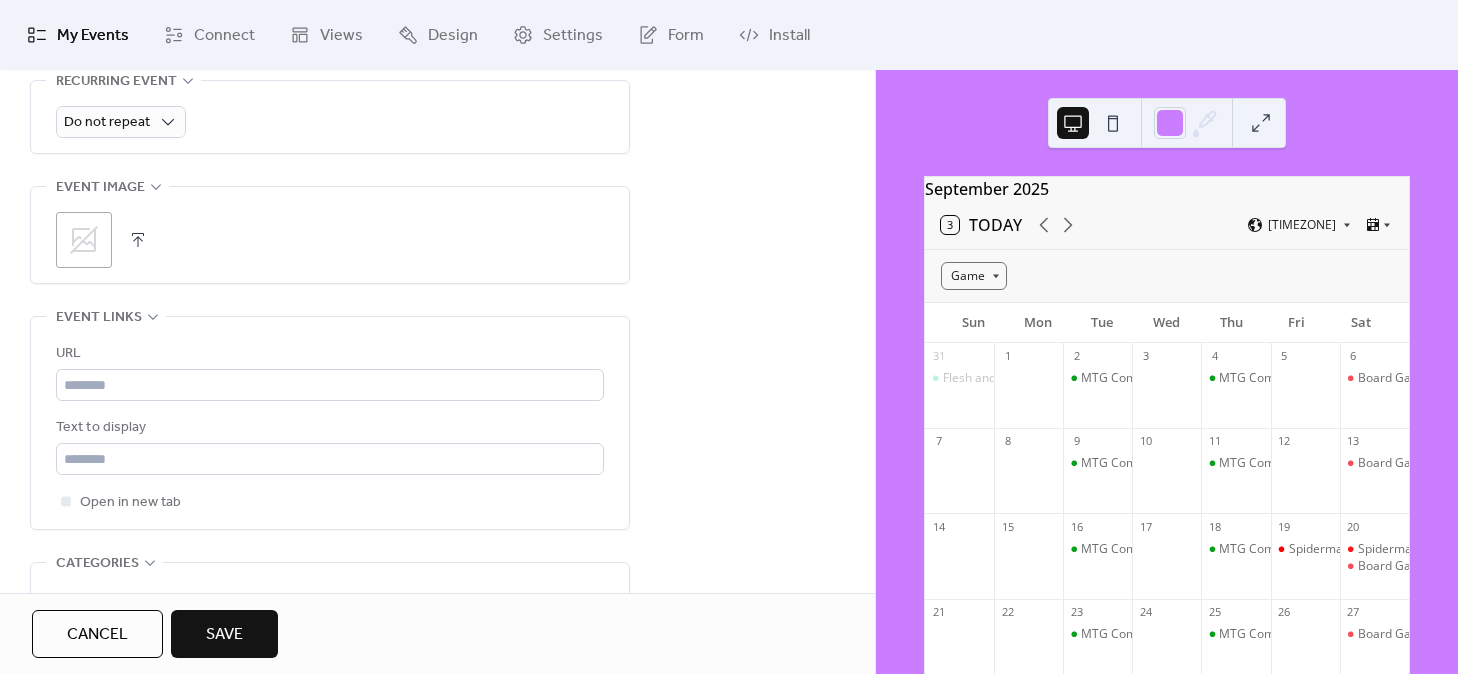 scroll, scrollTop: 942, scrollLeft: 0, axis: vertical 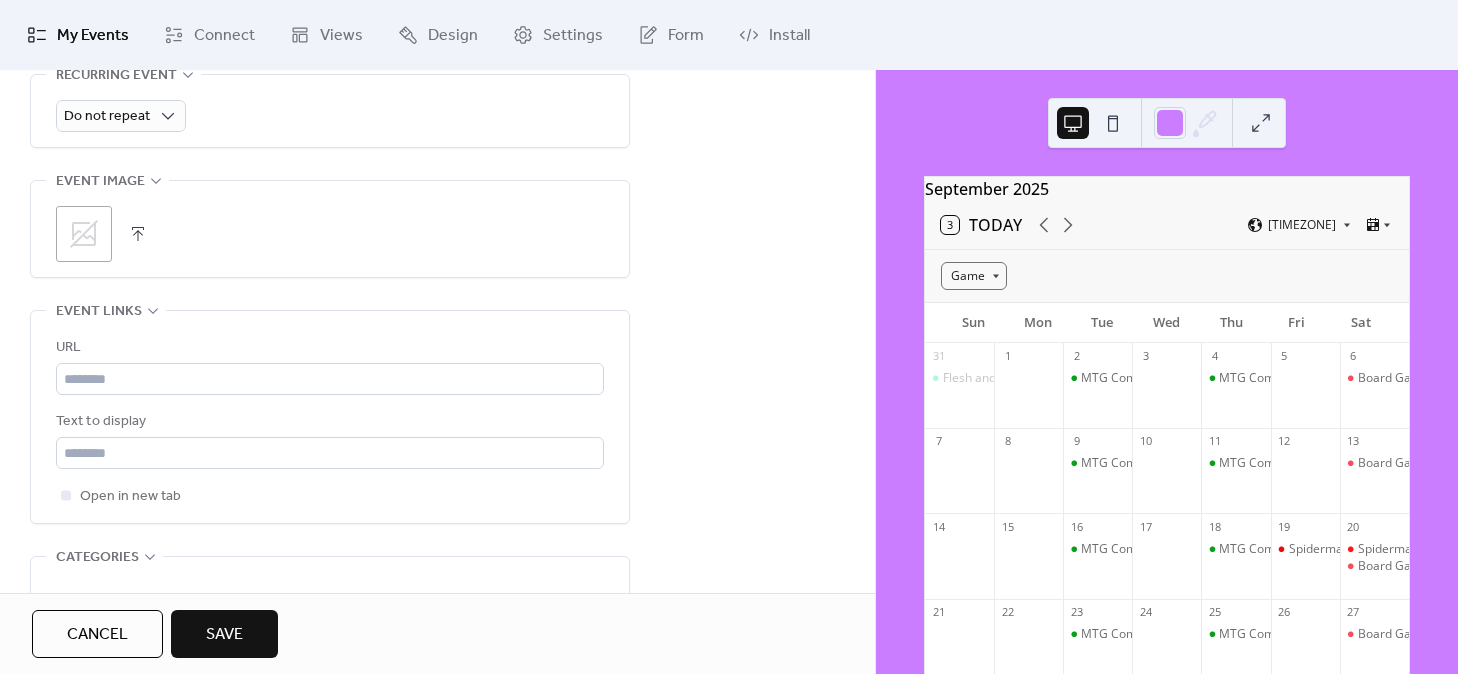 click at bounding box center (138, 234) 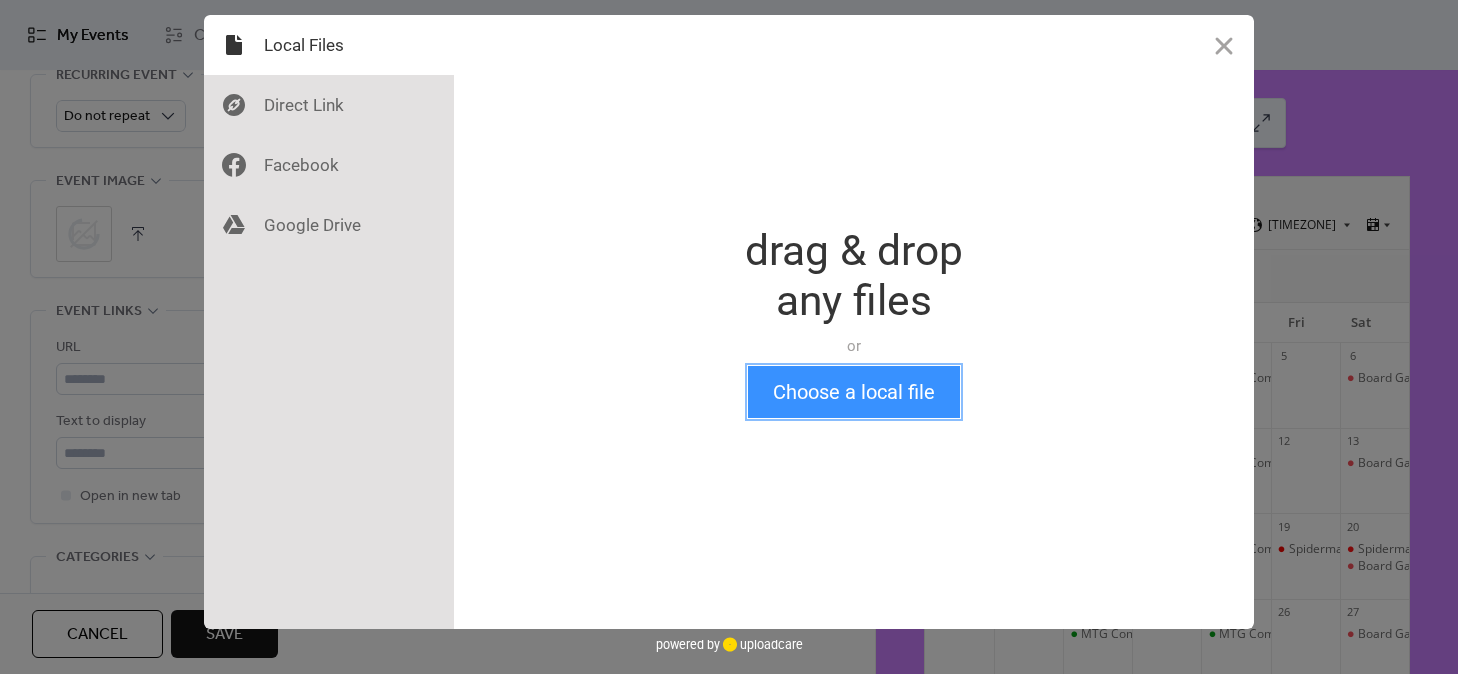 click on "Choose a local file" at bounding box center [854, 392] 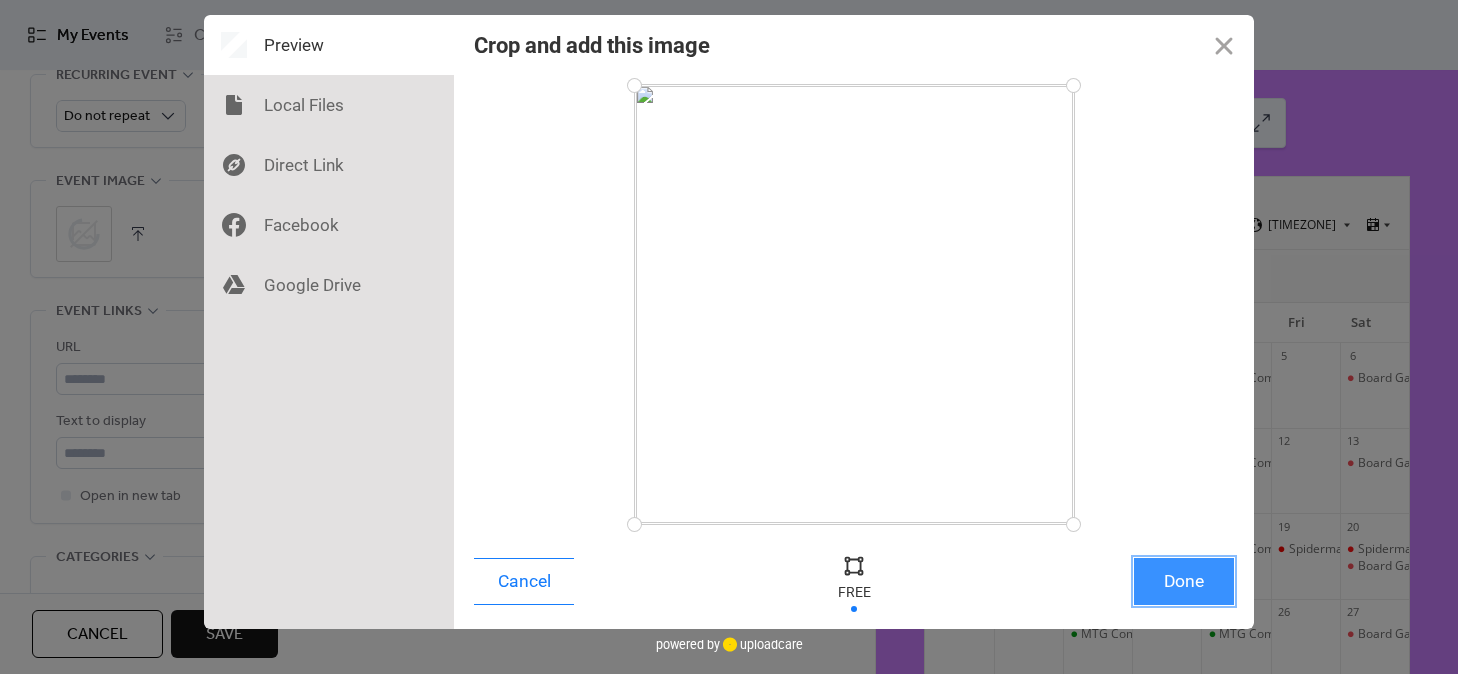 click on "Done" at bounding box center [1184, 581] 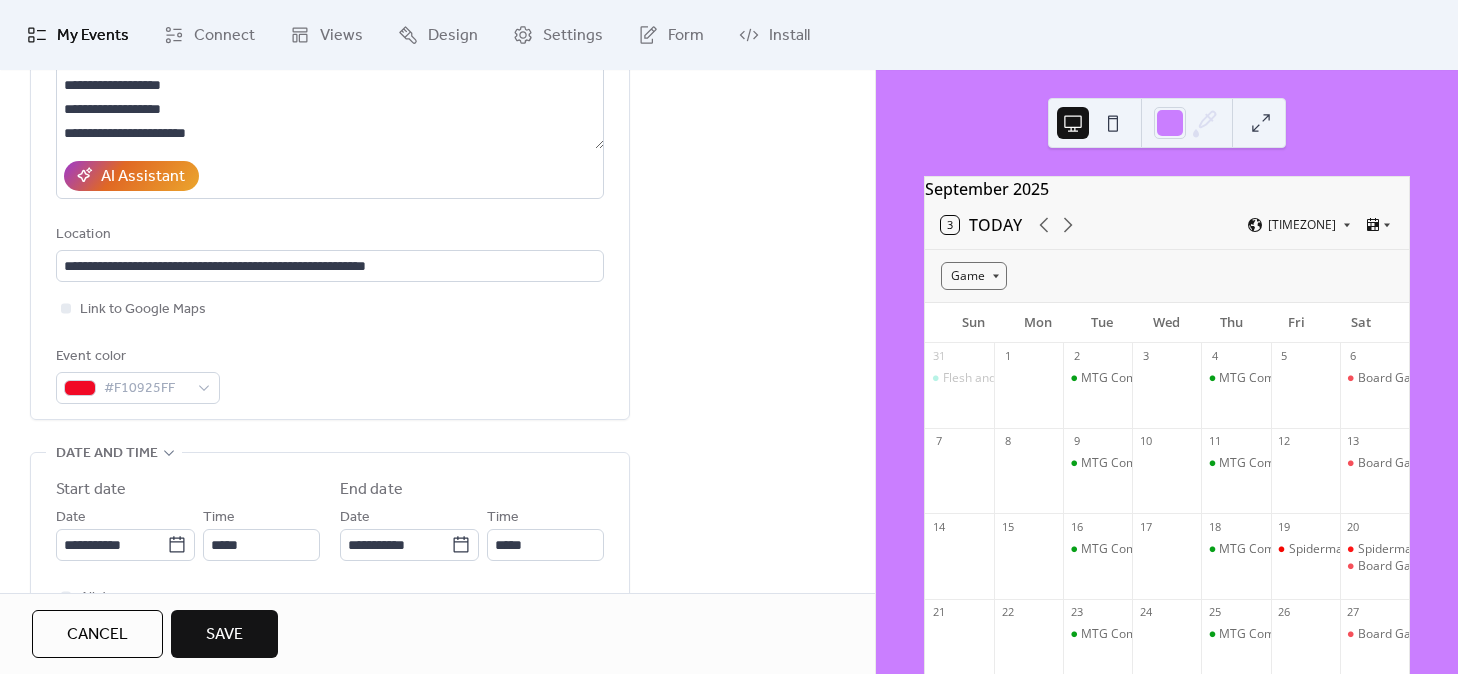 scroll, scrollTop: 222, scrollLeft: 0, axis: vertical 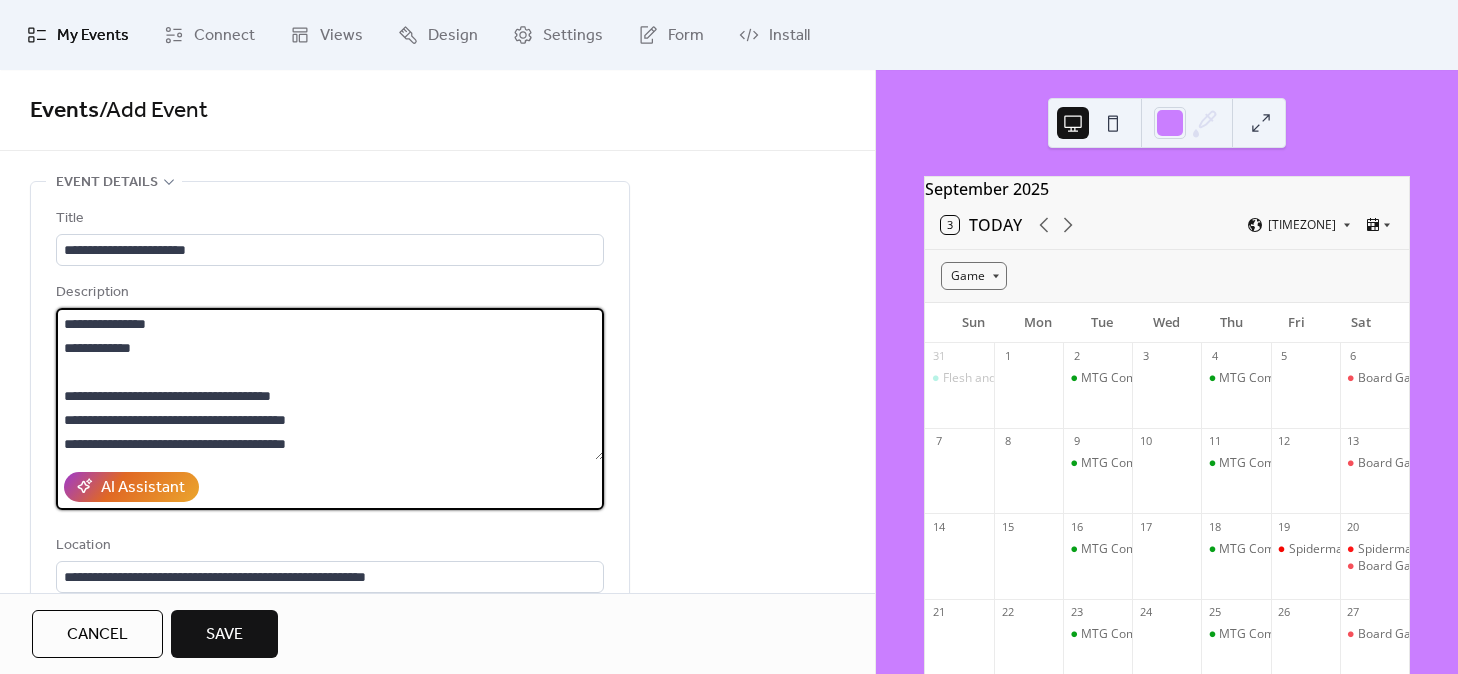 drag, startPoint x: 256, startPoint y: 230, endPoint x: 26, endPoint y: 19, distance: 312.12338 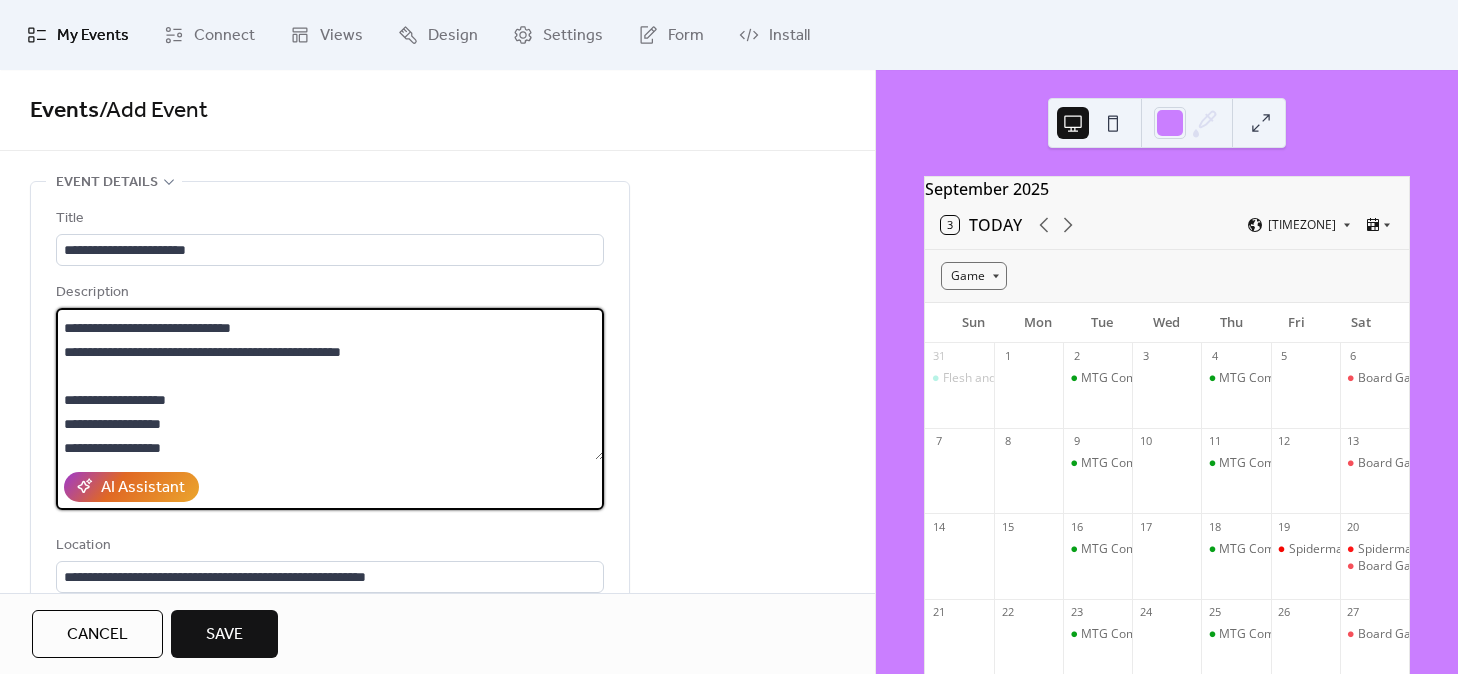 scroll, scrollTop: 137, scrollLeft: 0, axis: vertical 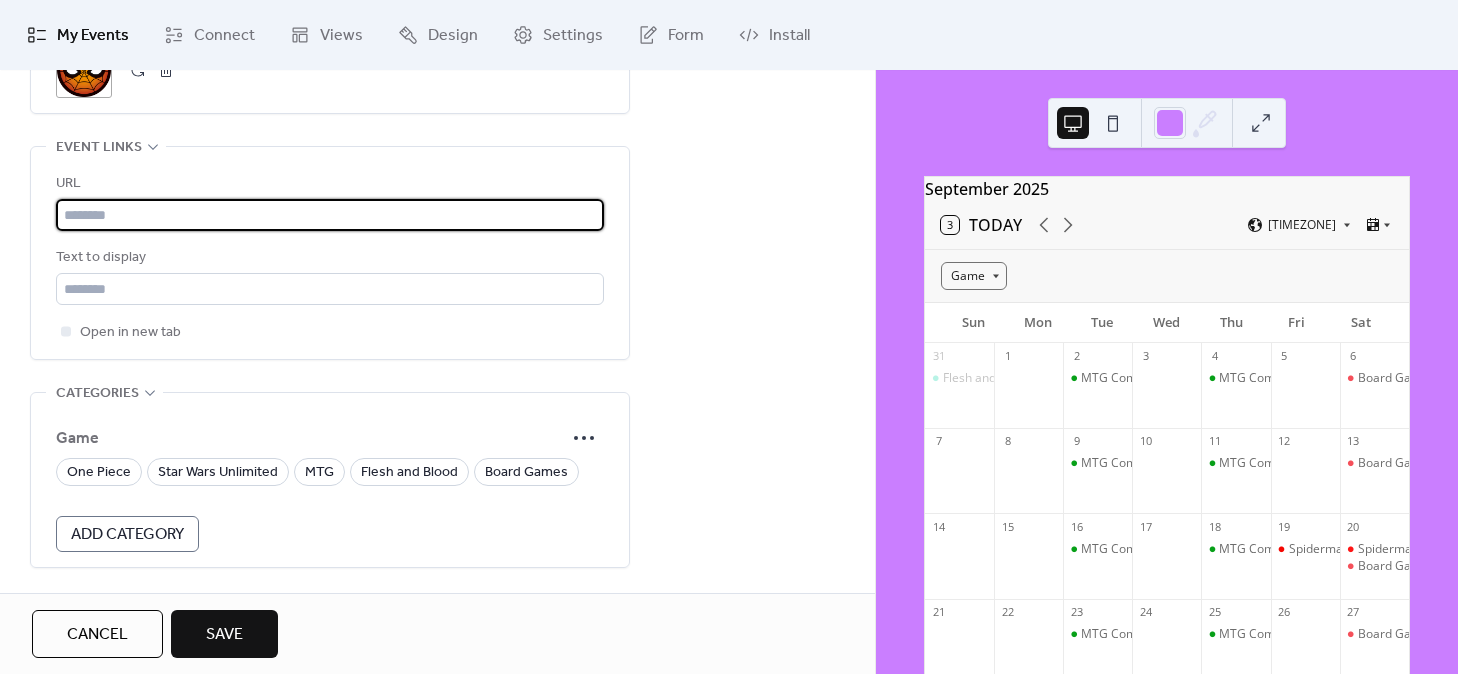 click at bounding box center [330, 215] 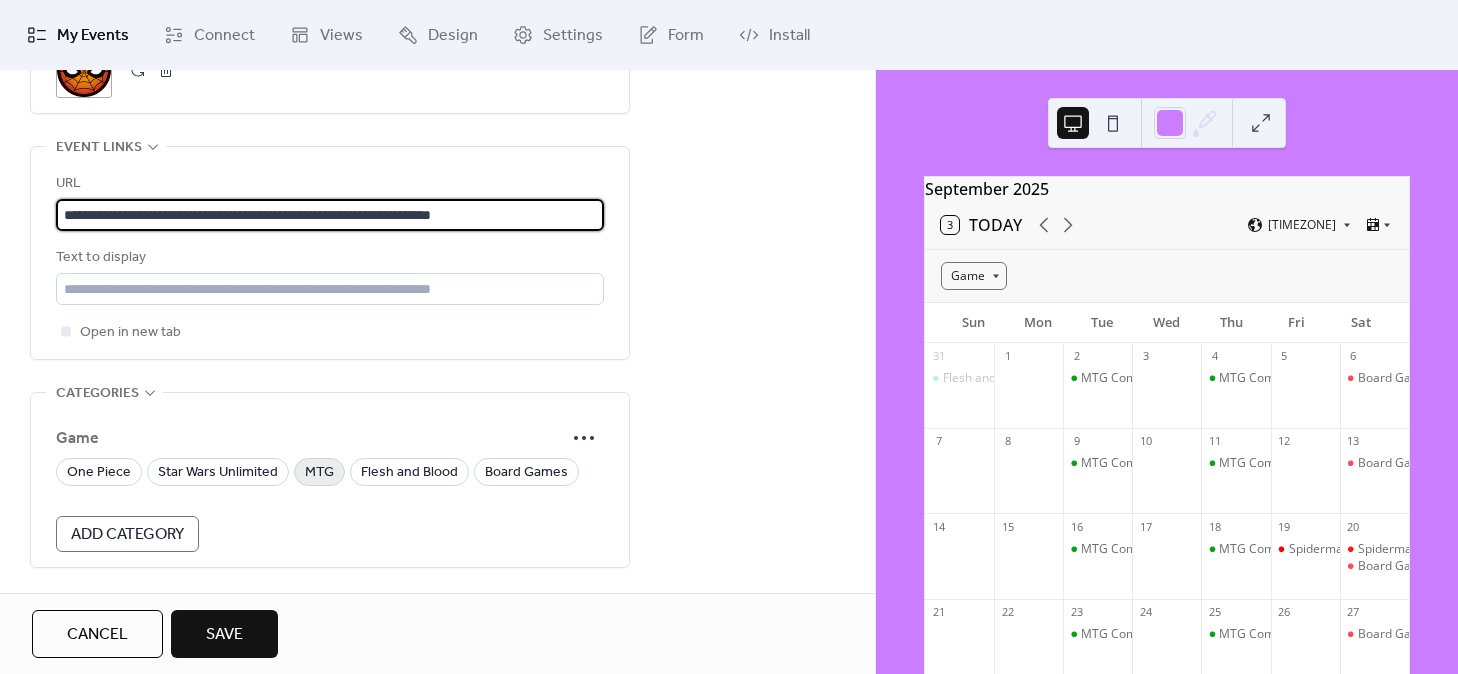type on "**********" 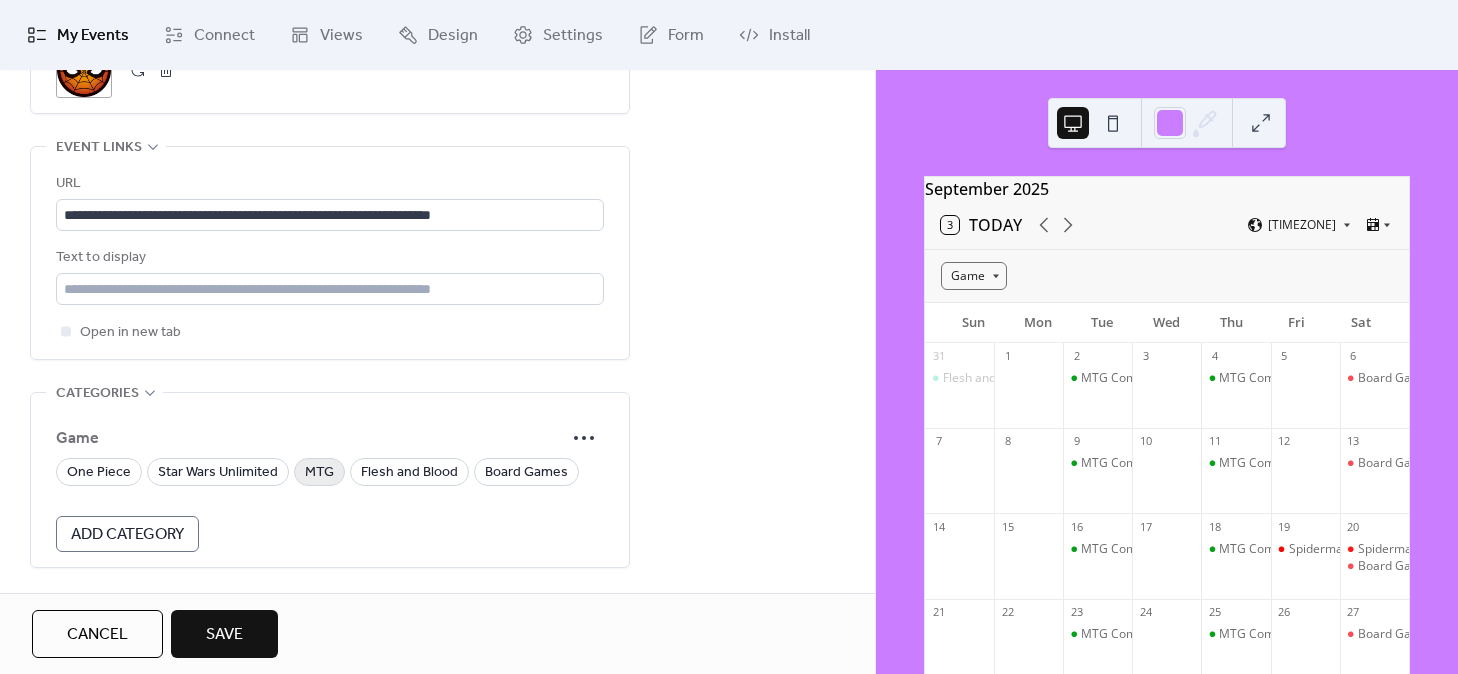 click on "MTG" at bounding box center [319, 473] 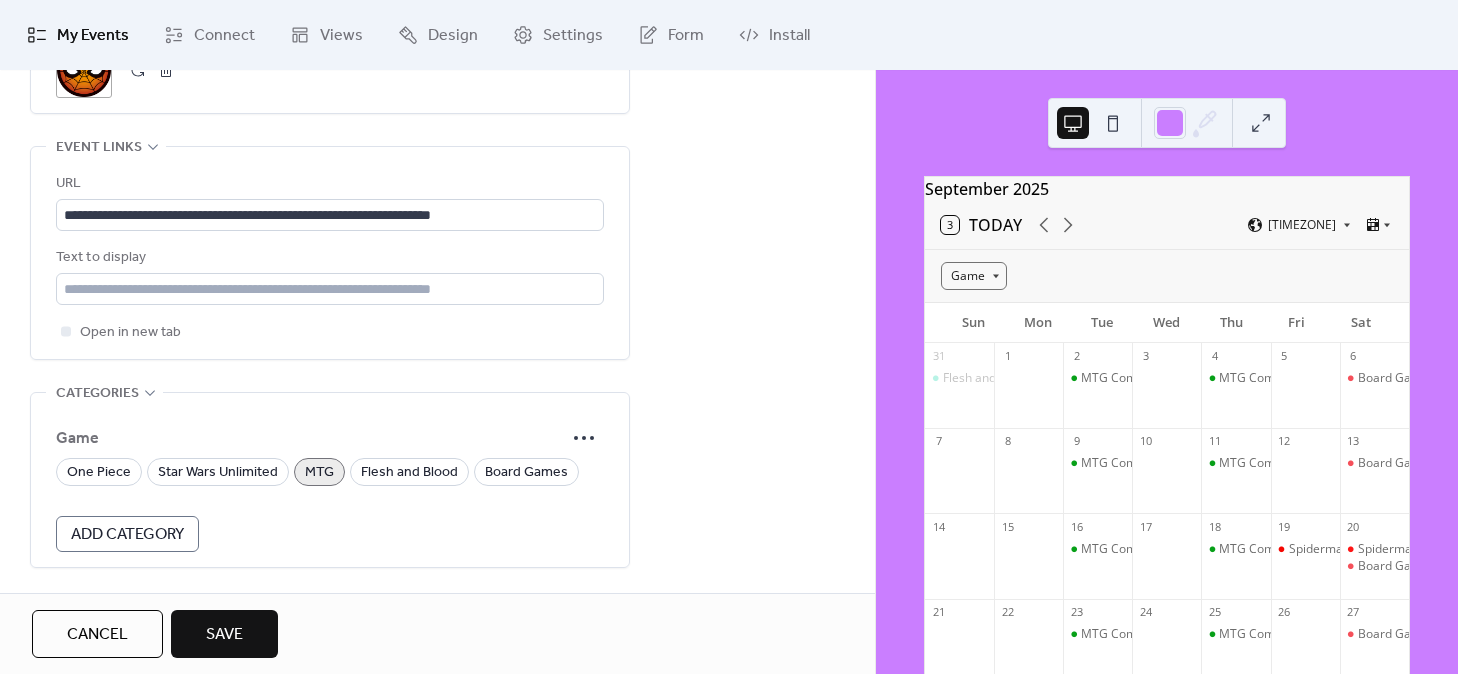 click on "Save" at bounding box center [224, 635] 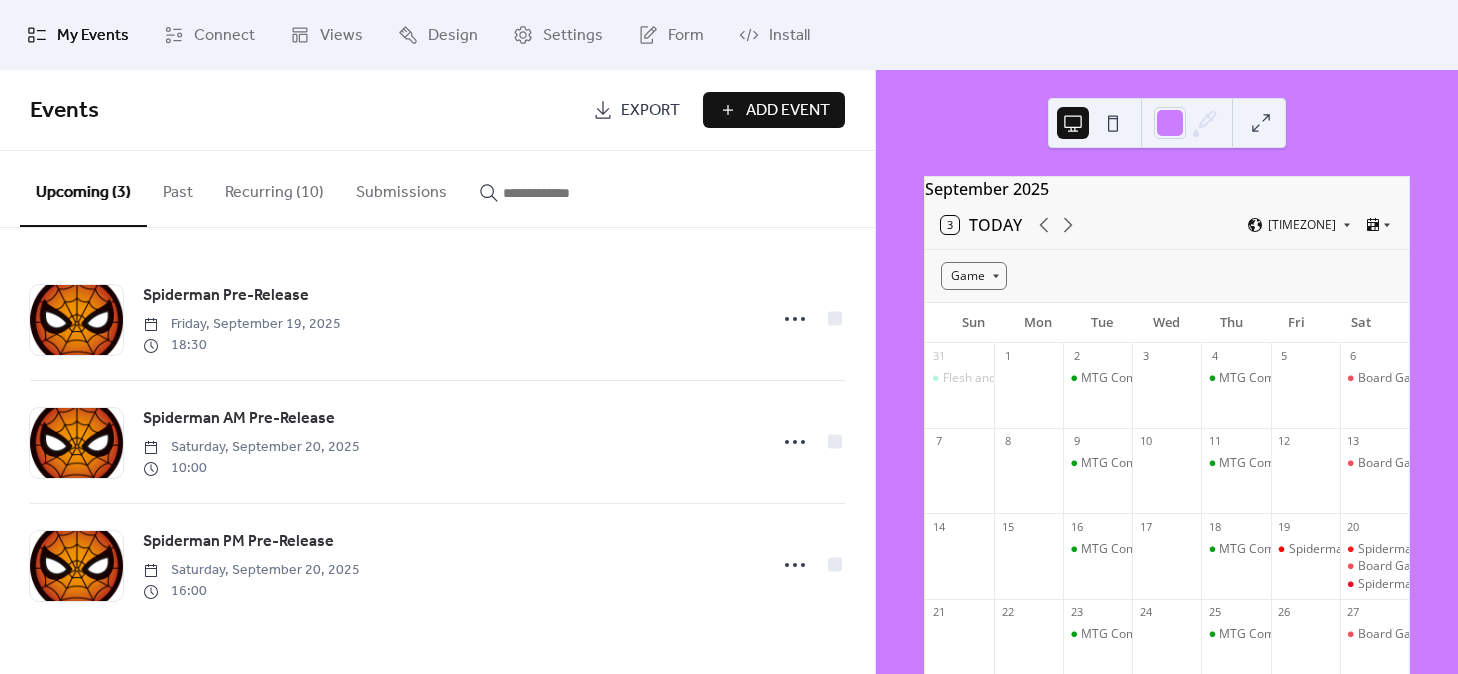 click on "Add Event" at bounding box center [788, 111] 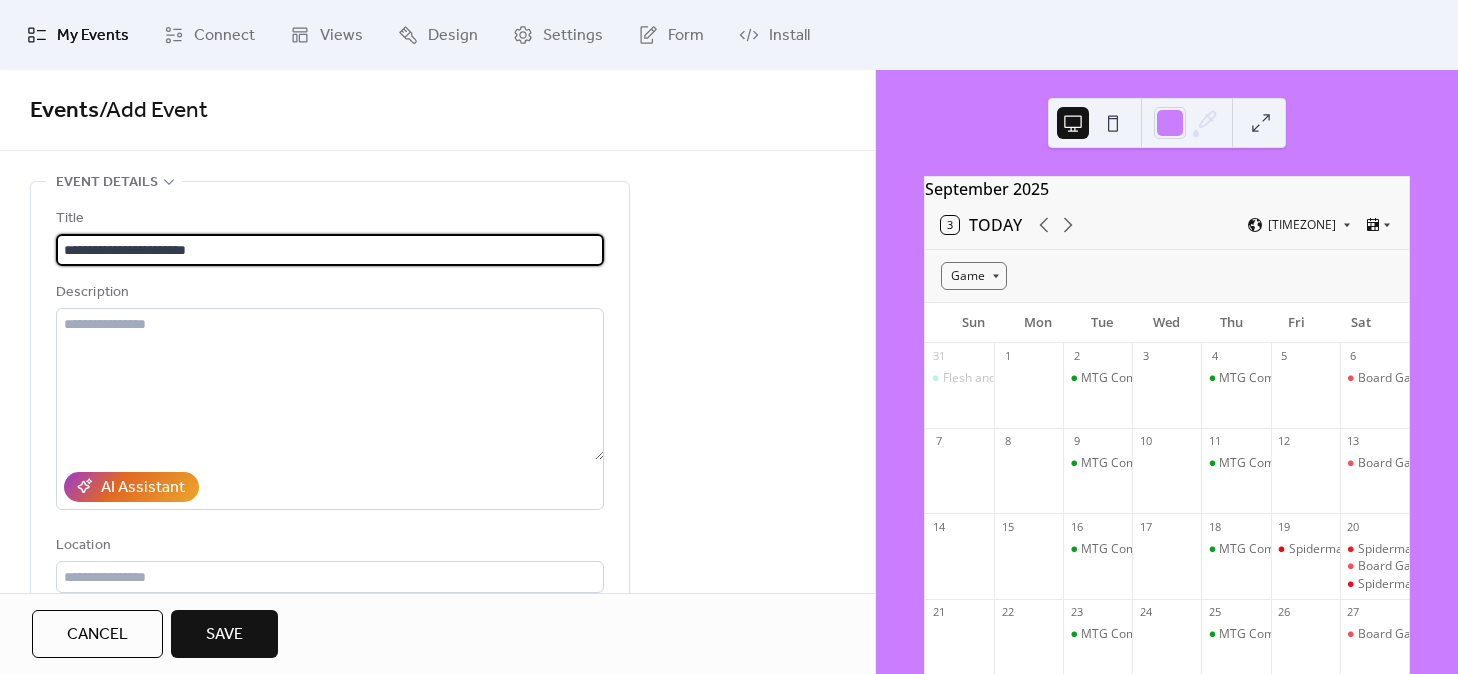 type on "**********" 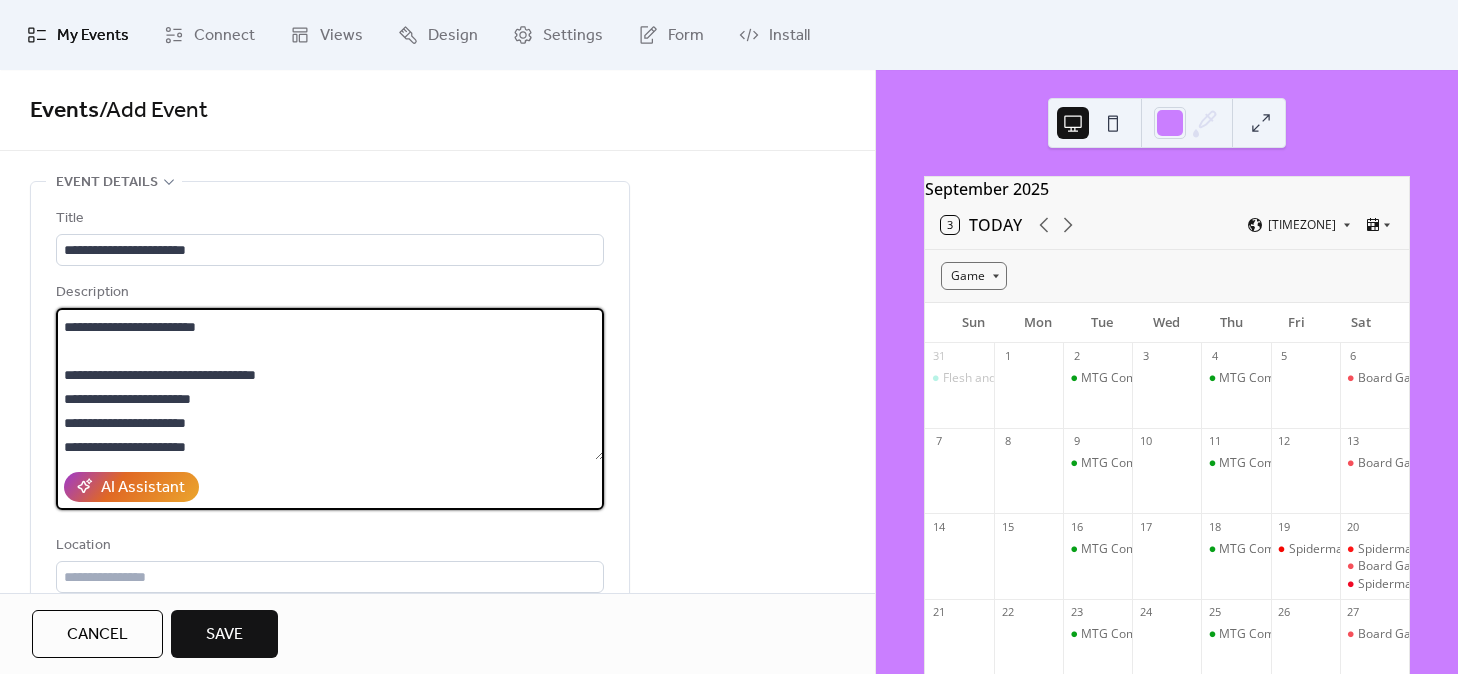 scroll, scrollTop: 0, scrollLeft: 0, axis: both 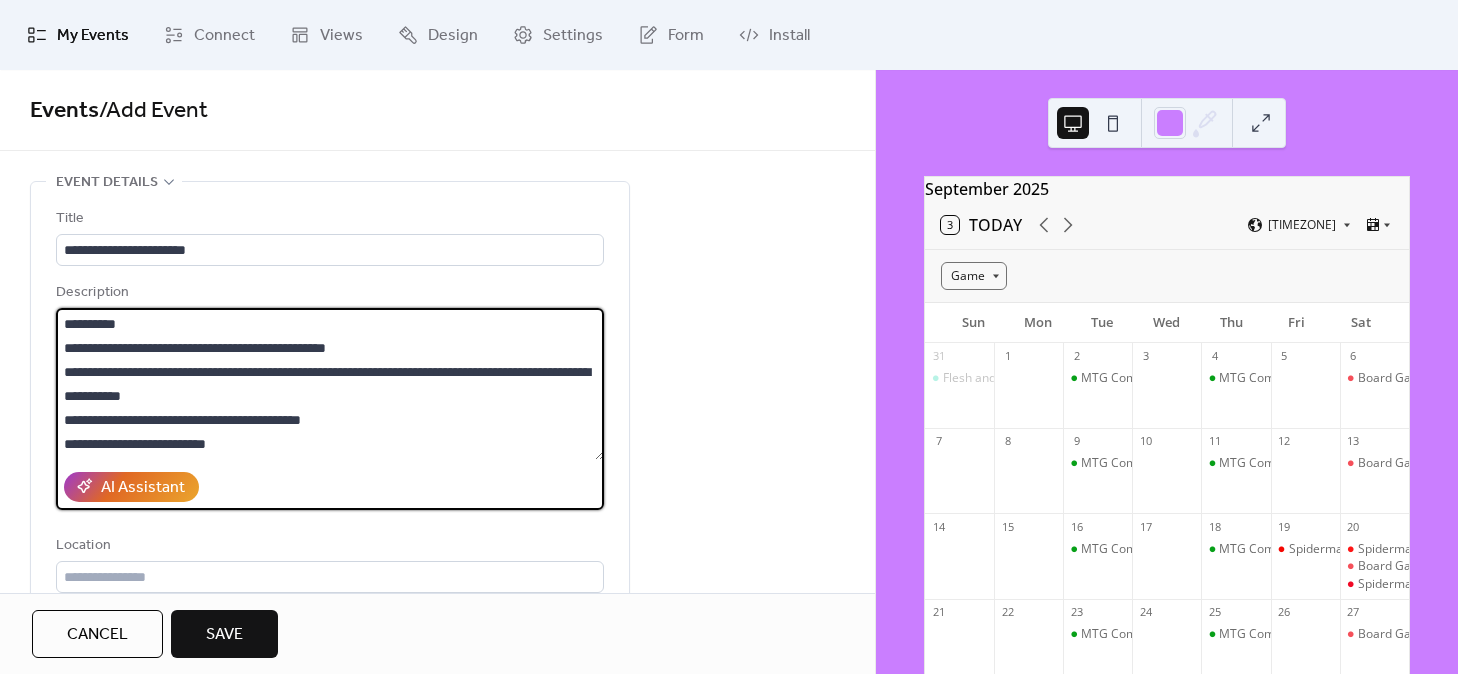 click on "**********" at bounding box center [330, 384] 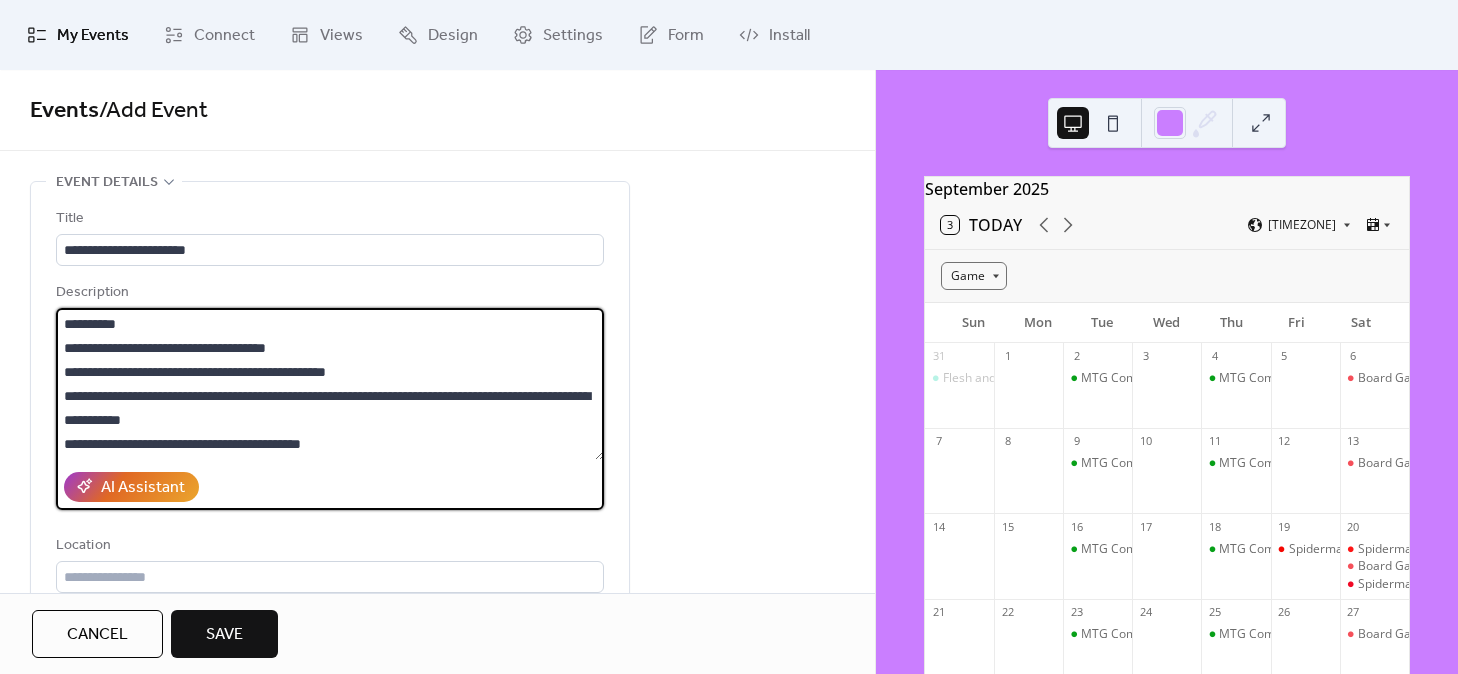 scroll, scrollTop: 192, scrollLeft: 0, axis: vertical 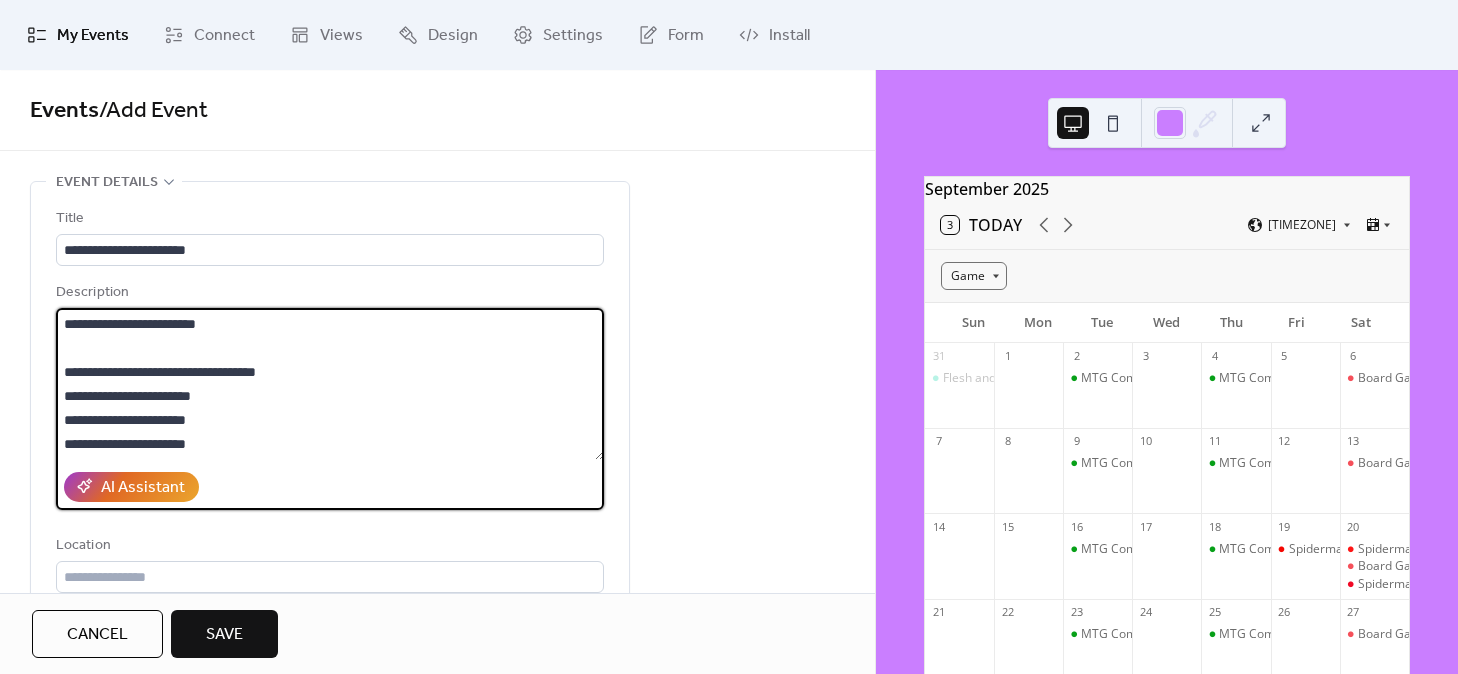 click on "**********" at bounding box center (330, 384) 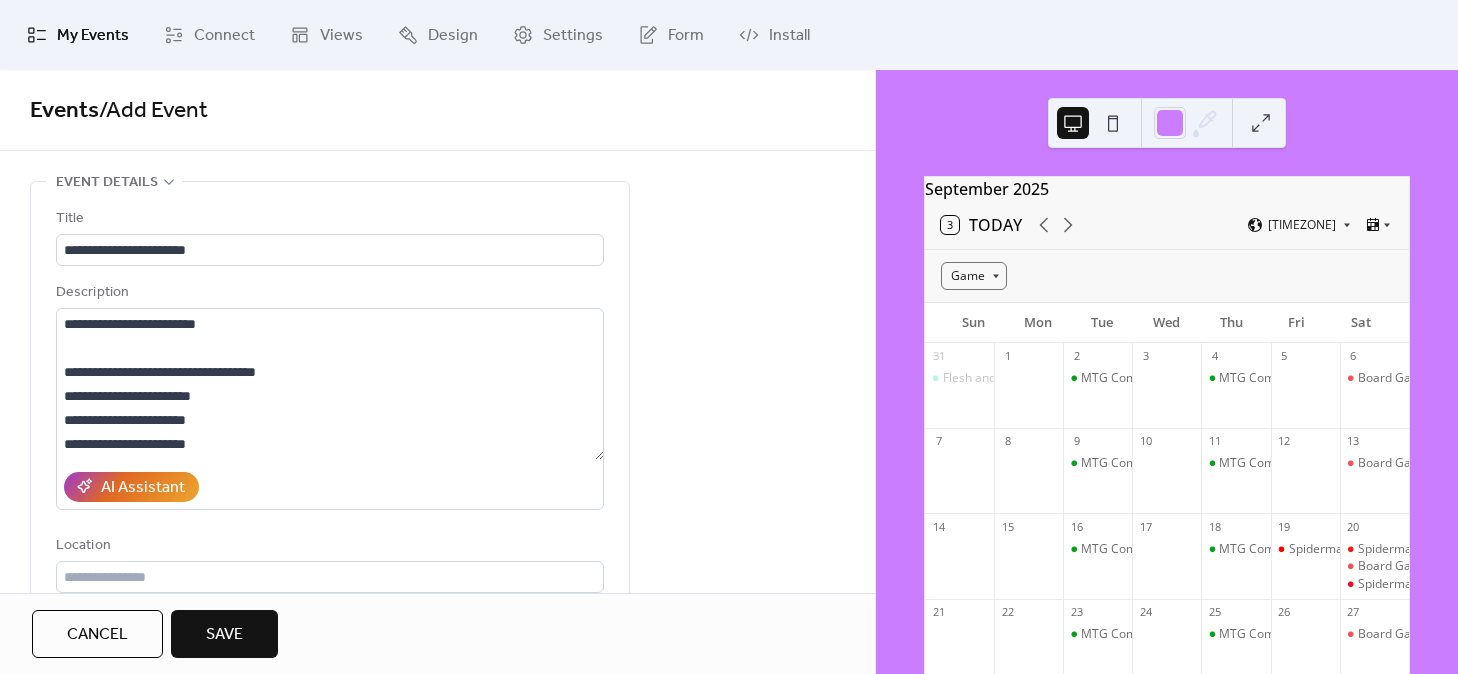 click on "**********" at bounding box center (437, 1011) 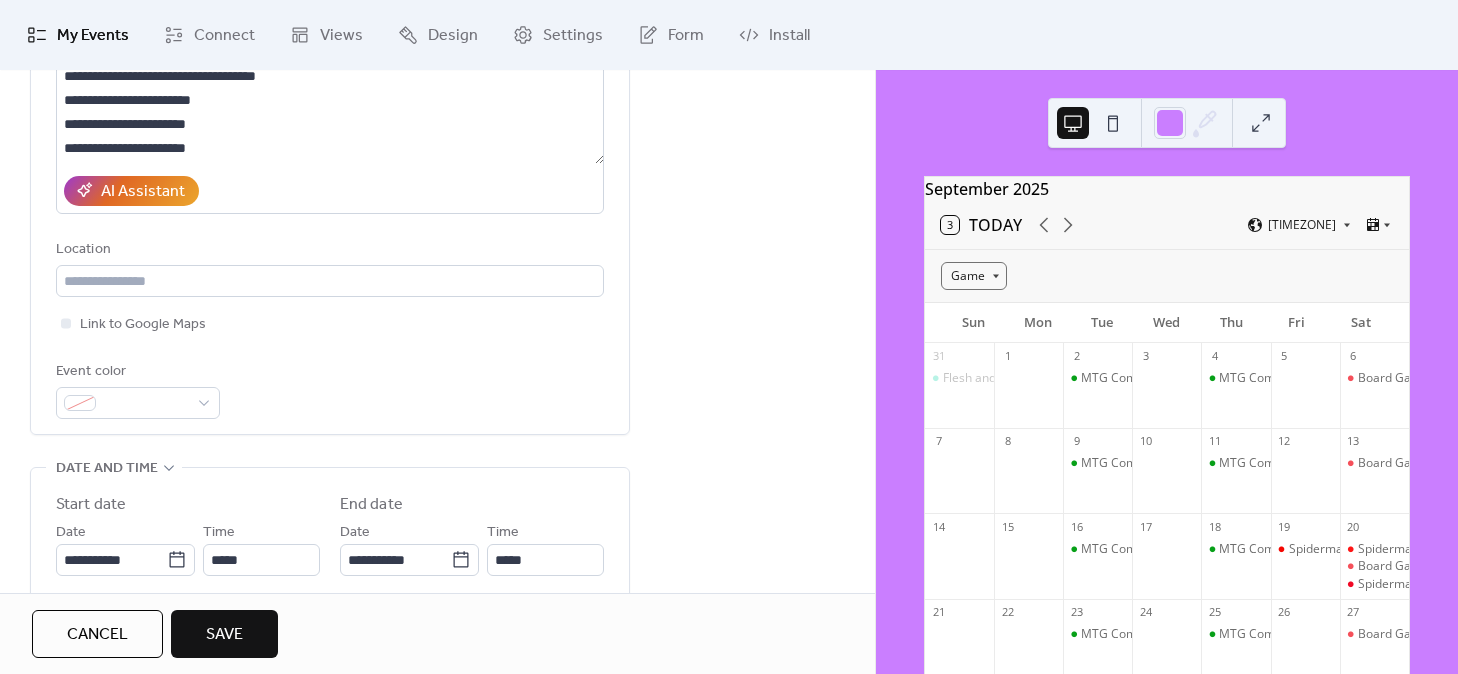 scroll, scrollTop: 297, scrollLeft: 0, axis: vertical 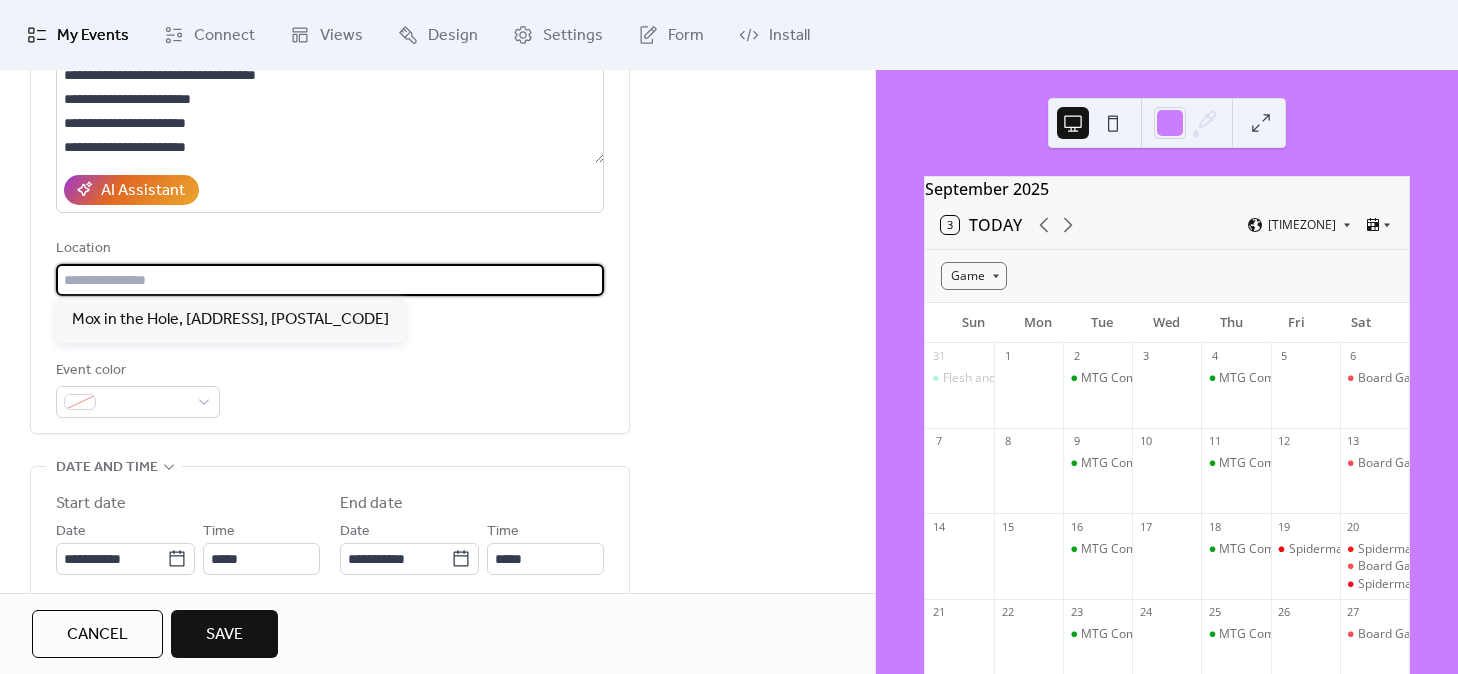 click at bounding box center [330, 280] 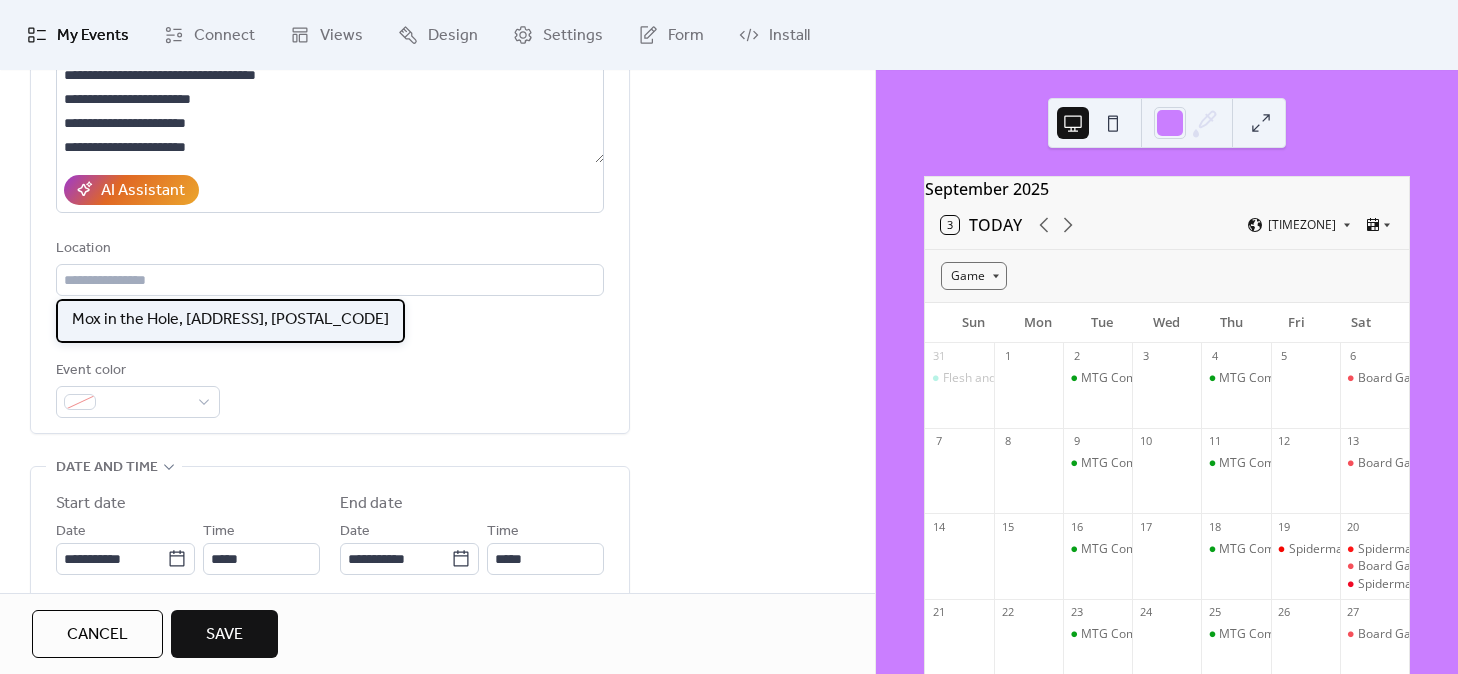 click on "Mox in the Hole, [ADDRESS], [POSTAL_CODE]" at bounding box center (230, 320) 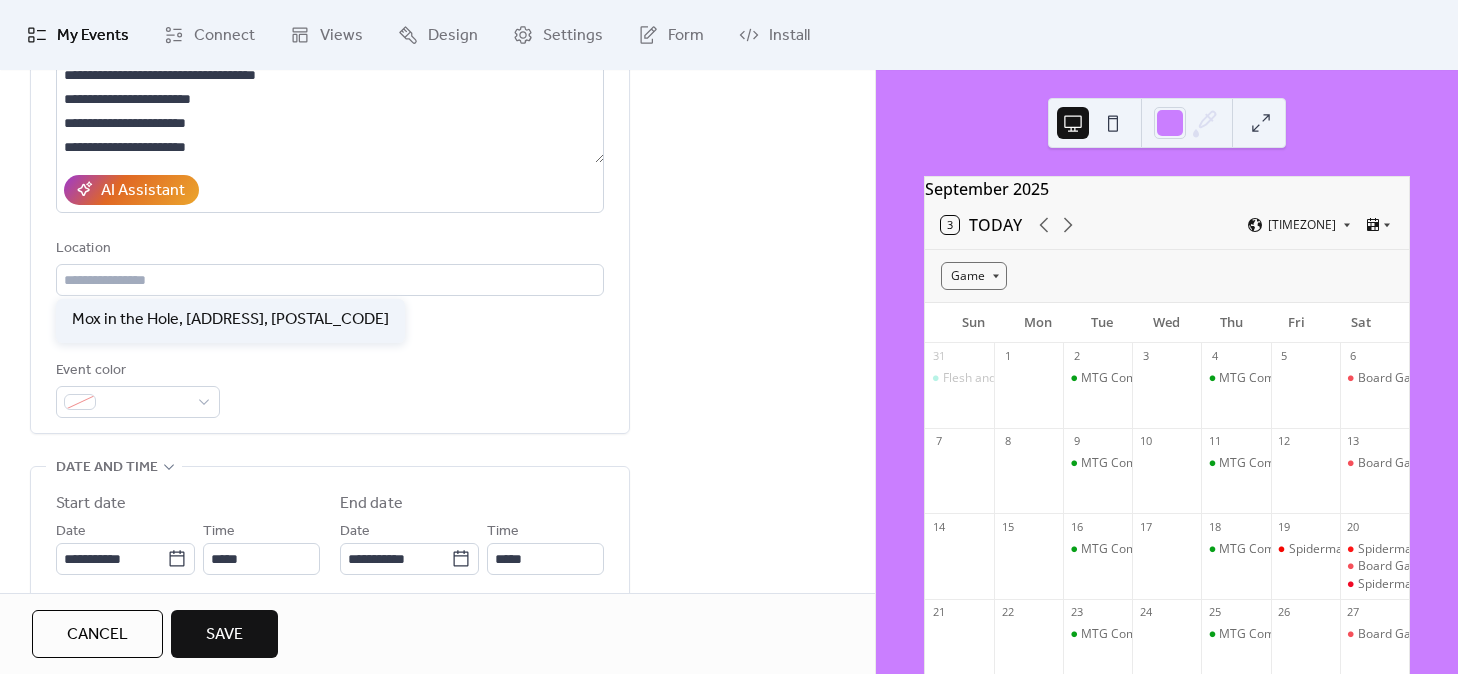 type on "**********" 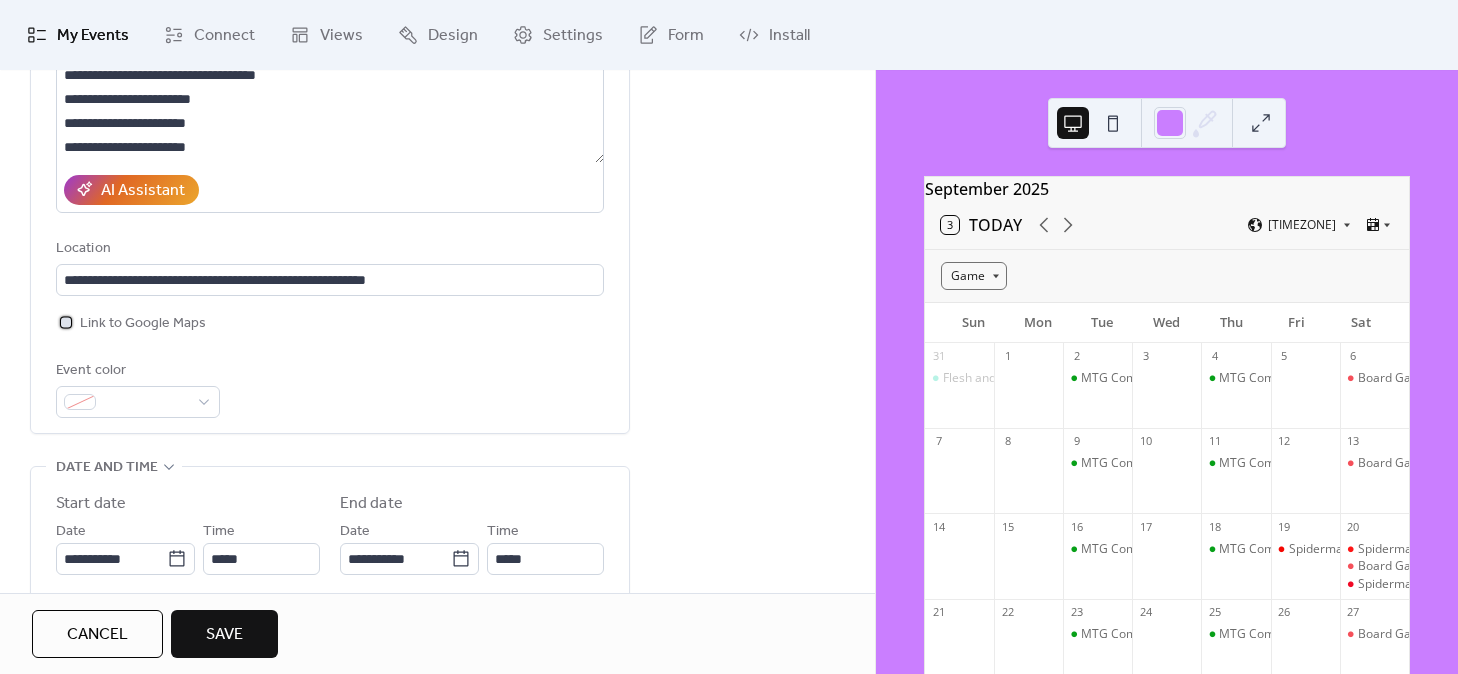 click at bounding box center (66, 322) 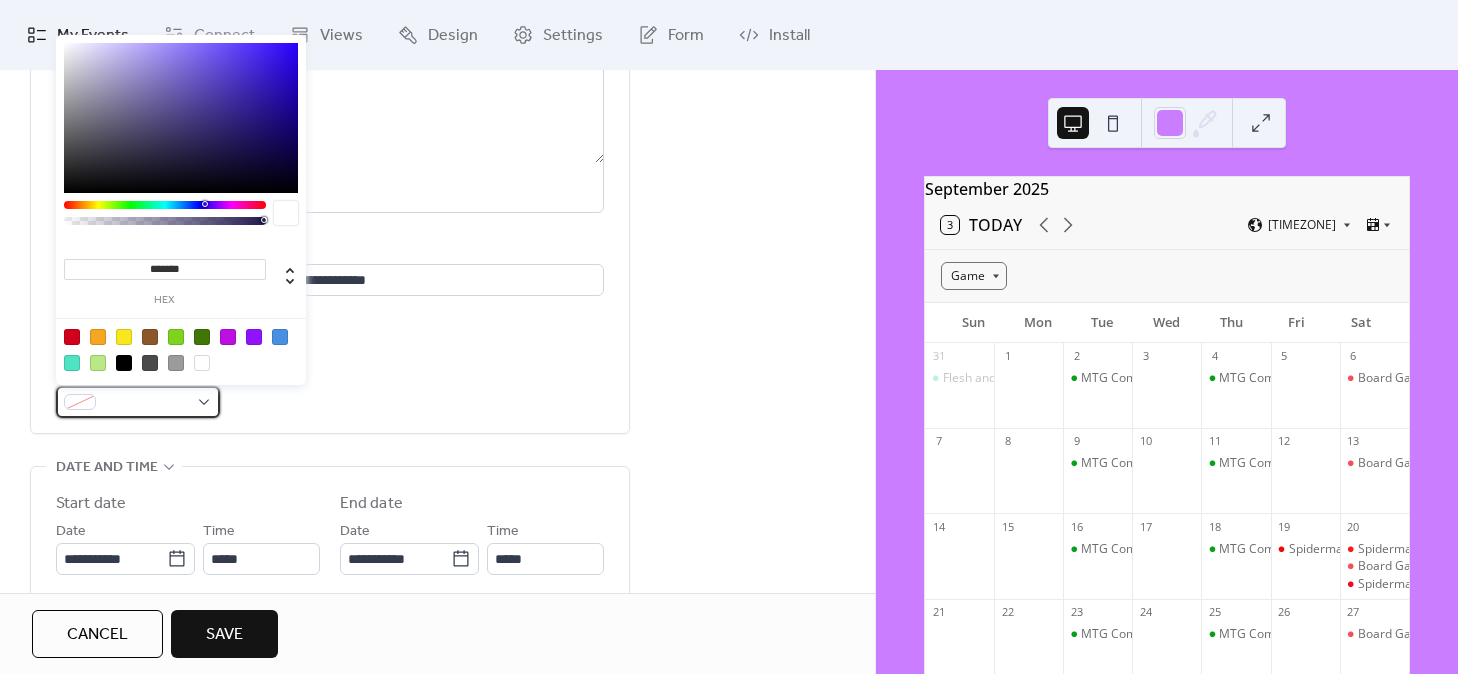 click at bounding box center (138, 402) 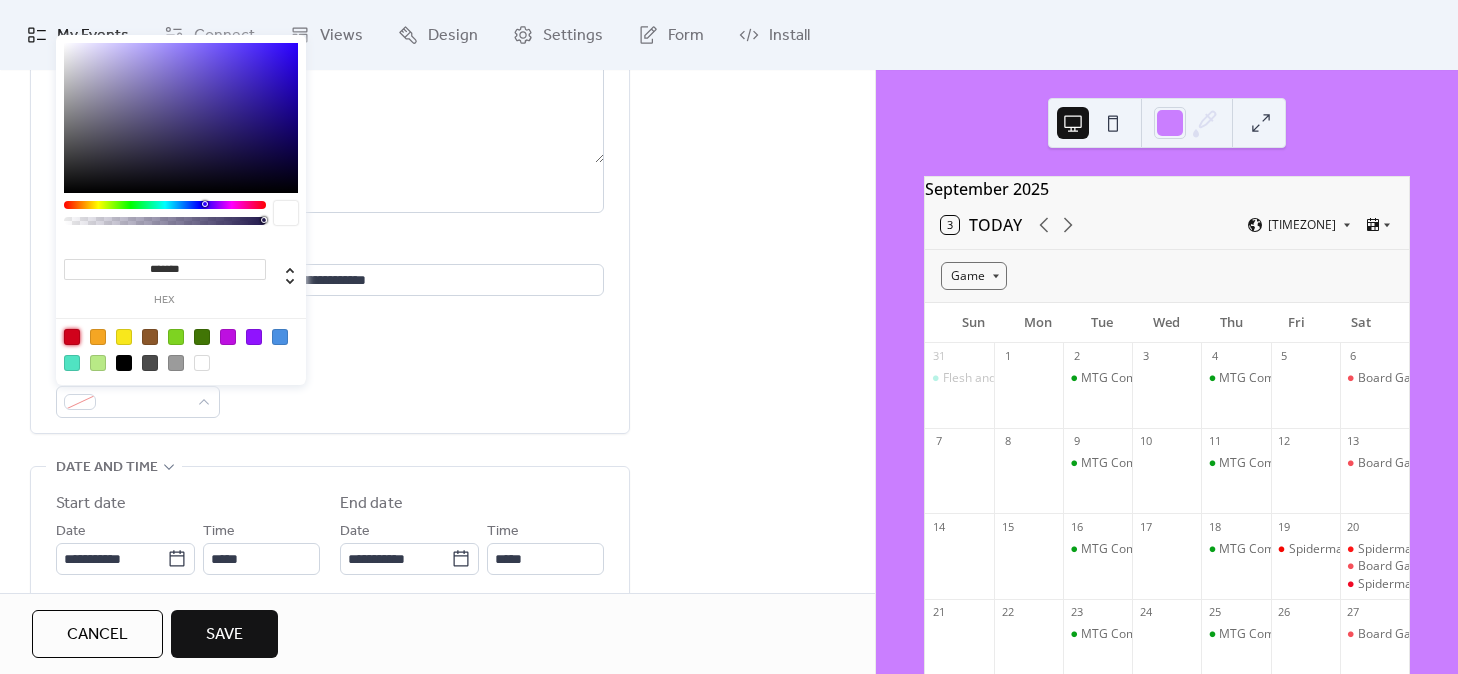 click at bounding box center (72, 337) 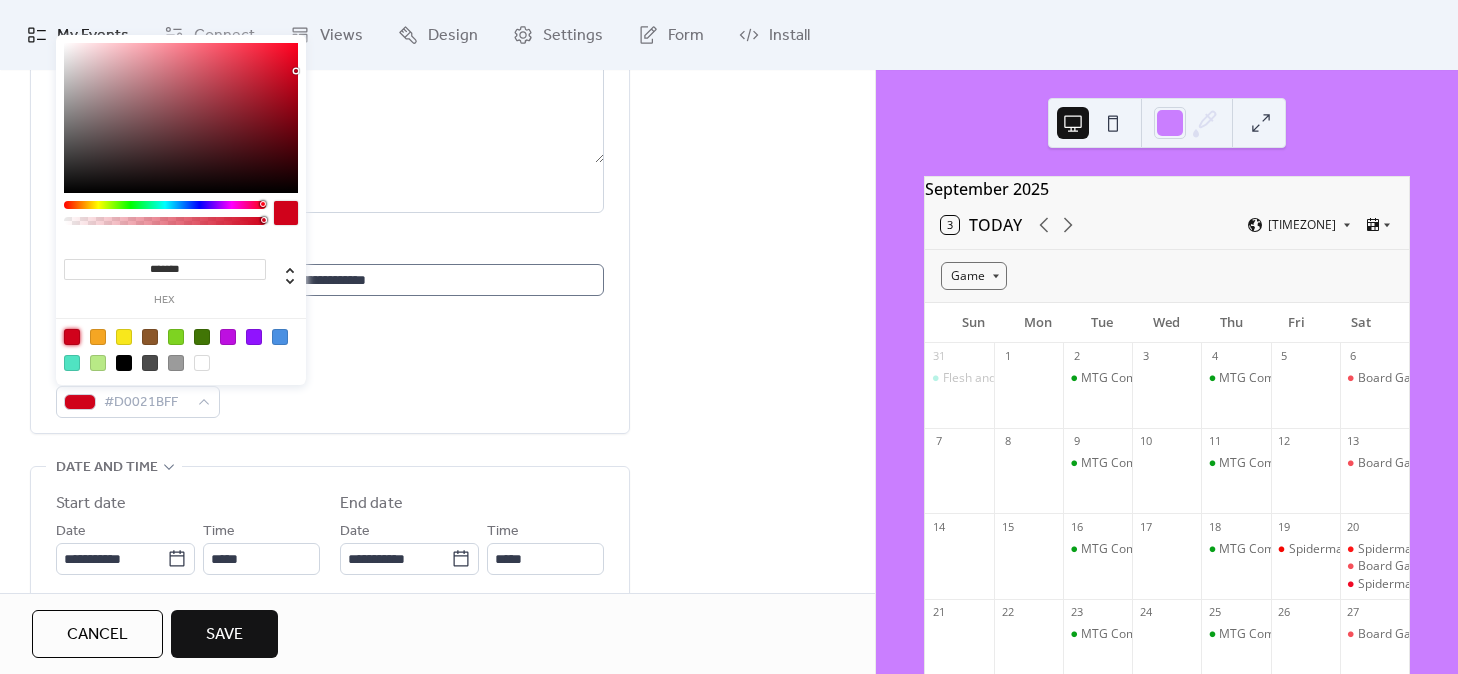 scroll, scrollTop: 122, scrollLeft: 0, axis: vertical 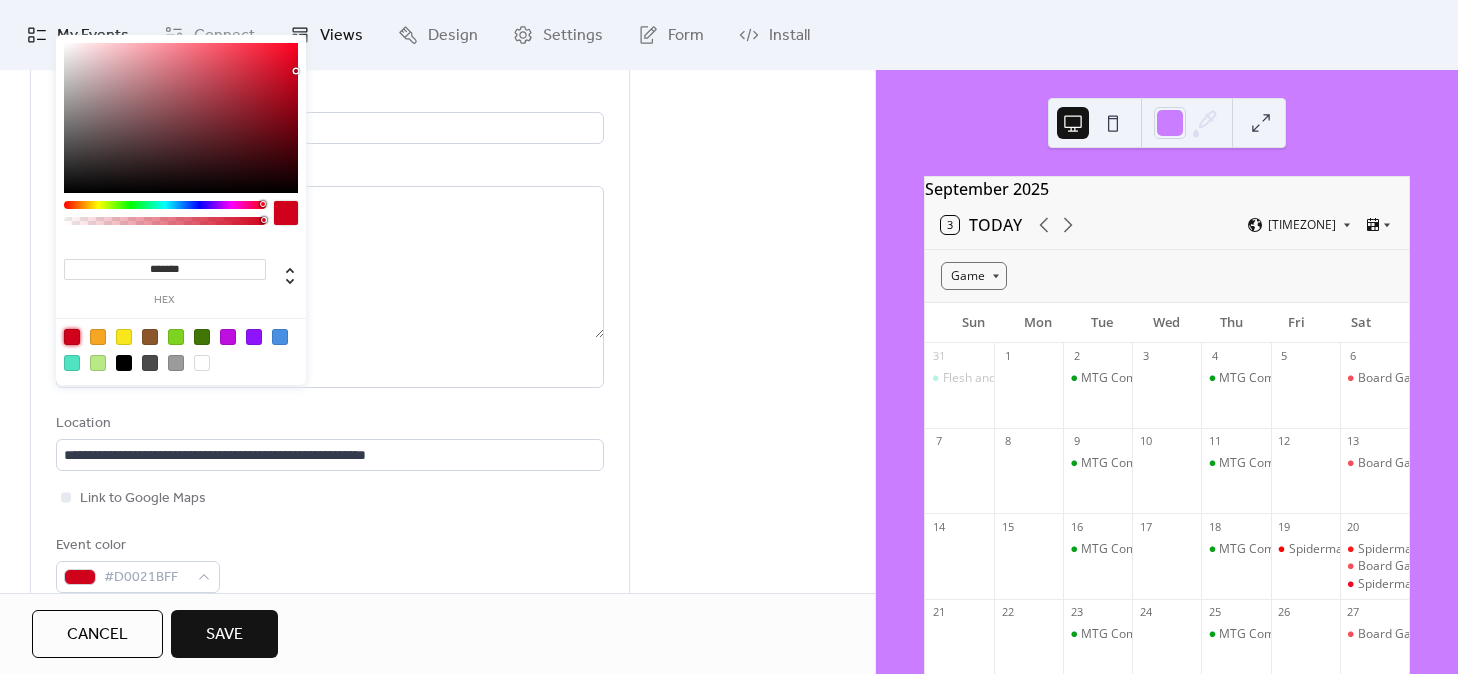click on "**********" at bounding box center (729, 337) 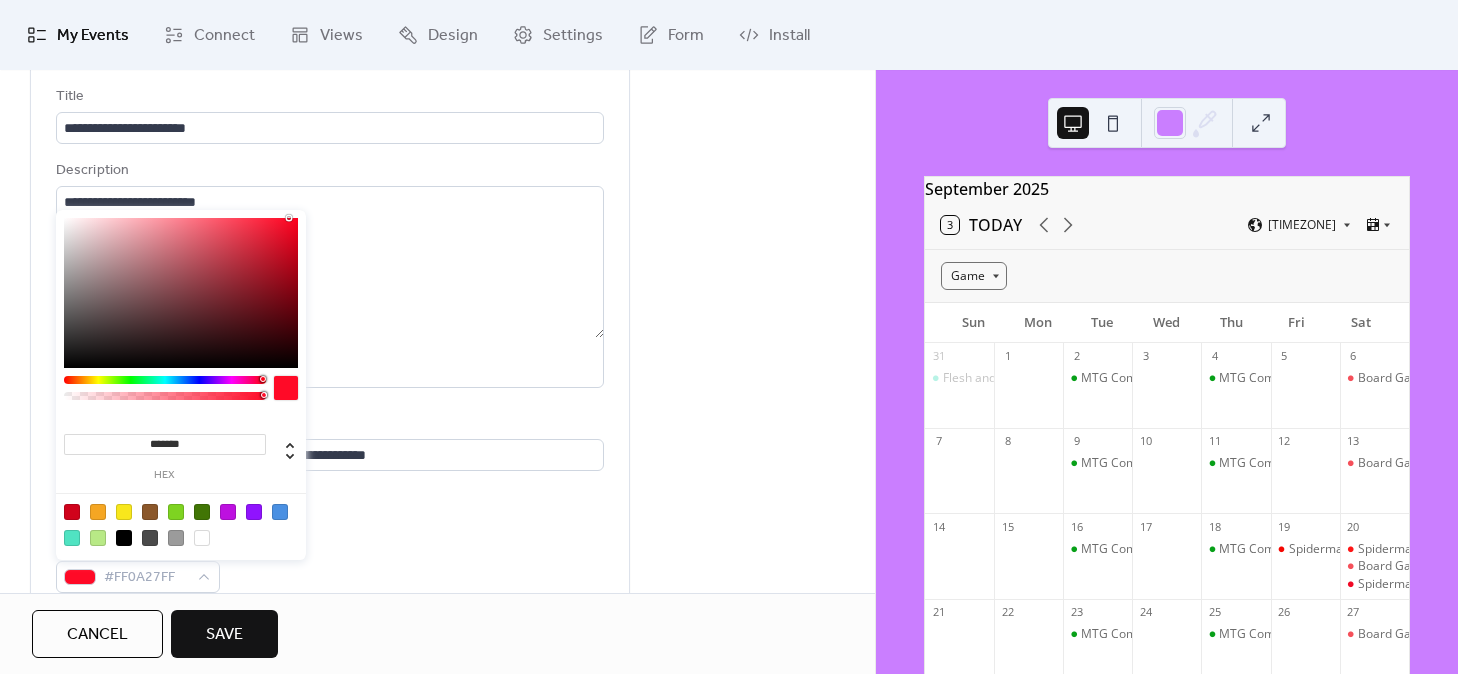 type on "*******" 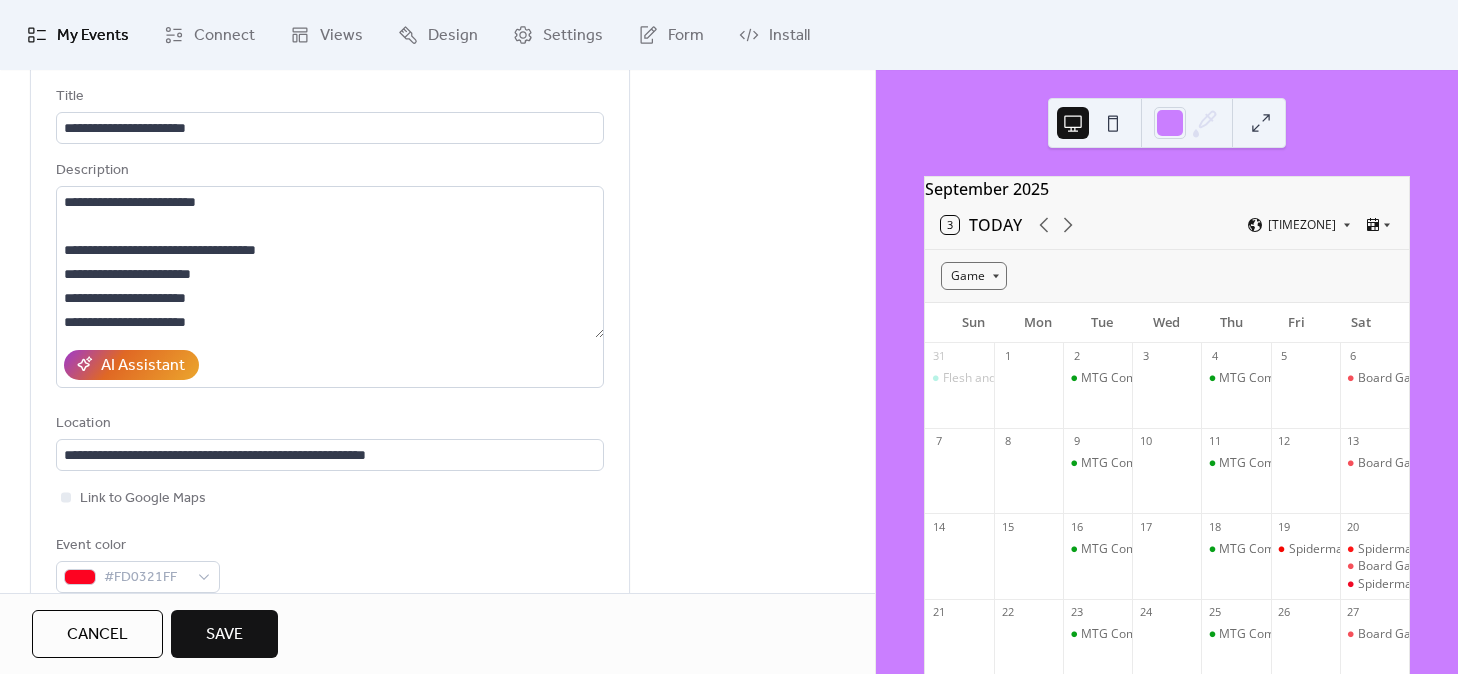 click on "Event color #FD0321FF" at bounding box center (330, 563) 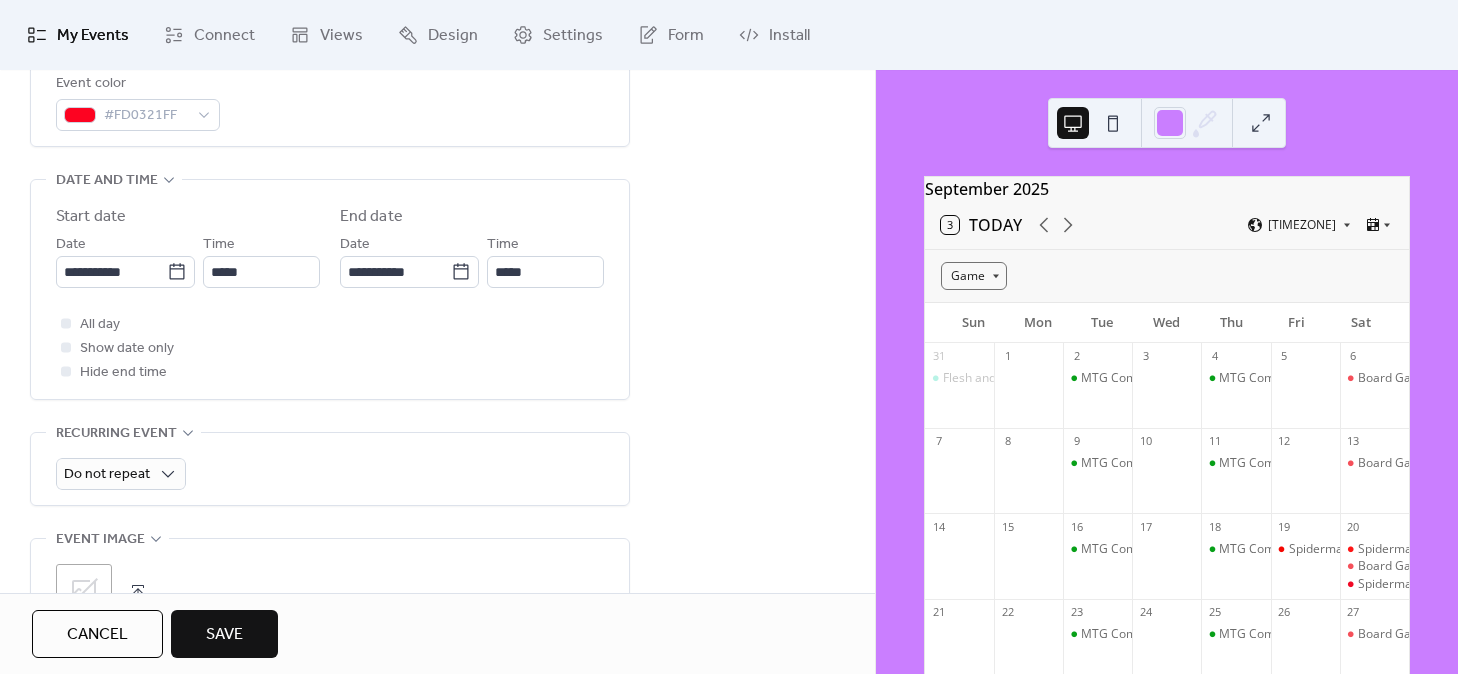 scroll, scrollTop: 611, scrollLeft: 0, axis: vertical 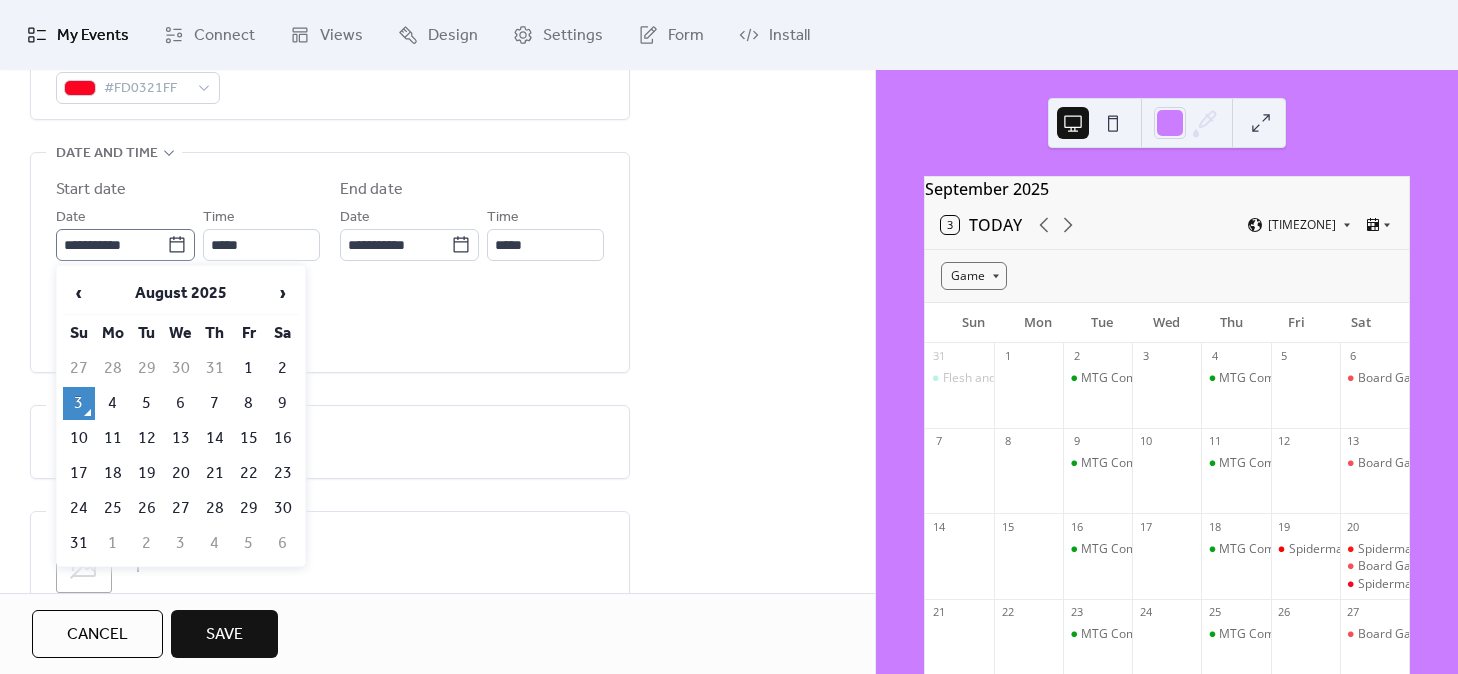 click 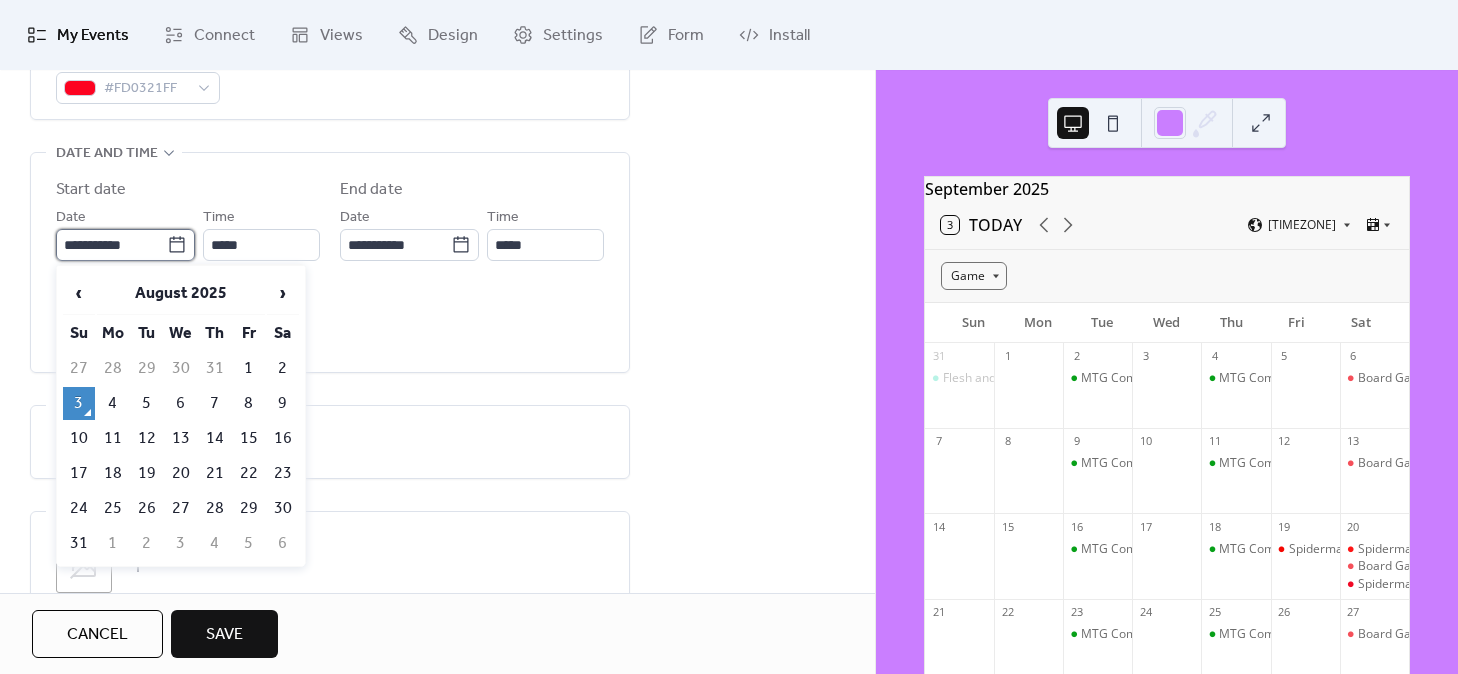 click on "**********" at bounding box center [111, 245] 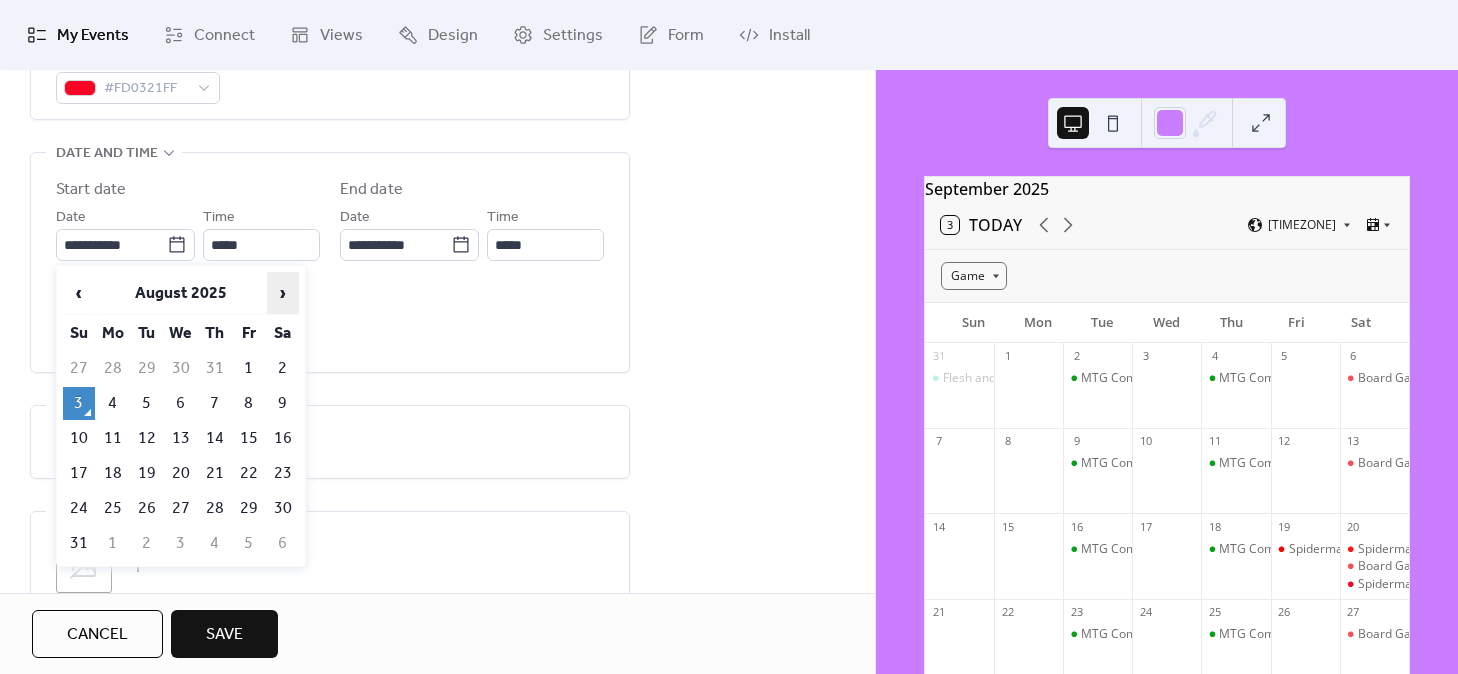 click on "›" at bounding box center (283, 293) 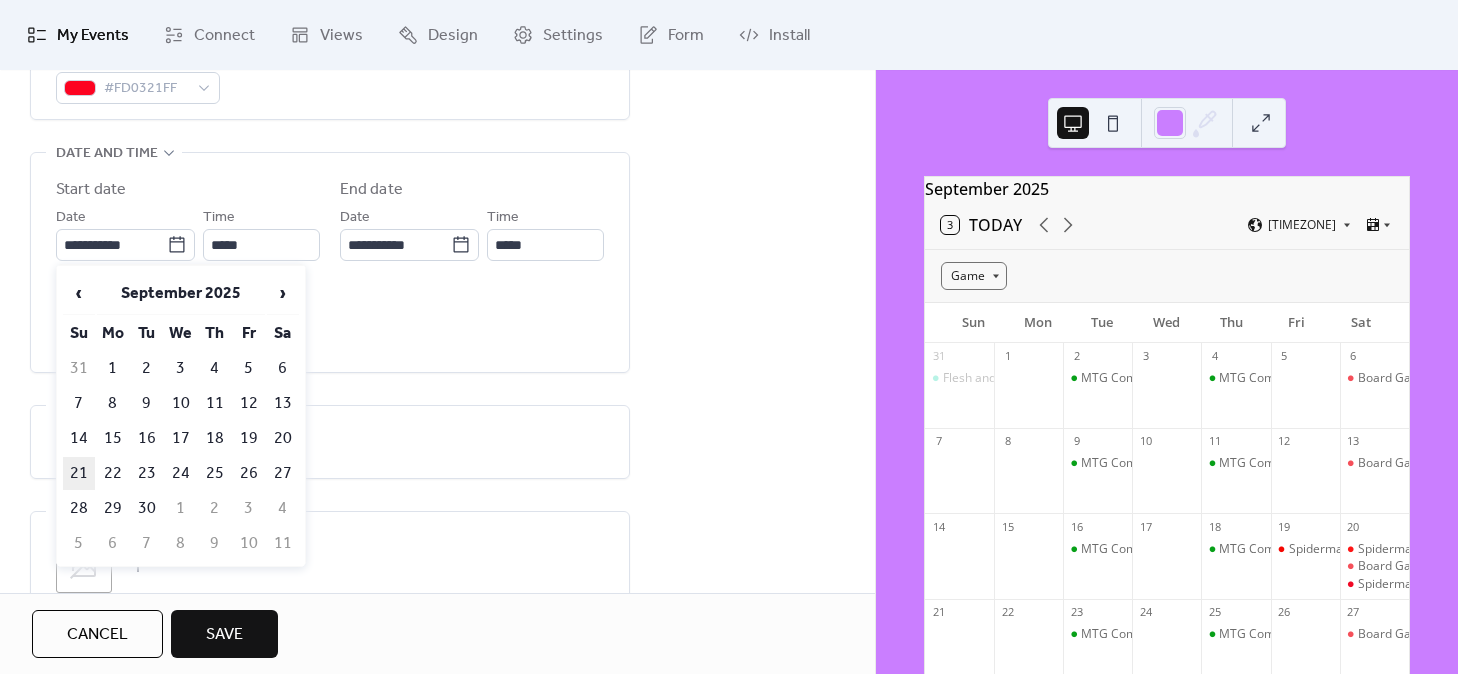click on "21" at bounding box center [79, 473] 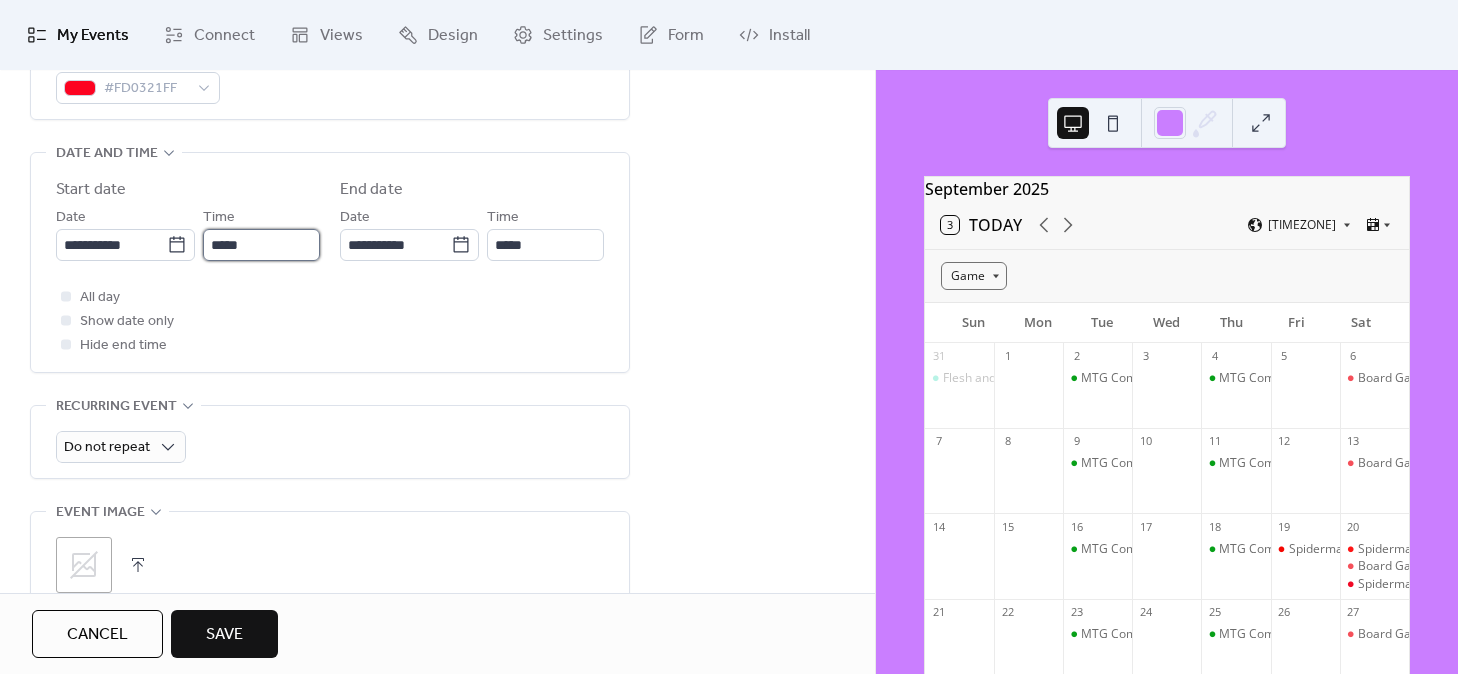 click on "*****" at bounding box center (261, 245) 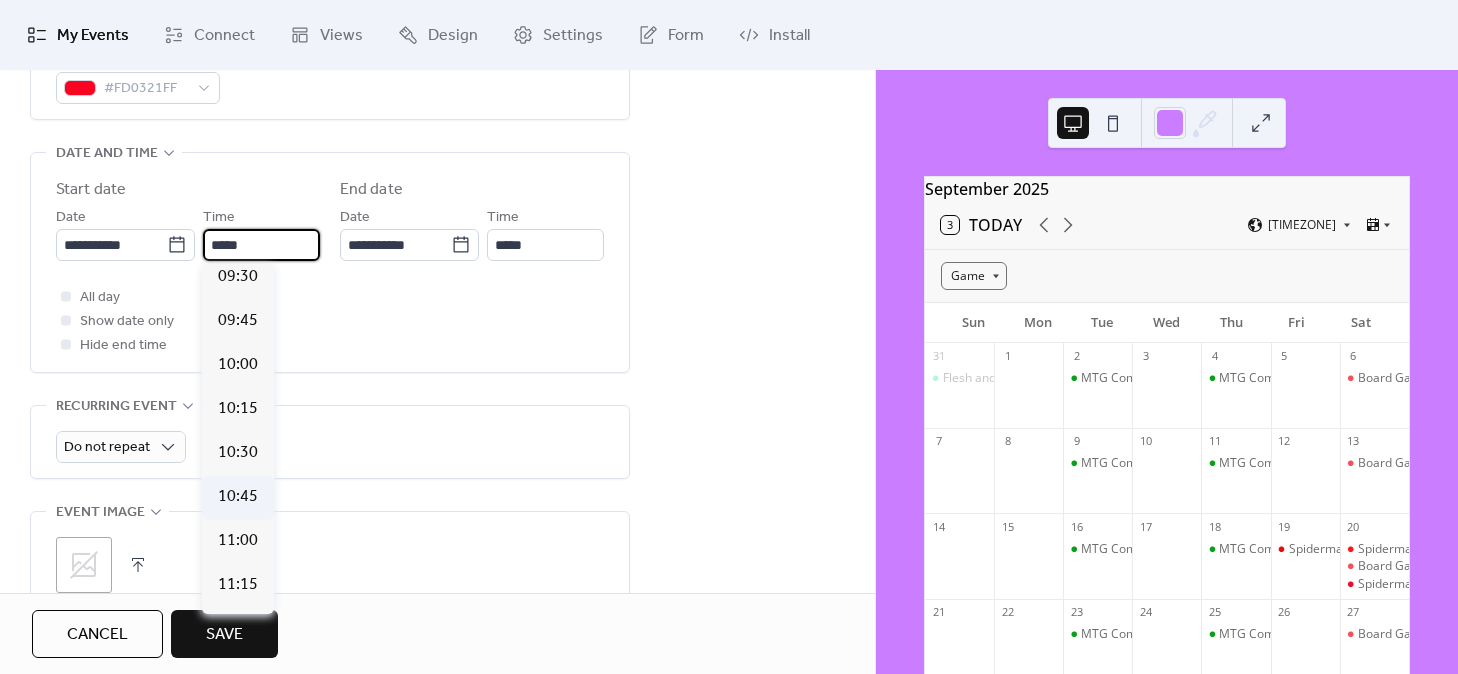 scroll, scrollTop: 1679, scrollLeft: 0, axis: vertical 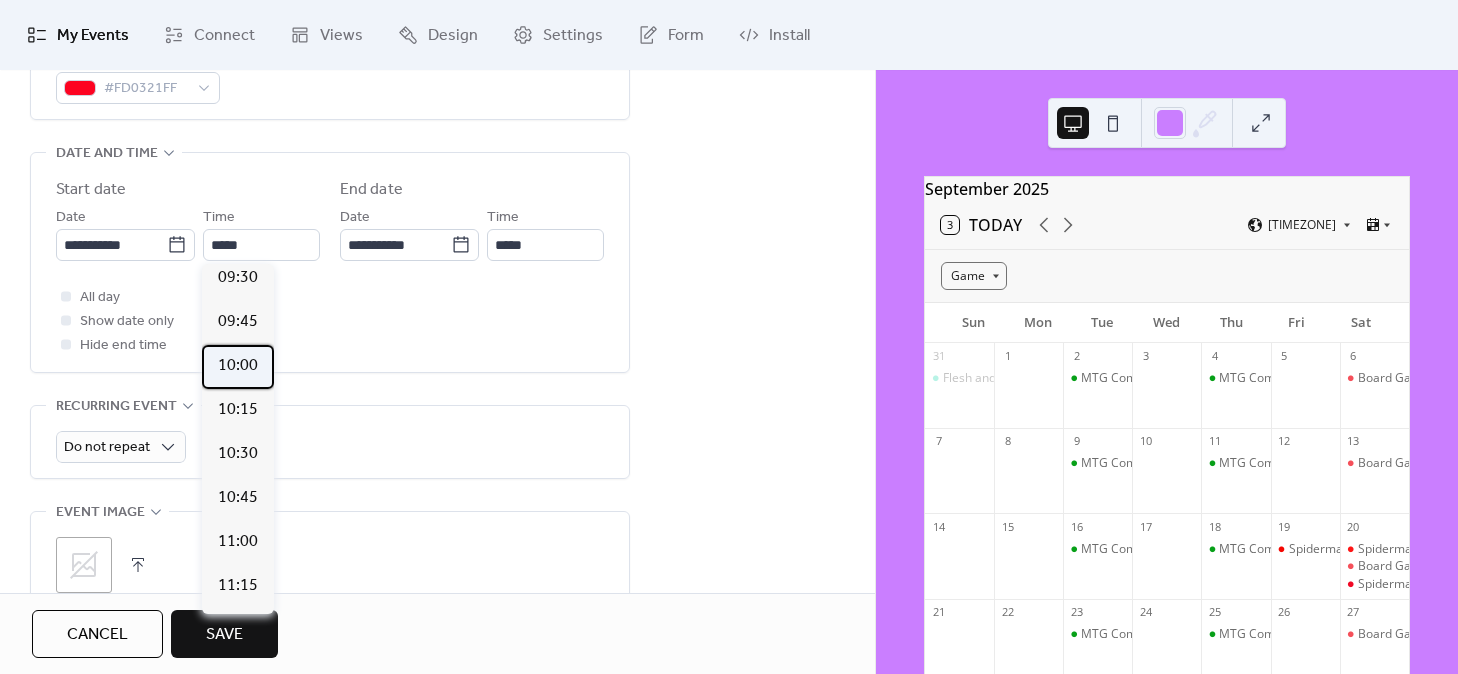 click on "10:00" at bounding box center [238, 366] 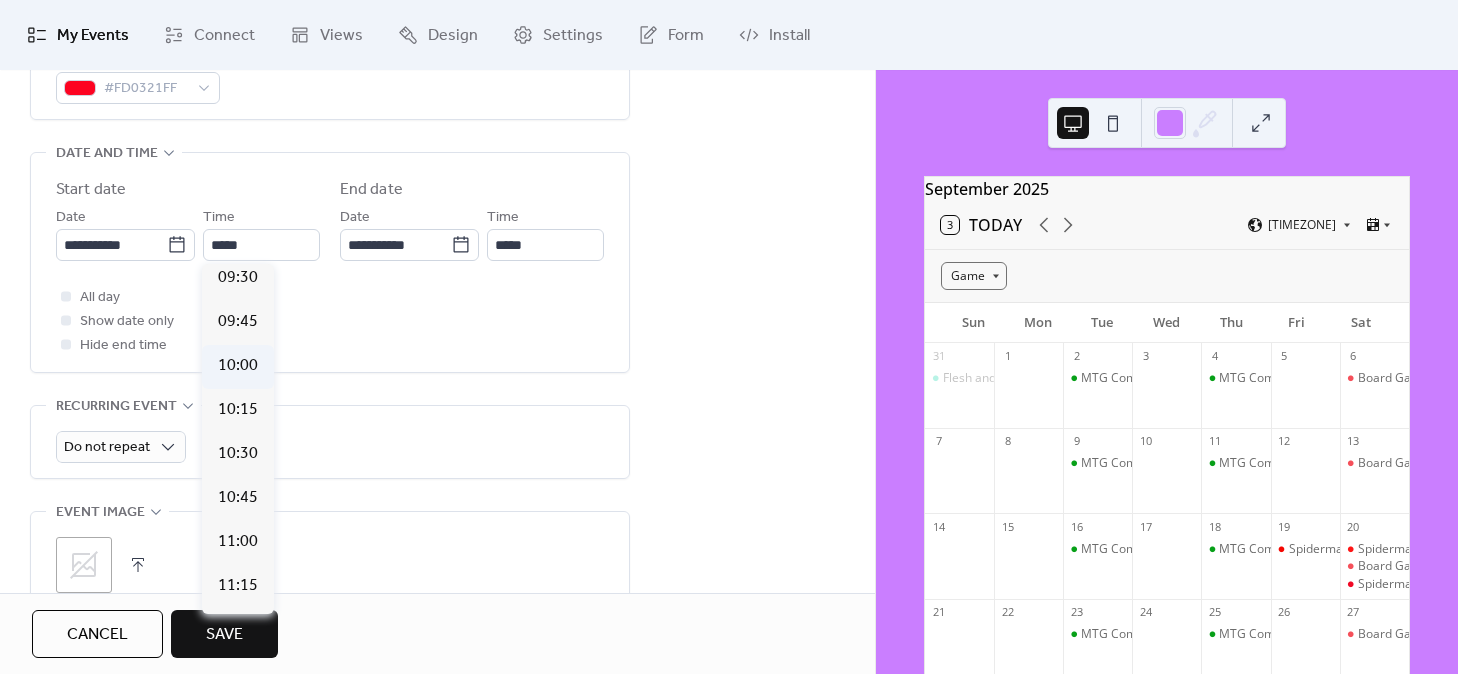 type on "*****" 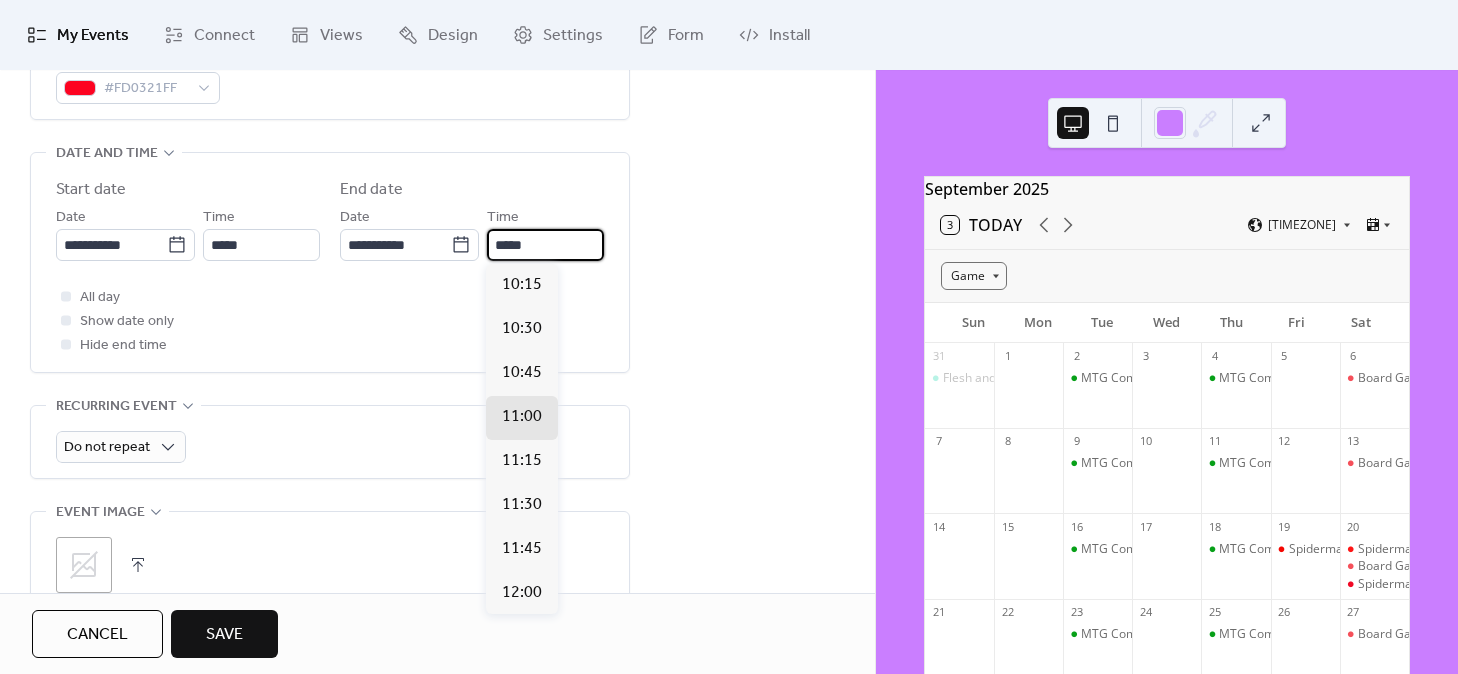 click on "*****" at bounding box center [545, 245] 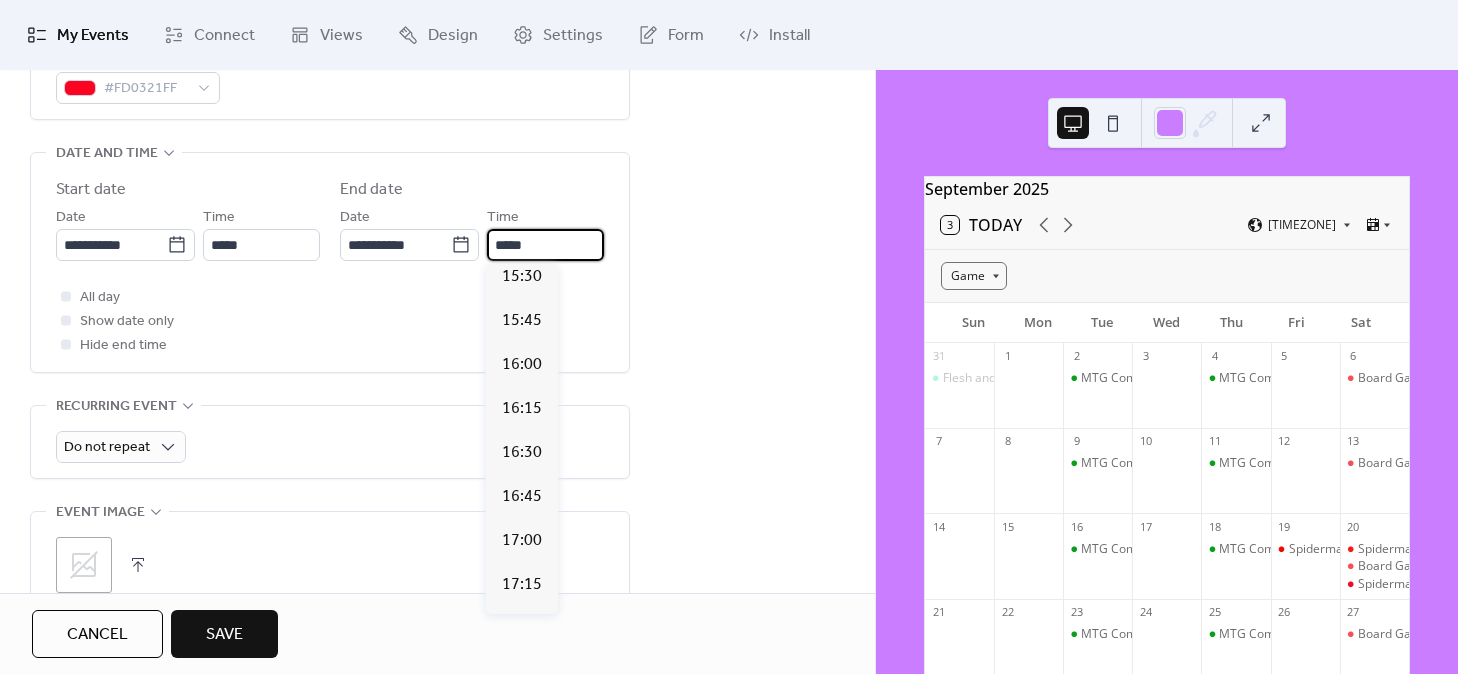 scroll, scrollTop: 933, scrollLeft: 0, axis: vertical 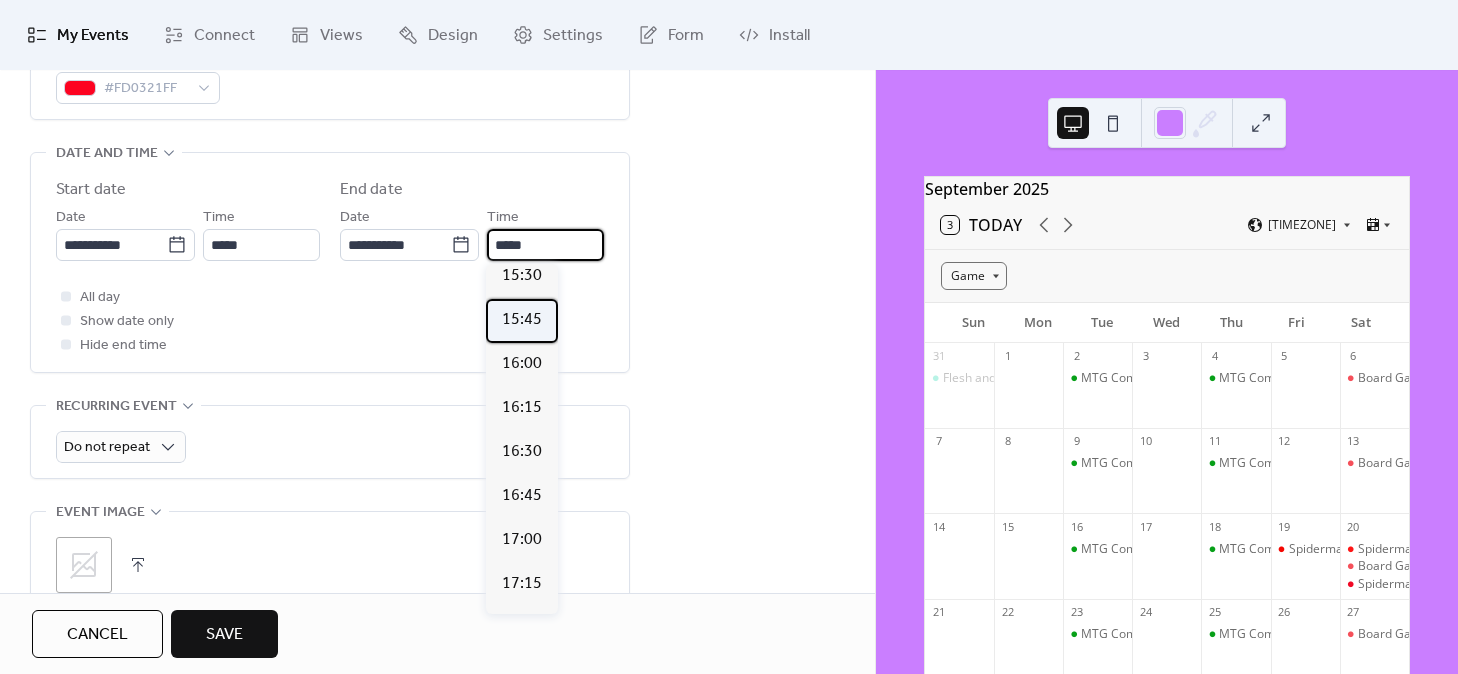 click on "15:45" at bounding box center (522, 320) 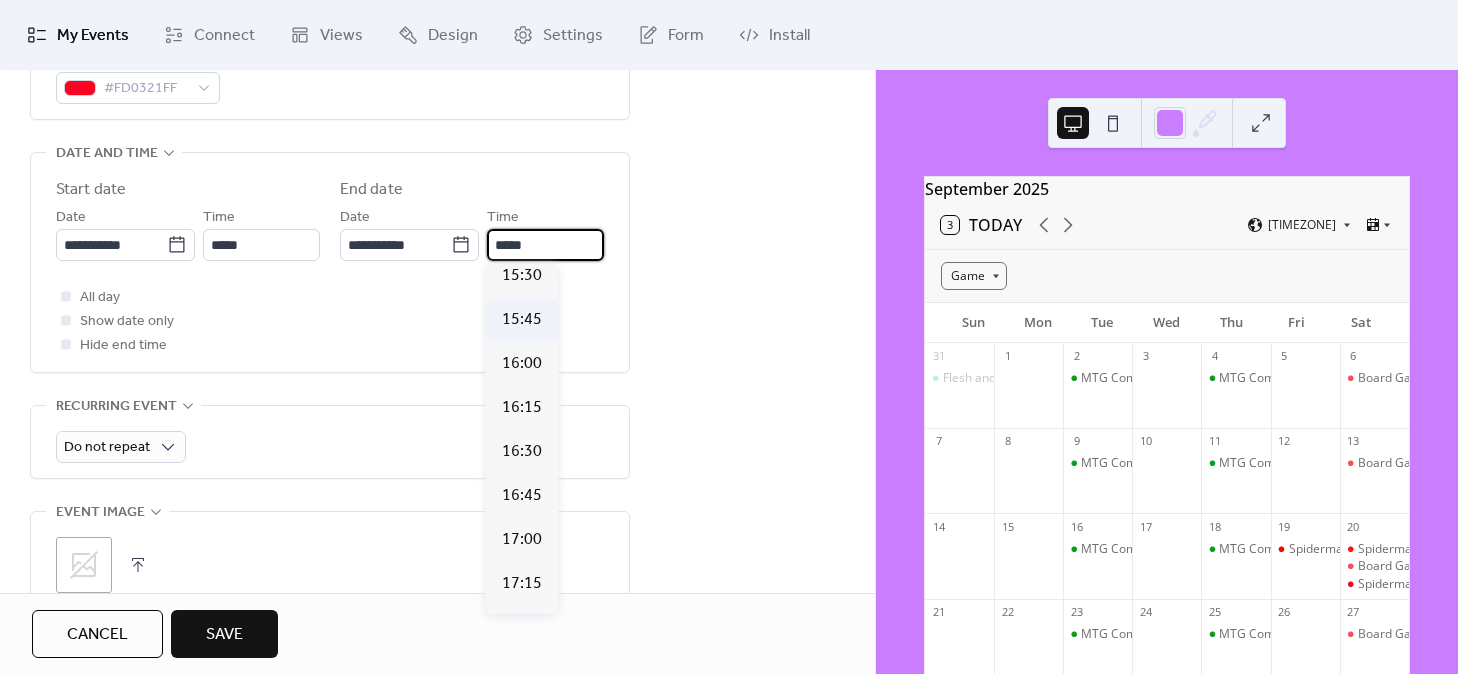 type on "*****" 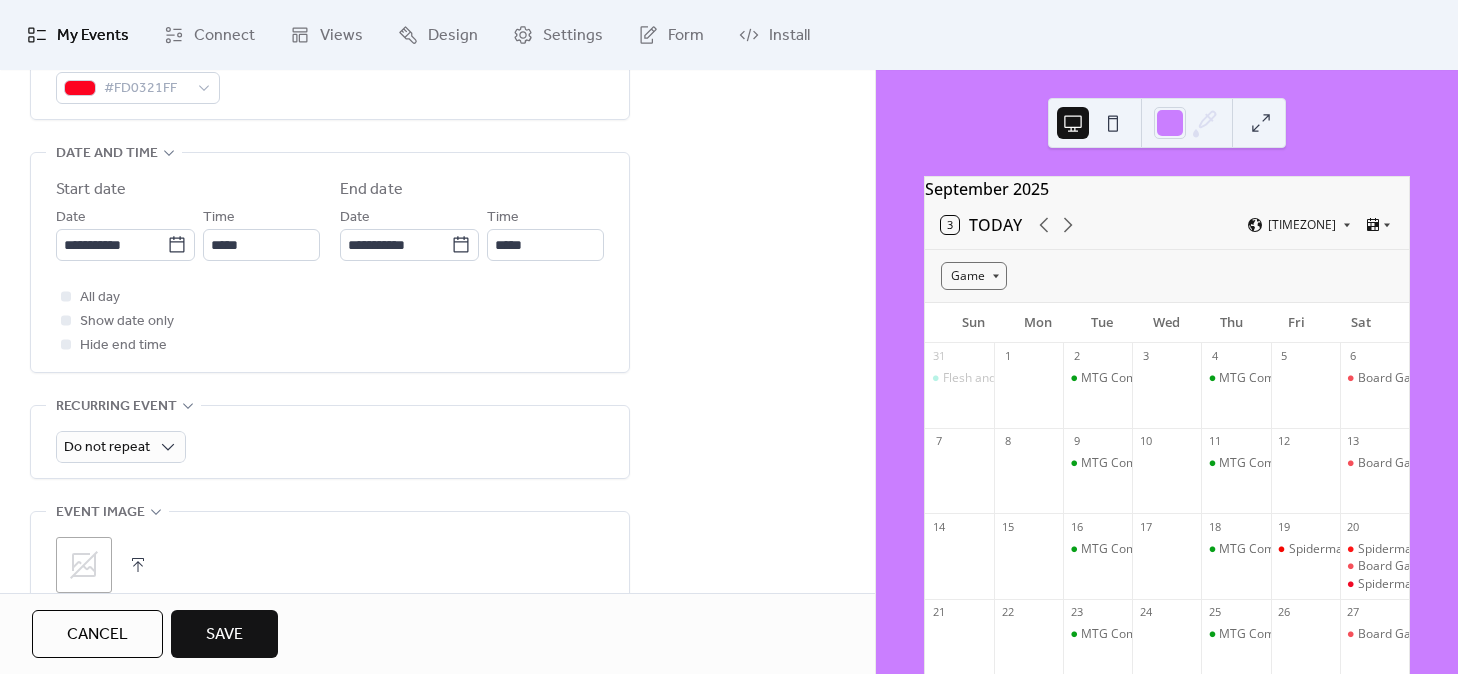 click on "All day Show date only Hide end time" at bounding box center [330, 321] 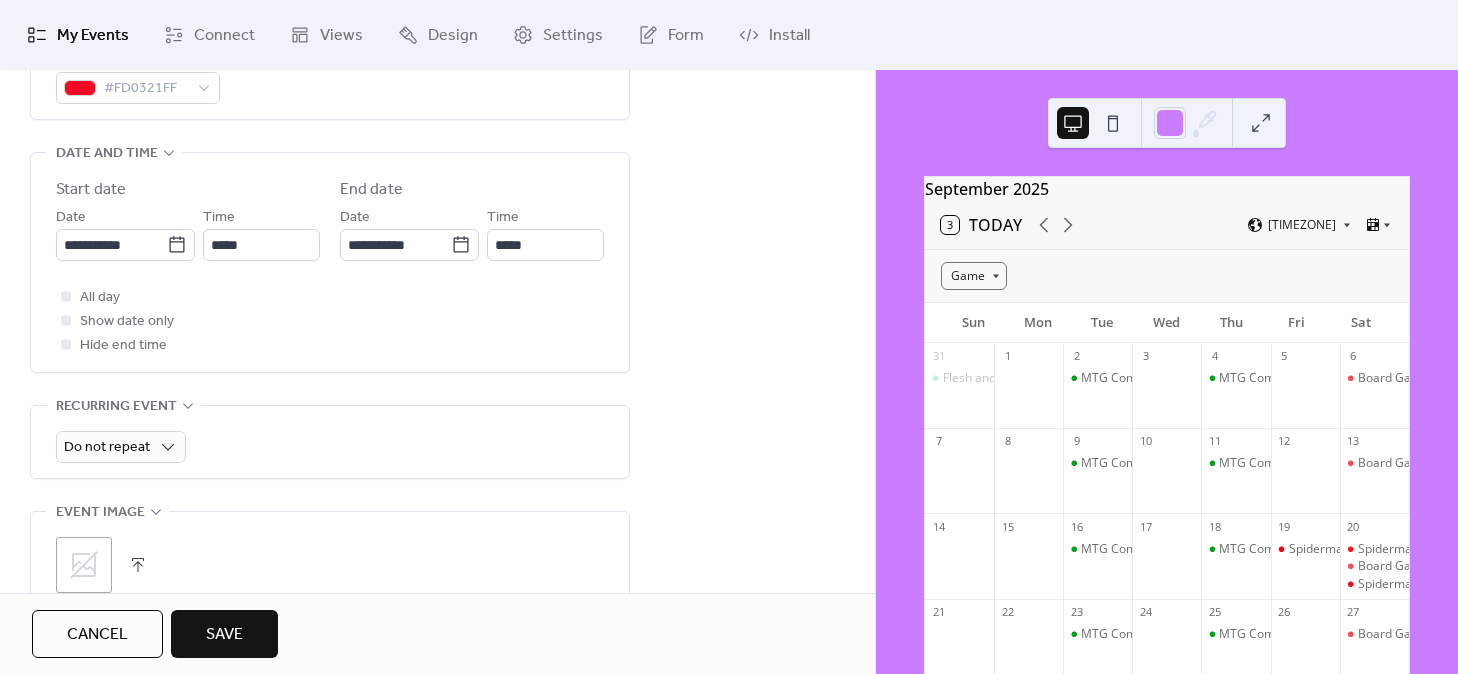 scroll, scrollTop: 977, scrollLeft: 0, axis: vertical 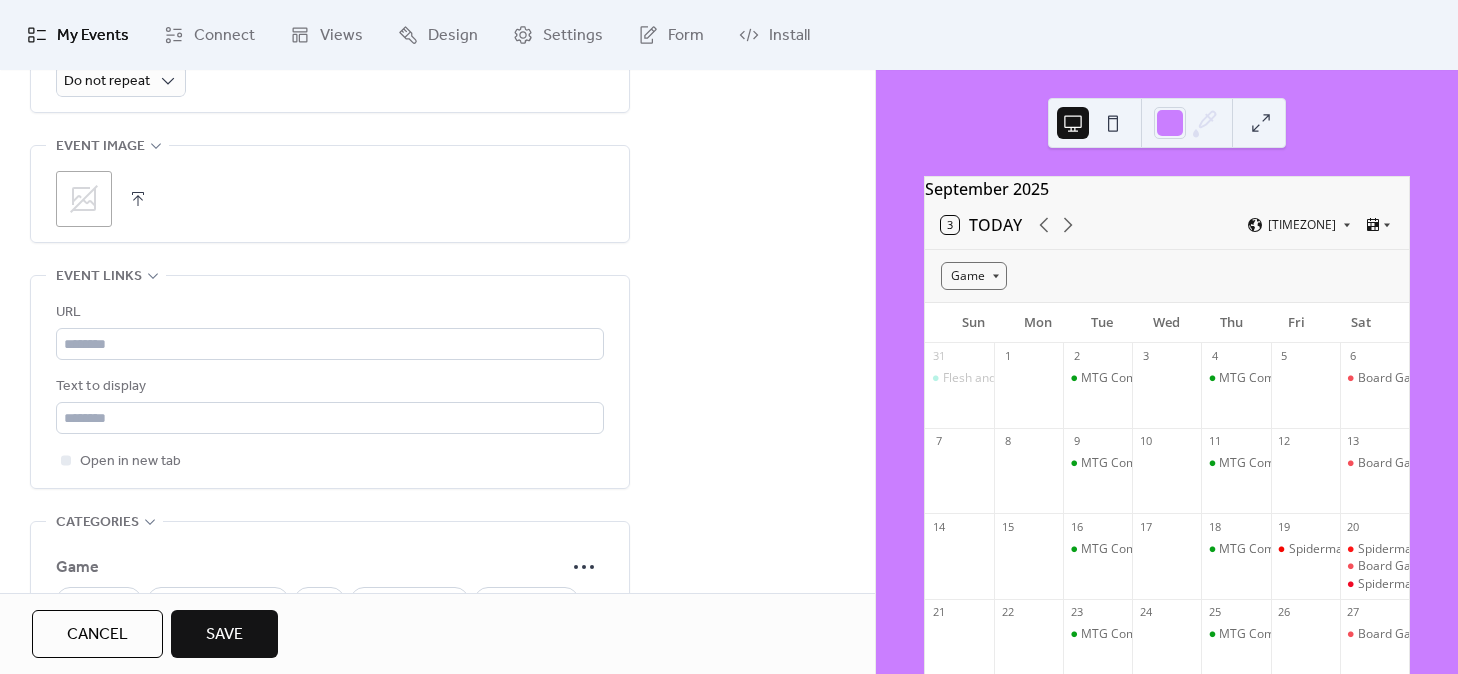 click at bounding box center [138, 199] 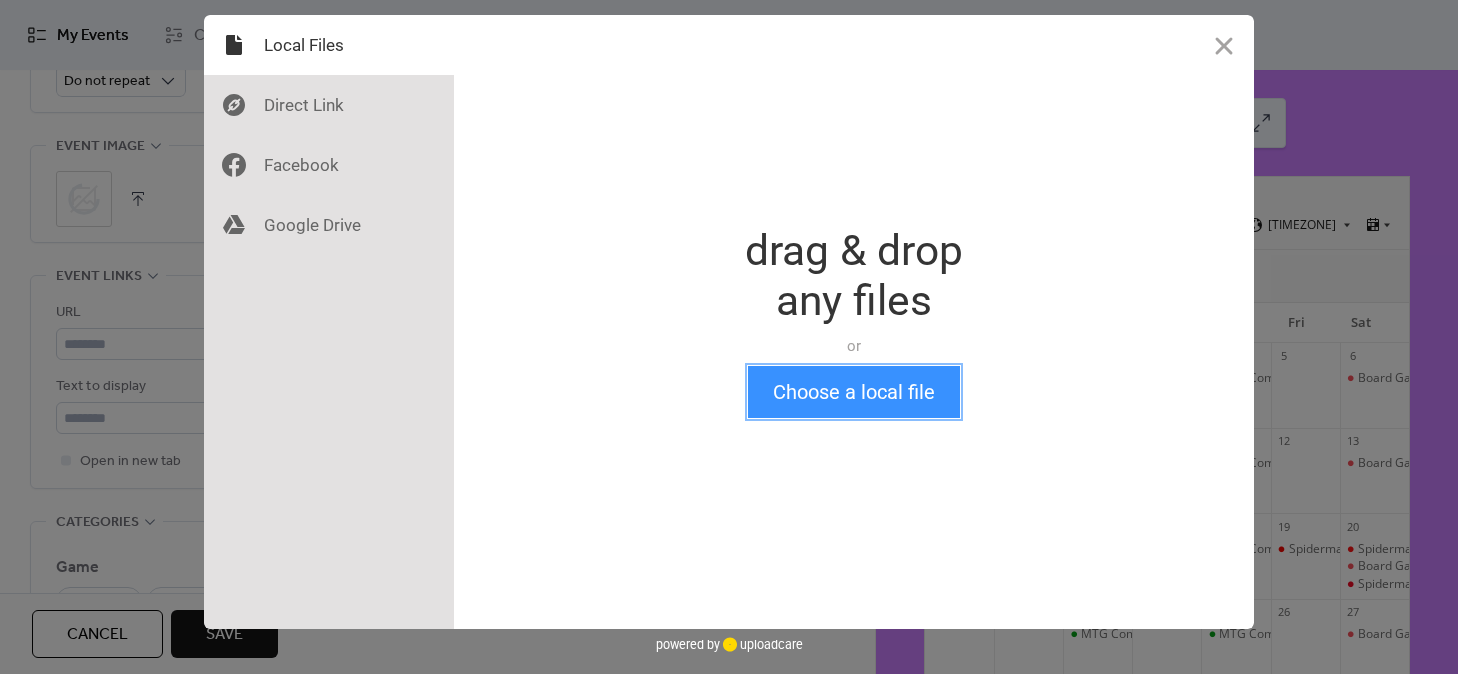 click on "Choose a local file" at bounding box center [854, 392] 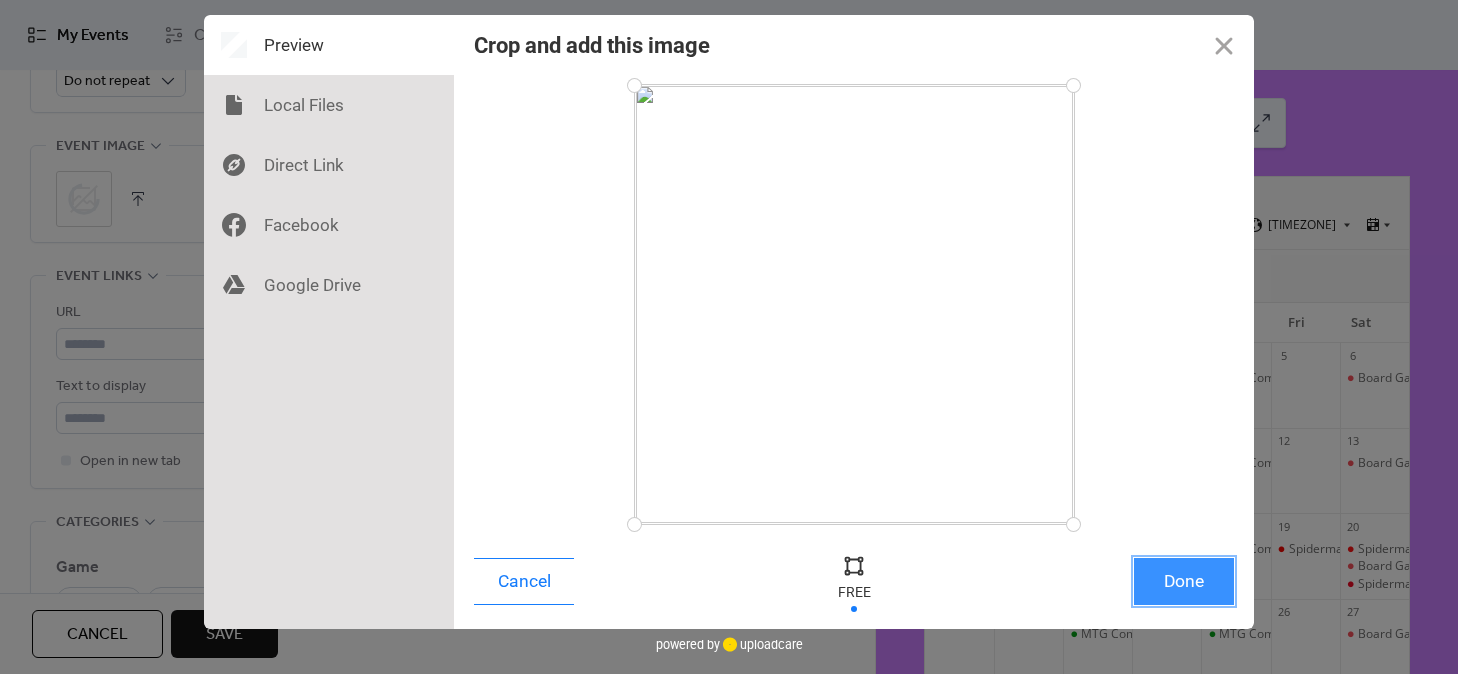 click on "Done" at bounding box center [1184, 581] 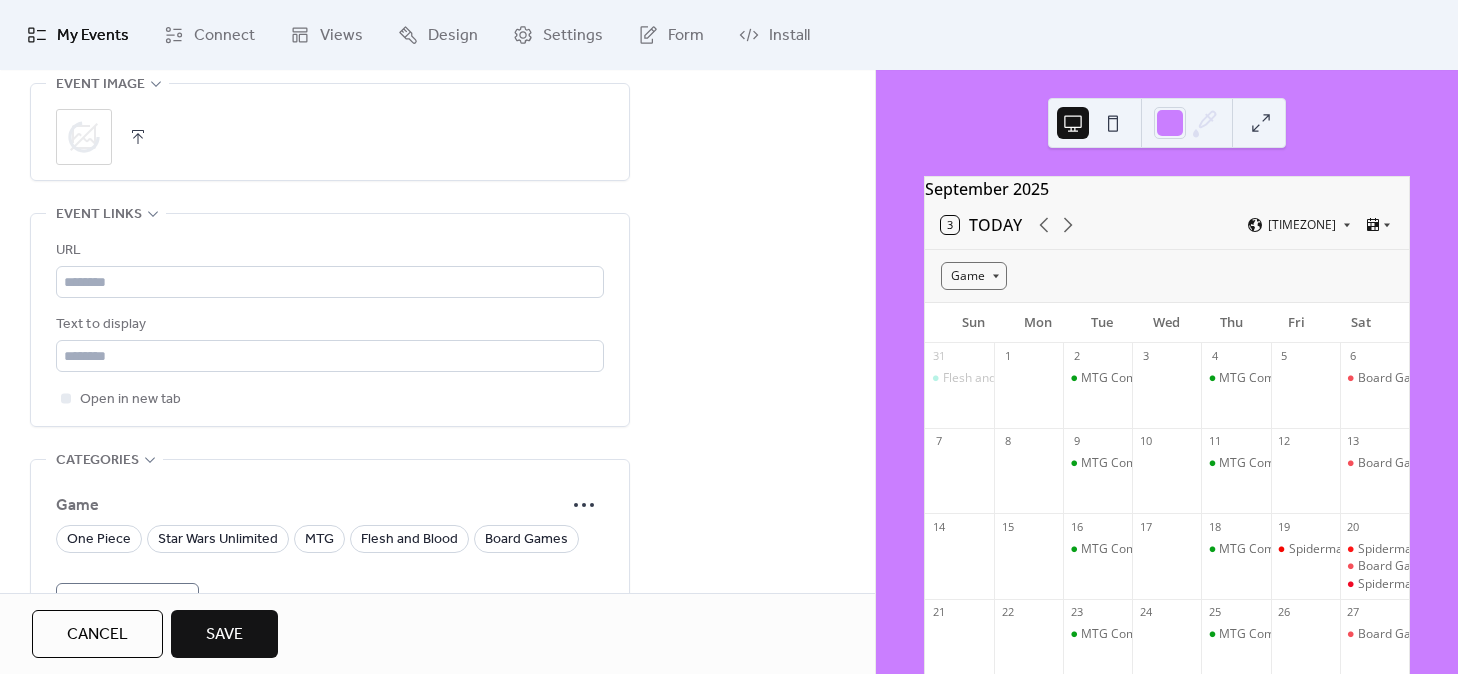 scroll, scrollTop: 1040, scrollLeft: 0, axis: vertical 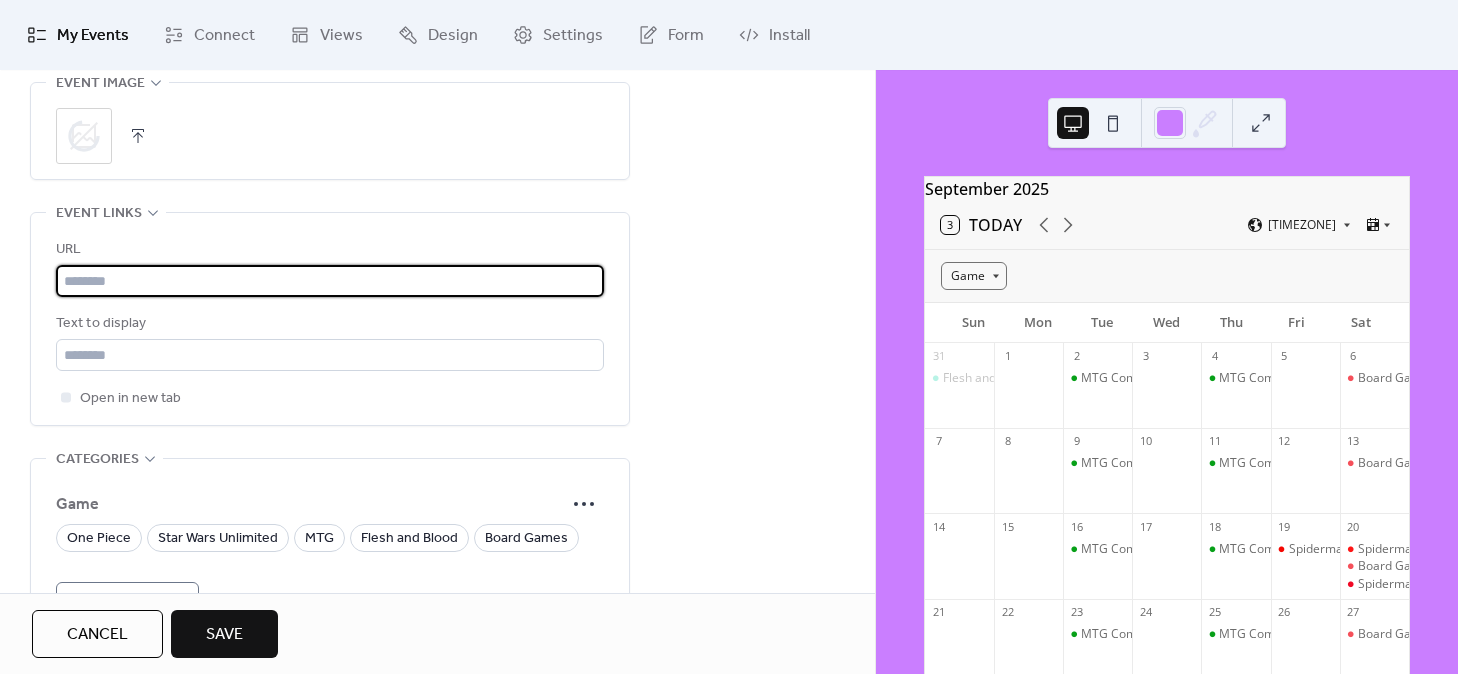 click at bounding box center [330, 281] 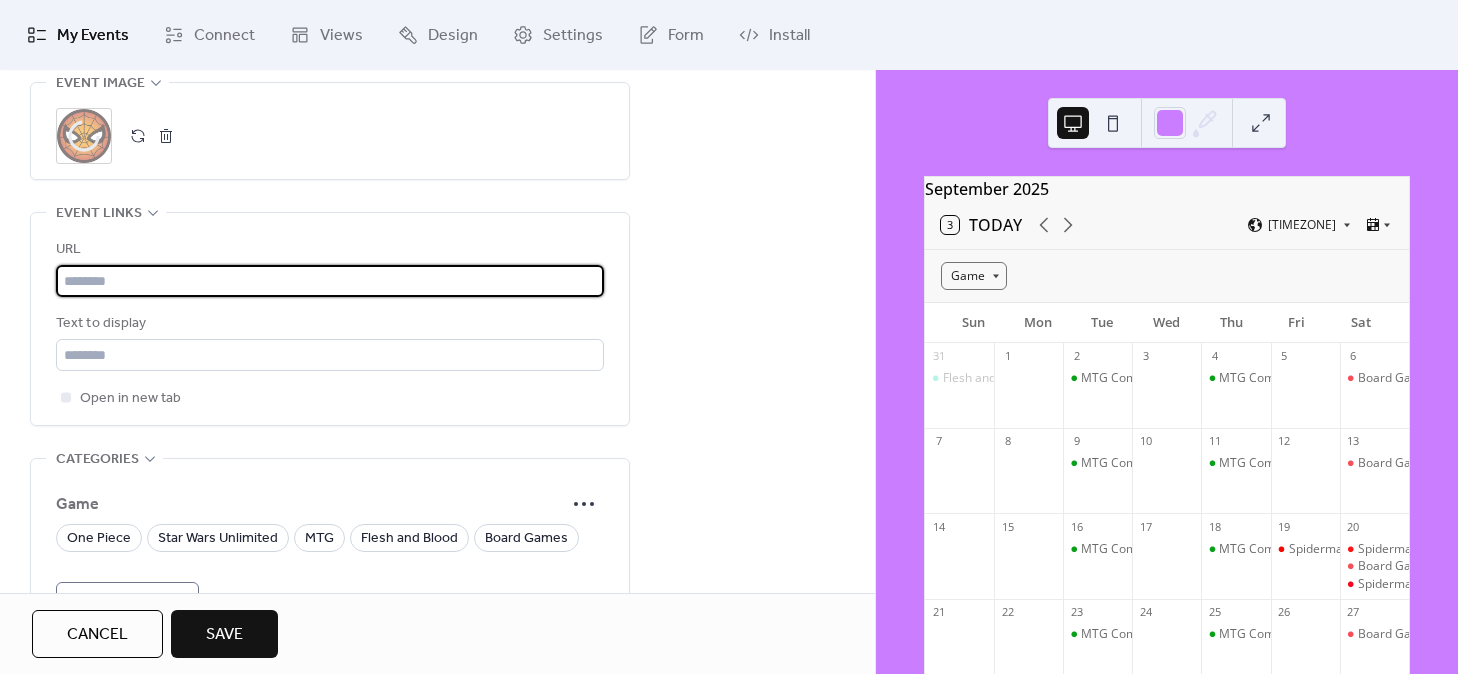 scroll, scrollTop: 977, scrollLeft: 0, axis: vertical 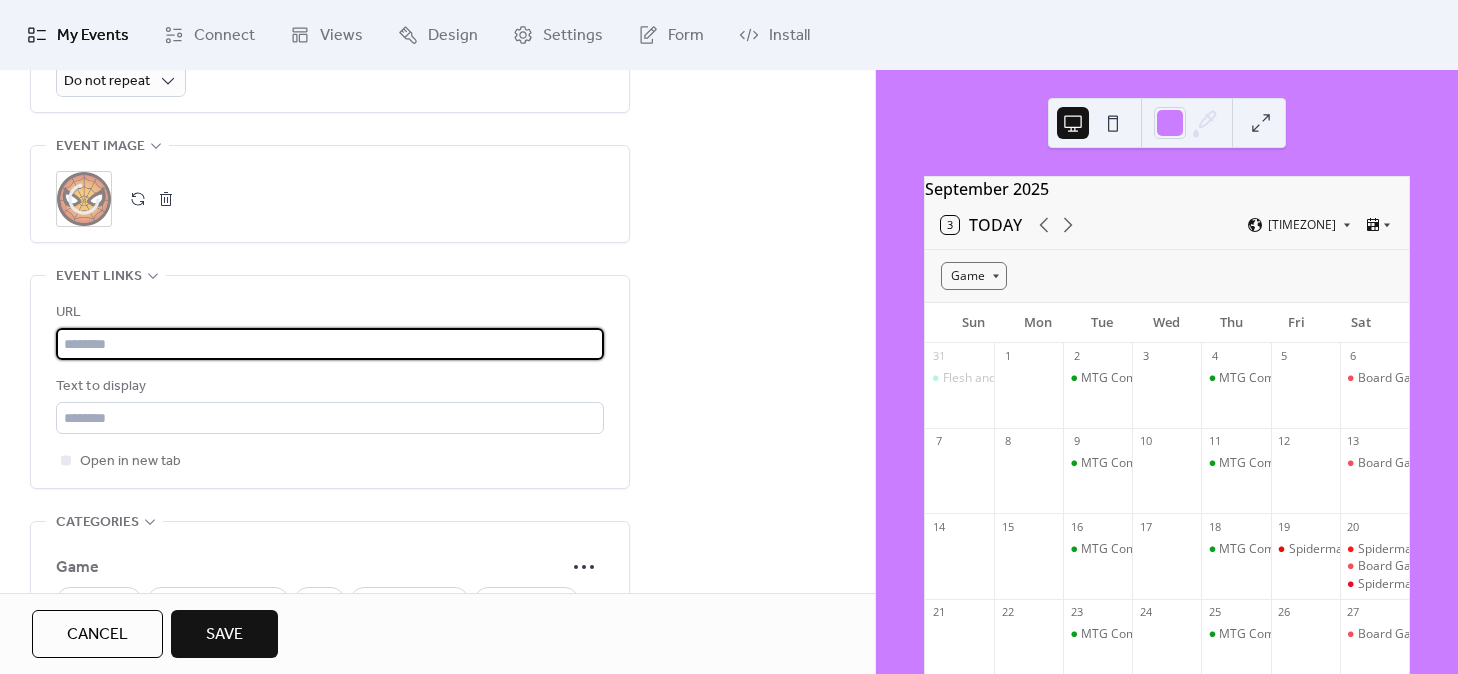 click at bounding box center [330, 344] 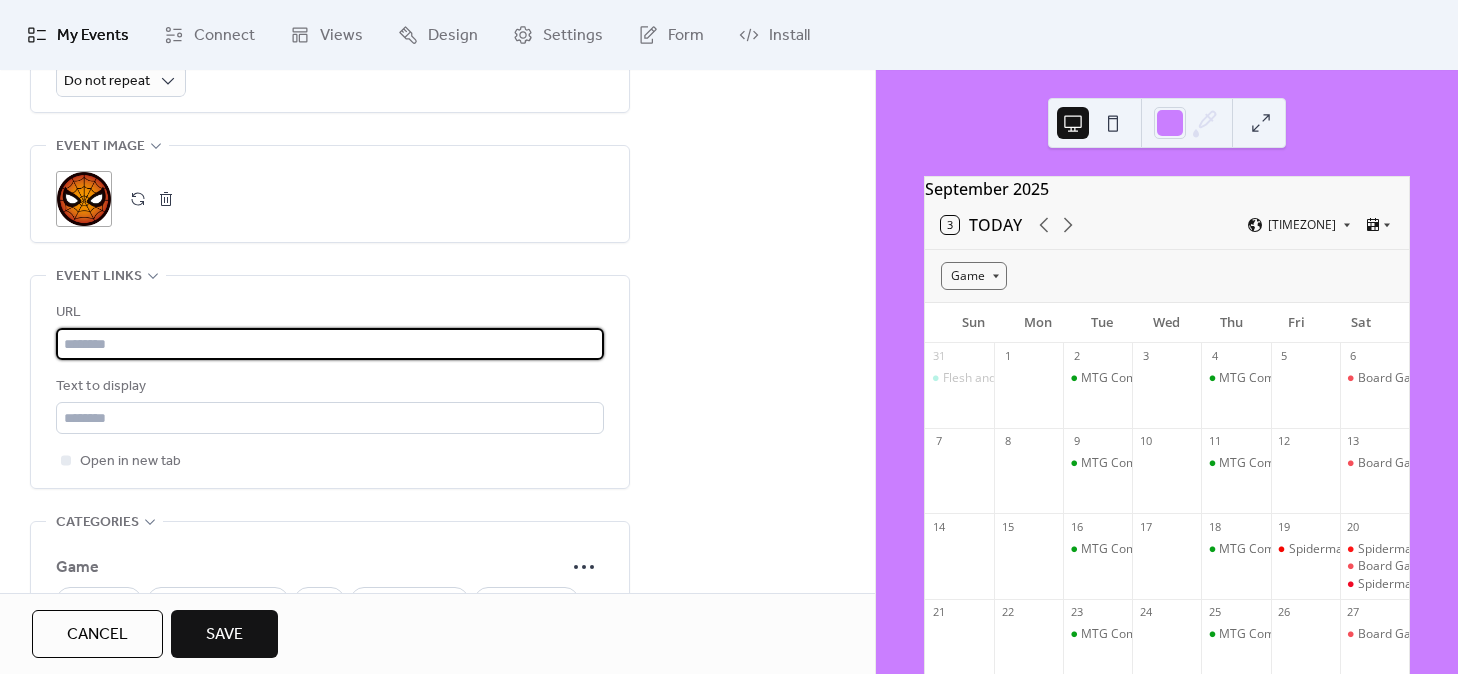 paste on "**********" 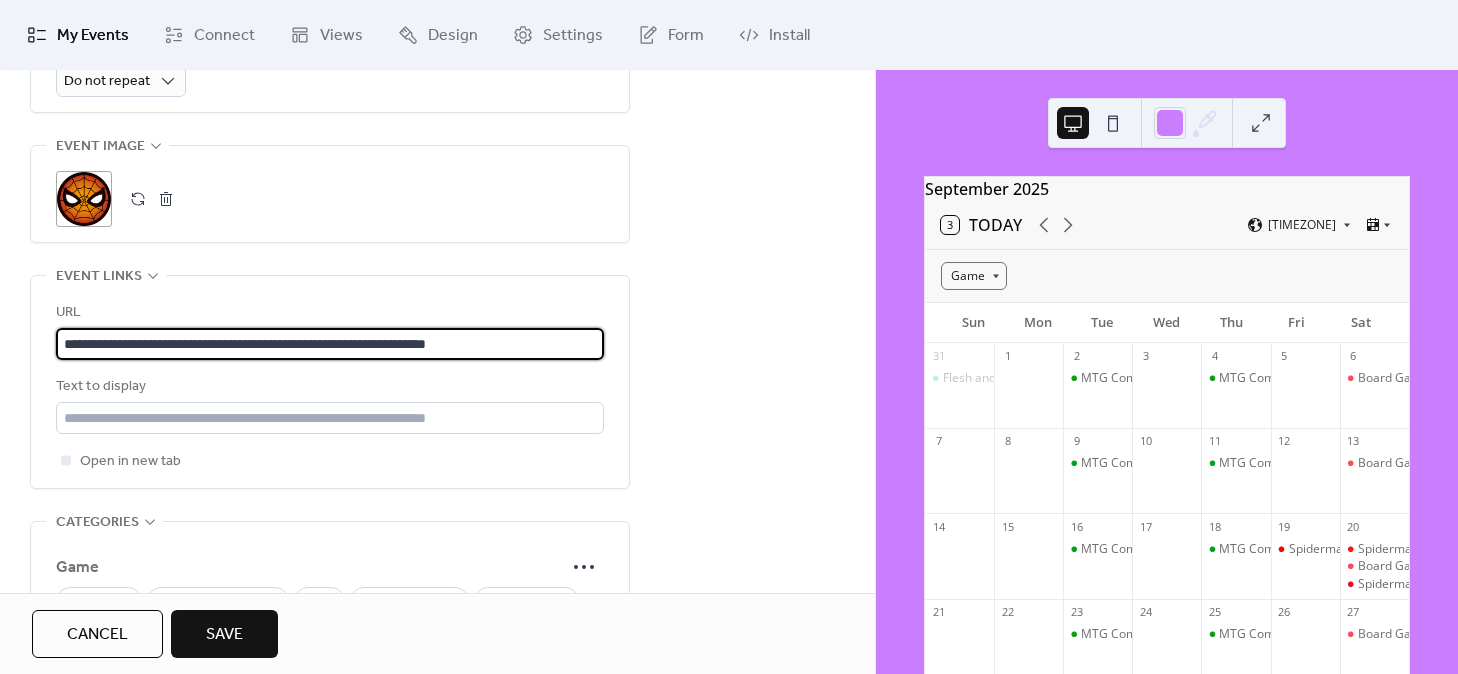 type on "**********" 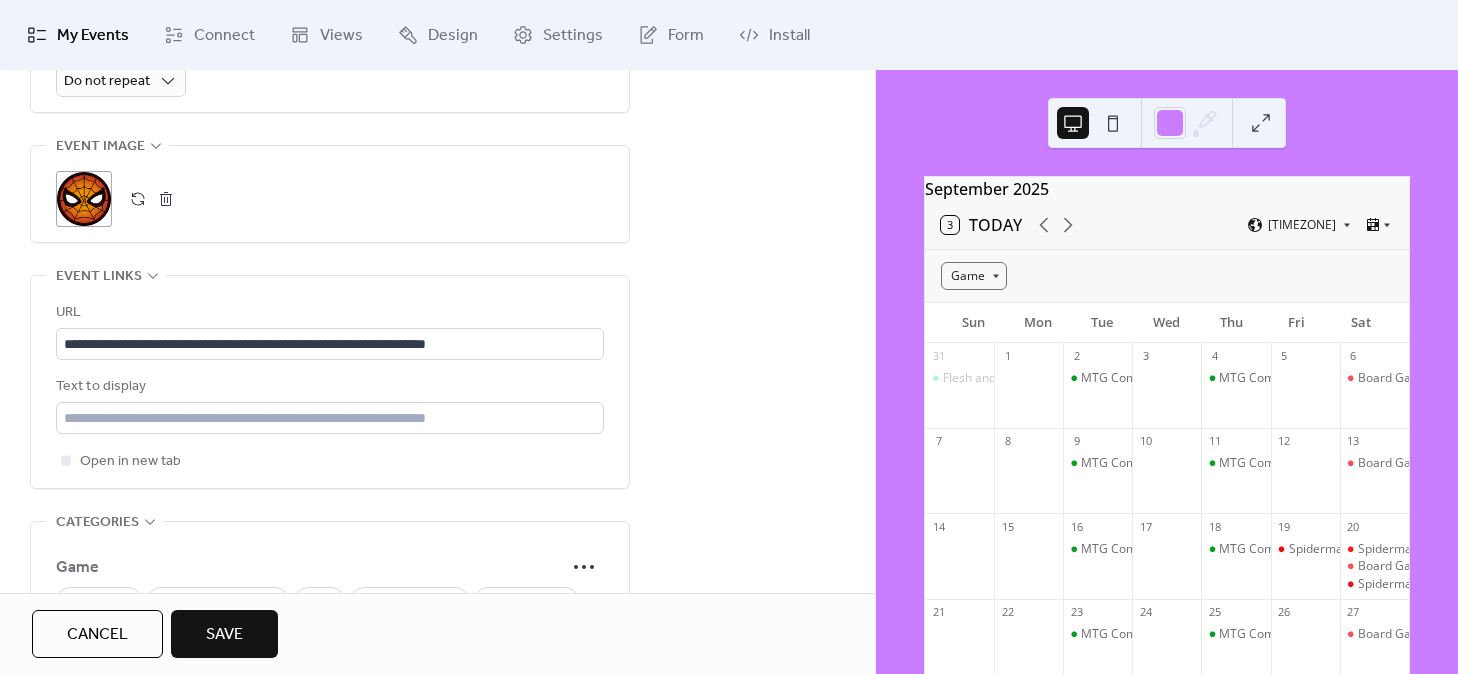 click on "**********" at bounding box center (437, 34) 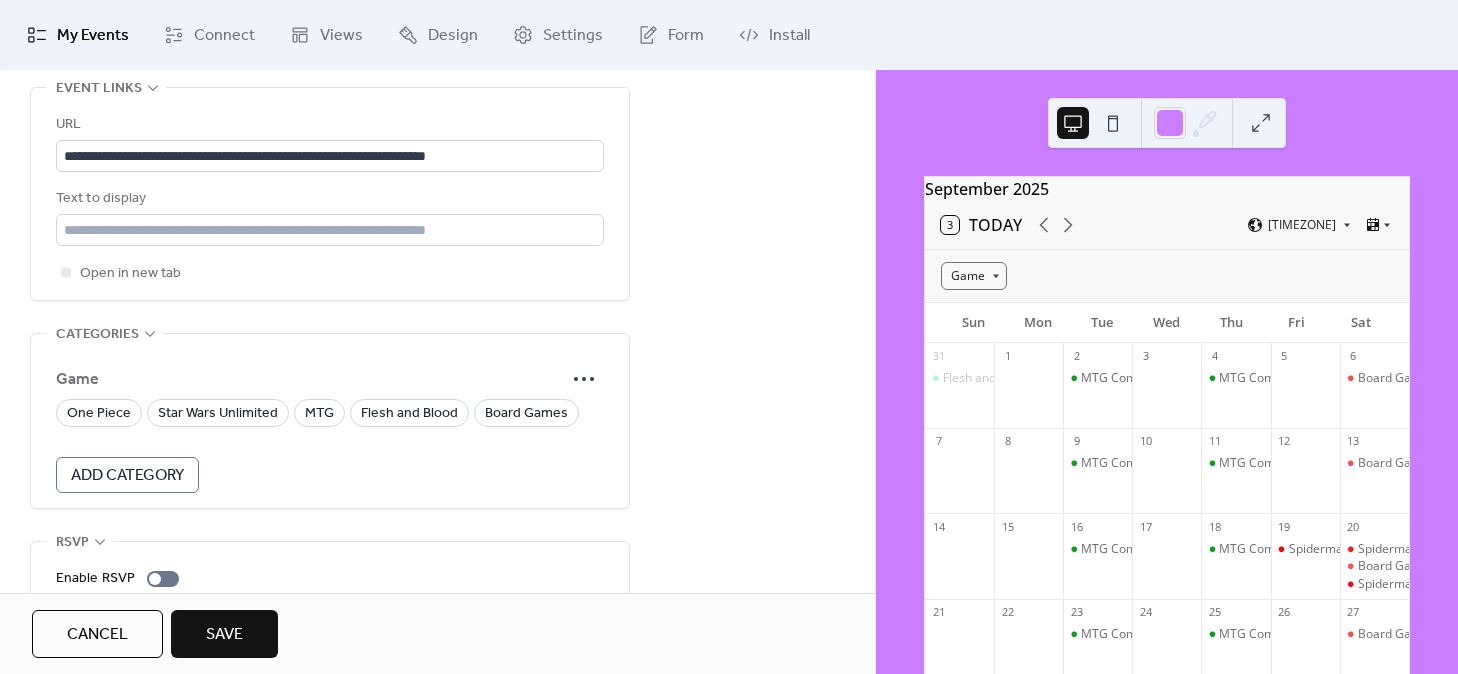 scroll, scrollTop: 1249, scrollLeft: 0, axis: vertical 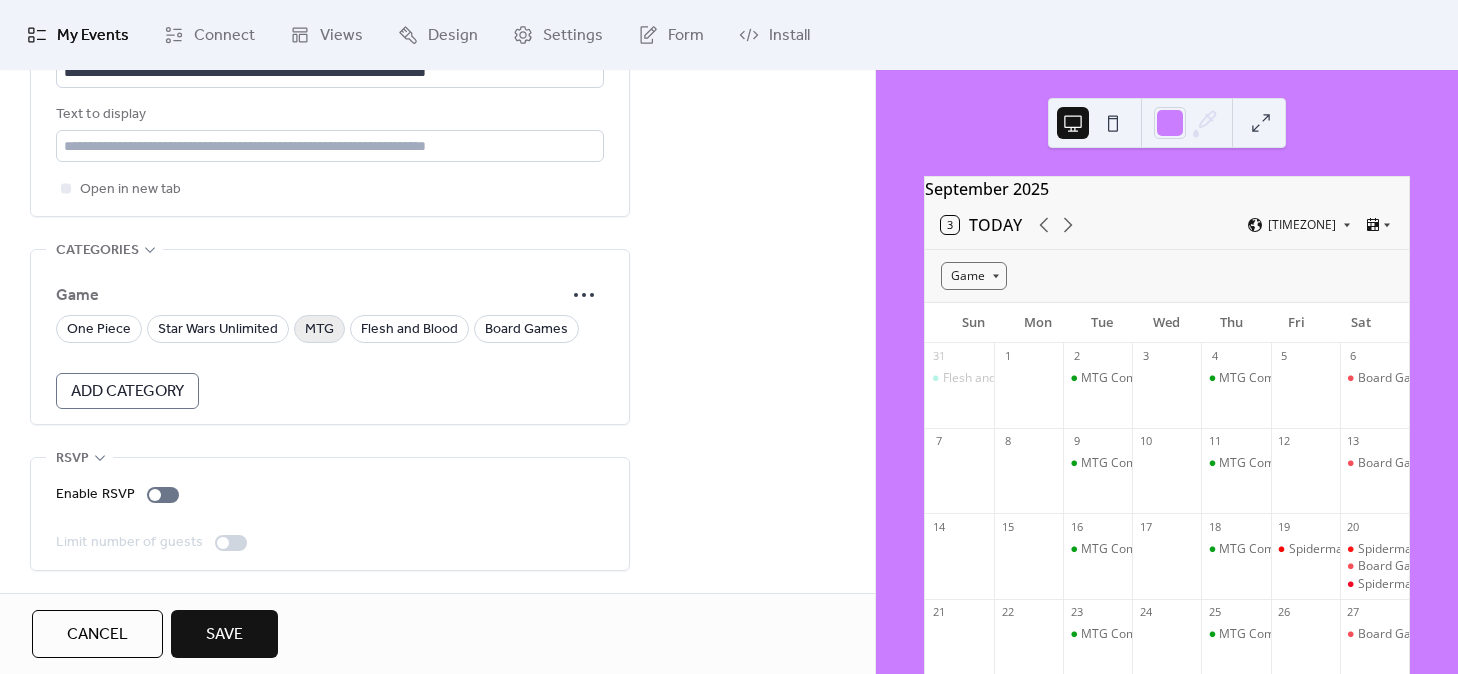 click on "MTG" at bounding box center [319, 330] 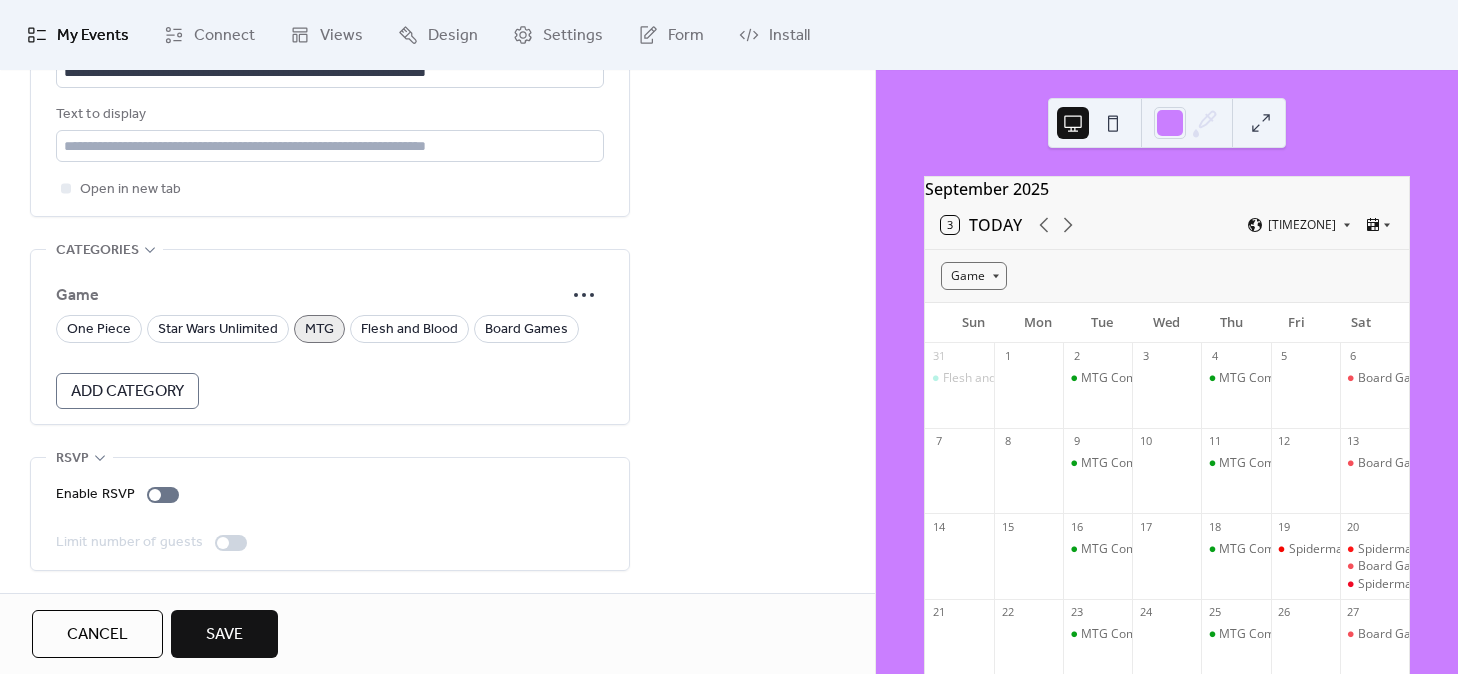 click on "Save" at bounding box center (224, 635) 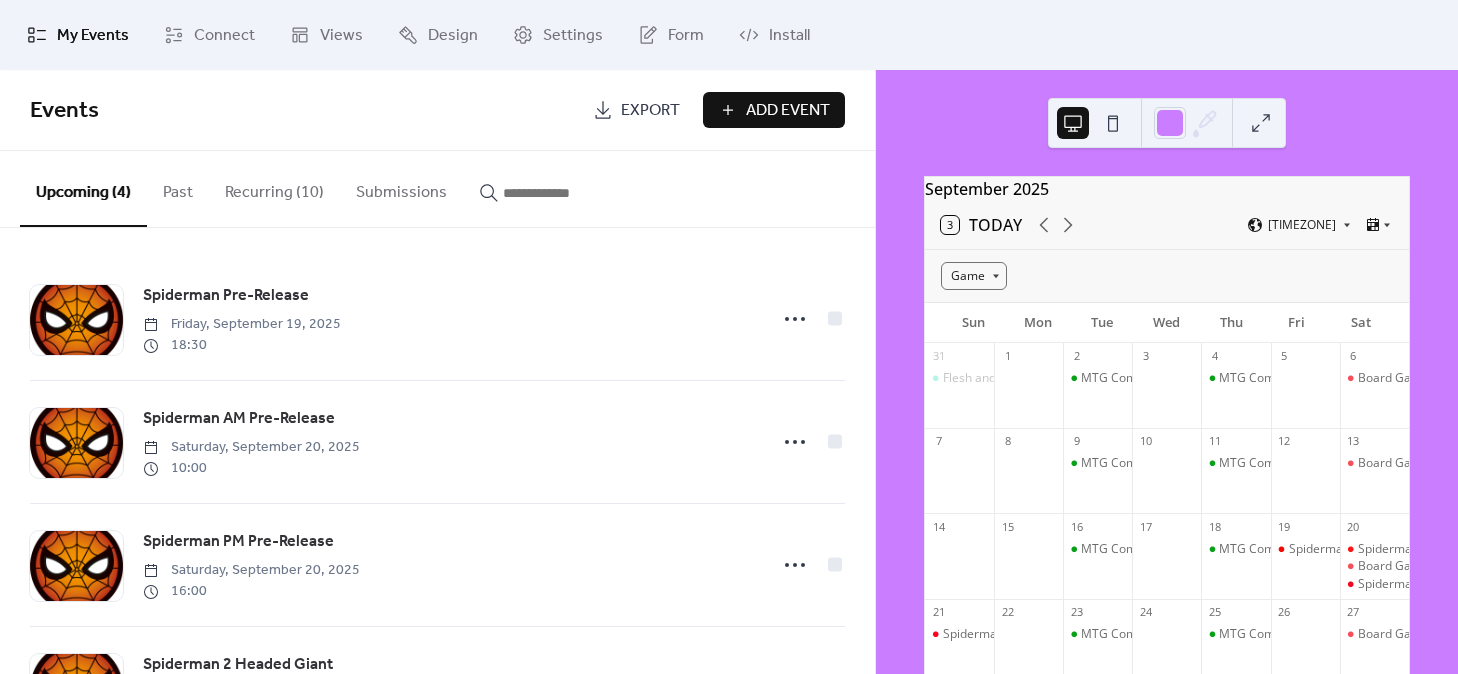 scroll, scrollTop: 107, scrollLeft: 0, axis: vertical 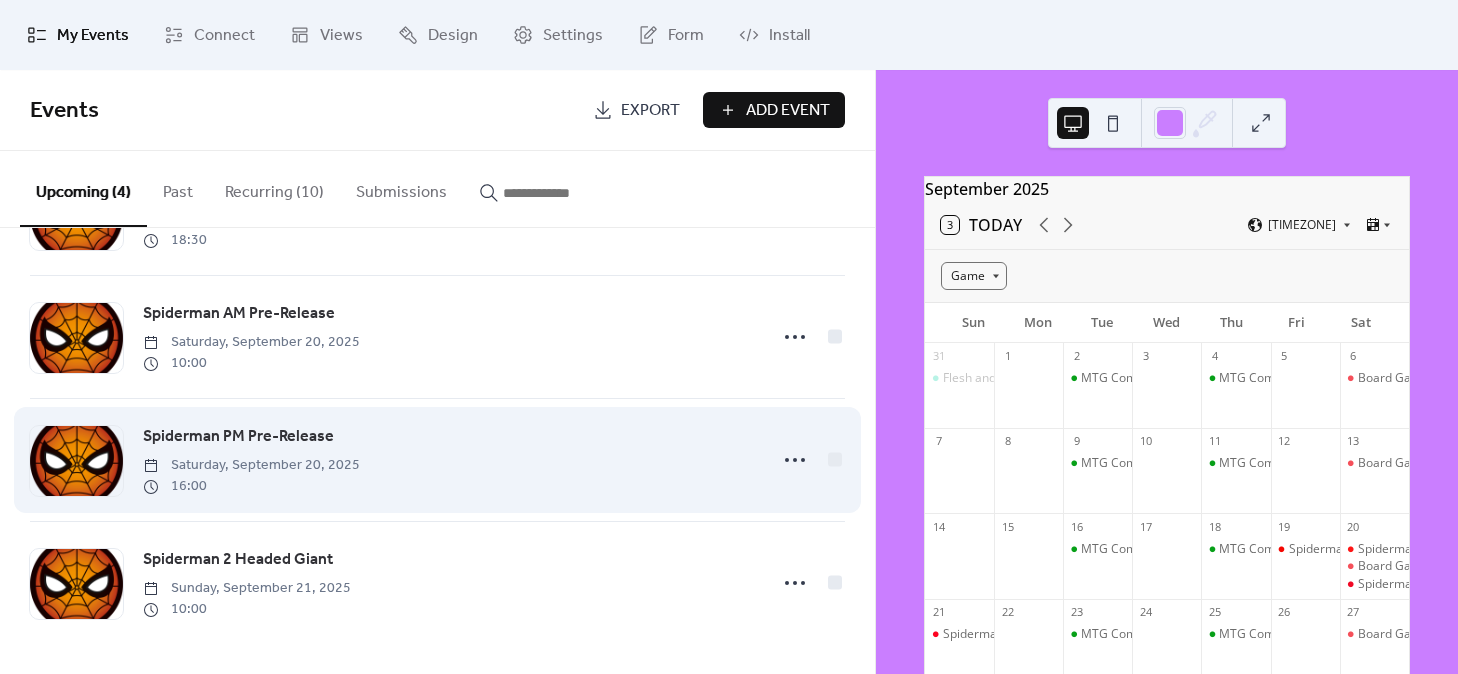 click on "Spiderman PM Pre-Release" at bounding box center (238, 437) 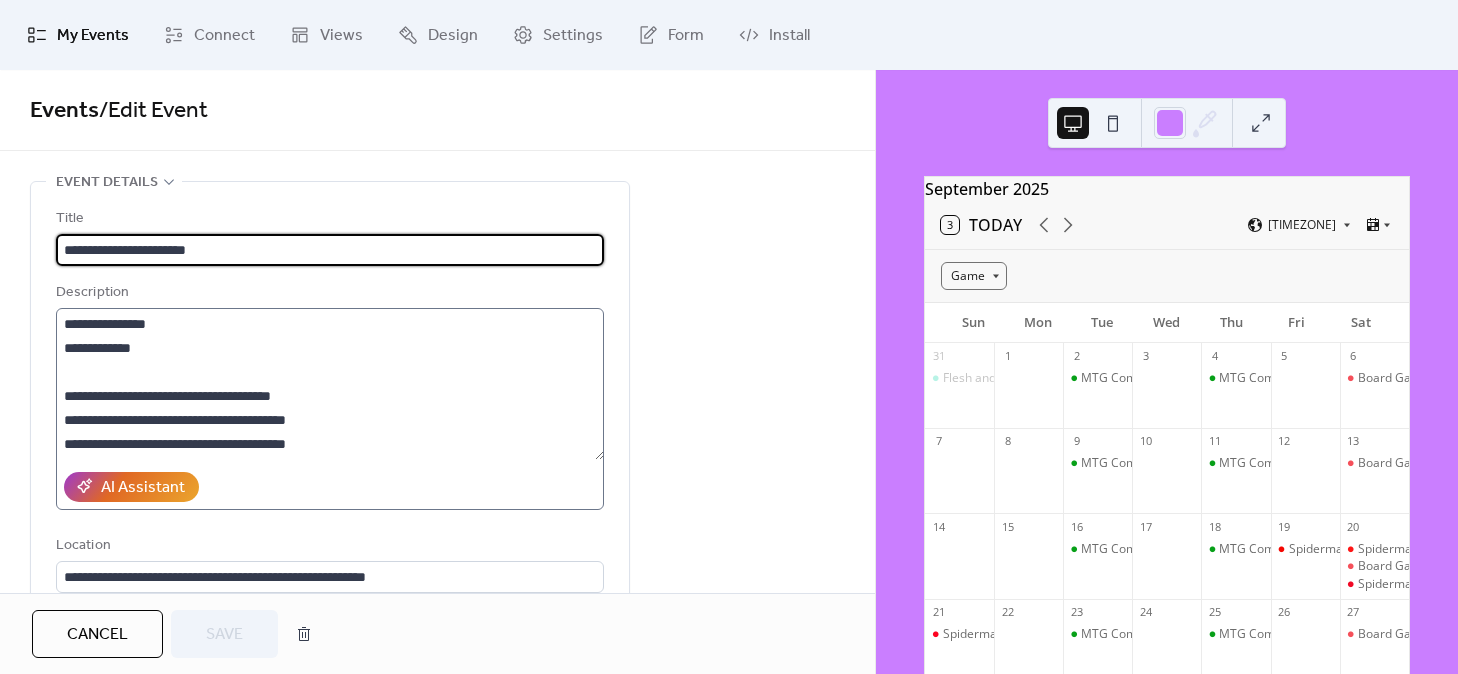 scroll, scrollTop: 168, scrollLeft: 0, axis: vertical 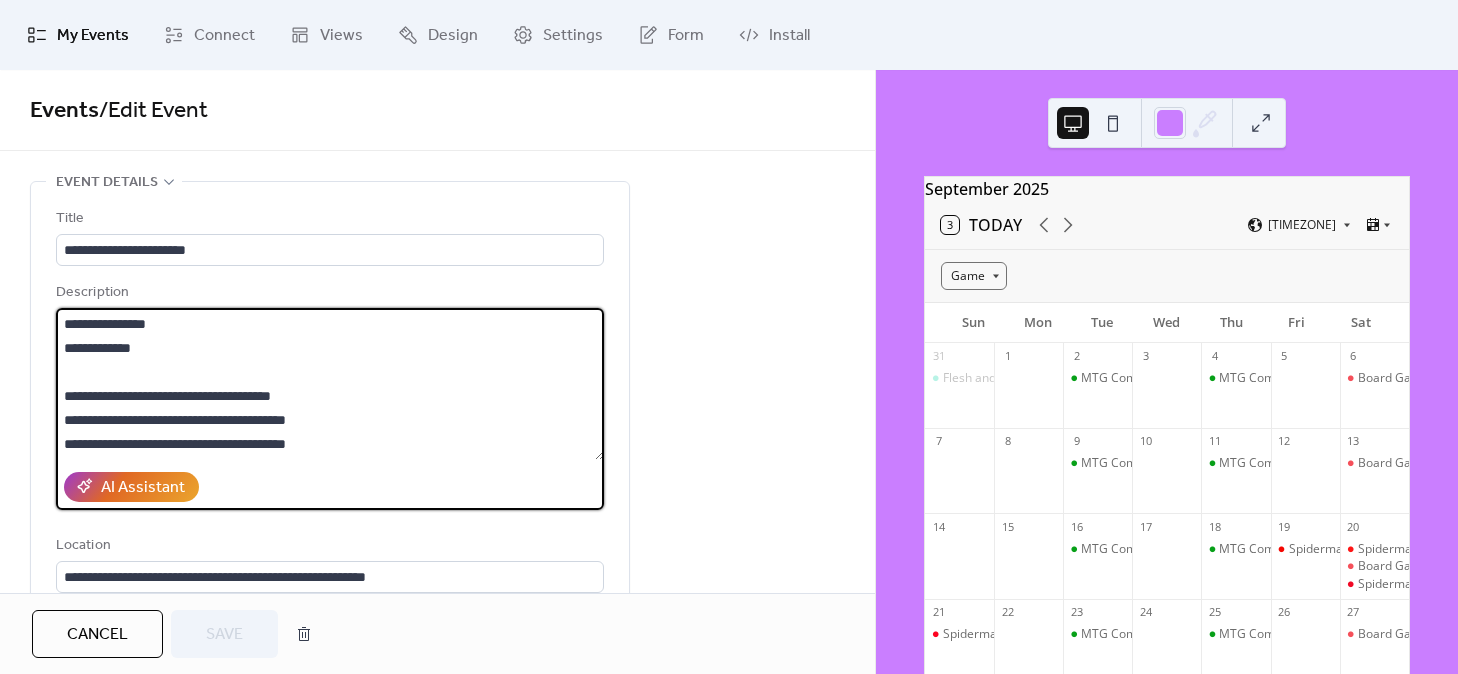 drag, startPoint x: 307, startPoint y: 283, endPoint x: 24, endPoint y: 53, distance: 364.67657 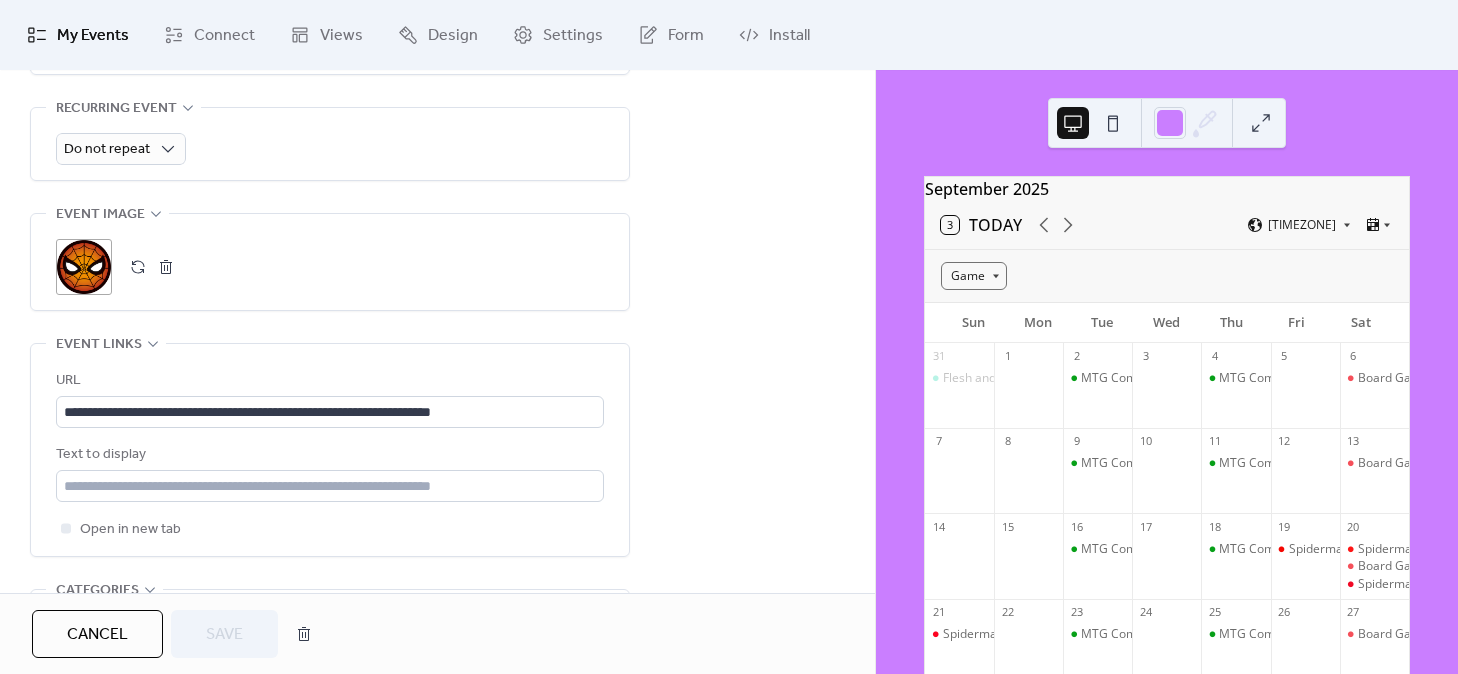 scroll, scrollTop: 0, scrollLeft: 0, axis: both 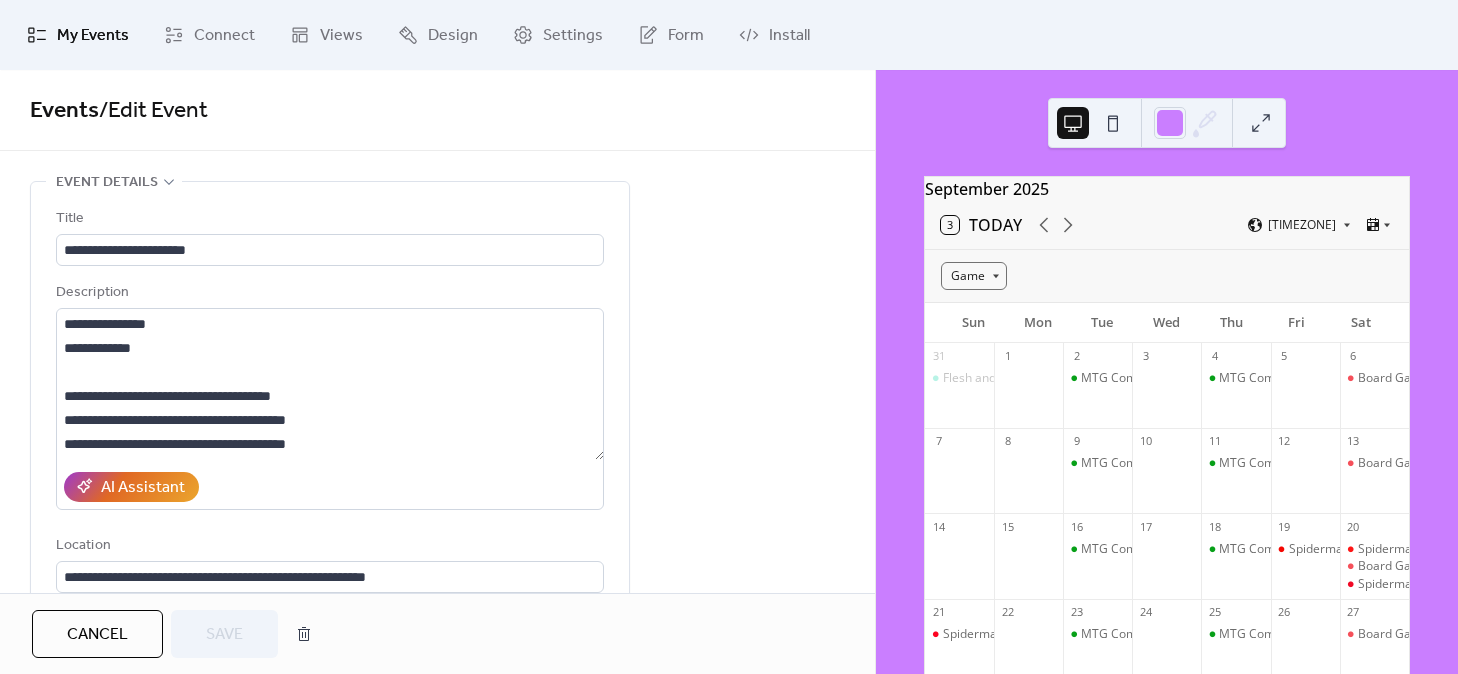 click on "My Events" at bounding box center [93, 36] 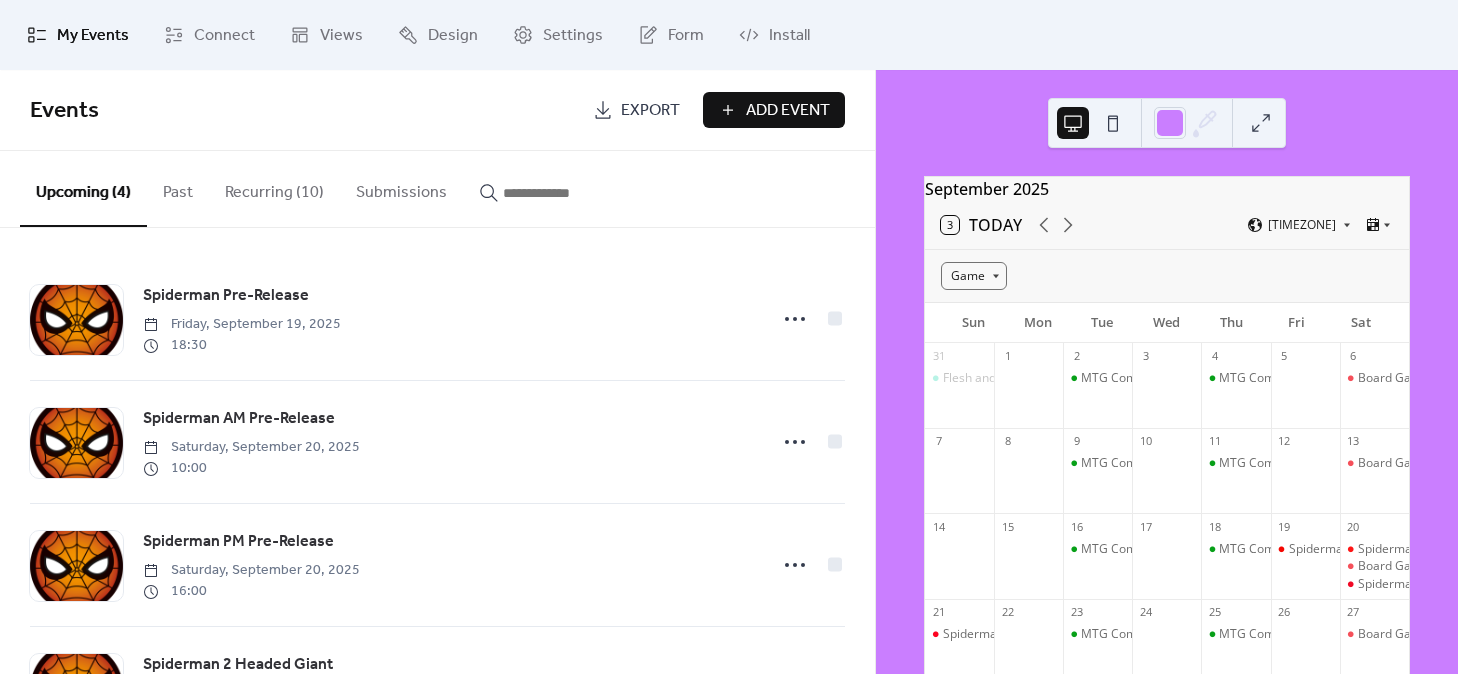 click on "Add Event" at bounding box center (774, 110) 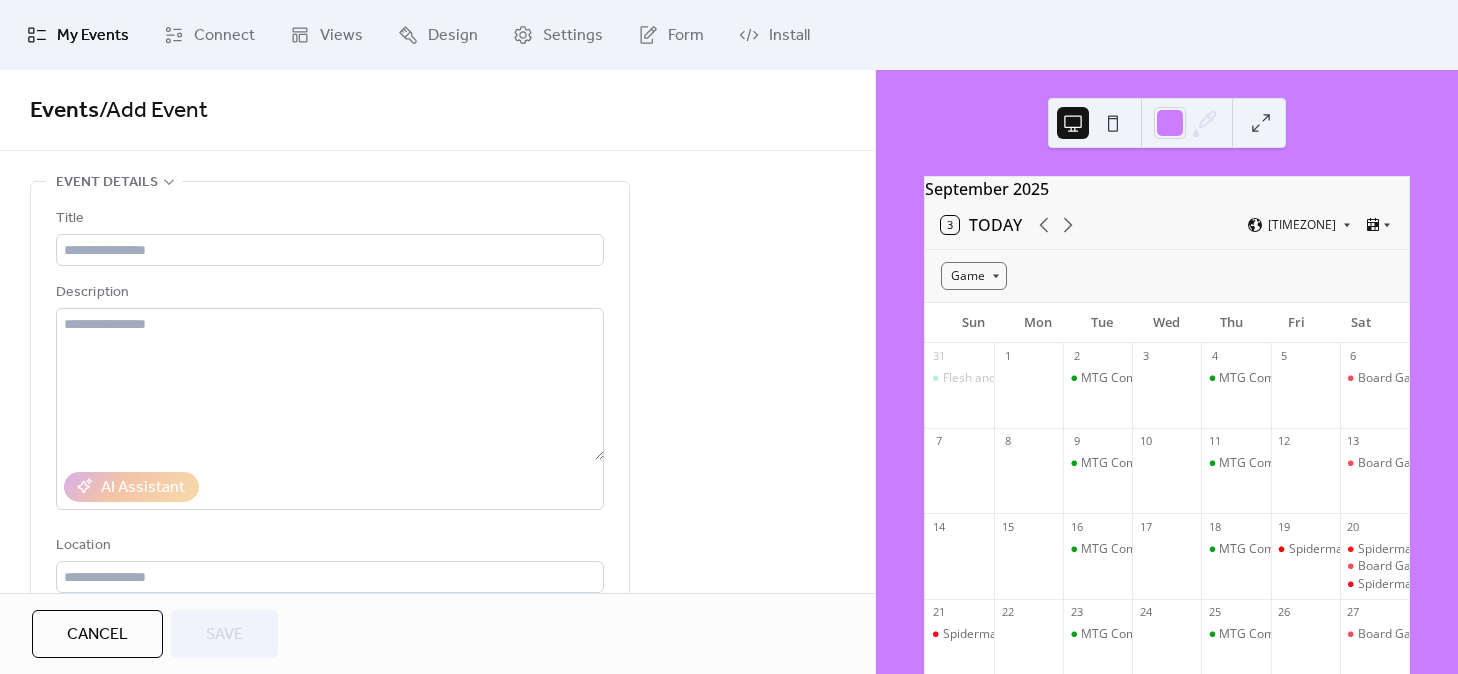 click on "Events  /  Add Event" at bounding box center [437, 111] 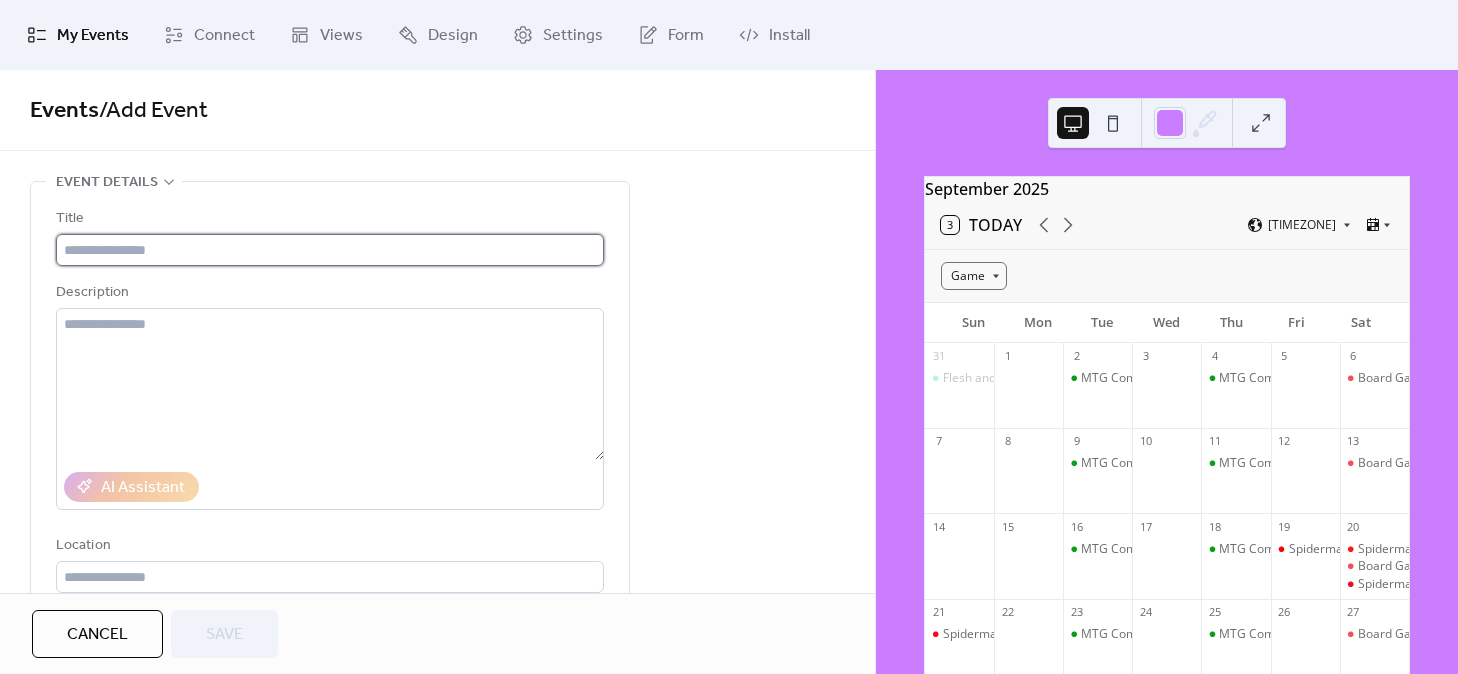 click at bounding box center (330, 250) 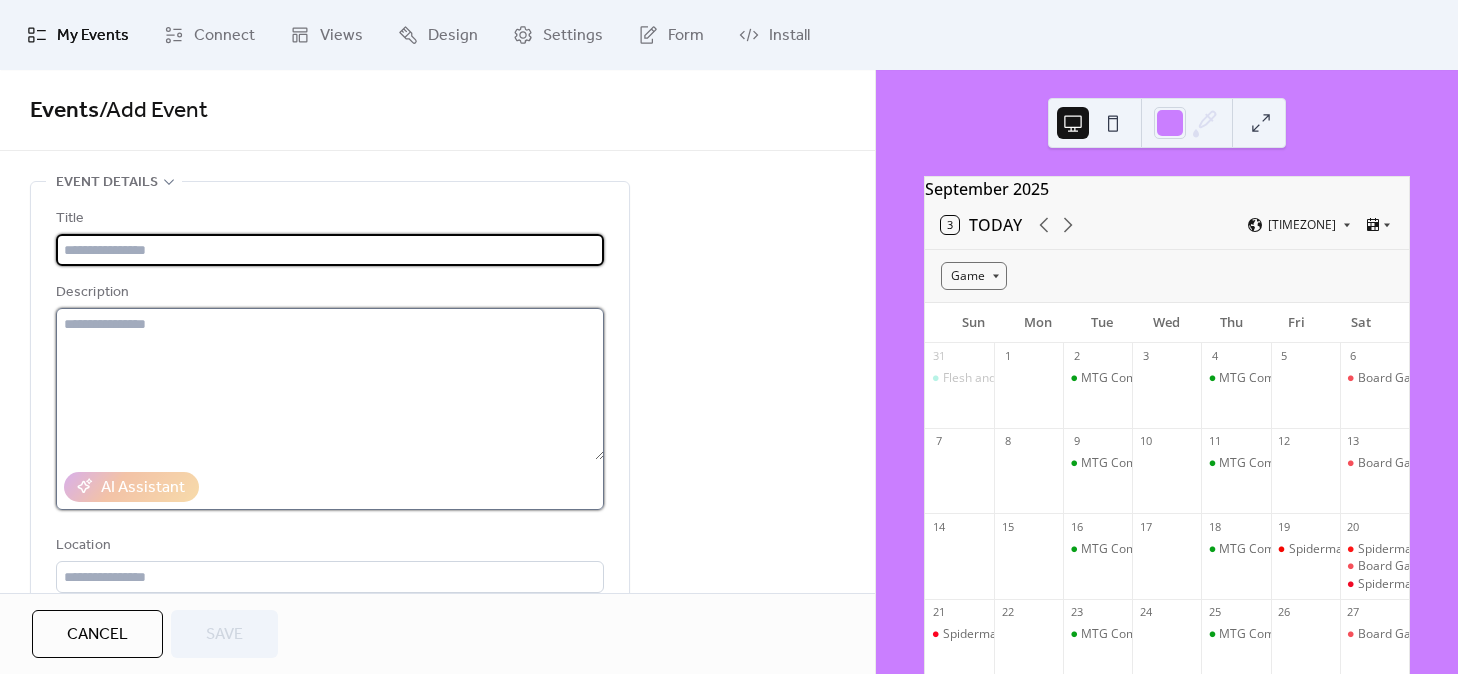click at bounding box center [330, 384] 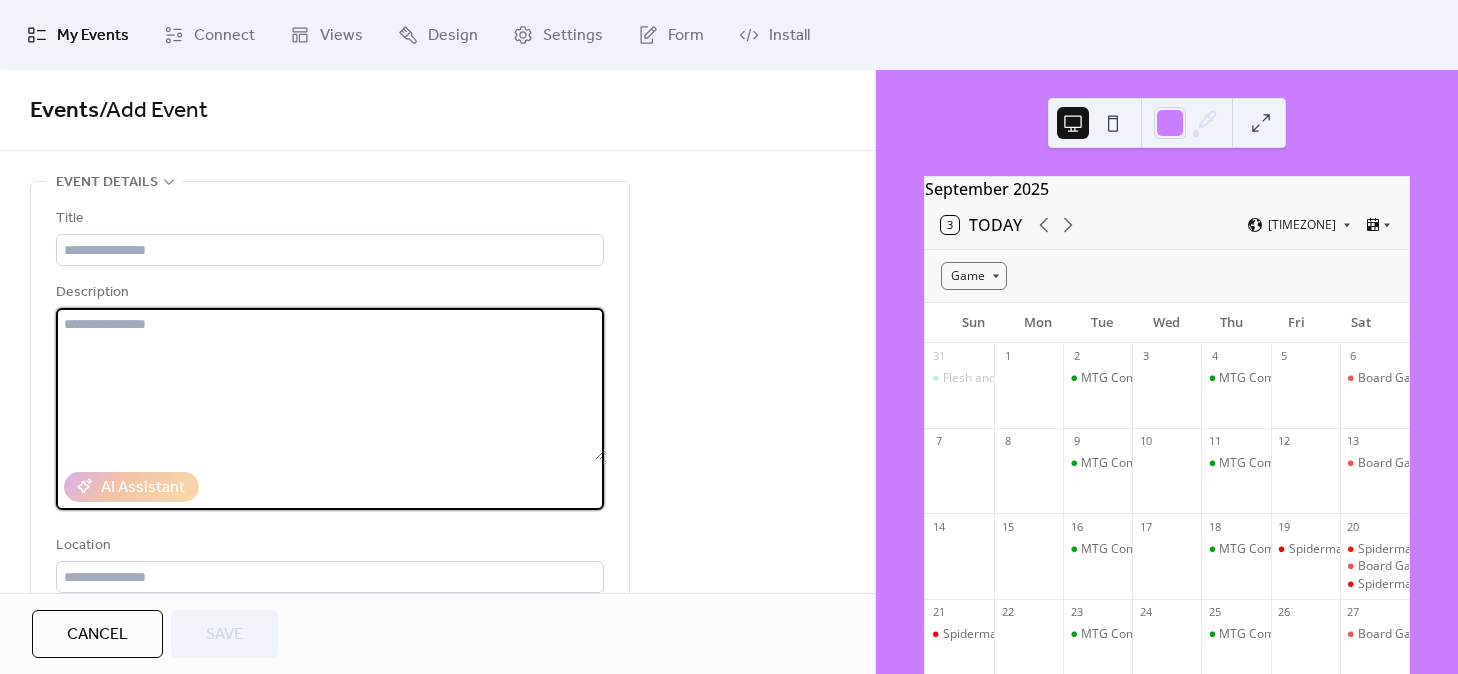 paste on "**********" 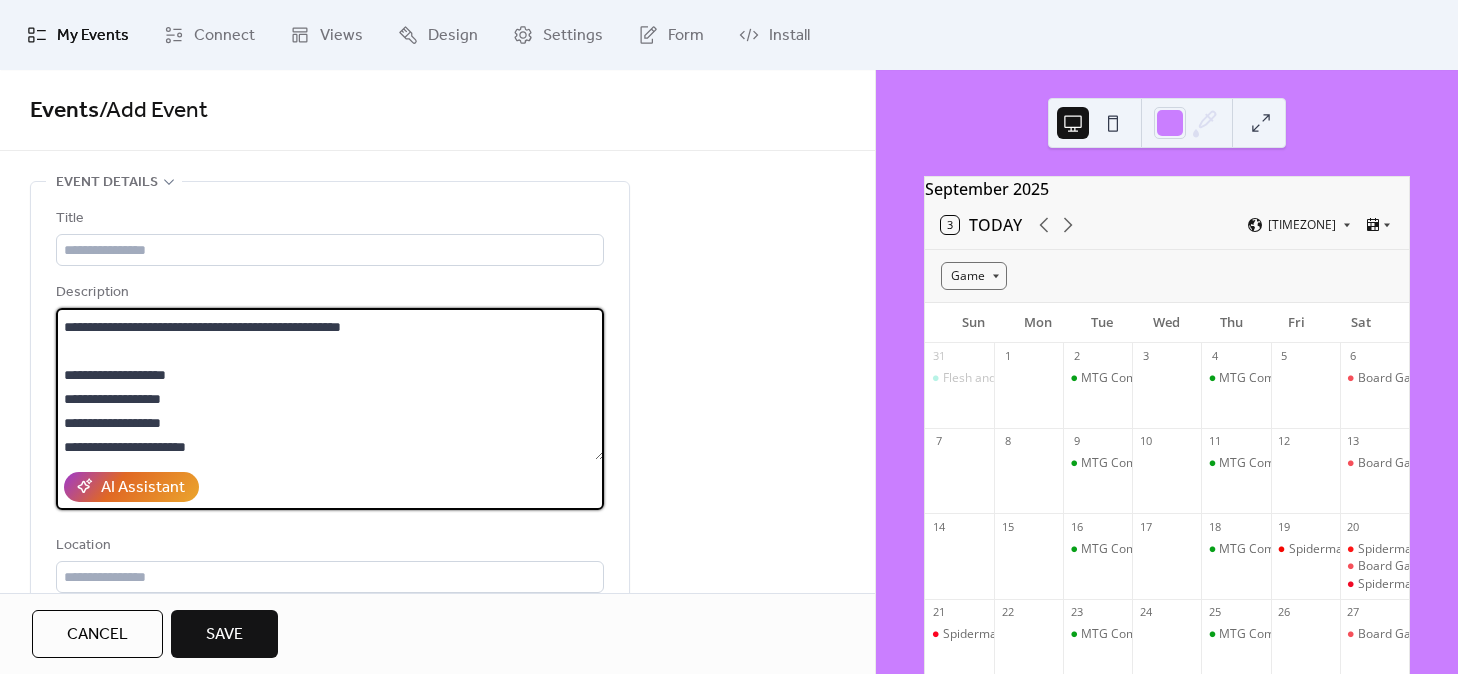scroll, scrollTop: 0, scrollLeft: 0, axis: both 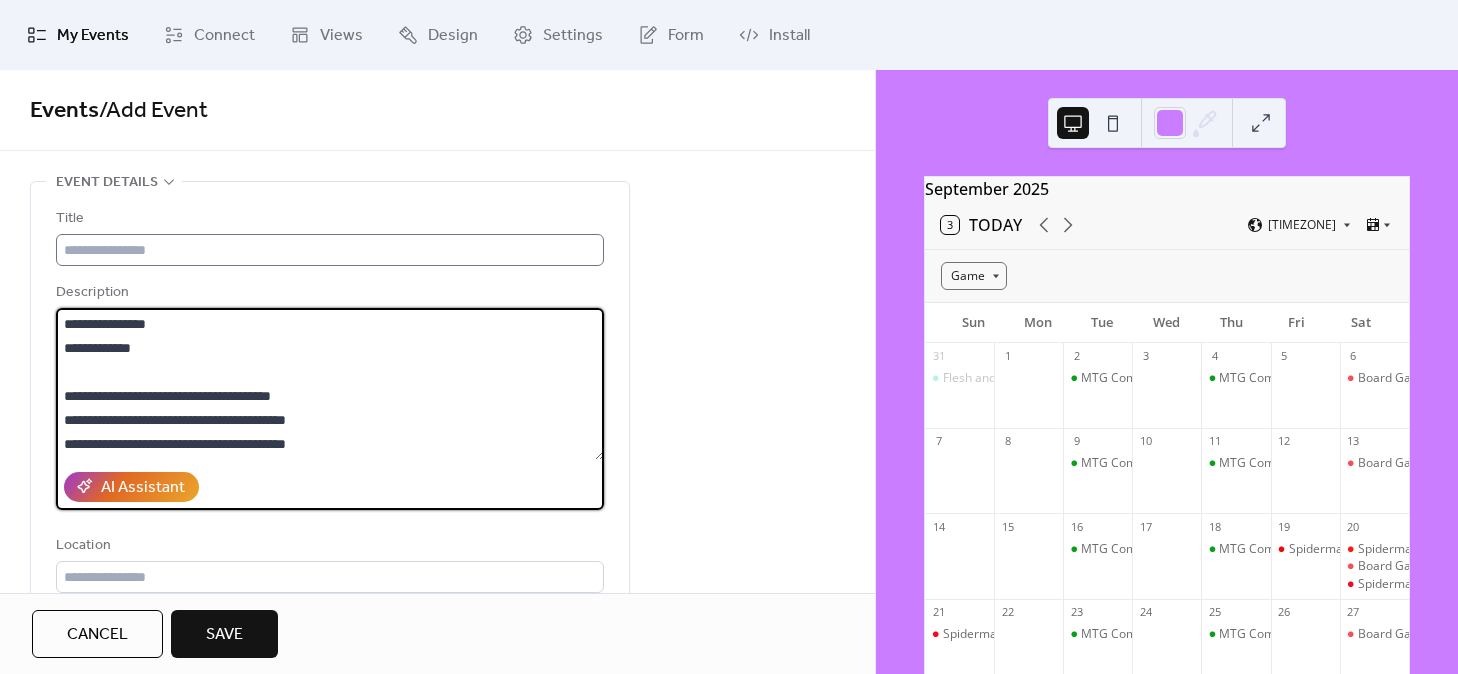 type on "**********" 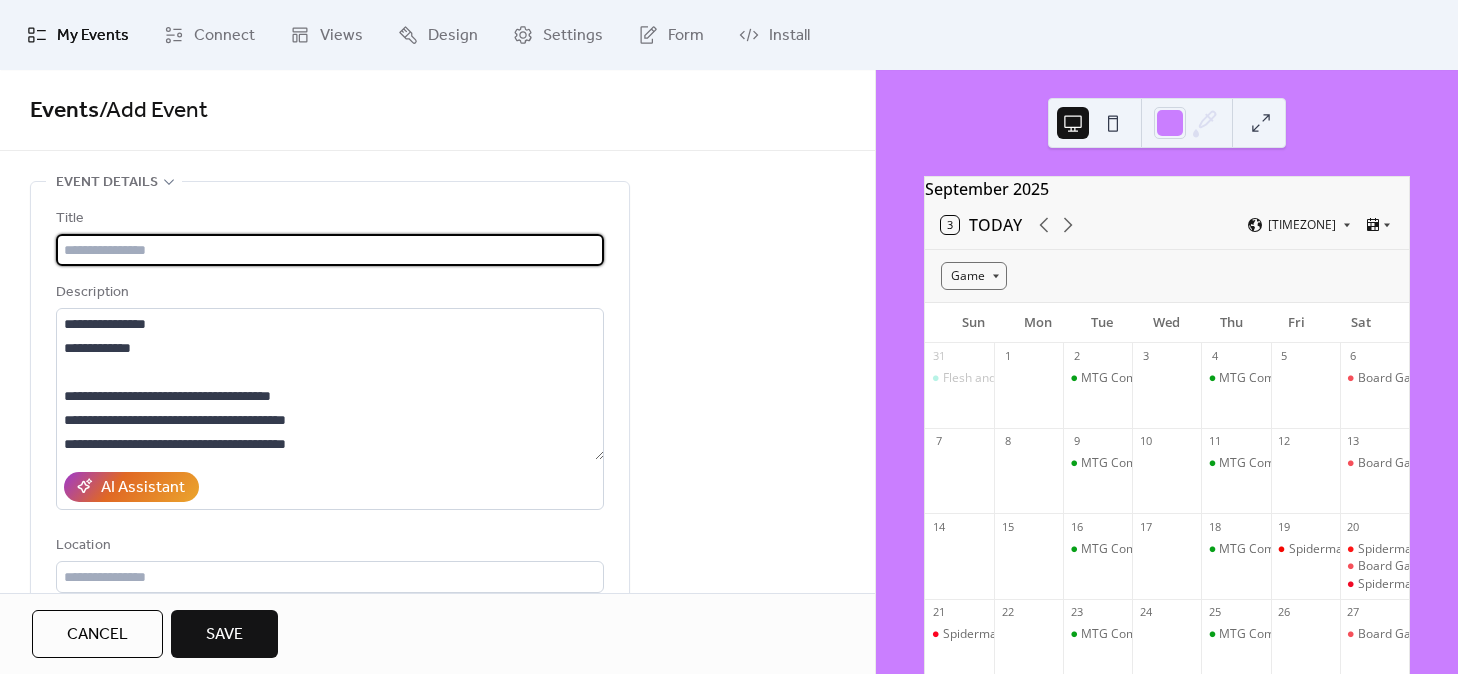 click at bounding box center [330, 250] 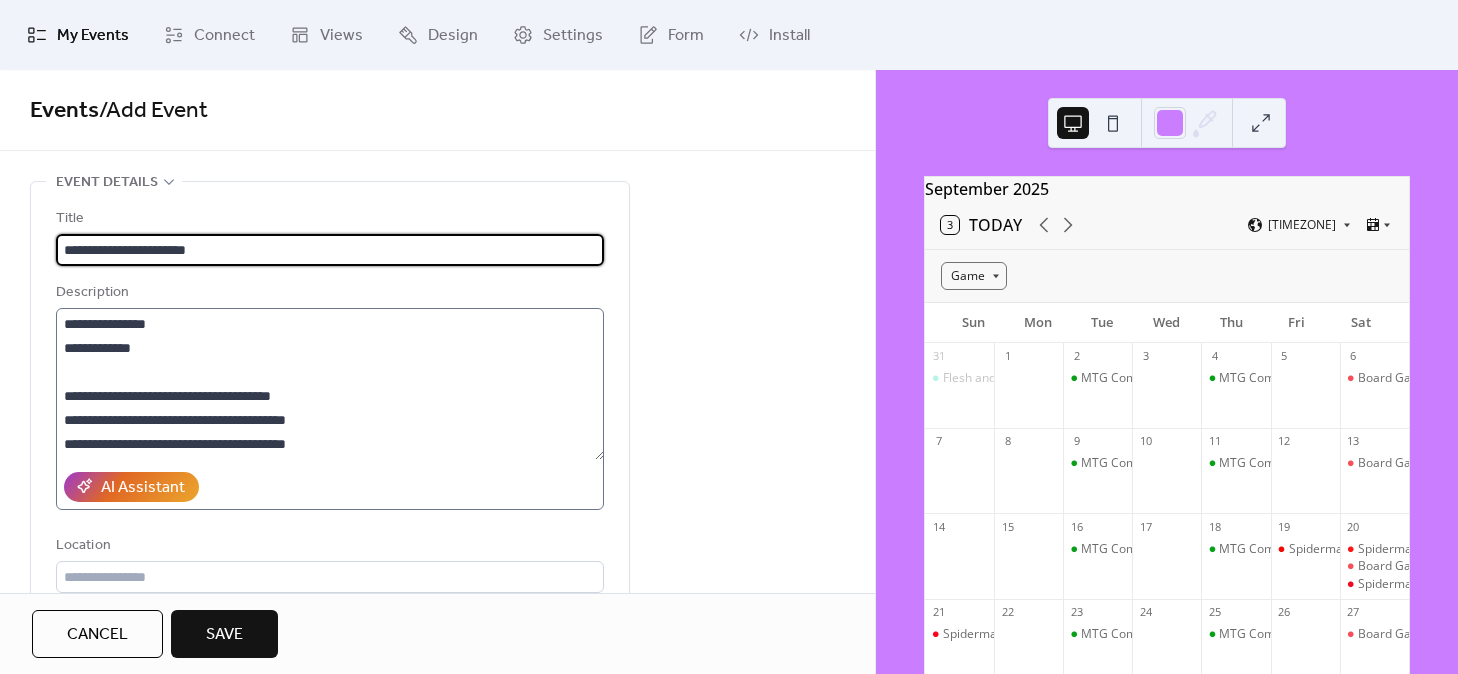 scroll, scrollTop: 168, scrollLeft: 0, axis: vertical 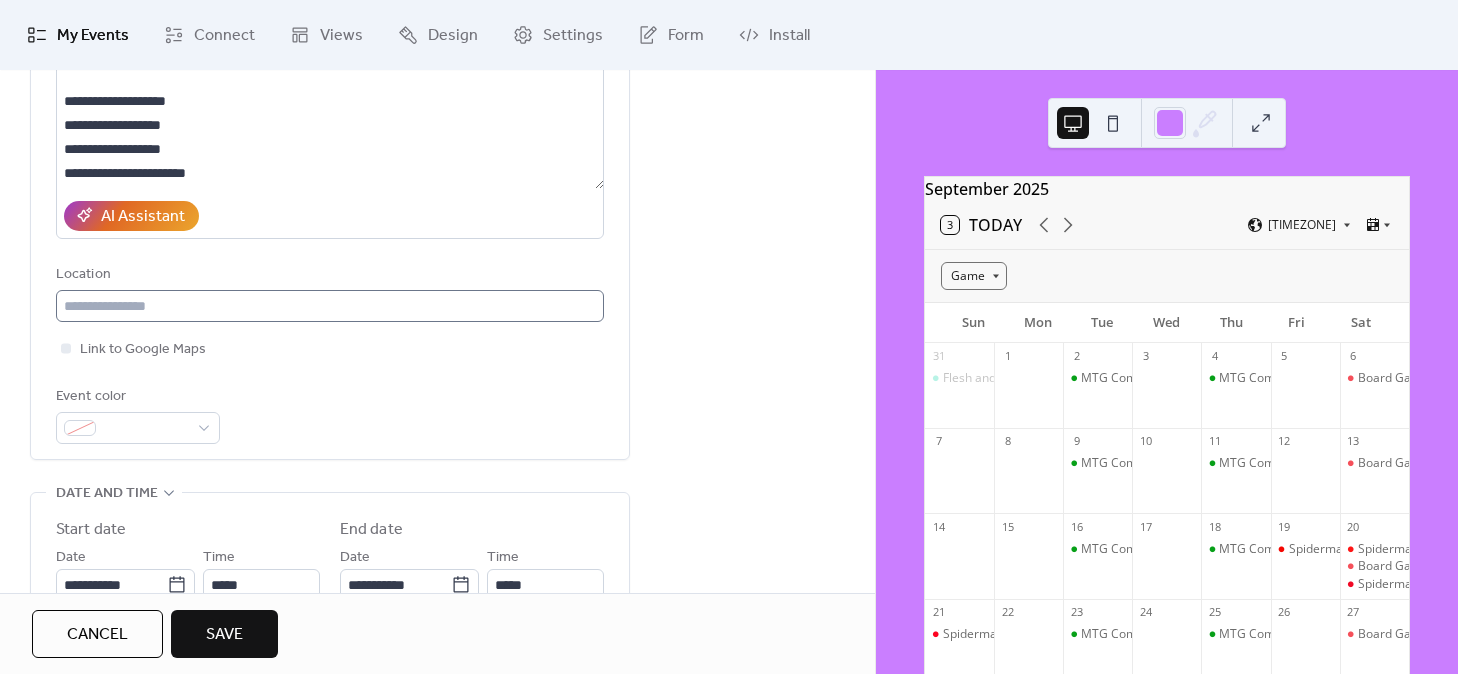 type on "**********" 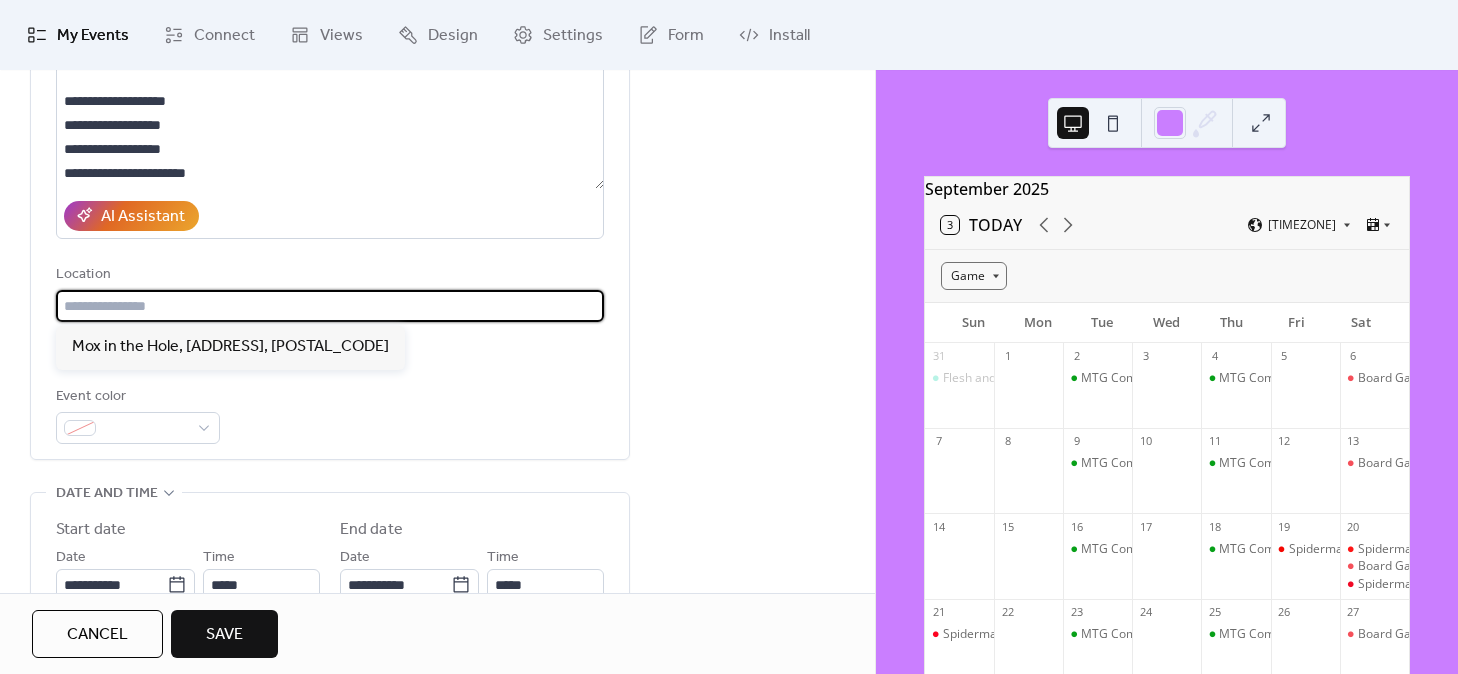 click at bounding box center [330, 306] 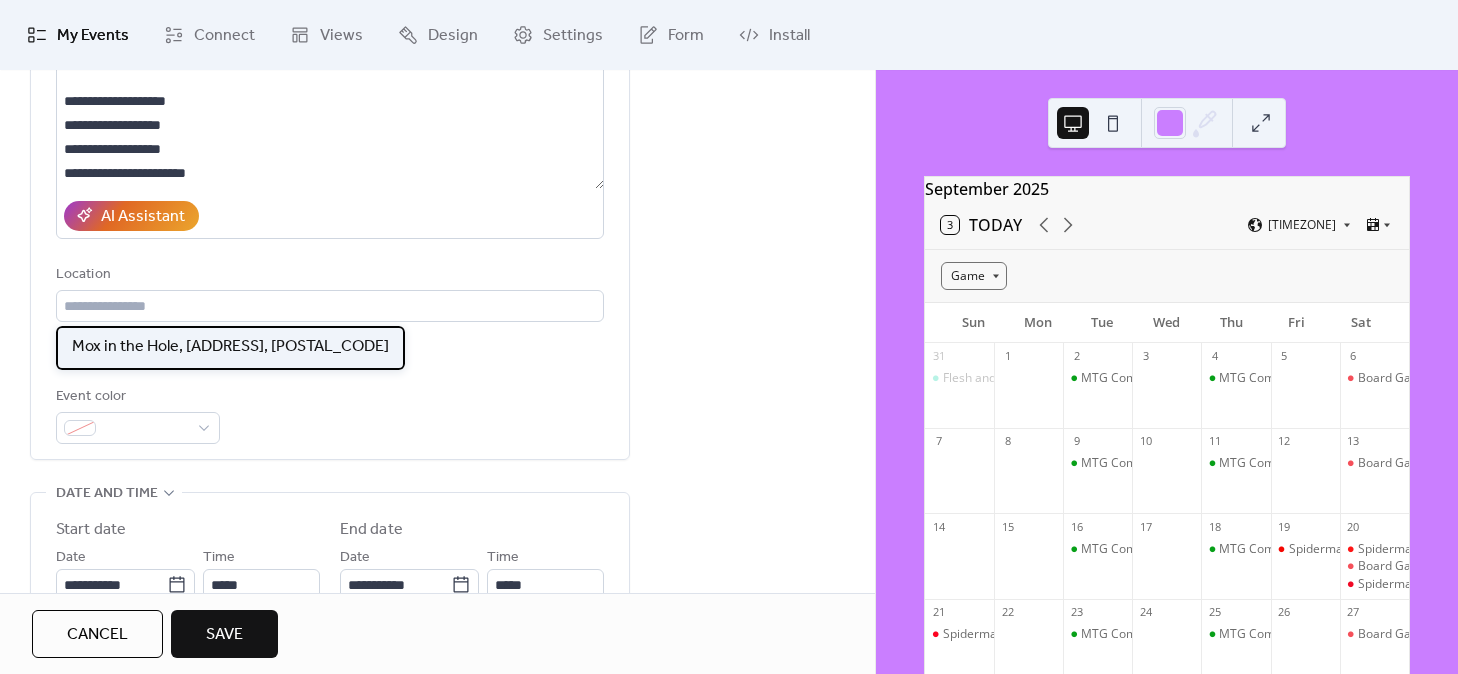 click on "Mox in the Hole, [ADDRESS], [POSTAL_CODE]" at bounding box center [230, 347] 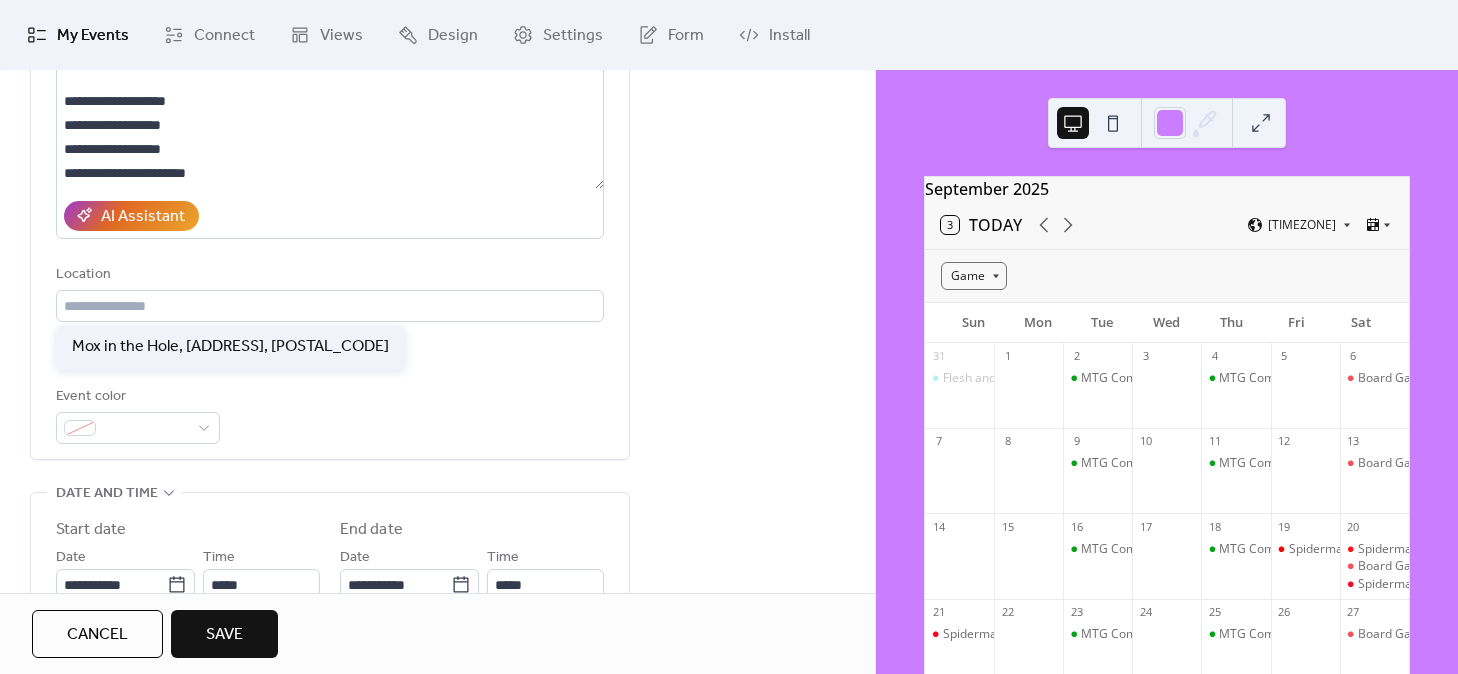 type on "**********" 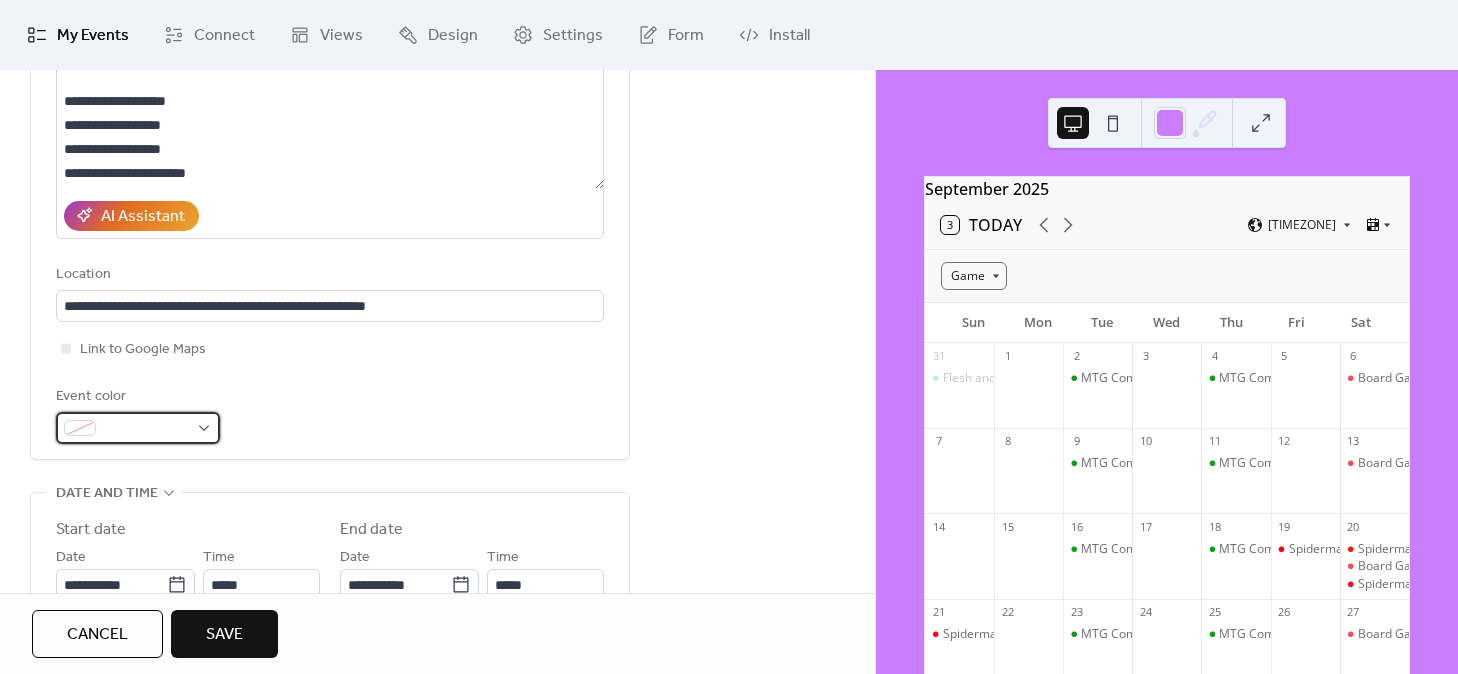 click at bounding box center (146, 429) 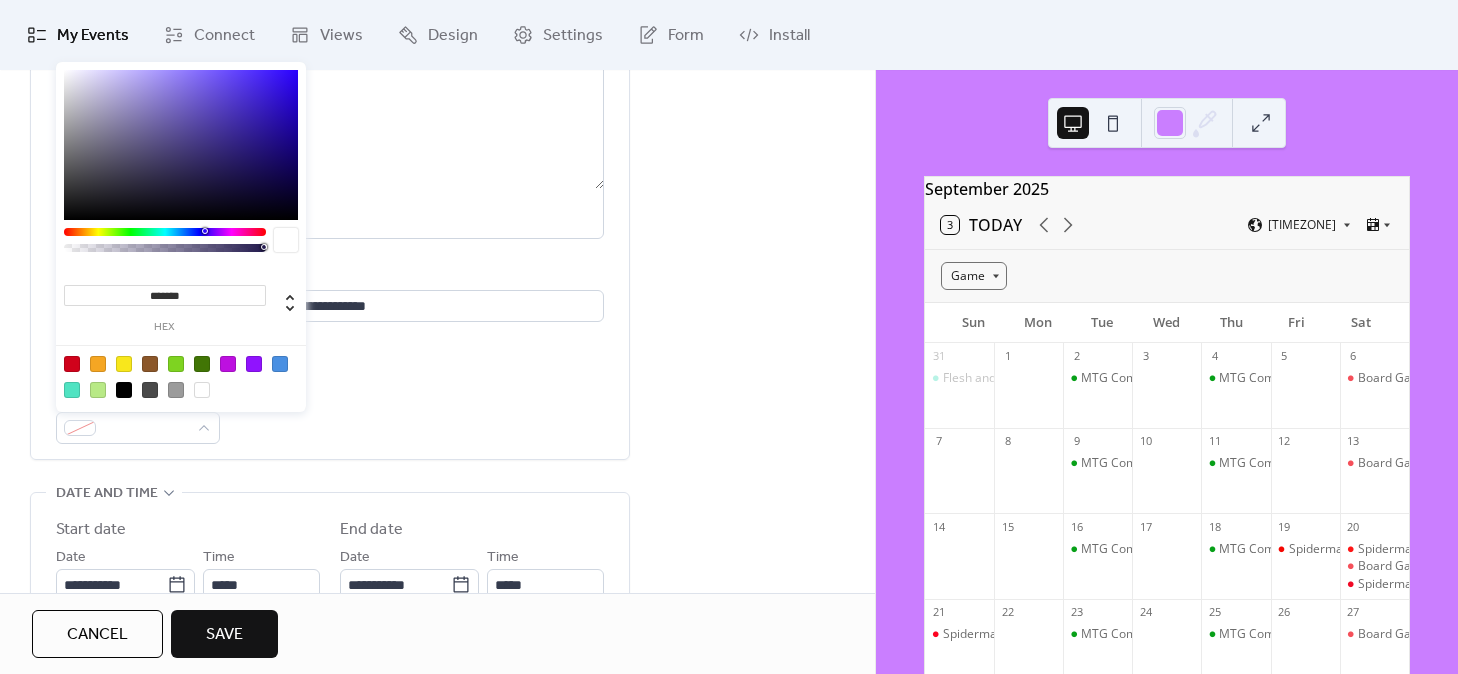 click on "**********" at bounding box center [330, 190] 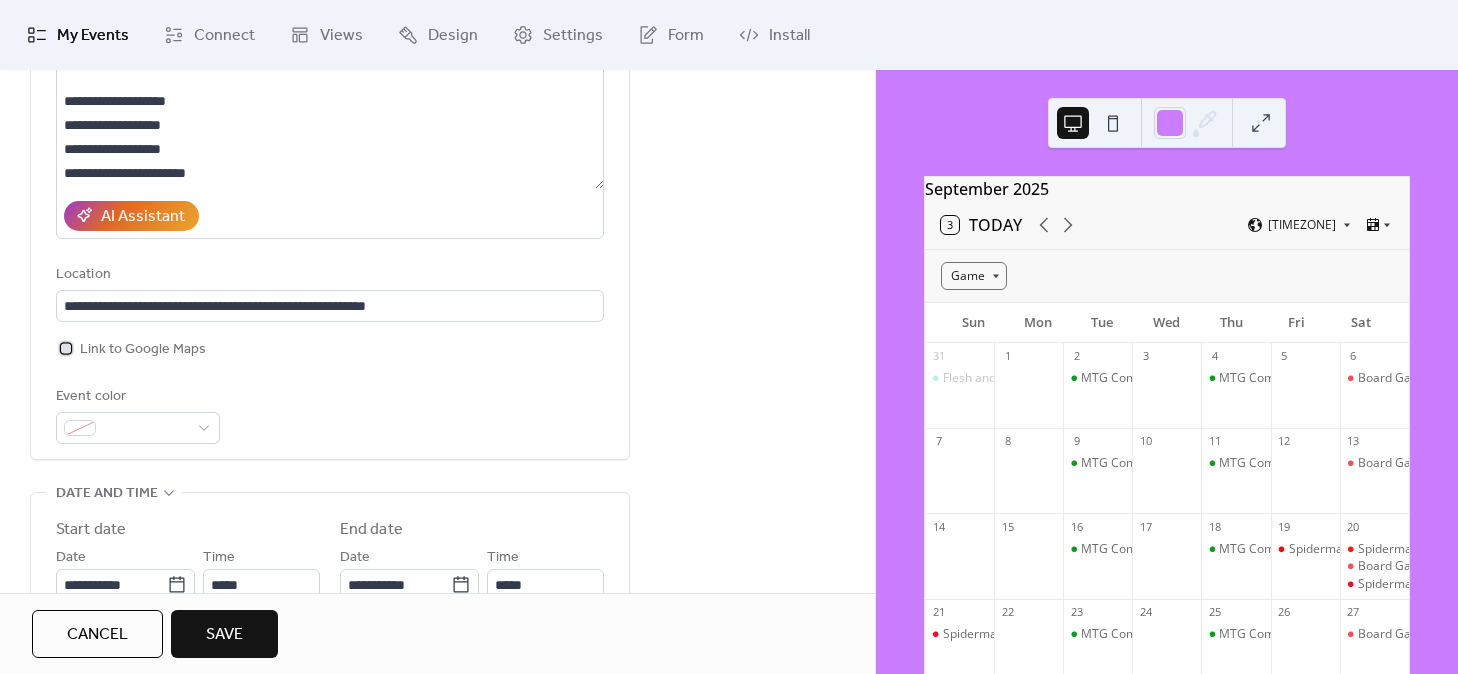 click at bounding box center [66, 348] 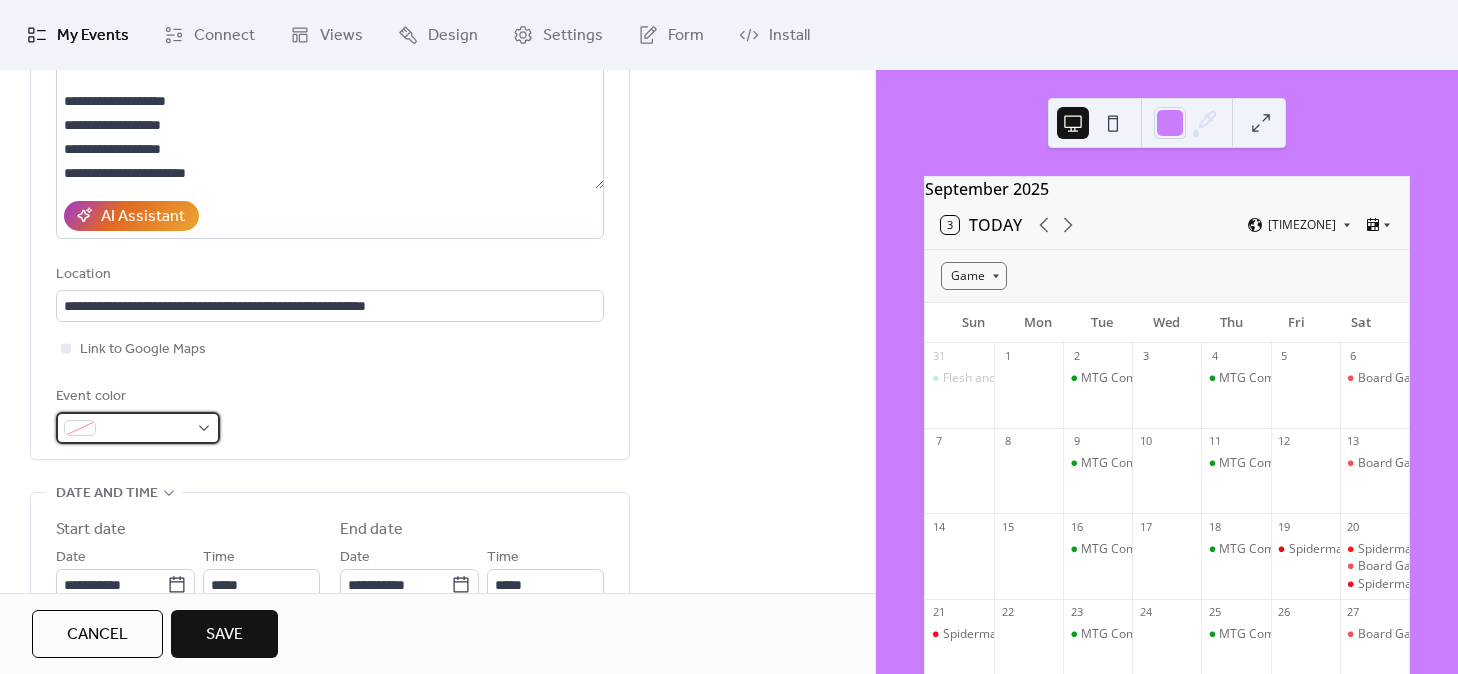 click at bounding box center (146, 429) 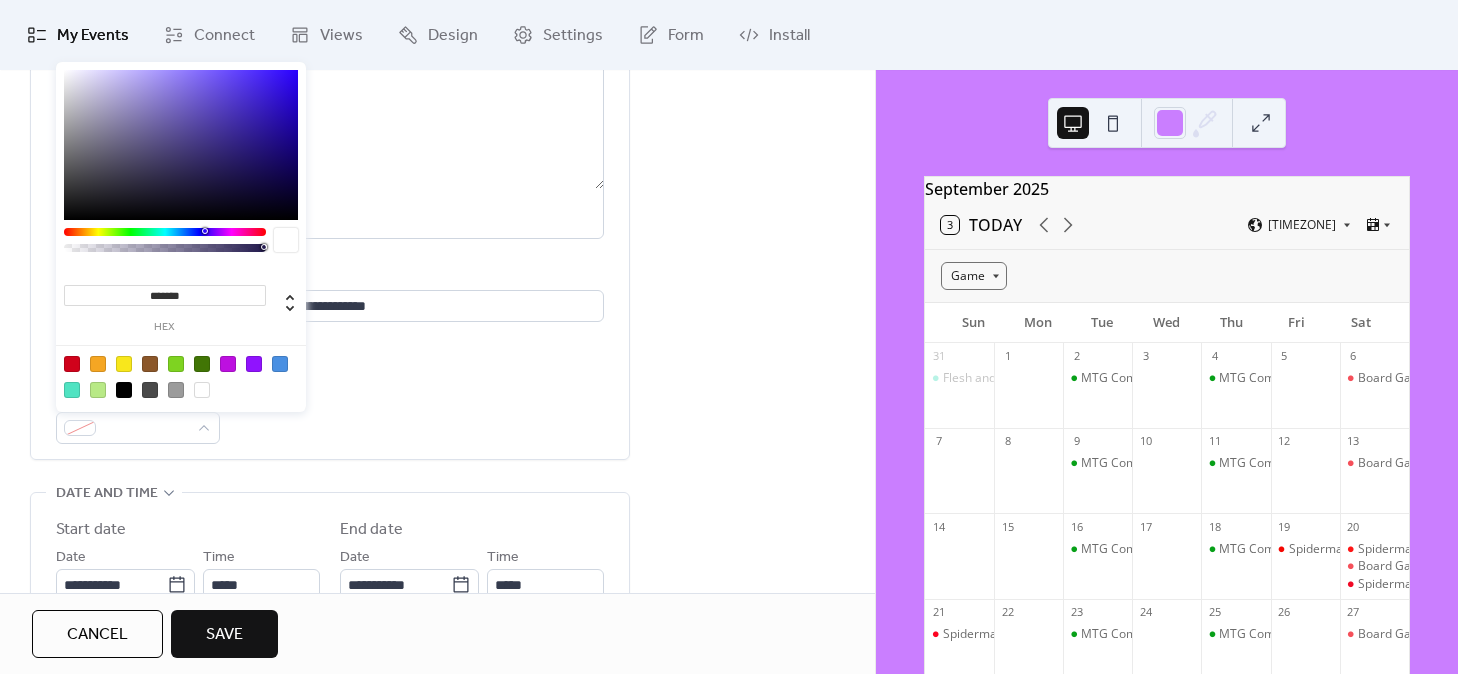 click at bounding box center (72, 364) 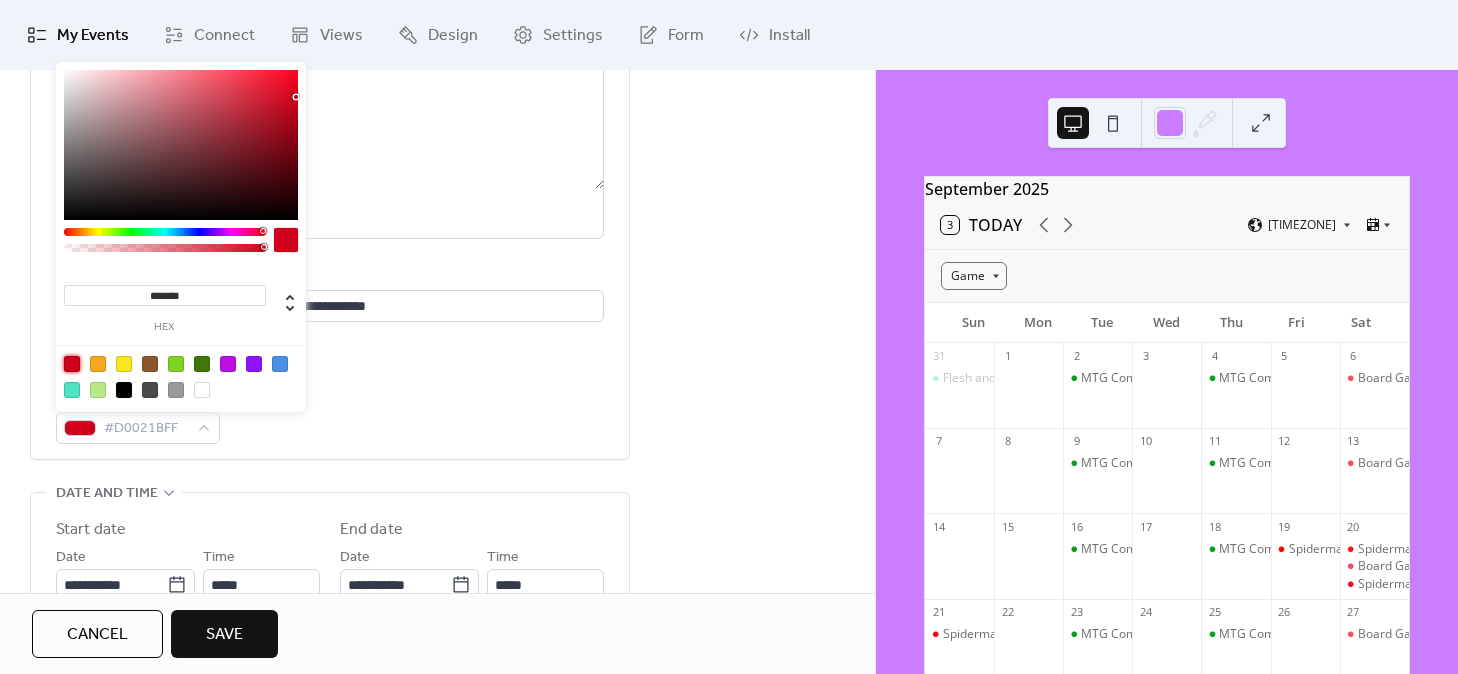 type on "*******" 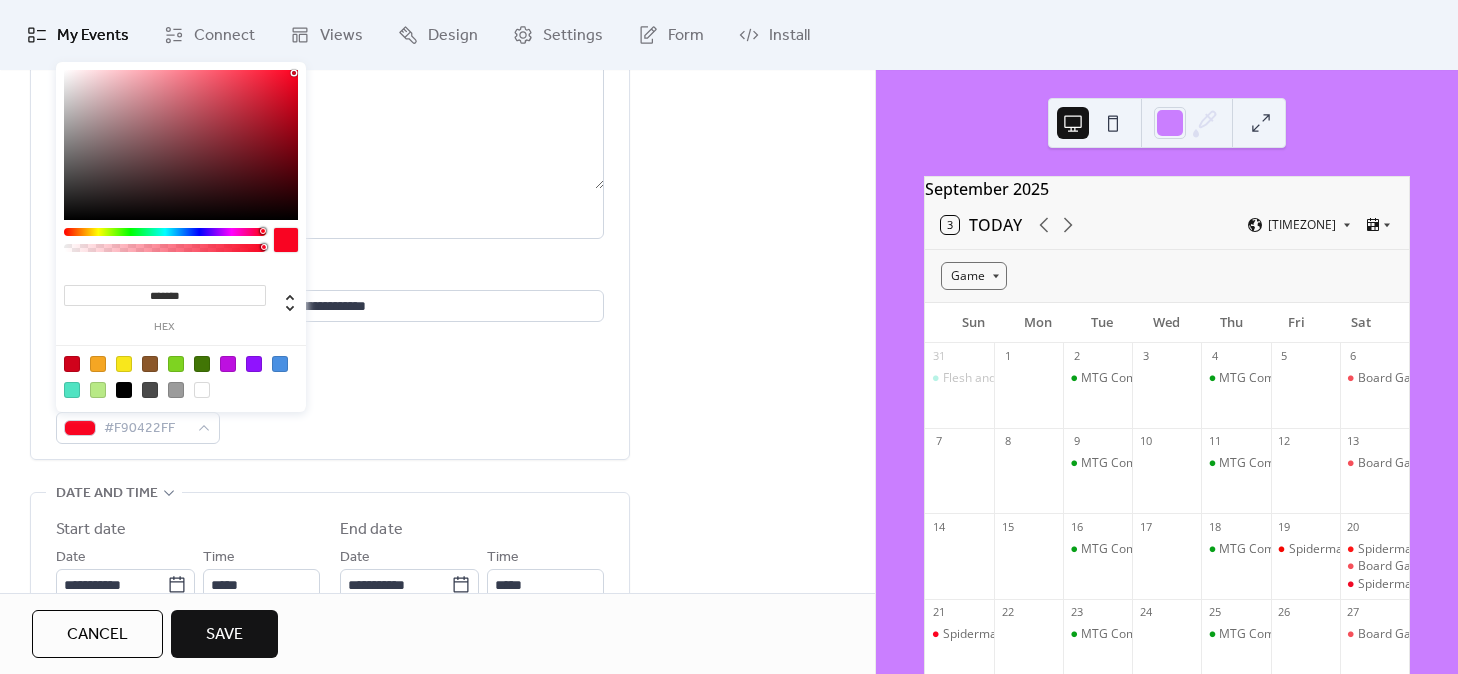 click on "**********" at bounding box center [330, 185] 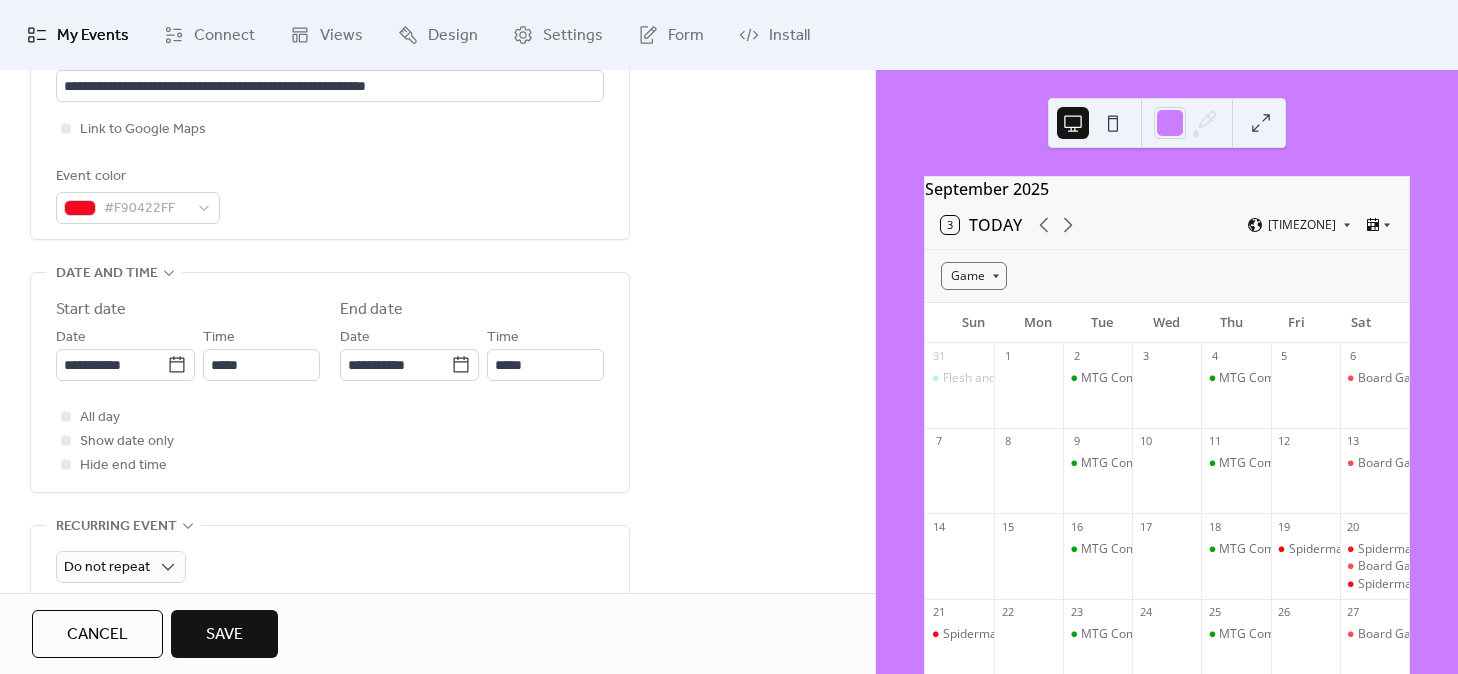scroll, scrollTop: 493, scrollLeft: 0, axis: vertical 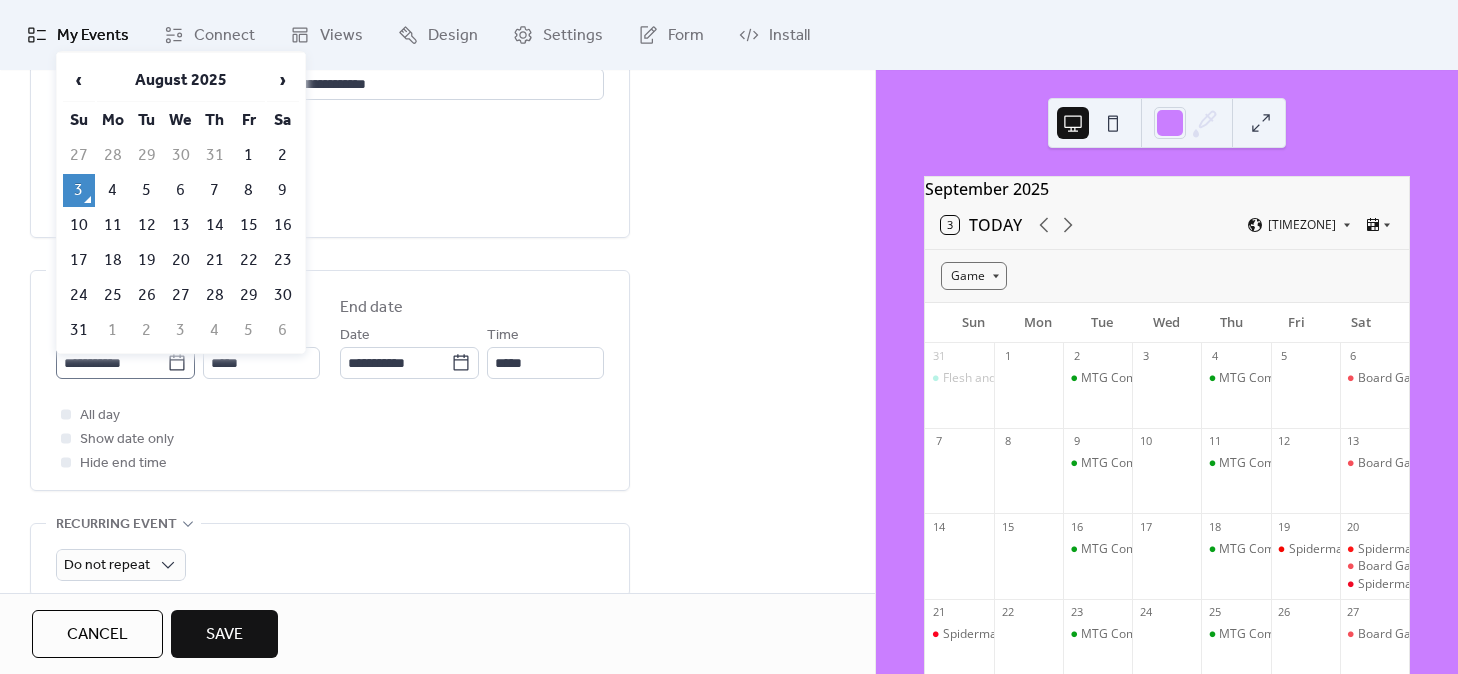 click on "**********" at bounding box center [125, 363] 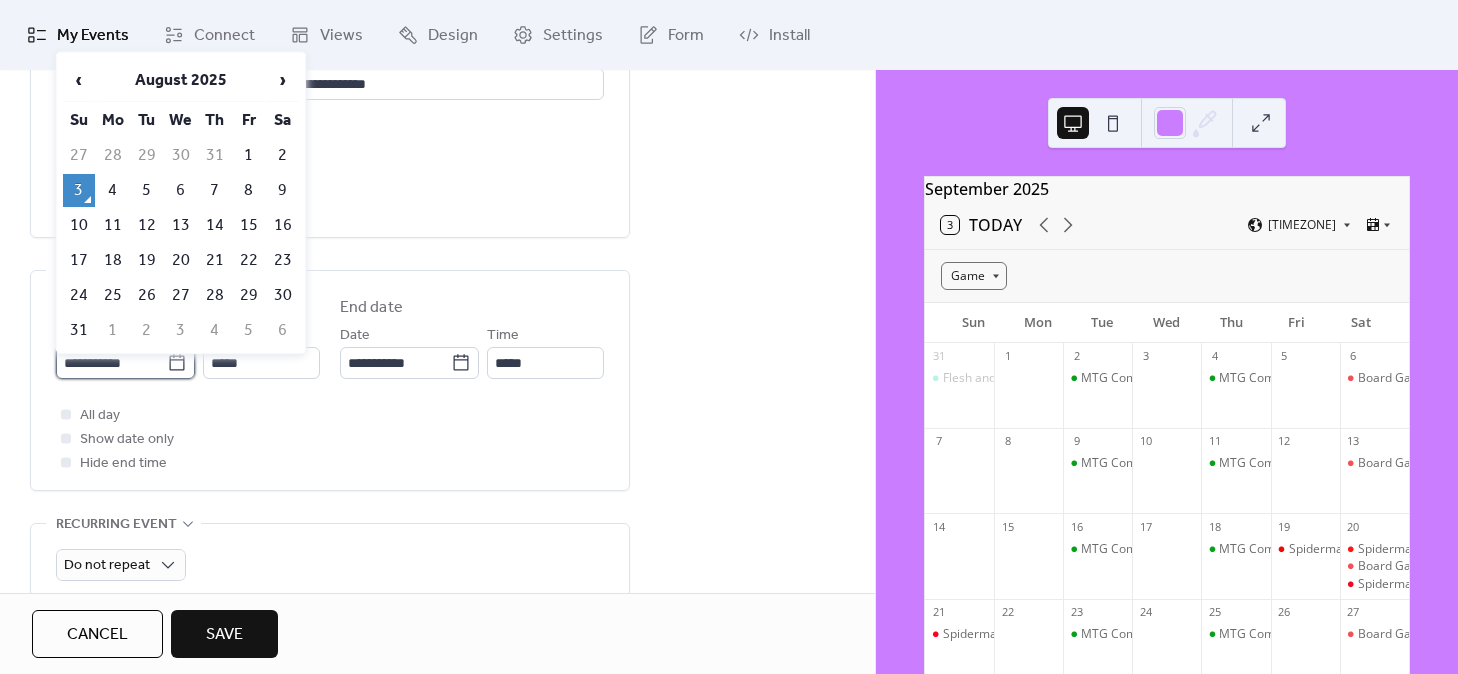 click on "**********" at bounding box center (111, 363) 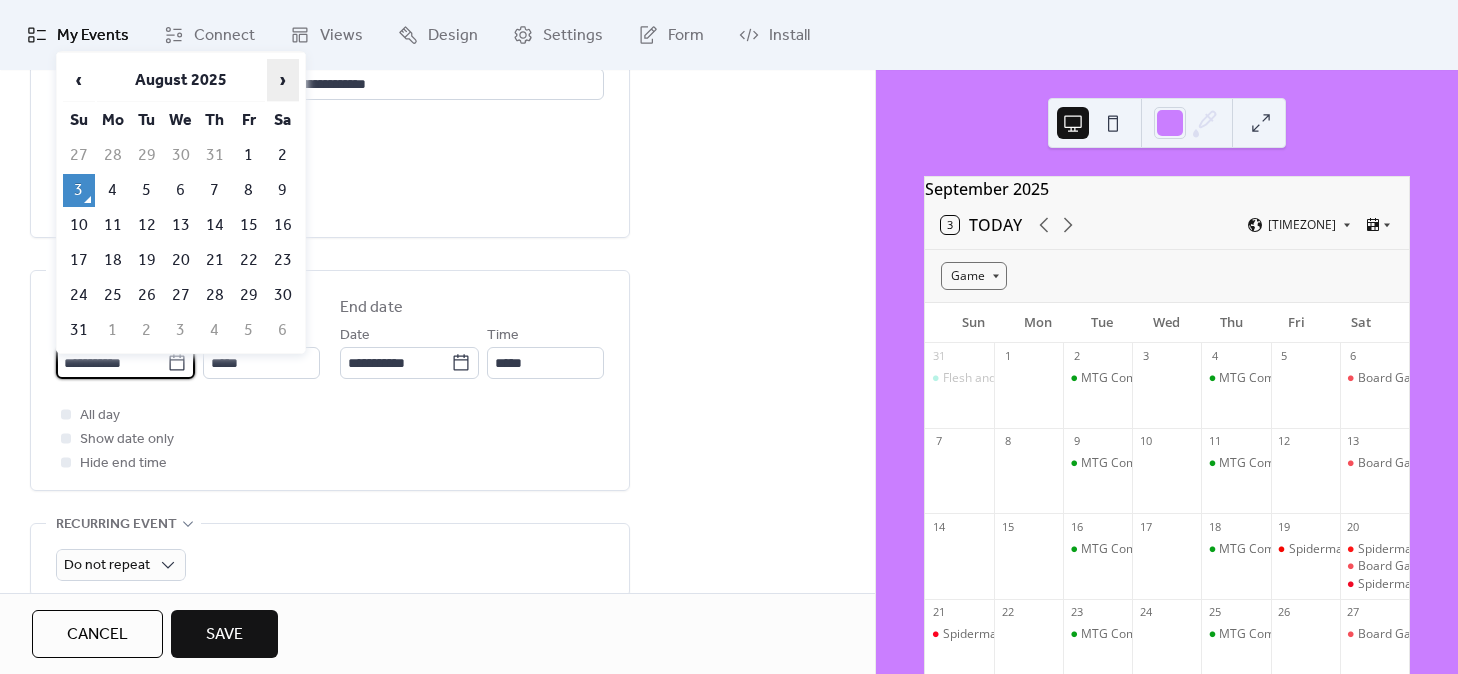 click on "›" at bounding box center (283, 80) 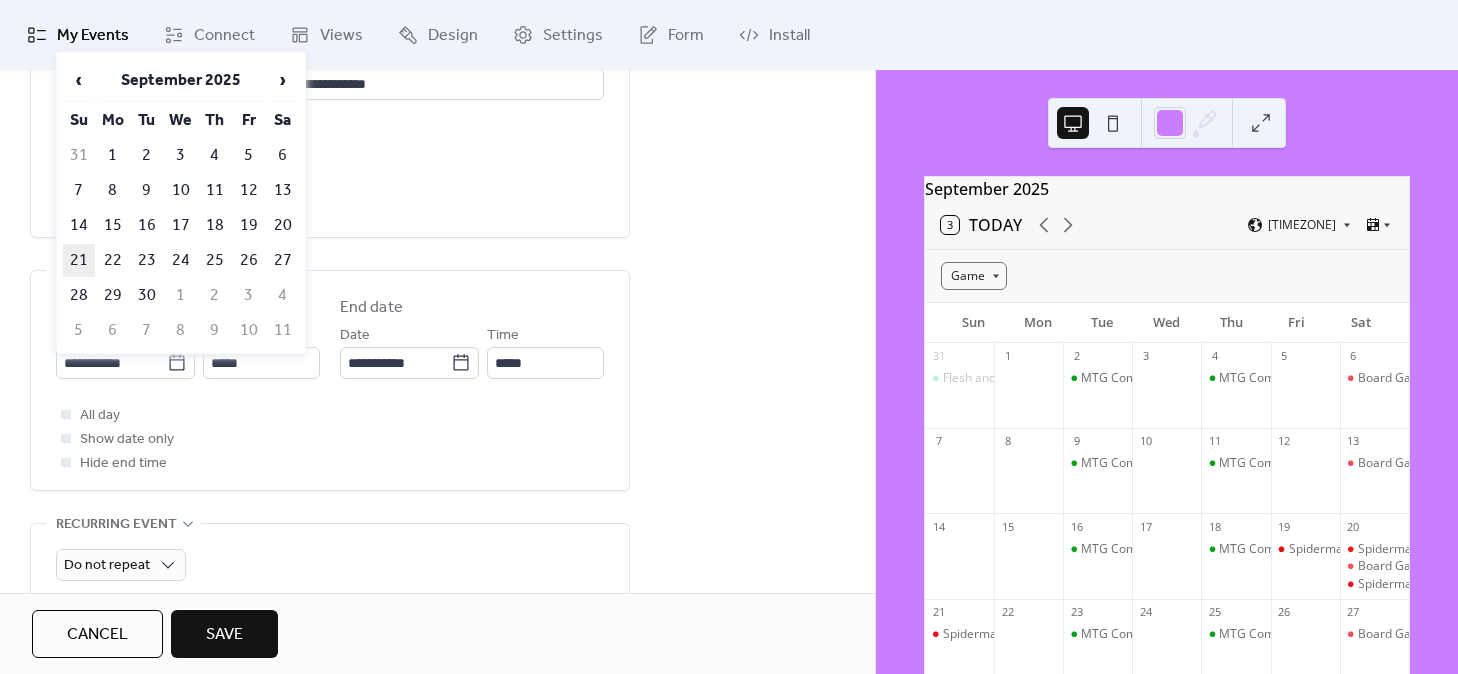 click on "21" at bounding box center (79, 260) 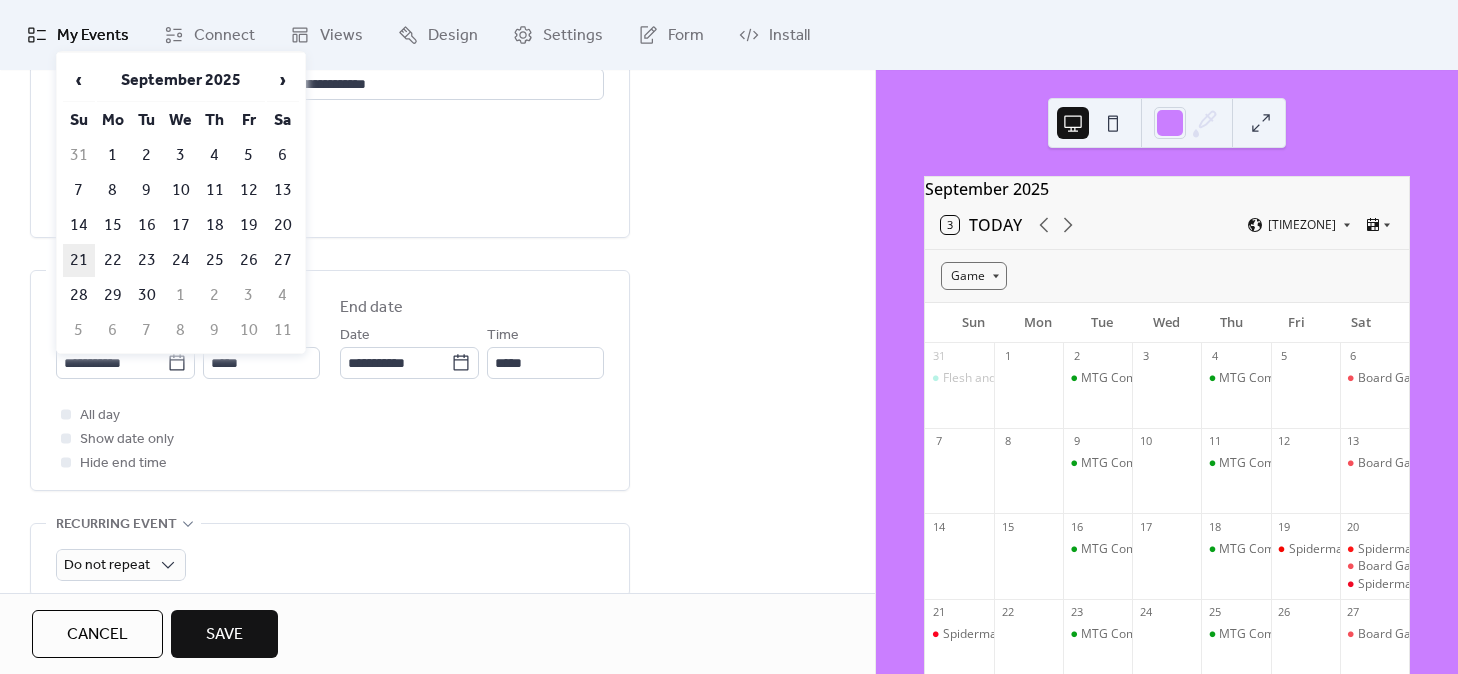 type on "**********" 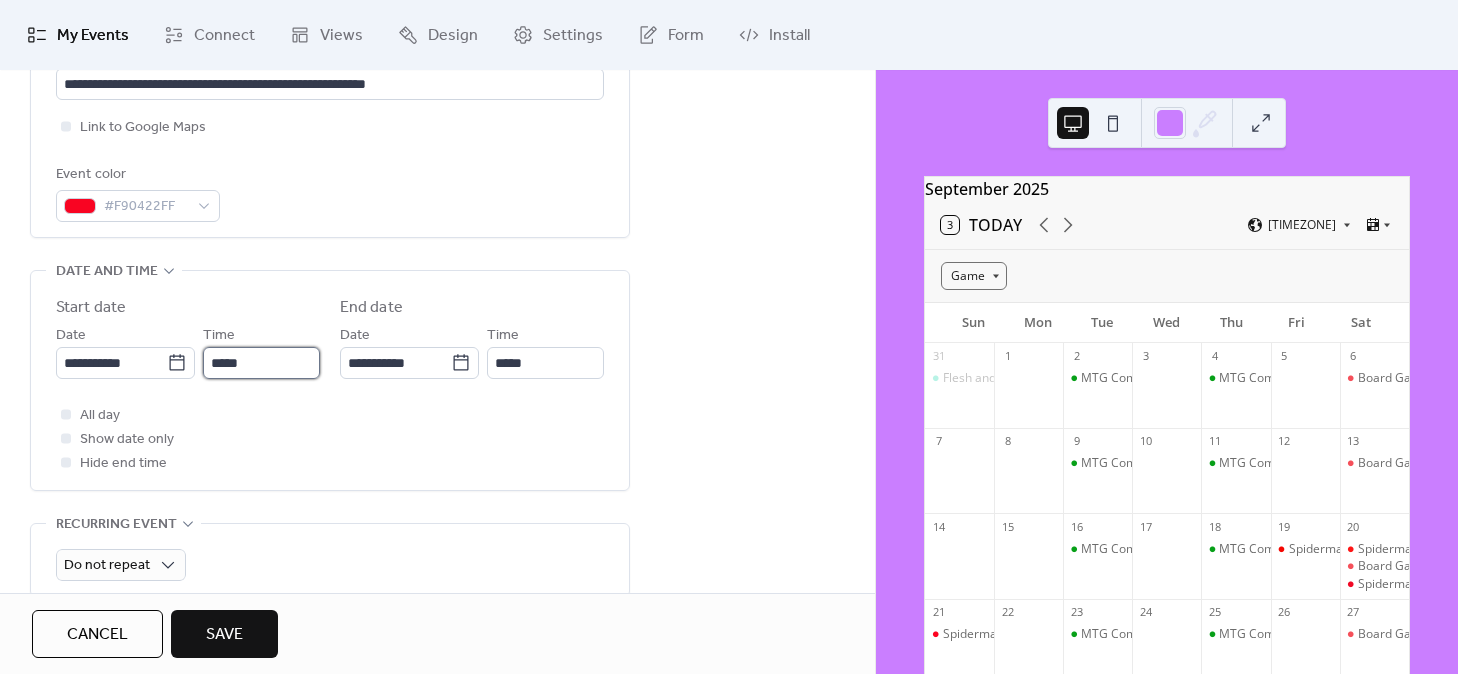 click on "*****" at bounding box center [261, 363] 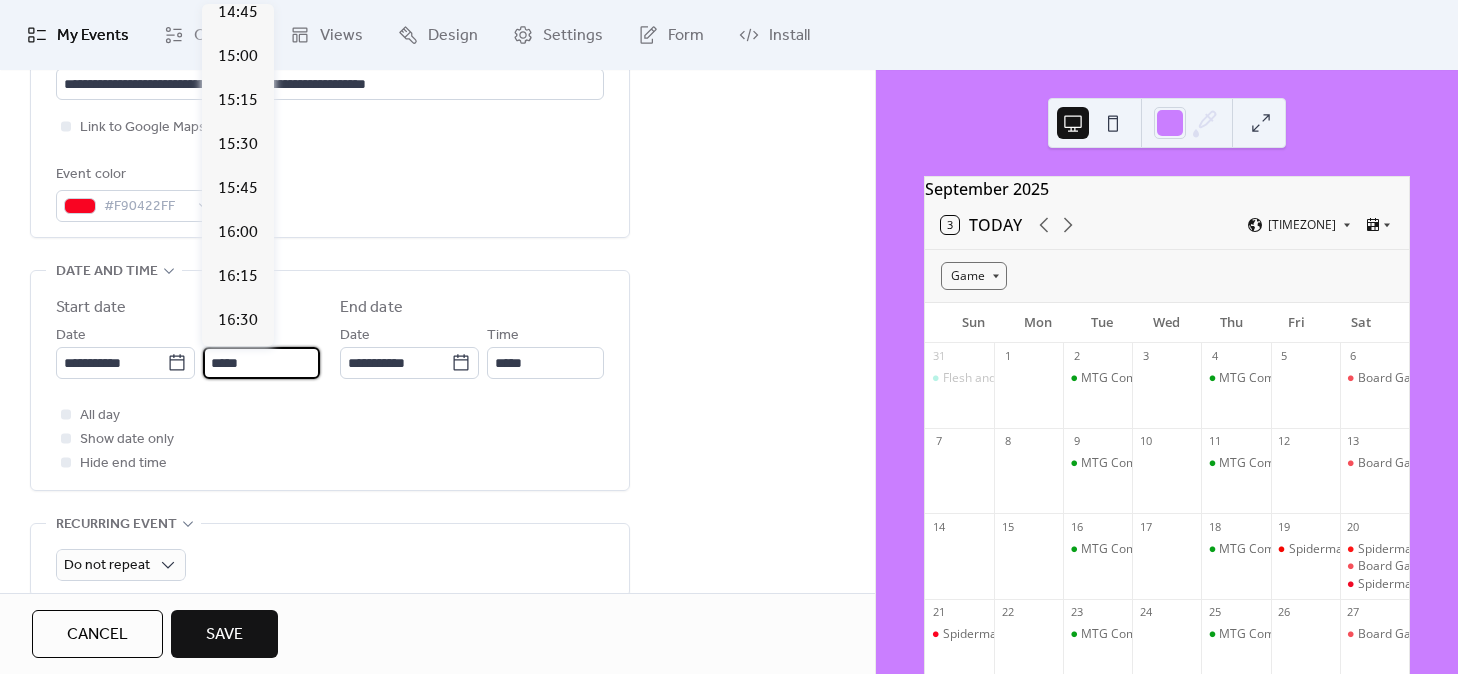 scroll, scrollTop: 2611, scrollLeft: 0, axis: vertical 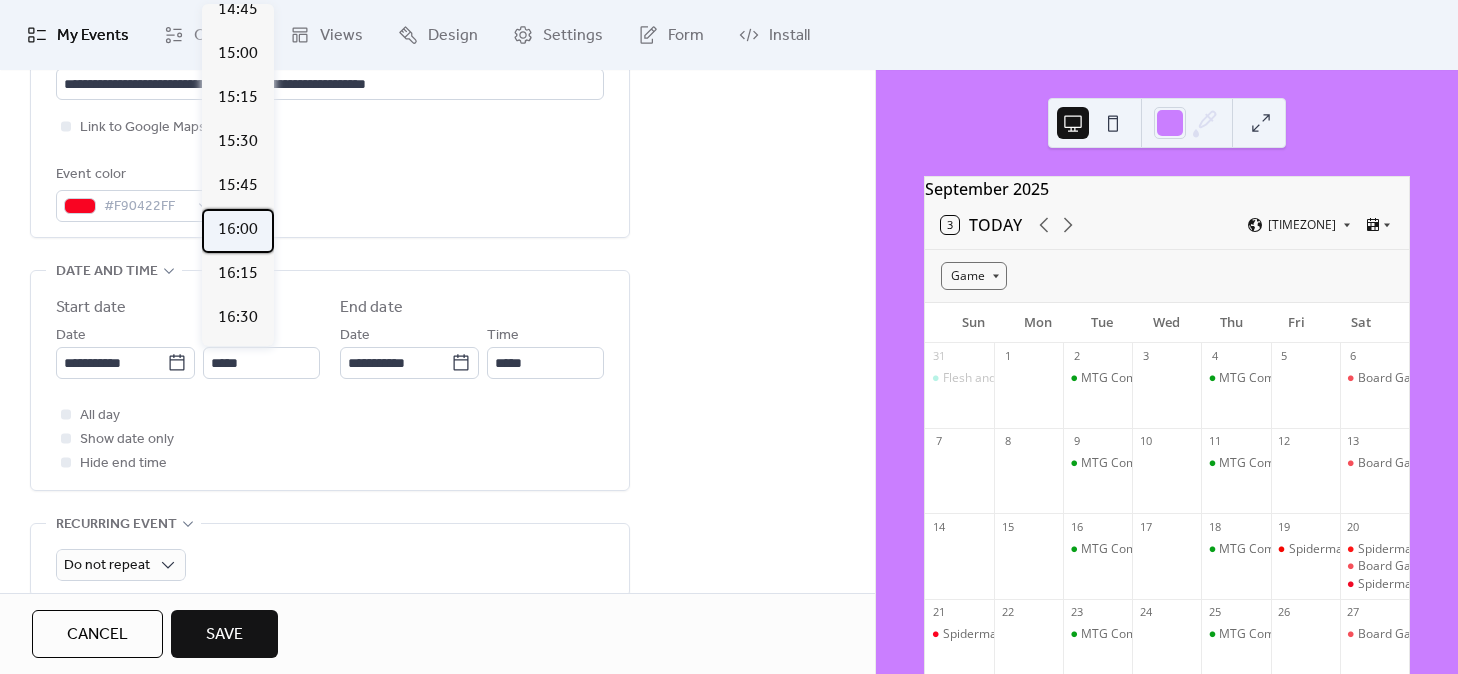 click on "16:00" at bounding box center [238, 230] 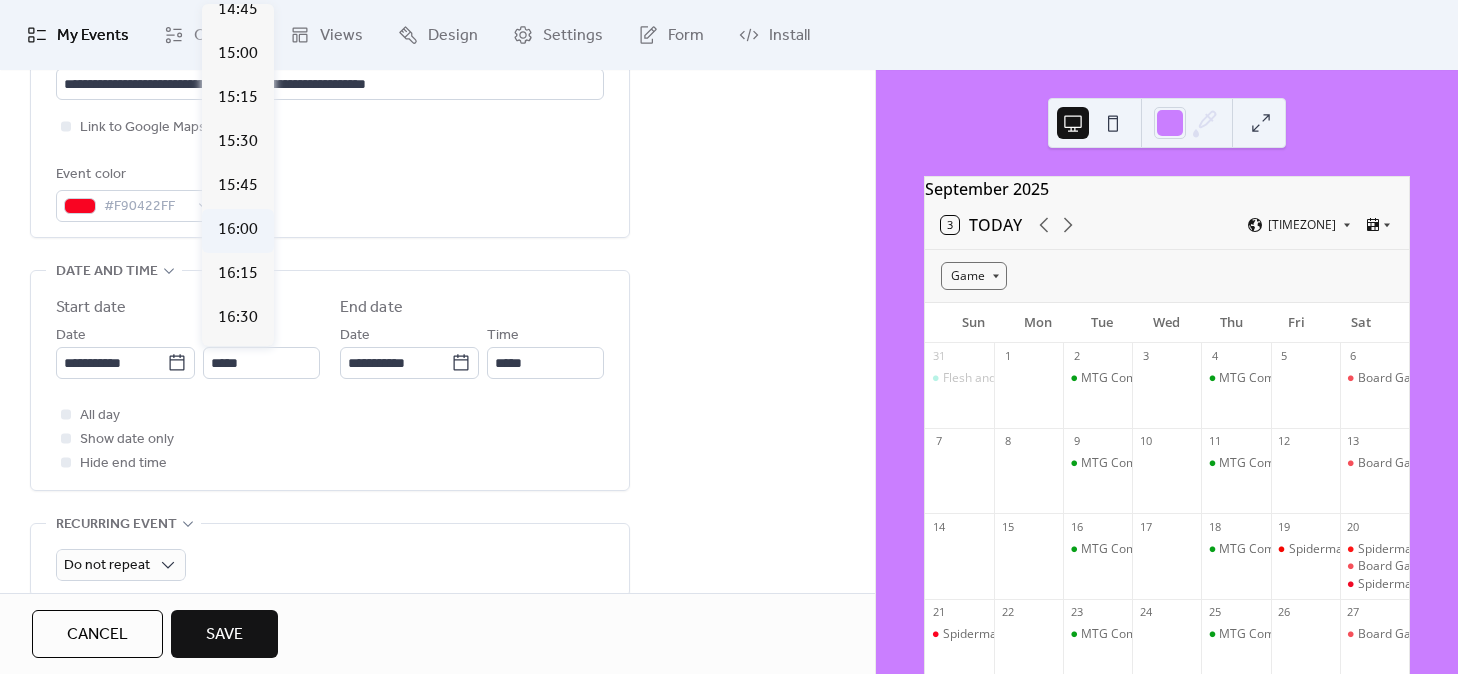 type on "*****" 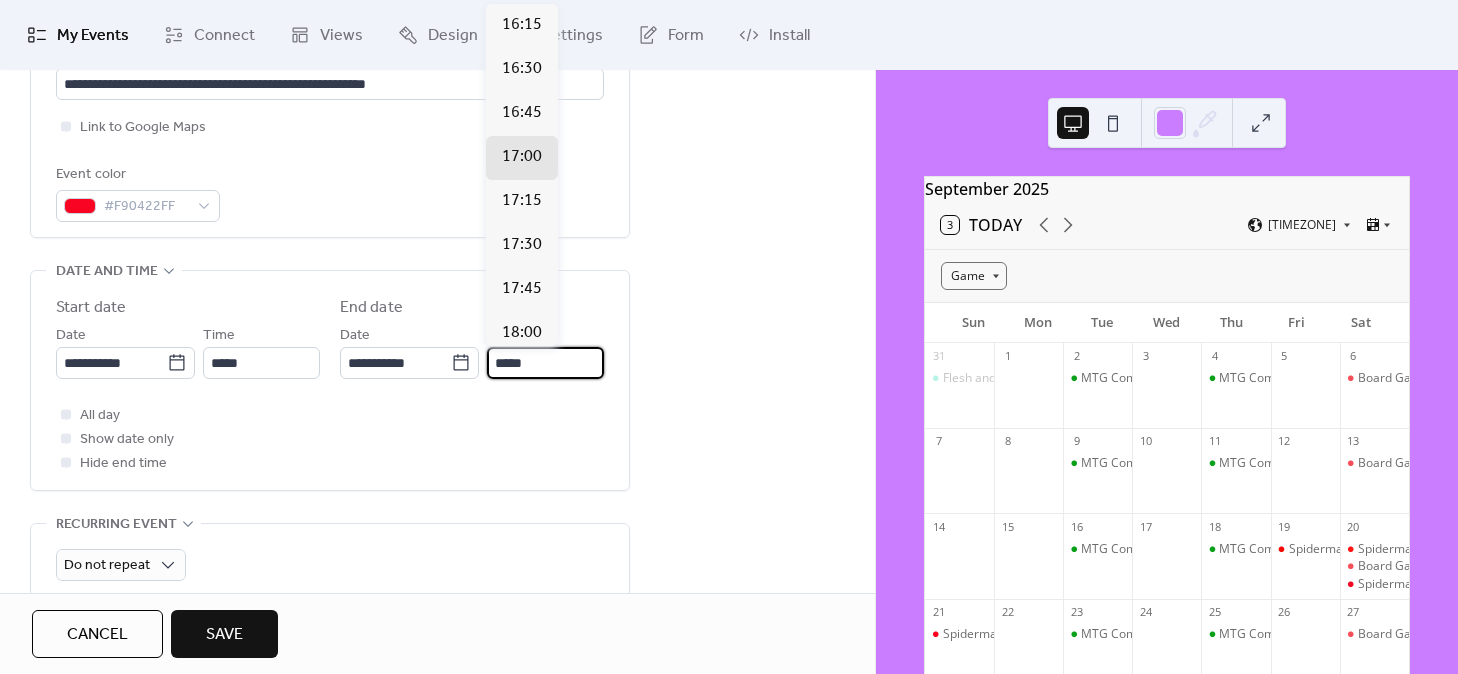 click on "*****" at bounding box center (545, 363) 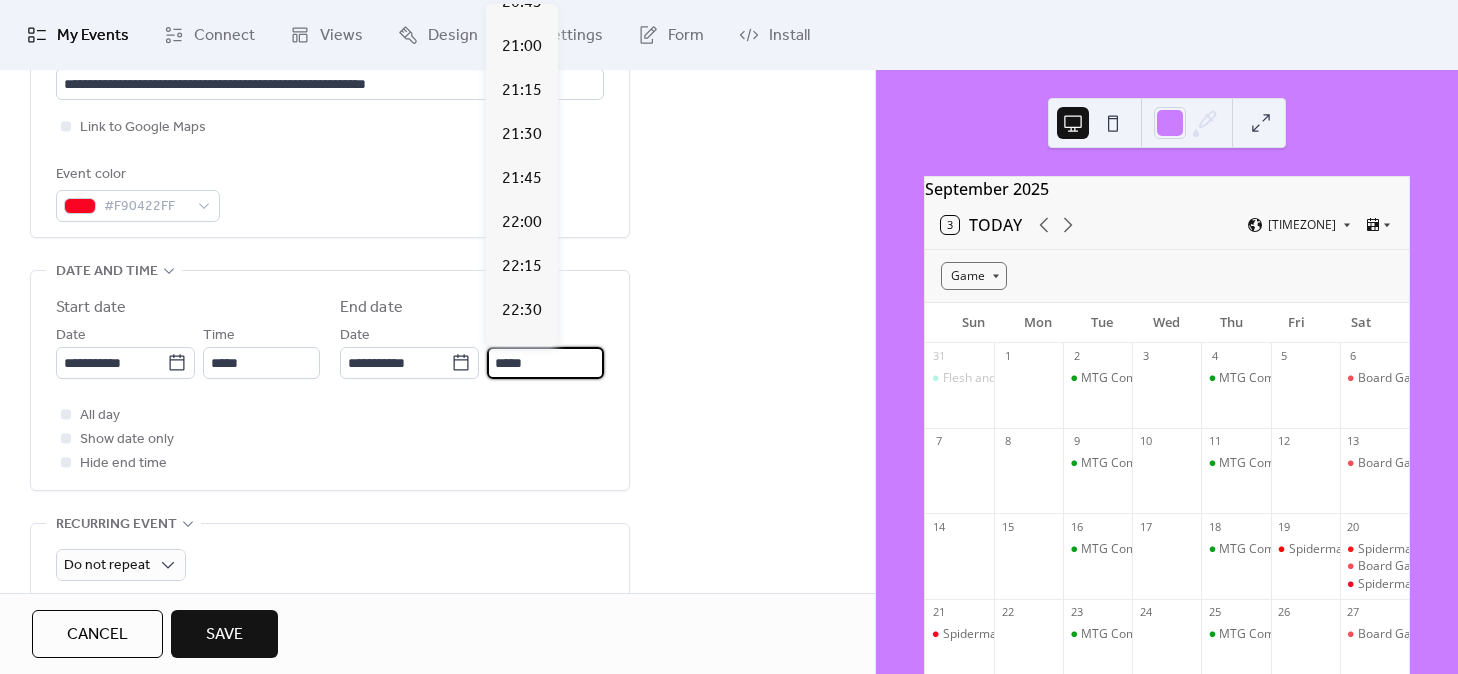scroll, scrollTop: 817, scrollLeft: 0, axis: vertical 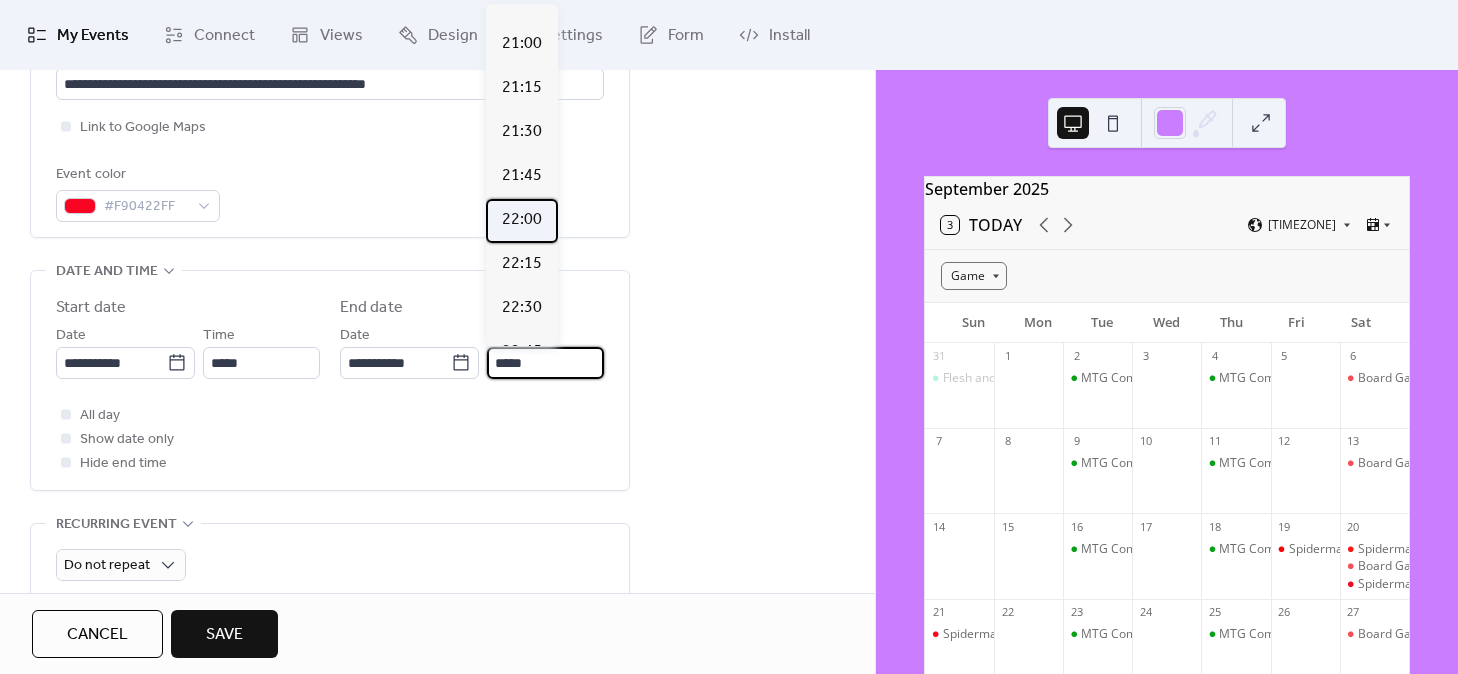 click on "22:00" at bounding box center [522, 220] 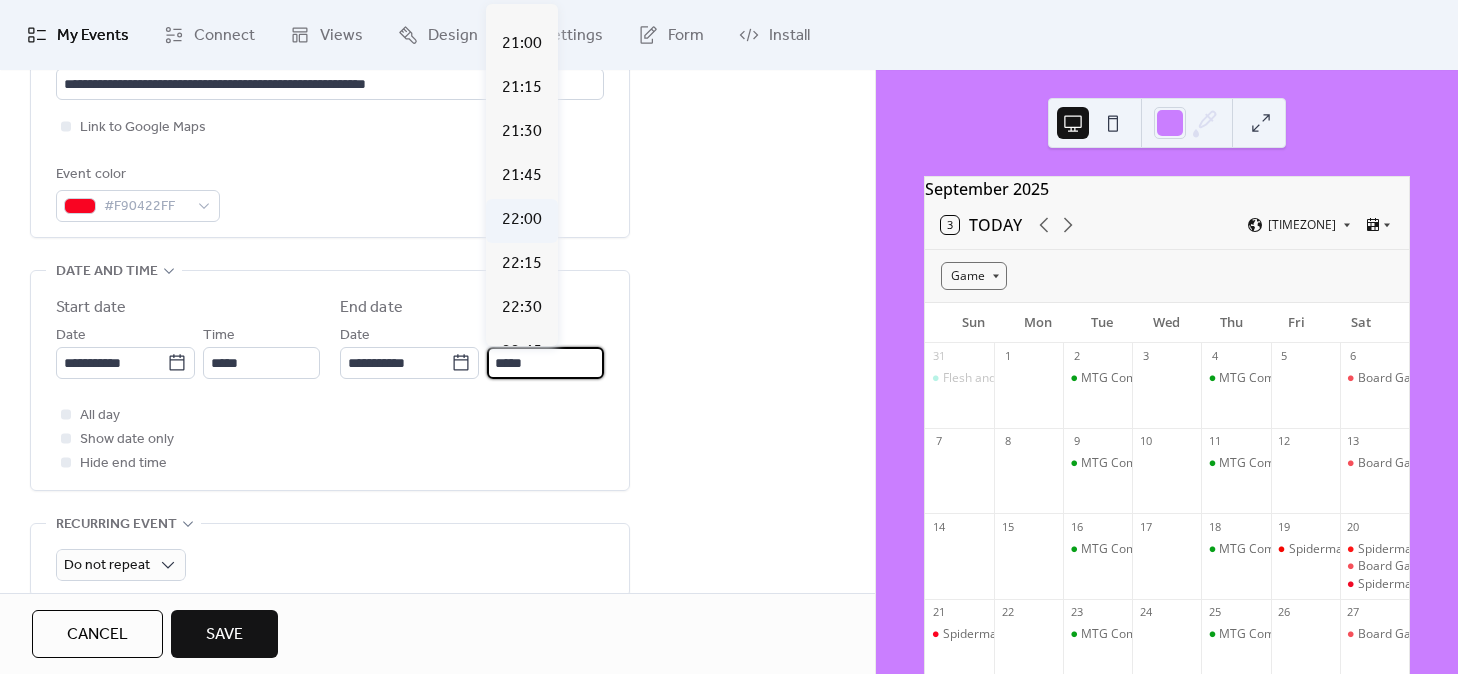 type on "*****" 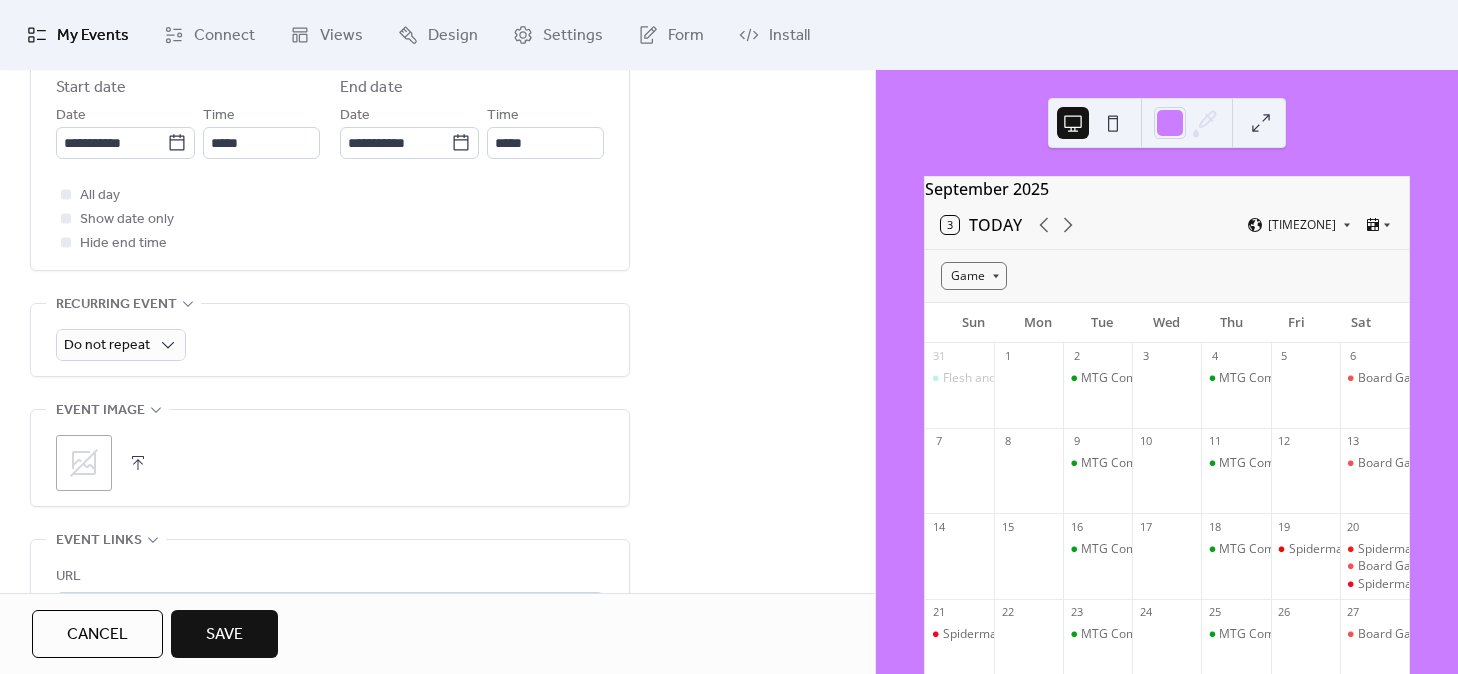 scroll, scrollTop: 715, scrollLeft: 0, axis: vertical 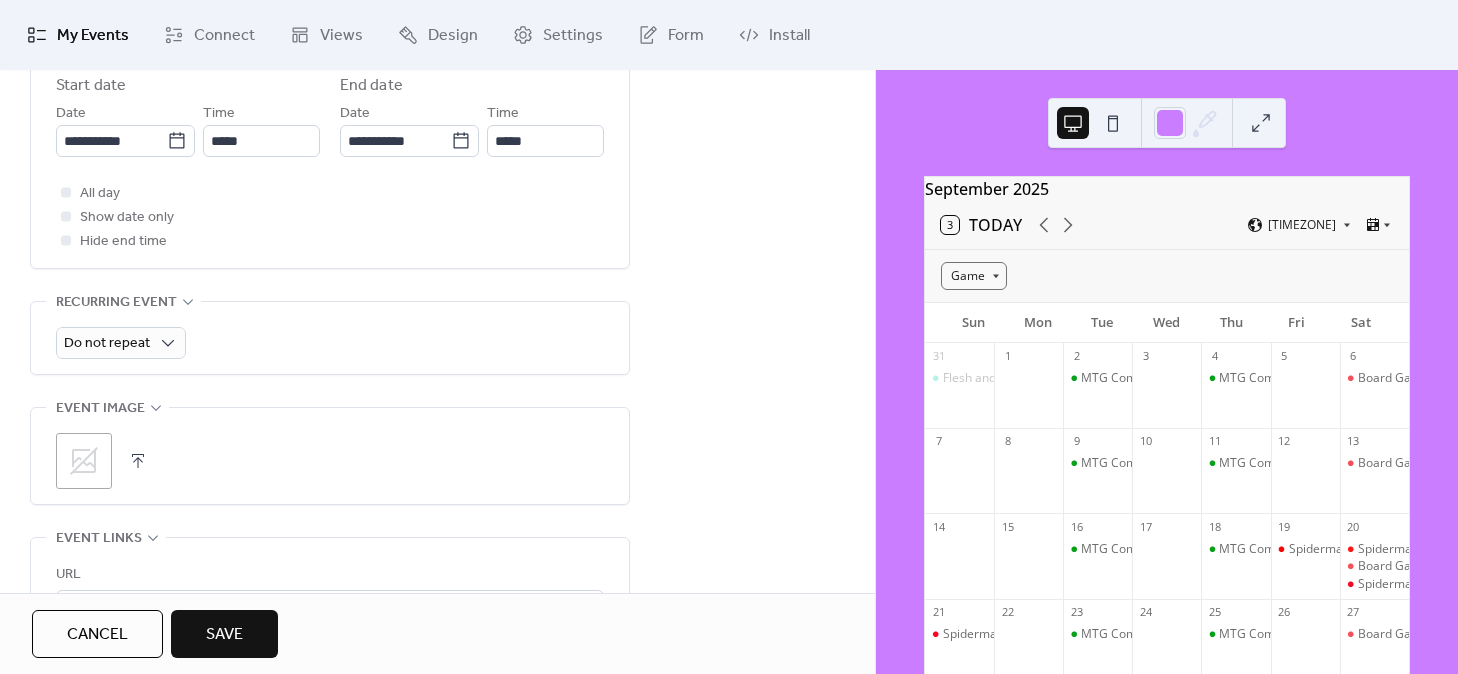 click at bounding box center [138, 461] 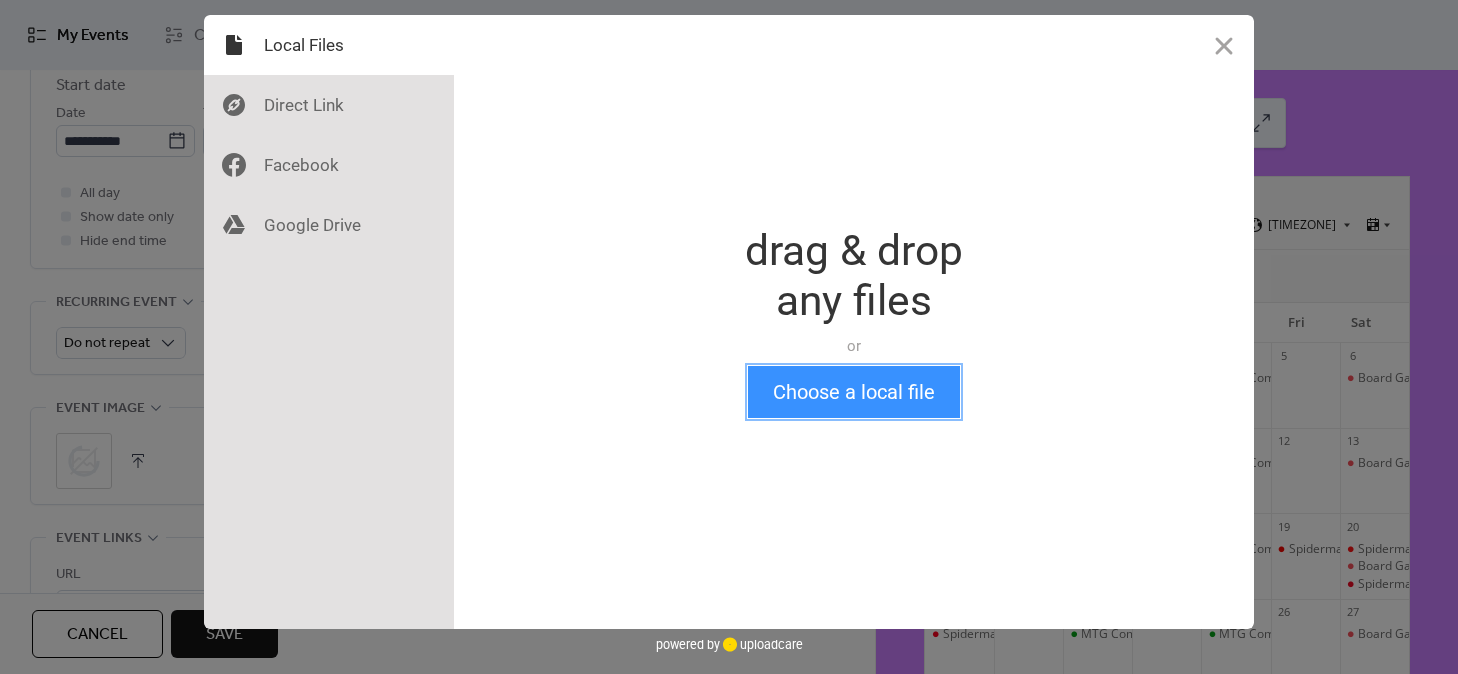 click on "Choose a local file" at bounding box center [854, 392] 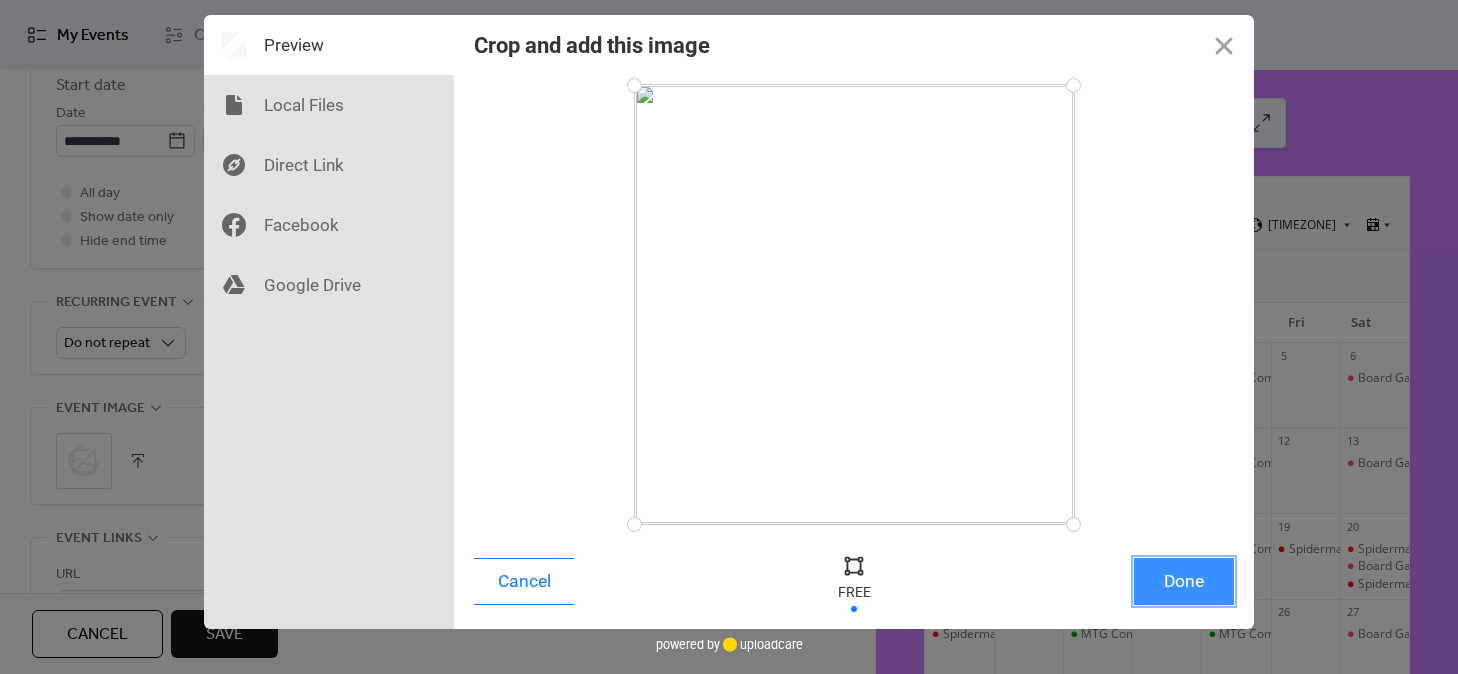 click on "Done" at bounding box center [1184, 581] 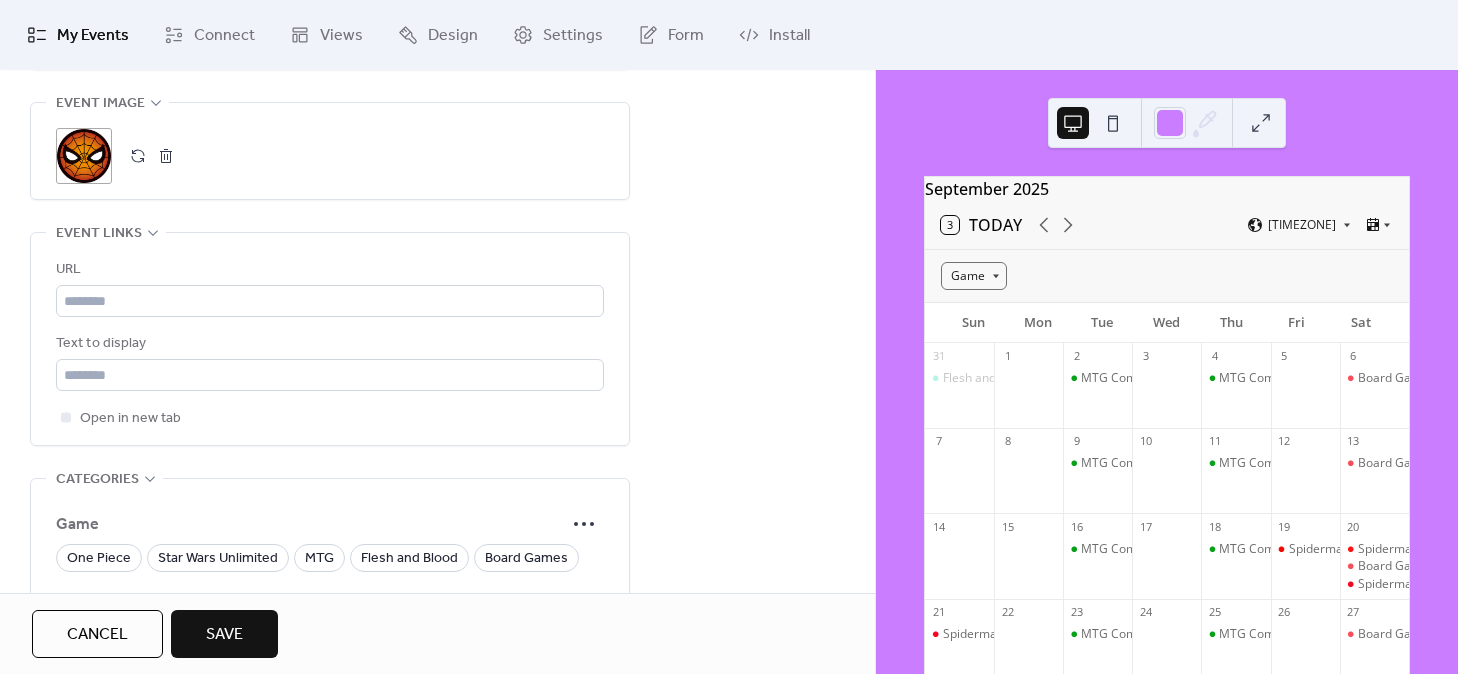 scroll, scrollTop: 1029, scrollLeft: 0, axis: vertical 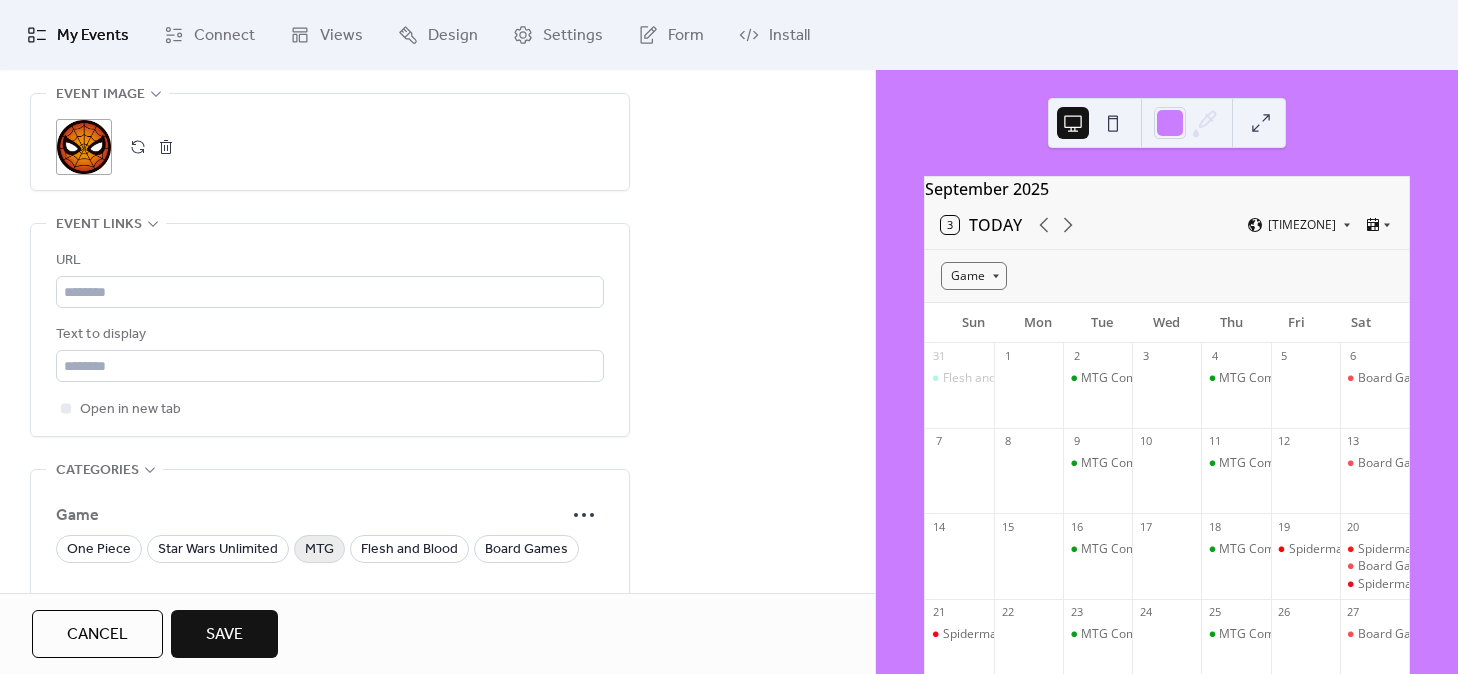 click on "MTG" at bounding box center (319, 550) 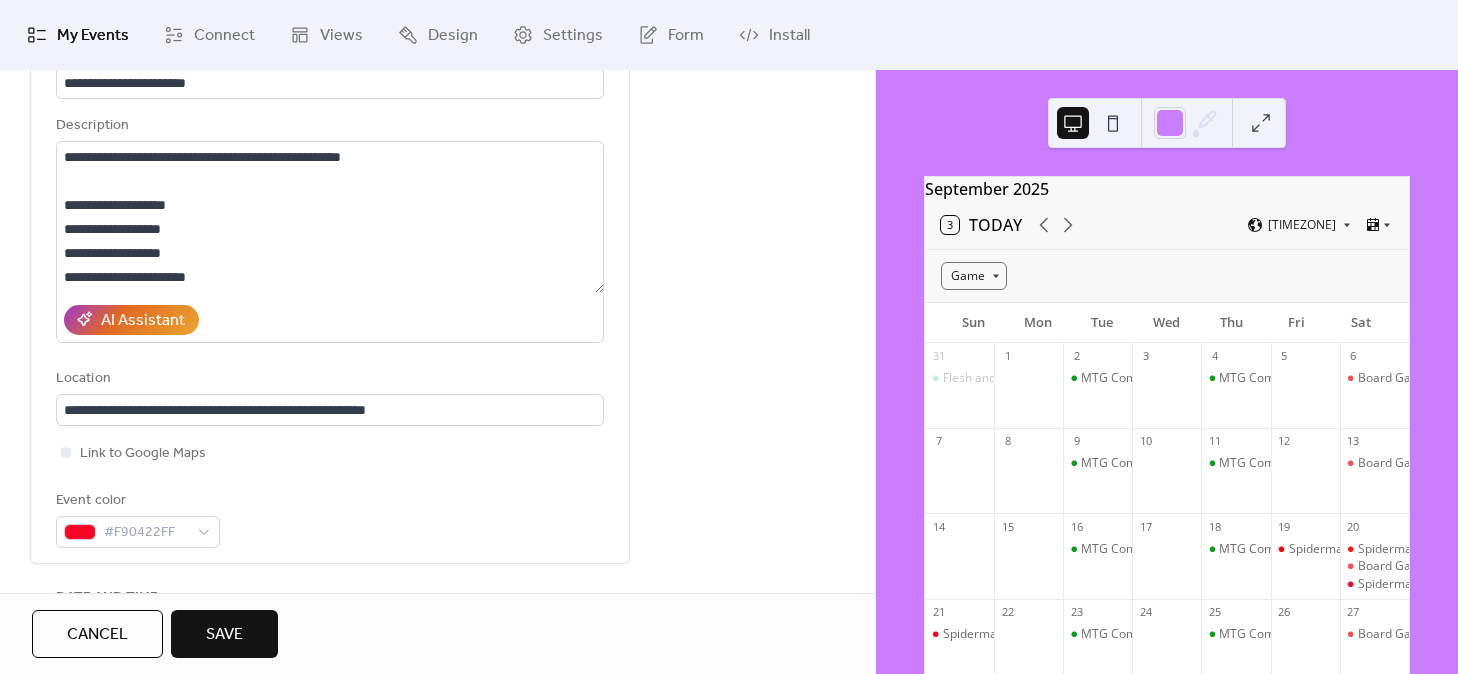 scroll, scrollTop: 0, scrollLeft: 0, axis: both 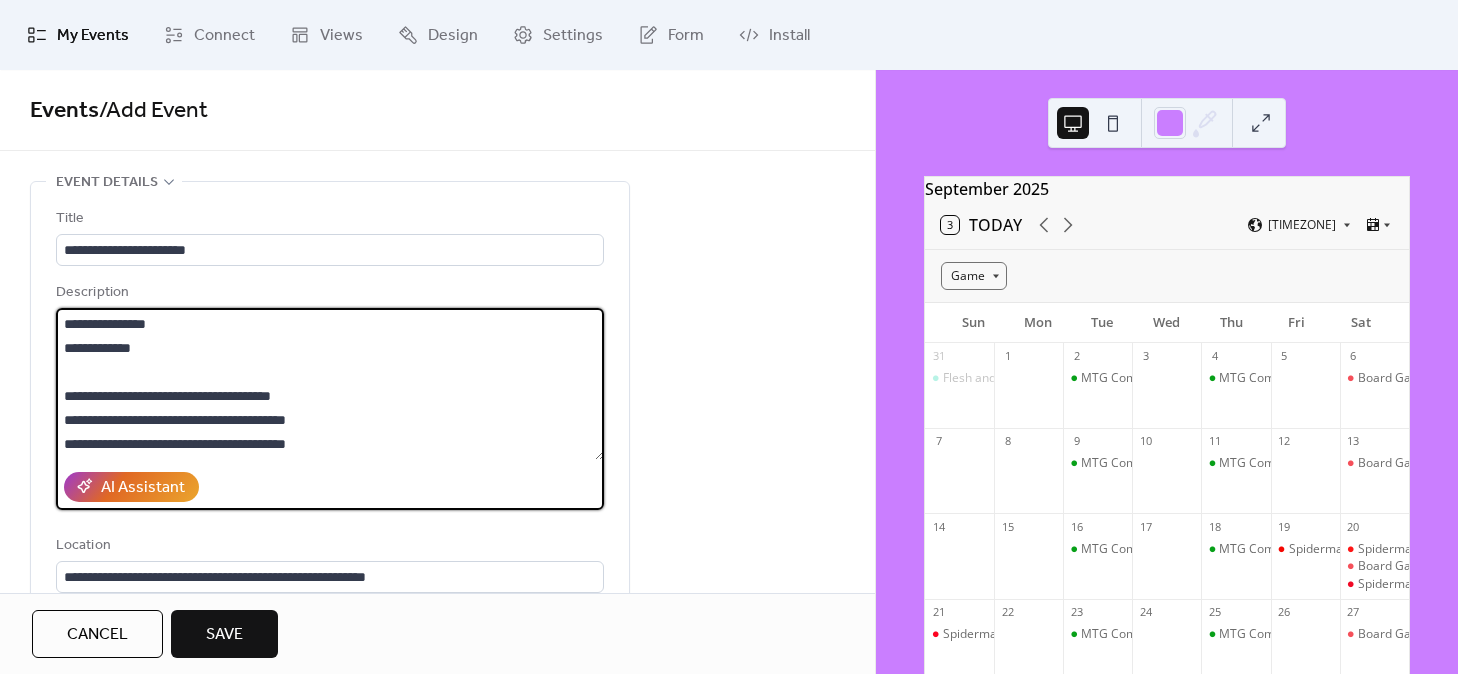 drag, startPoint x: 273, startPoint y: 448, endPoint x: 43, endPoint y: 215, distance: 327.3973 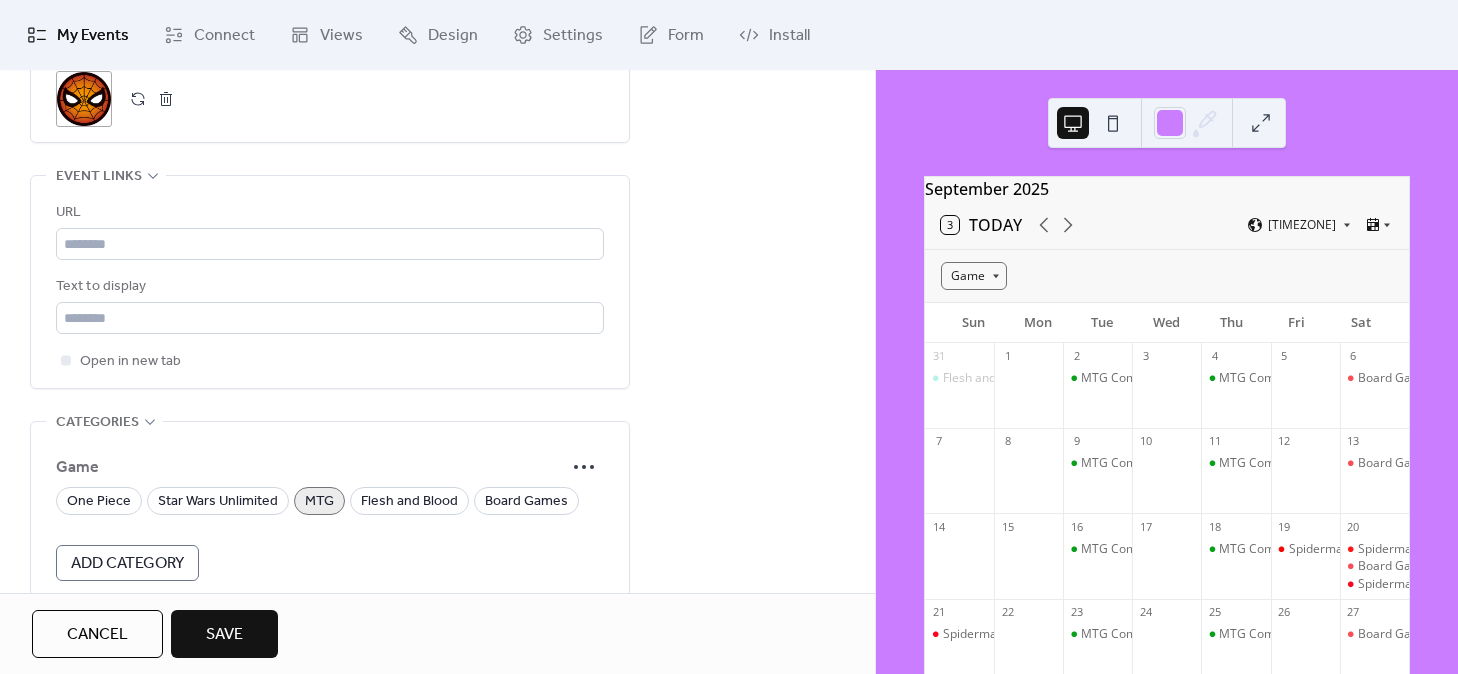 scroll, scrollTop: 1076, scrollLeft: 0, axis: vertical 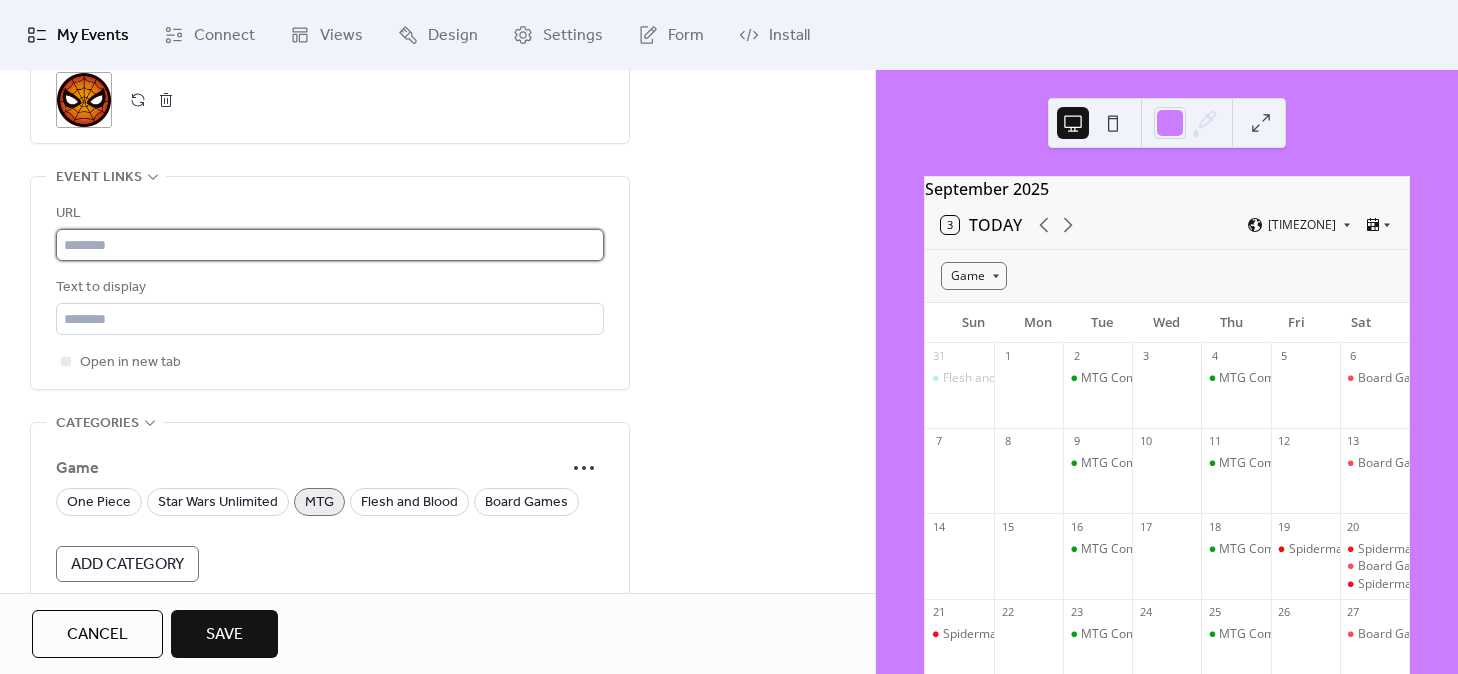 click at bounding box center (330, 245) 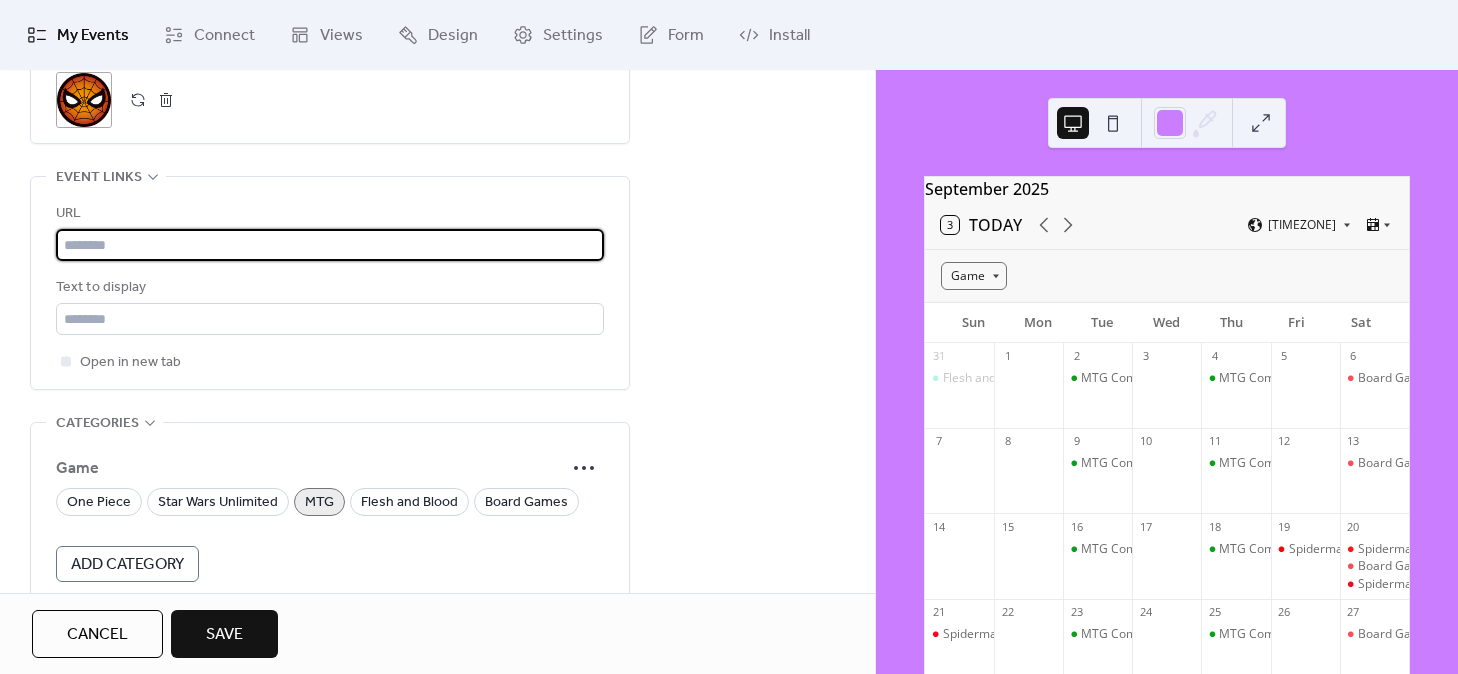 paste on "**********" 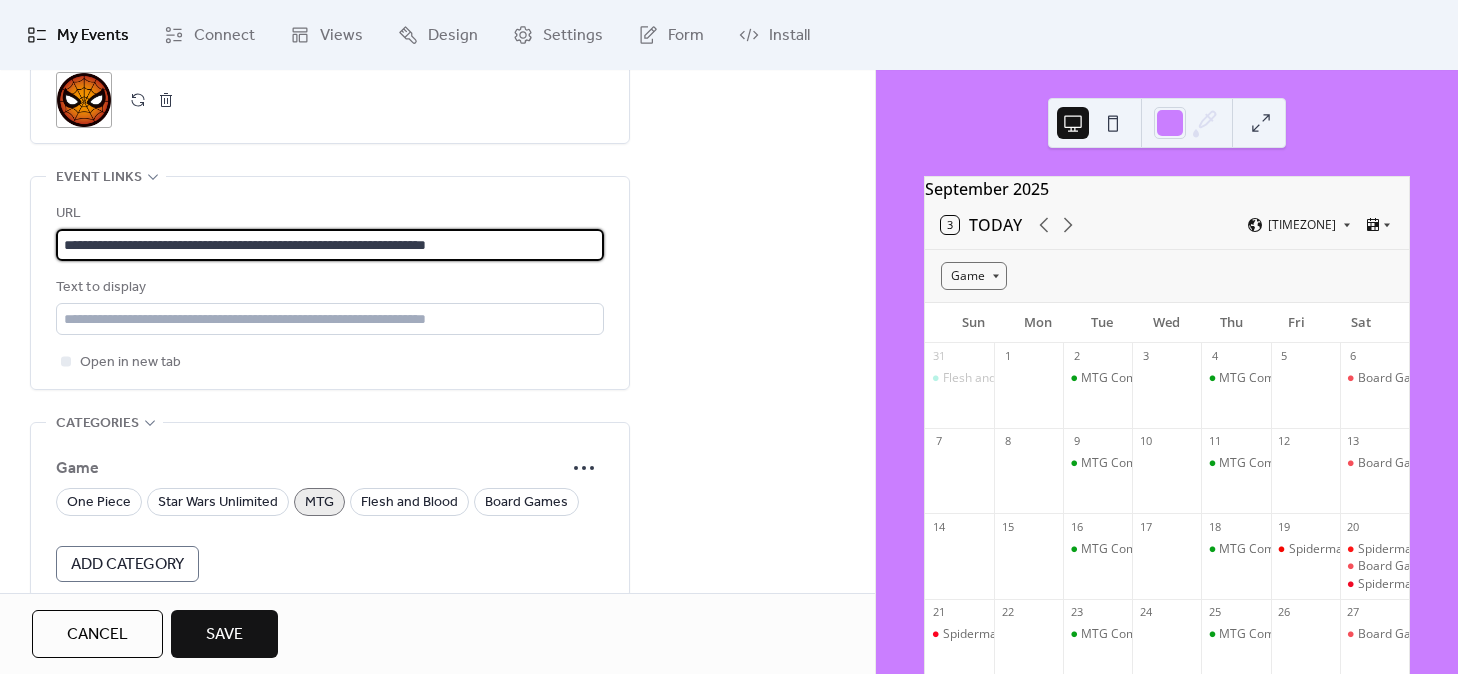 type on "**********" 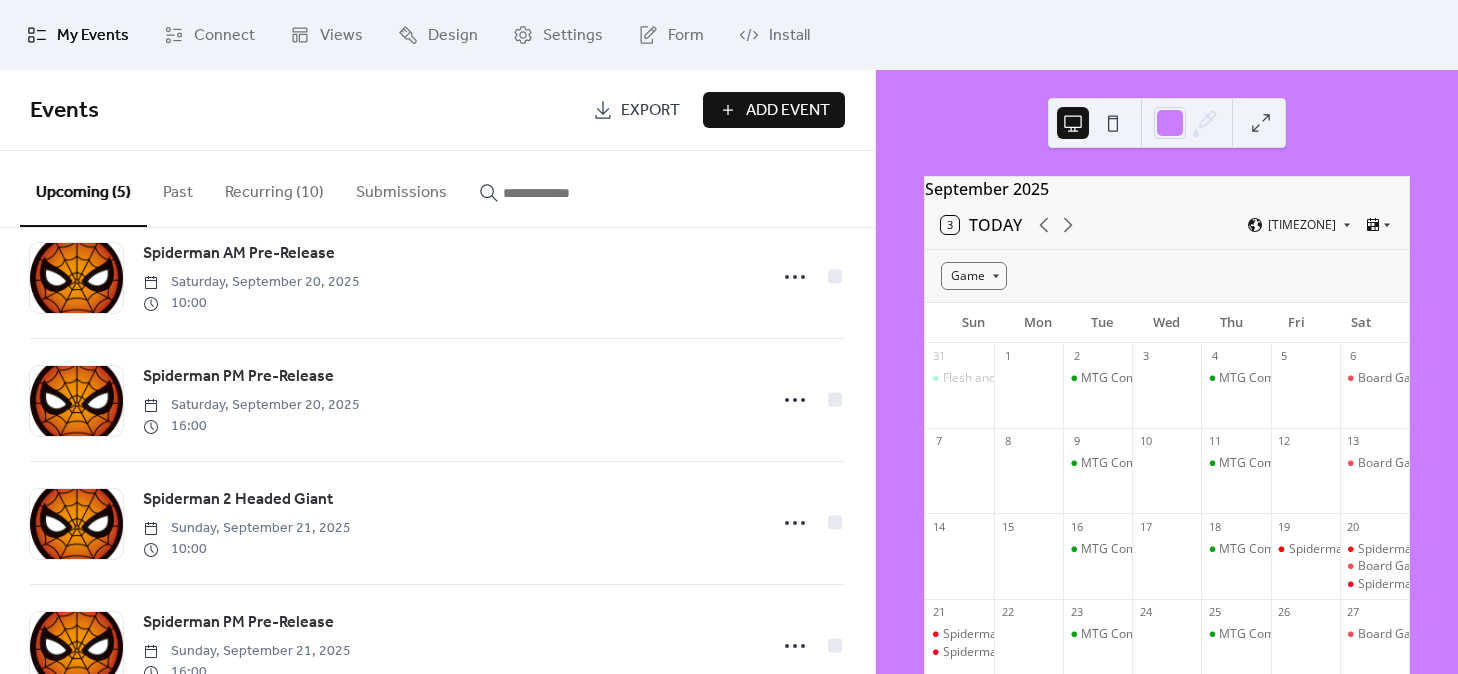 scroll, scrollTop: 231, scrollLeft: 0, axis: vertical 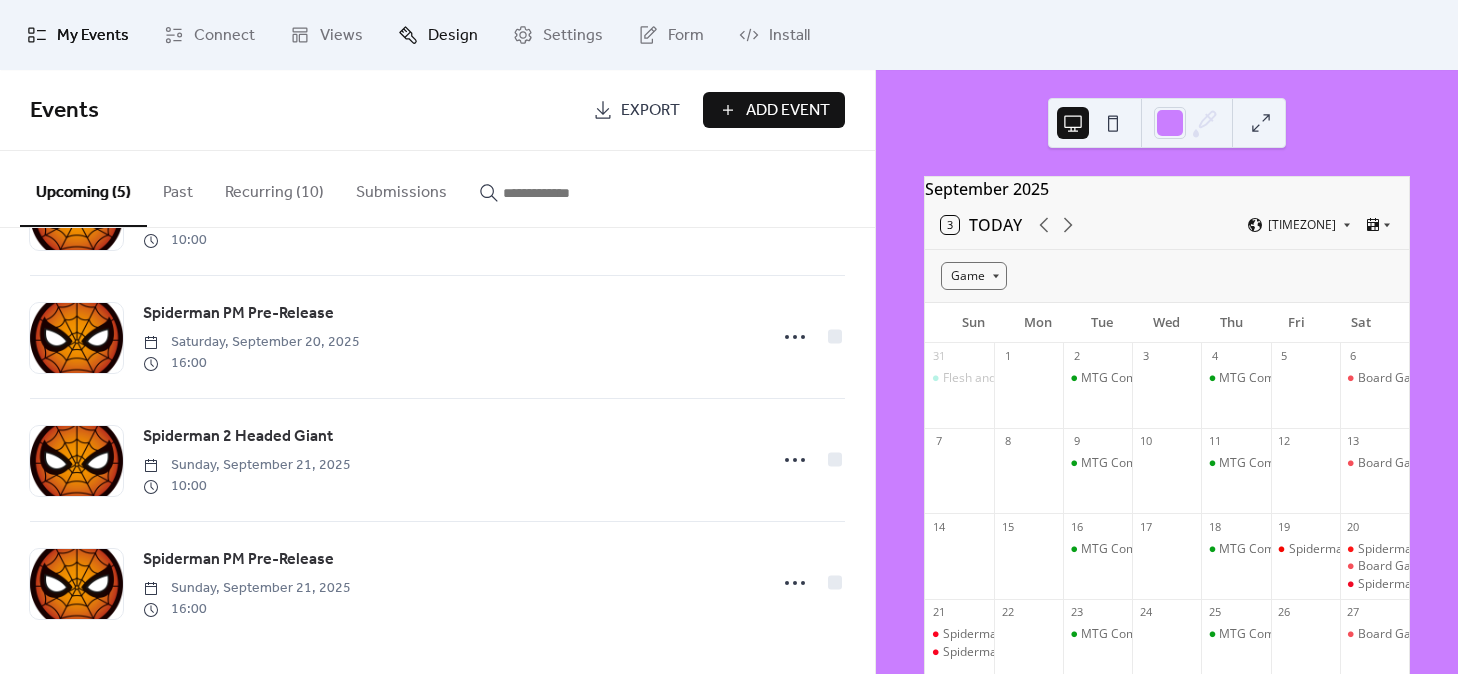 click on "Design" at bounding box center (453, 36) 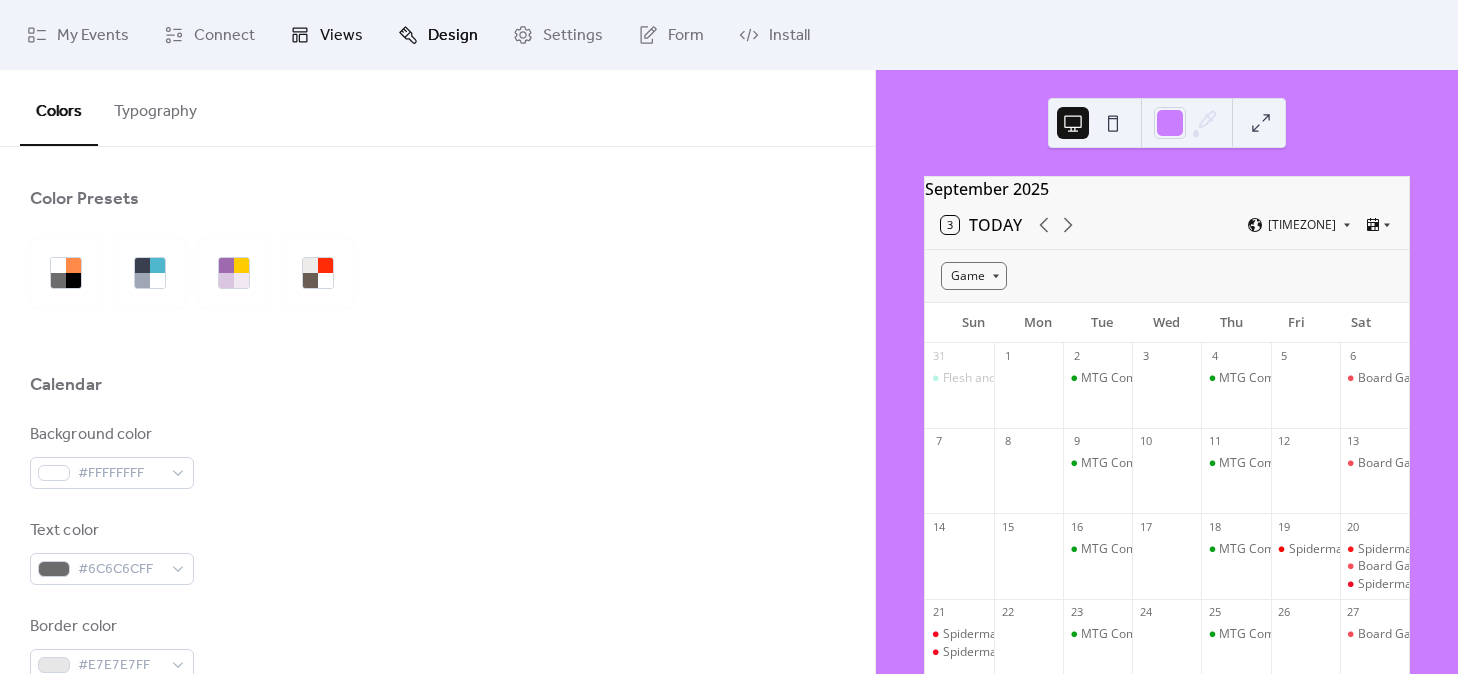 click on "Views" at bounding box center (341, 36) 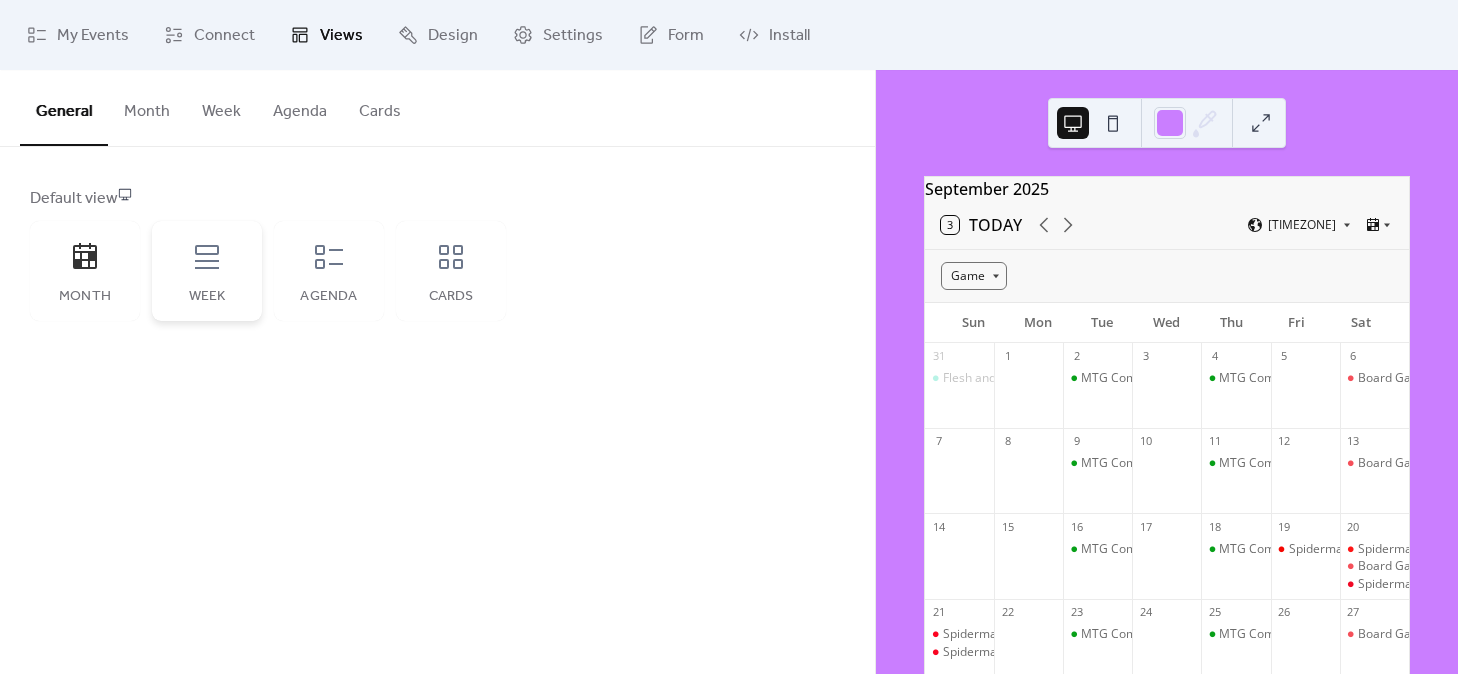 click 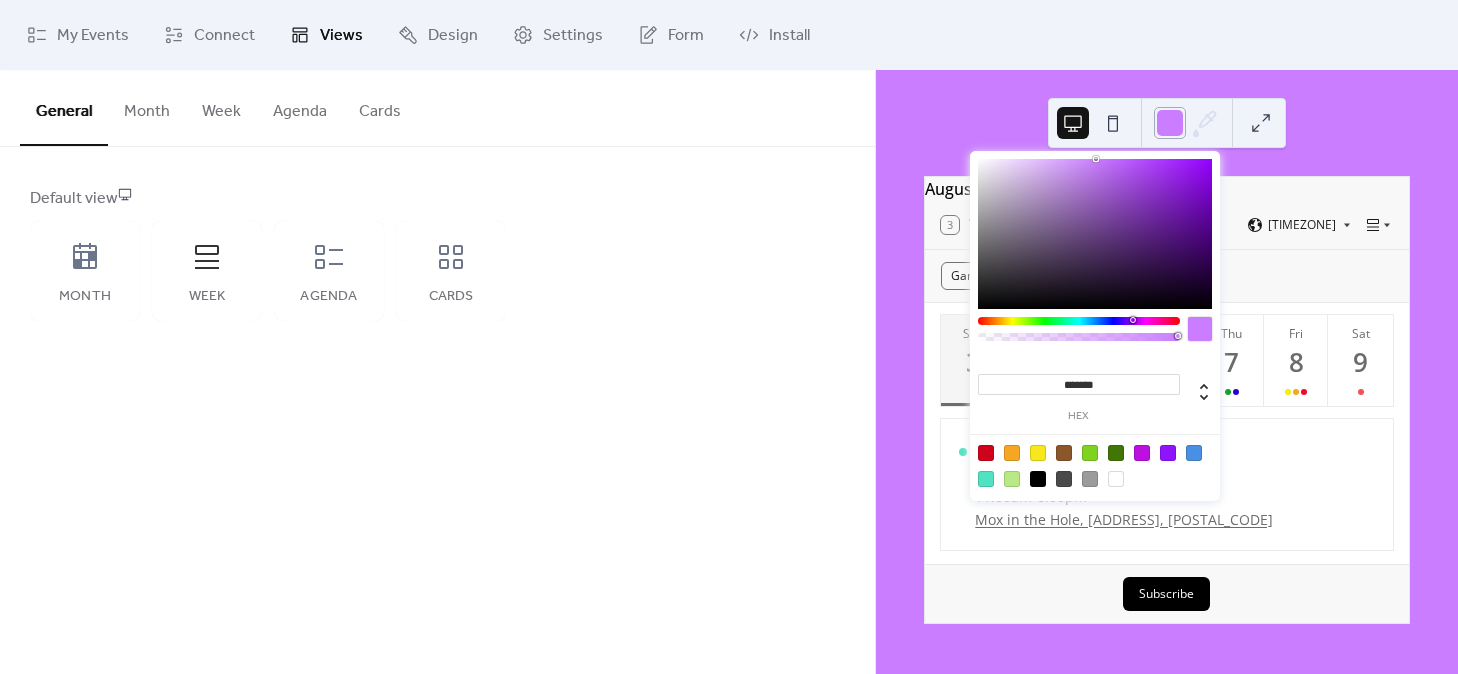 click at bounding box center [1170, 123] 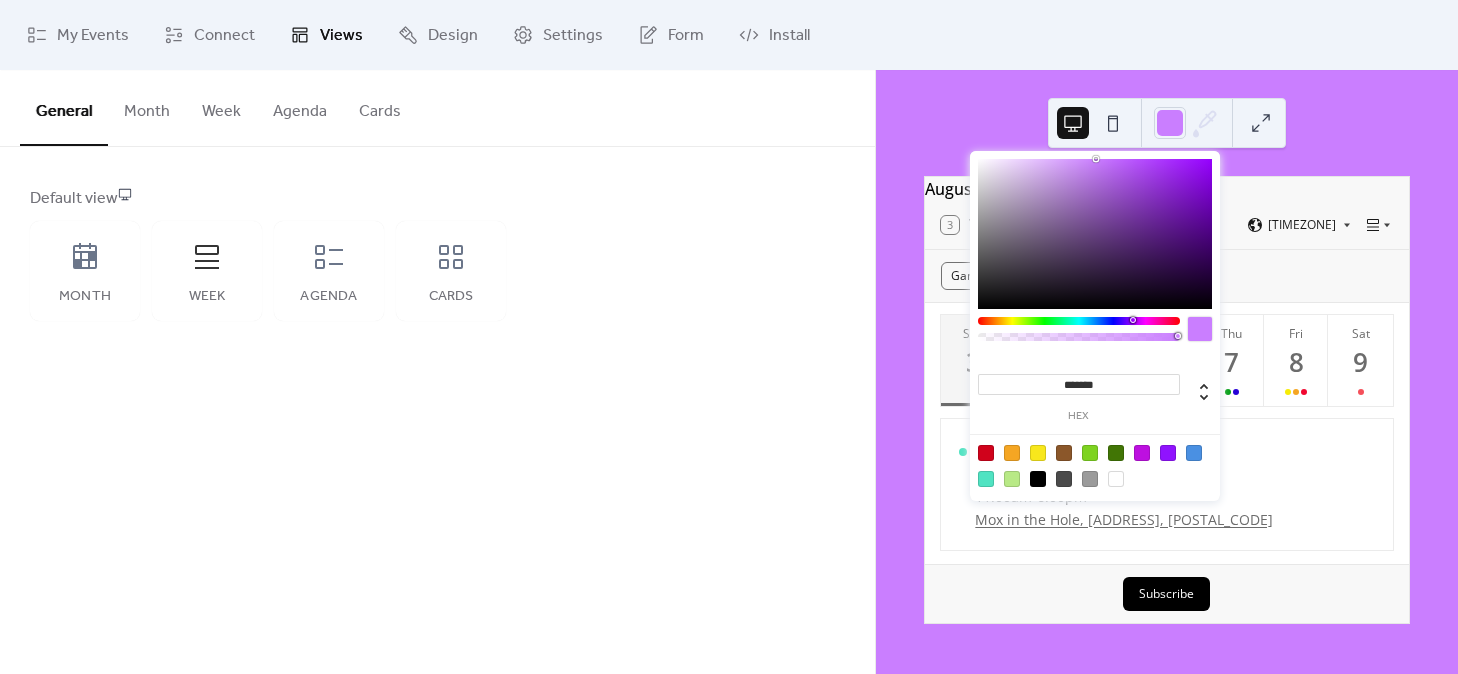 click at bounding box center (1113, 123) 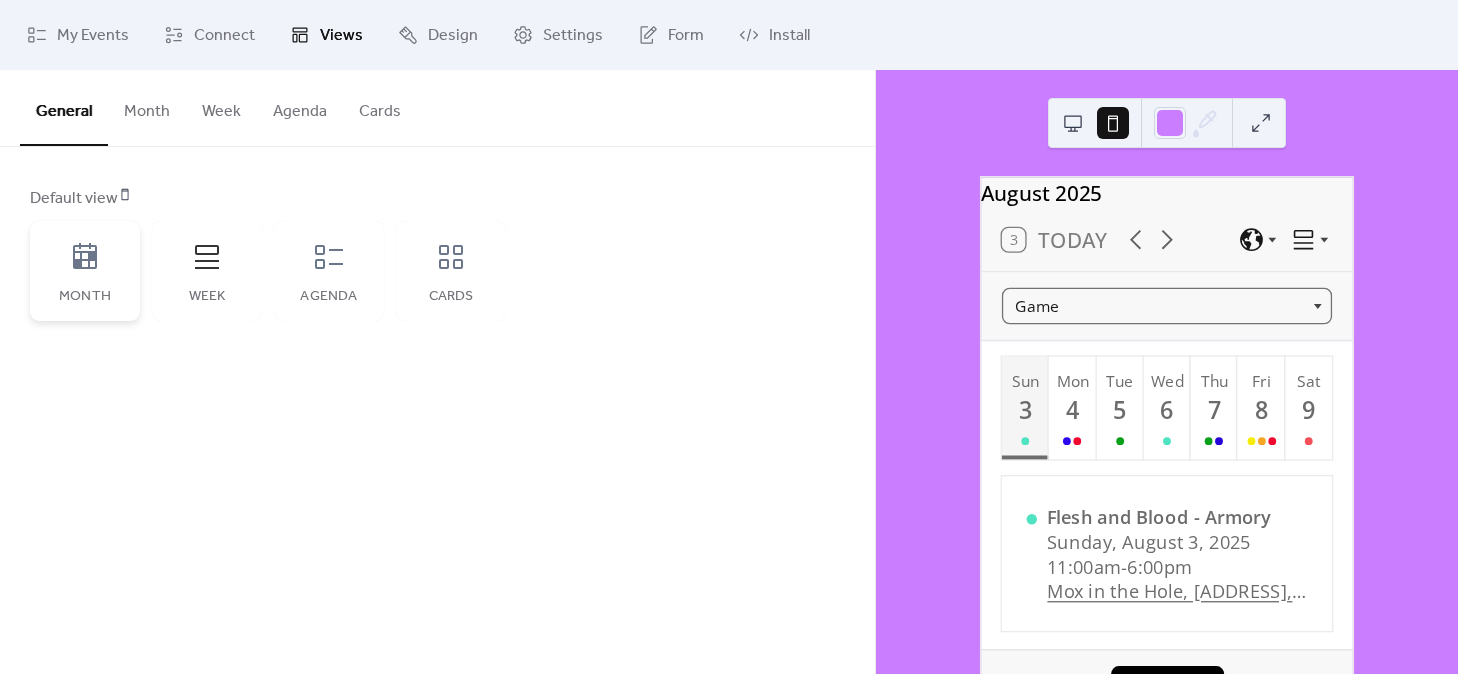 click 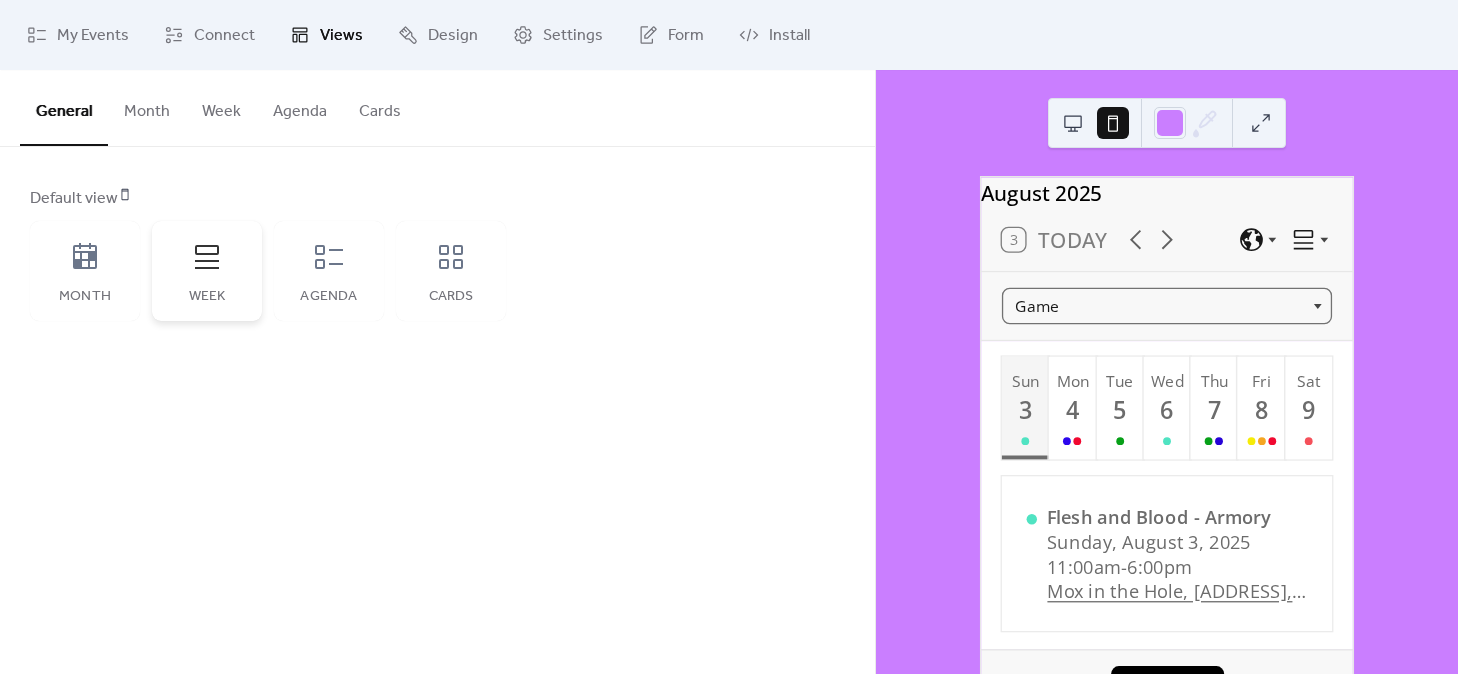 click 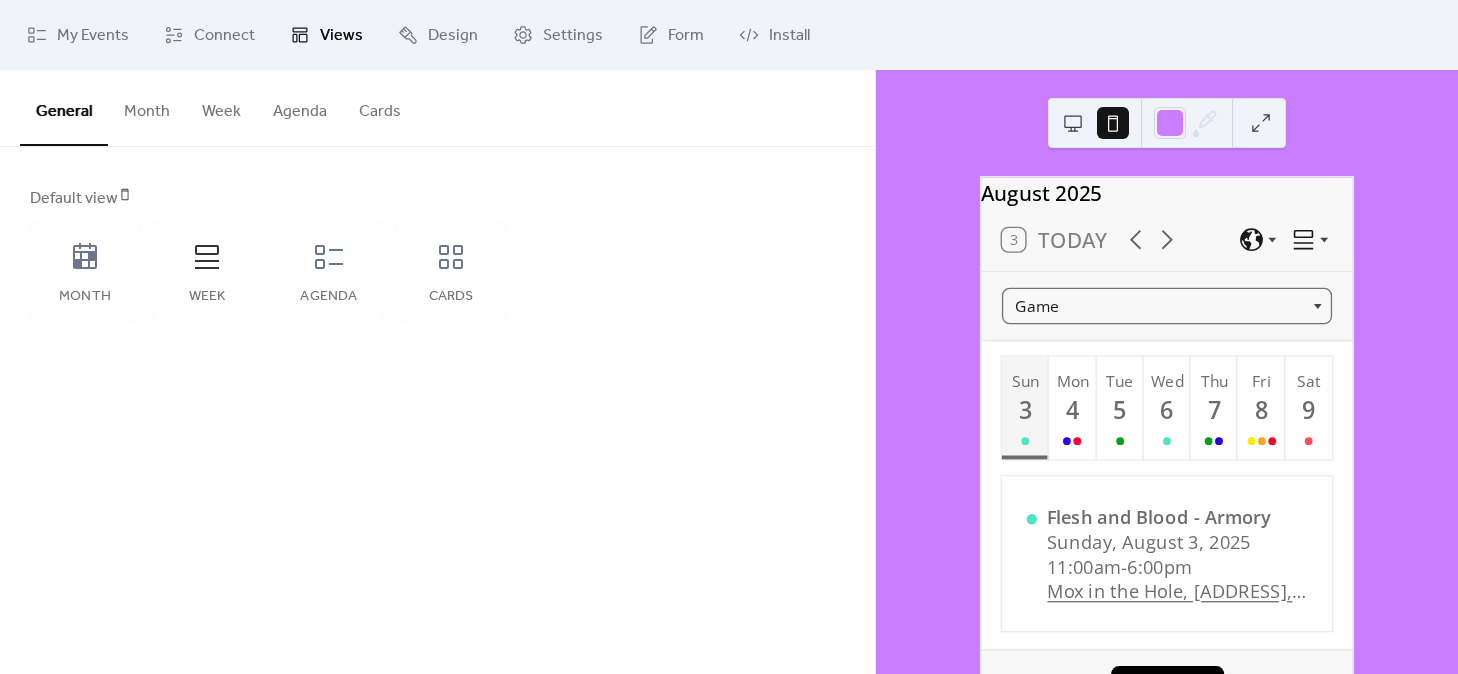click at bounding box center [1073, 123] 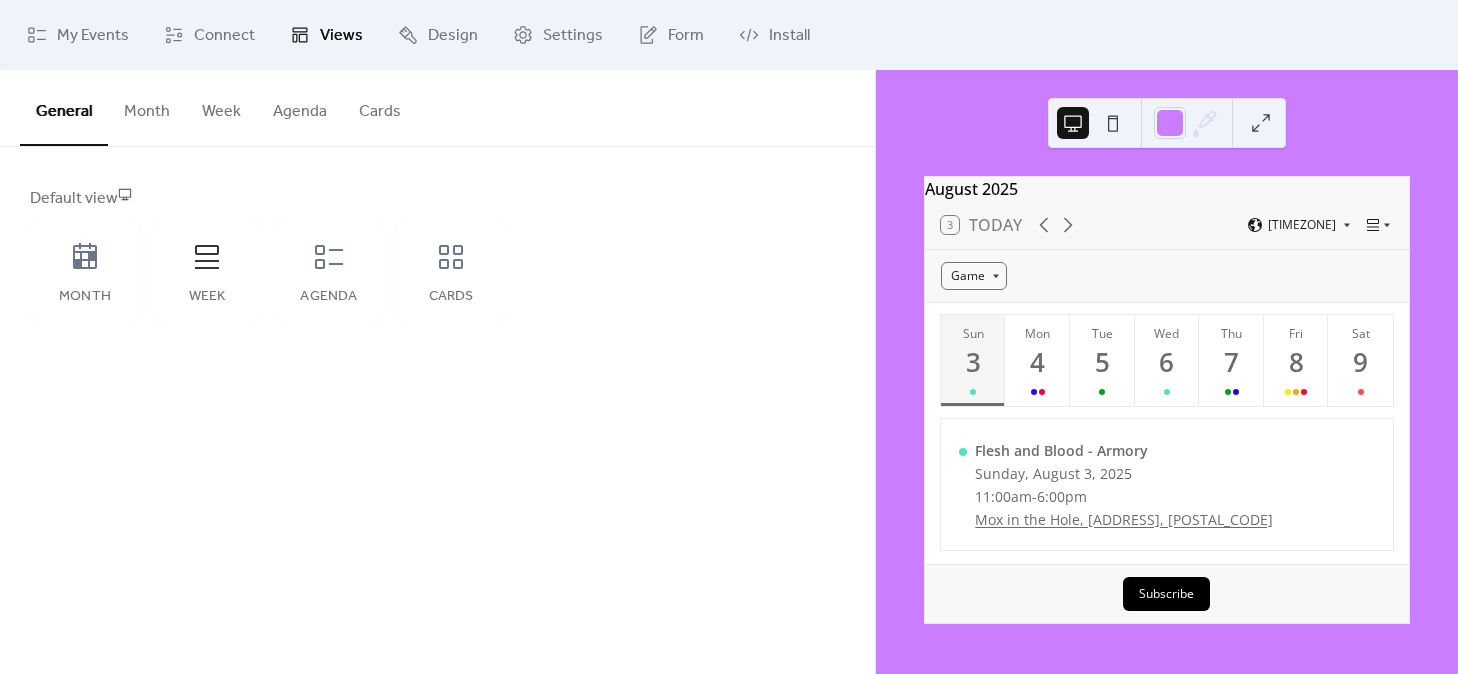 click on "Month" at bounding box center (147, 107) 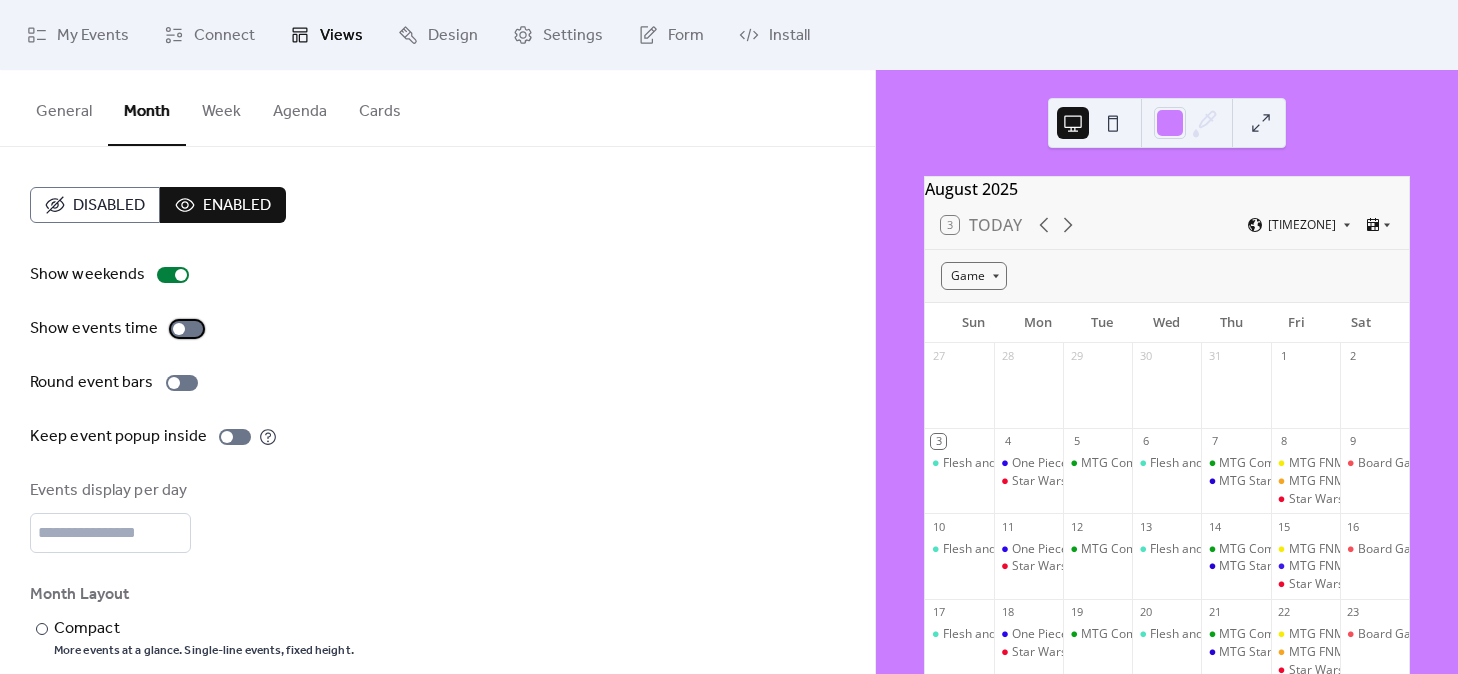 click on "Show events time" at bounding box center [120, 329] 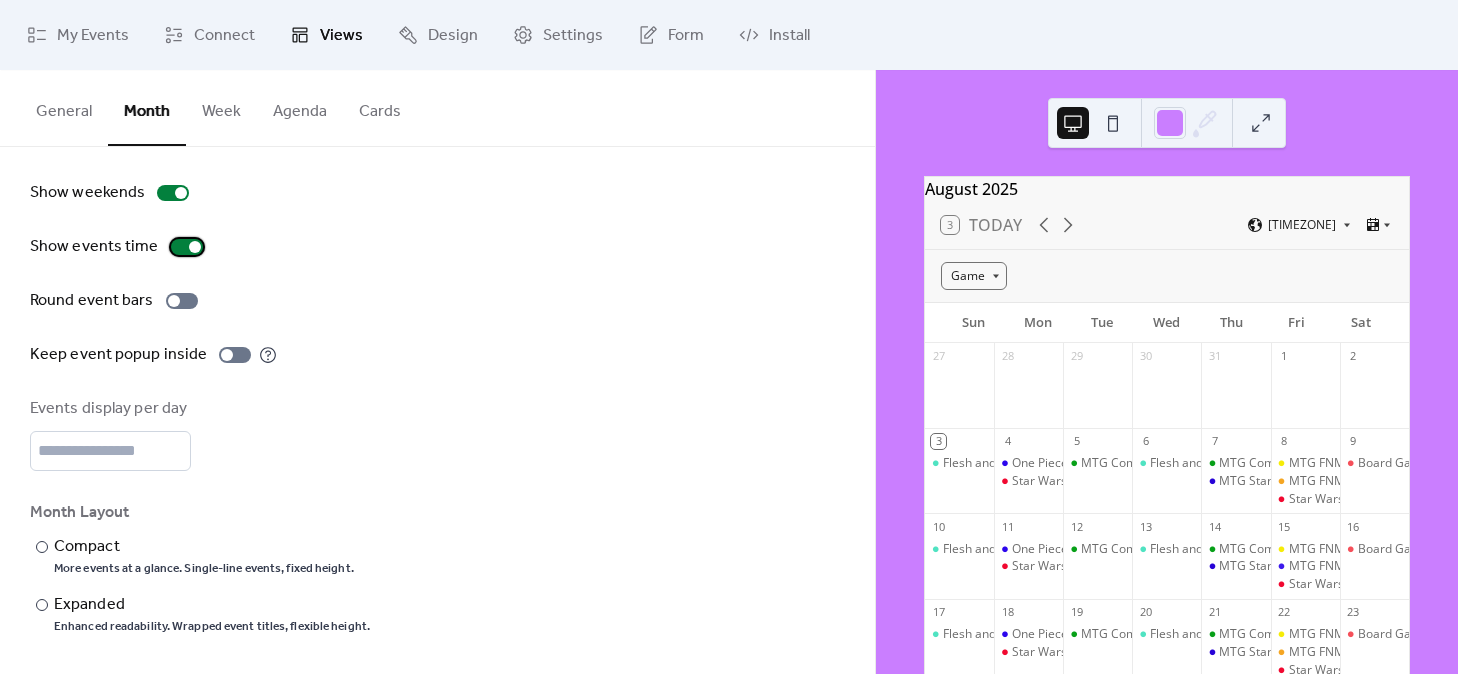 scroll, scrollTop: 81, scrollLeft: 0, axis: vertical 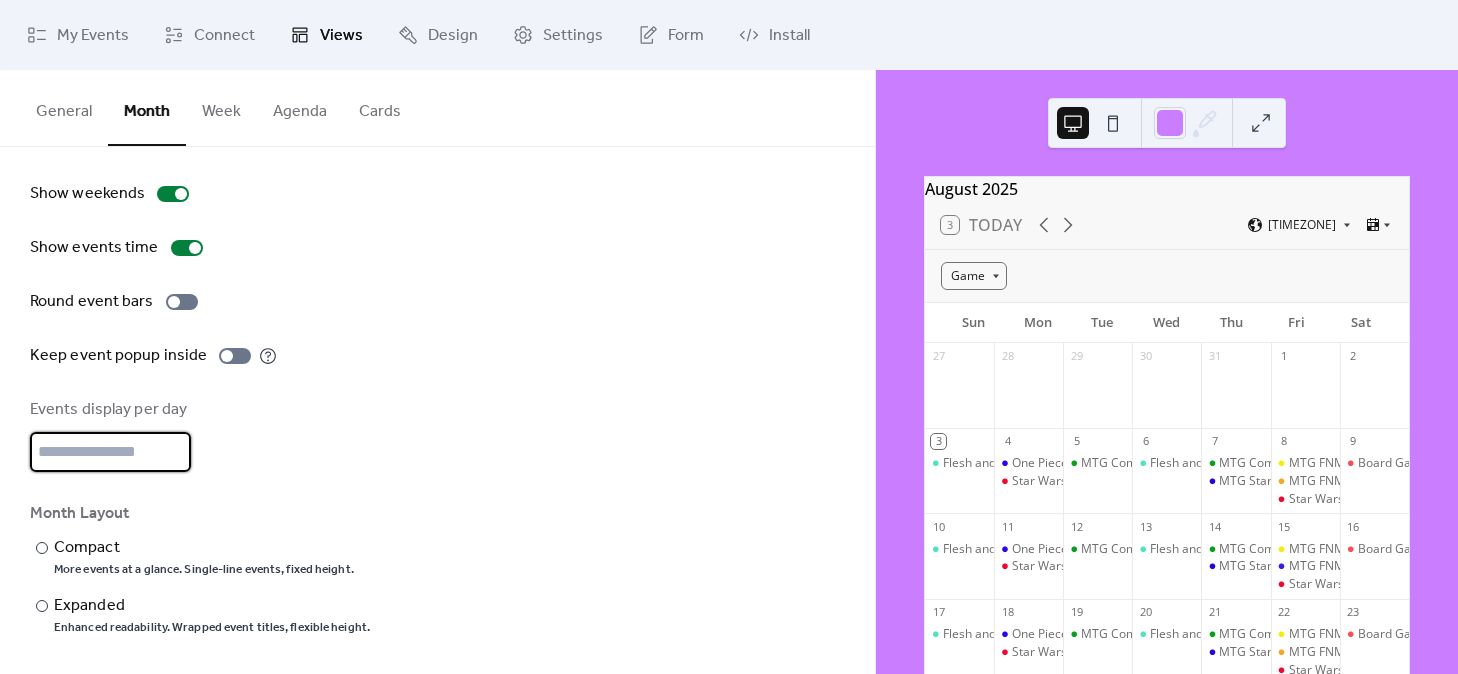 click on "*" at bounding box center [110, 452] 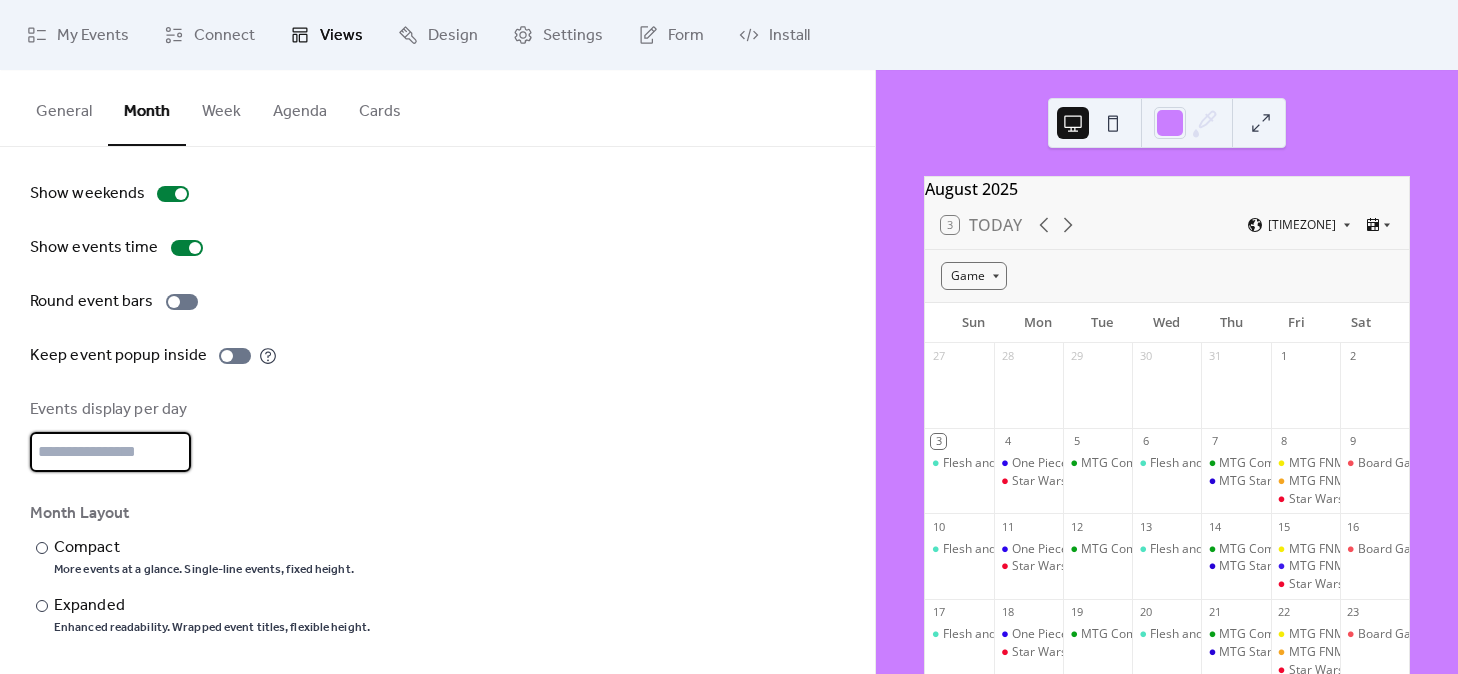 type on "*" 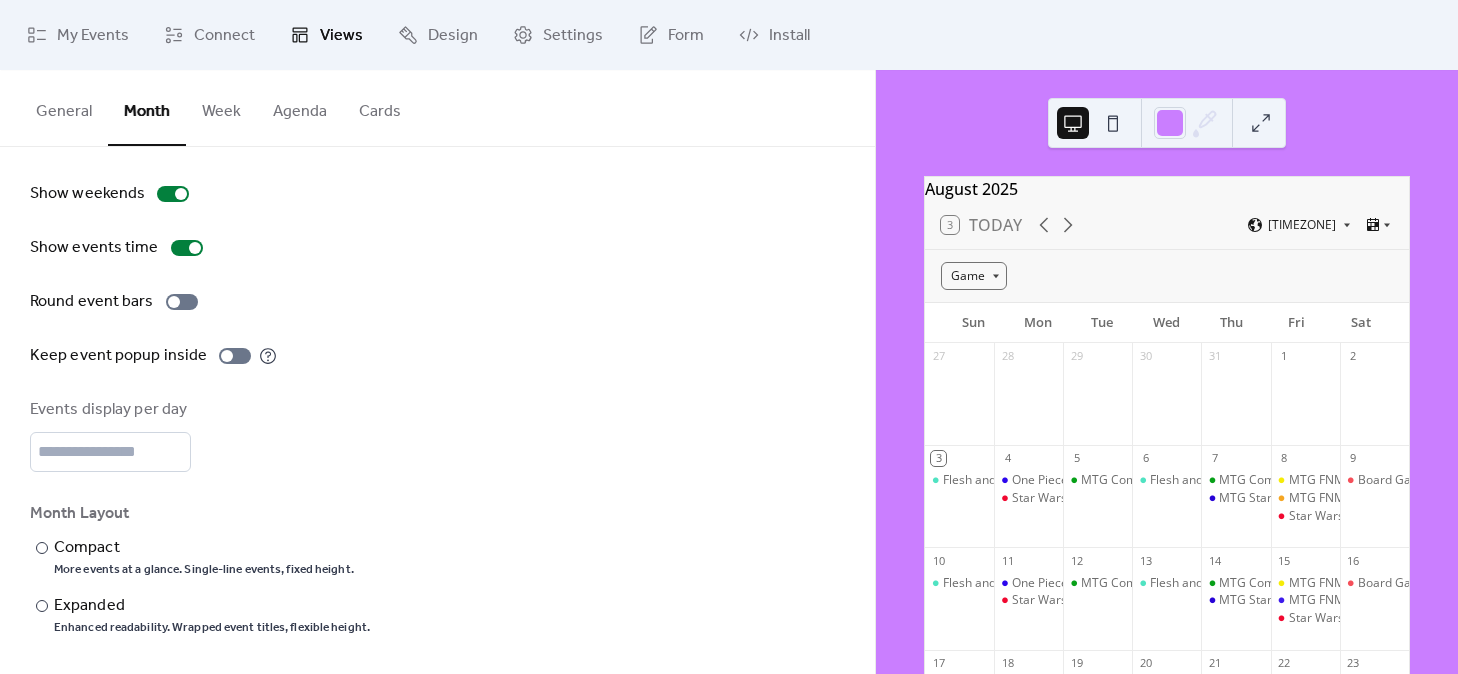 click on "Week" at bounding box center [221, 107] 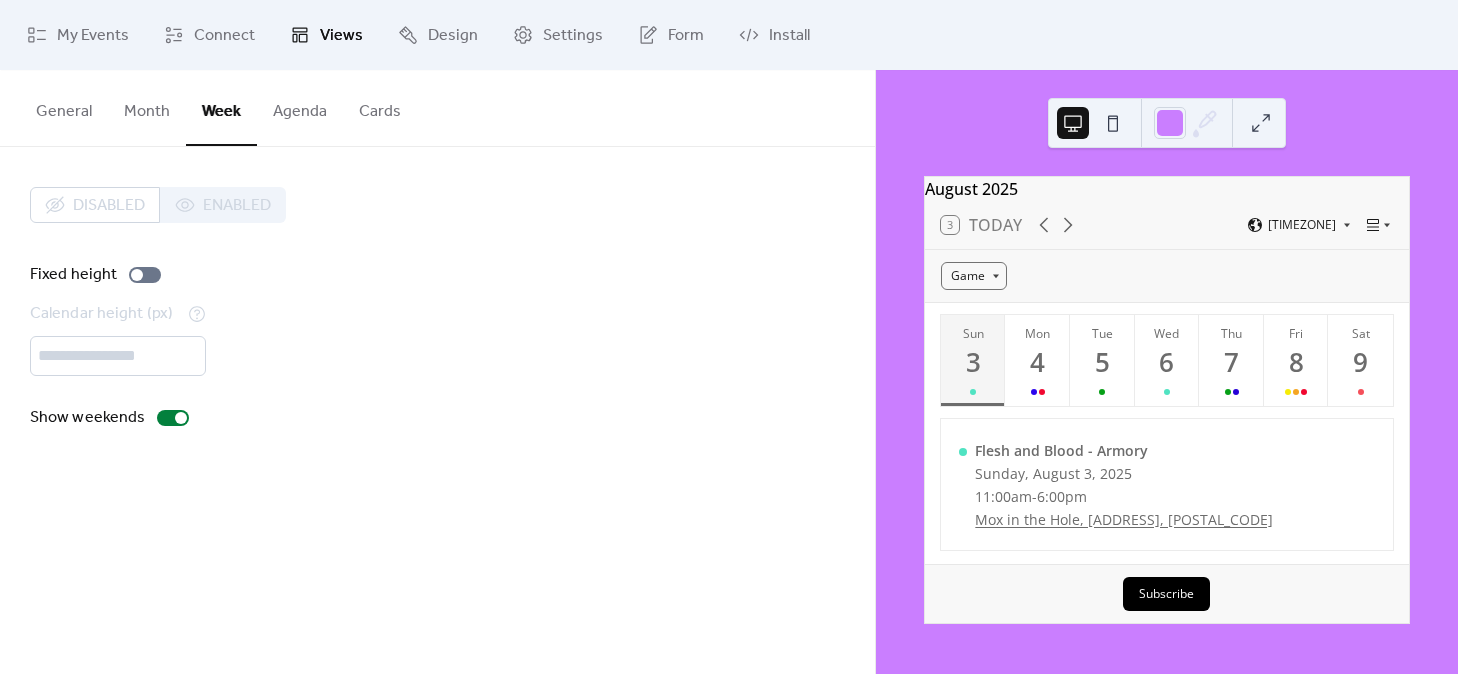 click on "Agenda" at bounding box center [300, 107] 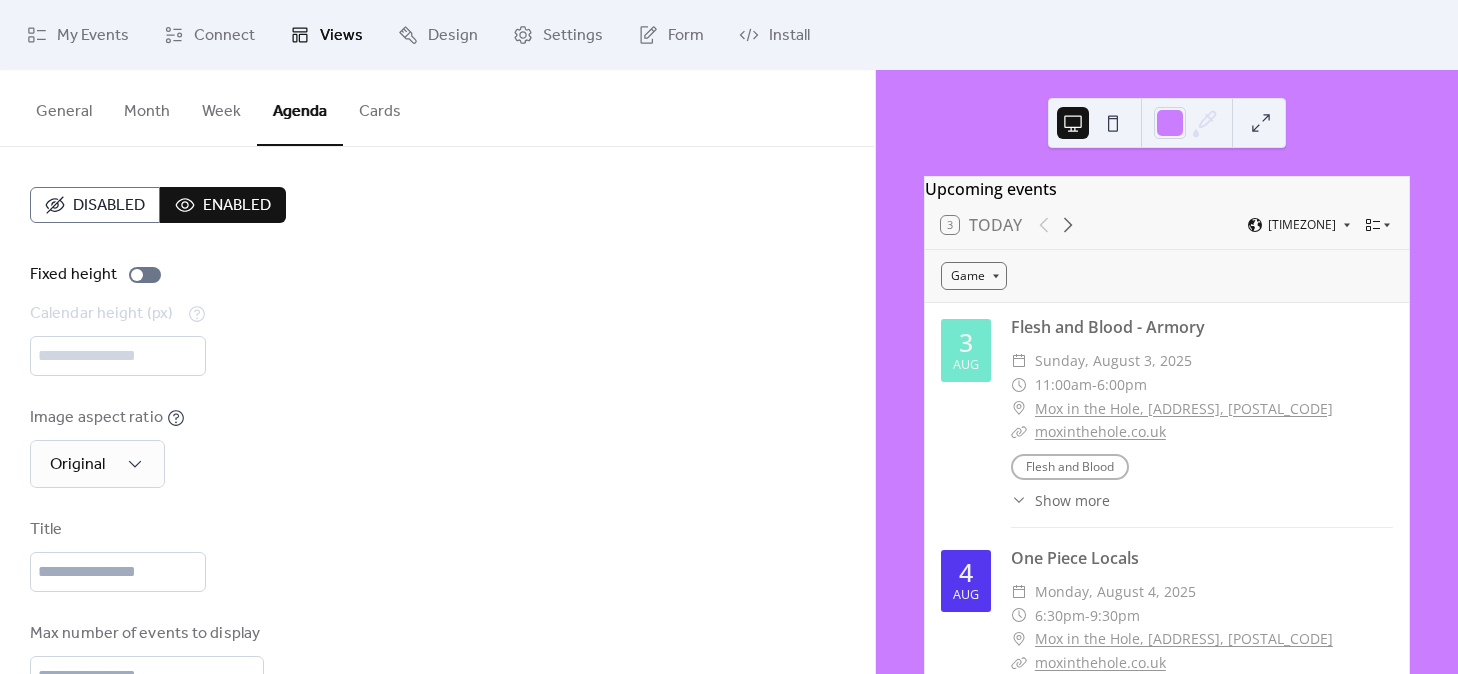 click on "Week" at bounding box center (221, 107) 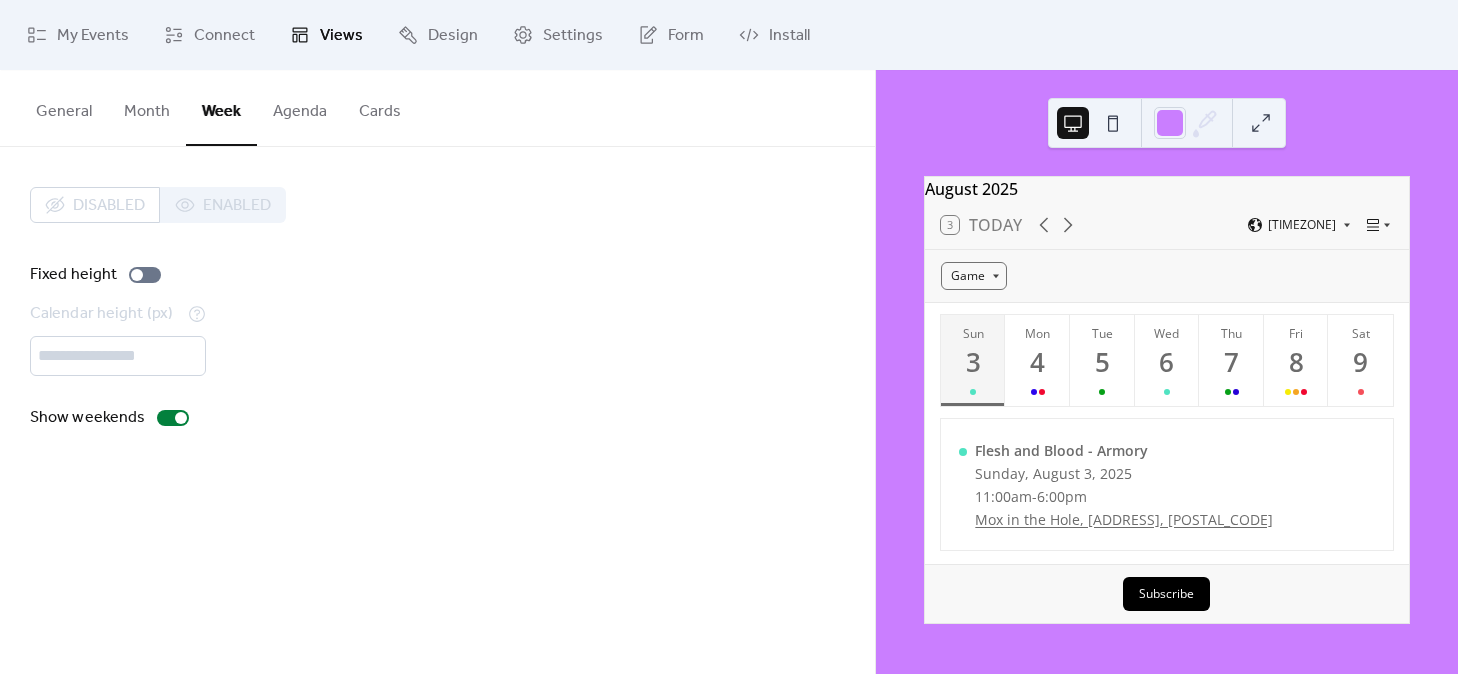 click on "Agenda" at bounding box center (300, 107) 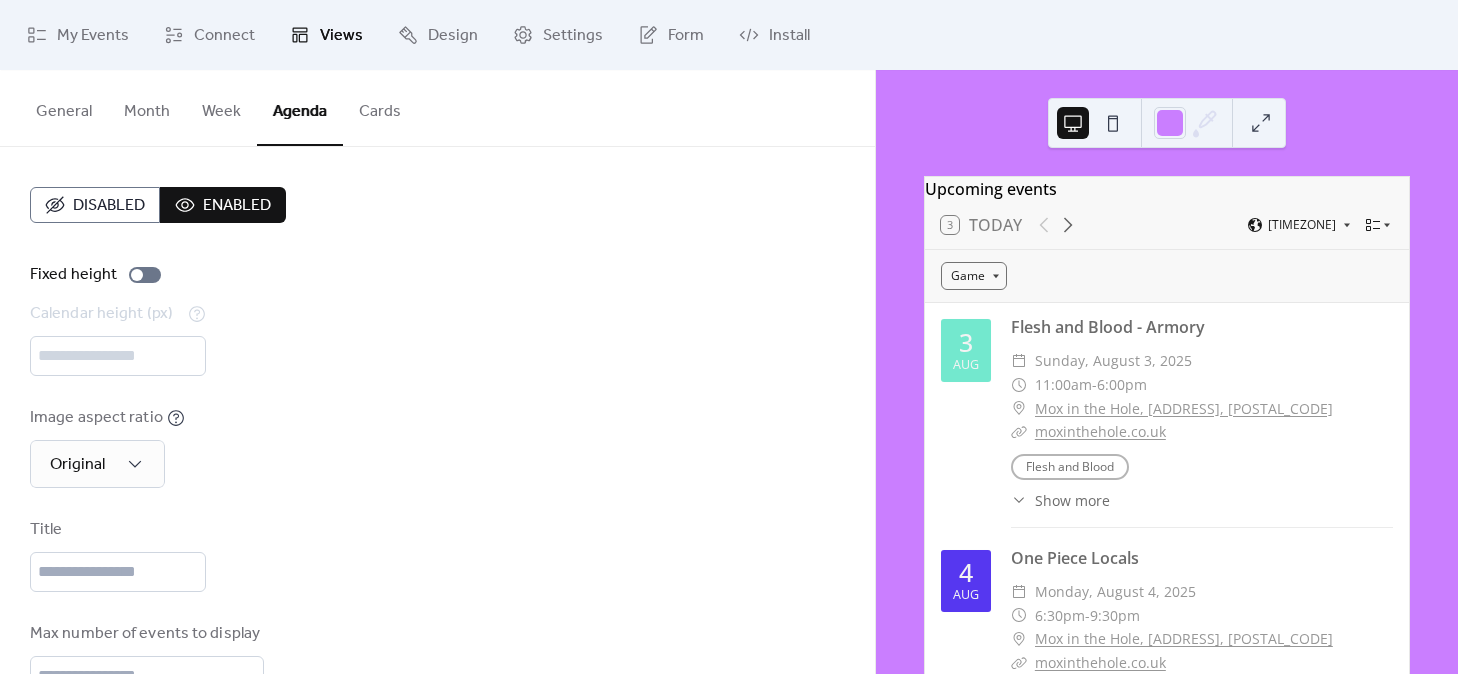 click on "Cards" at bounding box center [380, 107] 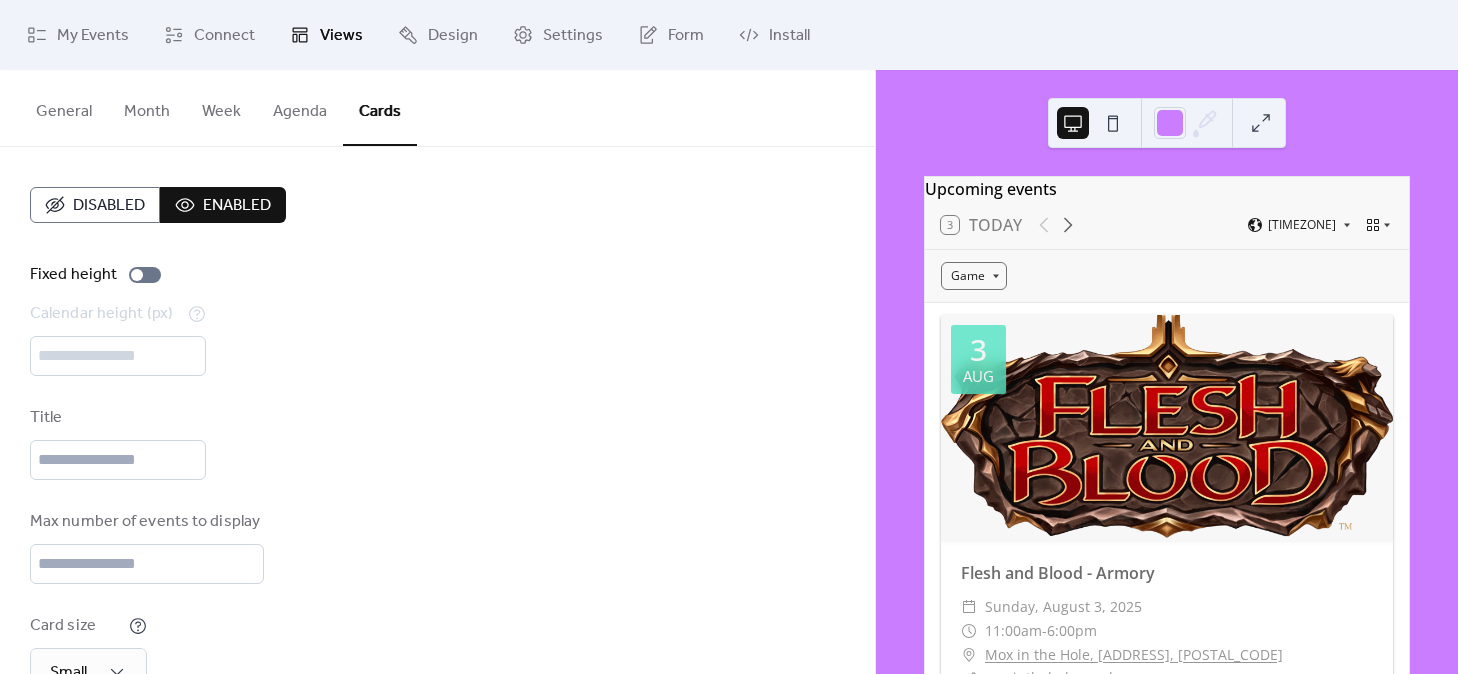 click on "Agenda" at bounding box center (300, 107) 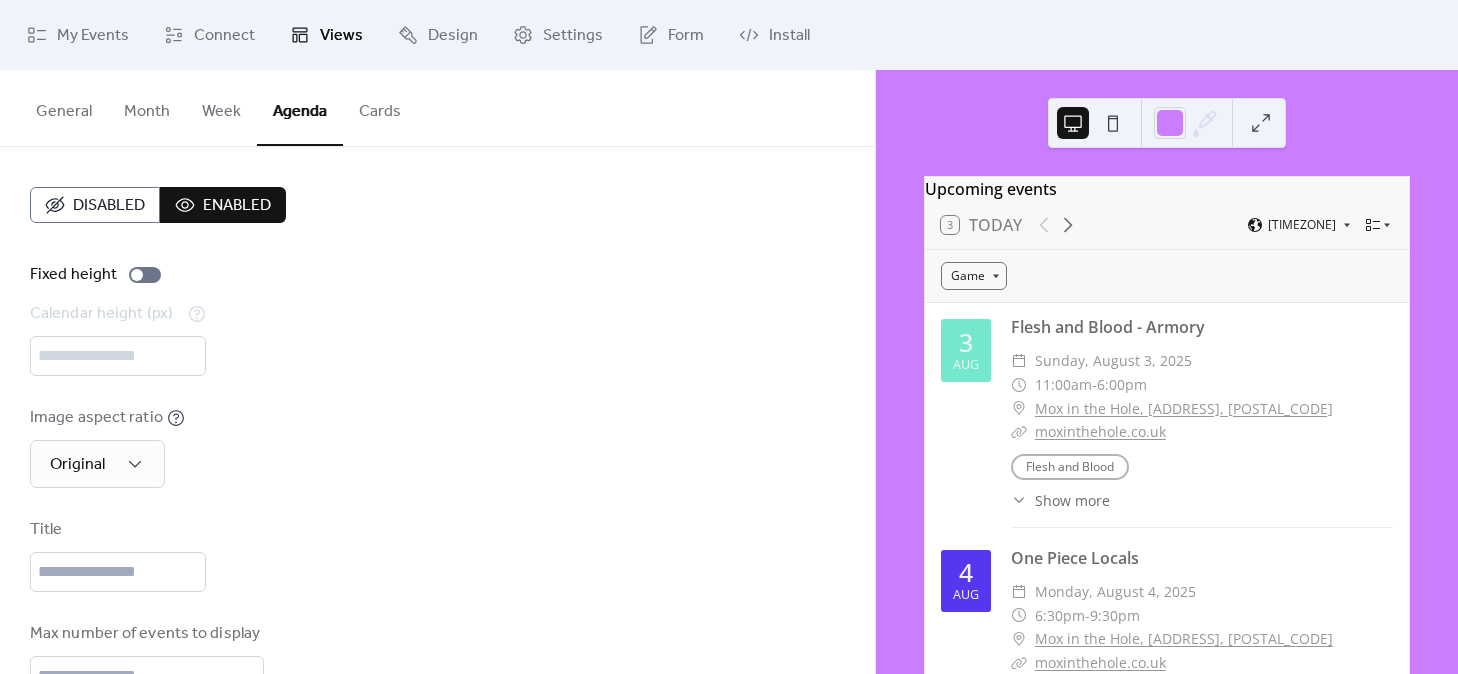 click on "General" at bounding box center (64, 107) 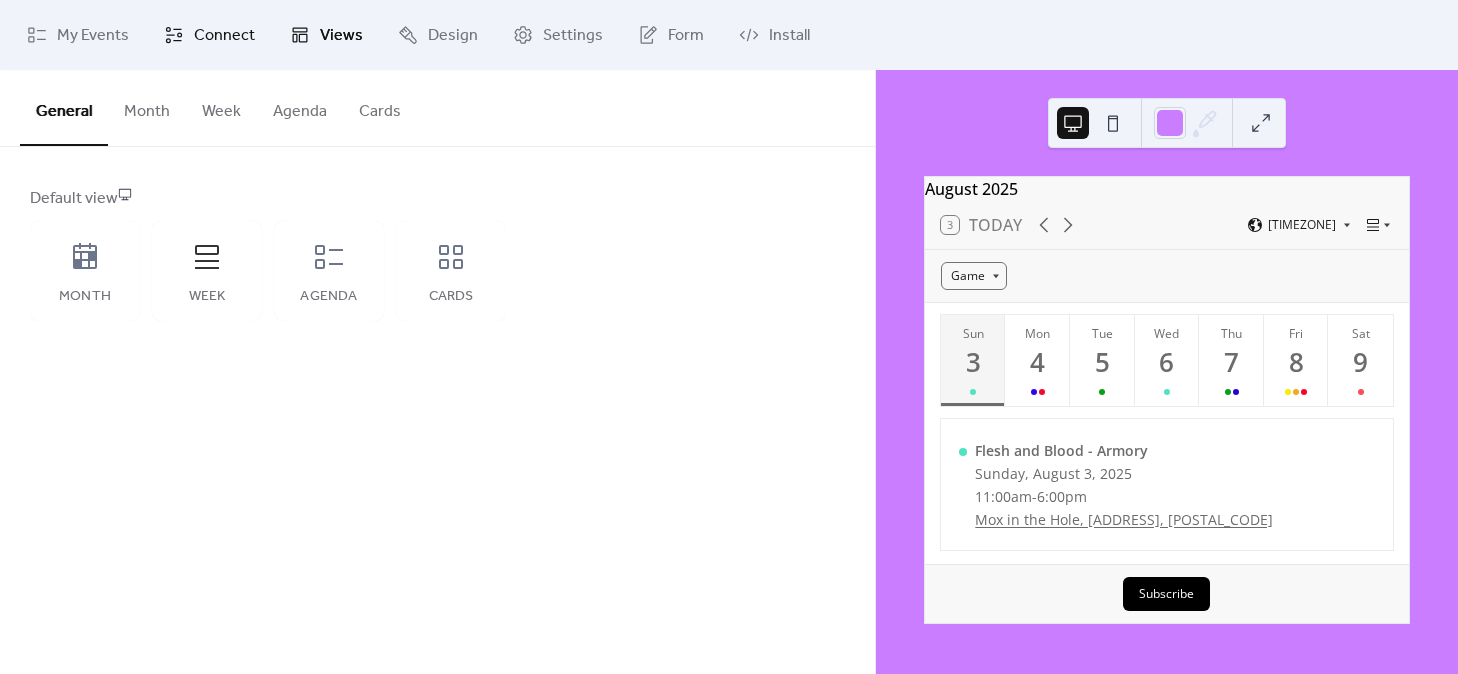 click on "Connect" at bounding box center (224, 36) 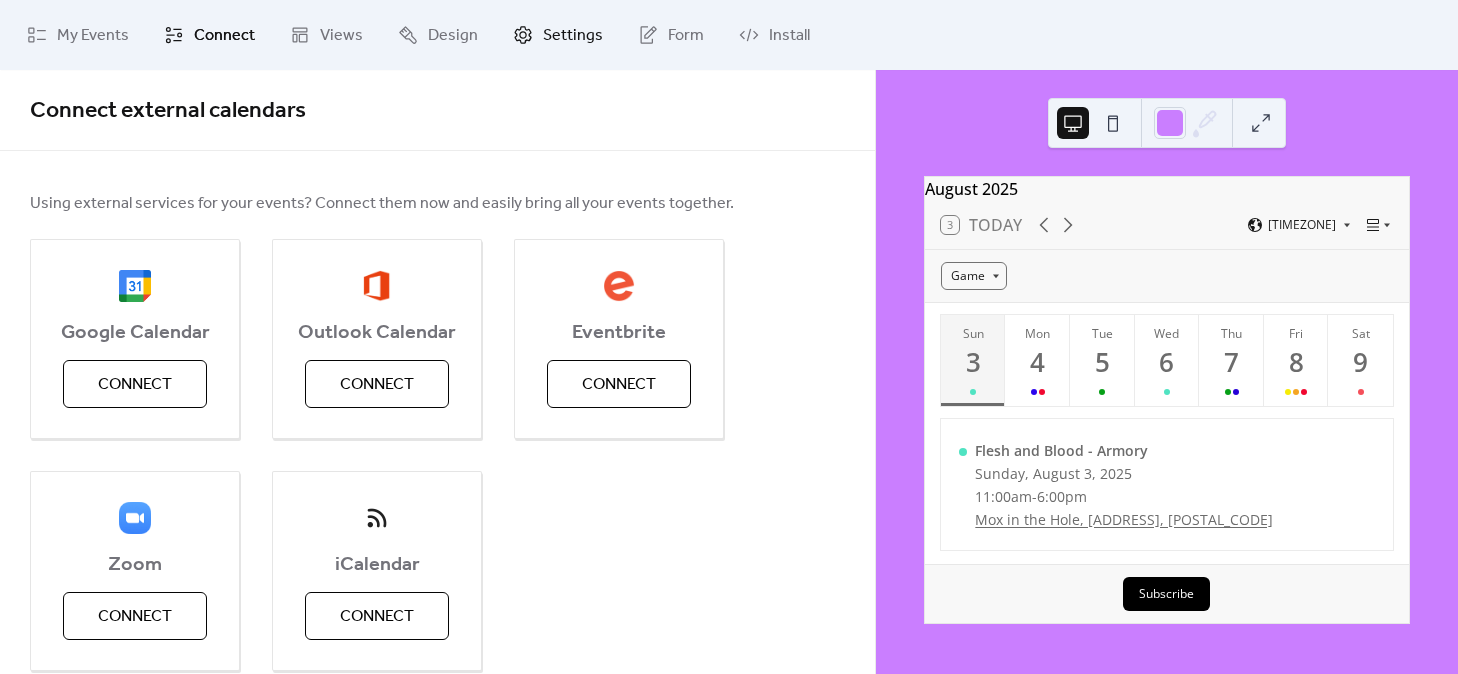 click on "Settings" at bounding box center [558, 35] 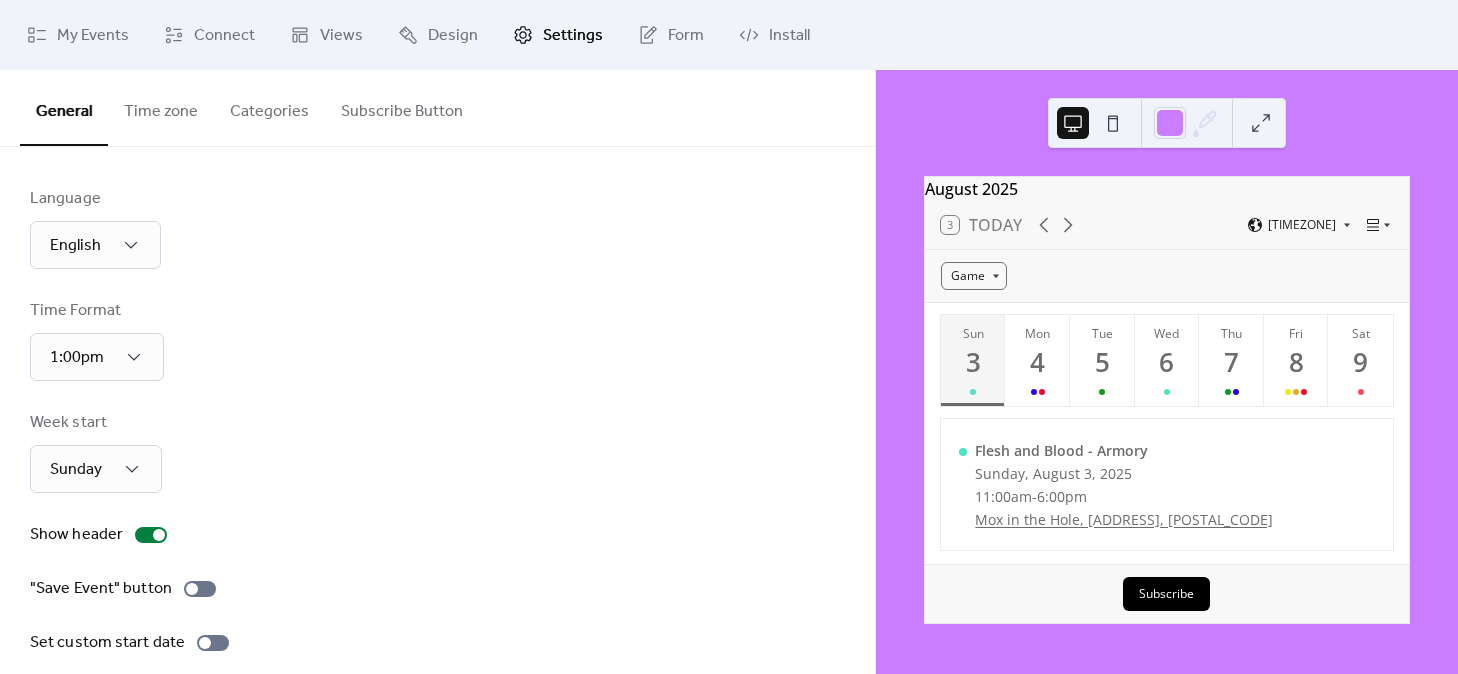 scroll, scrollTop: 0, scrollLeft: 0, axis: both 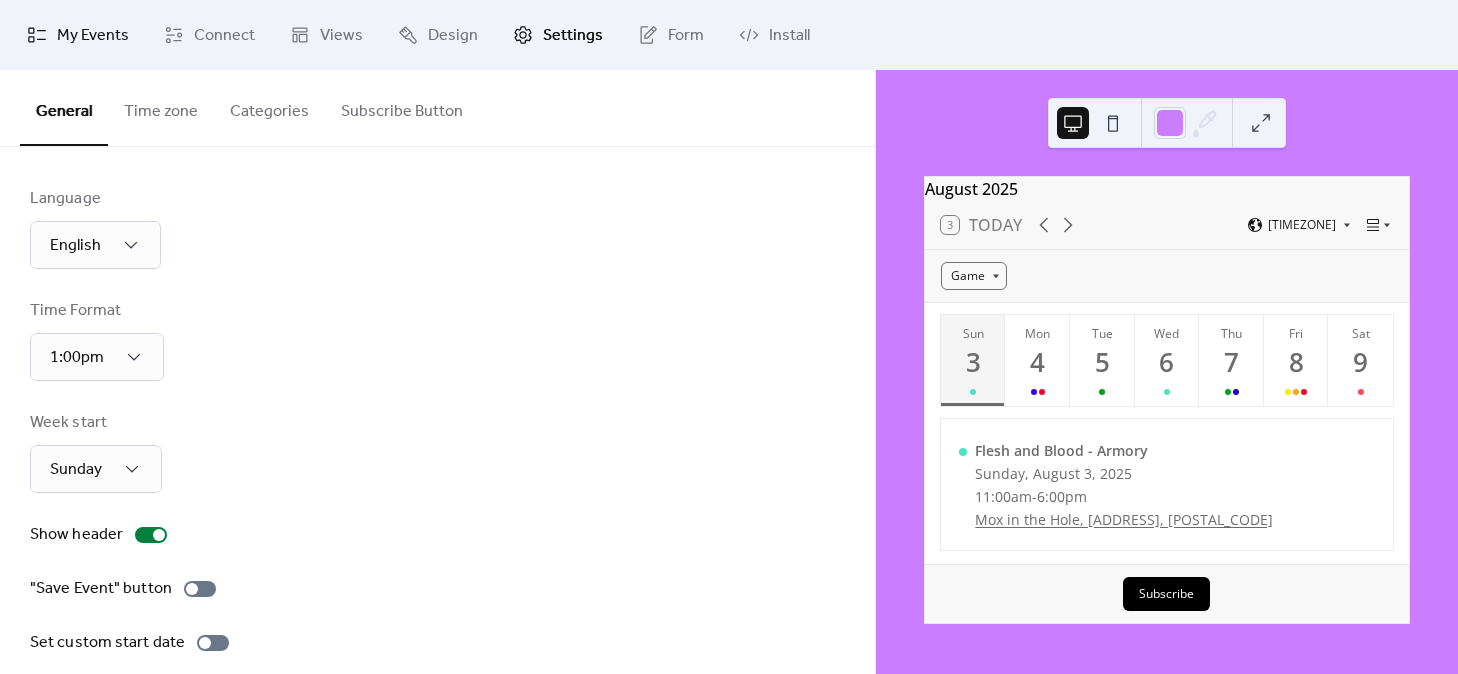 click on "My Events" at bounding box center [93, 36] 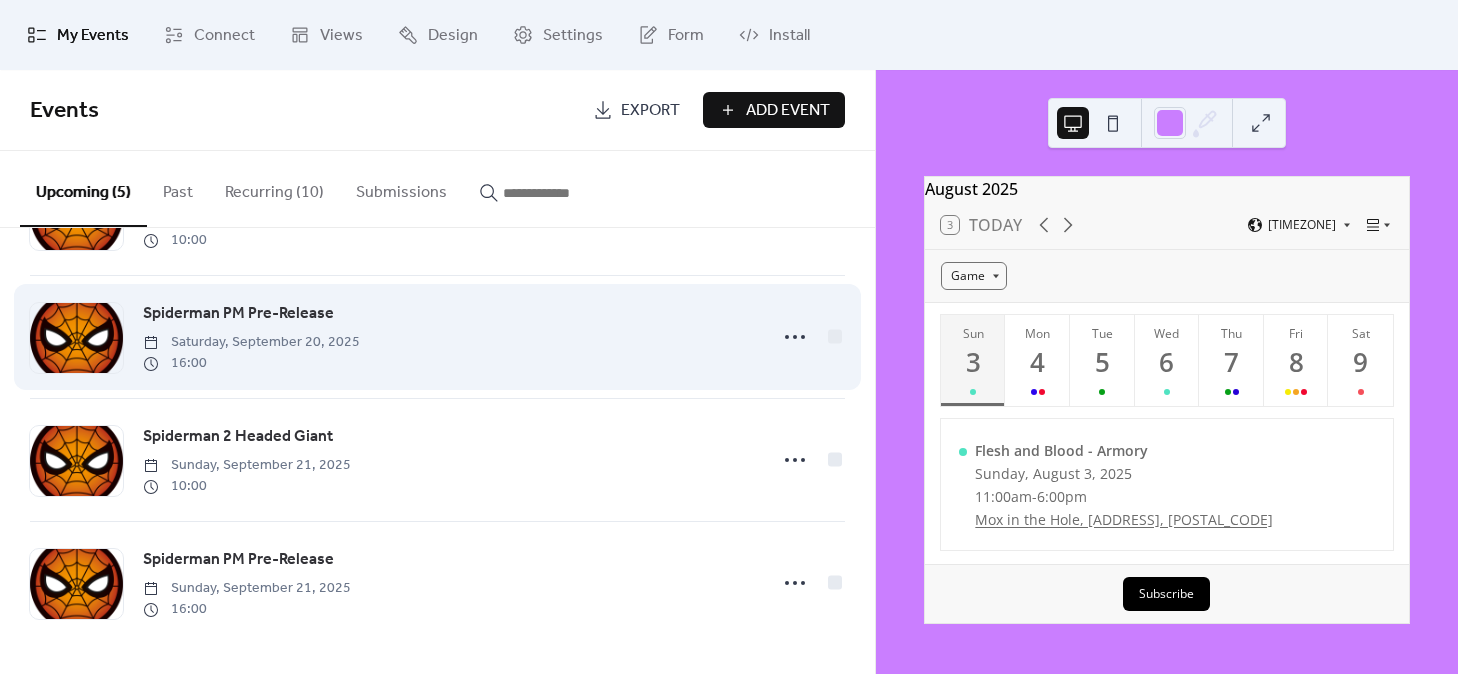 scroll, scrollTop: 229, scrollLeft: 0, axis: vertical 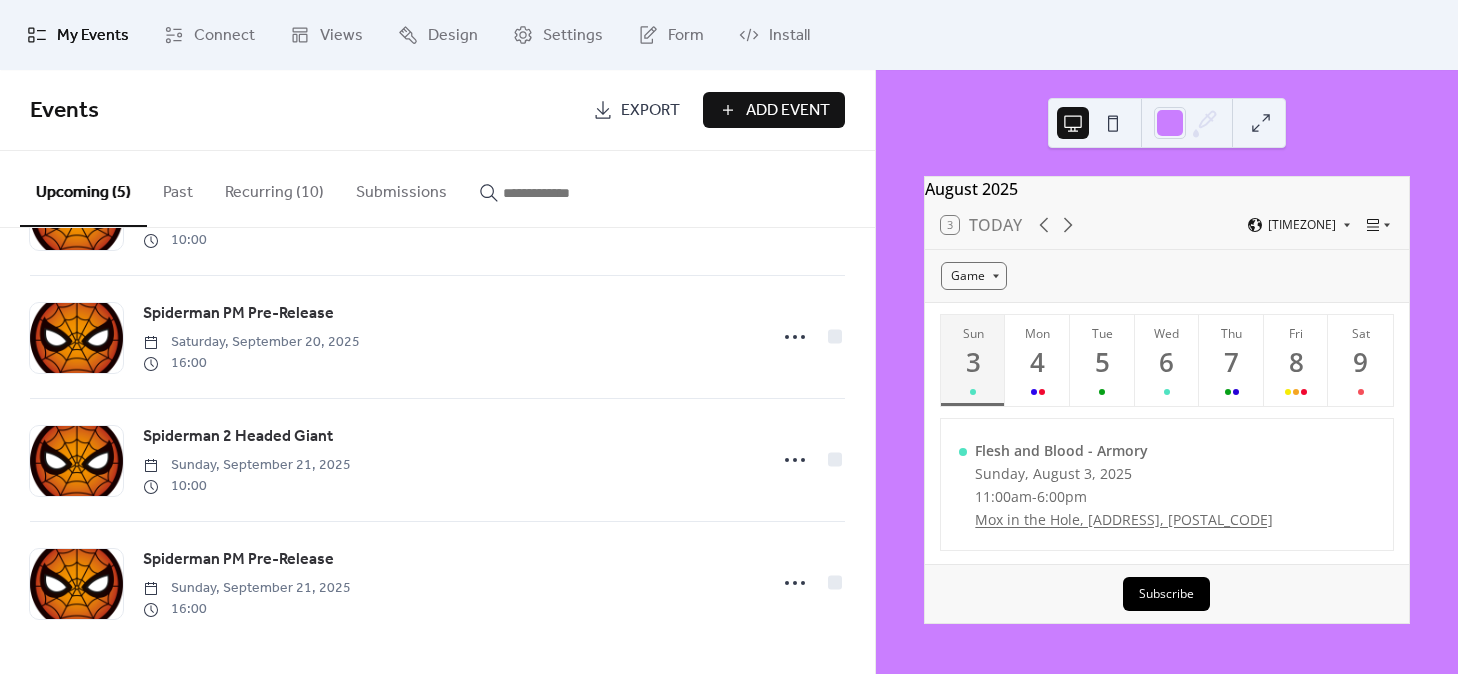 click on "Add Event" at bounding box center (774, 110) 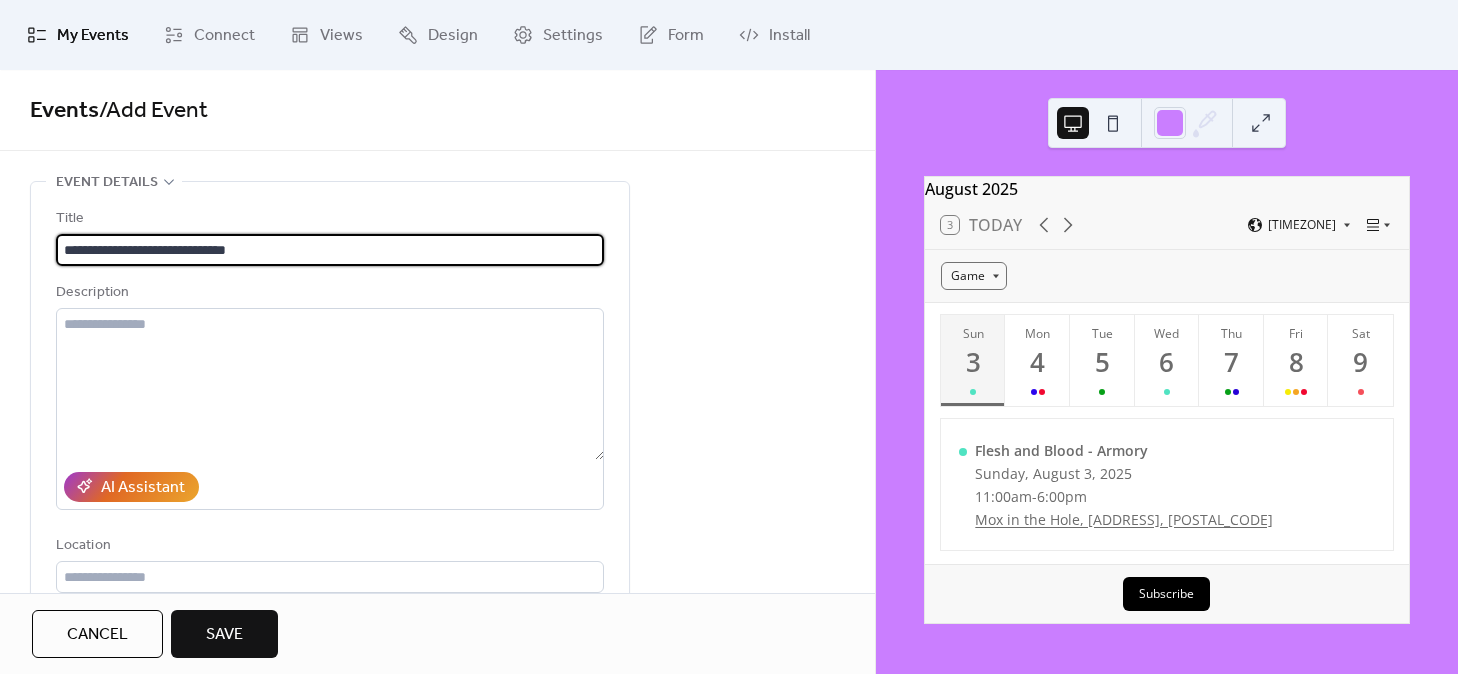 type on "**********" 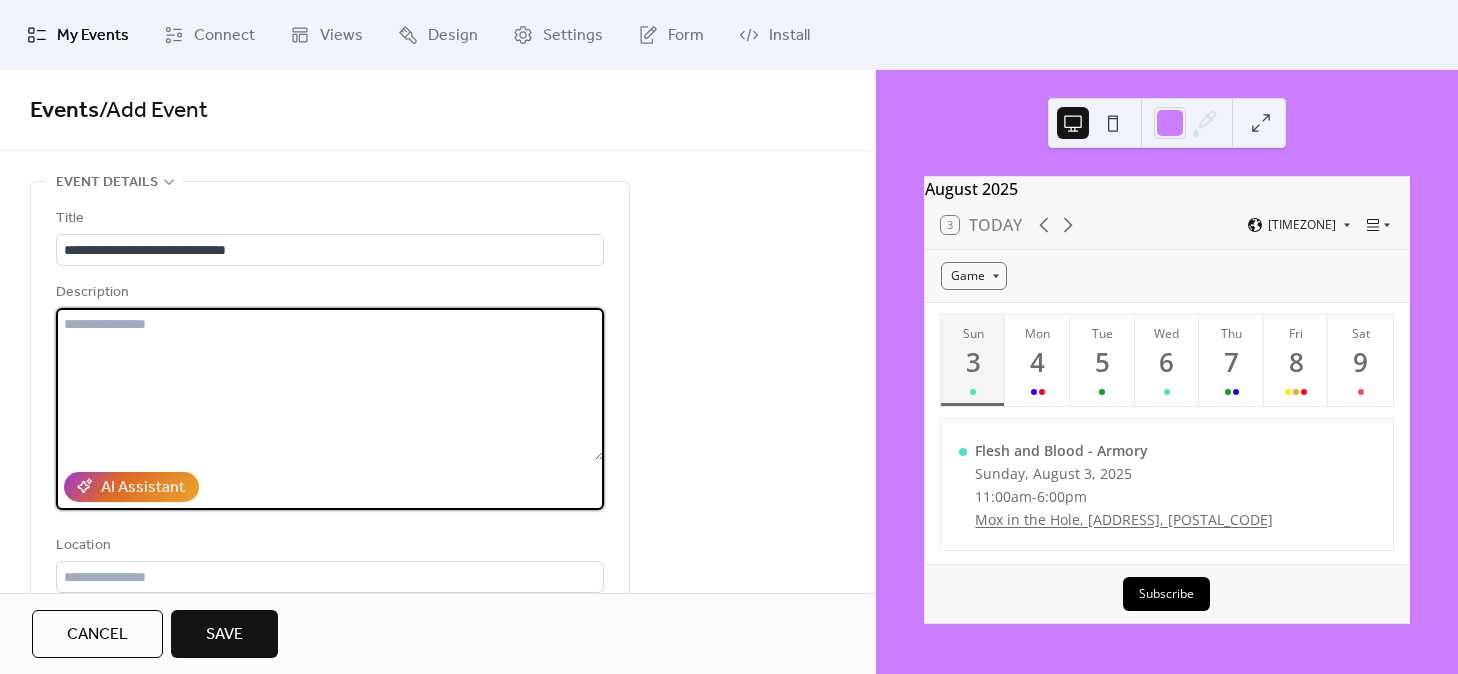 type on "*" 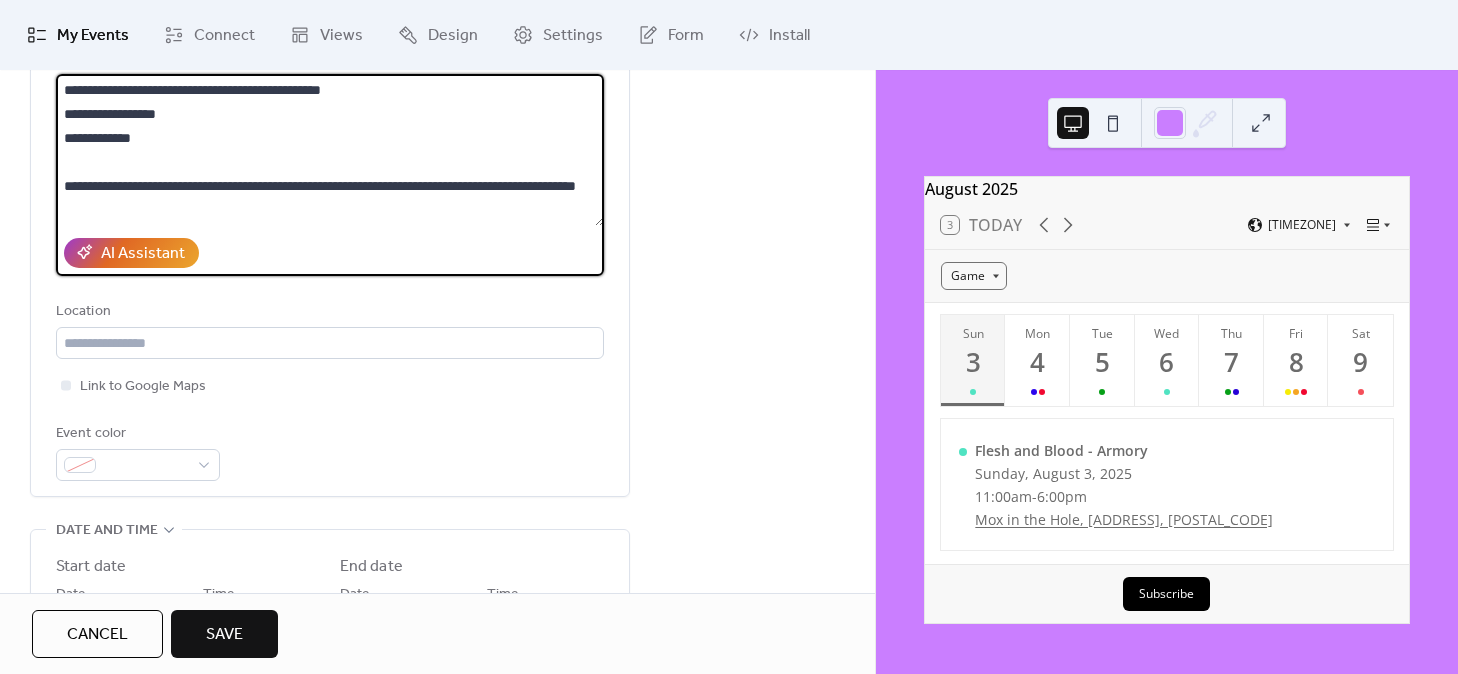 scroll, scrollTop: 235, scrollLeft: 0, axis: vertical 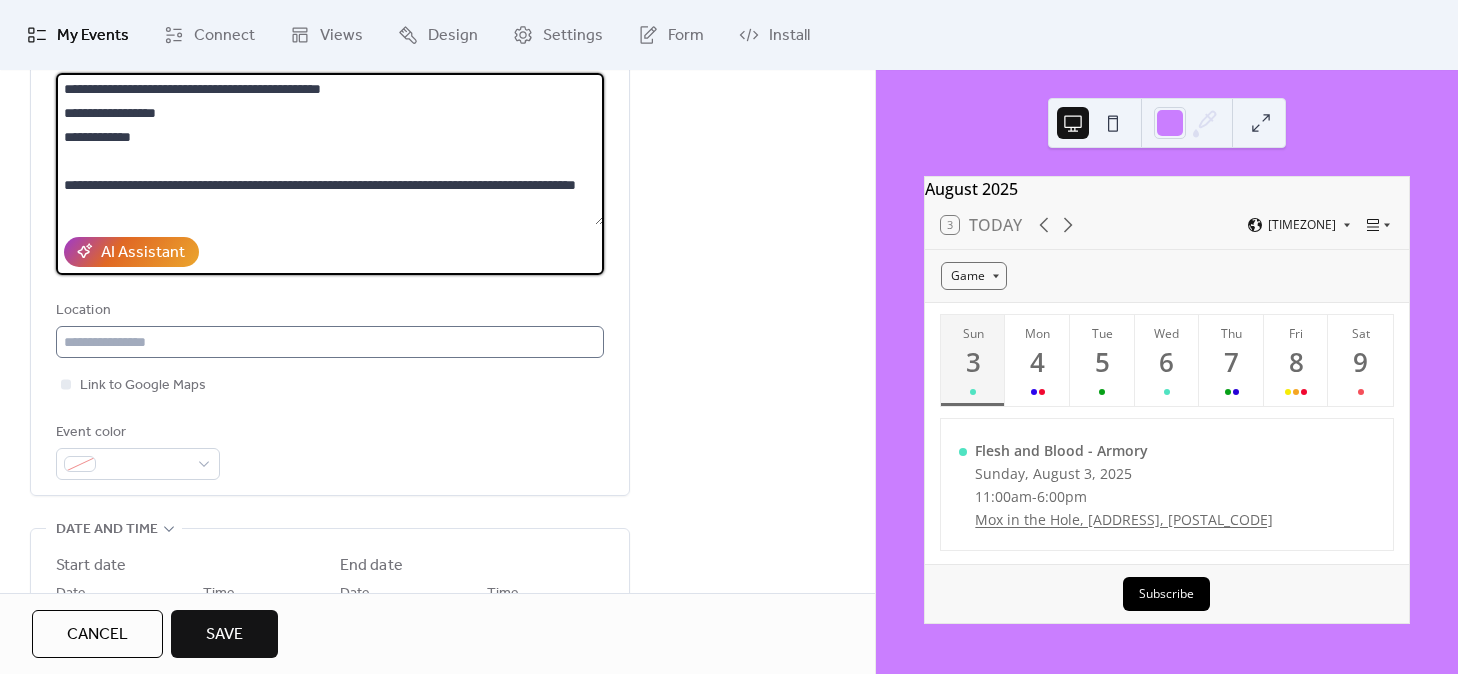 type on "**********" 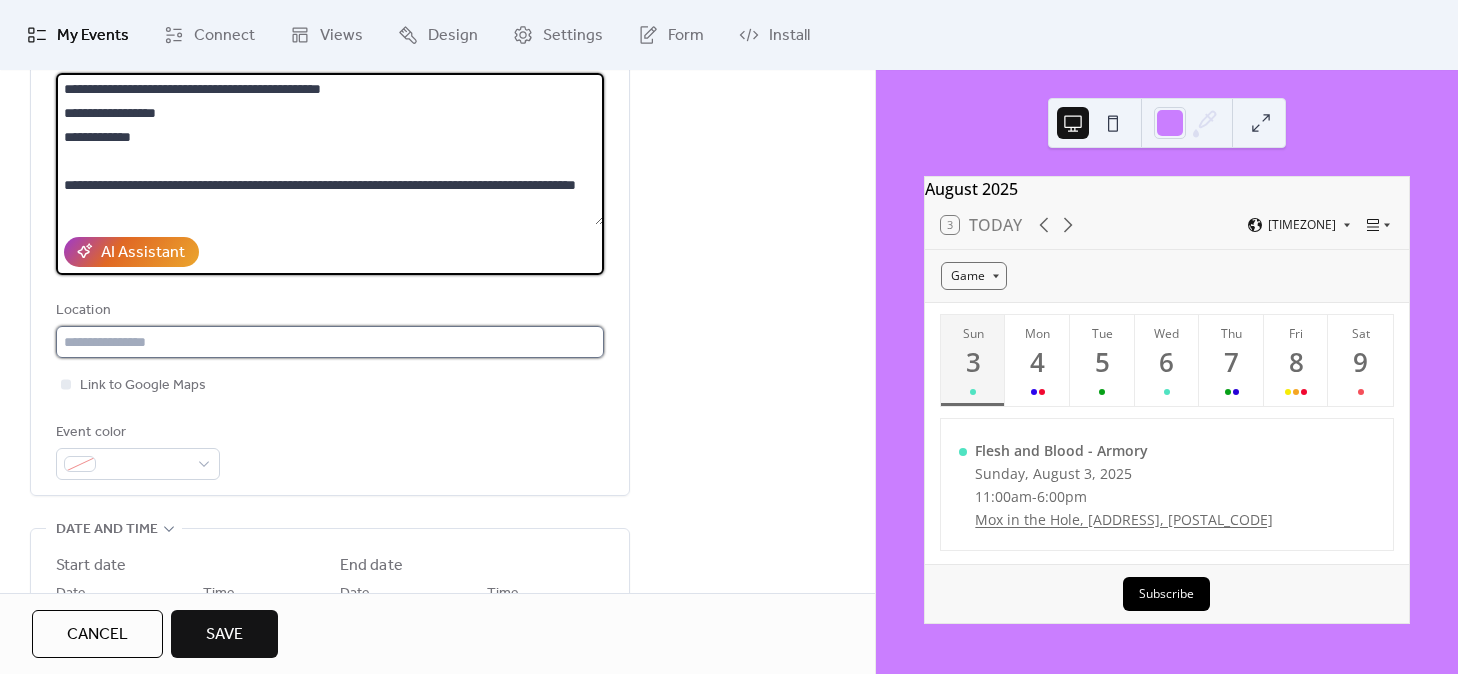 click at bounding box center (330, 342) 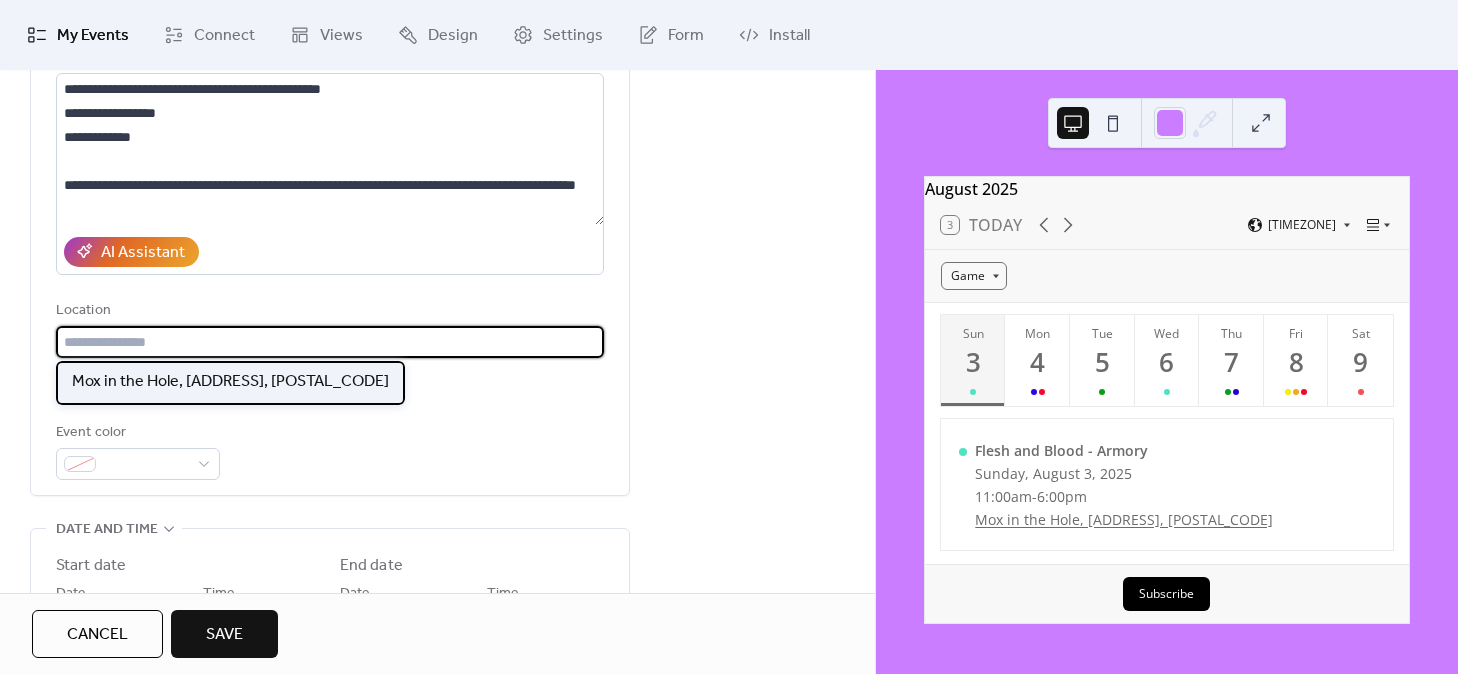 click on "Mox in the Hole, [ADDRESS], [POSTAL_CODE]" at bounding box center [230, 382] 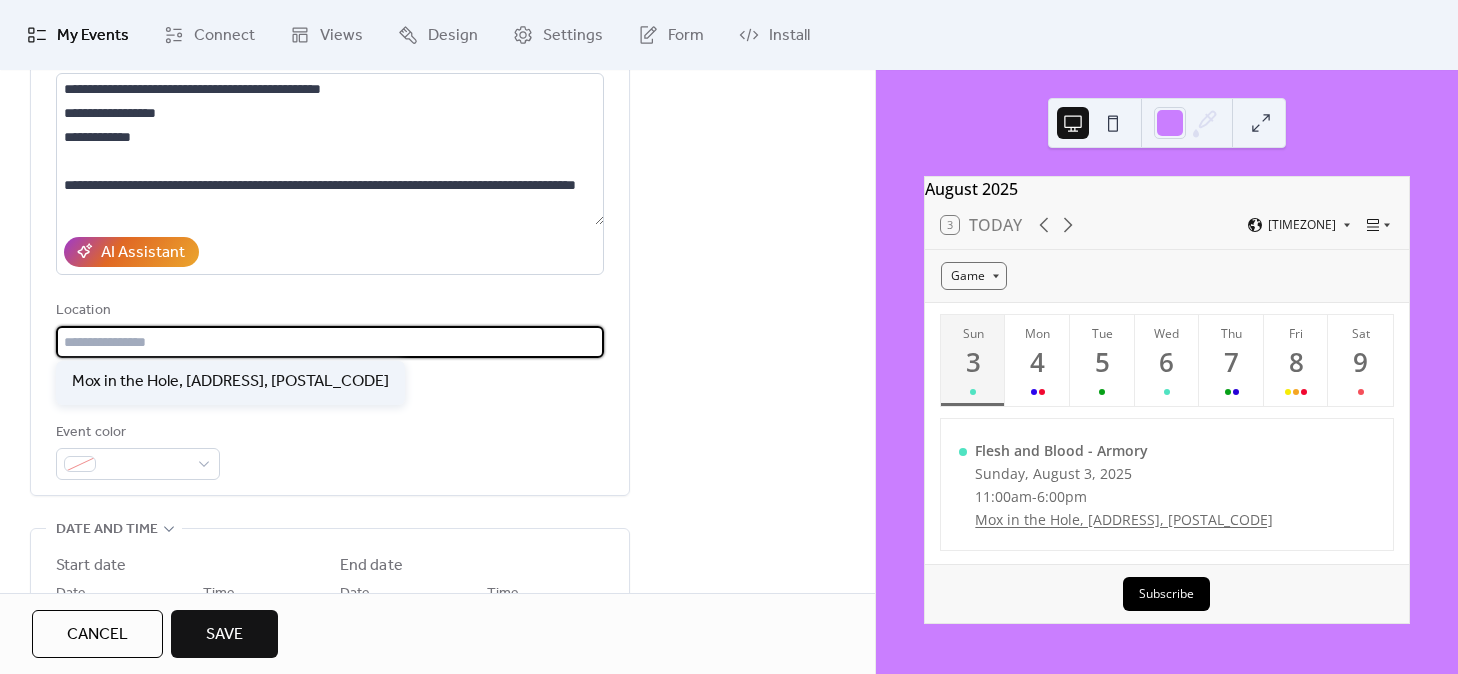 type on "**********" 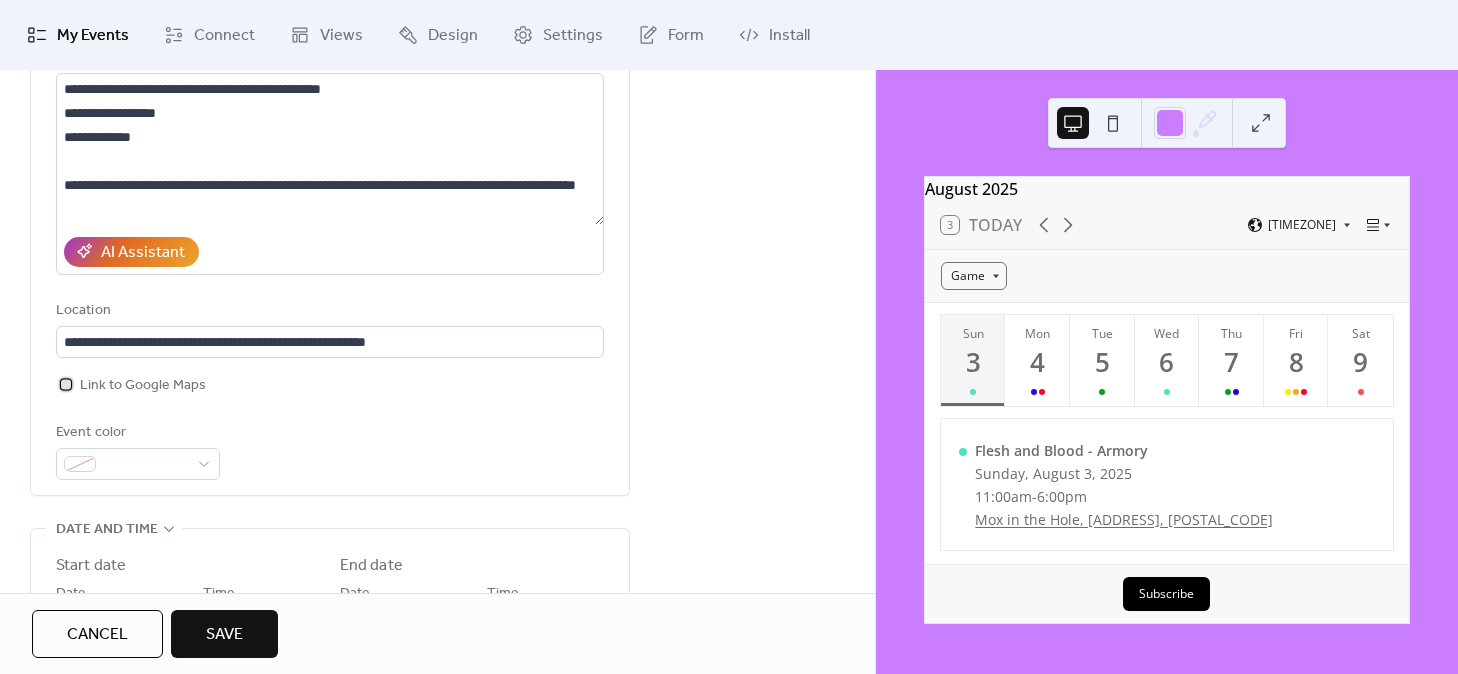 click on "Link to Google Maps" at bounding box center [143, 386] 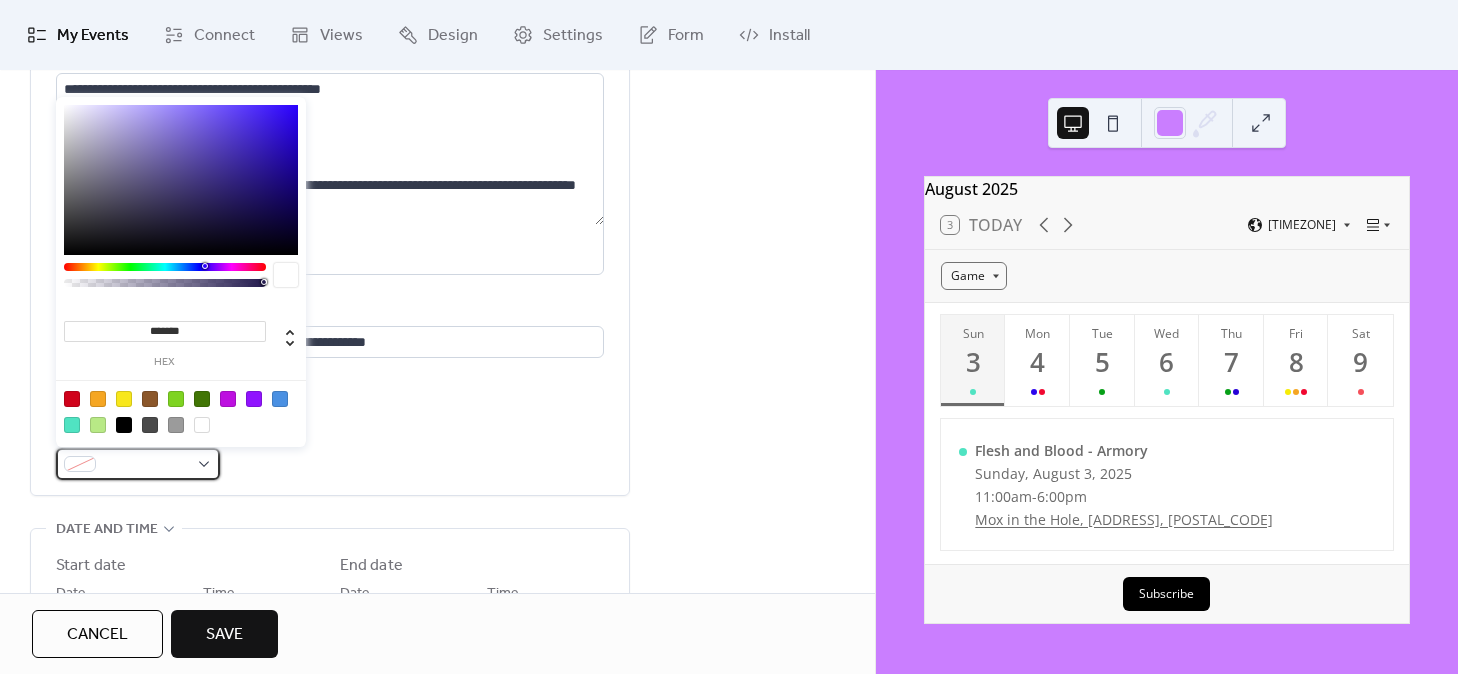 click at bounding box center [146, 465] 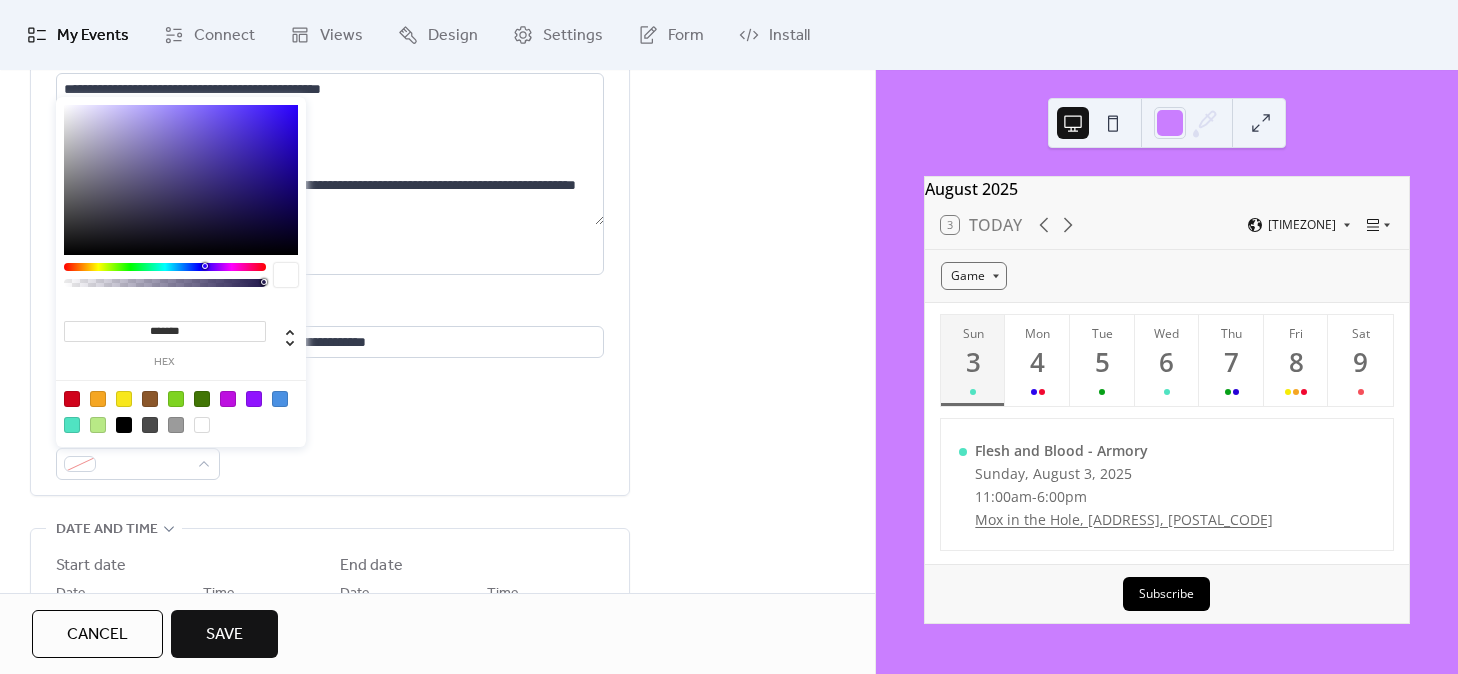 click at bounding box center [72, 399] 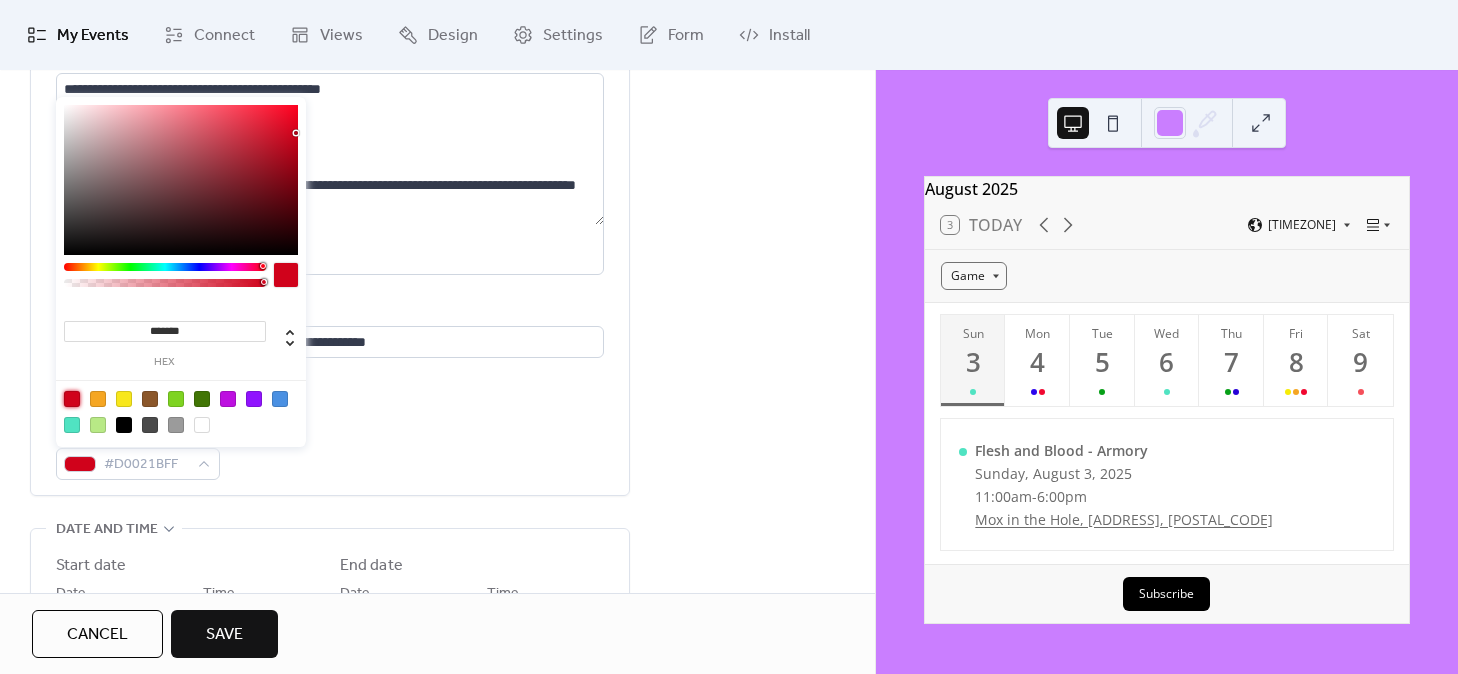 click at bounding box center (181, 180) 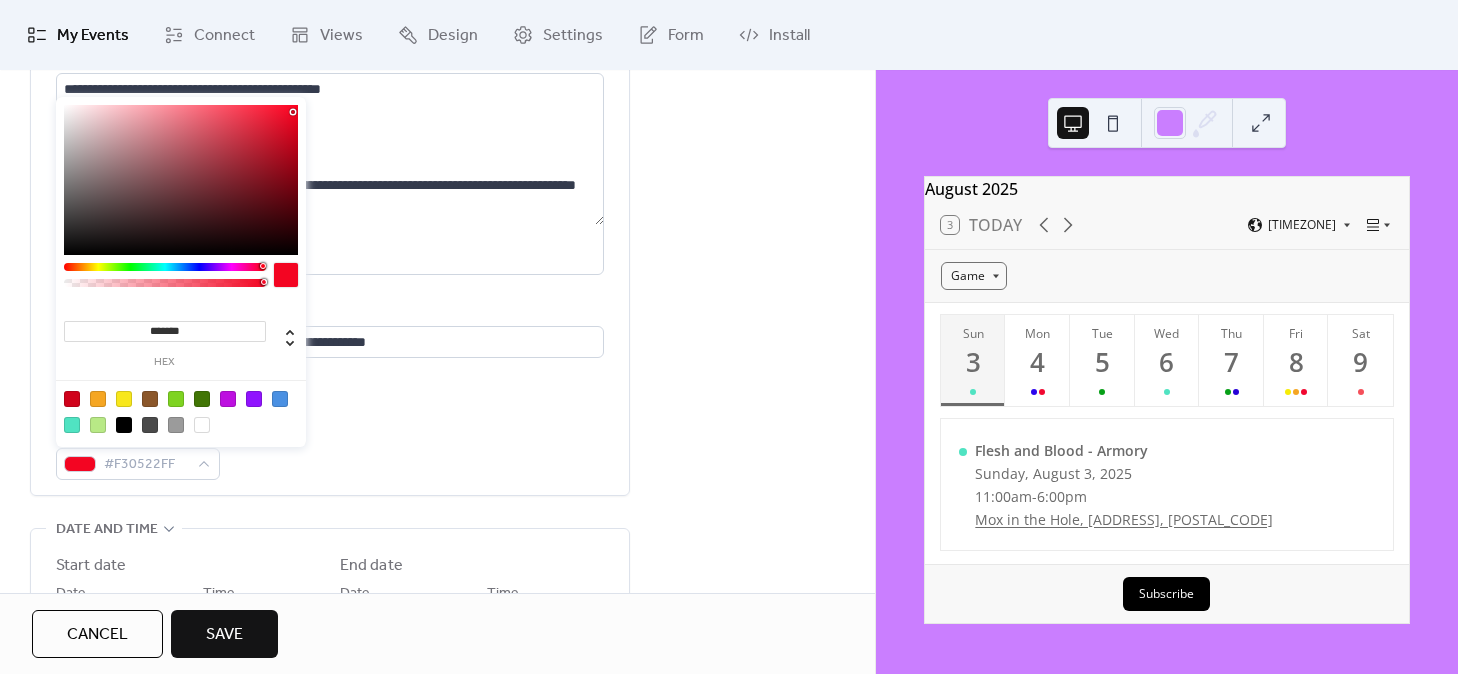 type on "*******" 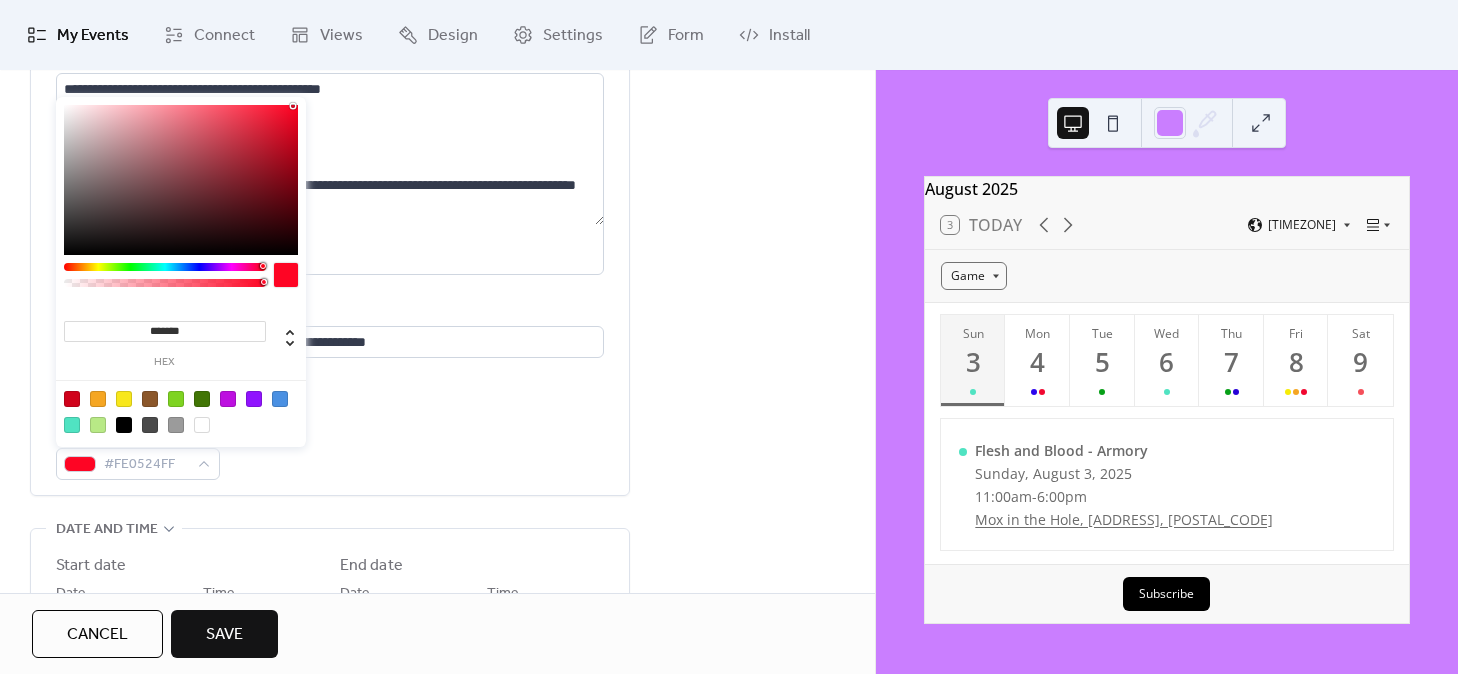 click at bounding box center [181, 180] 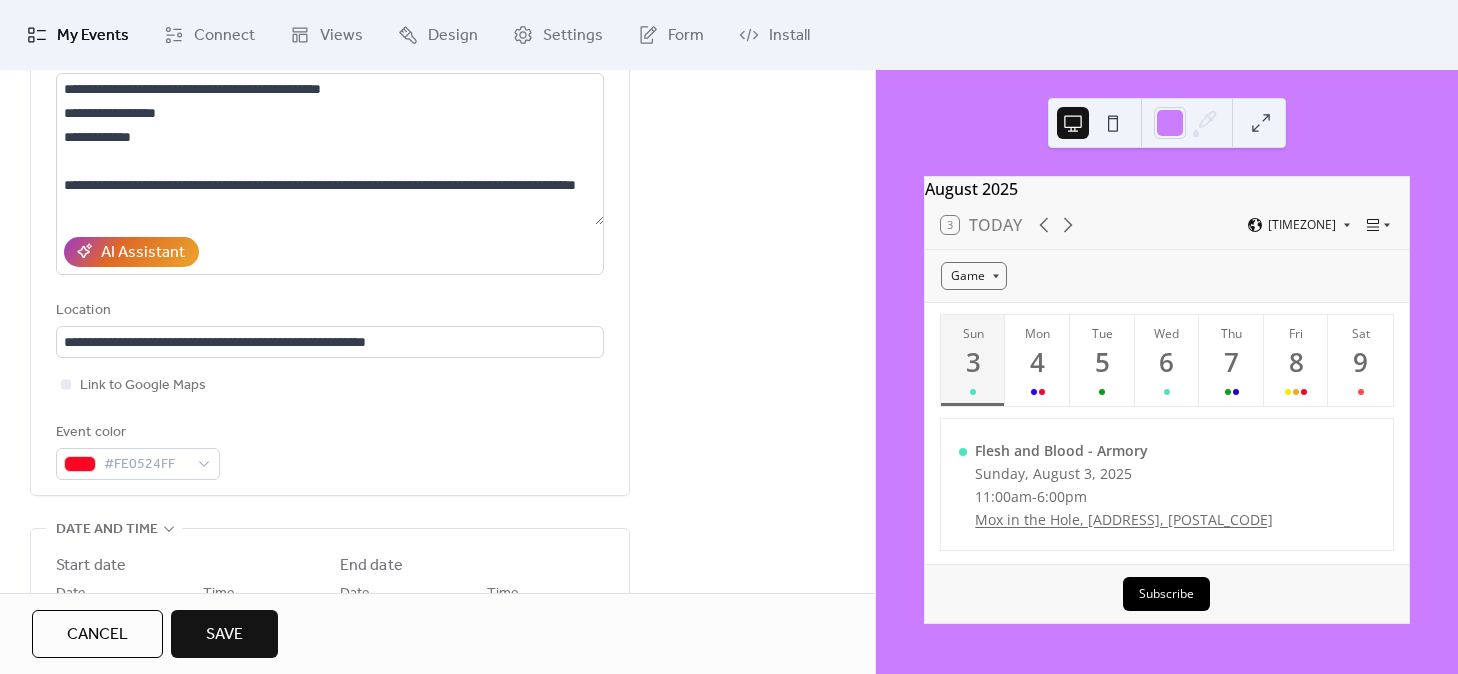 click on "Event color #FE0524FF" at bounding box center (330, 450) 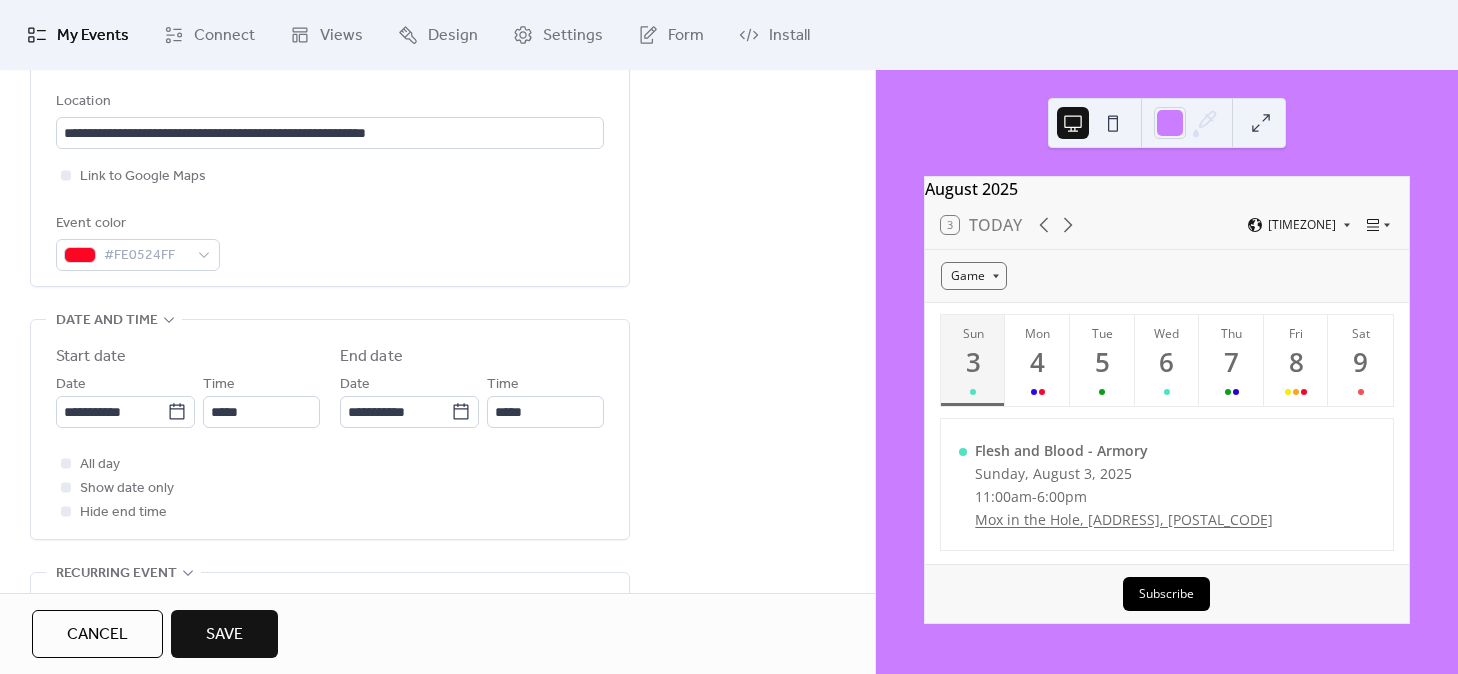 scroll, scrollTop: 445, scrollLeft: 0, axis: vertical 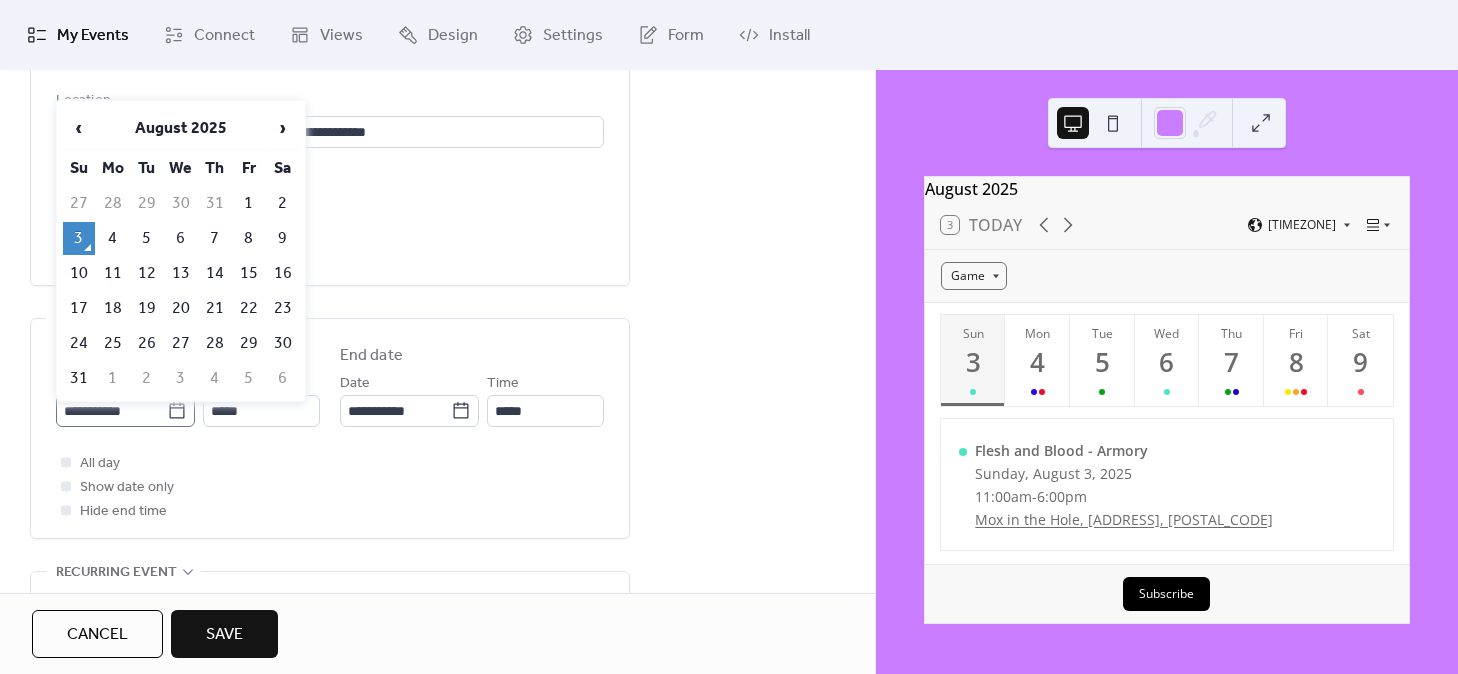 click 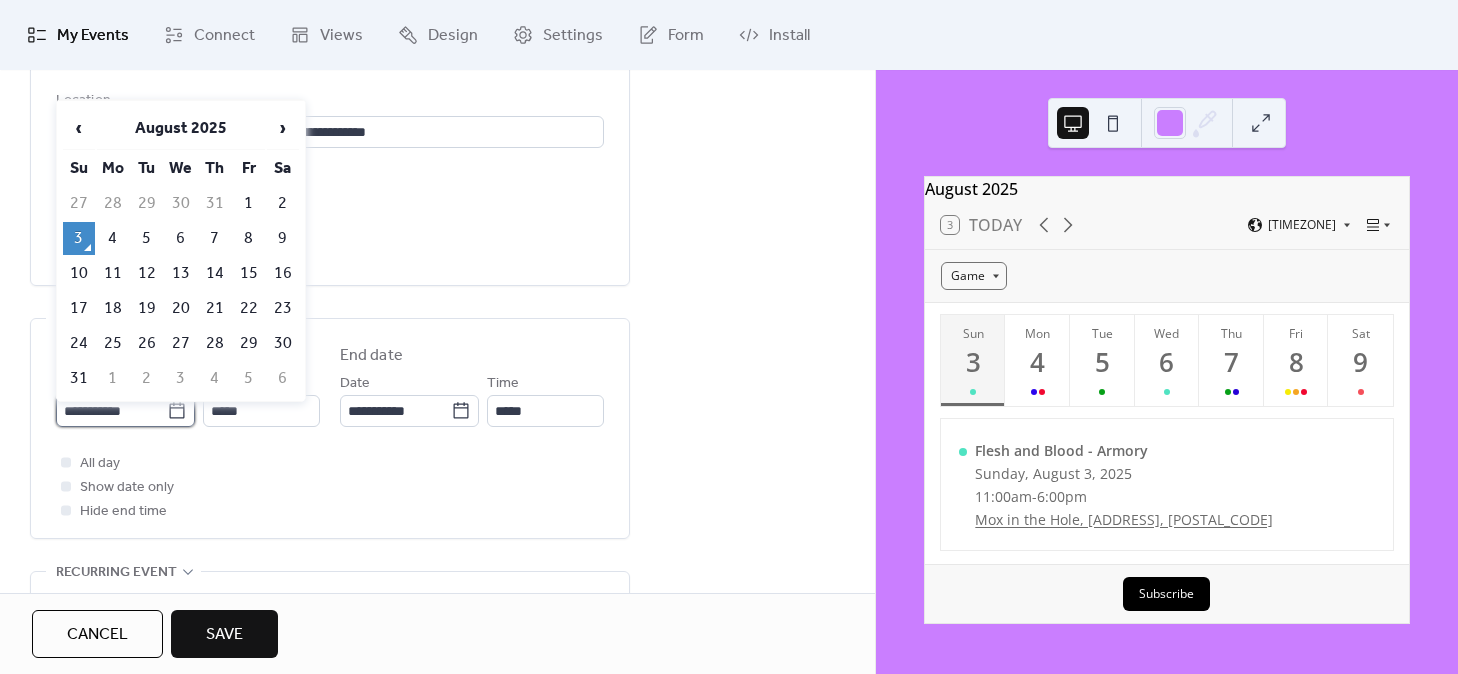 click on "**********" at bounding box center (111, 411) 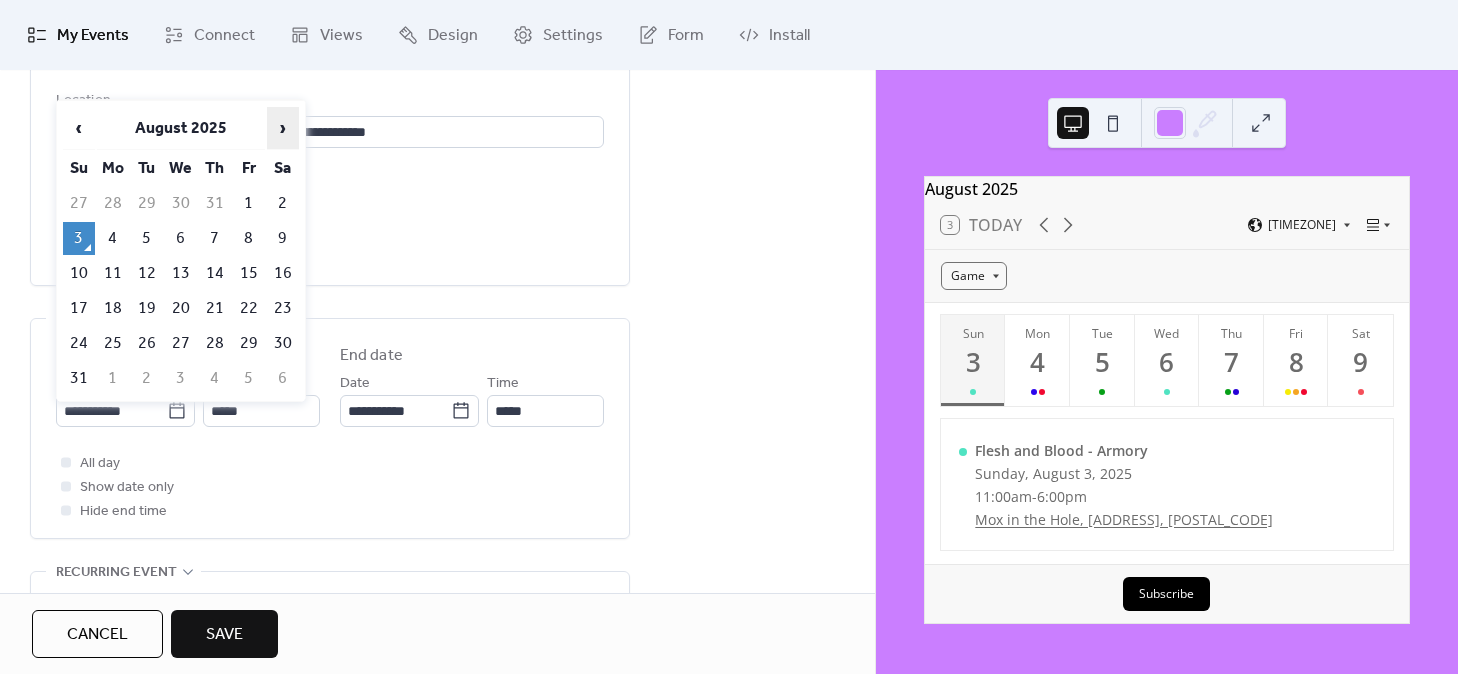 click on "›" at bounding box center (283, 128) 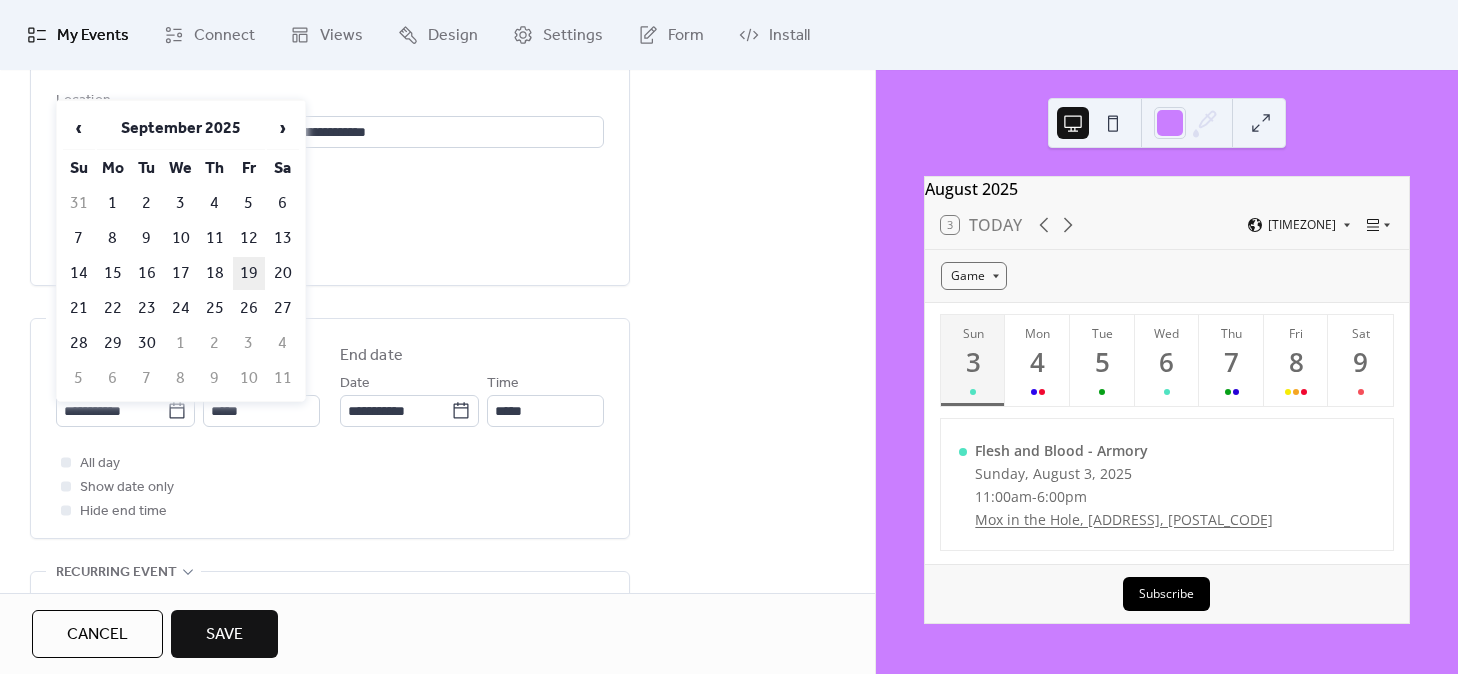 click on "19" at bounding box center (249, 273) 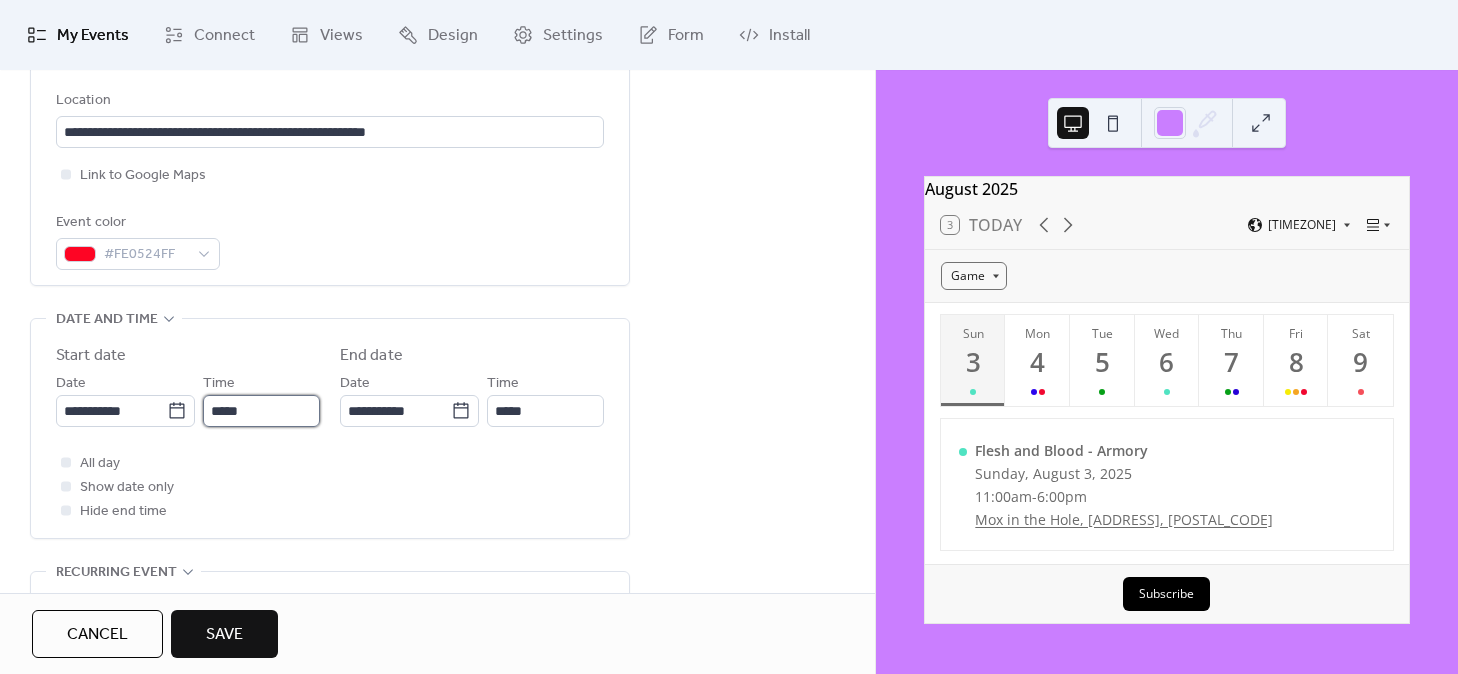 click on "*****" at bounding box center (261, 411) 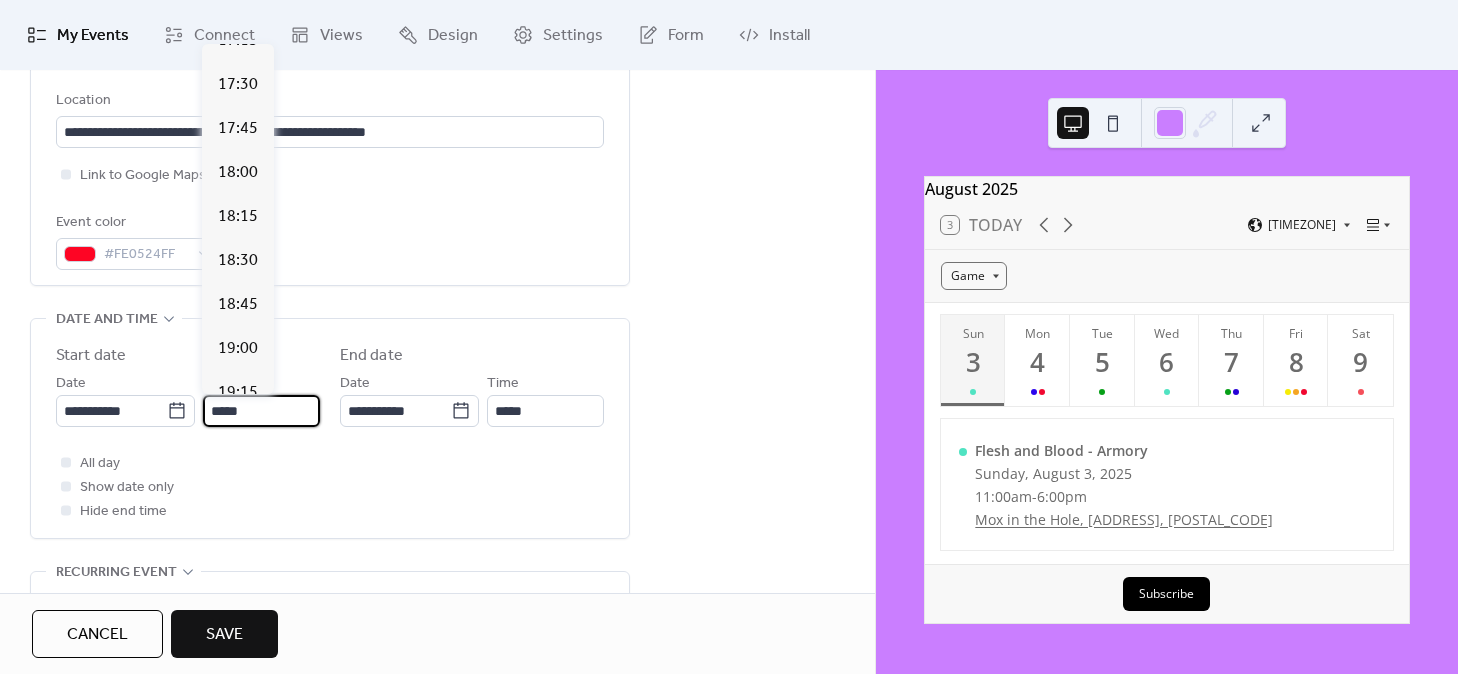 scroll, scrollTop: 3058, scrollLeft: 0, axis: vertical 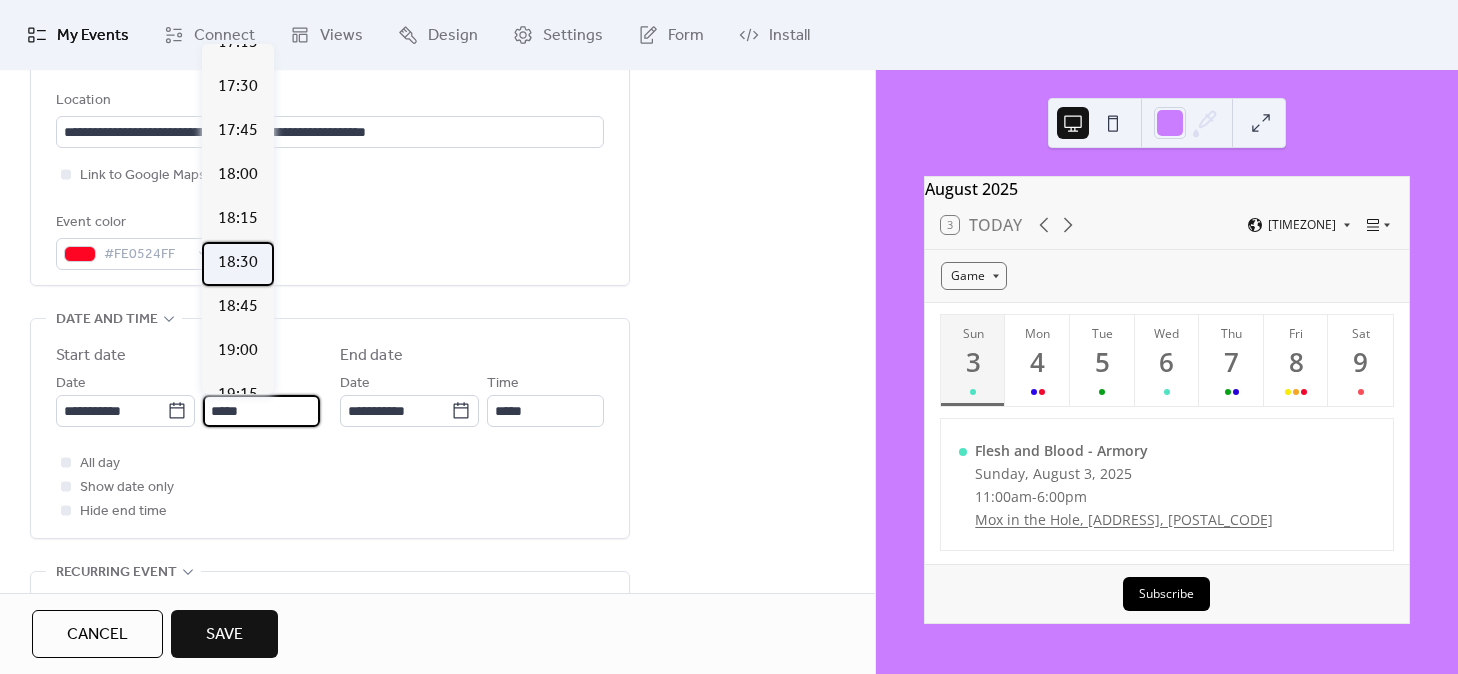 click on "18:30" at bounding box center [238, 263] 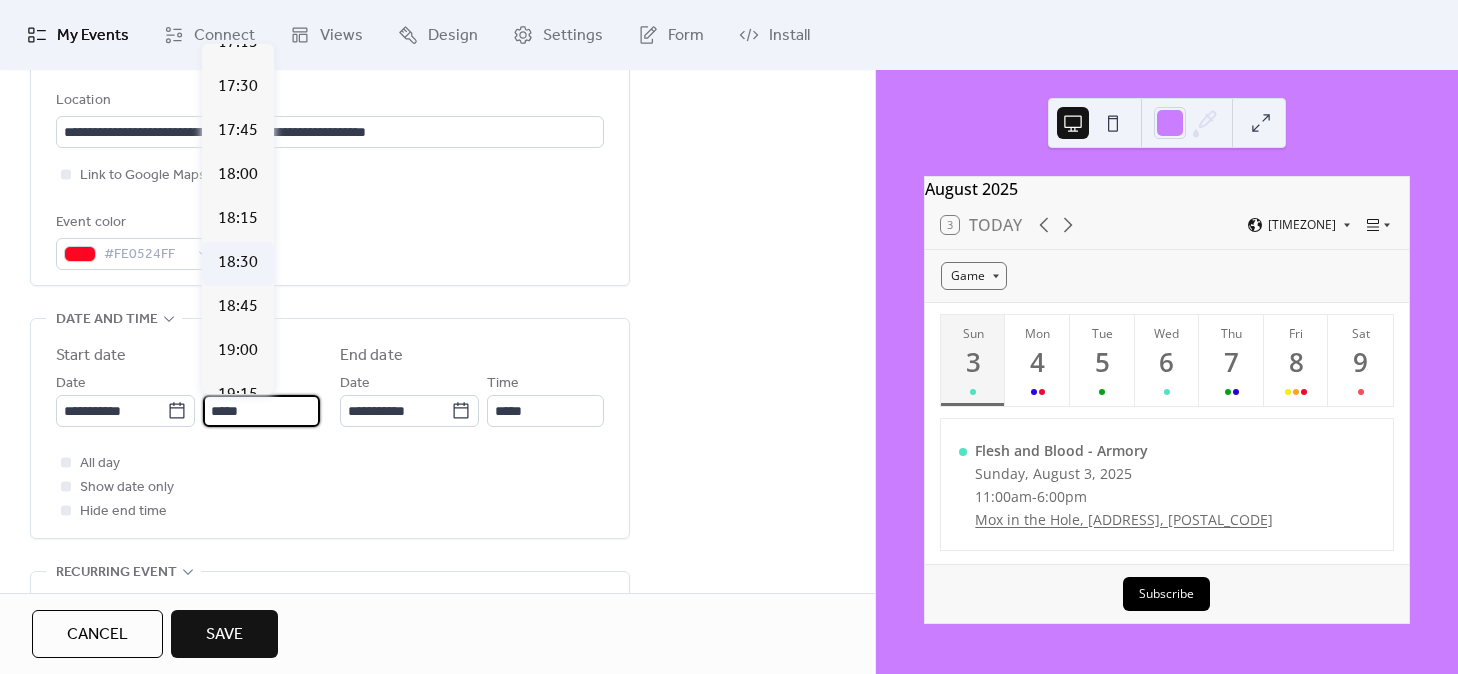 type on "*****" 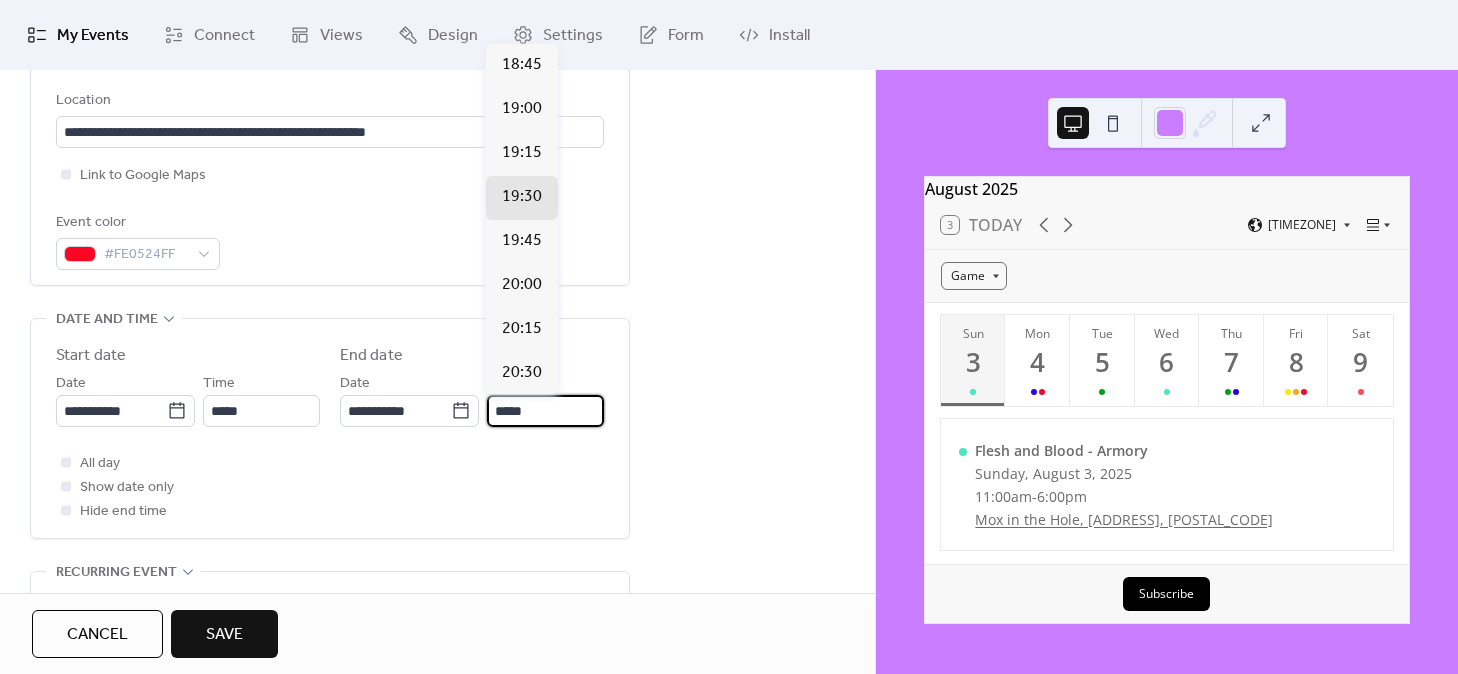 click on "*****" at bounding box center [545, 411] 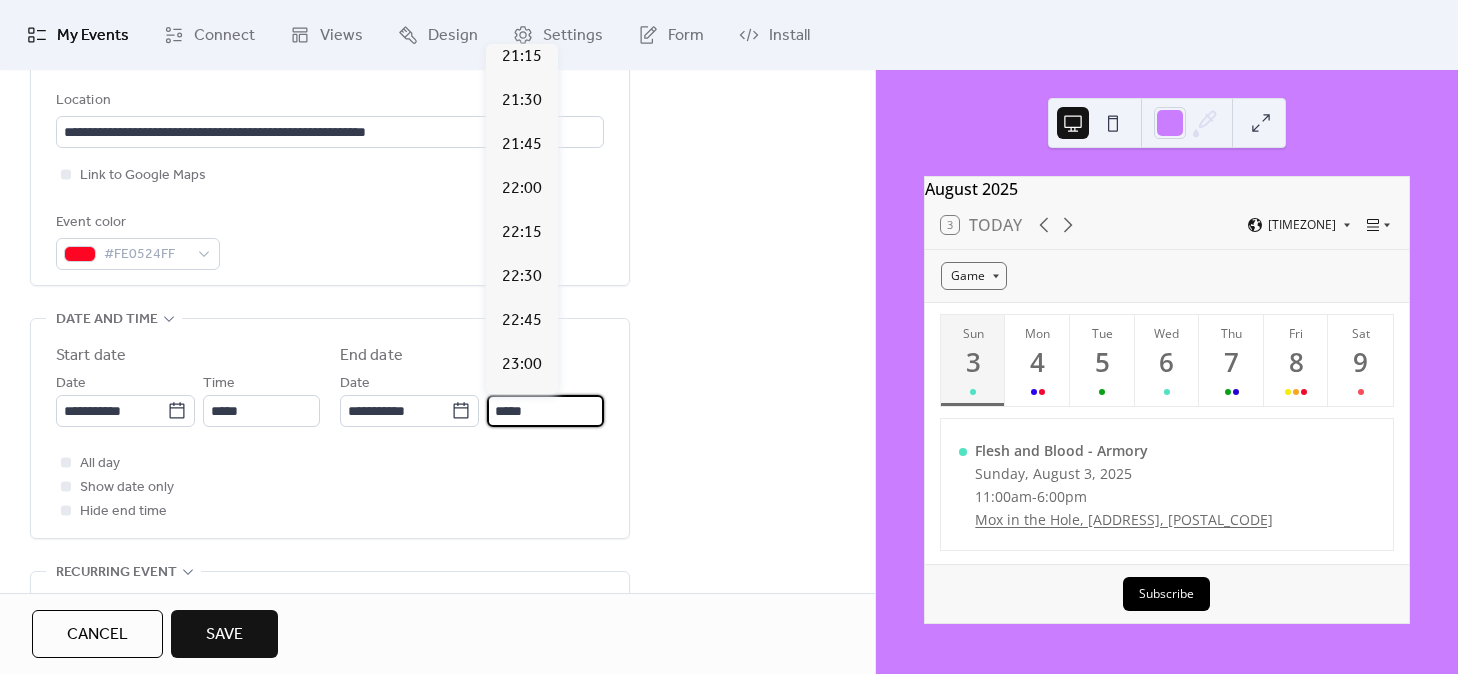 scroll, scrollTop: 451, scrollLeft: 0, axis: vertical 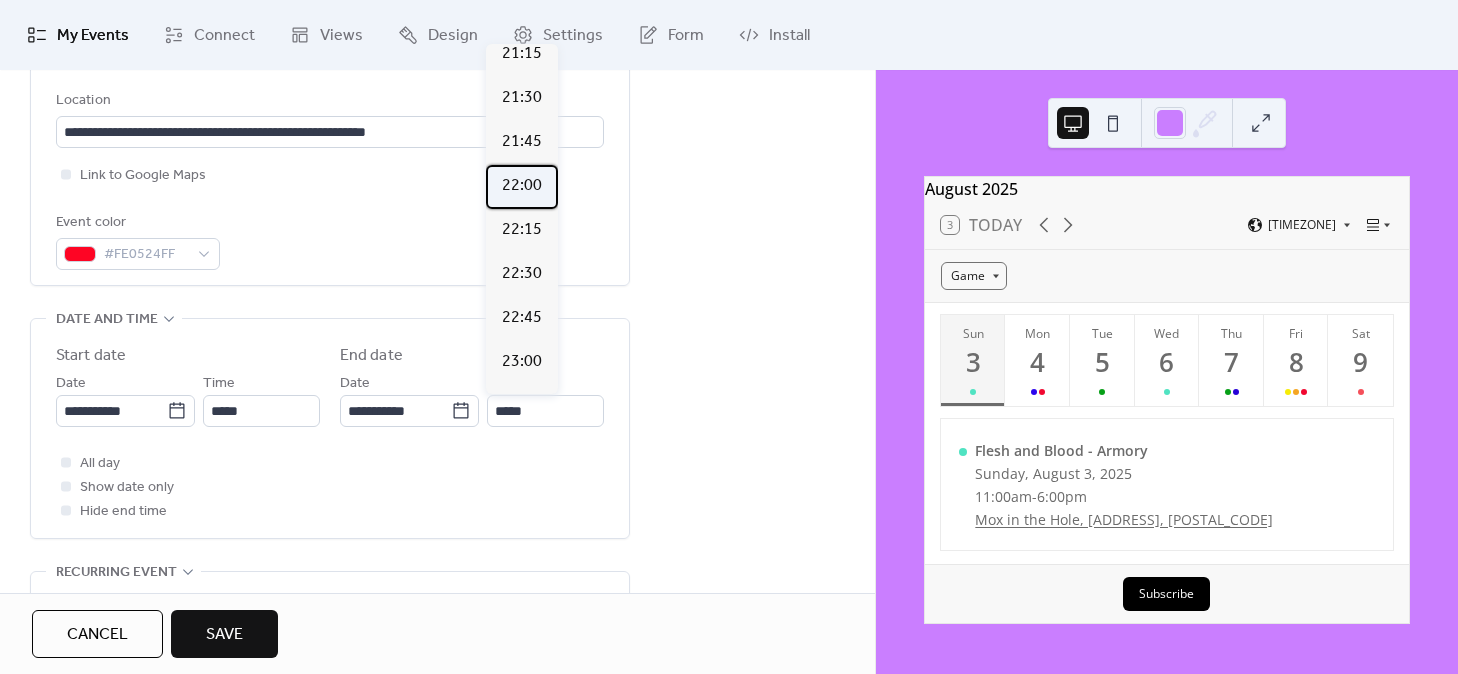 click on "22:00" at bounding box center [522, 186] 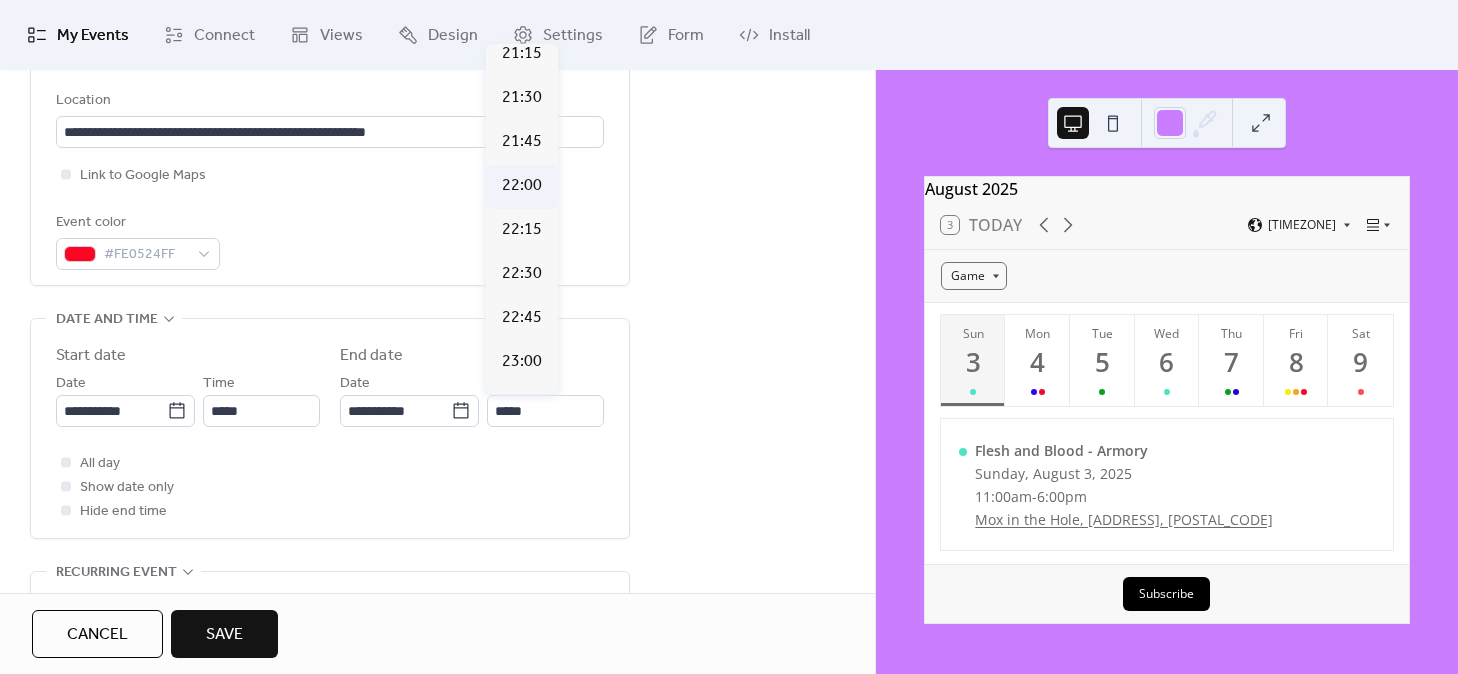 type on "*****" 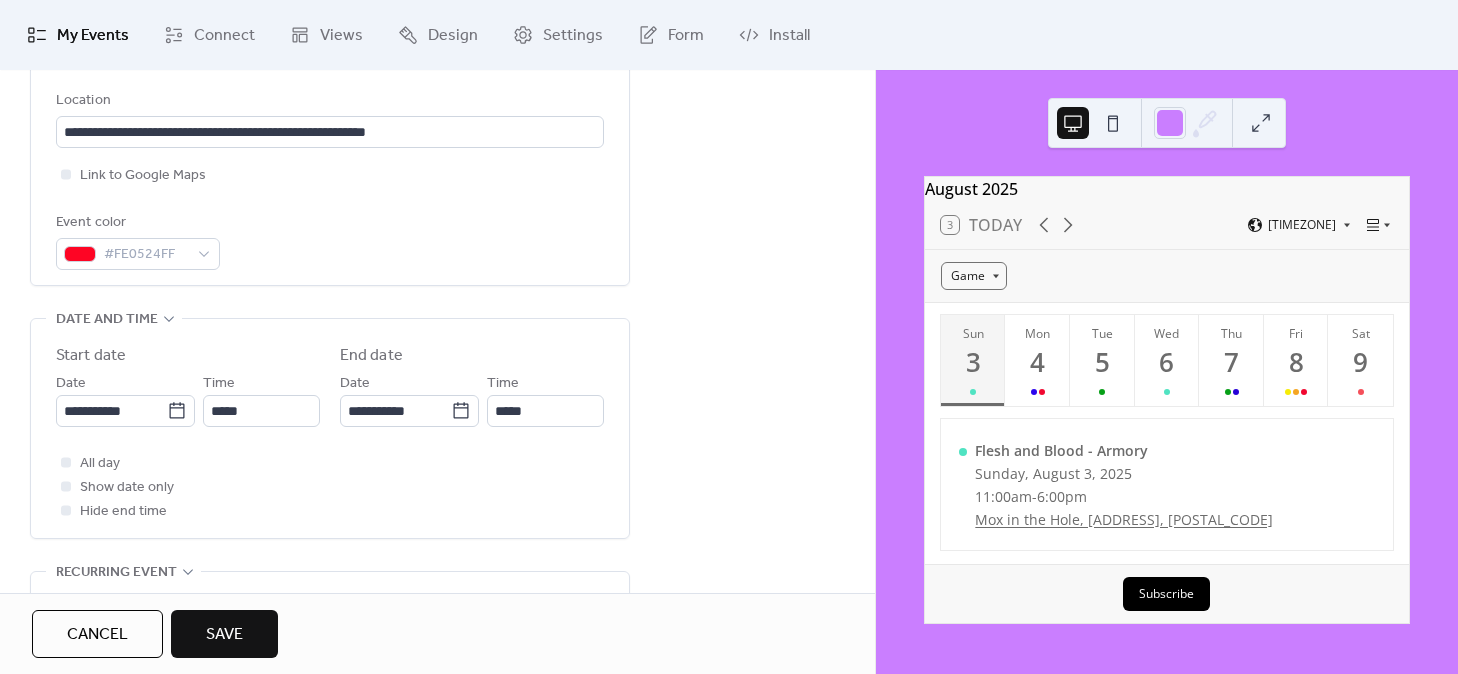scroll, scrollTop: 7, scrollLeft: 0, axis: vertical 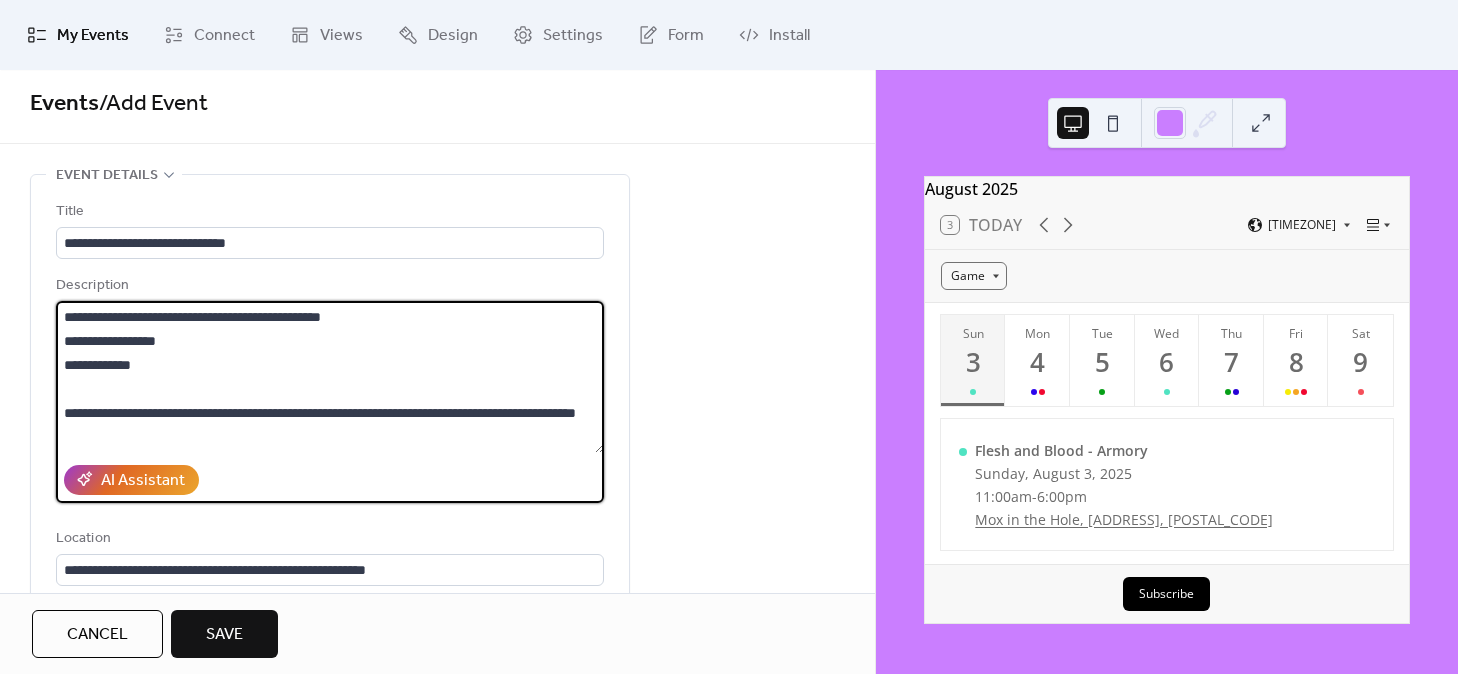 click on "**********" at bounding box center [330, 377] 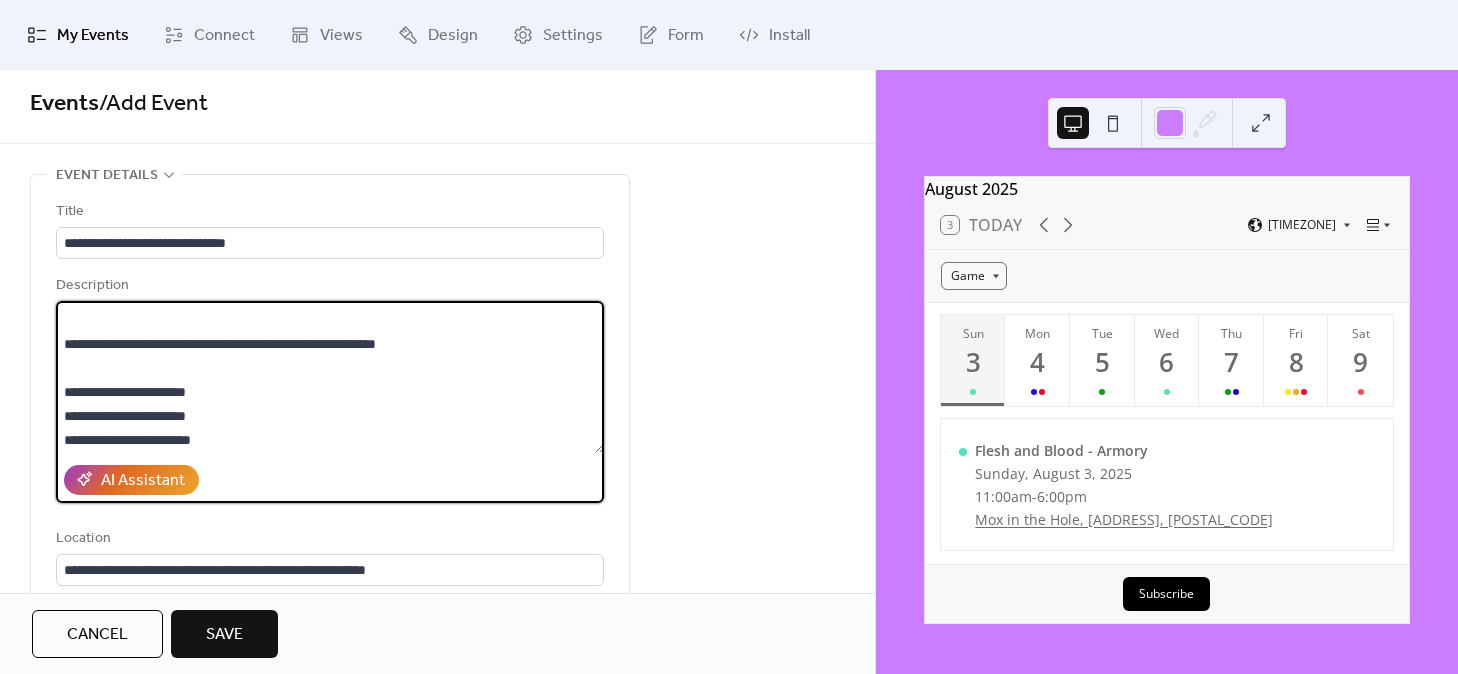 scroll, scrollTop: 213, scrollLeft: 0, axis: vertical 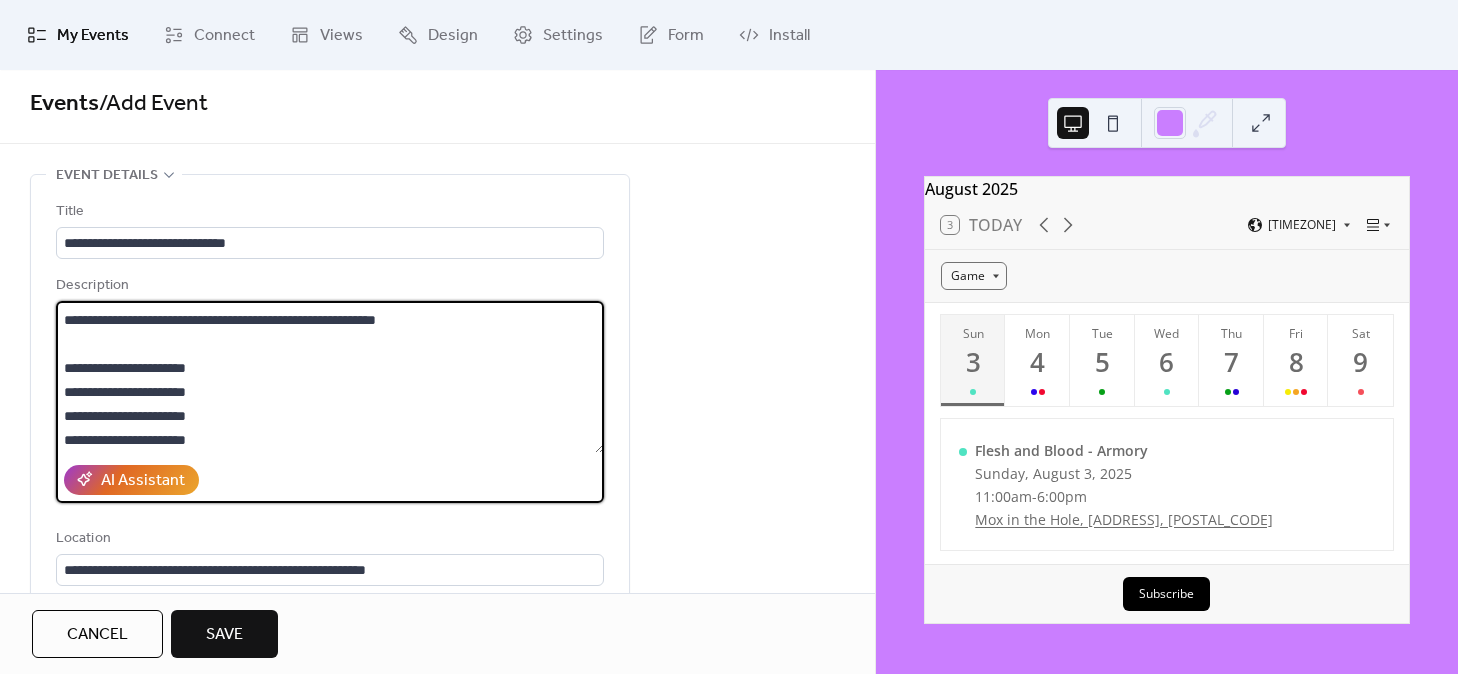 type on "**********" 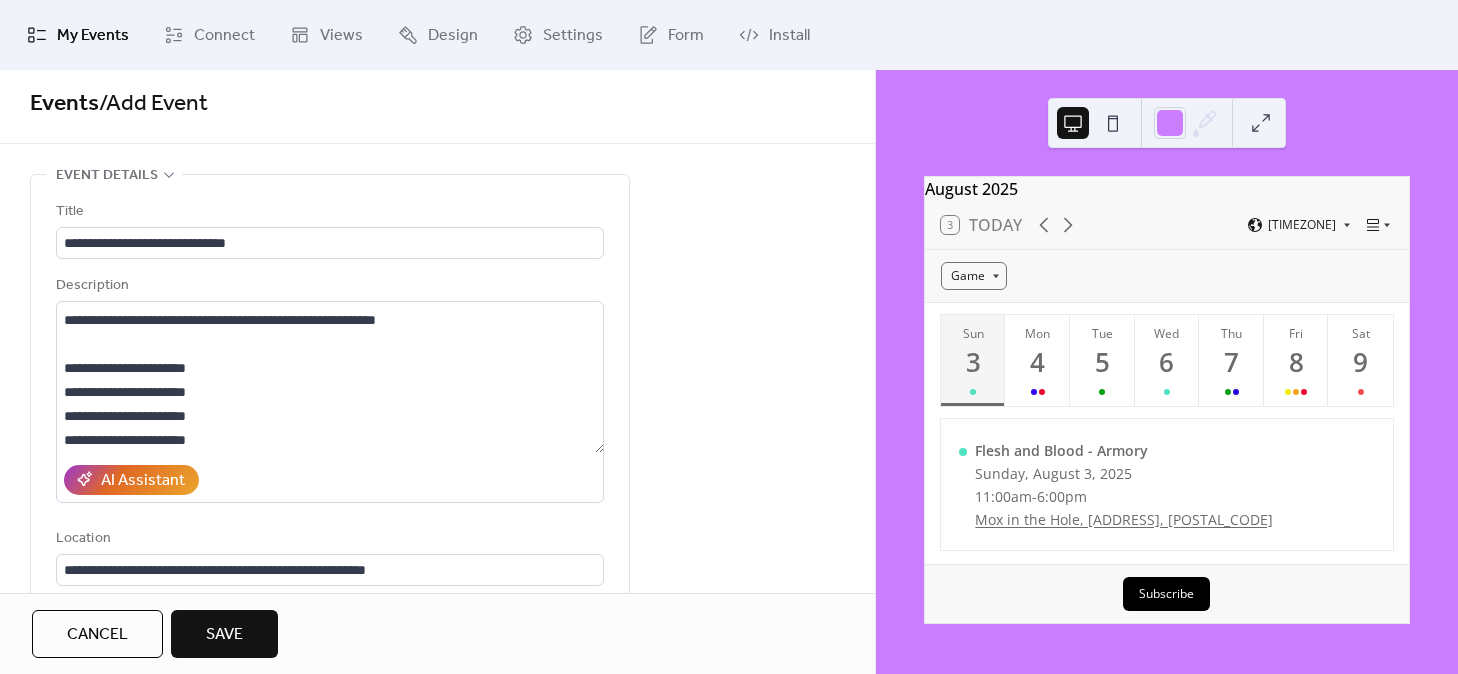 click on "AI Assistant" at bounding box center [330, 480] 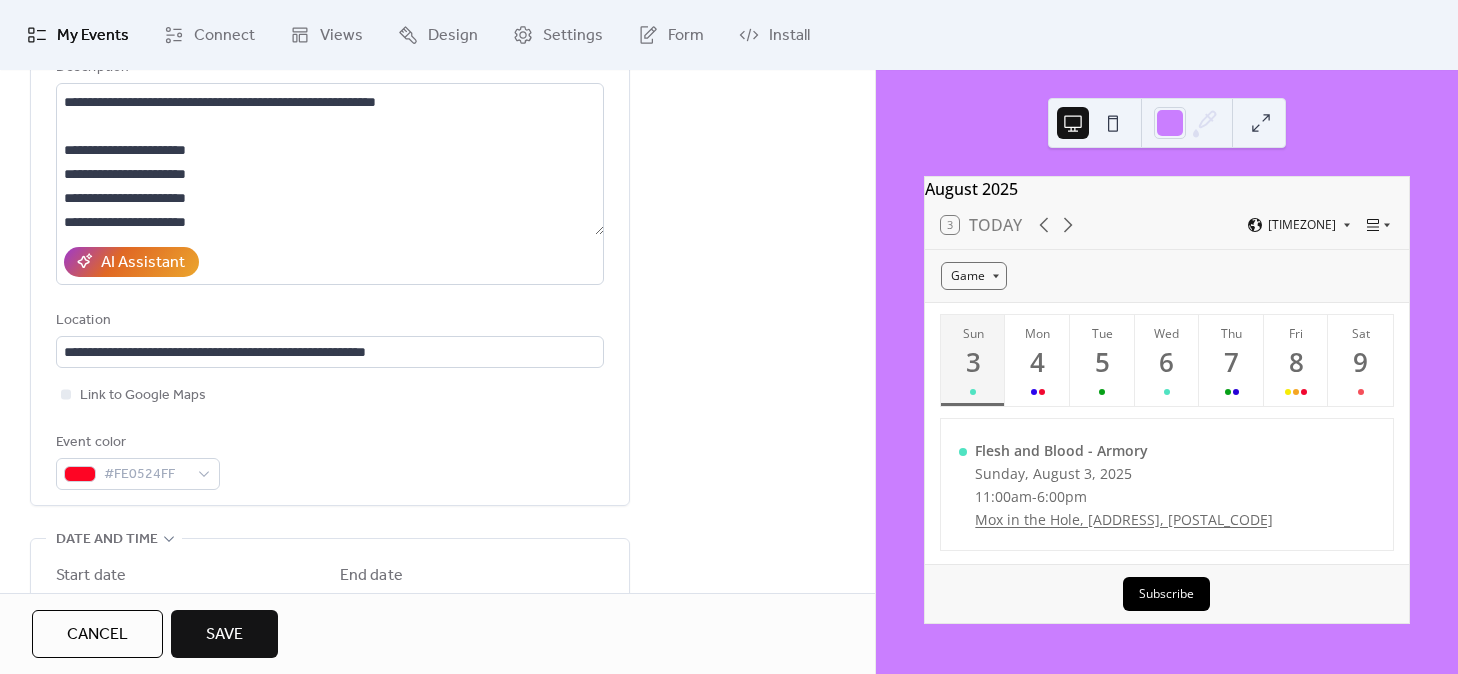 scroll, scrollTop: 234, scrollLeft: 0, axis: vertical 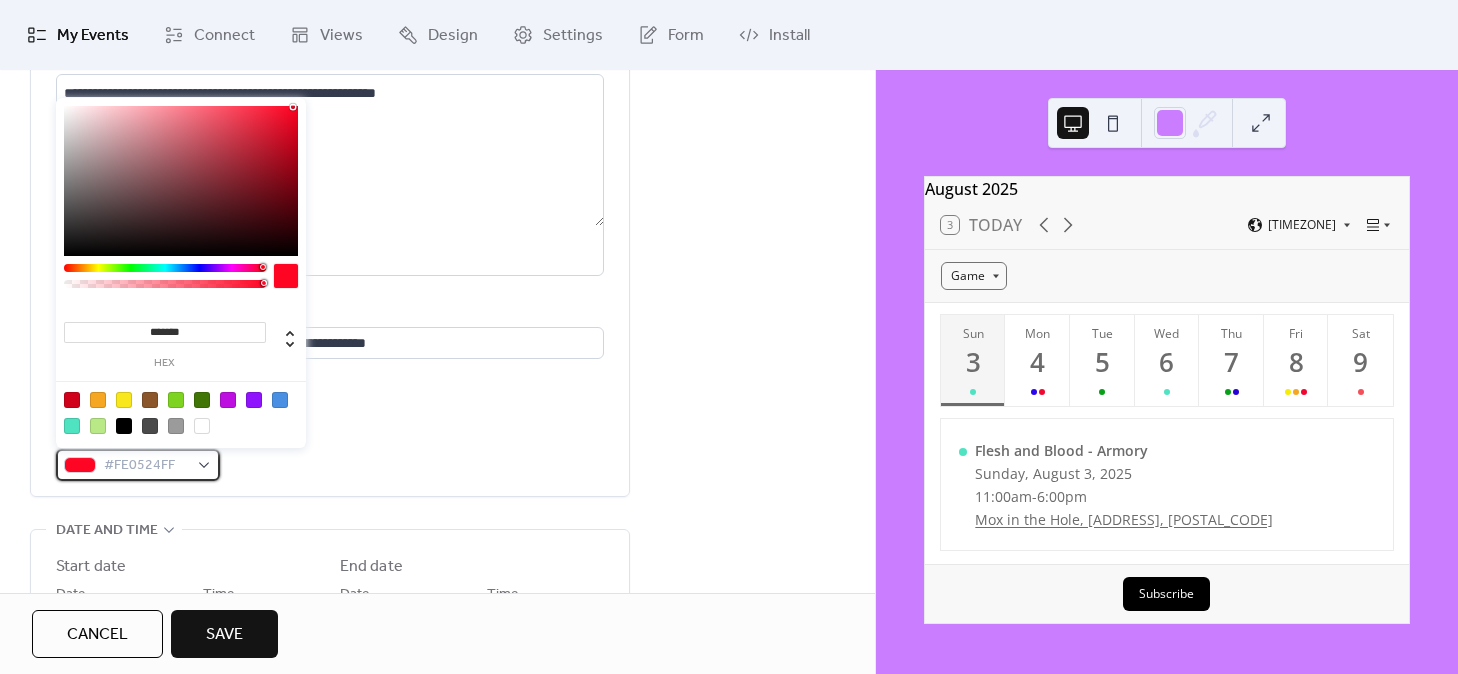 click on "#FE0524FF" at bounding box center [138, 465] 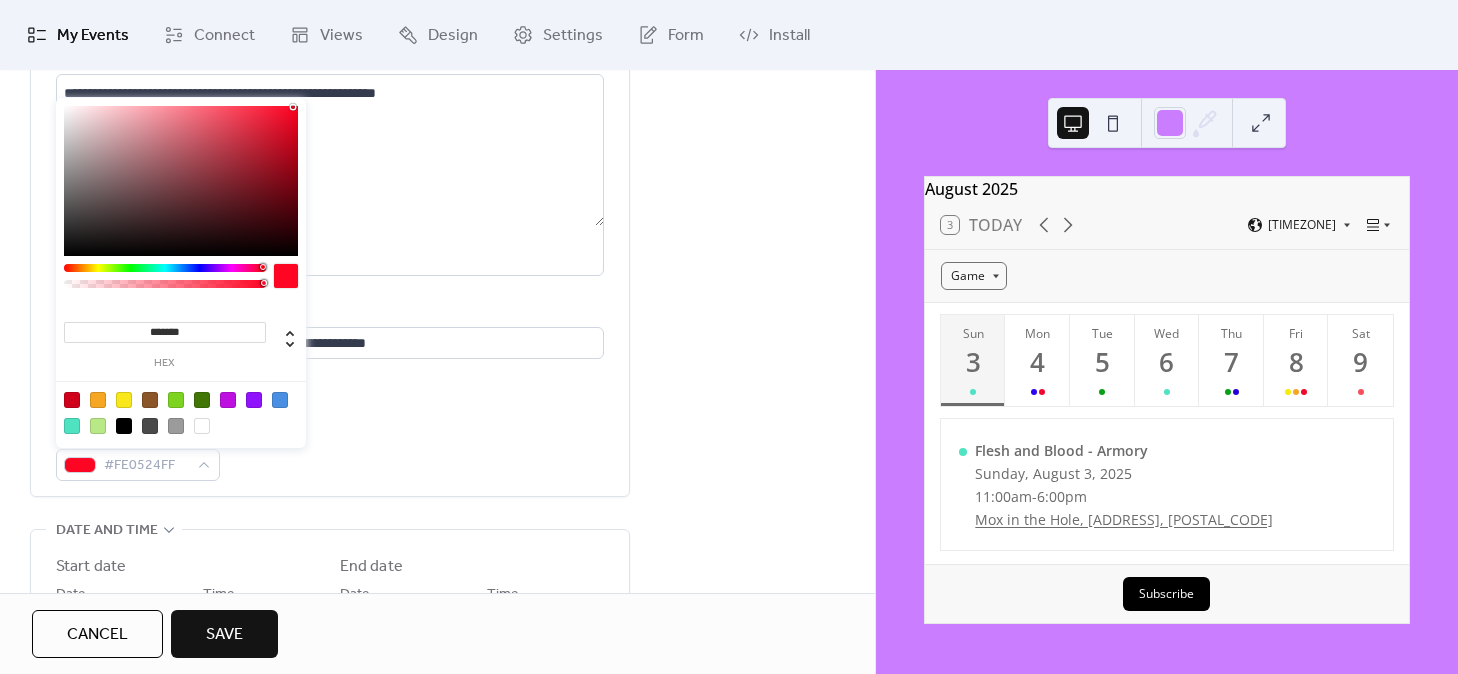click at bounding box center (280, 400) 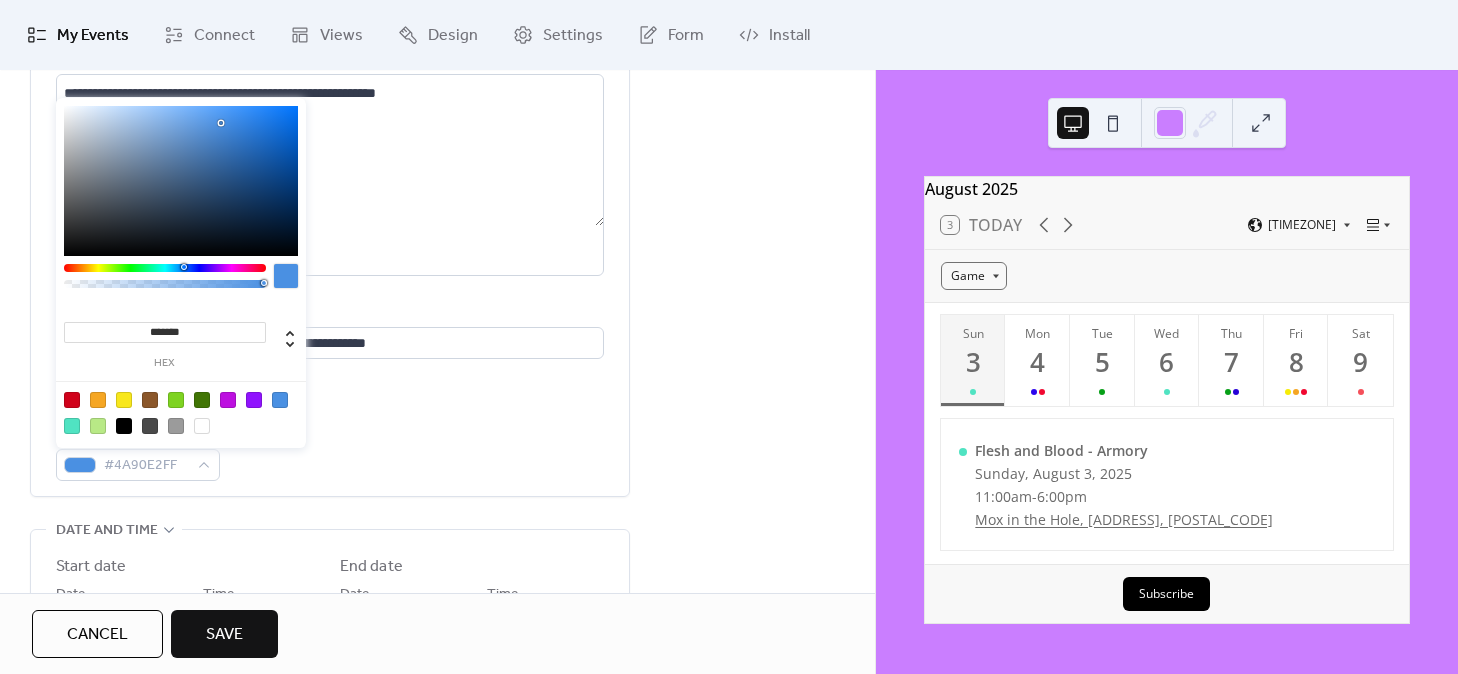 click on "******* hex" at bounding box center (181, 275) 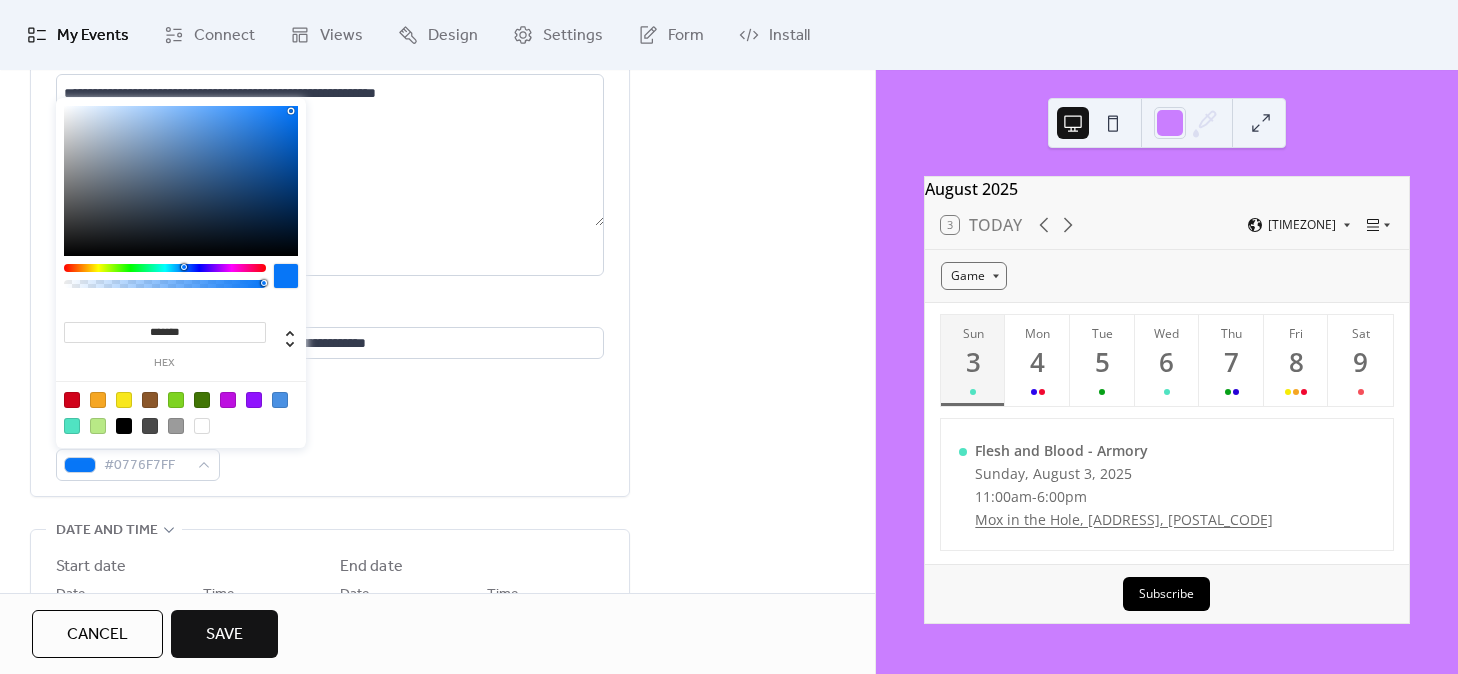 click at bounding box center (291, 111) 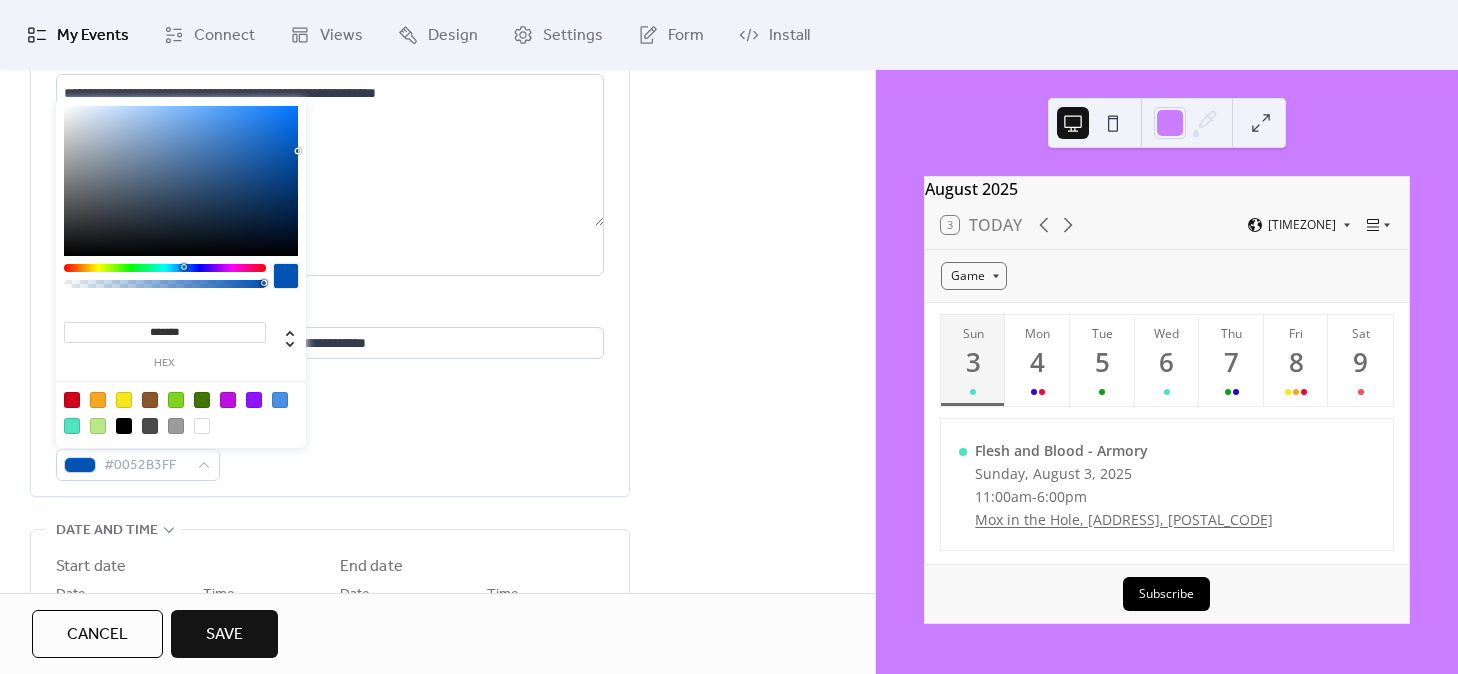 type on "*******" 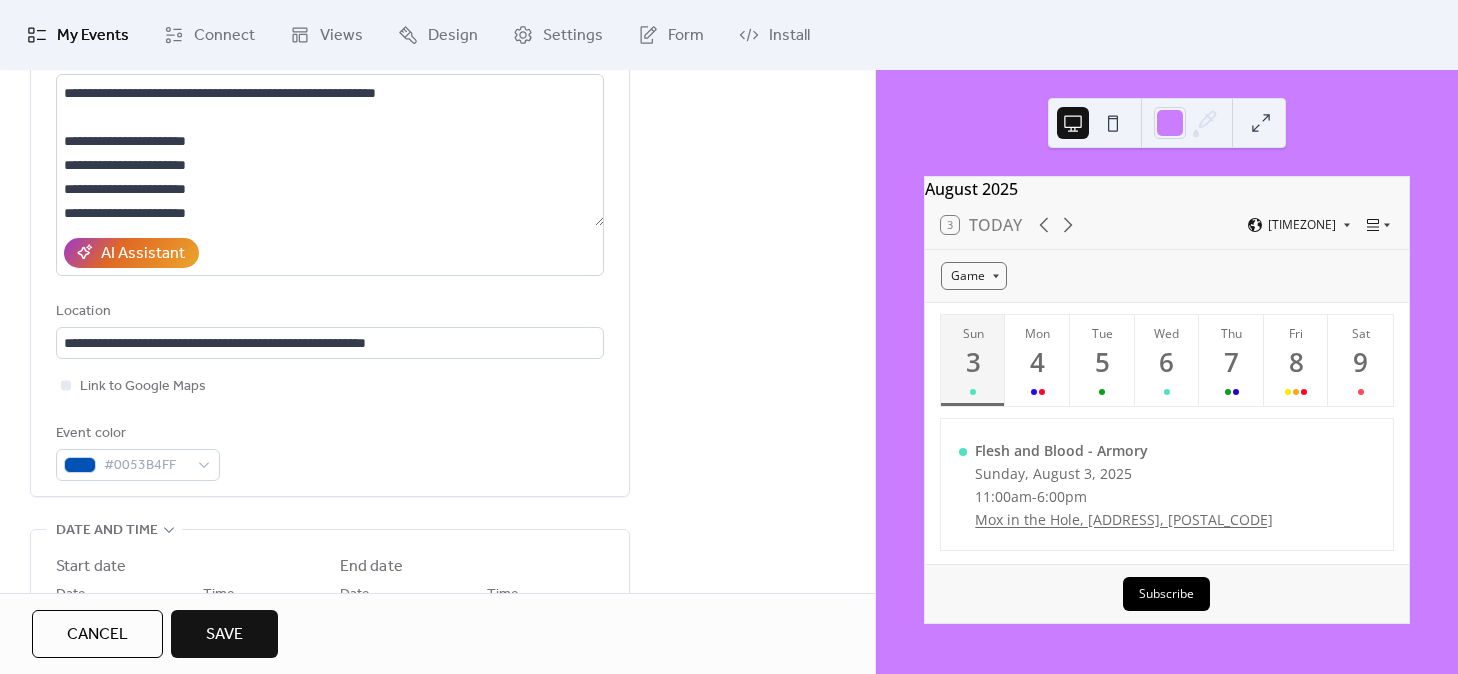 click on "Event color #0053B4FF" at bounding box center (330, 451) 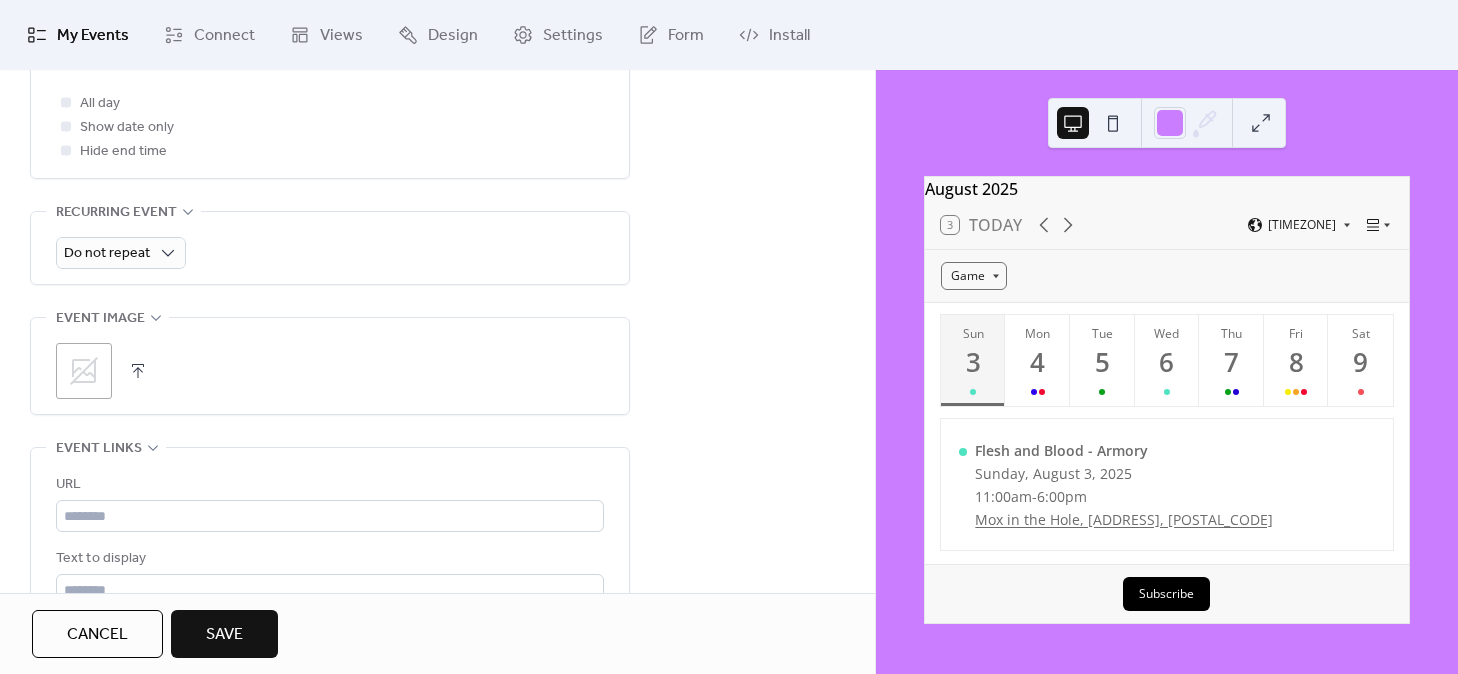 scroll, scrollTop: 883, scrollLeft: 0, axis: vertical 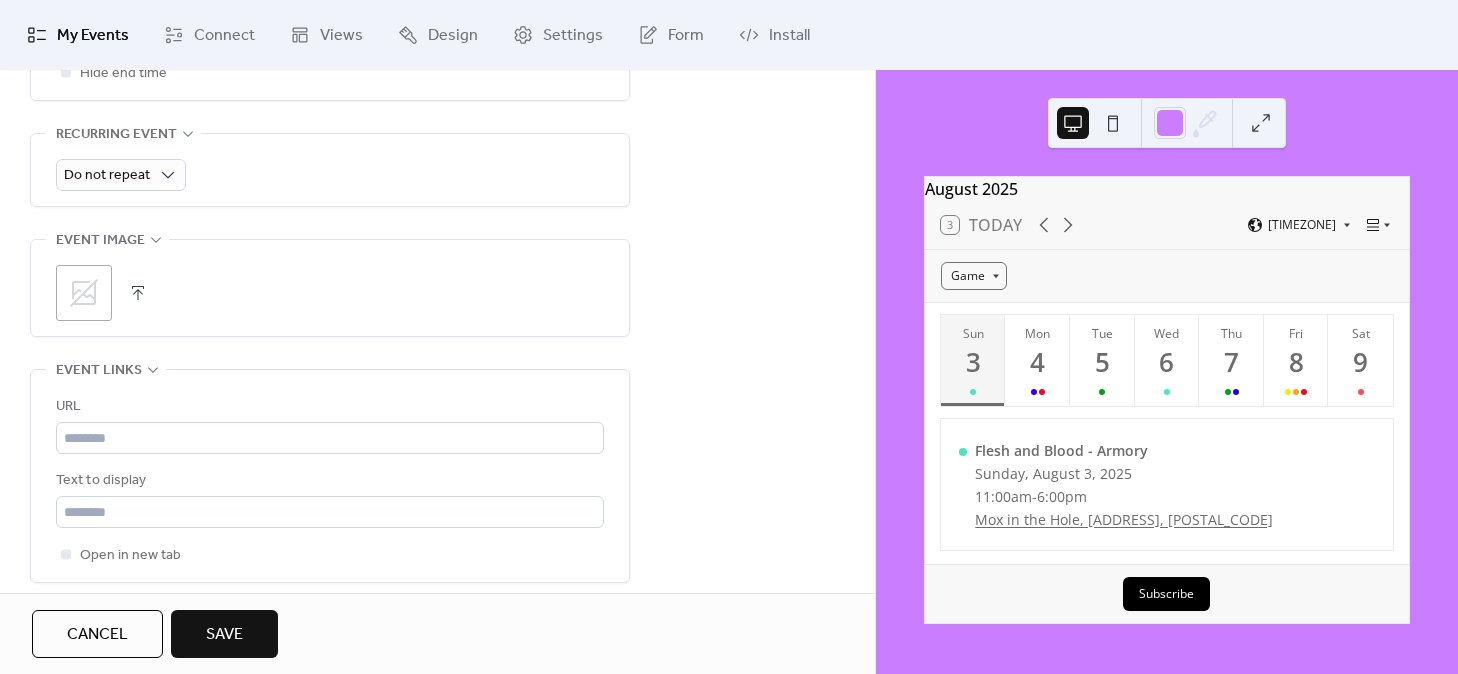click at bounding box center [138, 293] 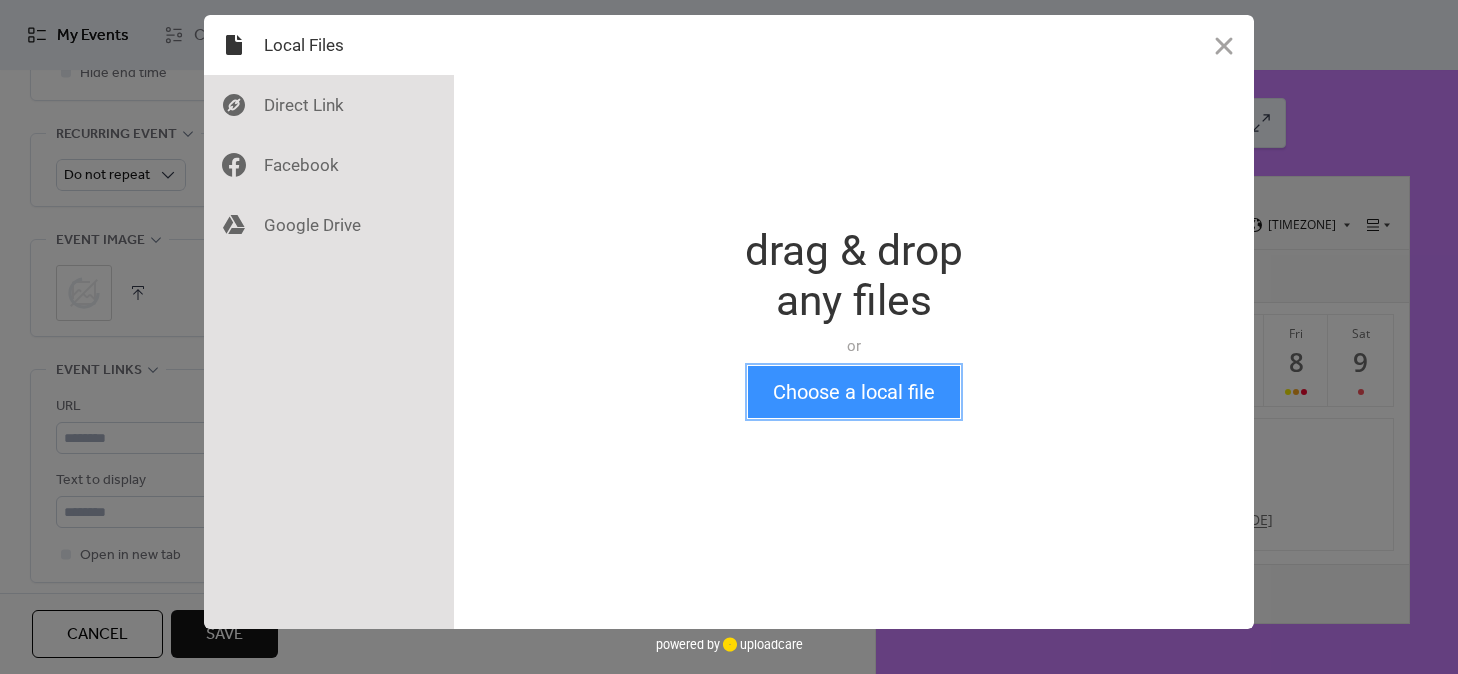 click on "Choose a local file" at bounding box center (854, 392) 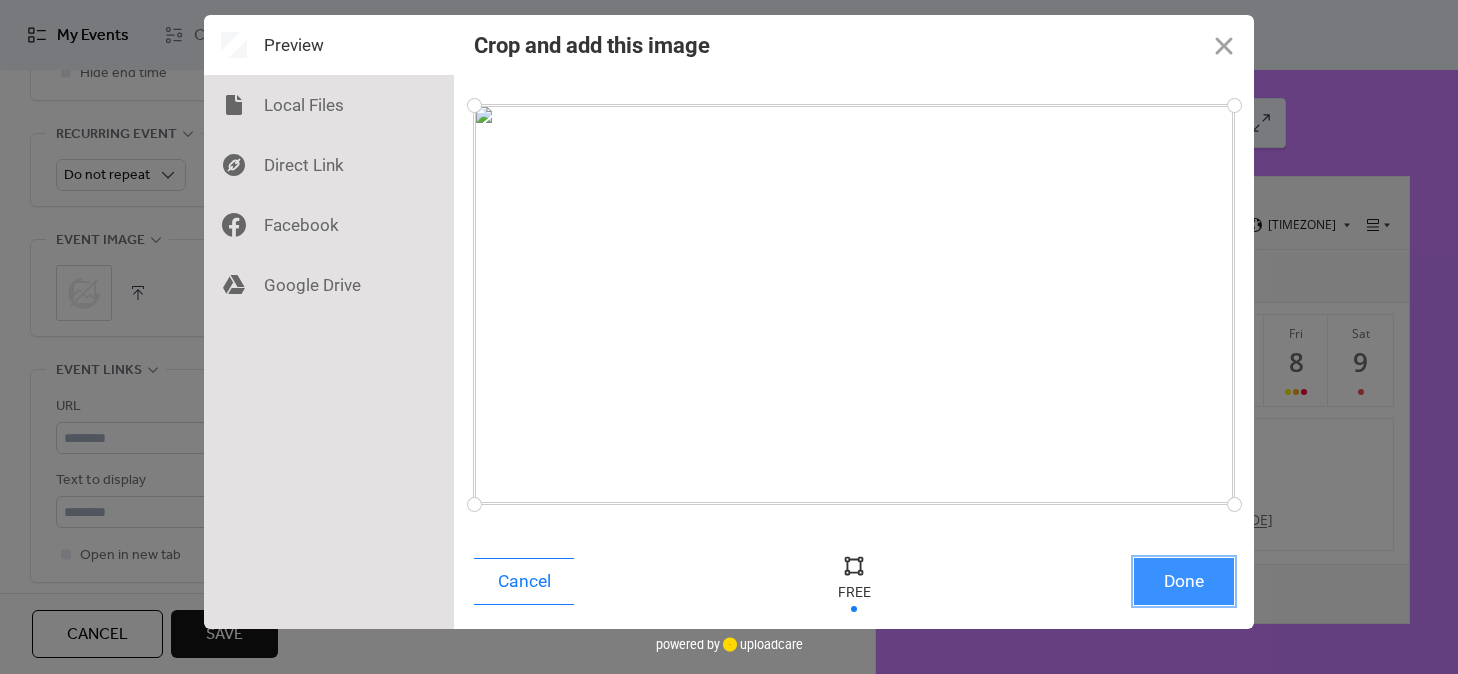 click on "Done" at bounding box center (1184, 581) 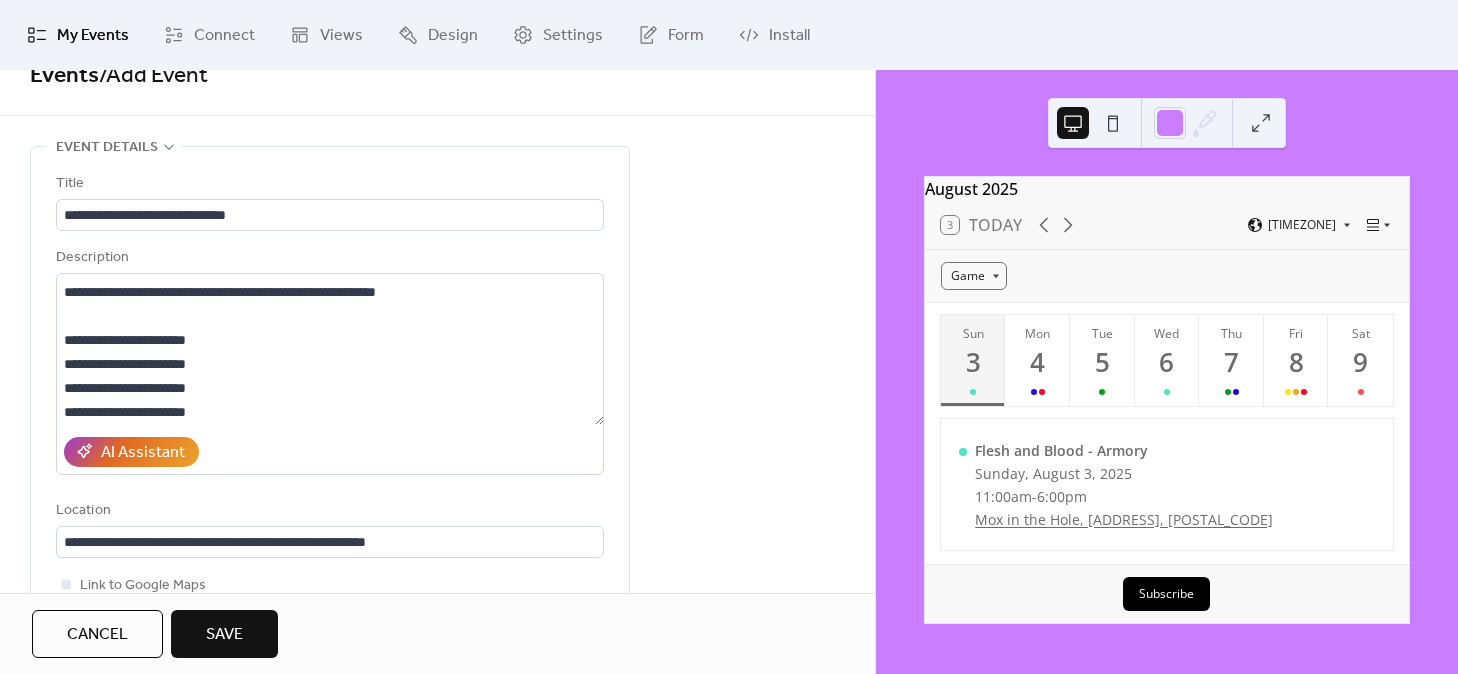 scroll, scrollTop: 20, scrollLeft: 0, axis: vertical 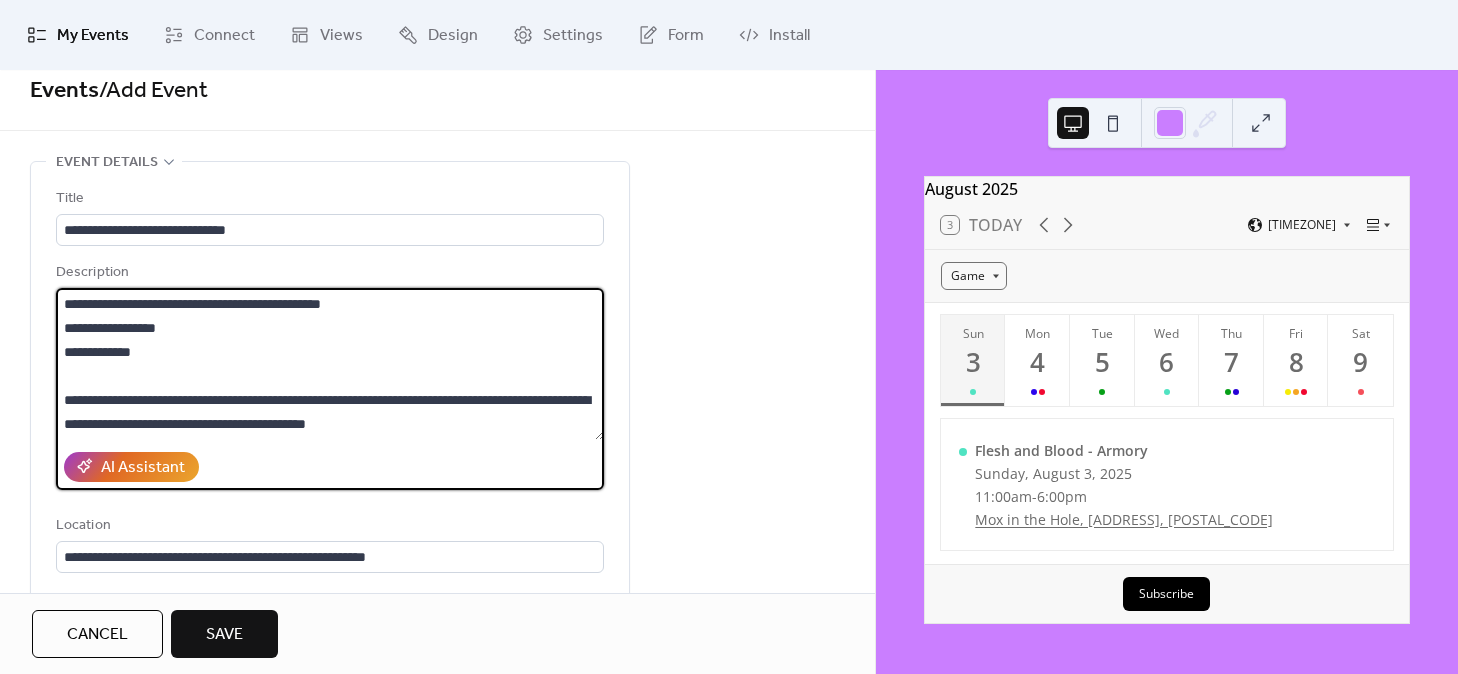 click on "**********" at bounding box center (330, 364) 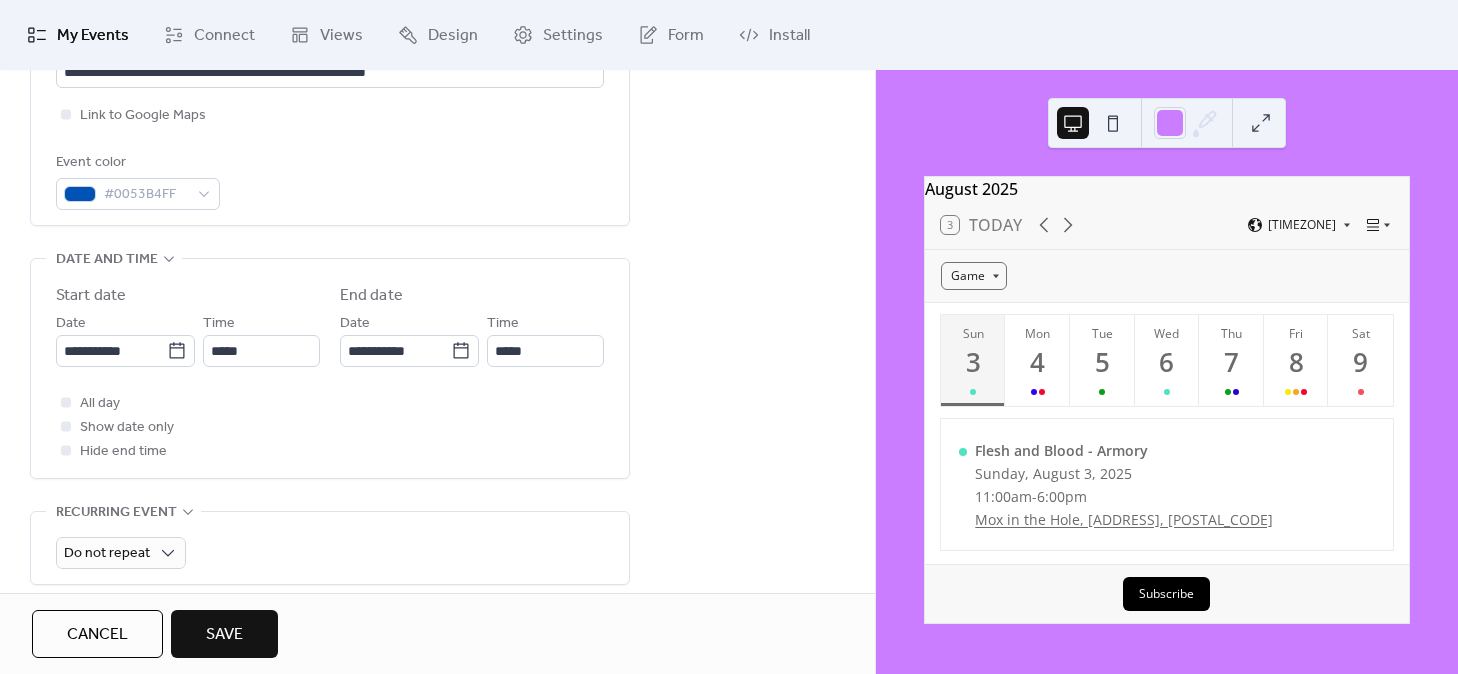 scroll, scrollTop: 0, scrollLeft: 0, axis: both 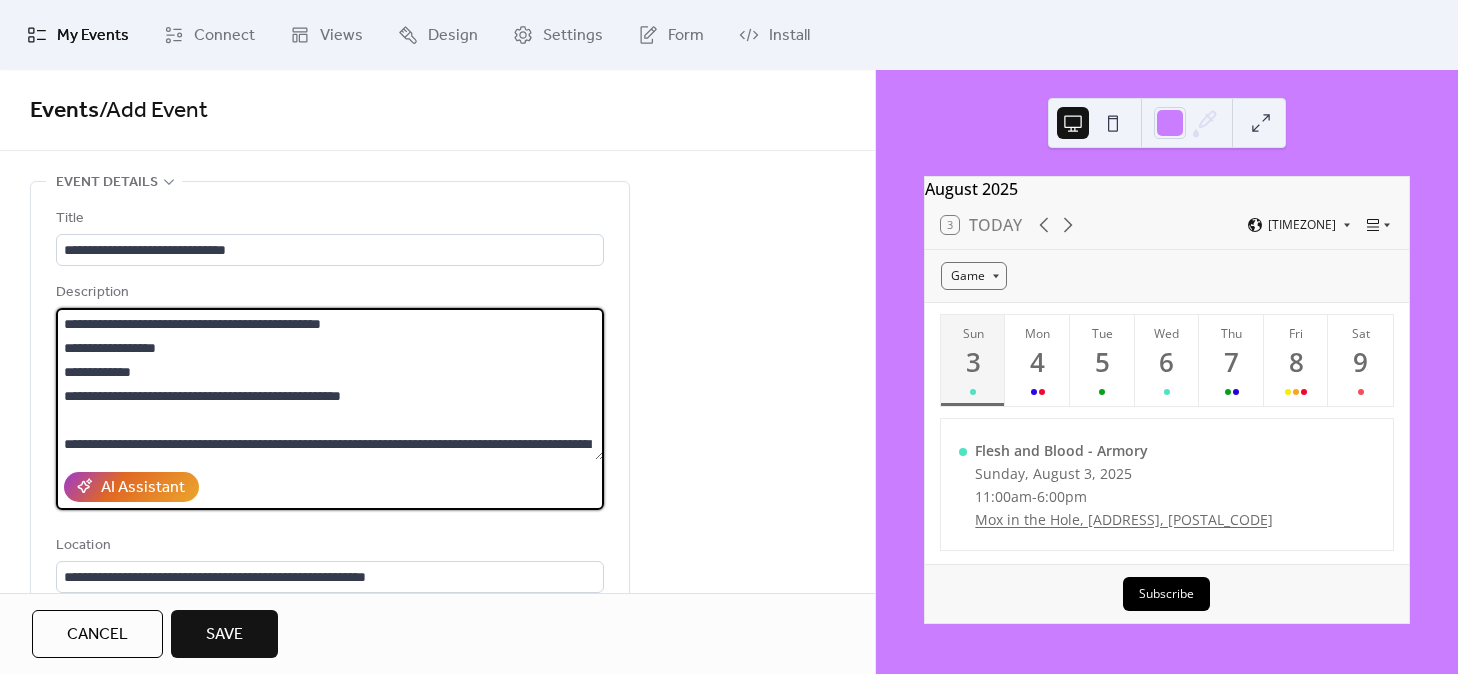 click on "**********" at bounding box center [330, 384] 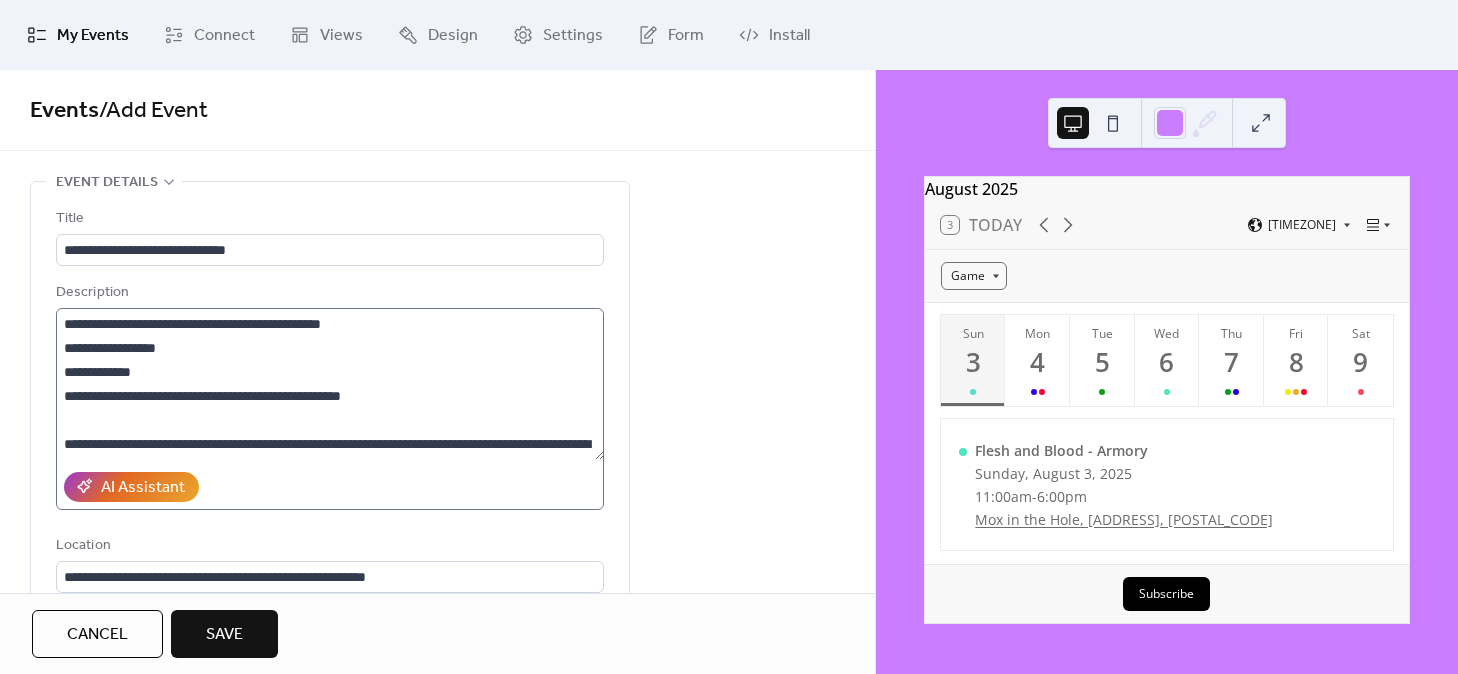 scroll, scrollTop: 240, scrollLeft: 0, axis: vertical 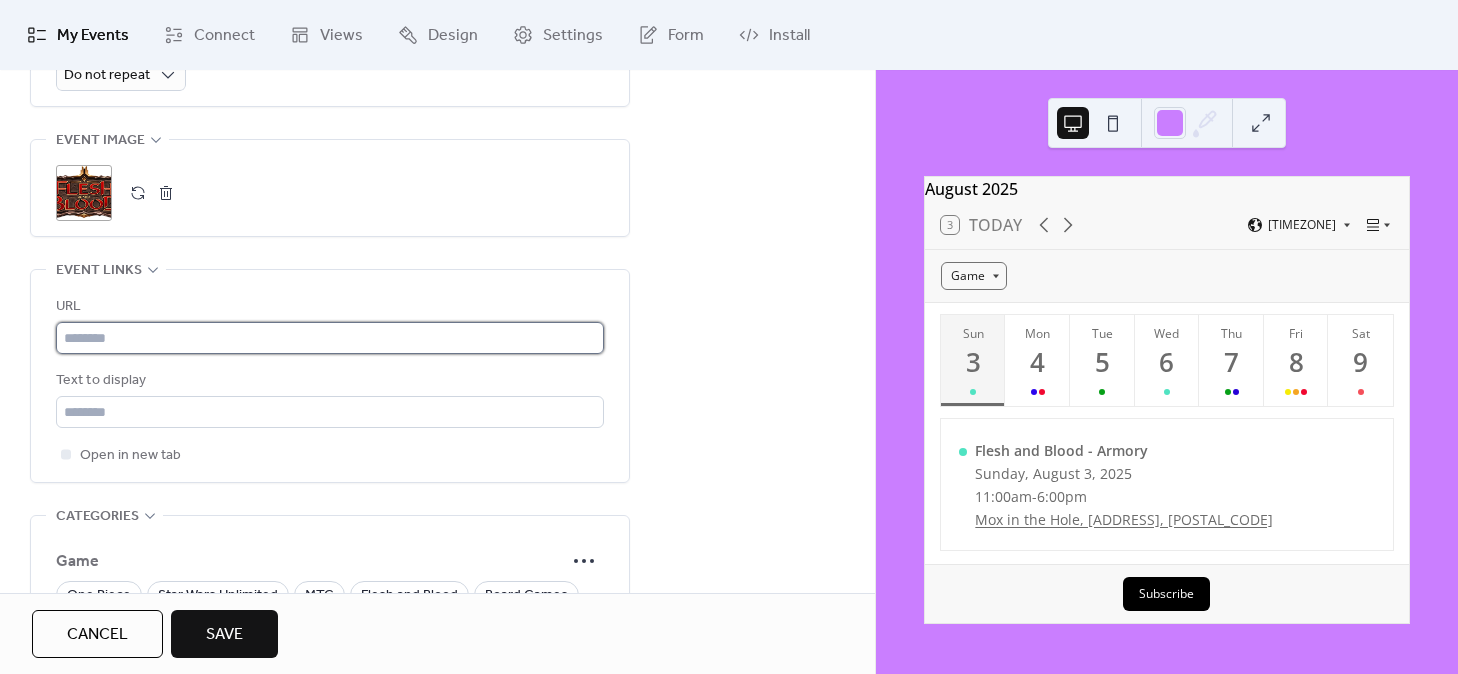 click at bounding box center (330, 338) 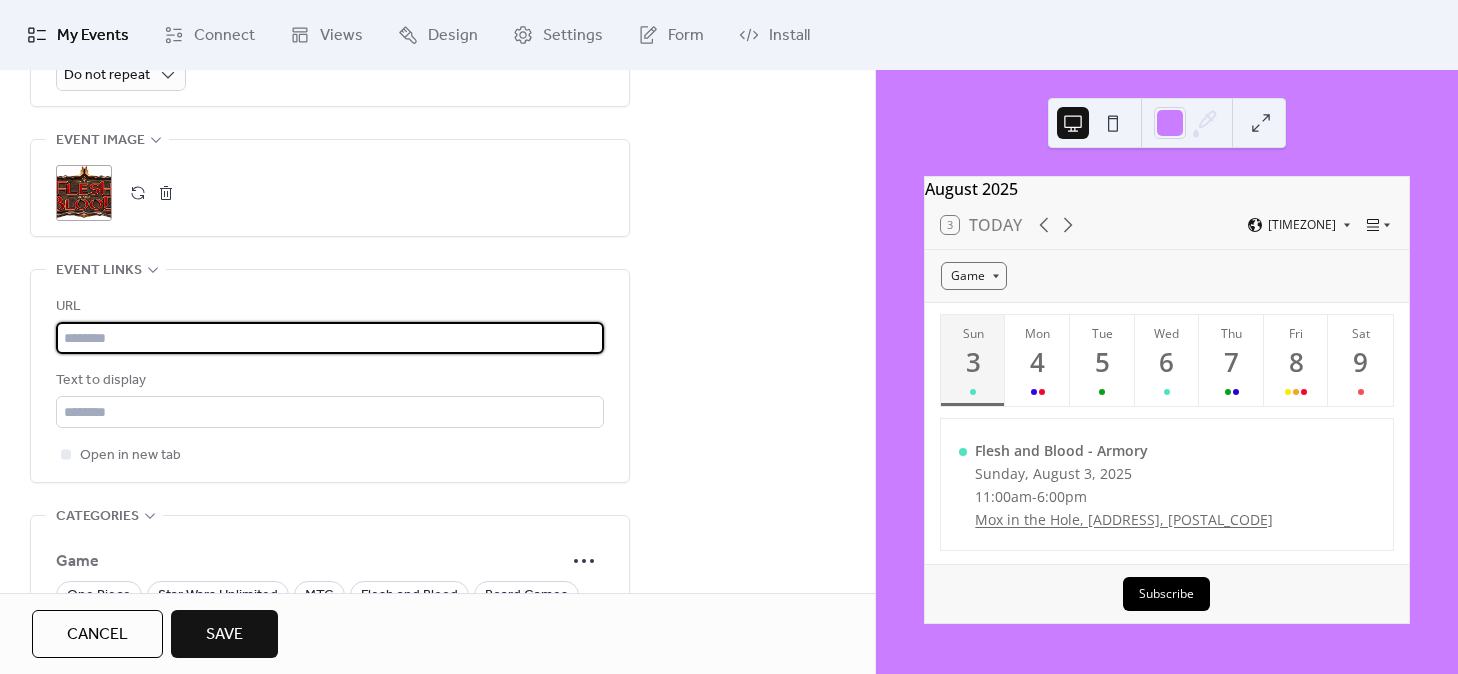 paste on "**********" 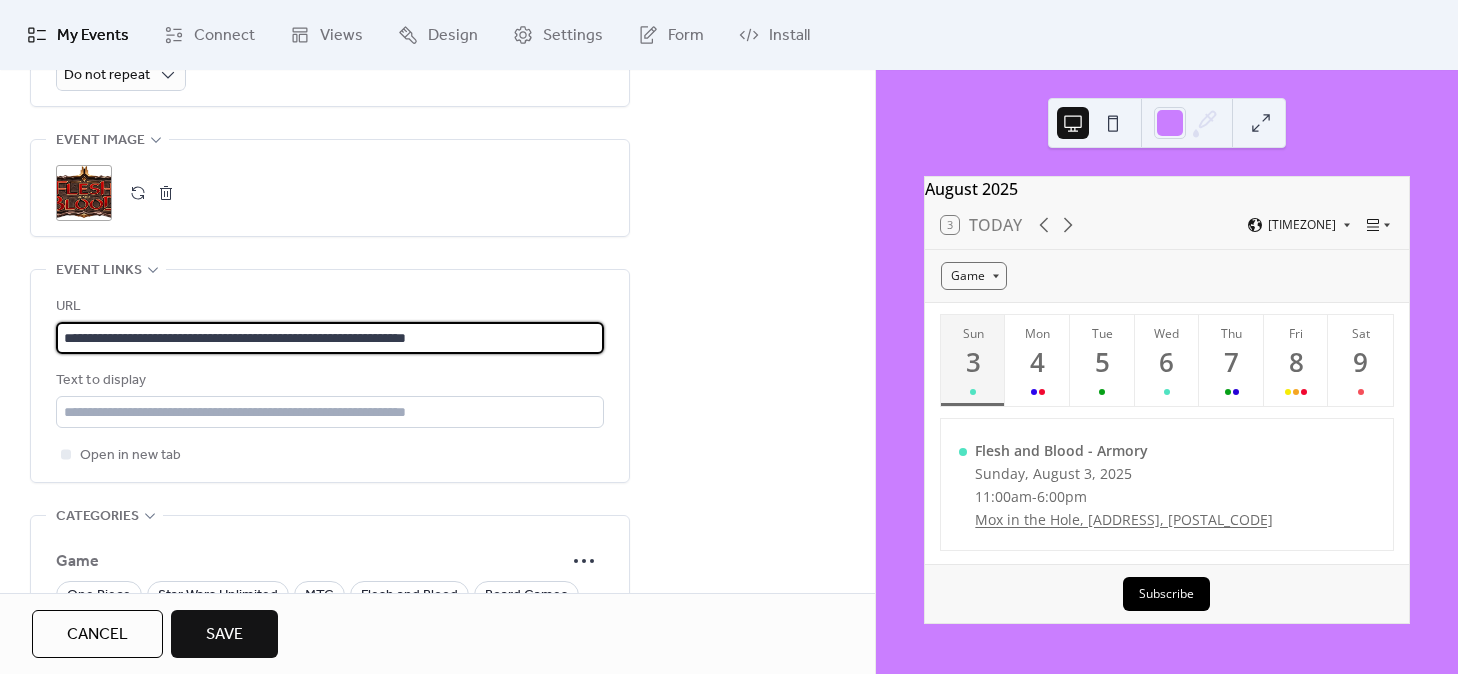 type on "**********" 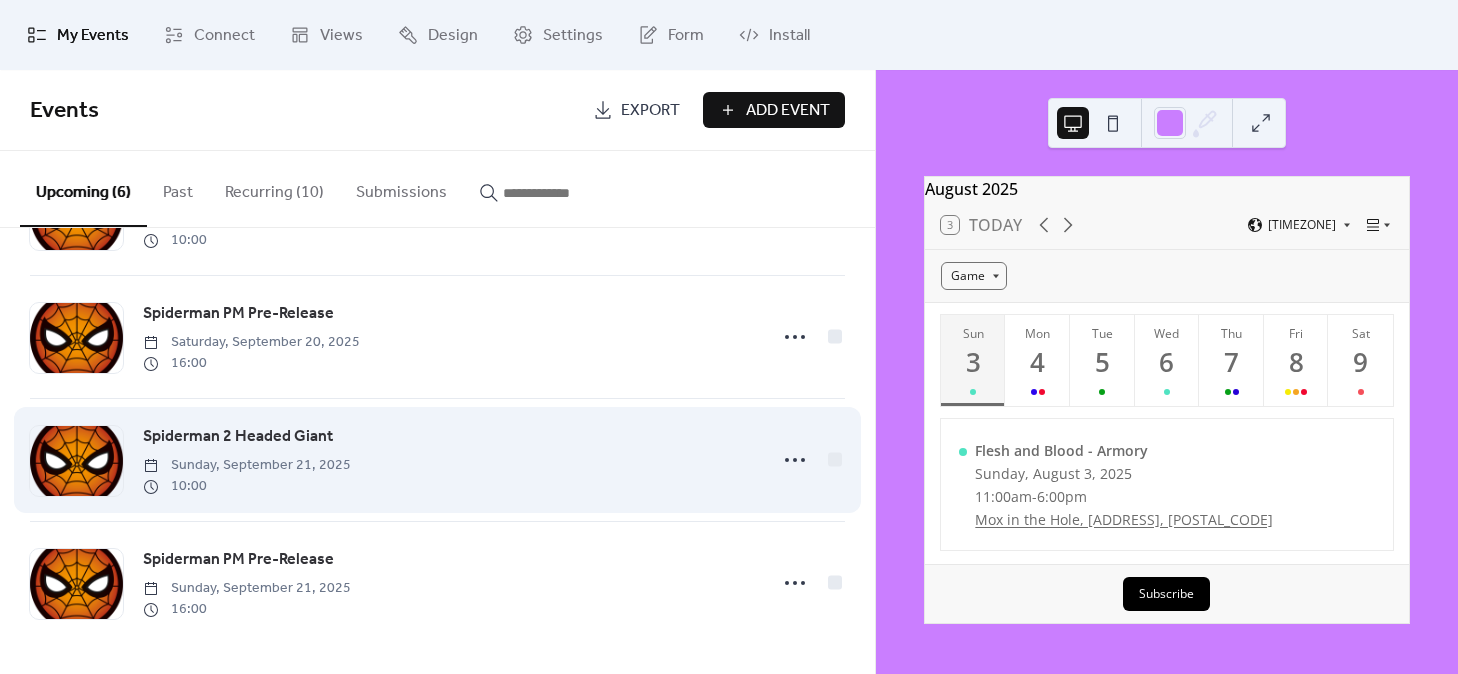 scroll, scrollTop: 0, scrollLeft: 0, axis: both 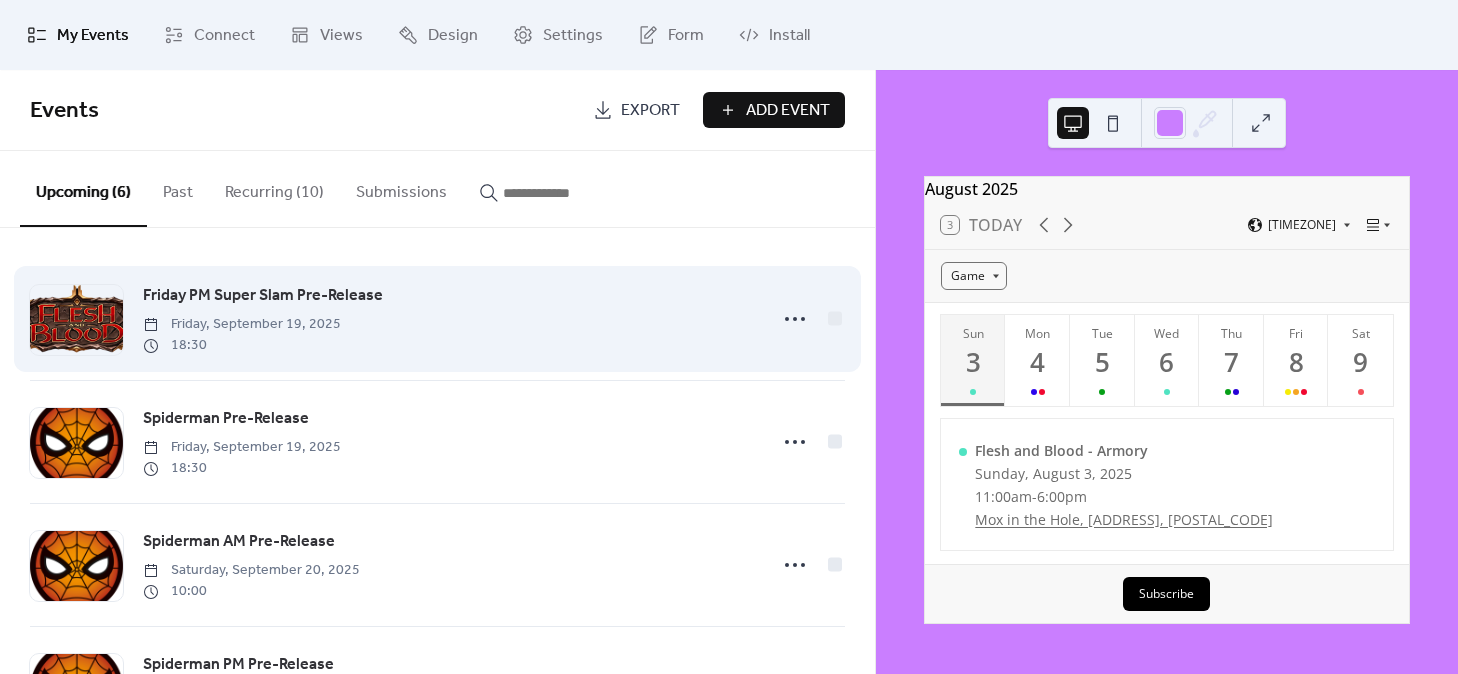 click on "Friday, September 19, 2025" at bounding box center [242, 324] 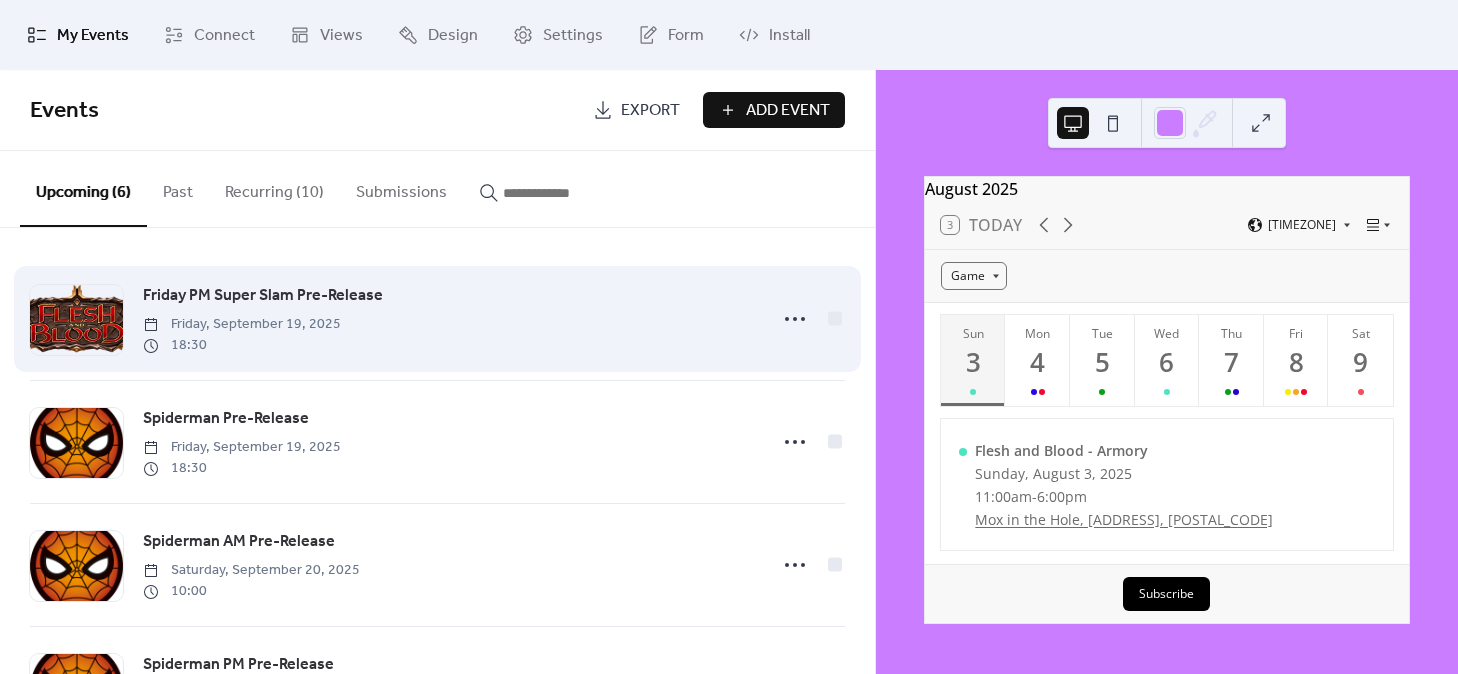 click on "Friday PM Super Slam Pre-Release" at bounding box center (263, 296) 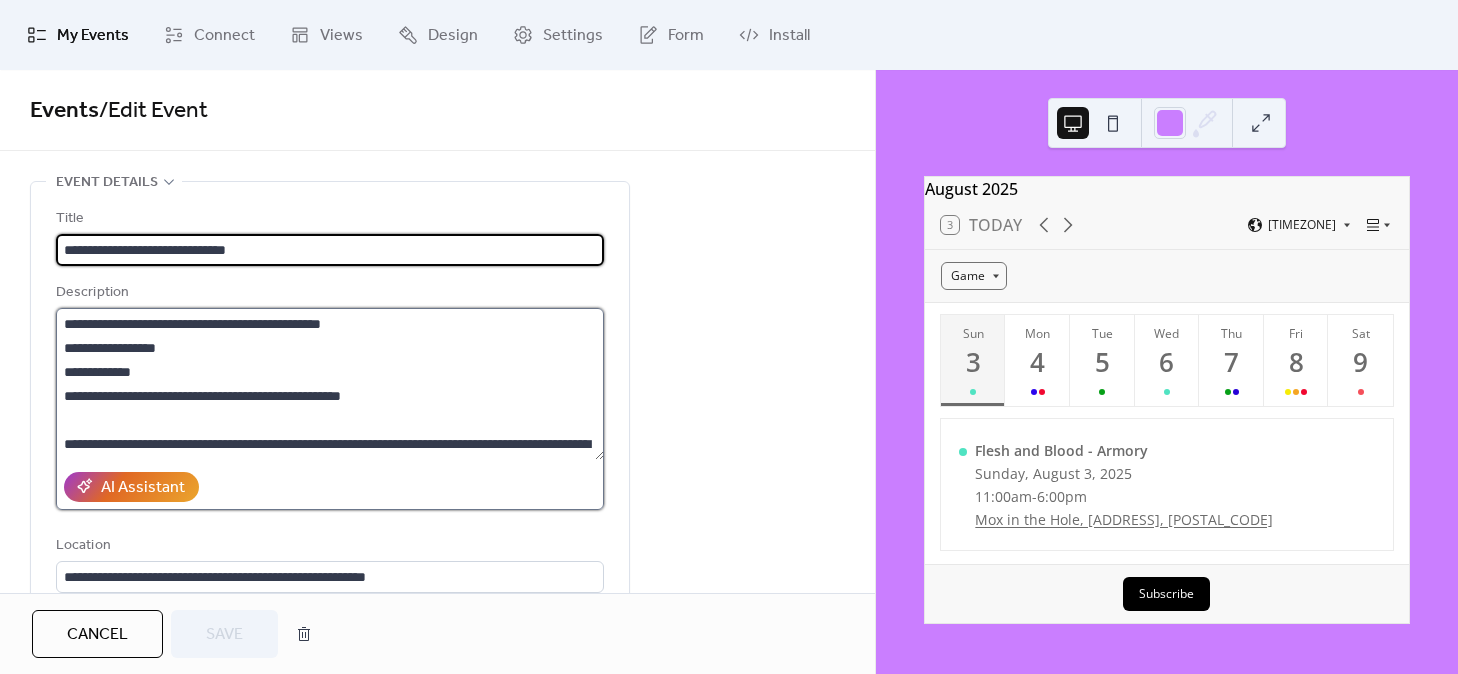 click on "**********" at bounding box center (330, 384) 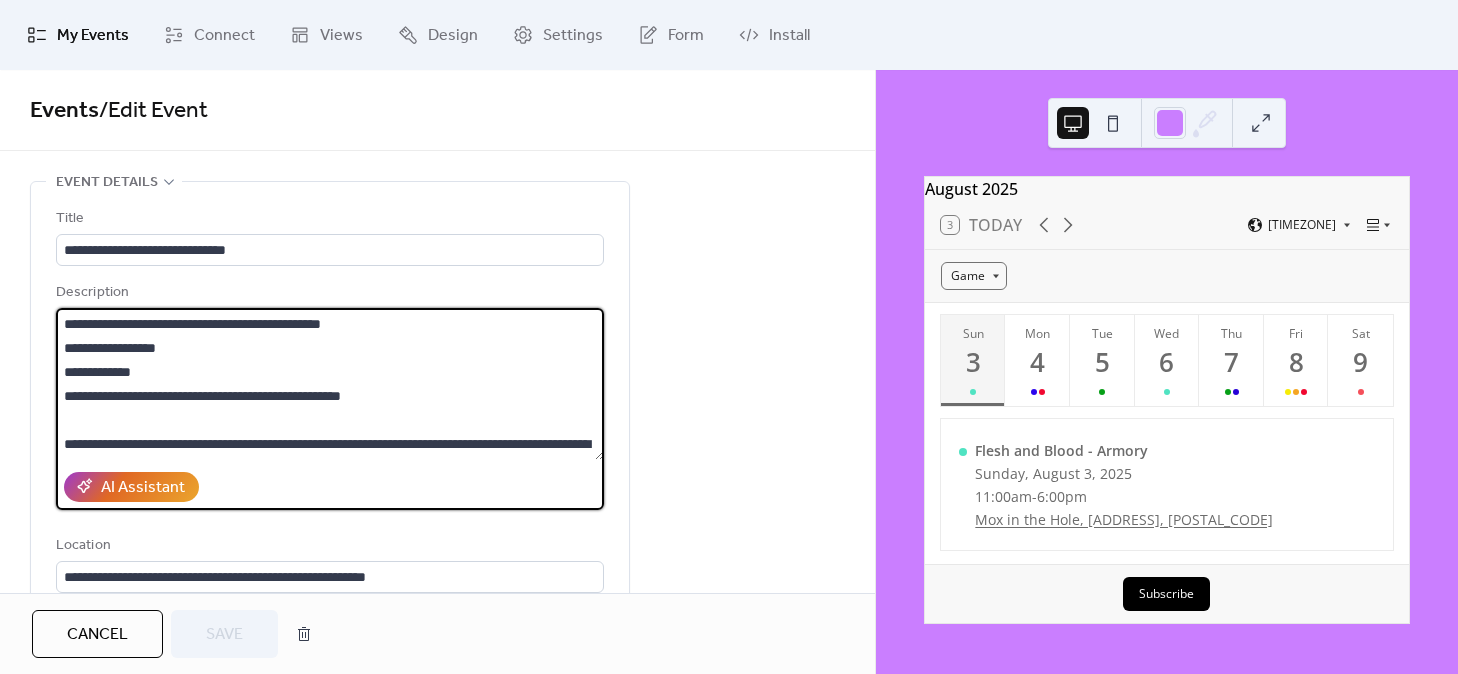 click on "**********" at bounding box center (330, 384) 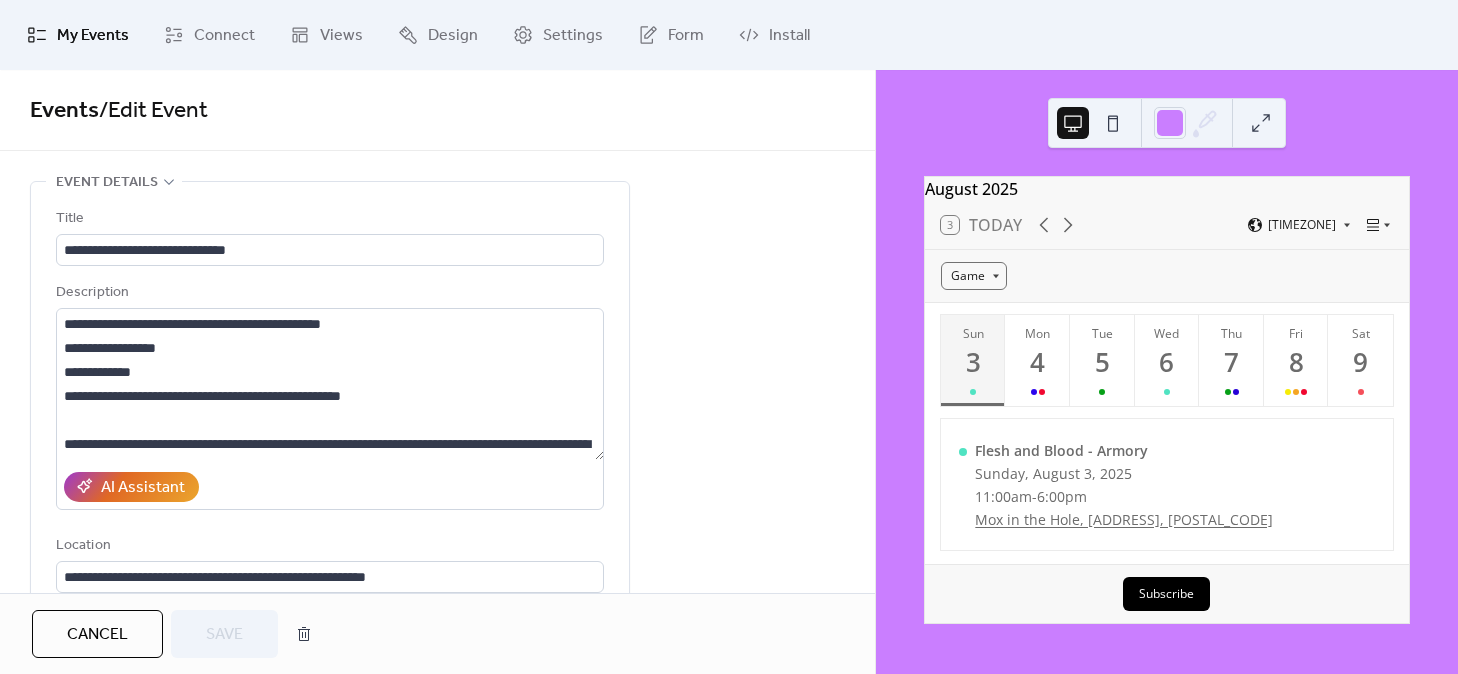 click on "My Events" at bounding box center (93, 36) 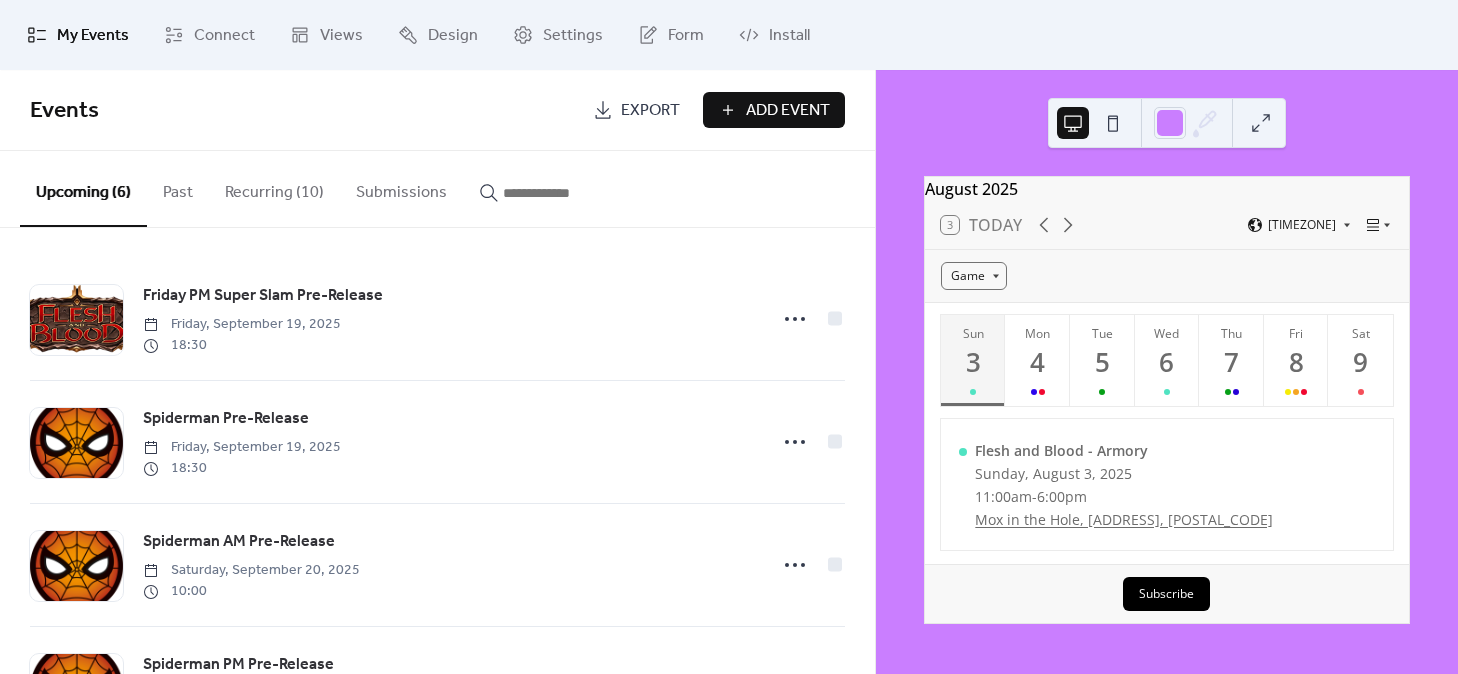 click on "Add Event" at bounding box center [788, 111] 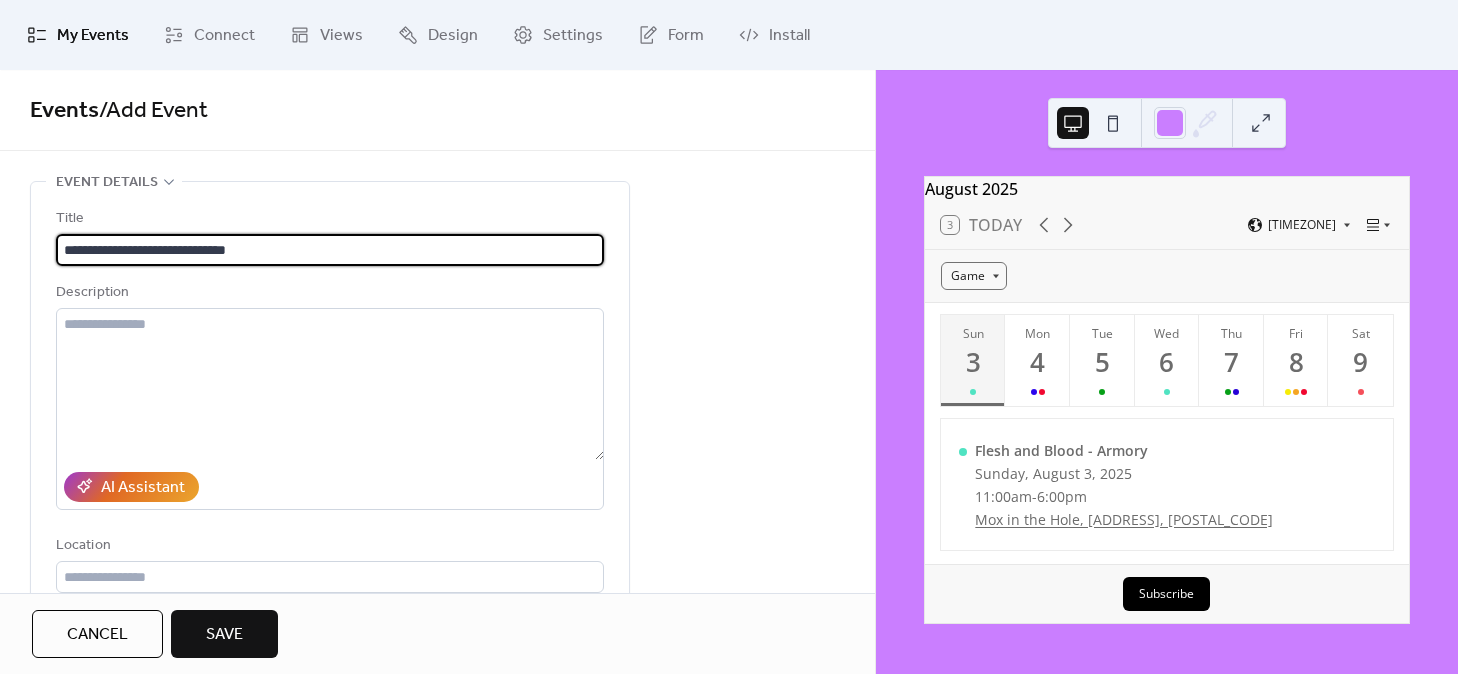 type on "**********" 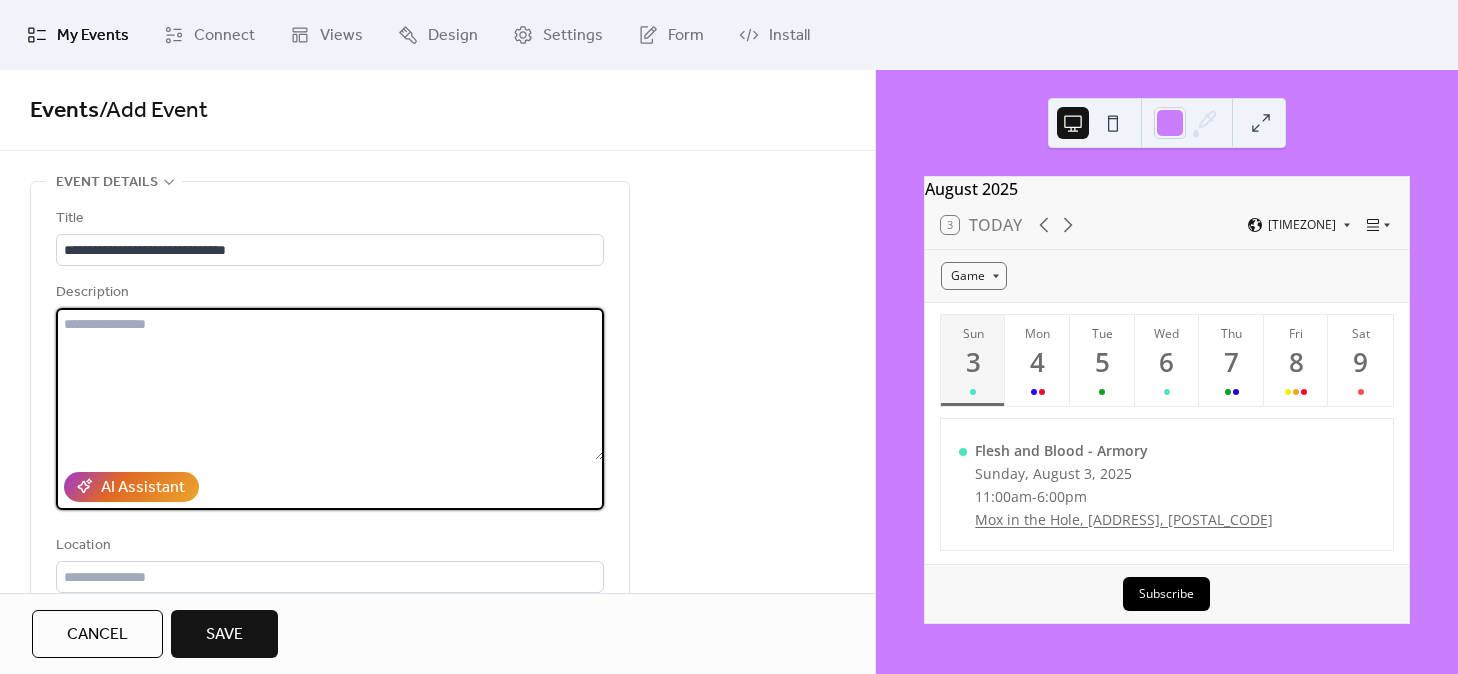 paste on "**********" 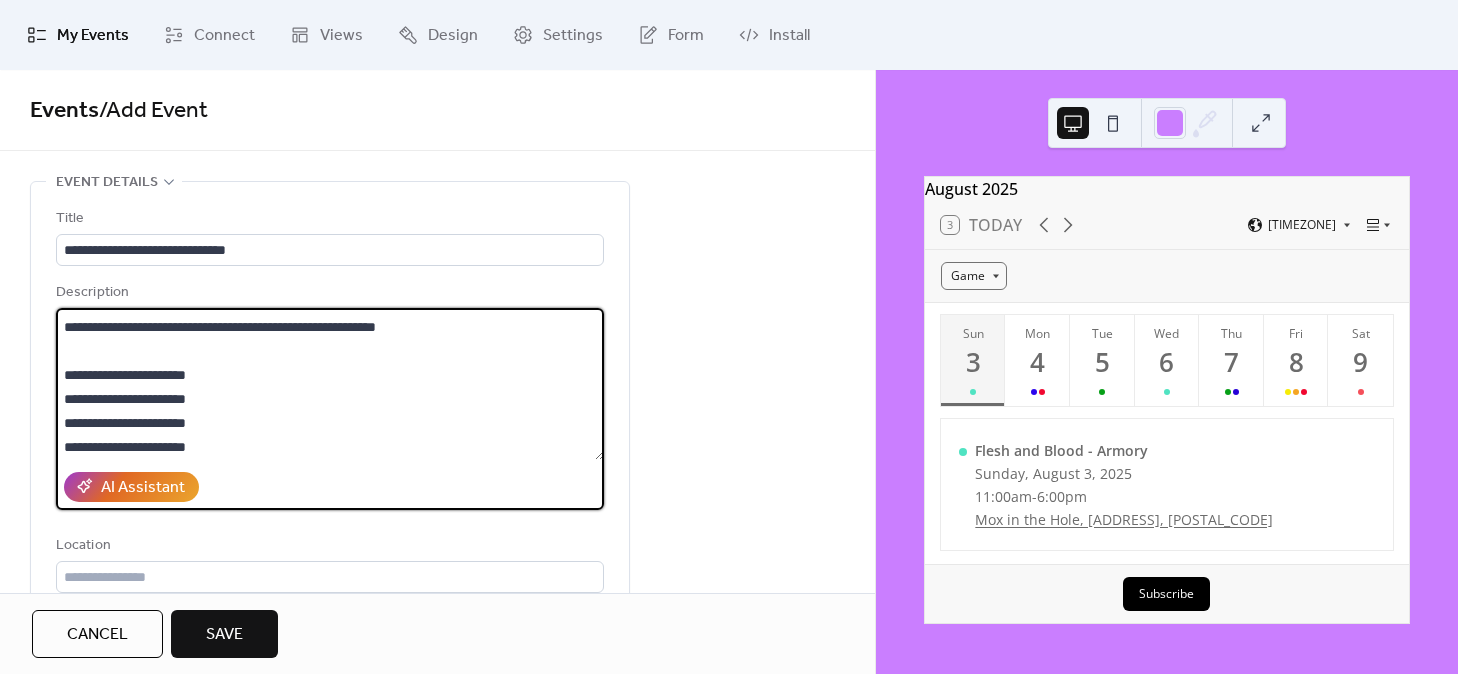 scroll, scrollTop: 0, scrollLeft: 0, axis: both 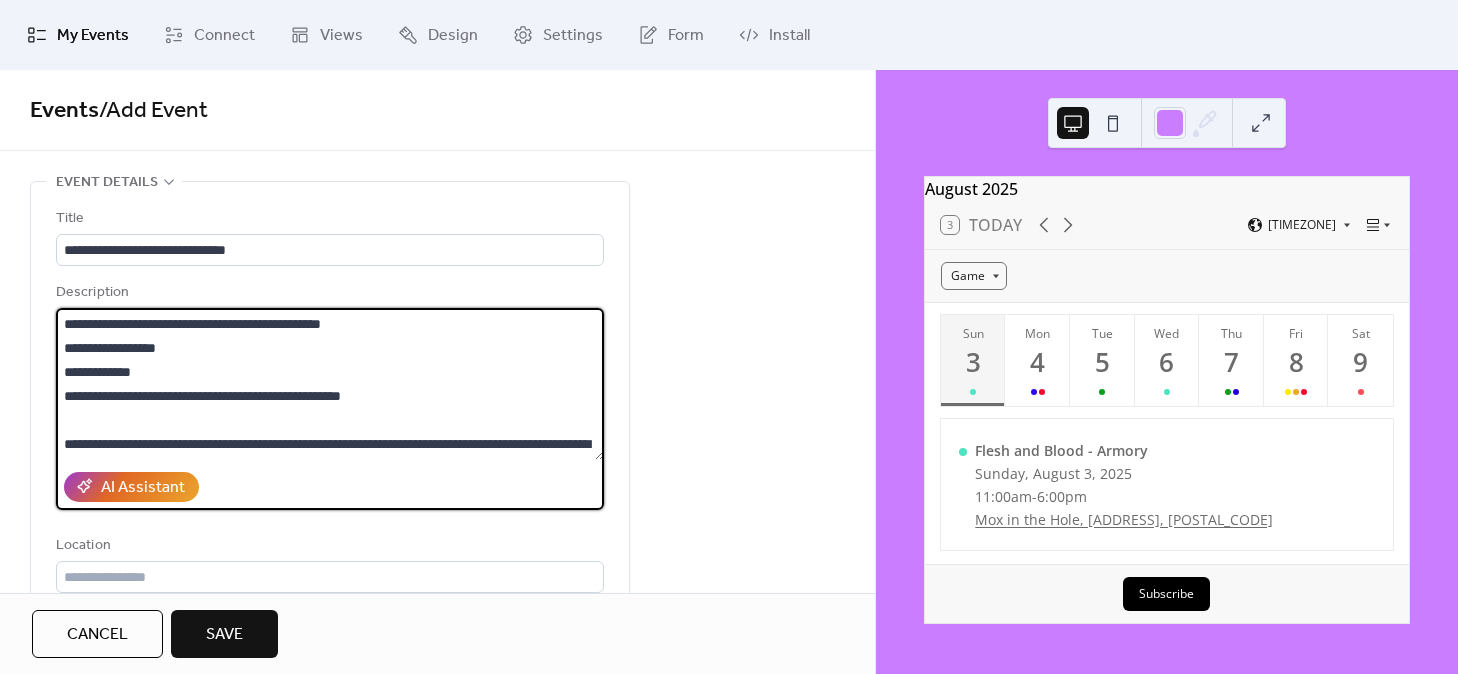 drag, startPoint x: 184, startPoint y: 344, endPoint x: 134, endPoint y: 343, distance: 50.01 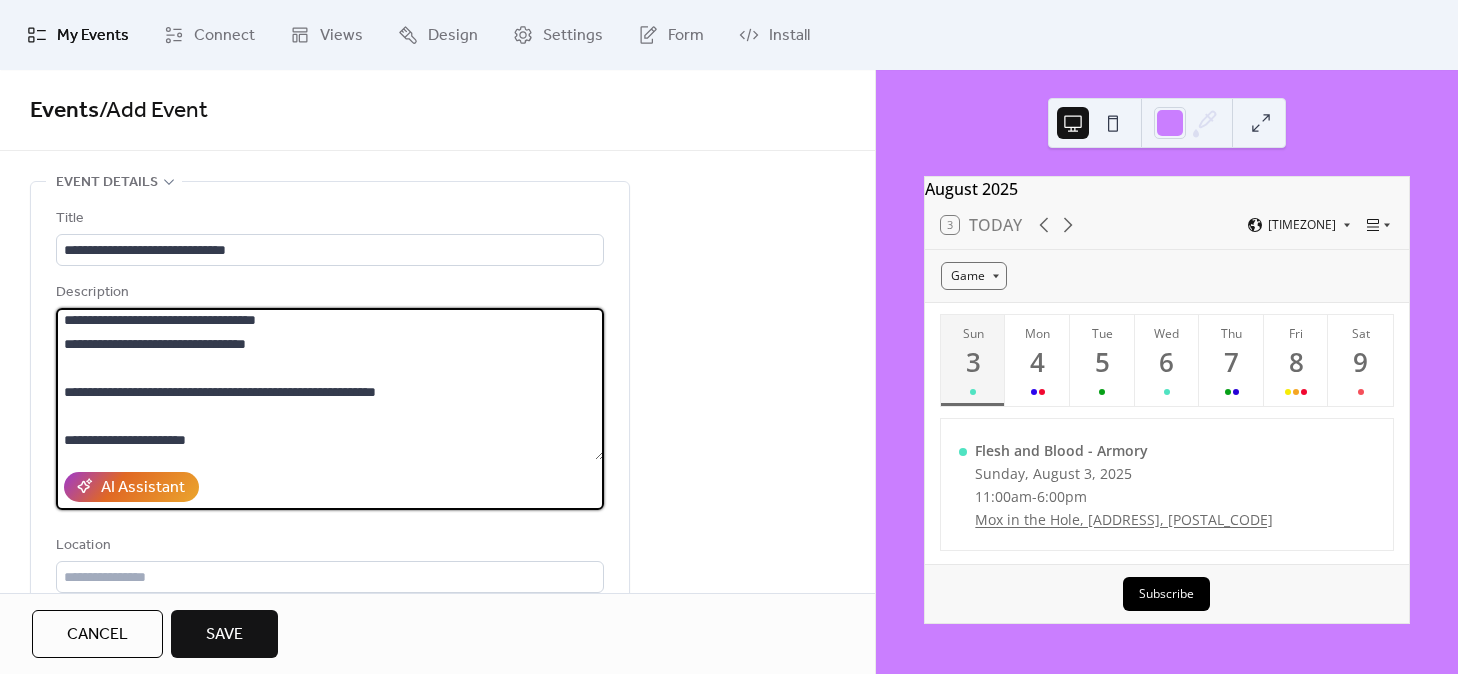 scroll, scrollTop: 173, scrollLeft: 0, axis: vertical 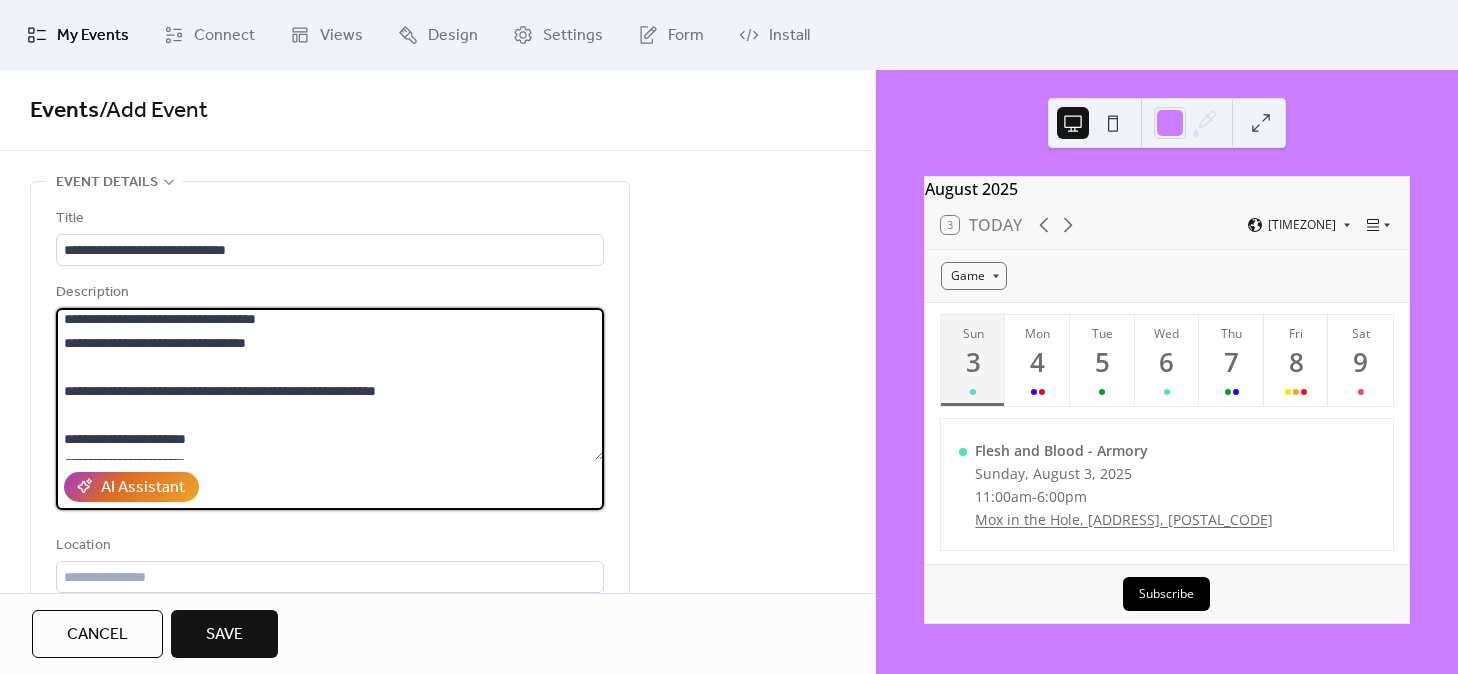 click on "**********" at bounding box center [330, 384] 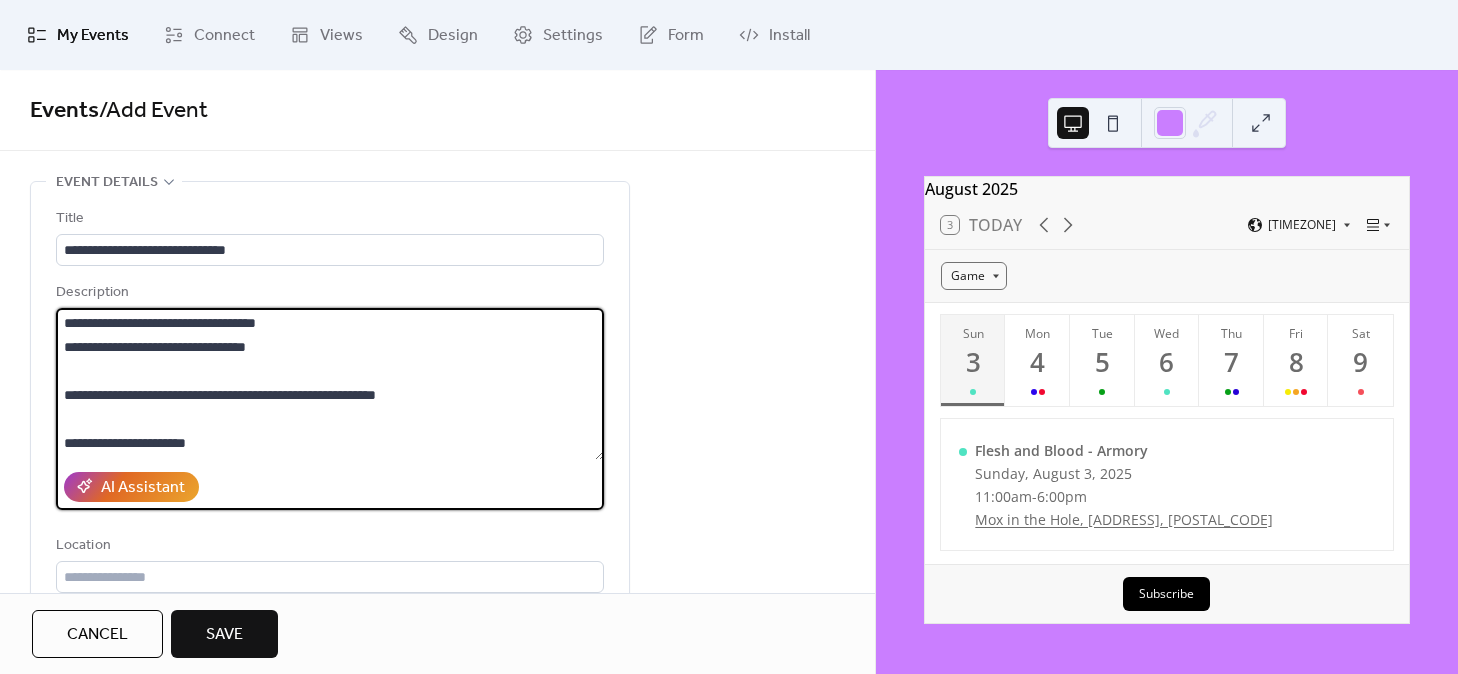 click on "**********" at bounding box center (330, 384) 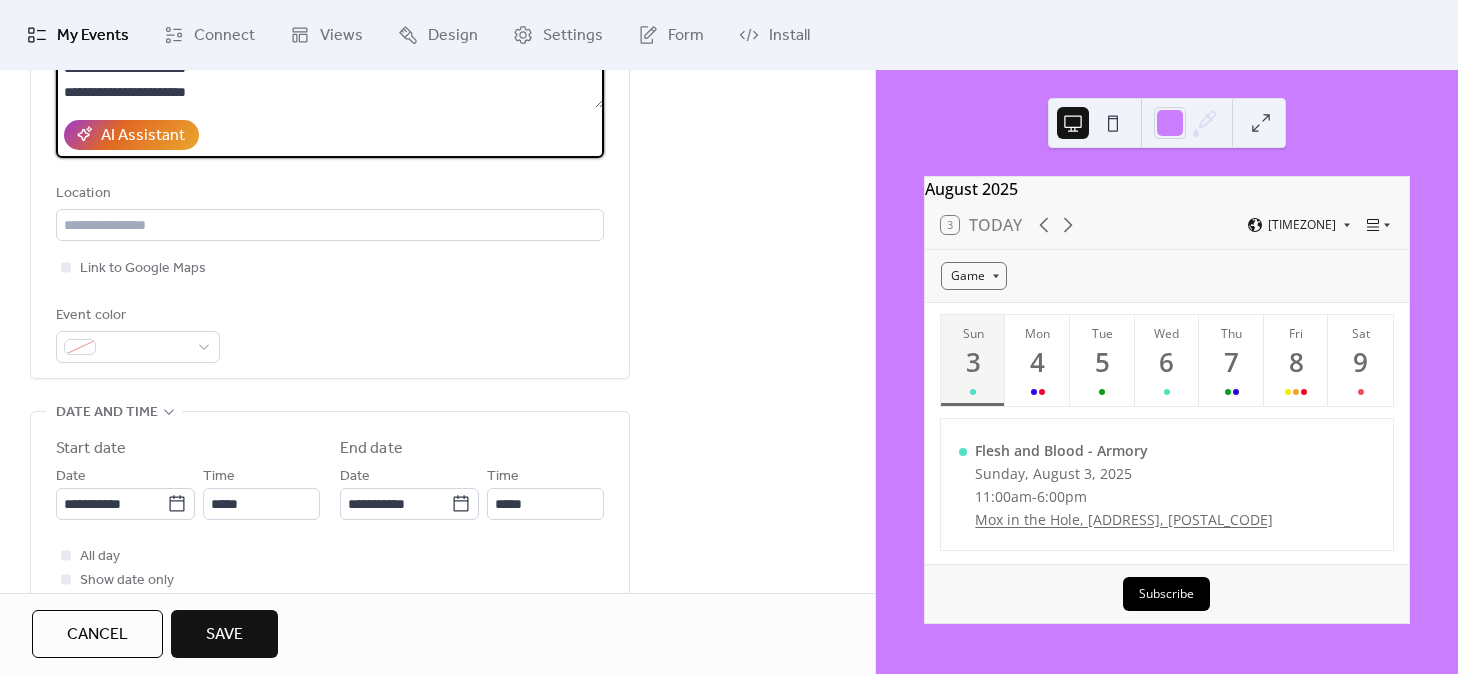 scroll, scrollTop: 377, scrollLeft: 0, axis: vertical 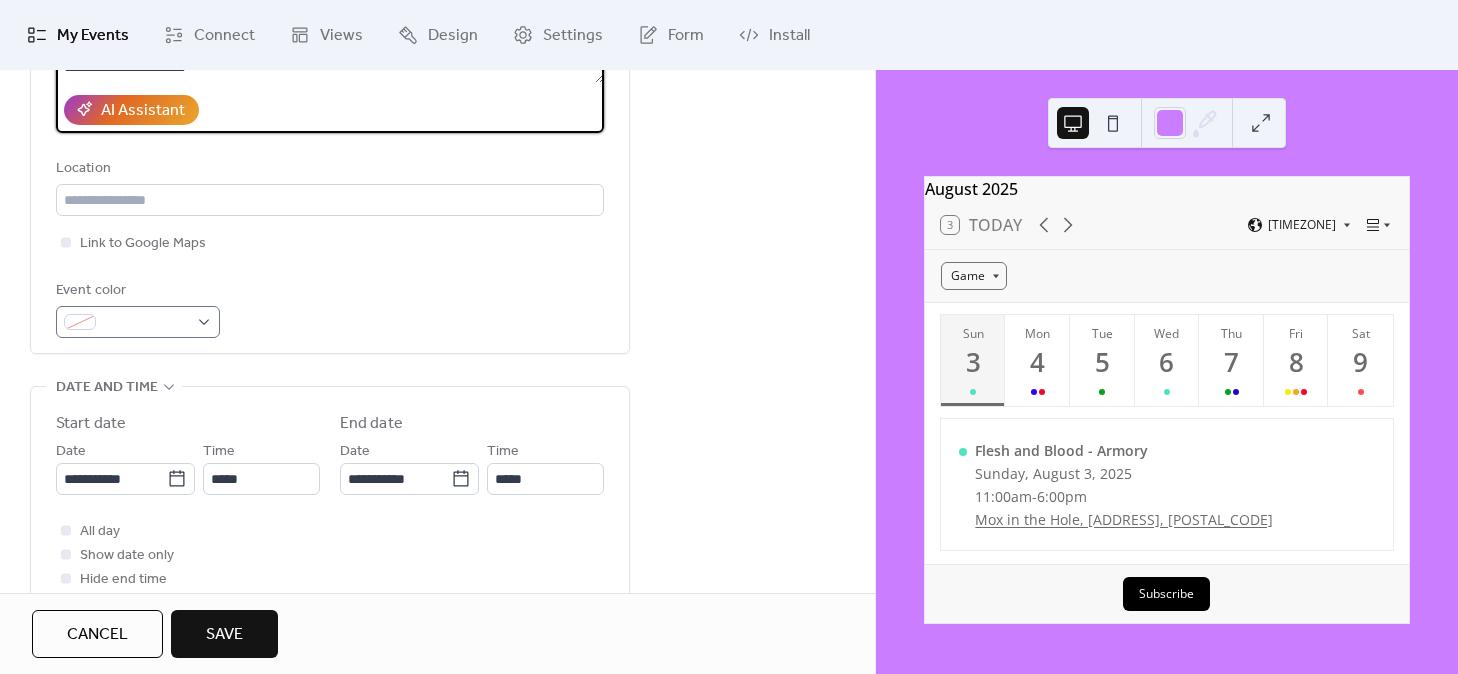 type on "**********" 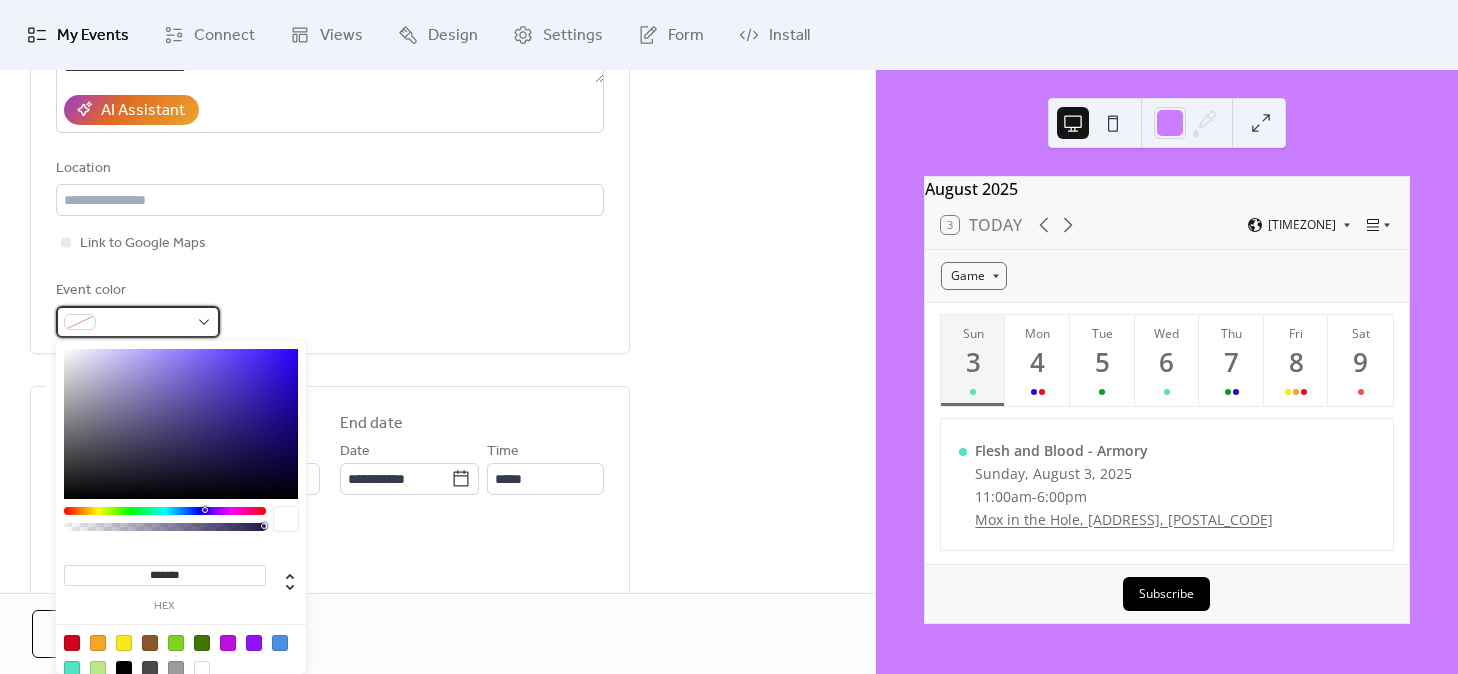 click at bounding box center (138, 322) 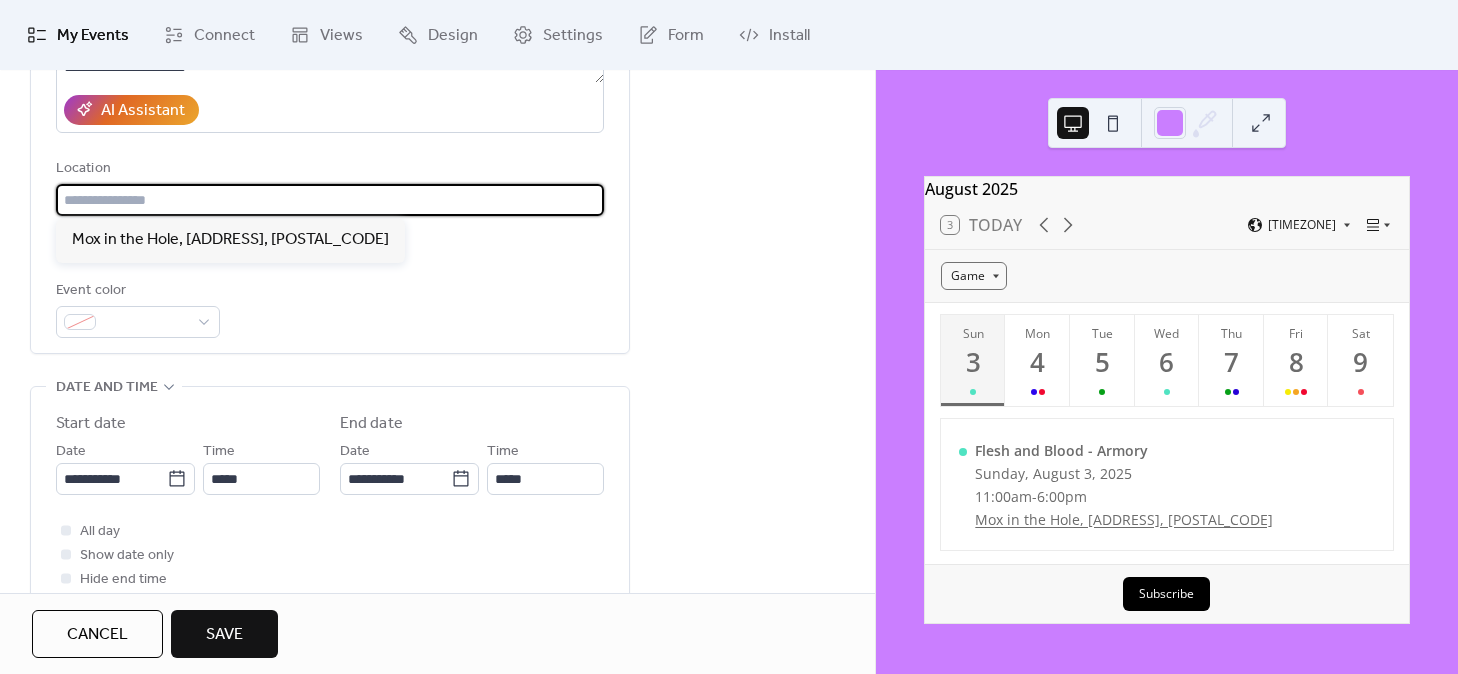 click at bounding box center [330, 200] 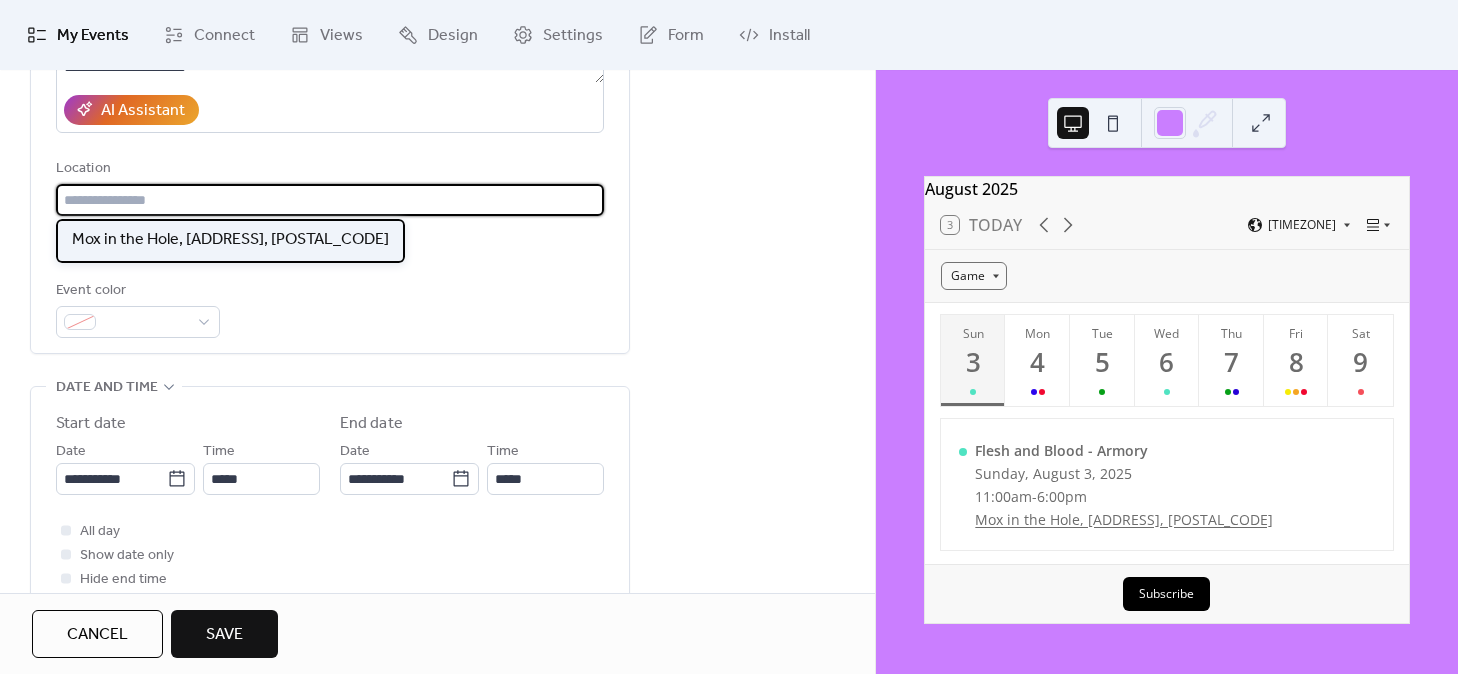 click on "Mox in the Hole, [ADDRESS], [POSTAL_CODE]" at bounding box center [230, 240] 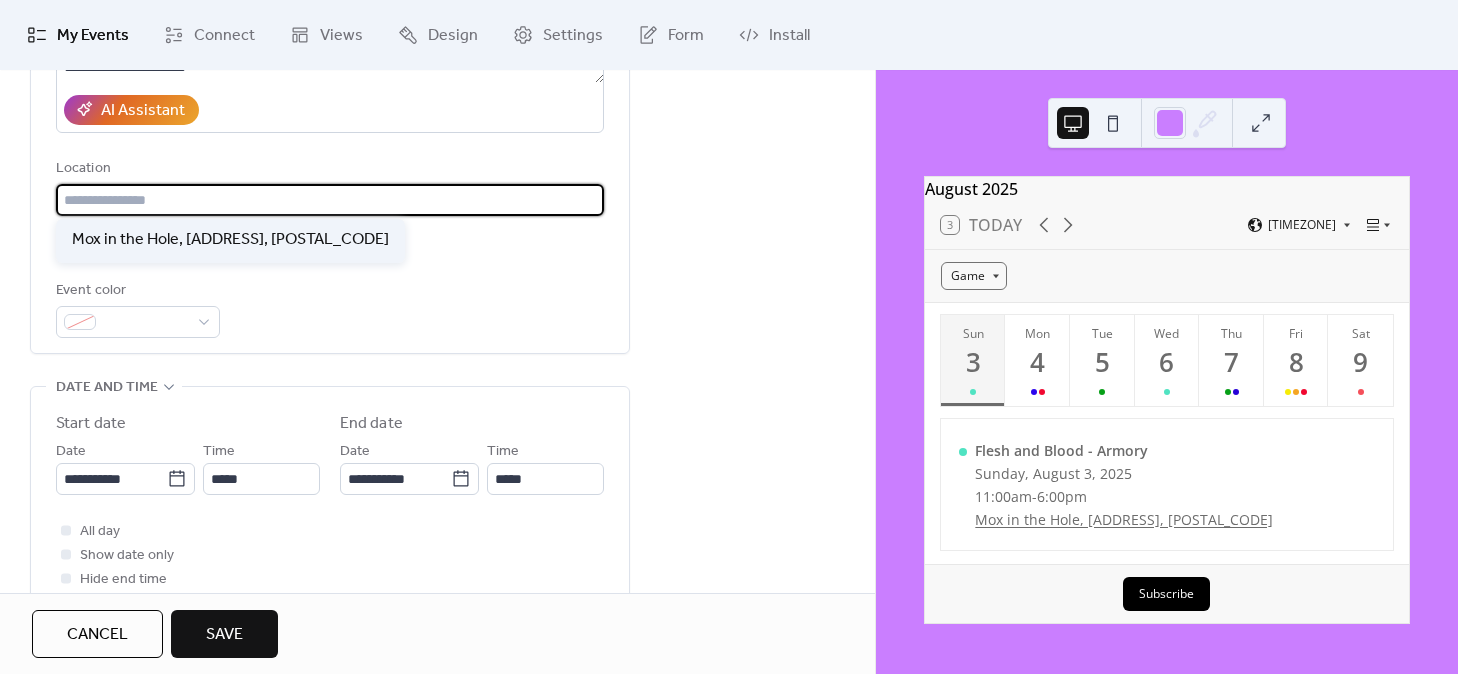 type on "**********" 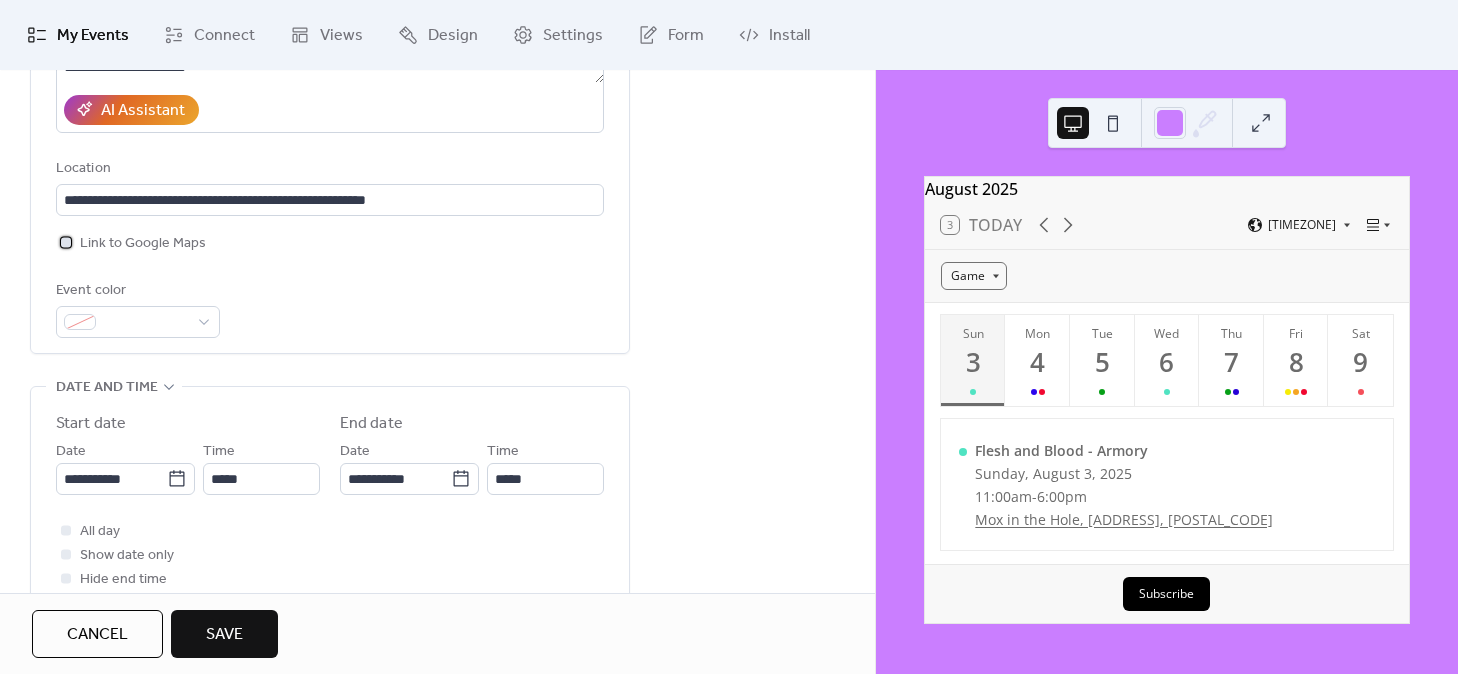 click at bounding box center (66, 242) 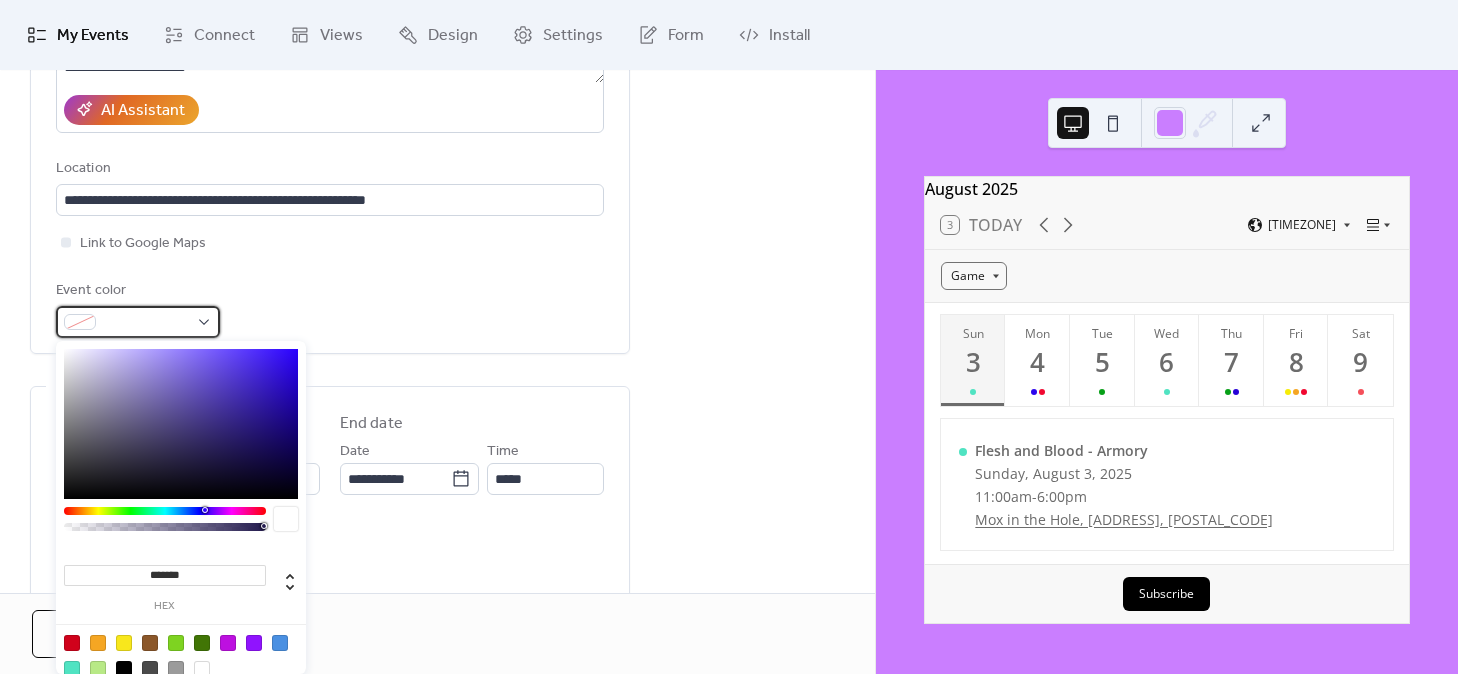 click at bounding box center [138, 322] 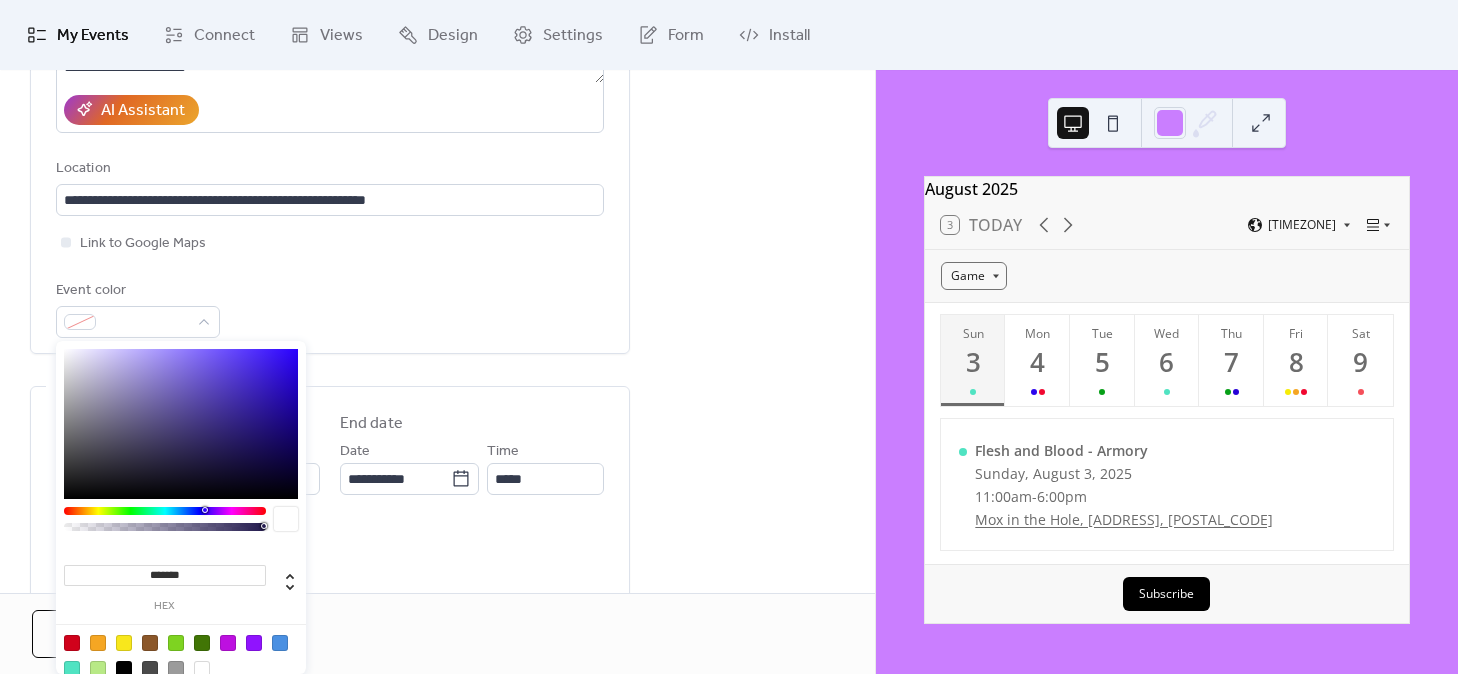 type on "*******" 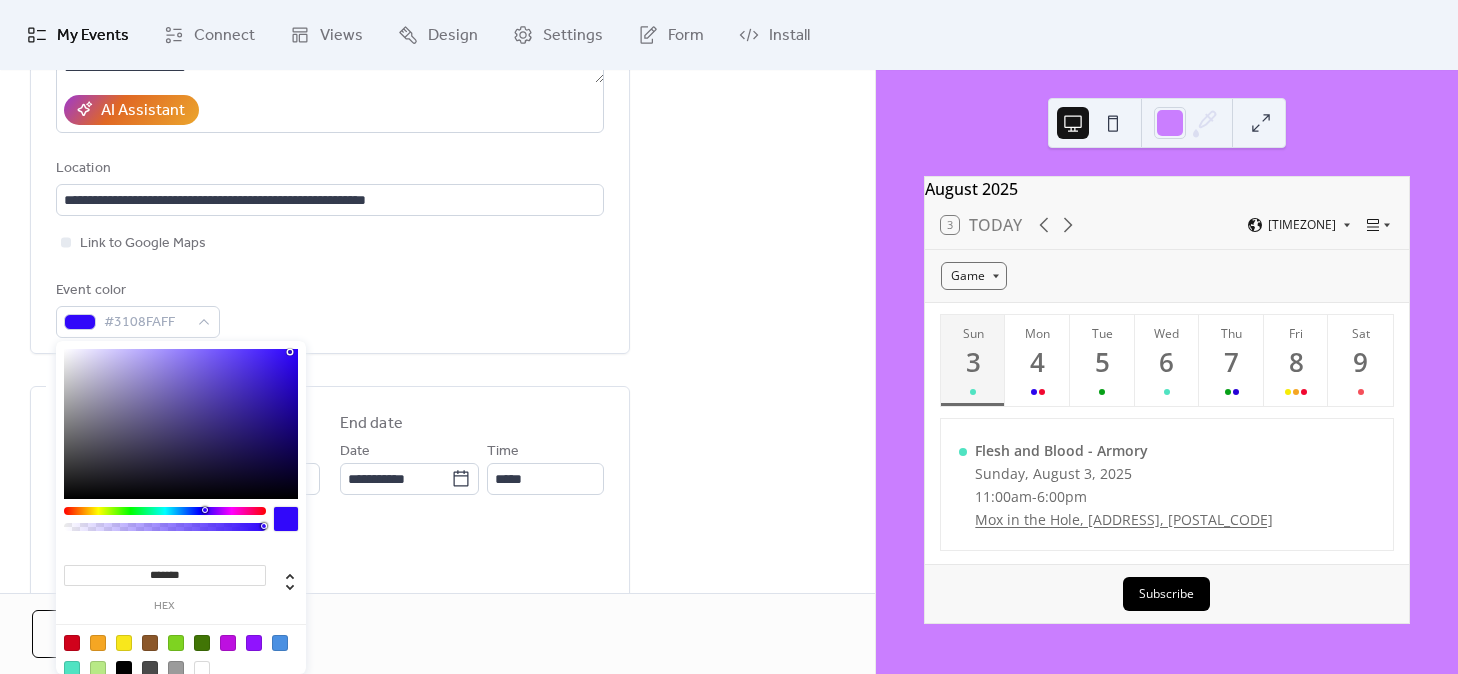 click on "Link to Google Maps" at bounding box center (330, 243) 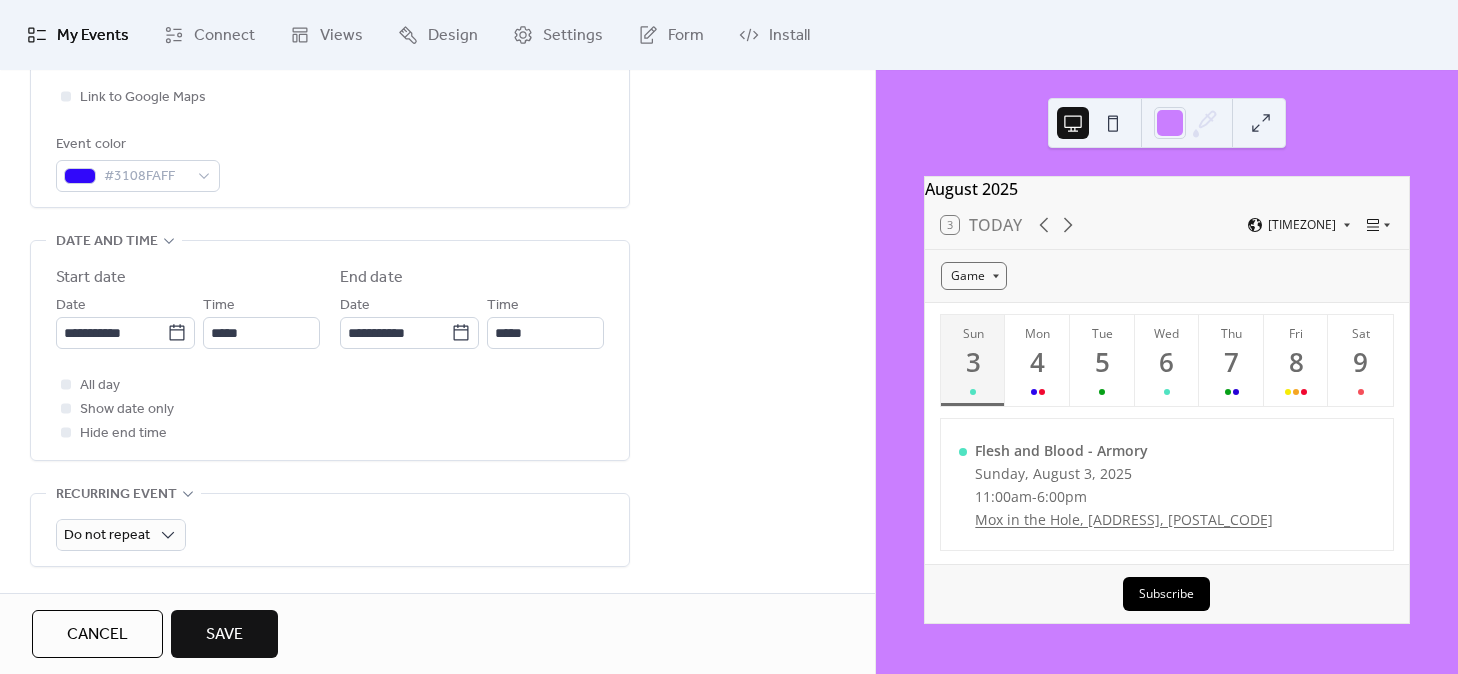 scroll, scrollTop: 529, scrollLeft: 0, axis: vertical 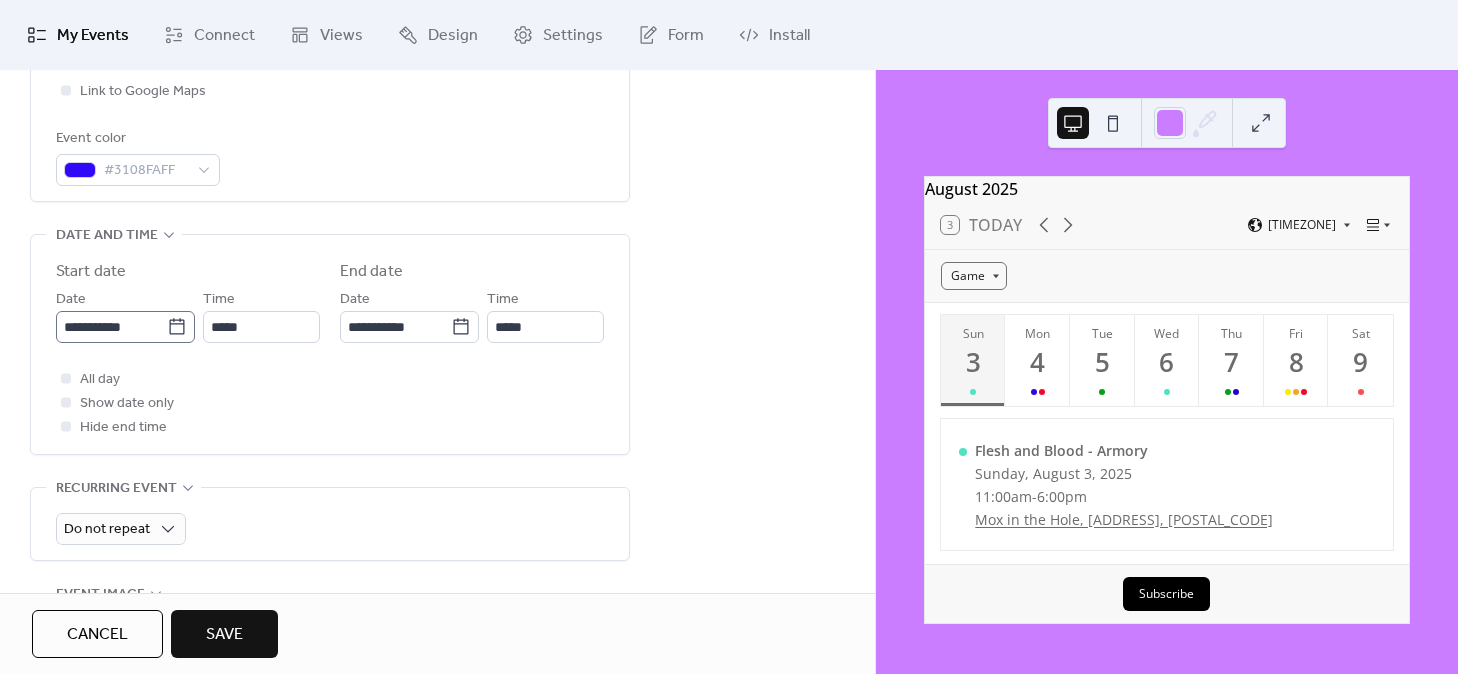 click 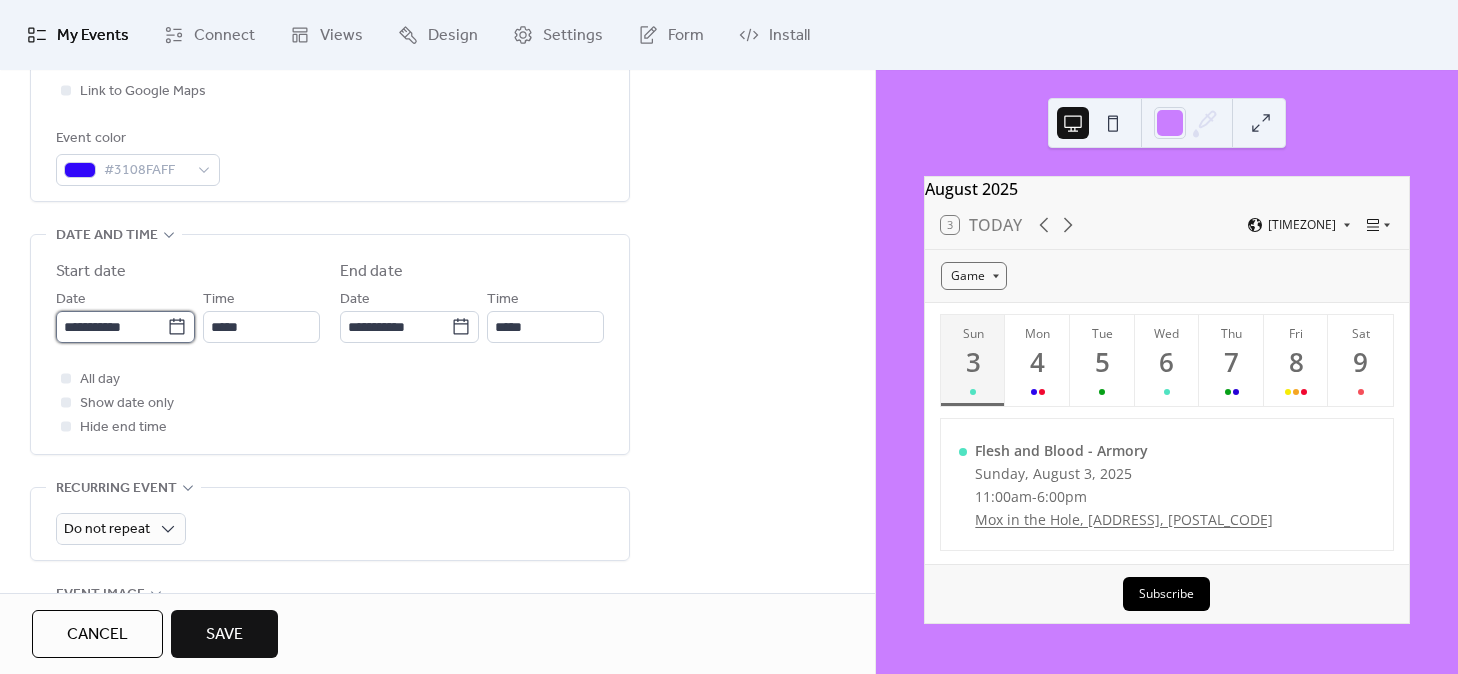 click on "**********" at bounding box center [111, 327] 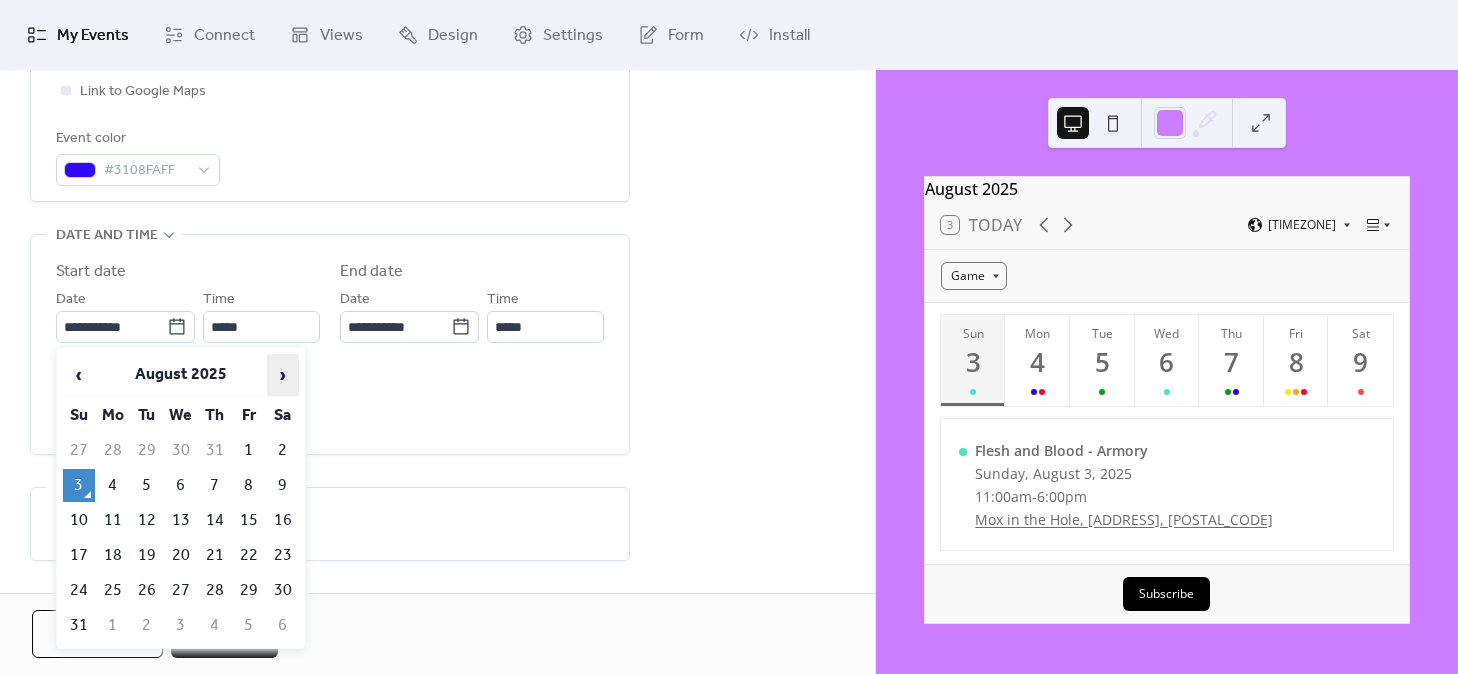 click on "›" at bounding box center [283, 375] 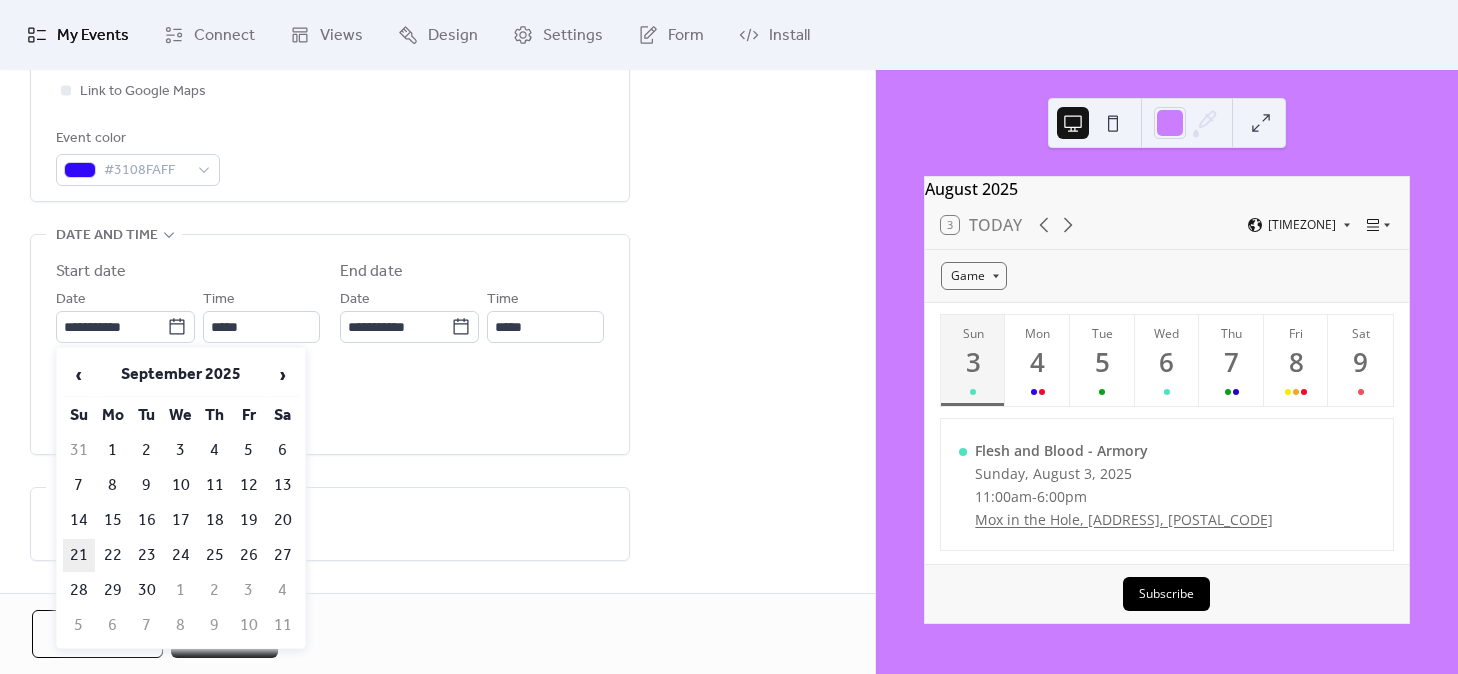 click on "21" at bounding box center [79, 555] 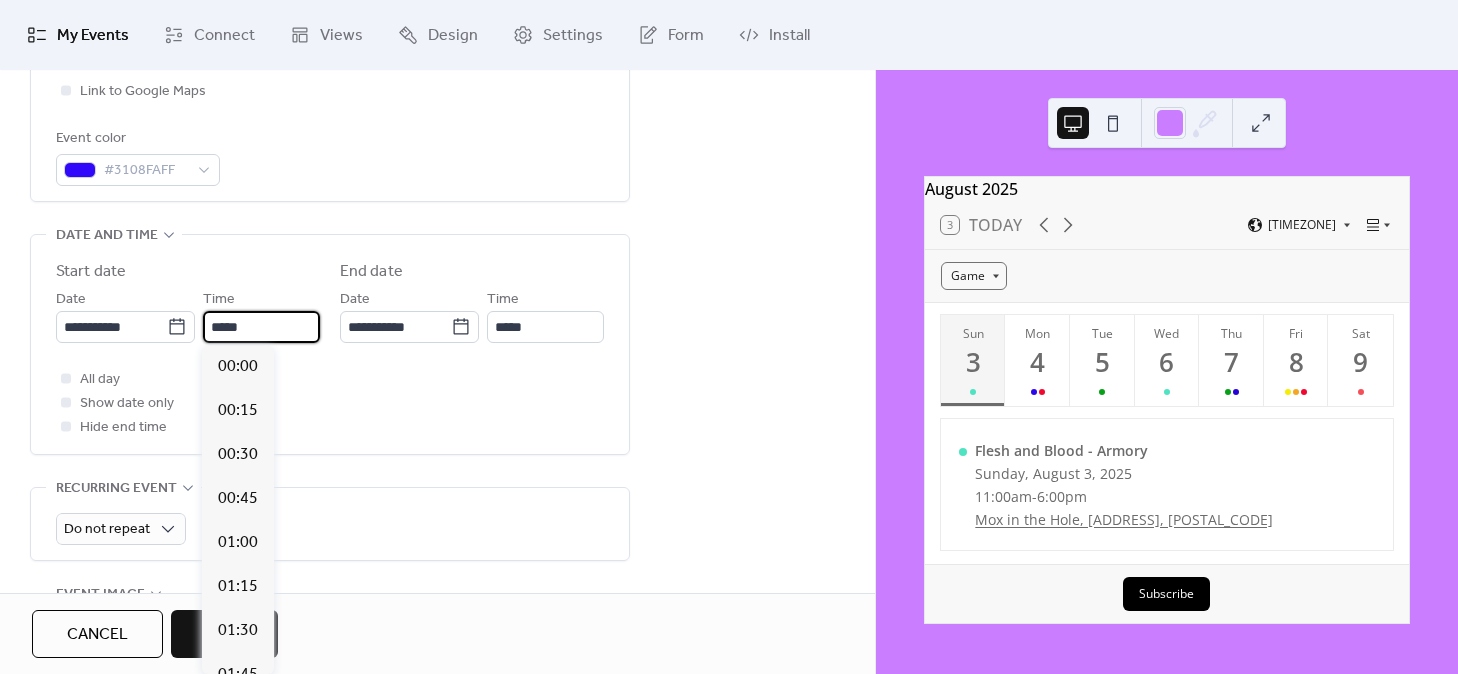 click on "*****" at bounding box center (261, 327) 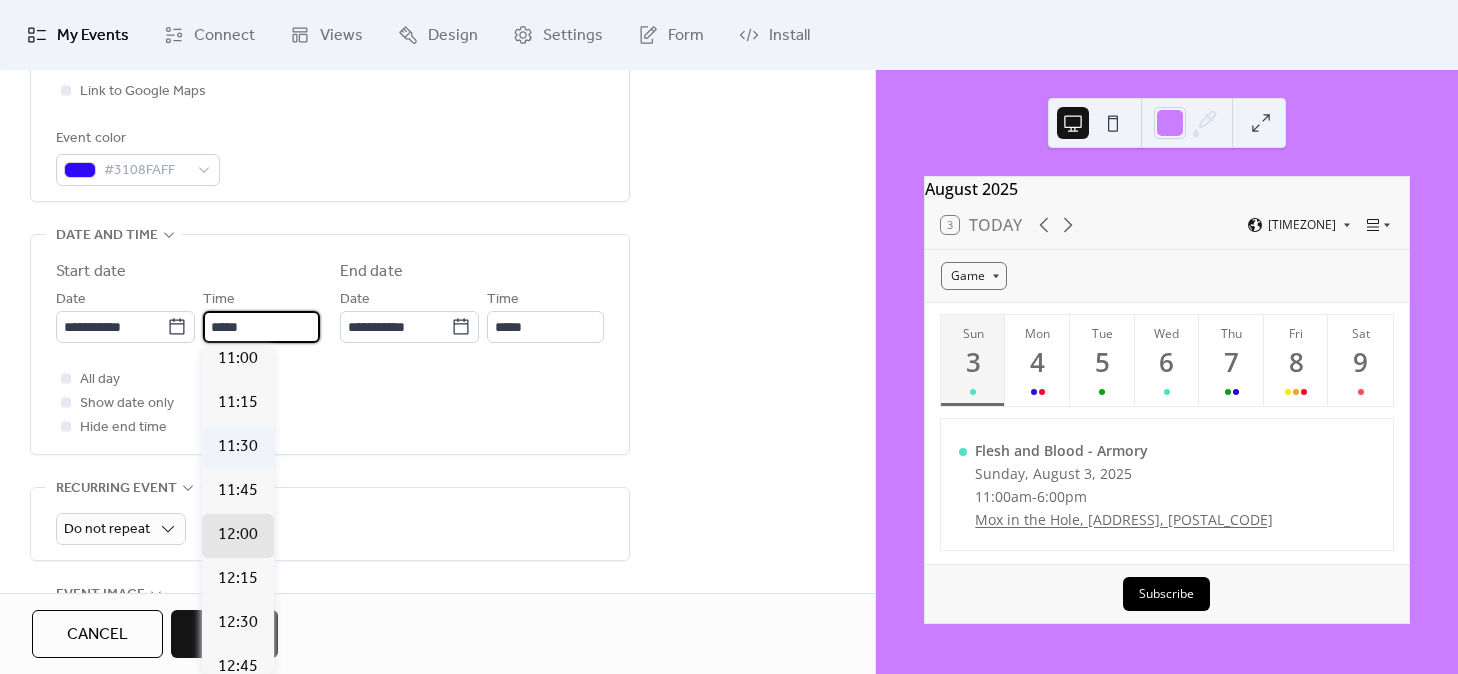 scroll, scrollTop: 1943, scrollLeft: 0, axis: vertical 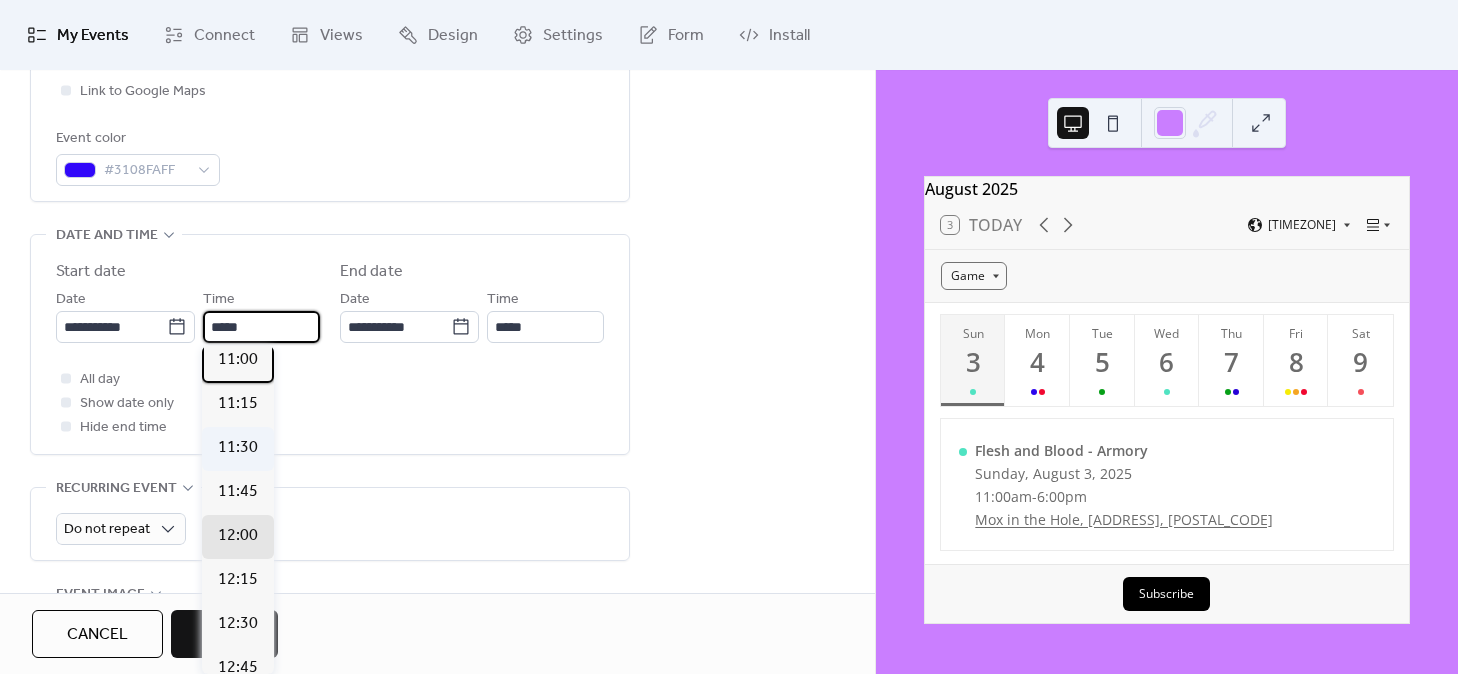 click on "11:00" at bounding box center [238, 360] 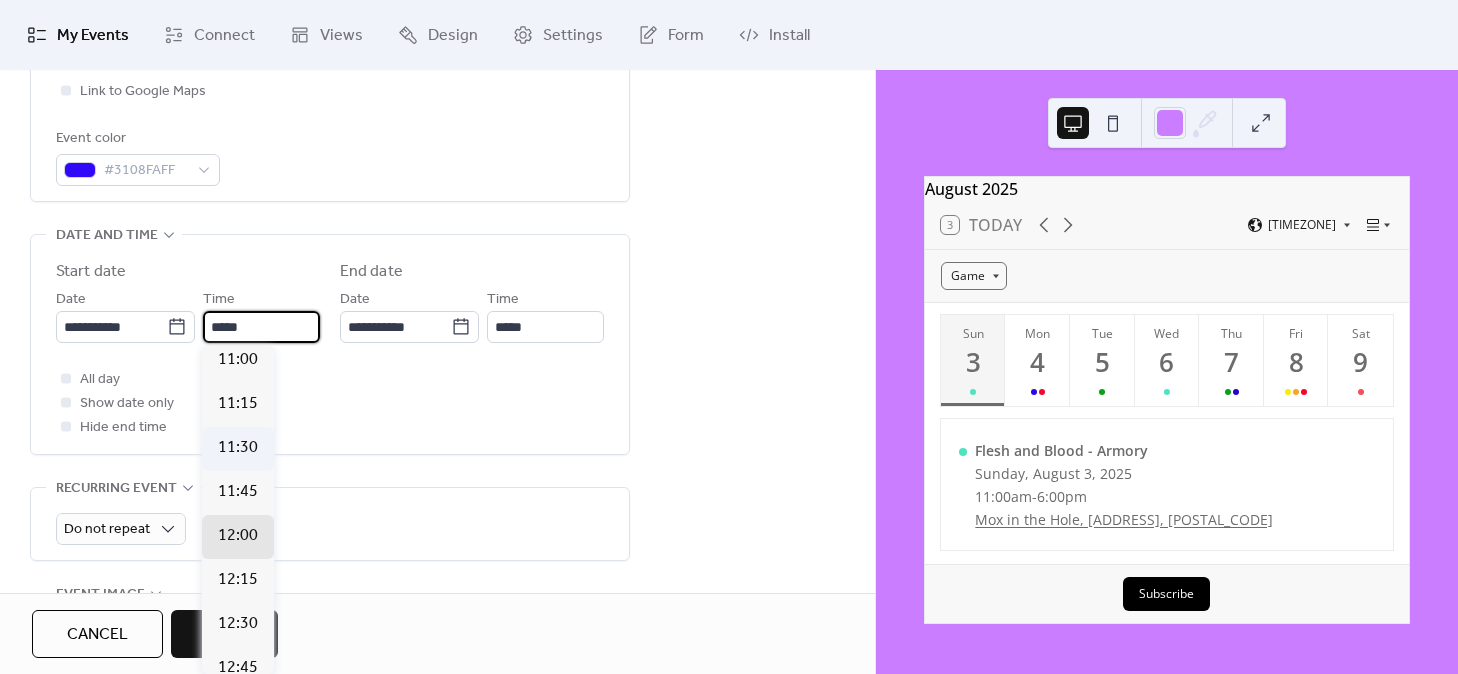 type on "*****" 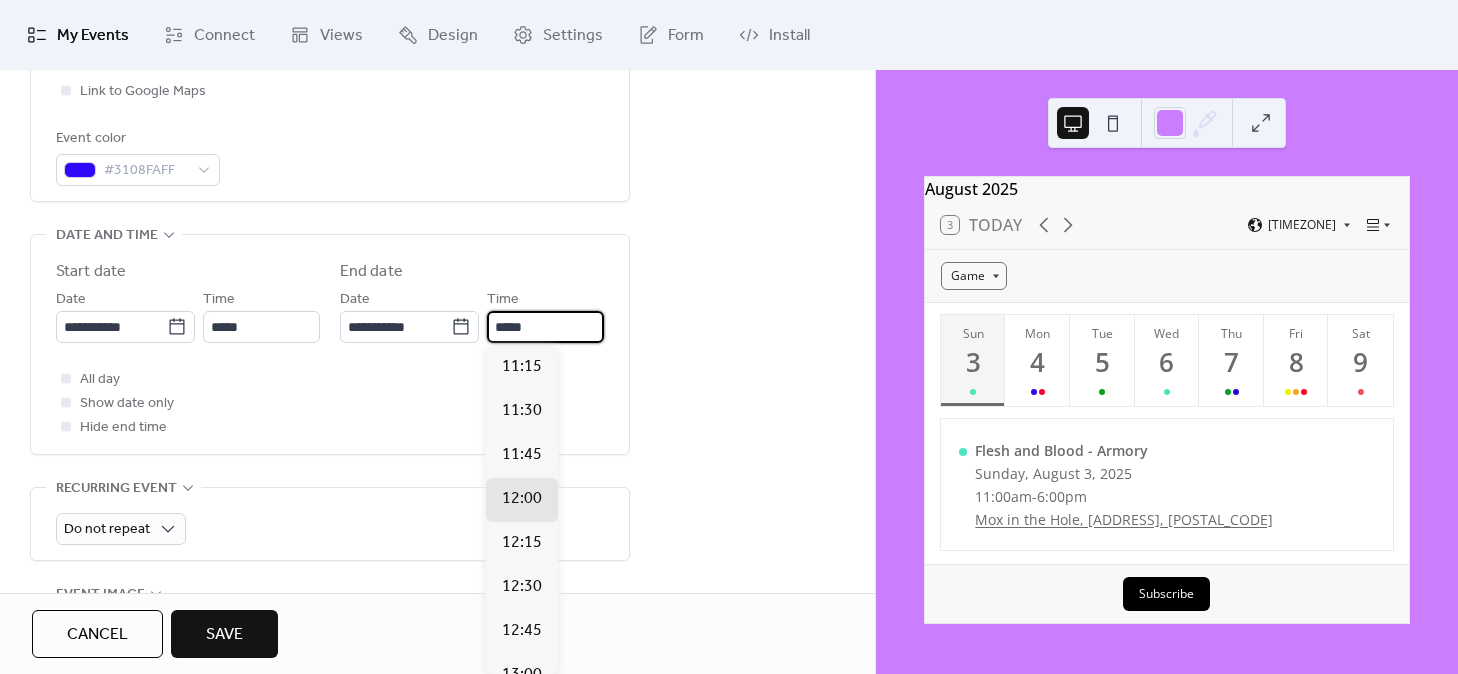 click on "*****" at bounding box center [545, 327] 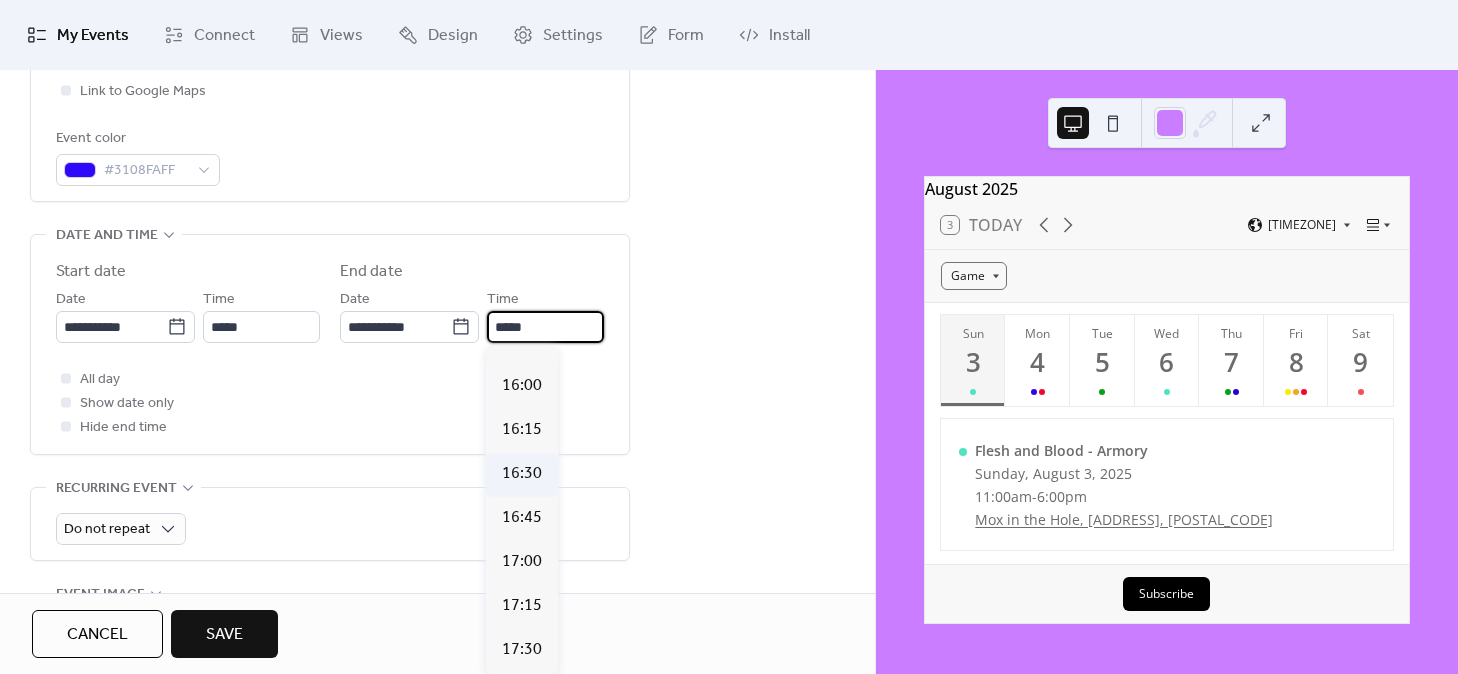 scroll, scrollTop: 813, scrollLeft: 0, axis: vertical 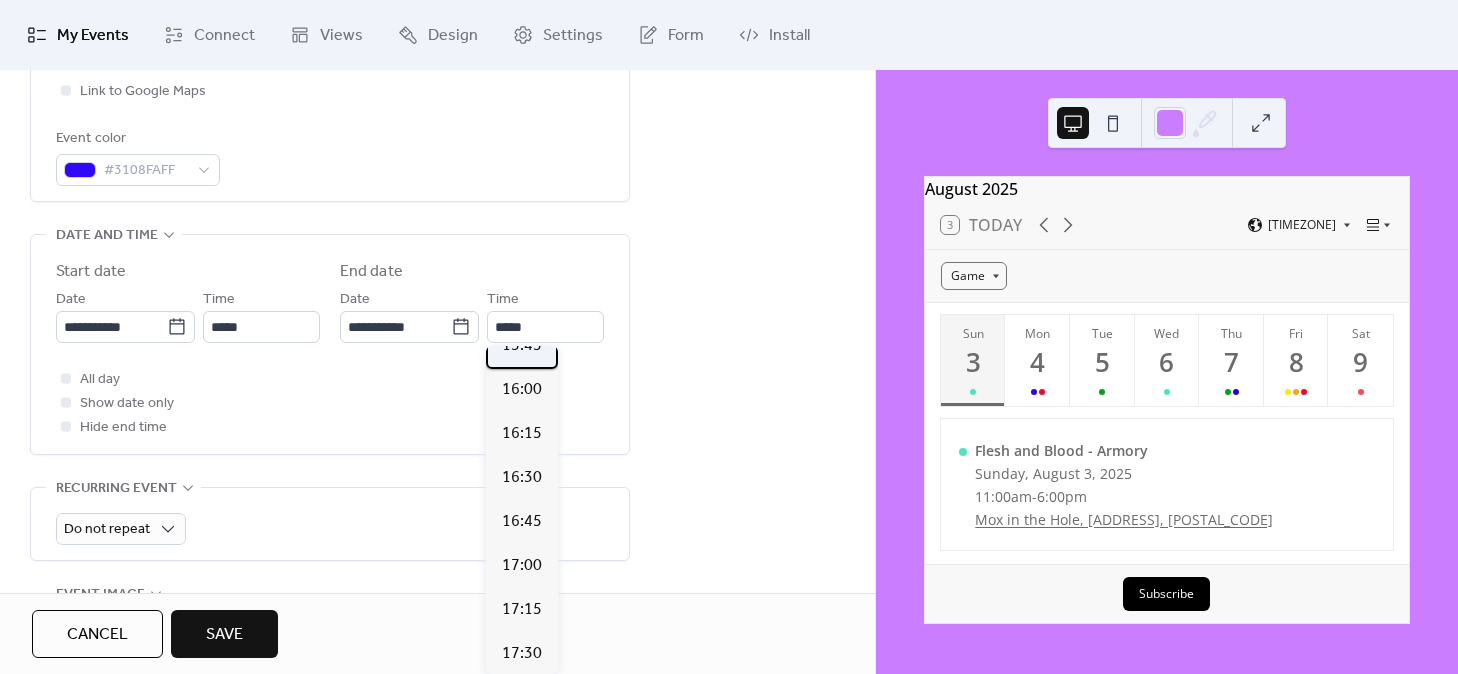 click on "15:45" at bounding box center [522, 346] 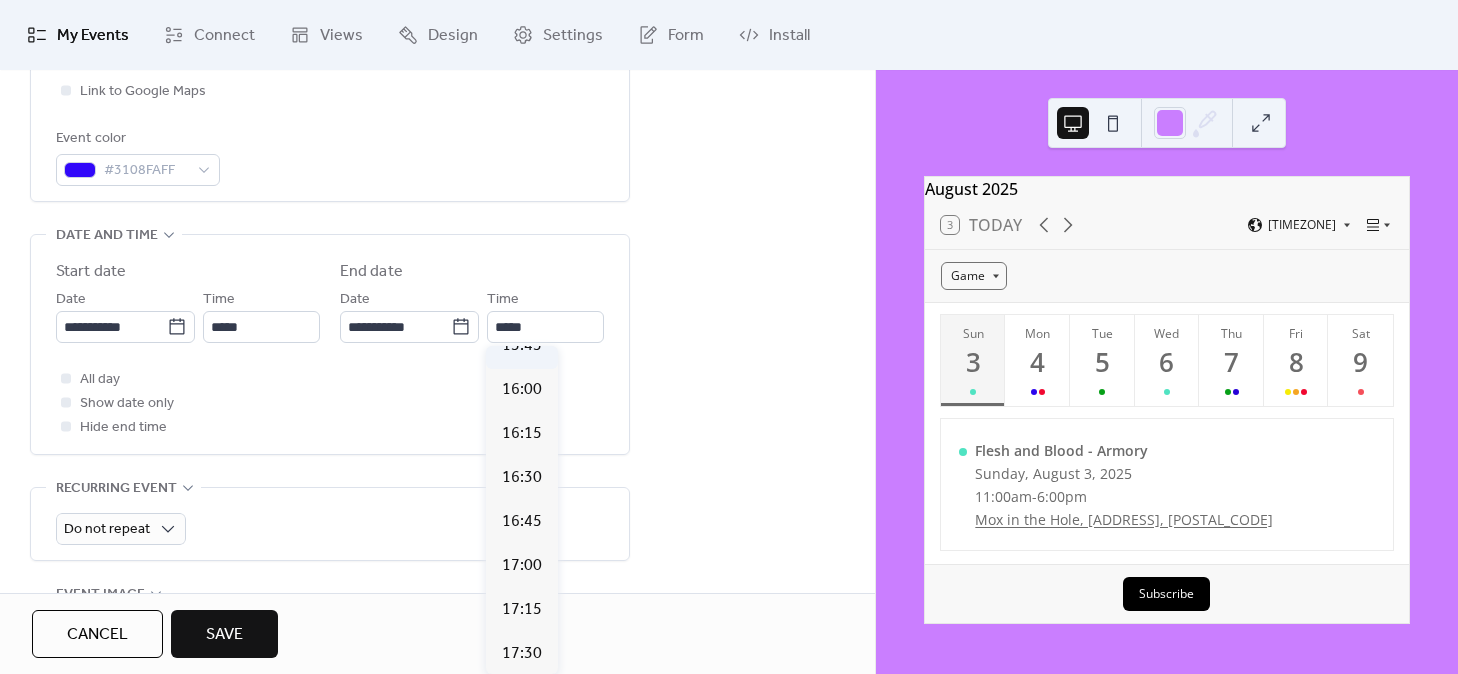 type on "*****" 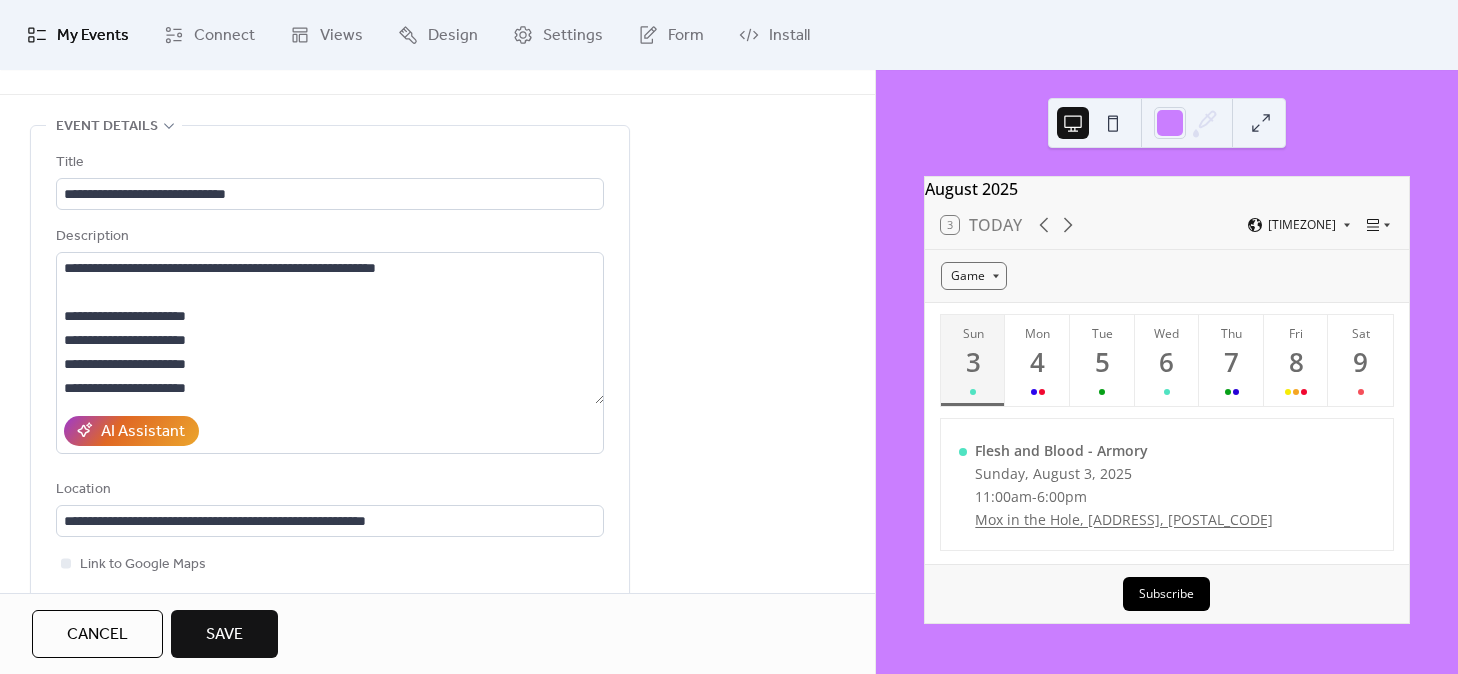 scroll, scrollTop: 0, scrollLeft: 0, axis: both 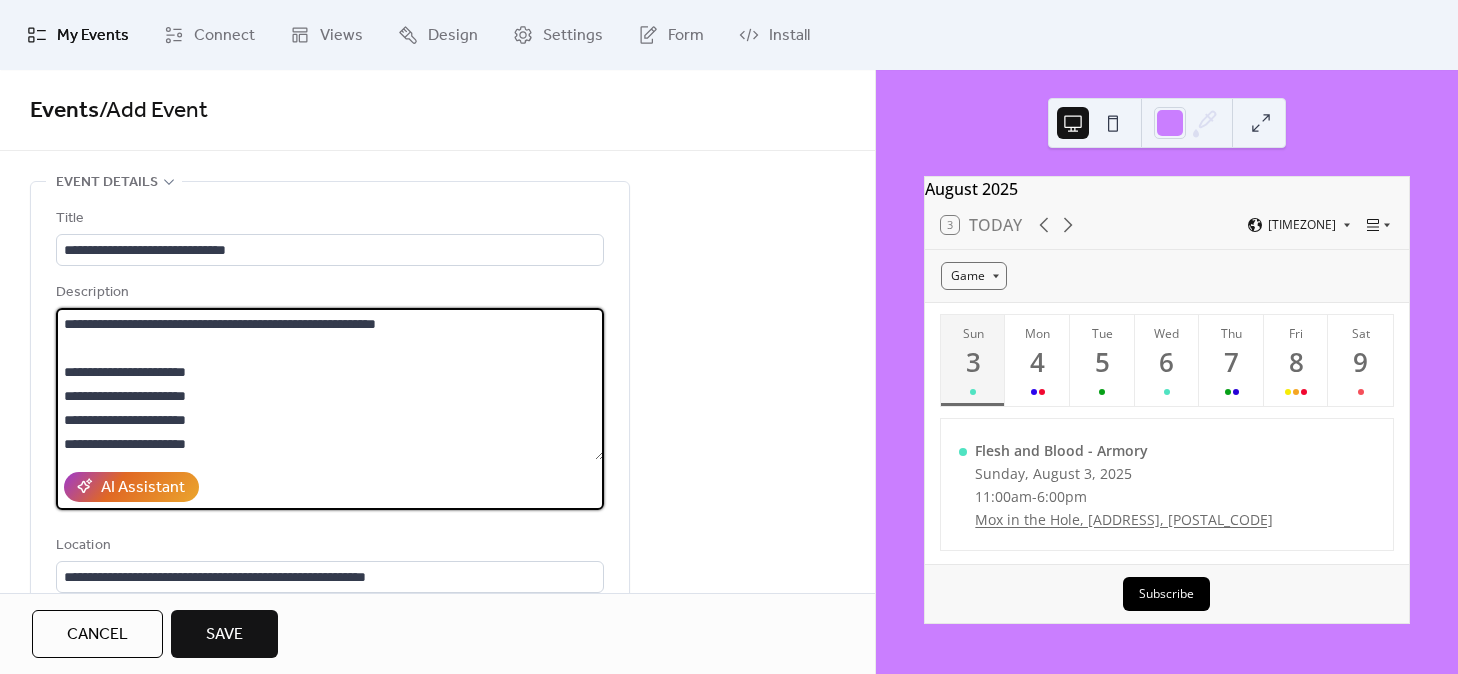 drag, startPoint x: 306, startPoint y: 424, endPoint x: 158, endPoint y: 343, distance: 168.71574 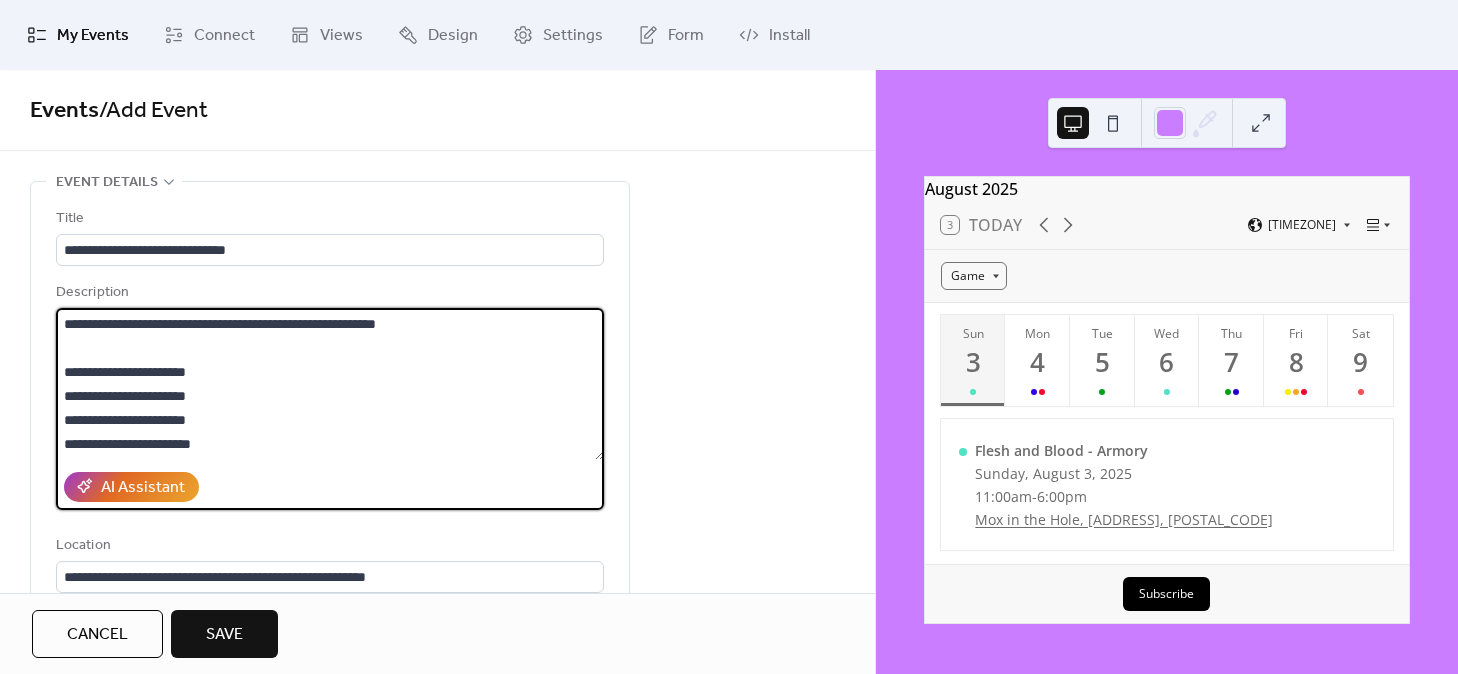 scroll, scrollTop: 261, scrollLeft: 0, axis: vertical 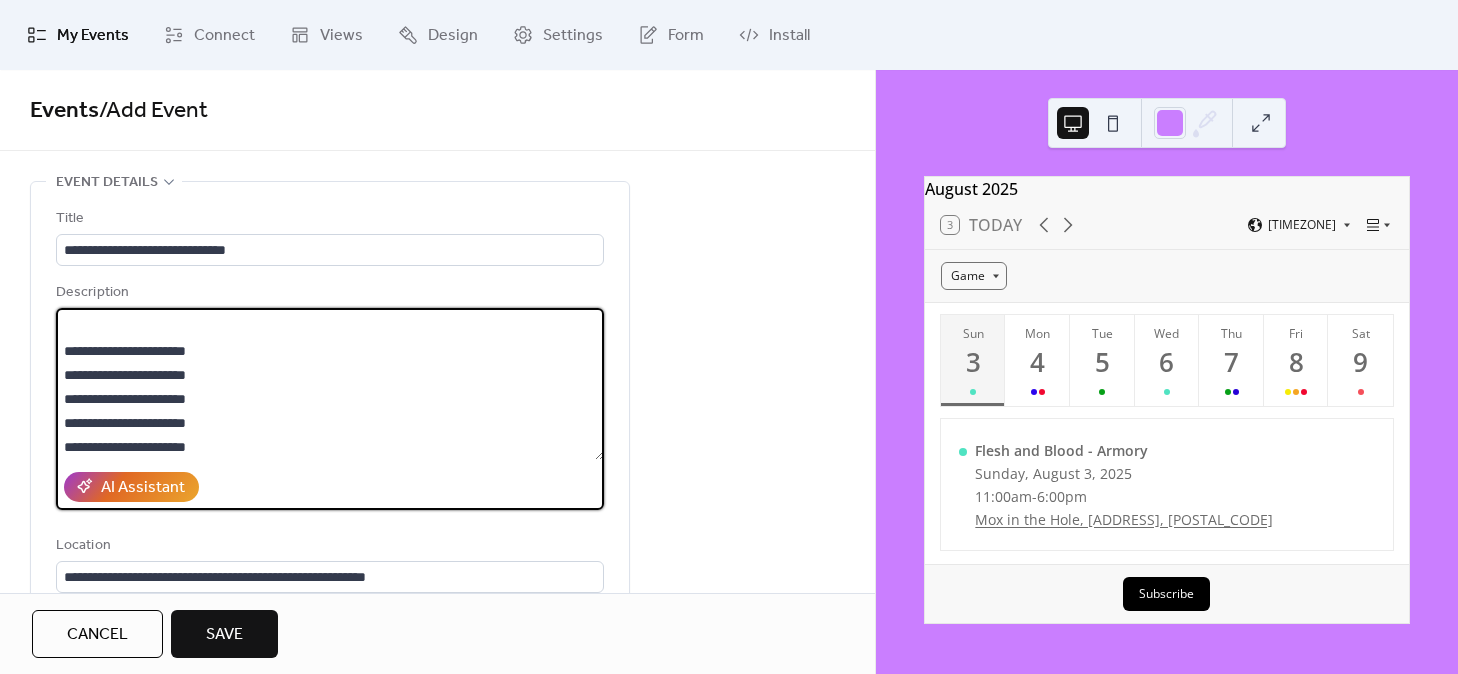 click on "**********" at bounding box center (330, 384) 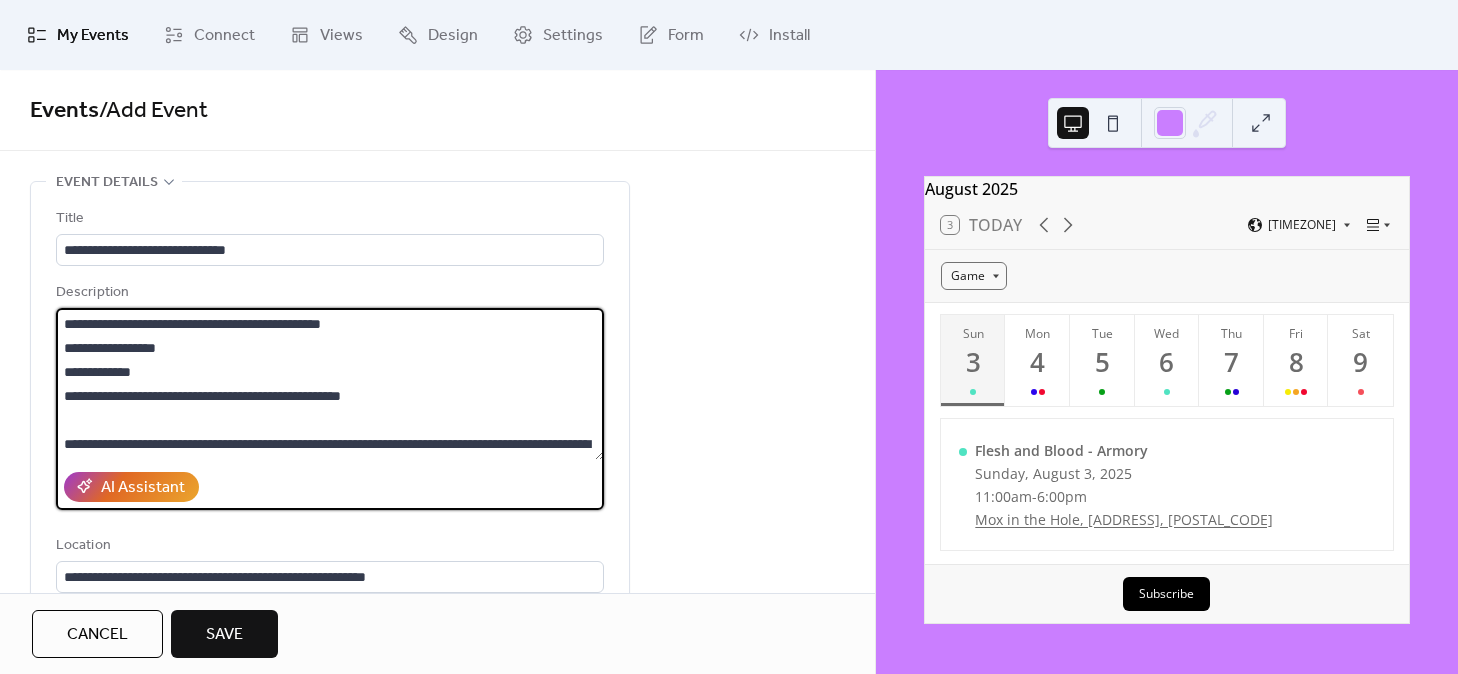 click on "**********" at bounding box center [330, 384] 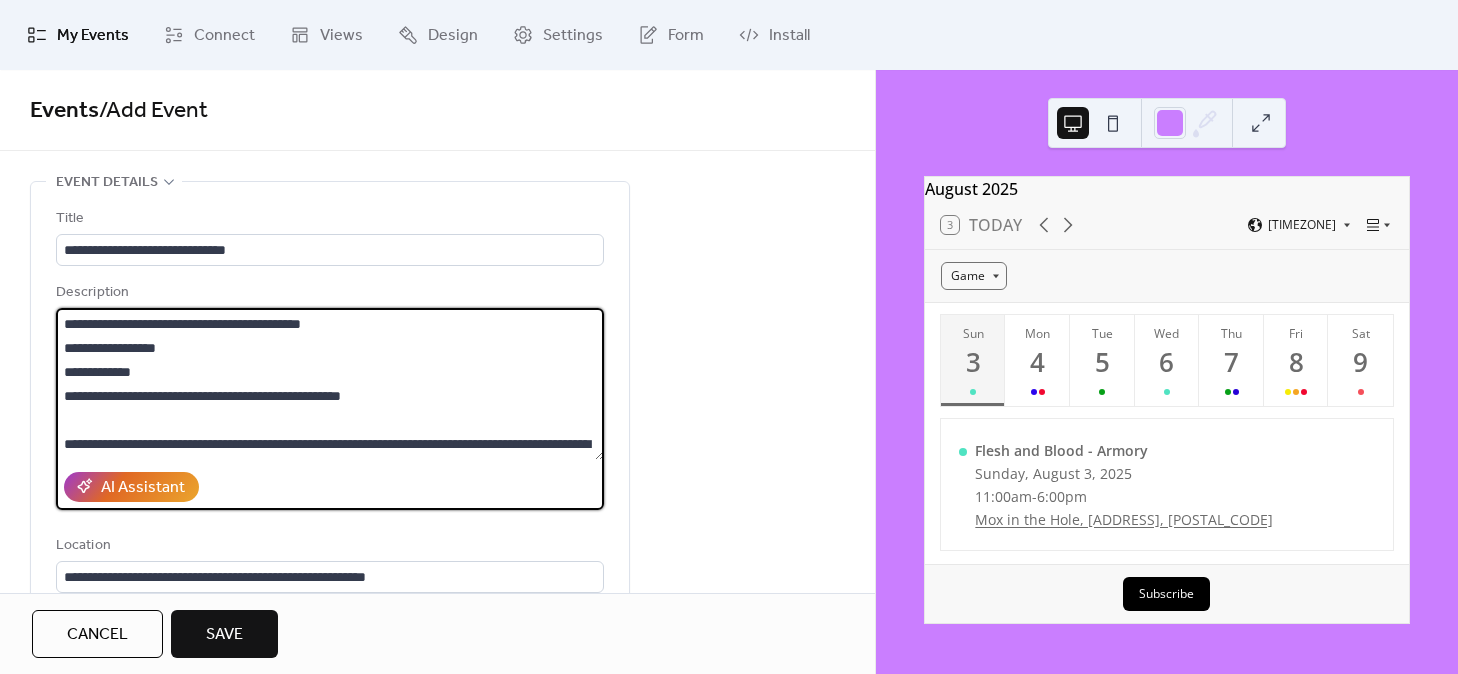 click on "**********" at bounding box center (330, 384) 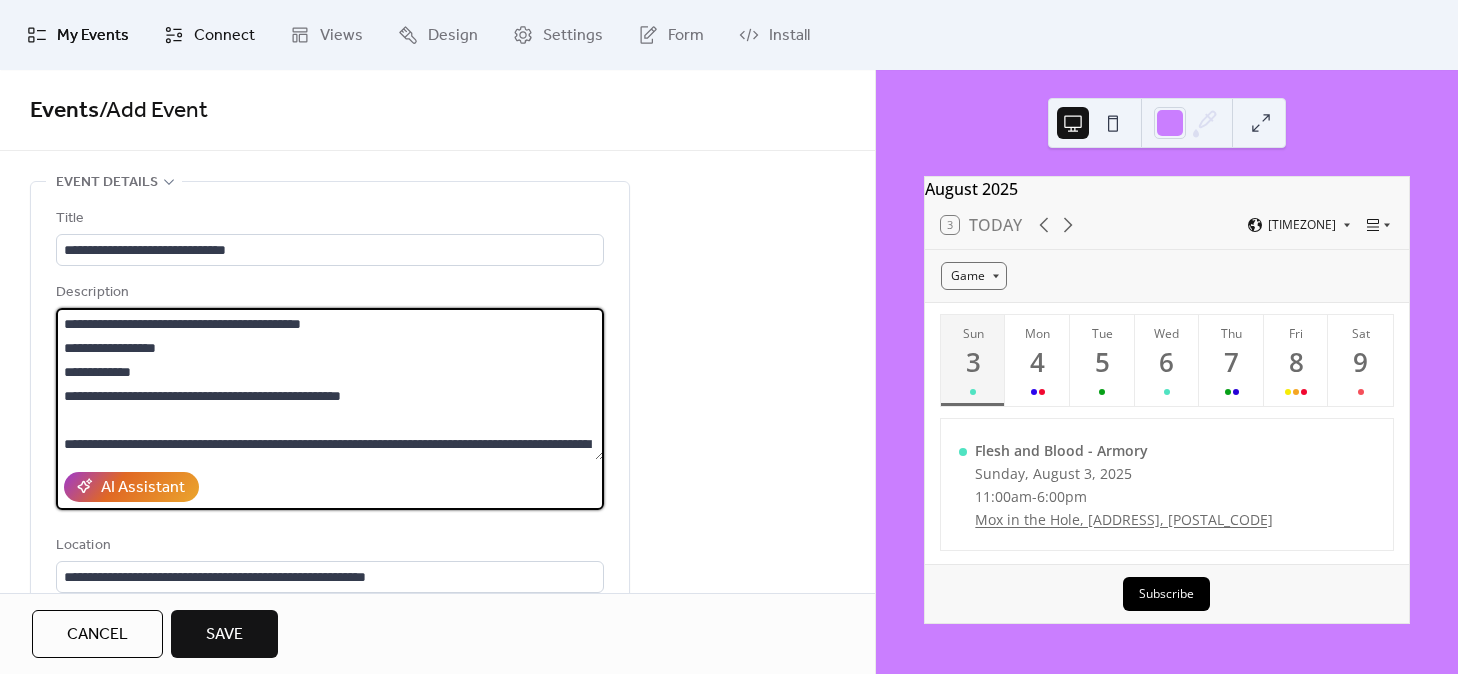 type on "**********" 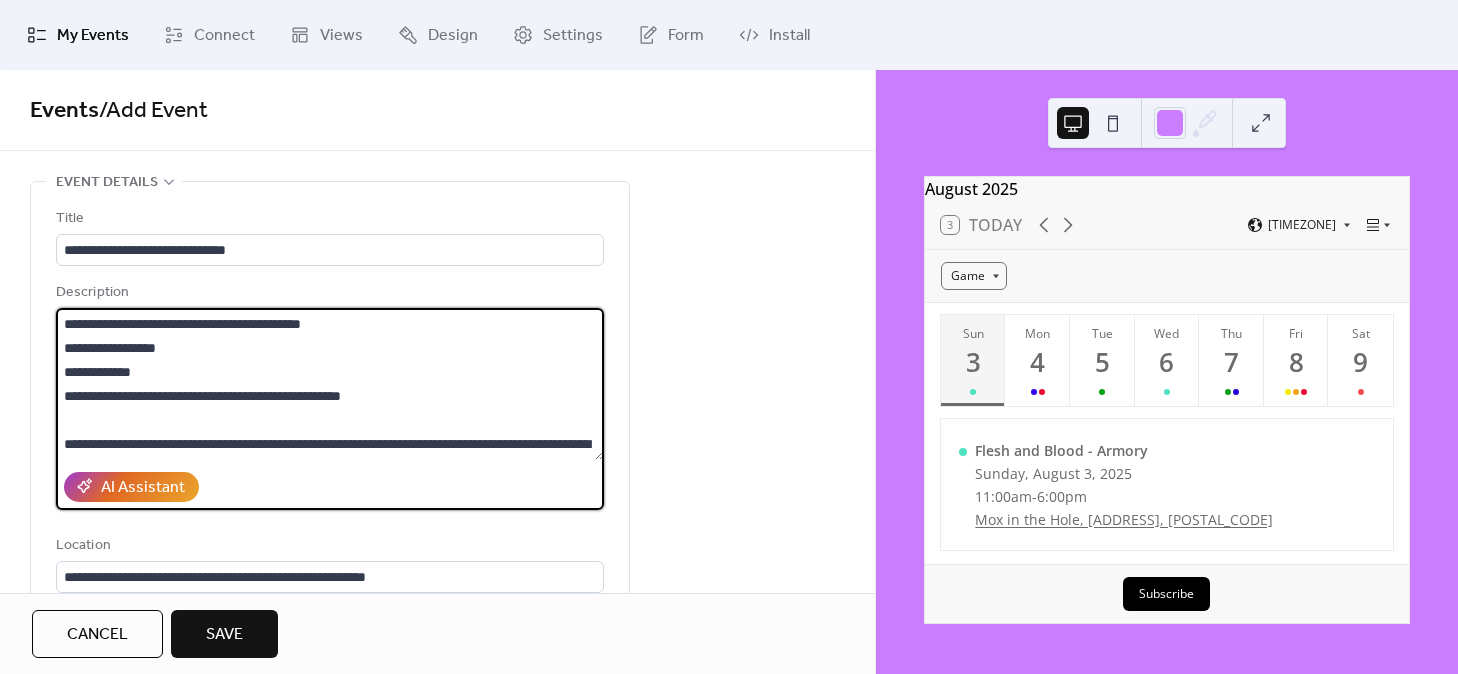 click on "Save" at bounding box center [224, 635] 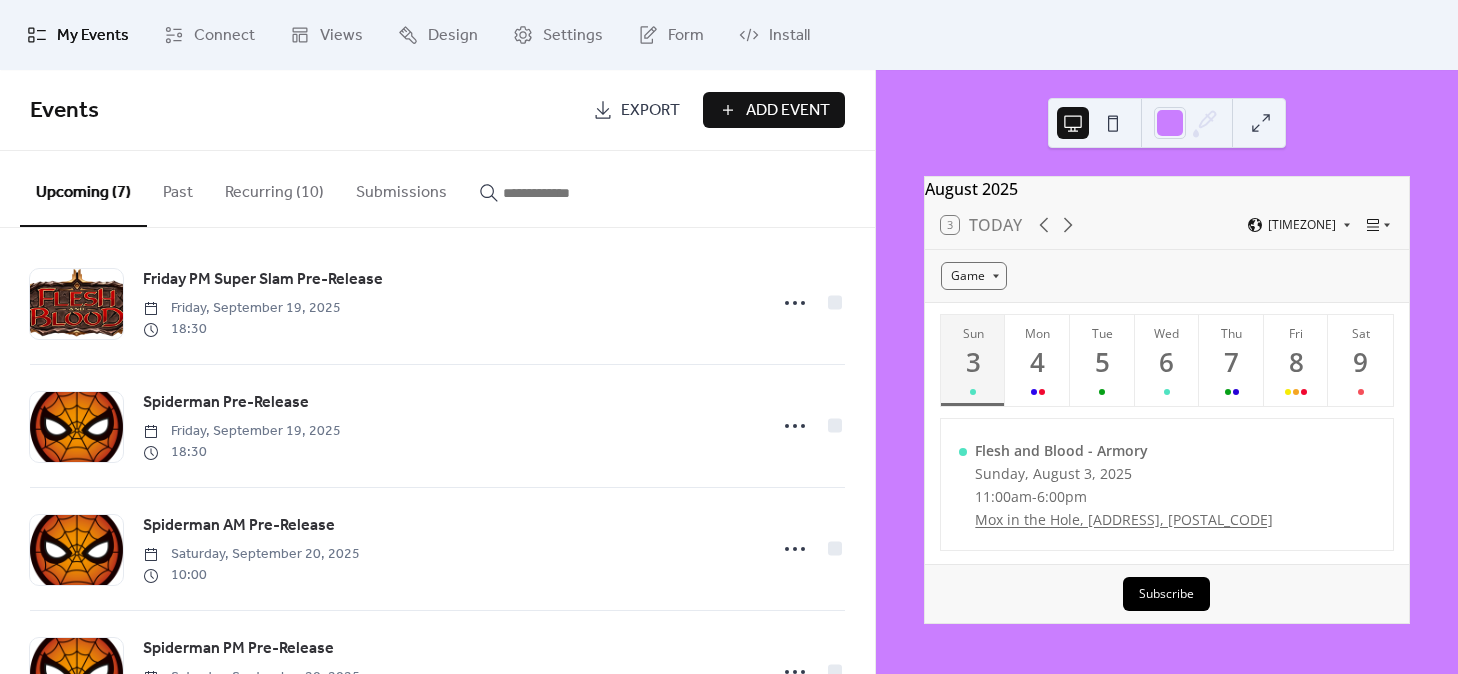 scroll, scrollTop: 0, scrollLeft: 0, axis: both 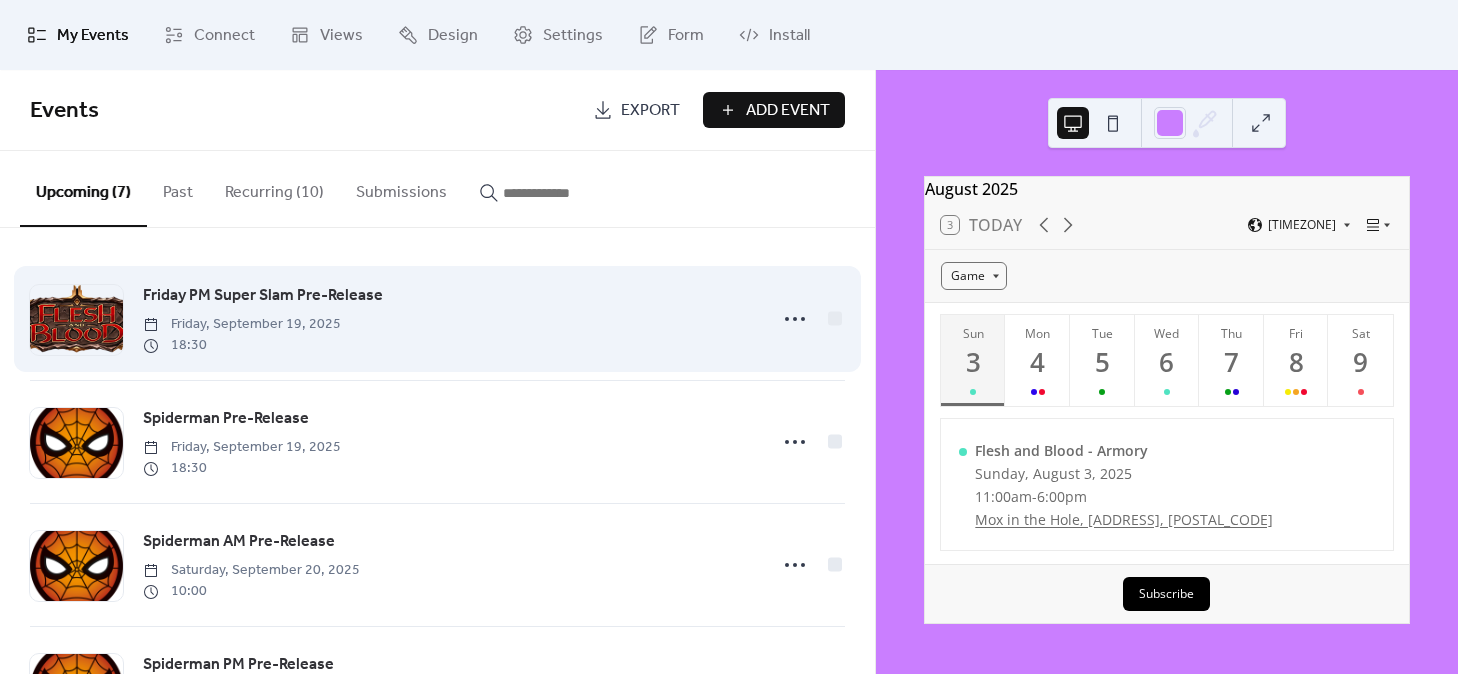 click on "Friday PM Super Slam Pre-Release" at bounding box center (263, 296) 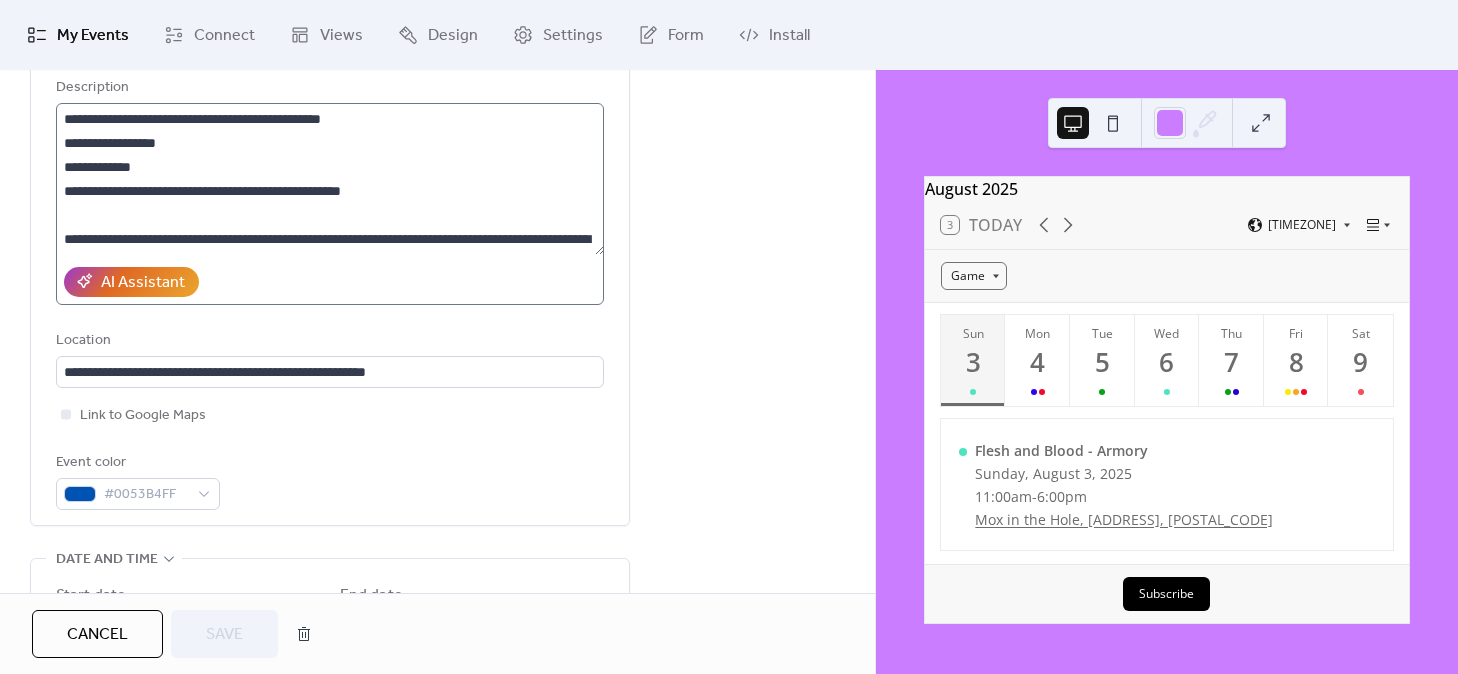 scroll, scrollTop: 0, scrollLeft: 0, axis: both 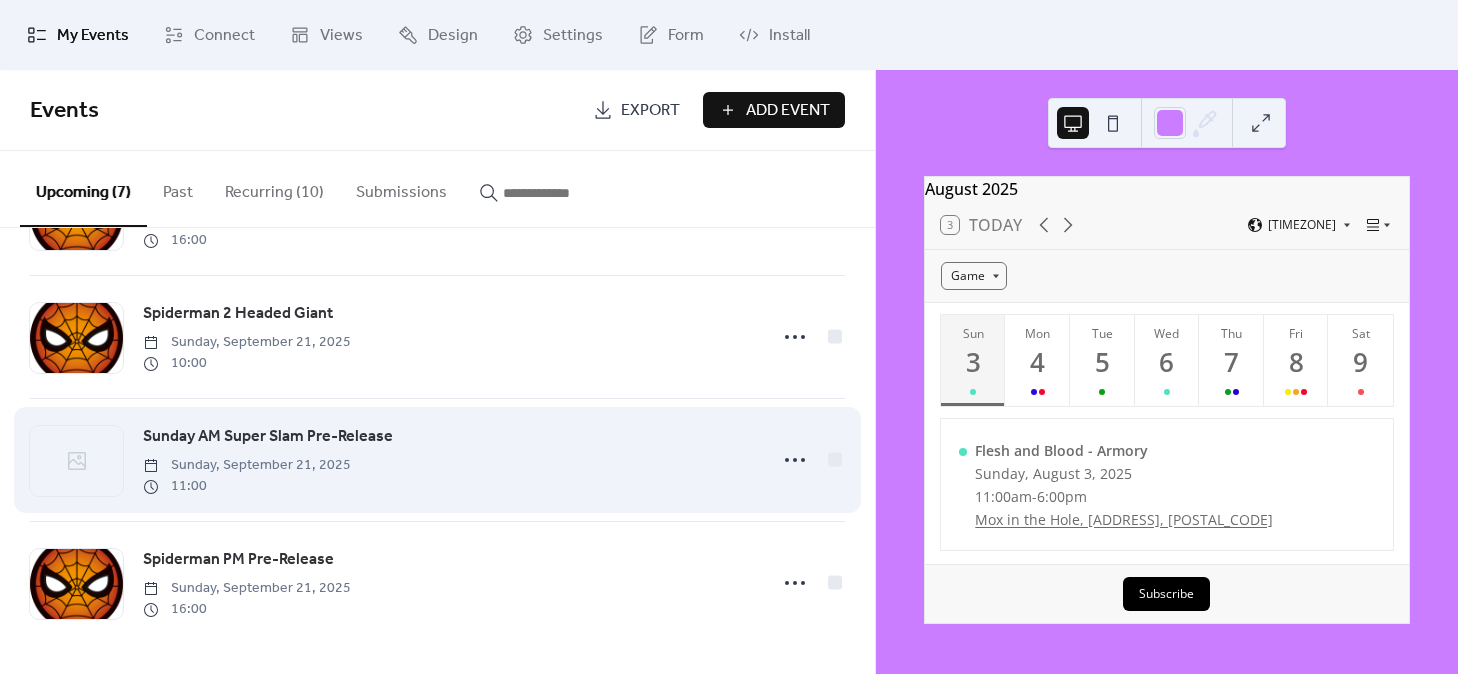 click on "Sunday AM Super Slam Pre-Release" at bounding box center [268, 437] 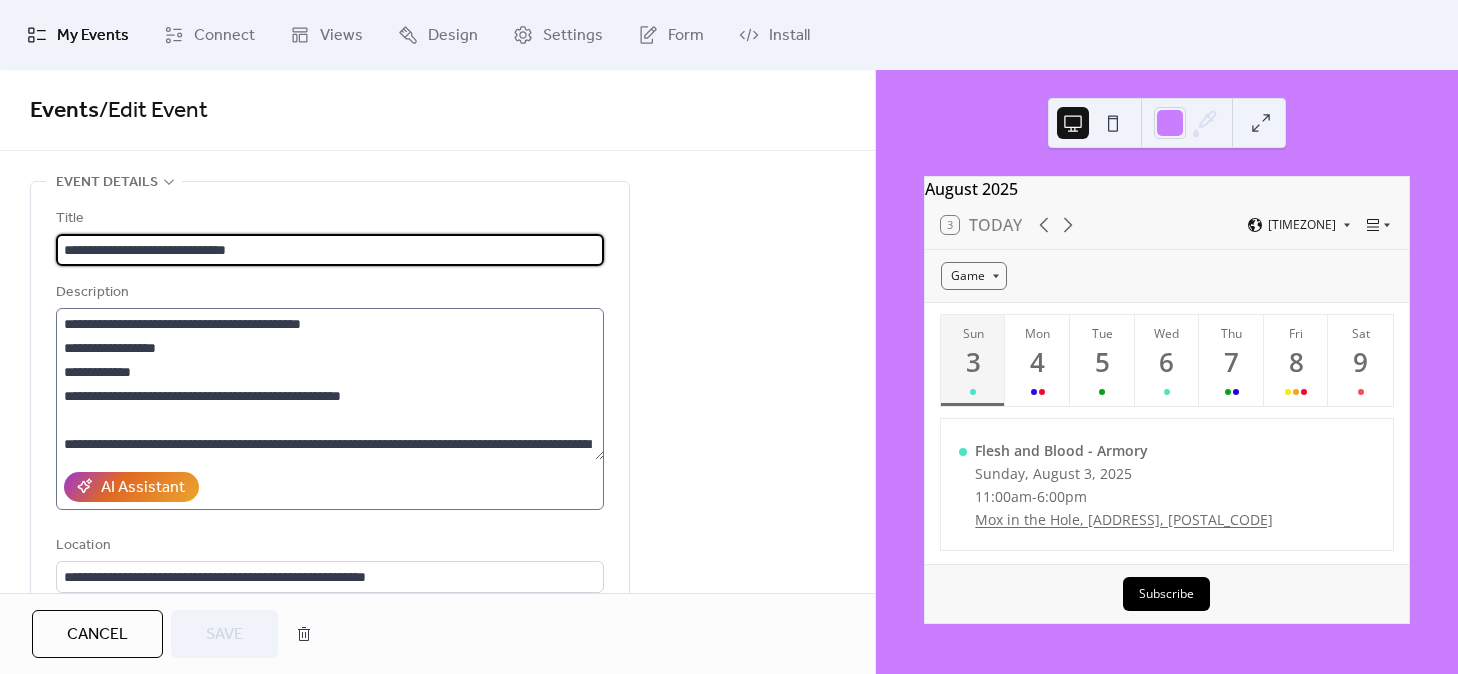 scroll, scrollTop: 264, scrollLeft: 0, axis: vertical 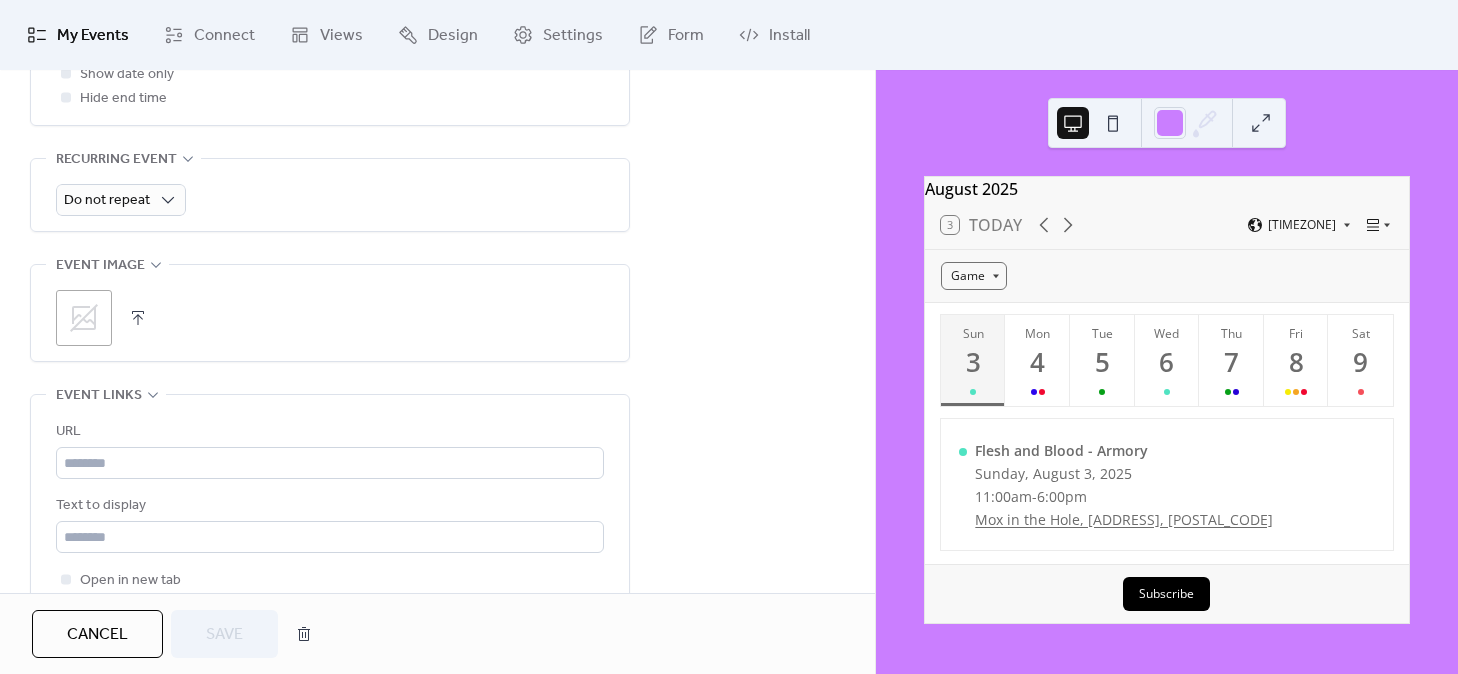 click 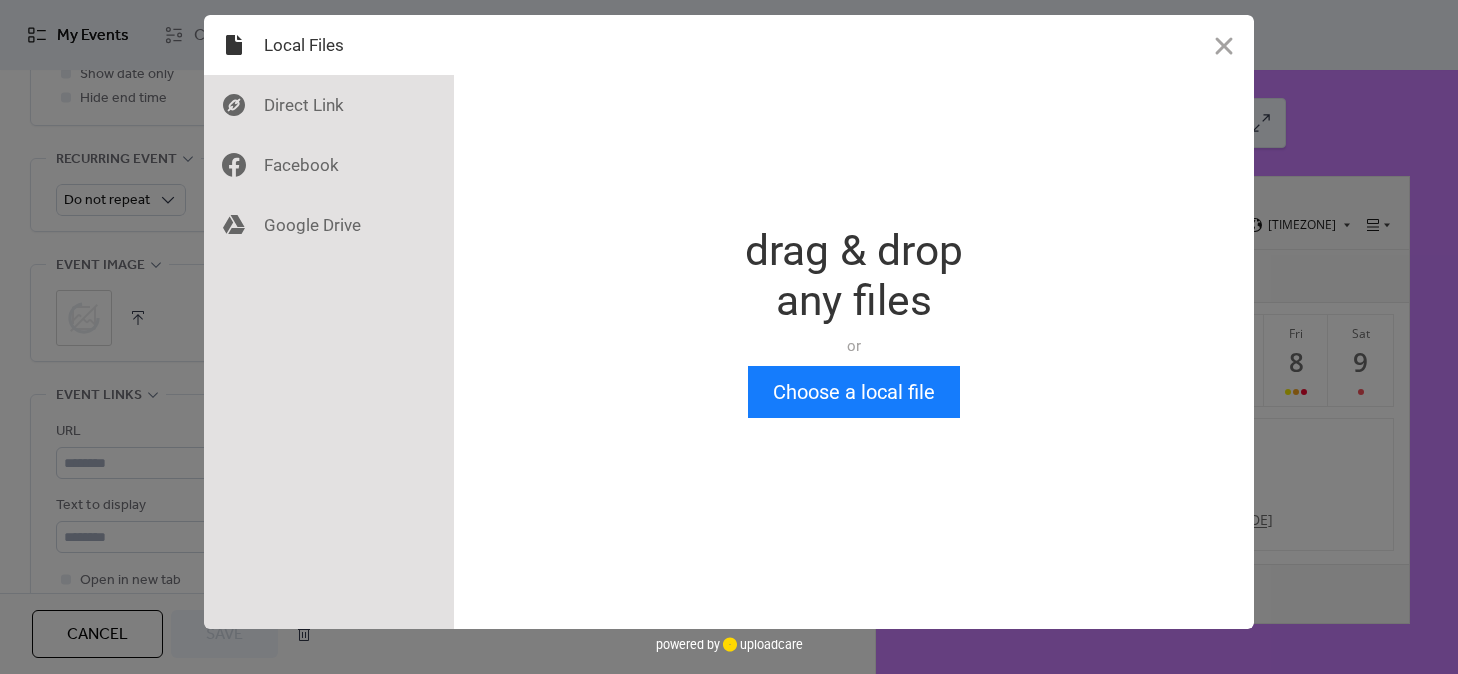 click on "Drop a file here drag & drop any files or Upload files from your computer Choose a local file or choose from" at bounding box center (854, 322) 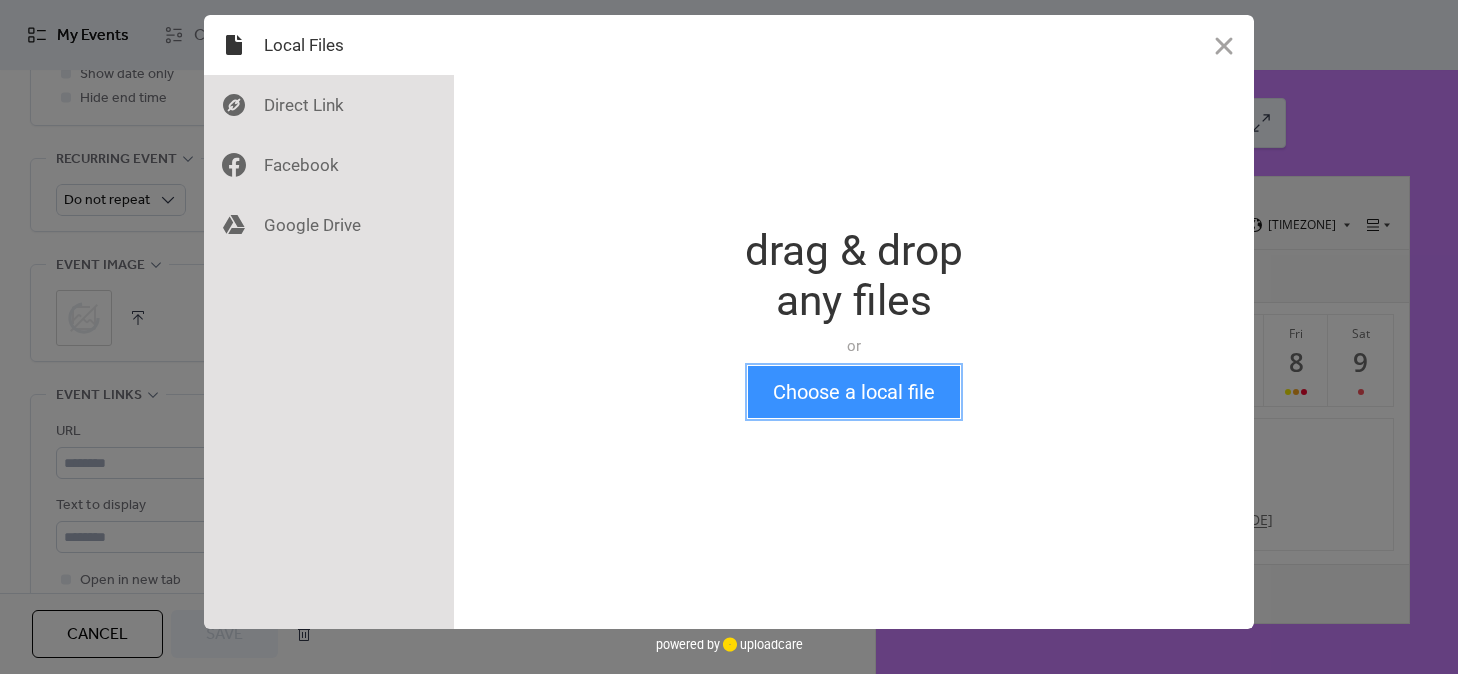 click on "Choose a local file" at bounding box center (854, 392) 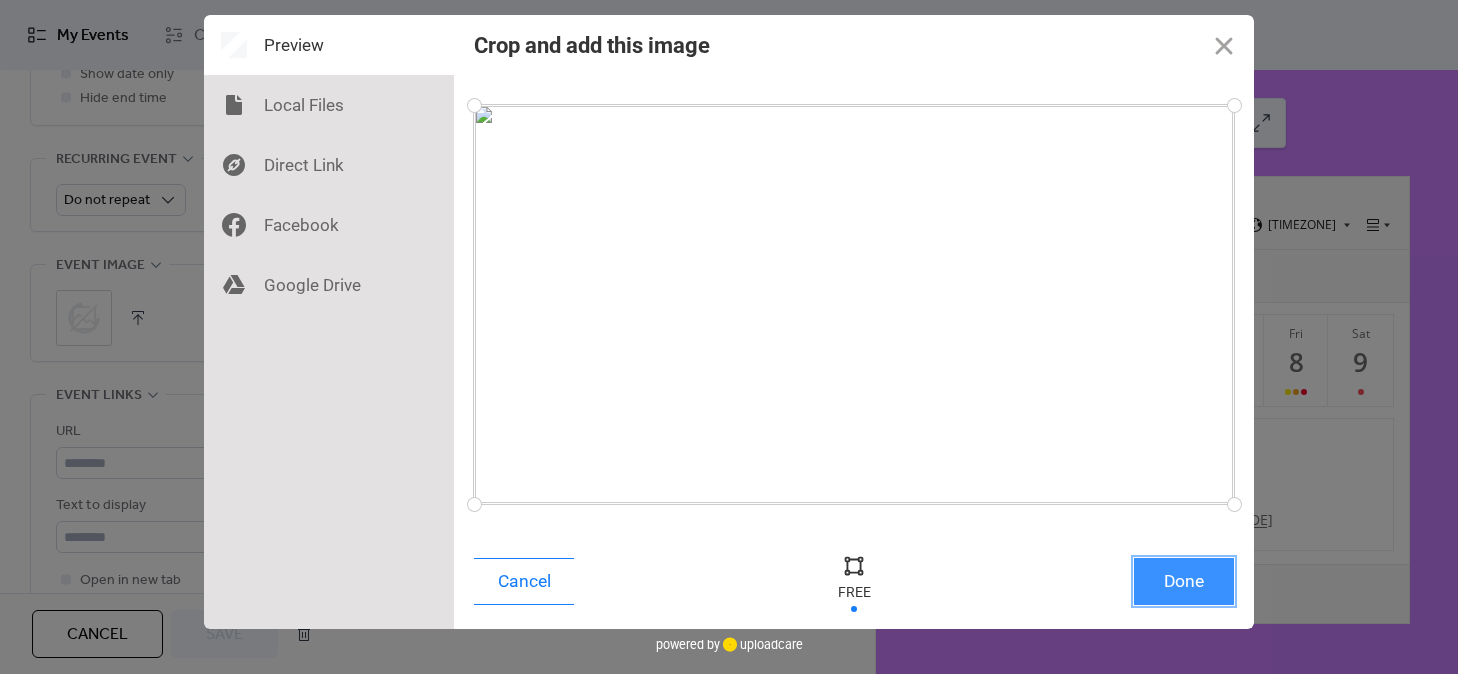 click on "Done" at bounding box center [1184, 581] 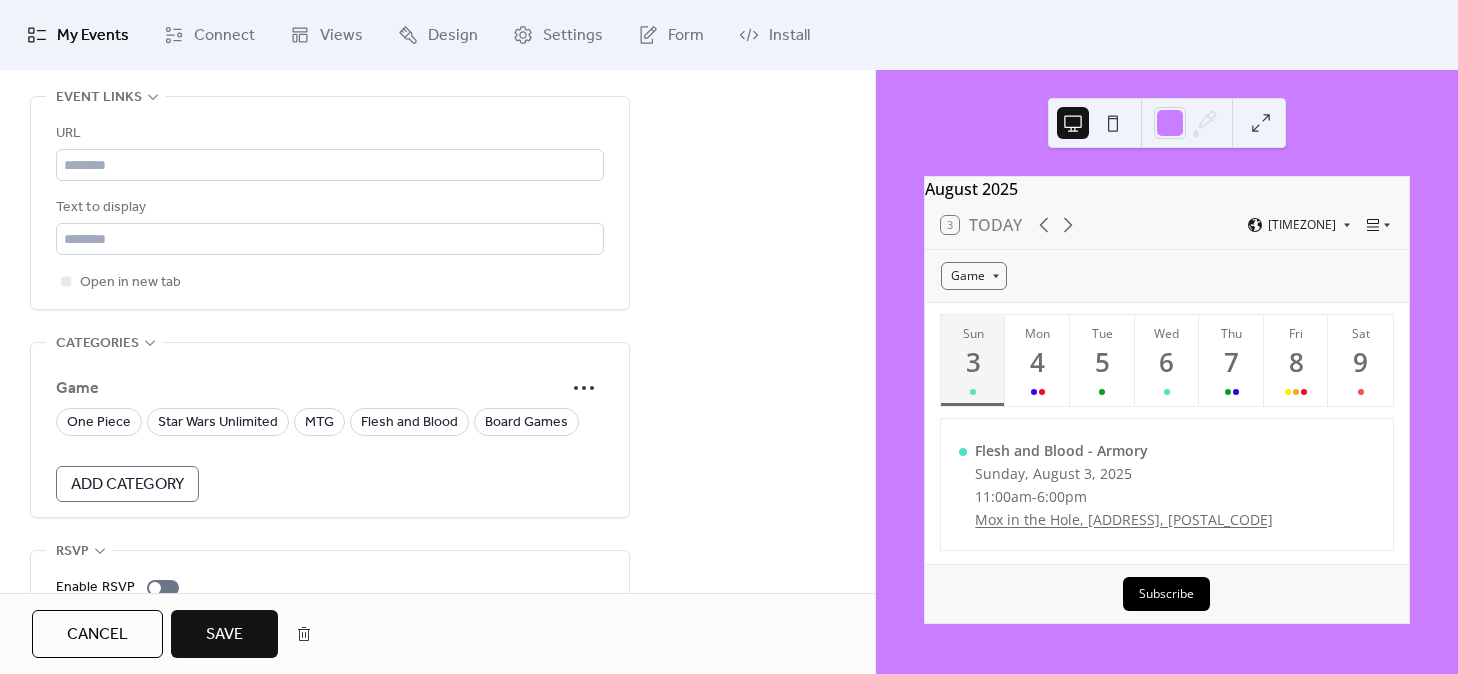 scroll, scrollTop: 1249, scrollLeft: 0, axis: vertical 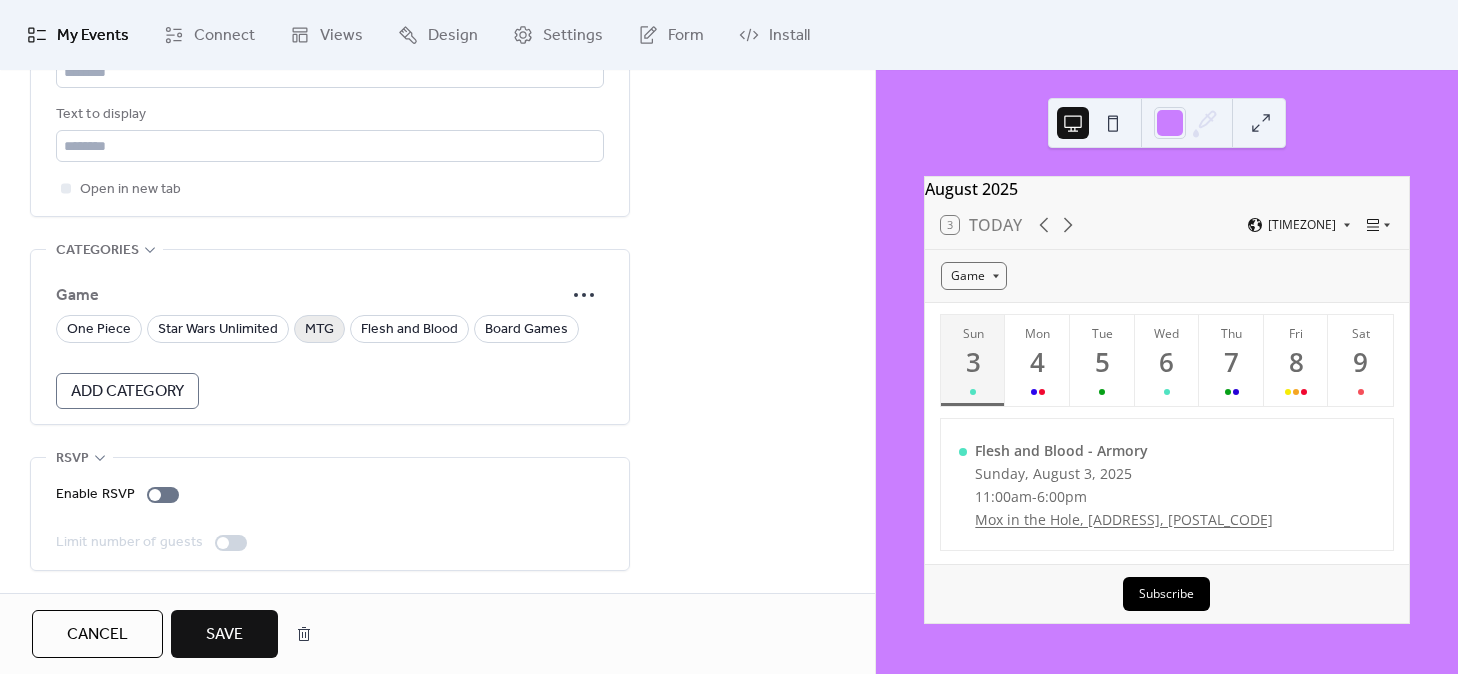 click on "MTG" at bounding box center (319, 329) 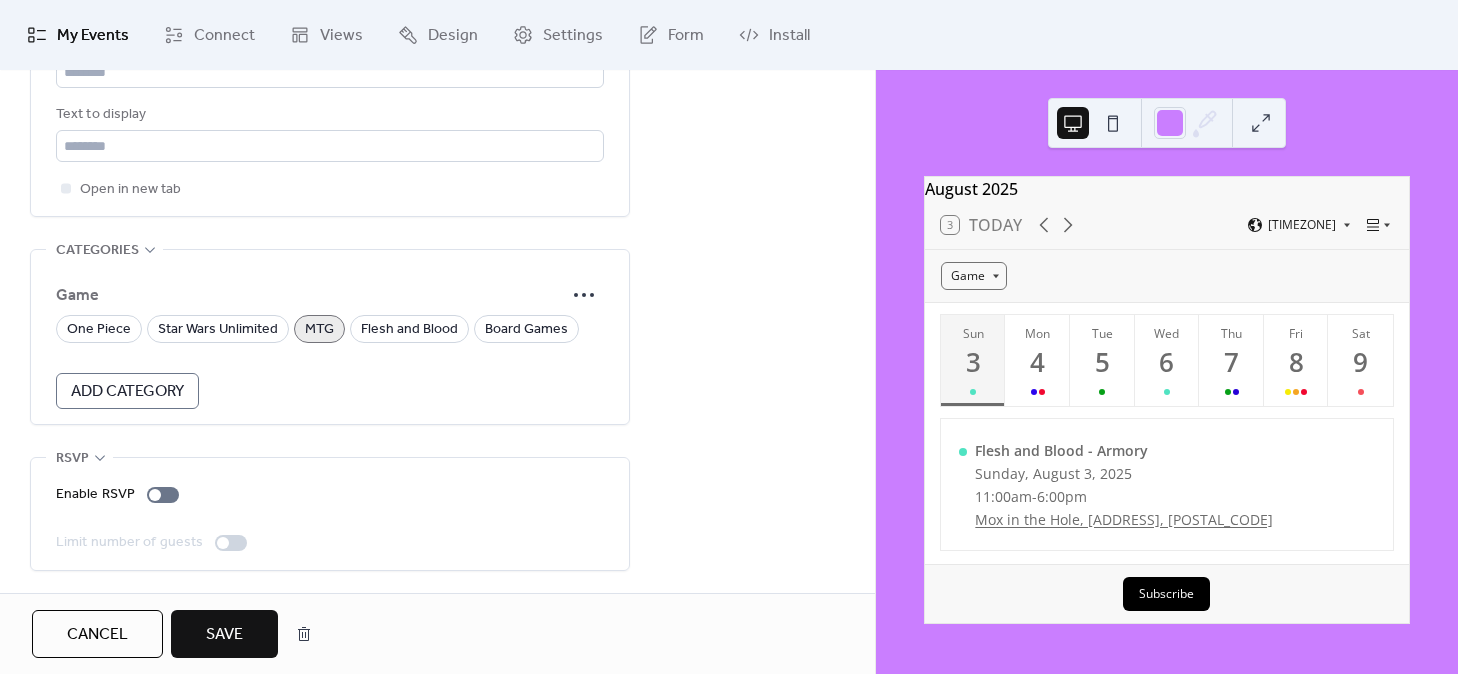 click on "MTG" at bounding box center (319, 330) 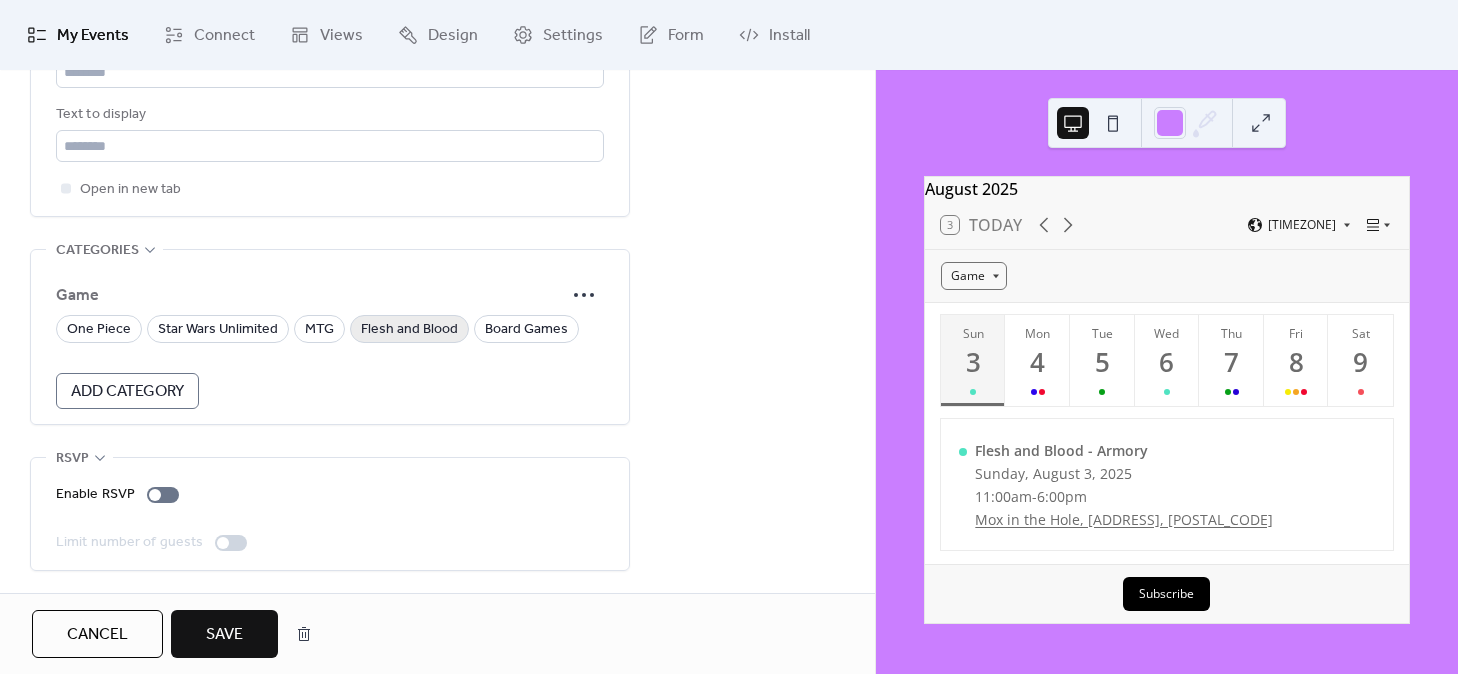 click on "Flesh and Blood" at bounding box center (409, 330) 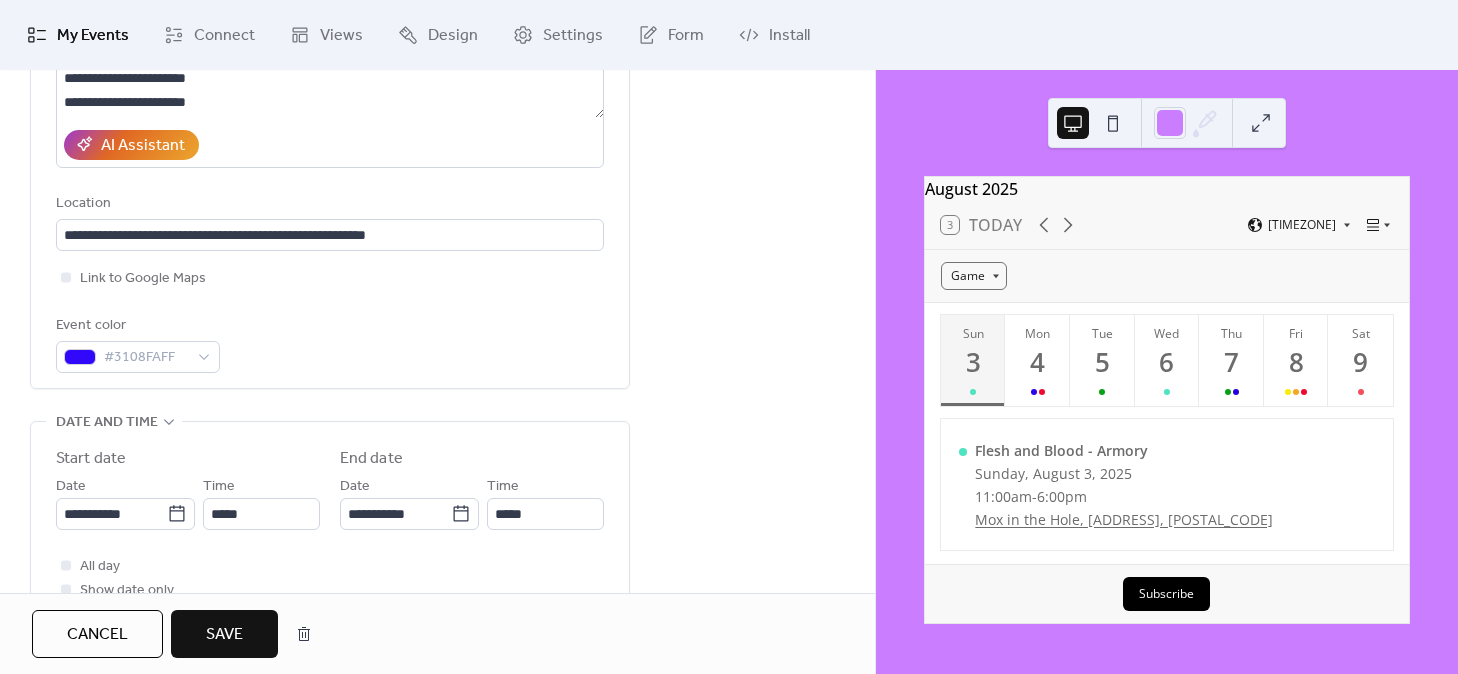 scroll, scrollTop: 0, scrollLeft: 0, axis: both 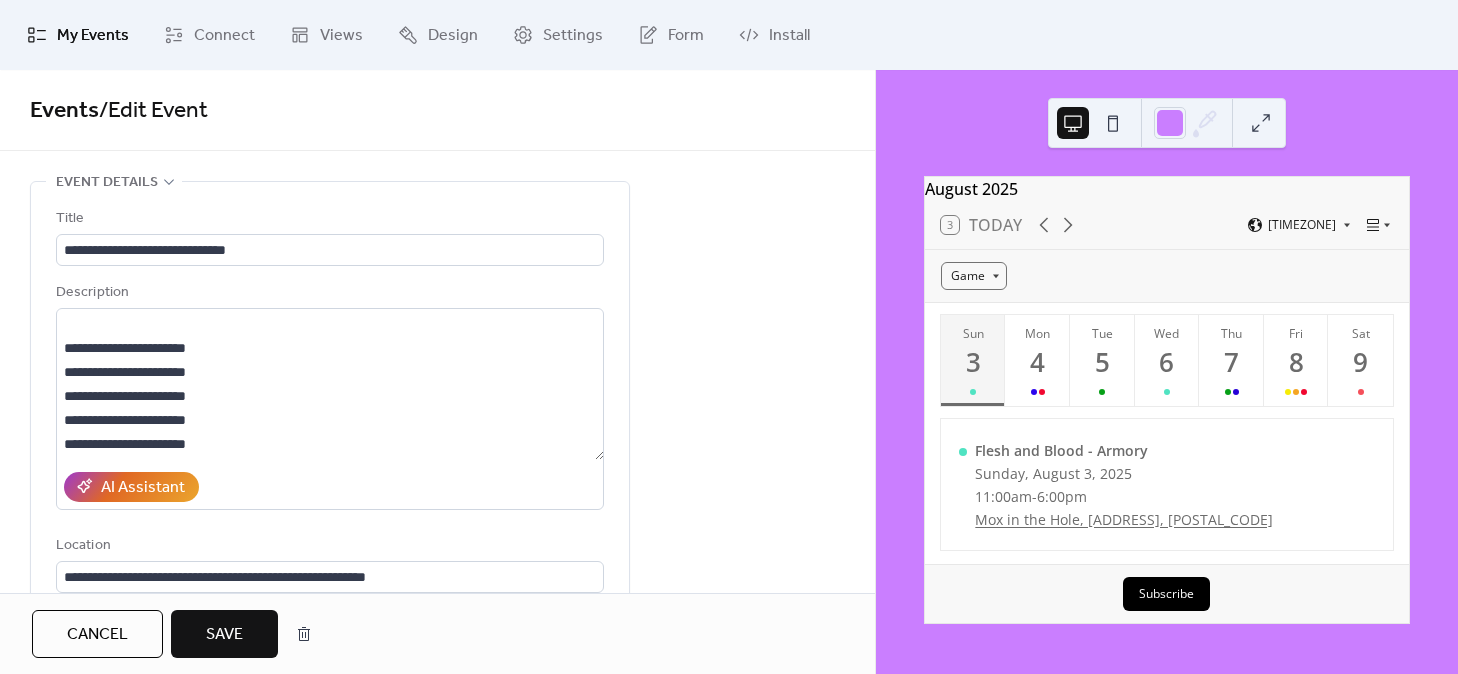 click on "**********" at bounding box center (437, 1011) 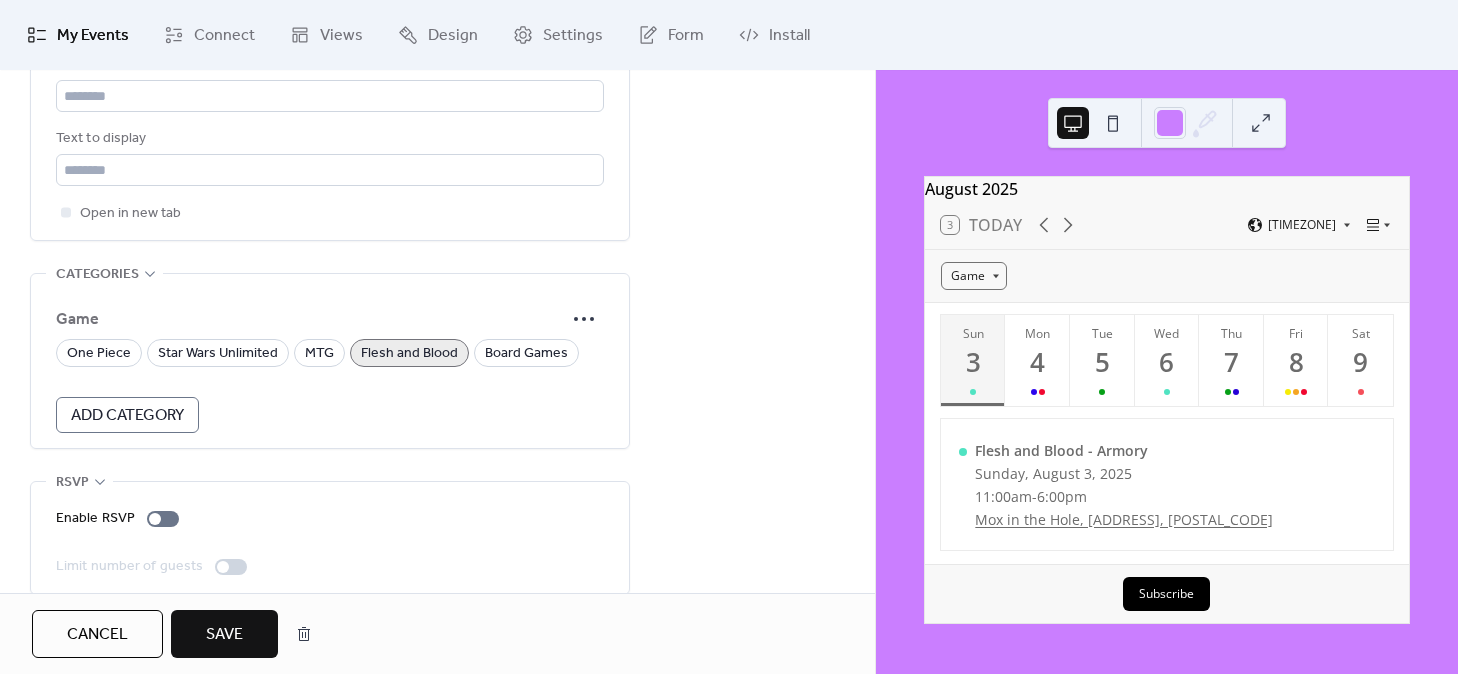 scroll, scrollTop: 1249, scrollLeft: 0, axis: vertical 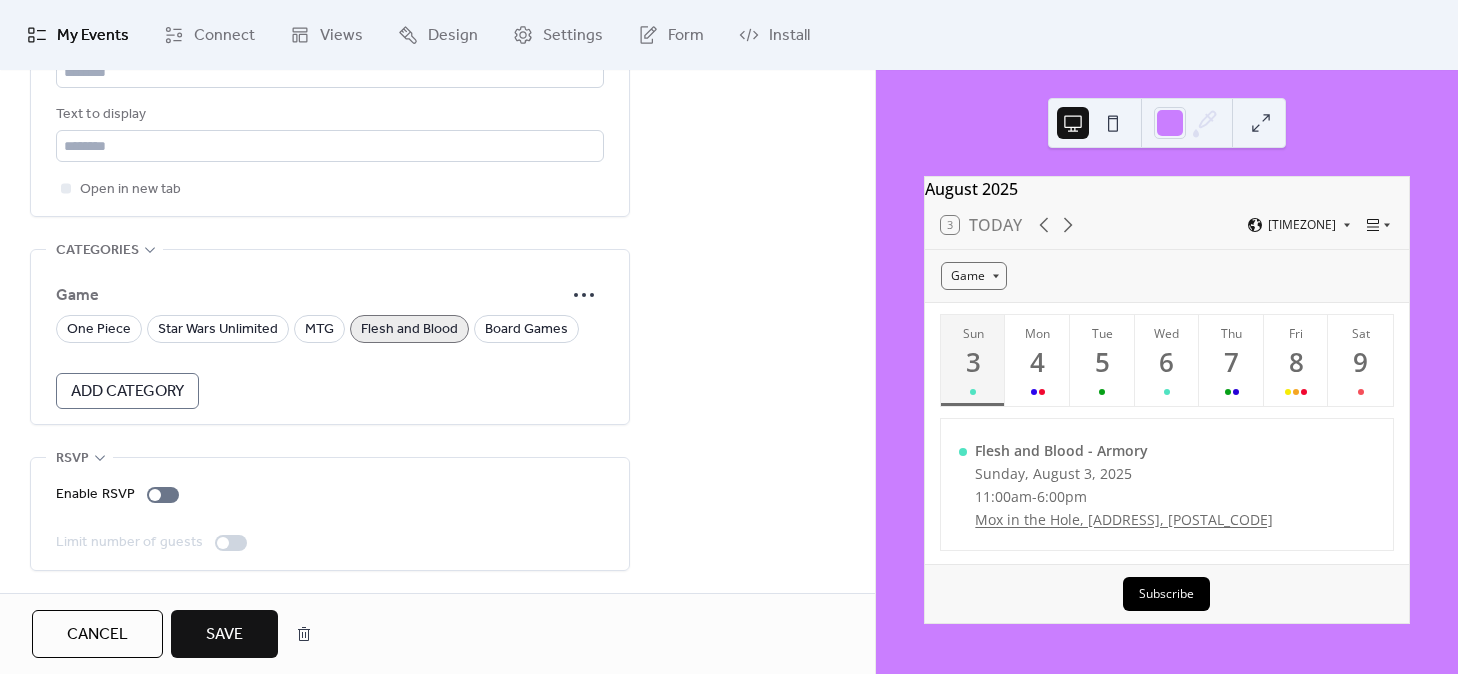 click on "Save" at bounding box center (224, 635) 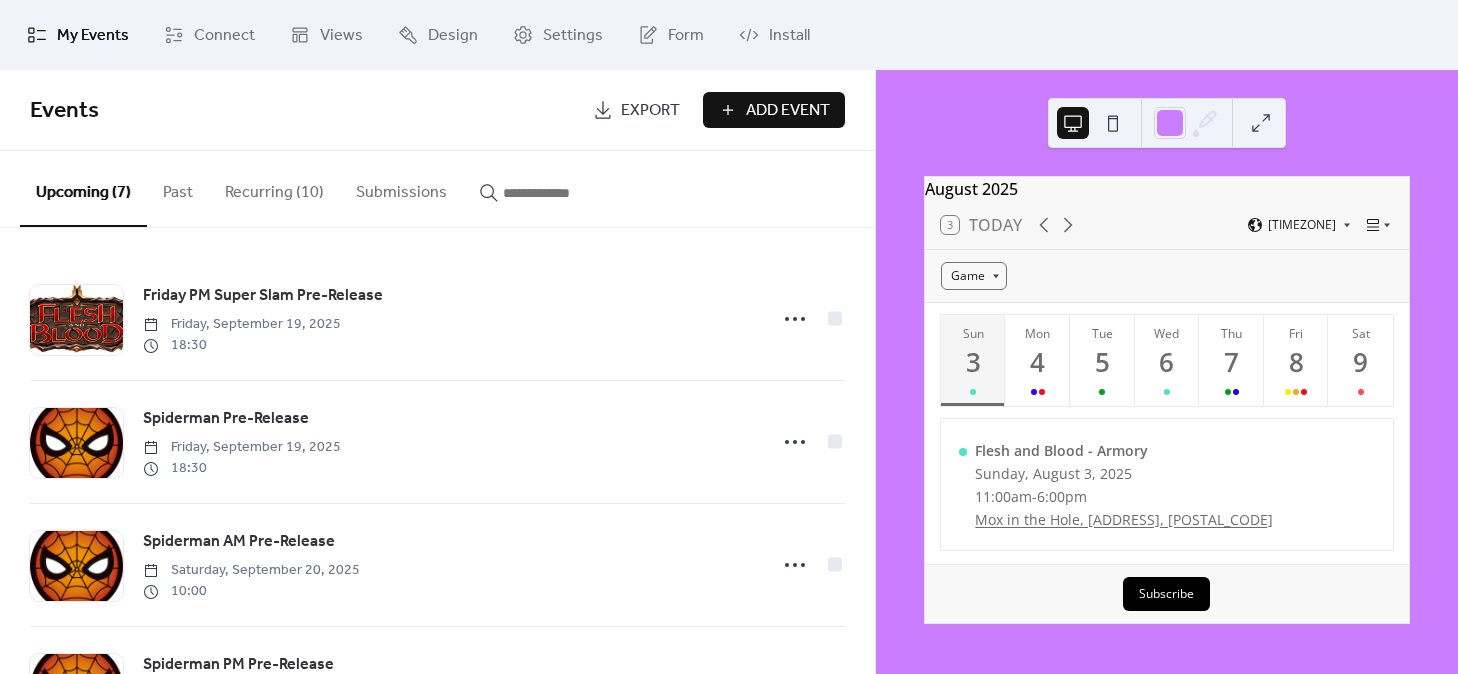 click on "Add Event" at bounding box center [788, 111] 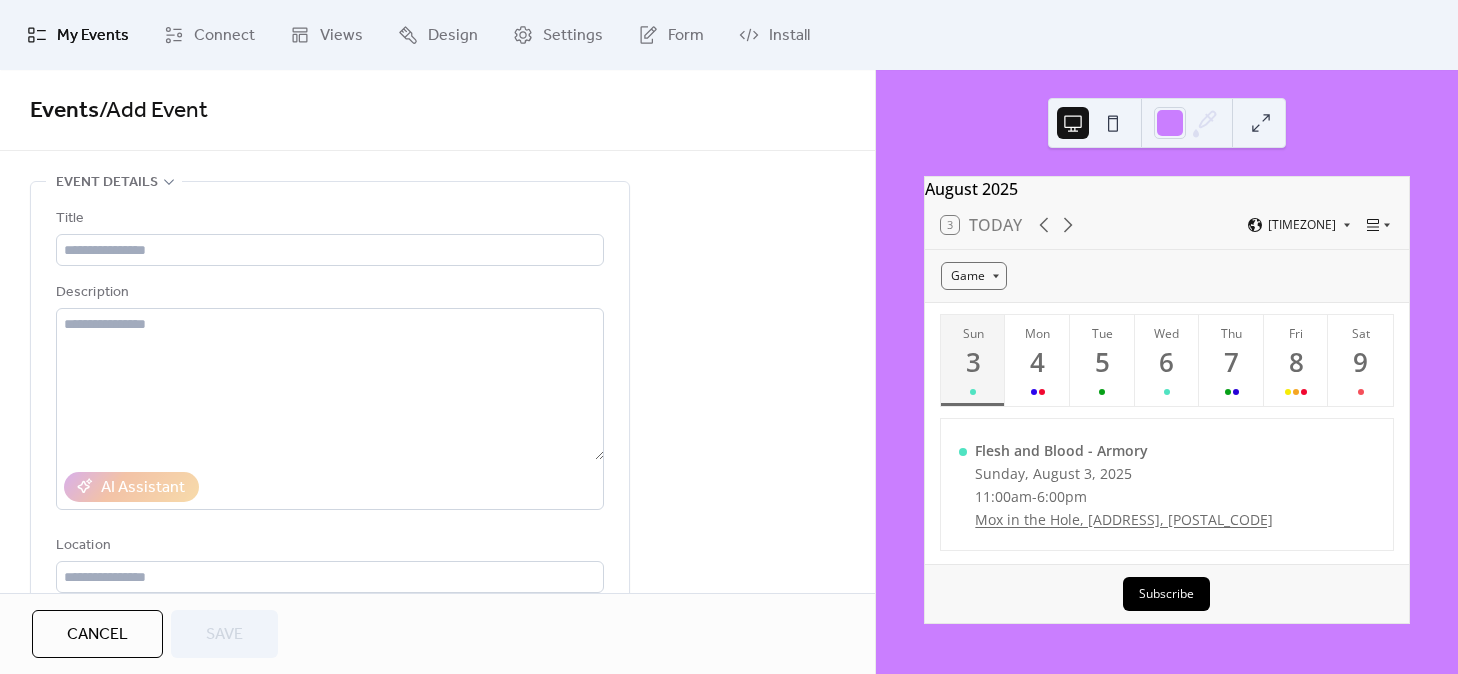 click on "Events" at bounding box center (64, 111) 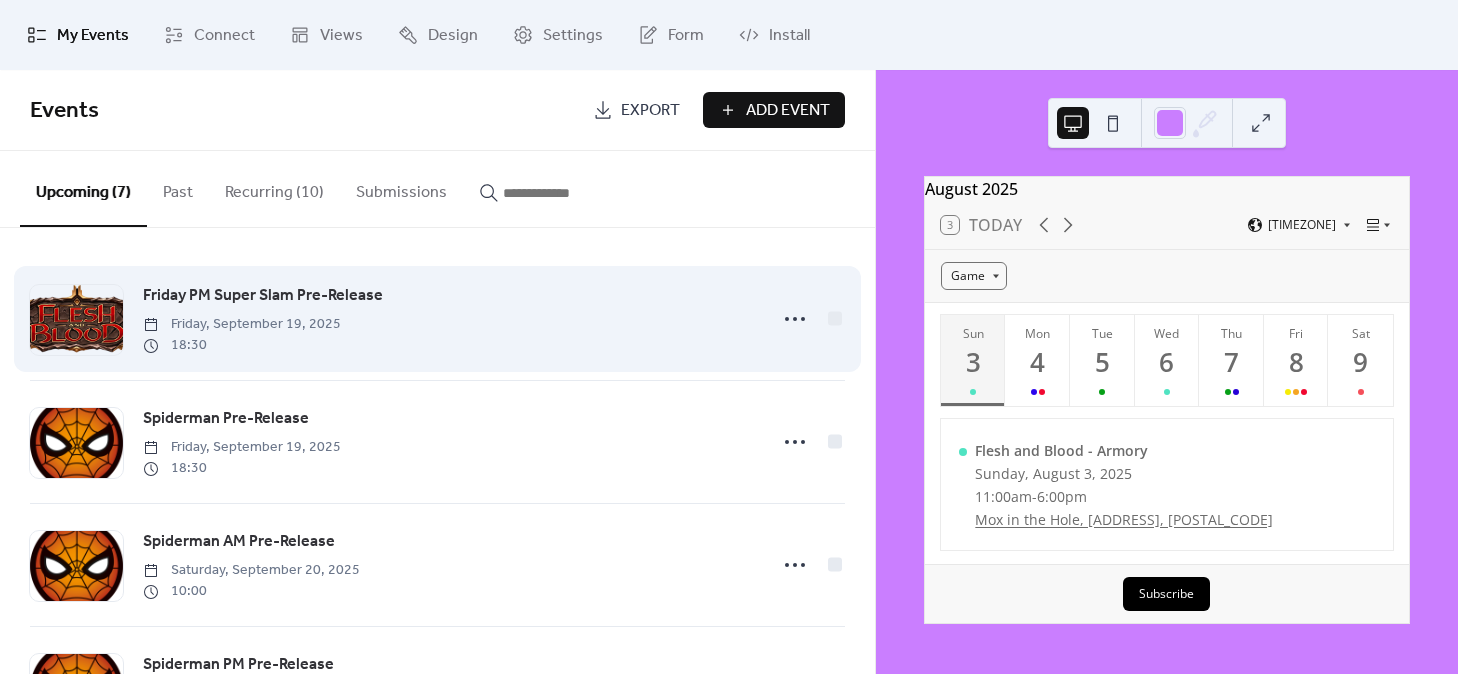 scroll, scrollTop: 478, scrollLeft: 0, axis: vertical 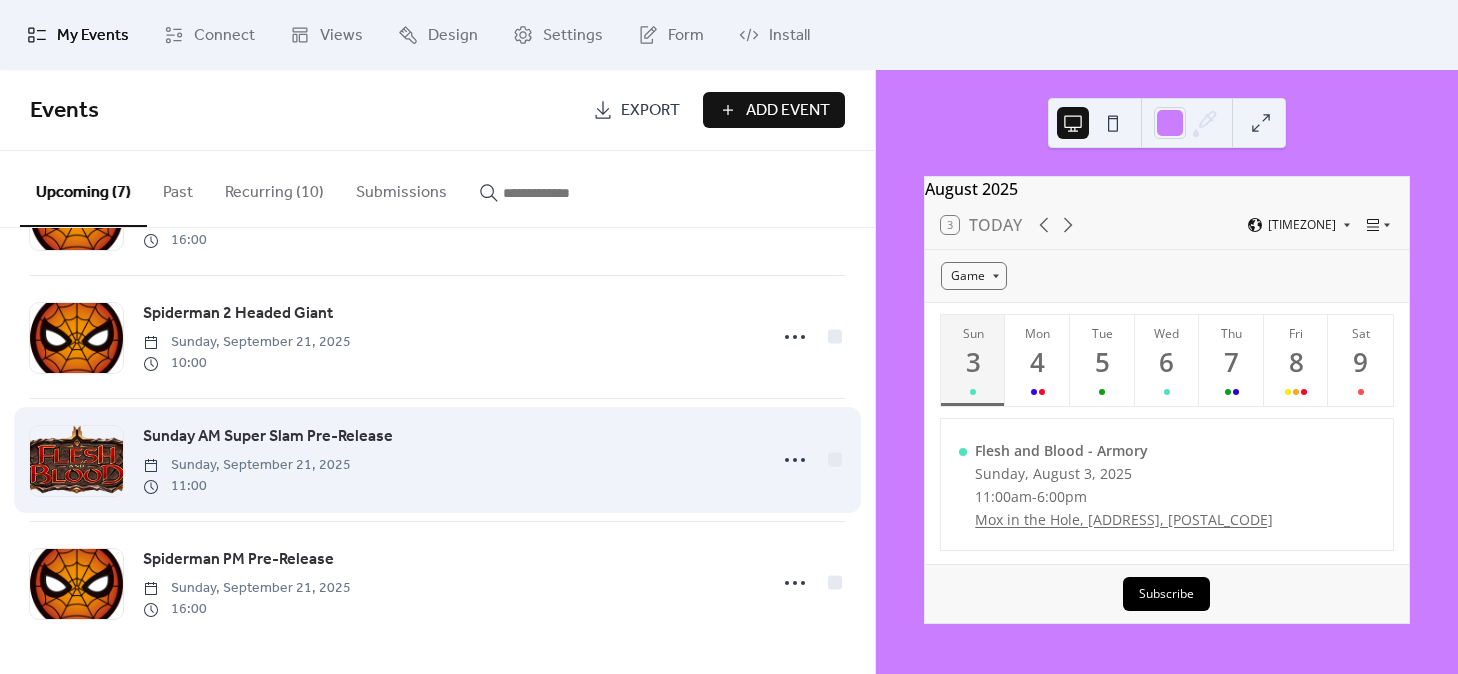 click on "Sunday AM Super Slam Pre-Release" at bounding box center [268, 437] 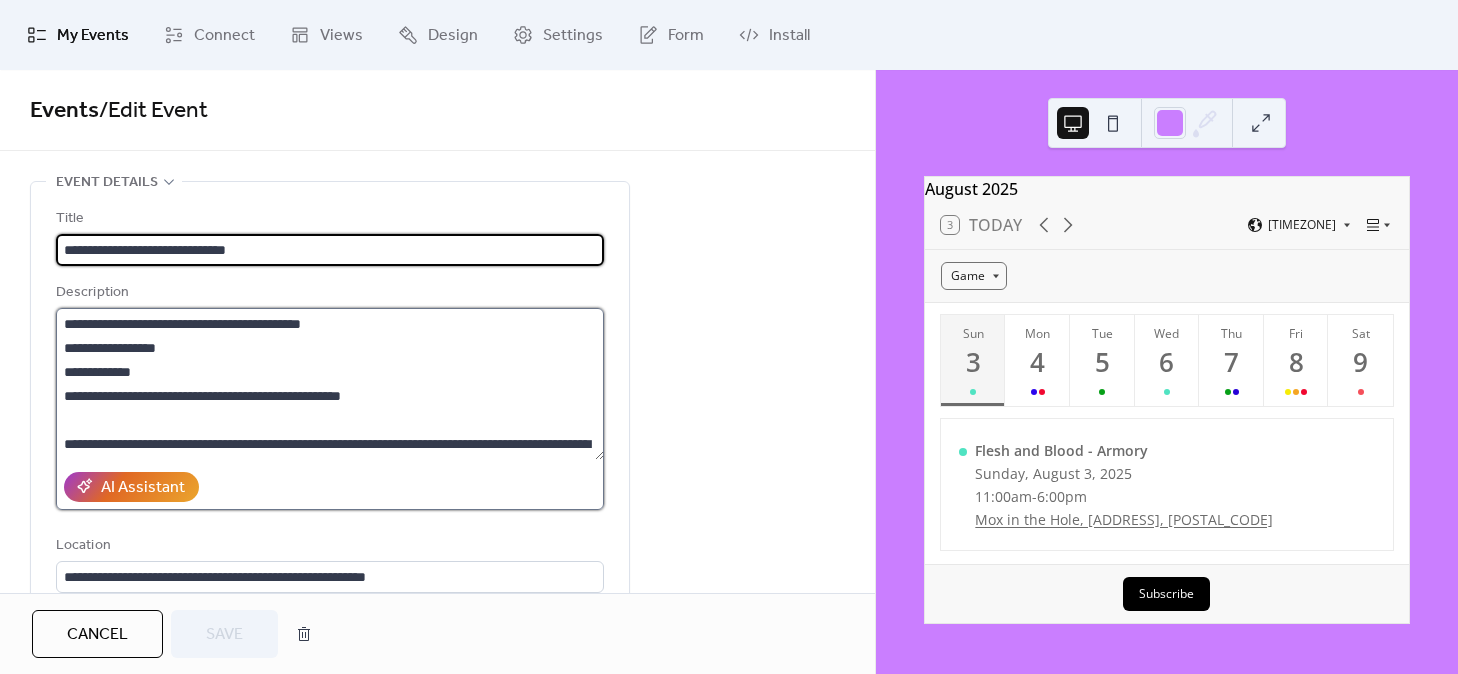 click on "**********" at bounding box center [330, 384] 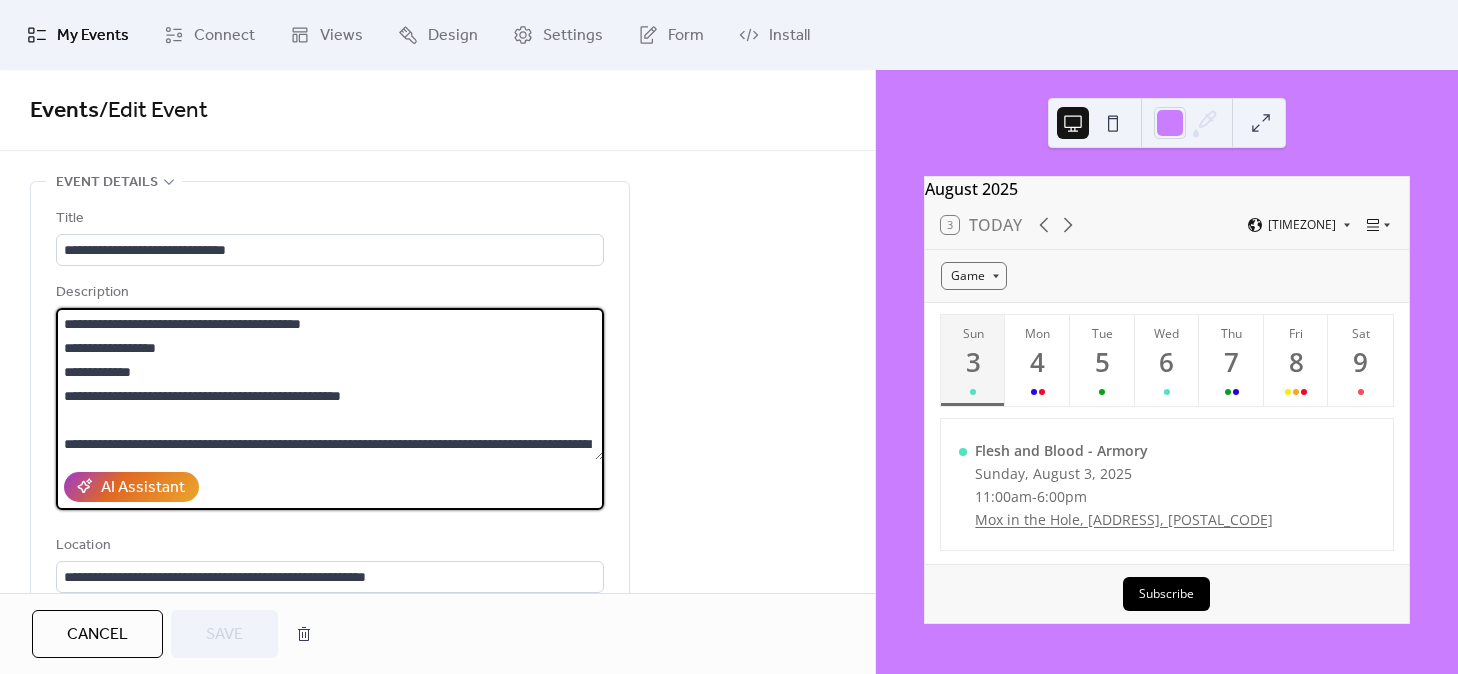 click on "Title" at bounding box center [328, 219] 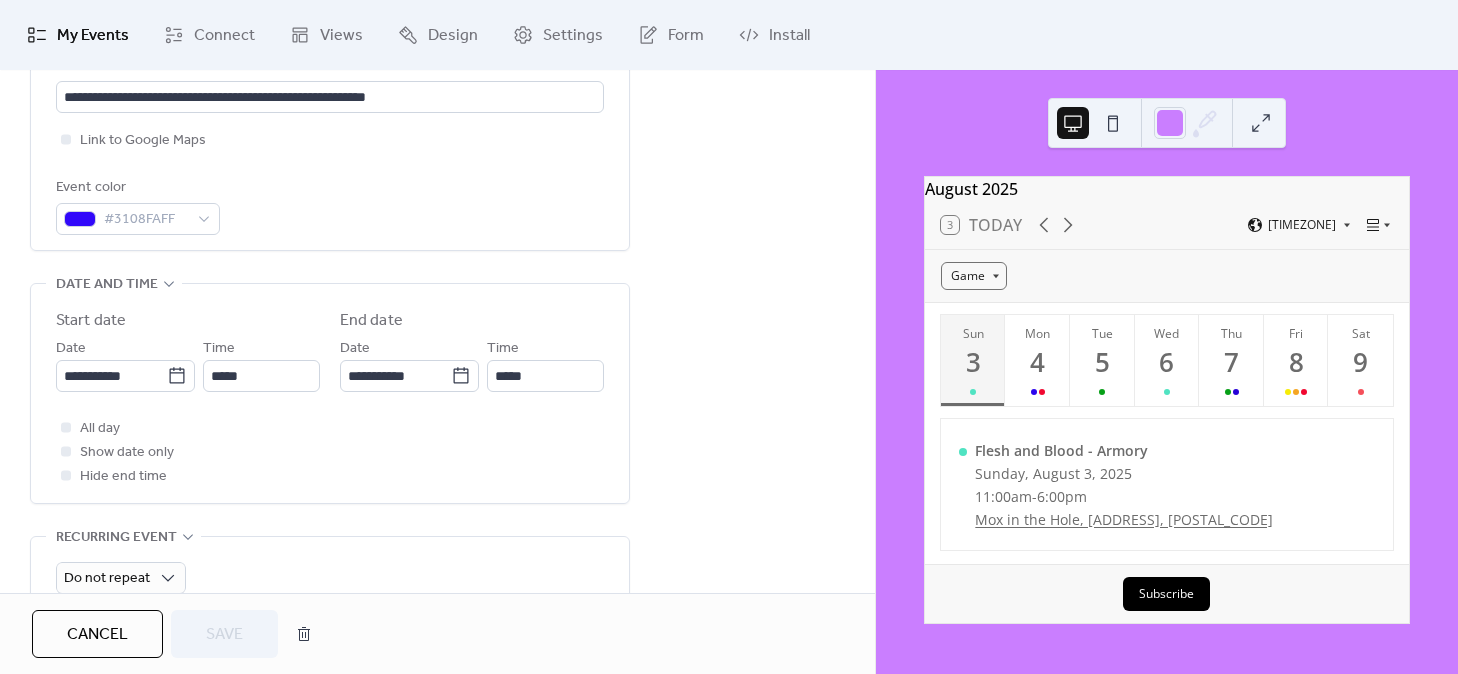 scroll, scrollTop: 0, scrollLeft: 0, axis: both 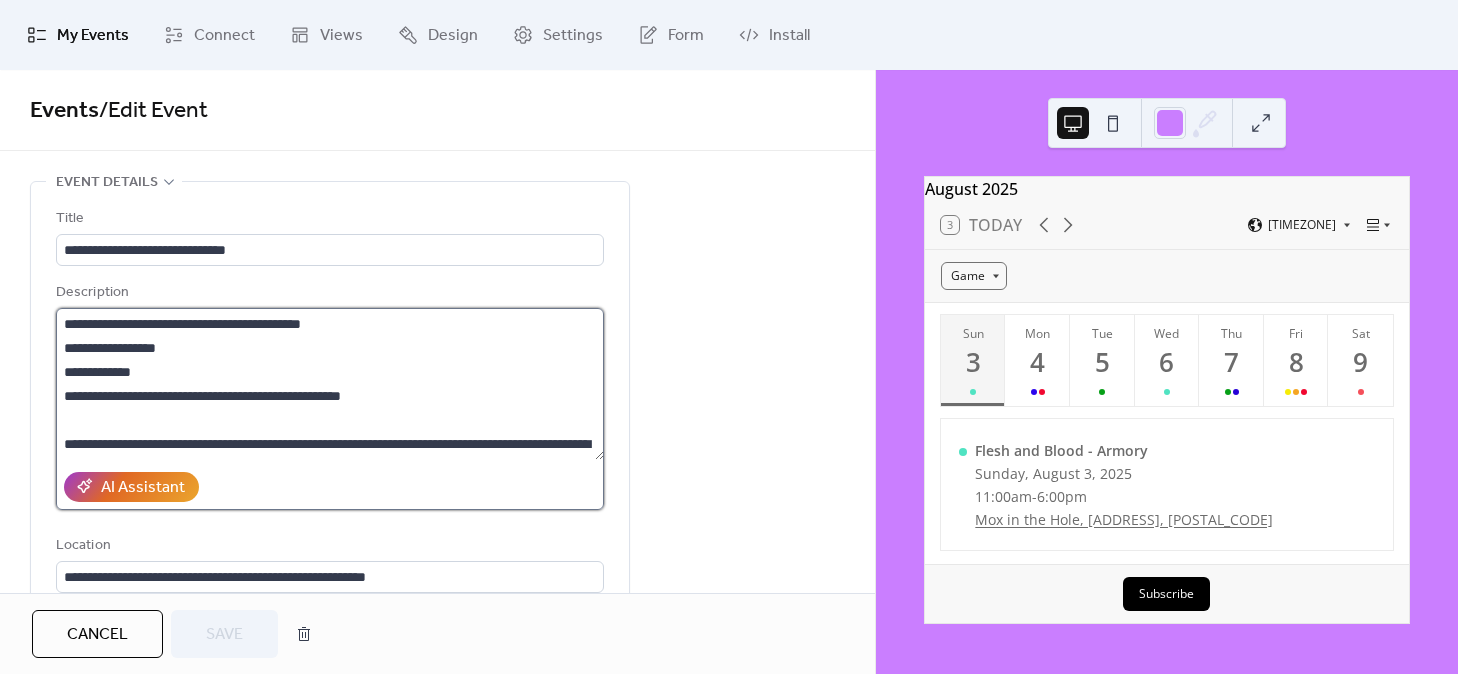 click on "**********" at bounding box center (330, 384) 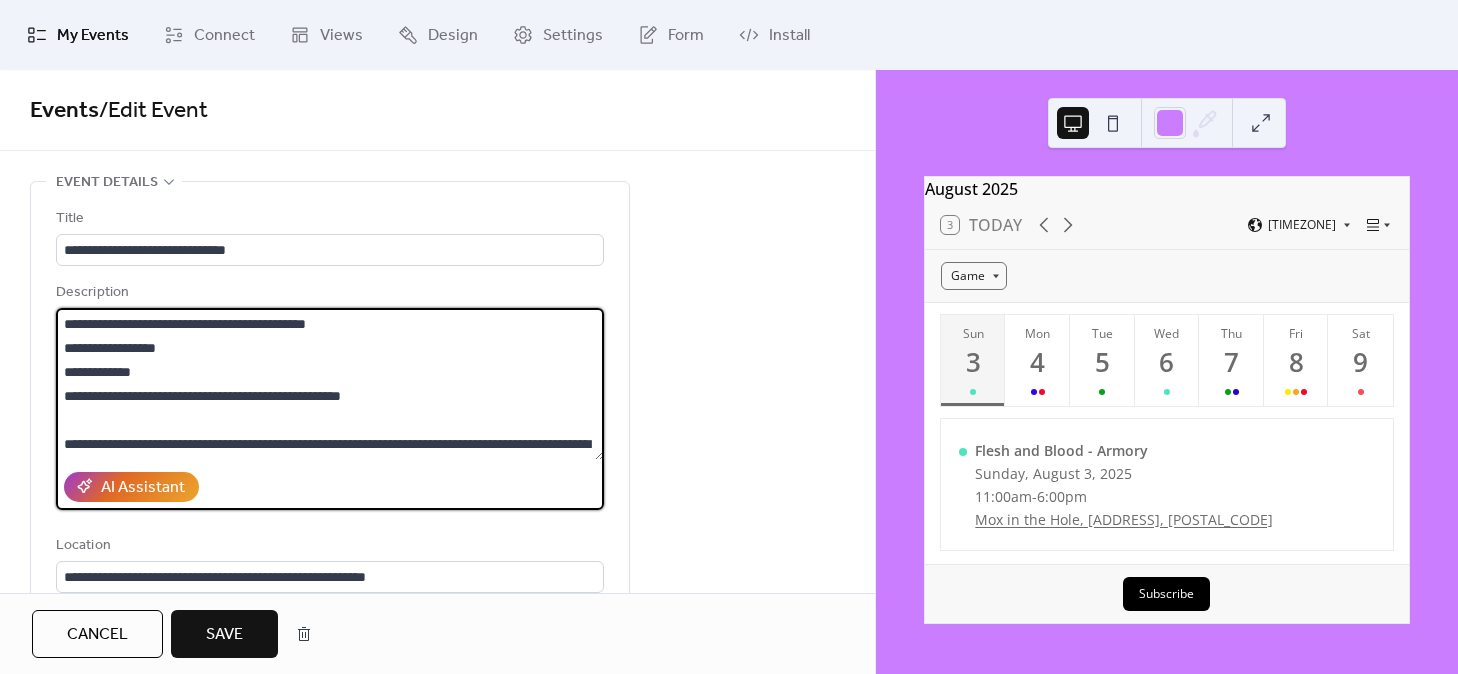 type on "**********" 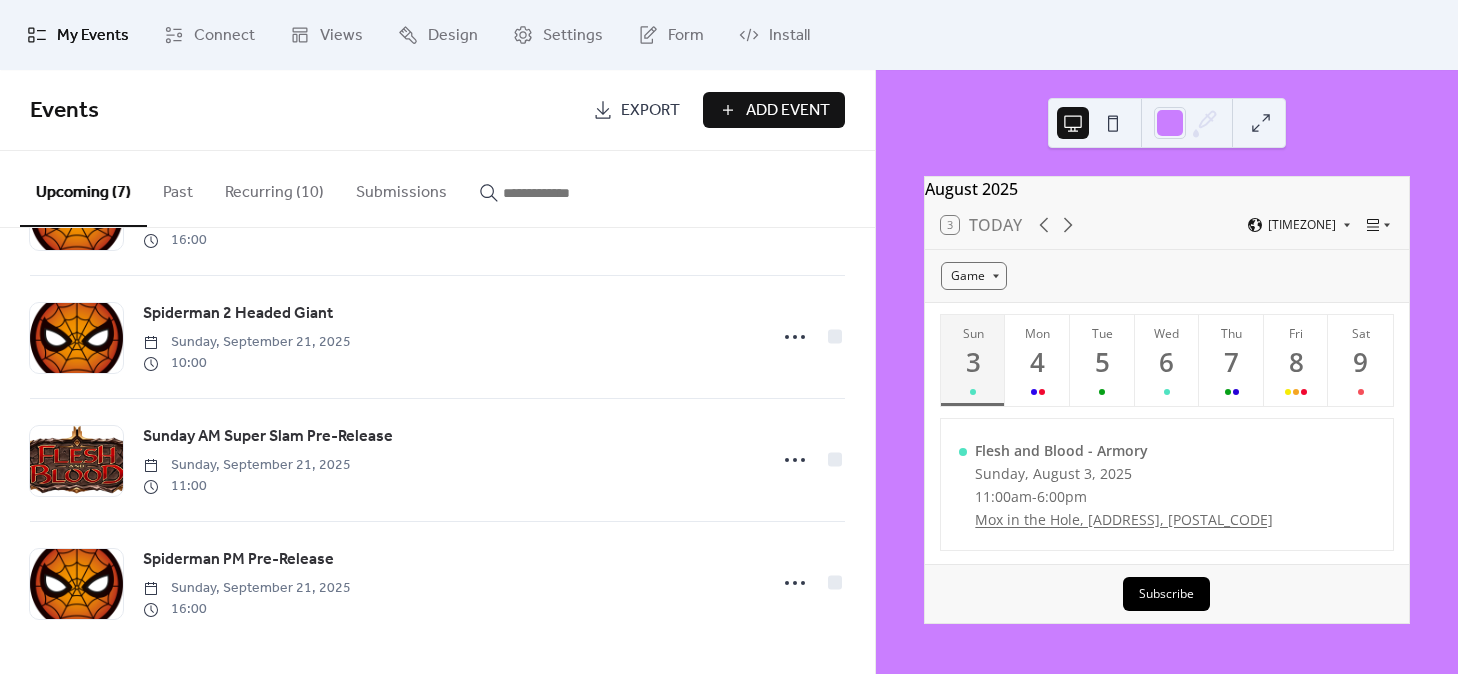 scroll, scrollTop: 0, scrollLeft: 0, axis: both 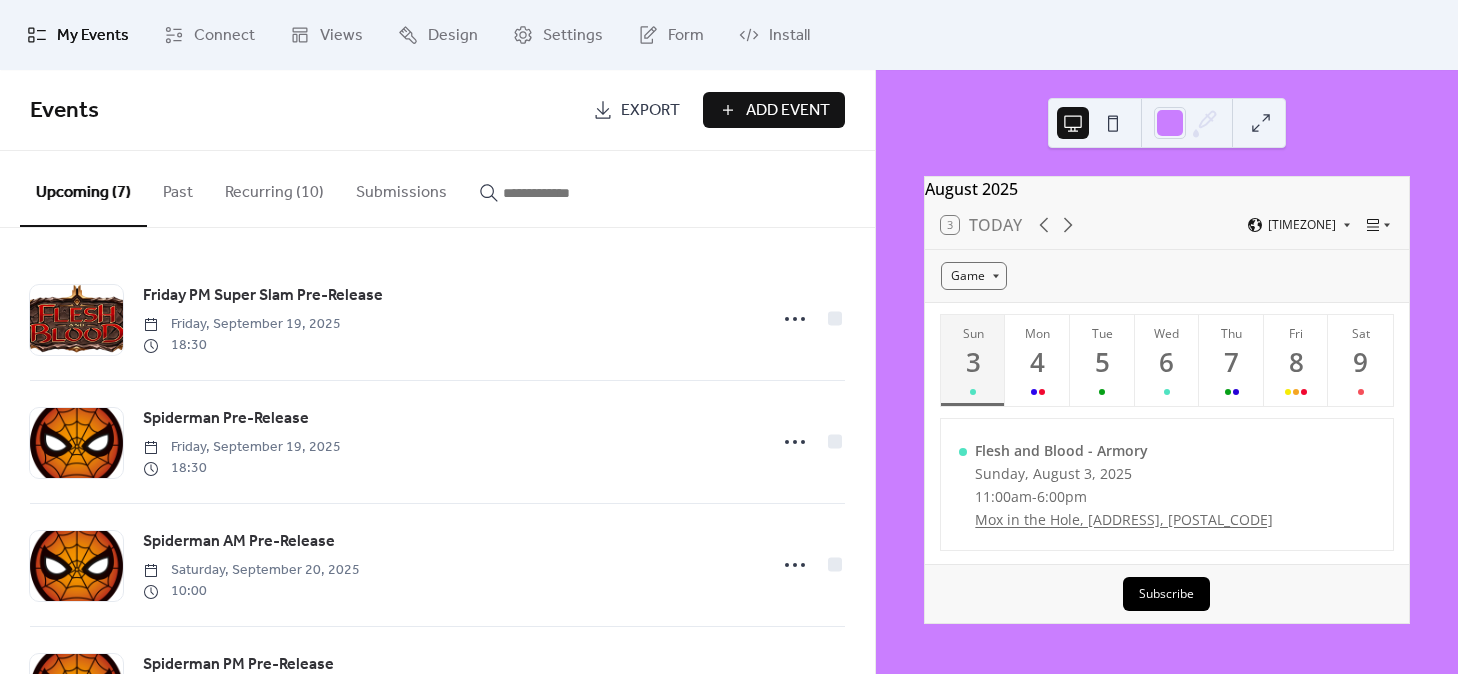 click on "Add Event" at bounding box center [788, 111] 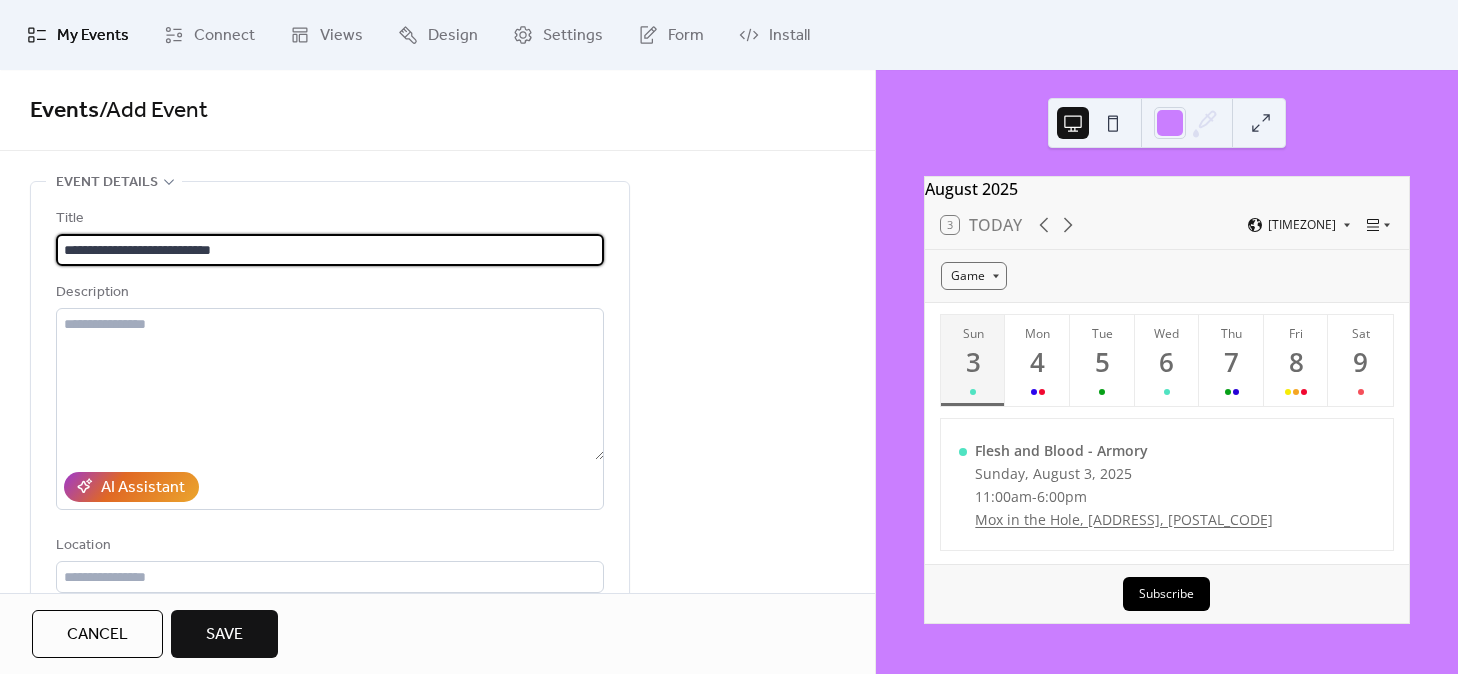 click on "**********" at bounding box center [330, 250] 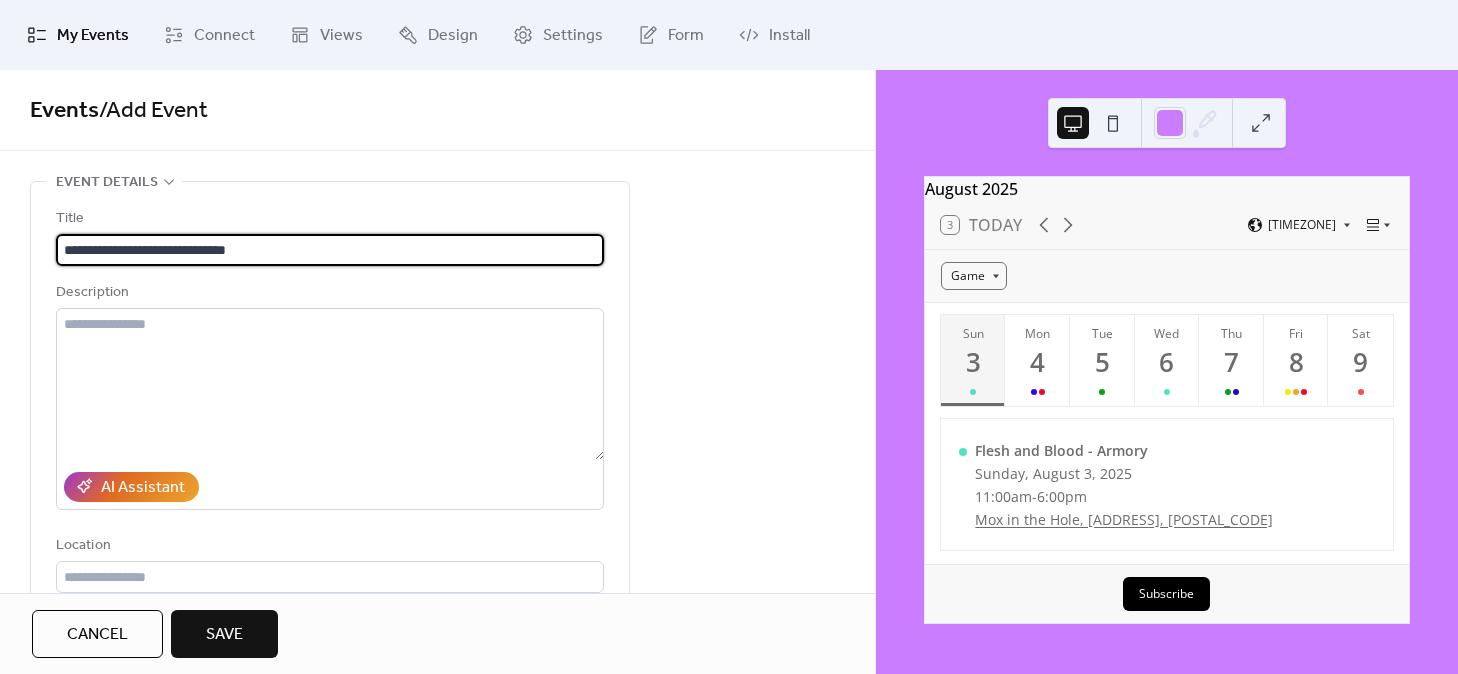 type on "**********" 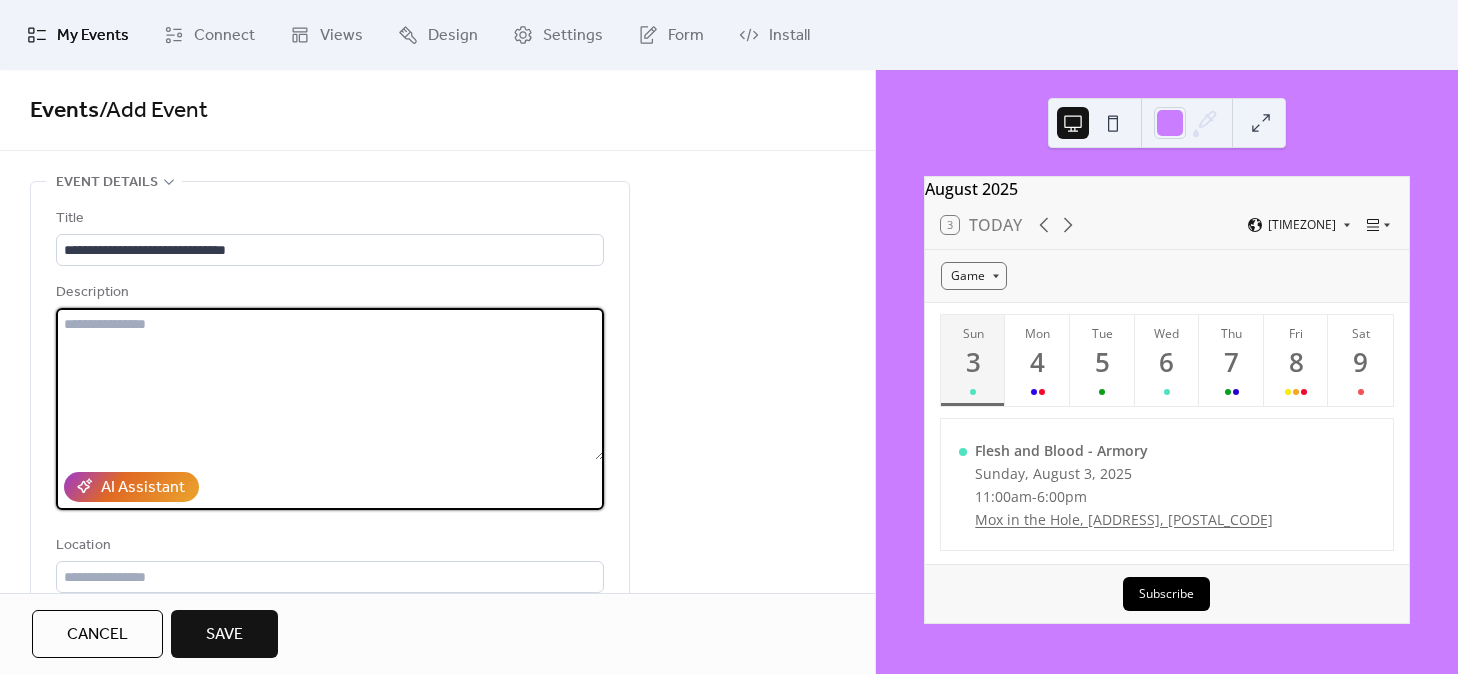 click at bounding box center (330, 384) 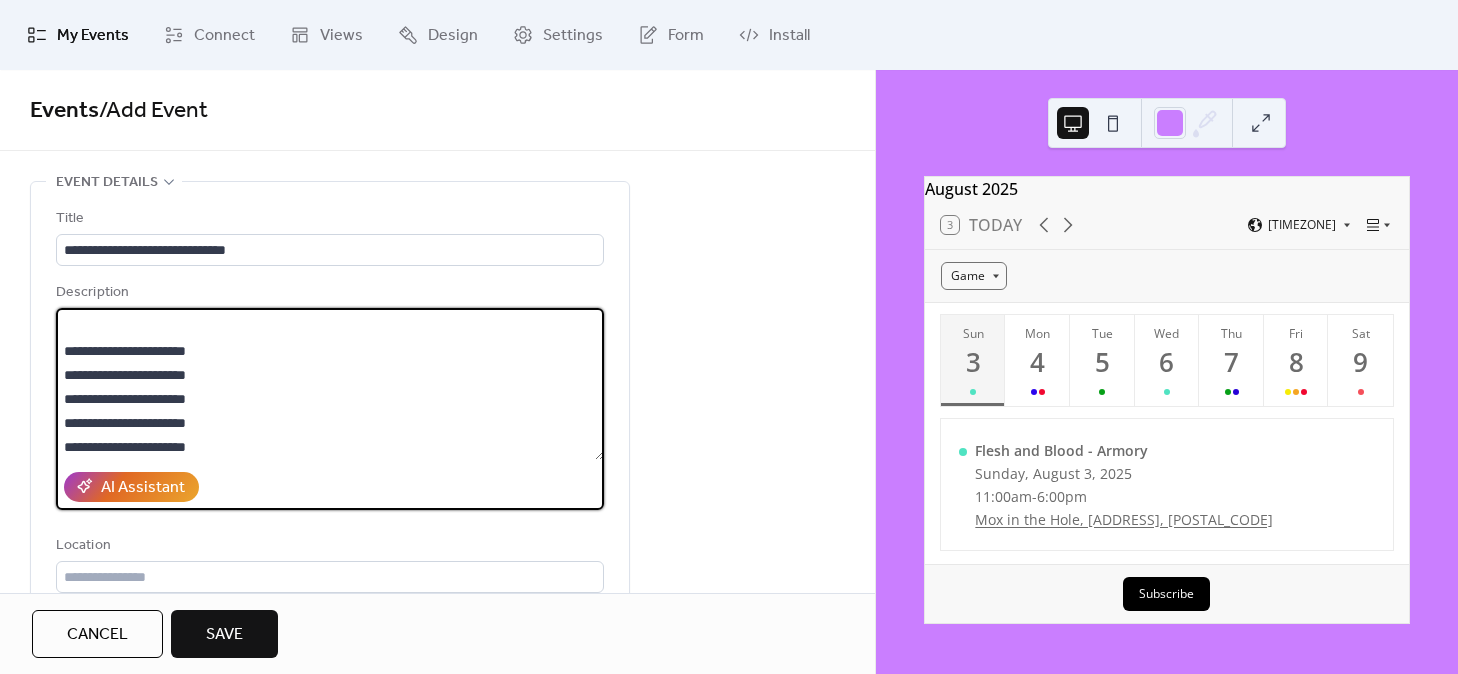 scroll, scrollTop: 0, scrollLeft: 0, axis: both 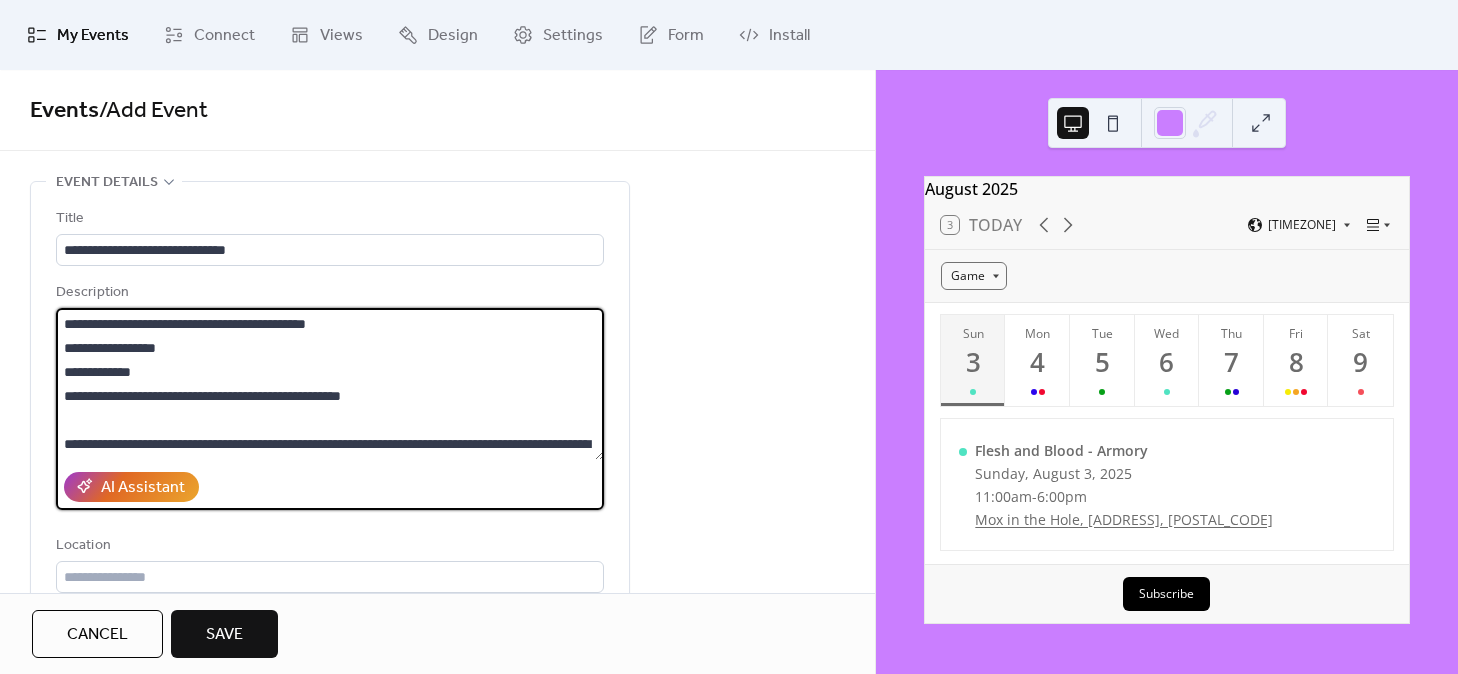 click on "**********" at bounding box center [330, 384] 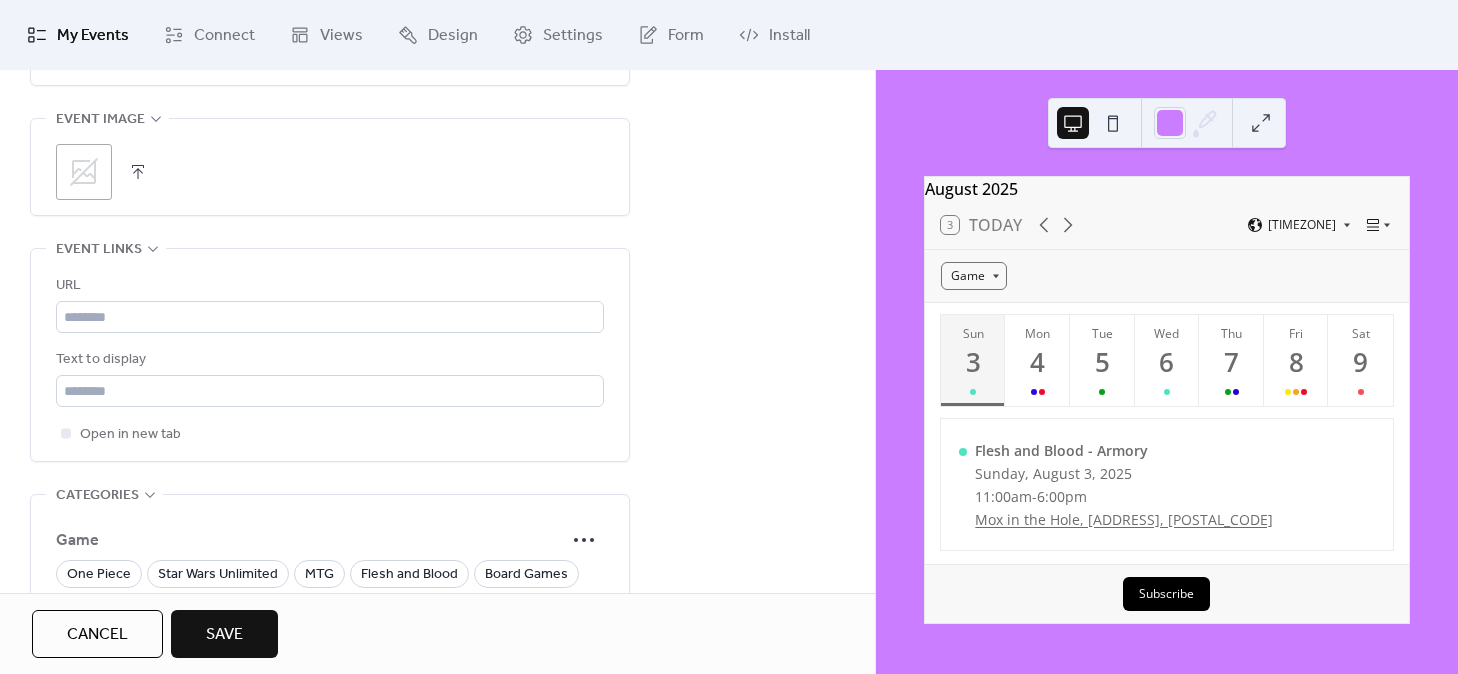 scroll, scrollTop: 1005, scrollLeft: 0, axis: vertical 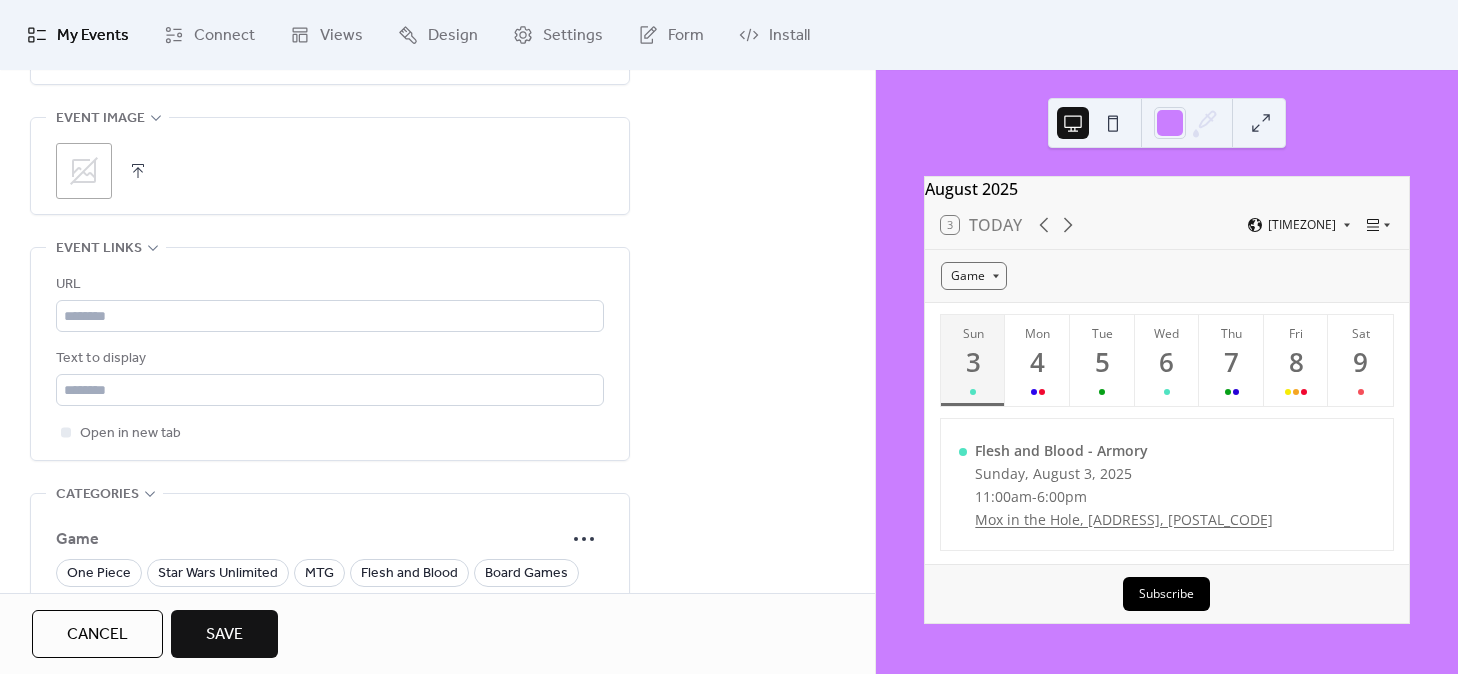 click at bounding box center [138, 171] 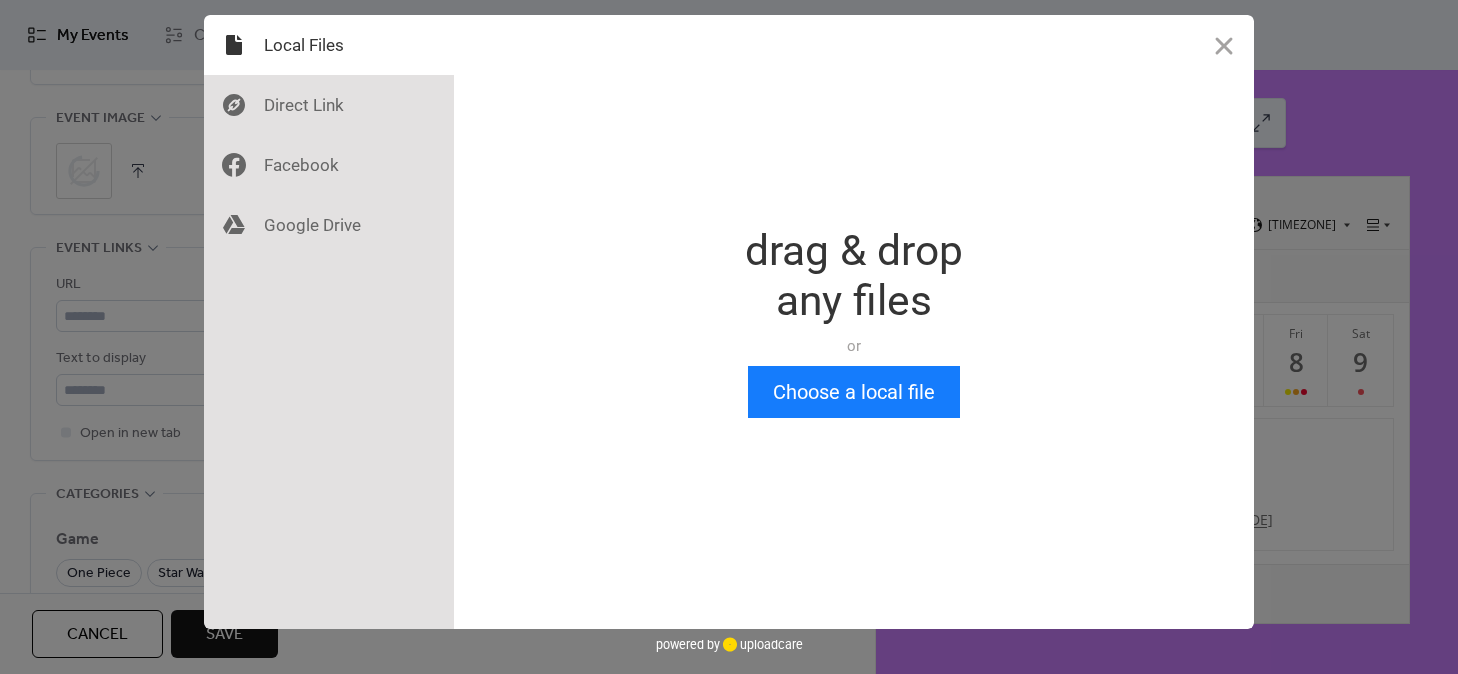 click on "Drop a file here drag & drop any files or Upload files from your computer Choose a local file or choose from" at bounding box center (854, 322) 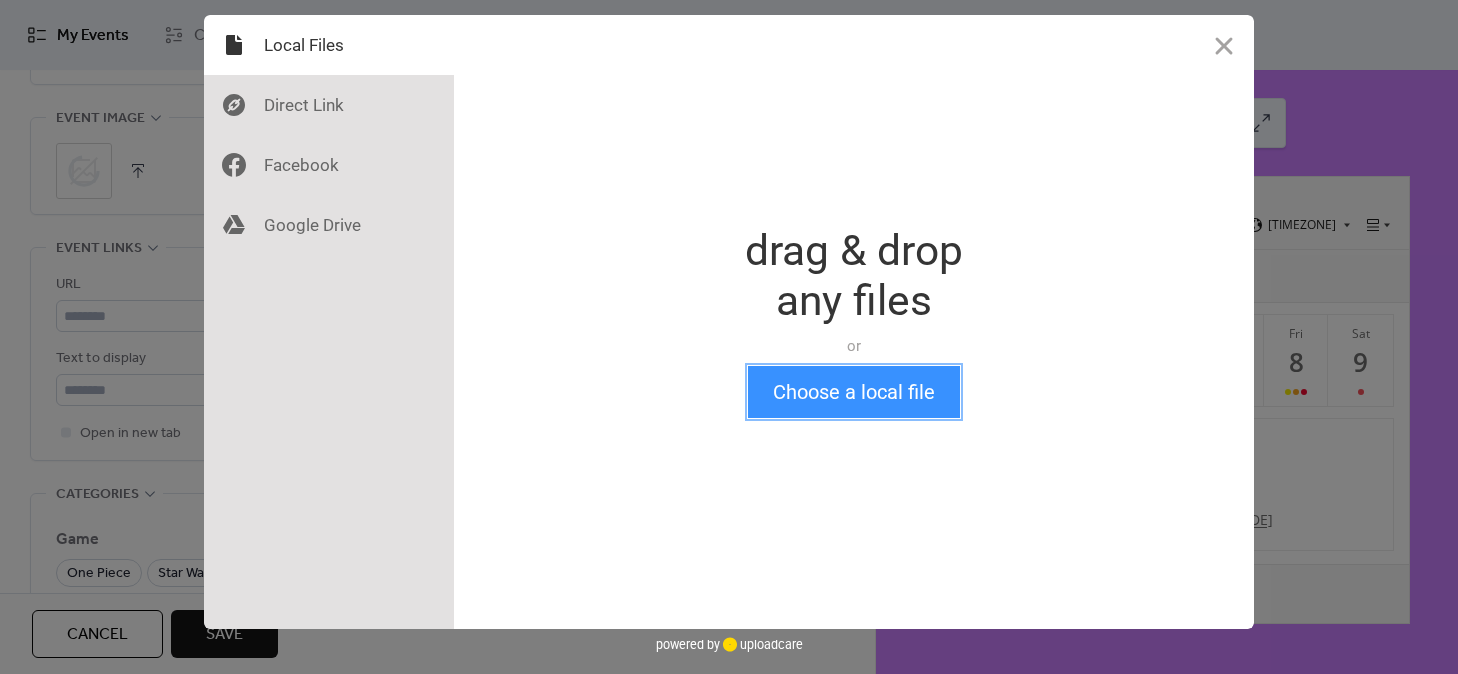 click on "Choose a local file" at bounding box center (854, 392) 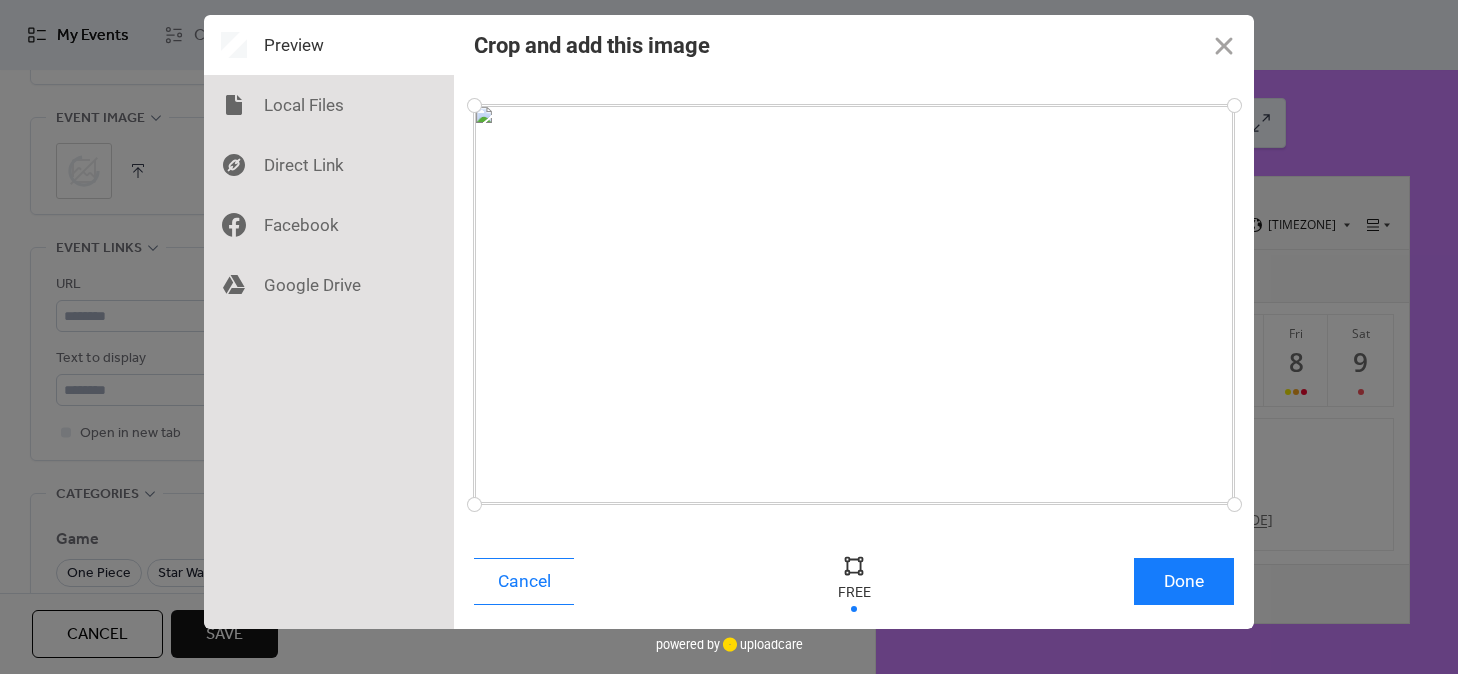 drag, startPoint x: 878, startPoint y: 281, endPoint x: 822, endPoint y: 265, distance: 58.24088 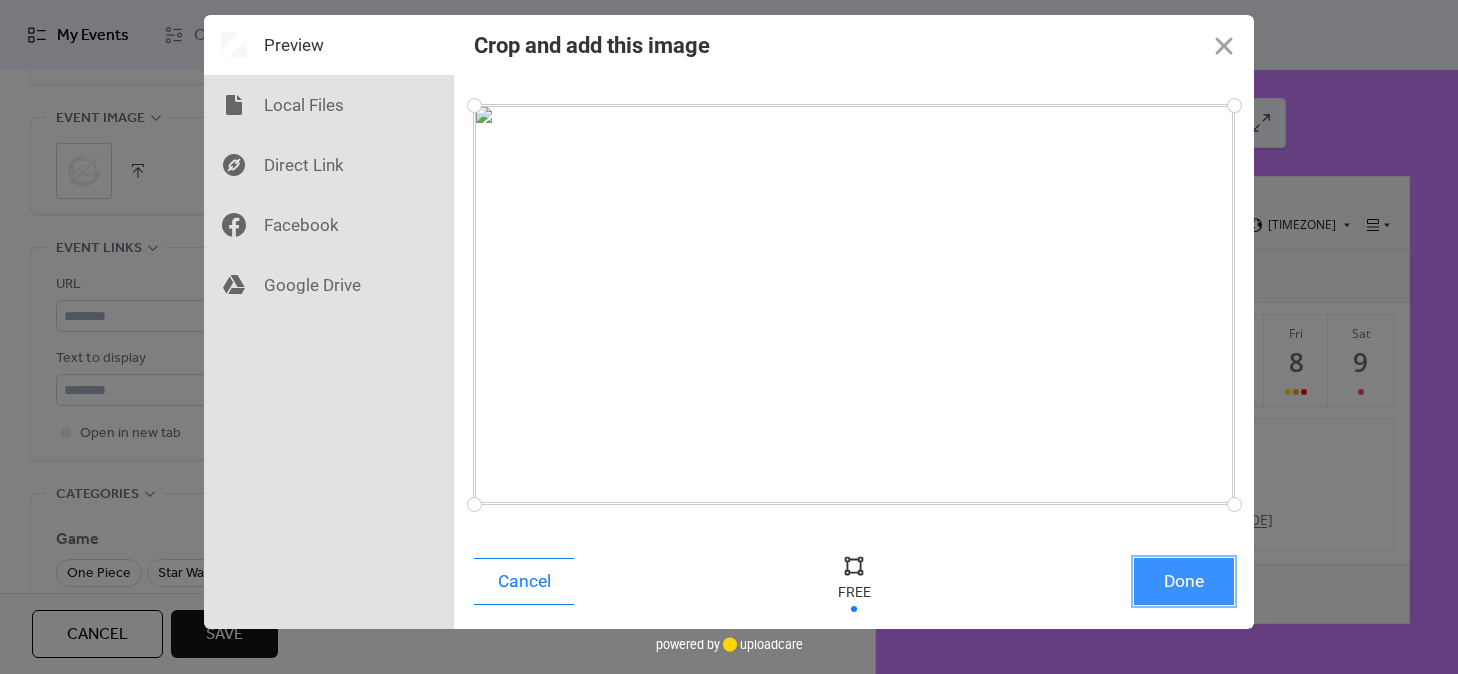 click on "Done" at bounding box center [1184, 581] 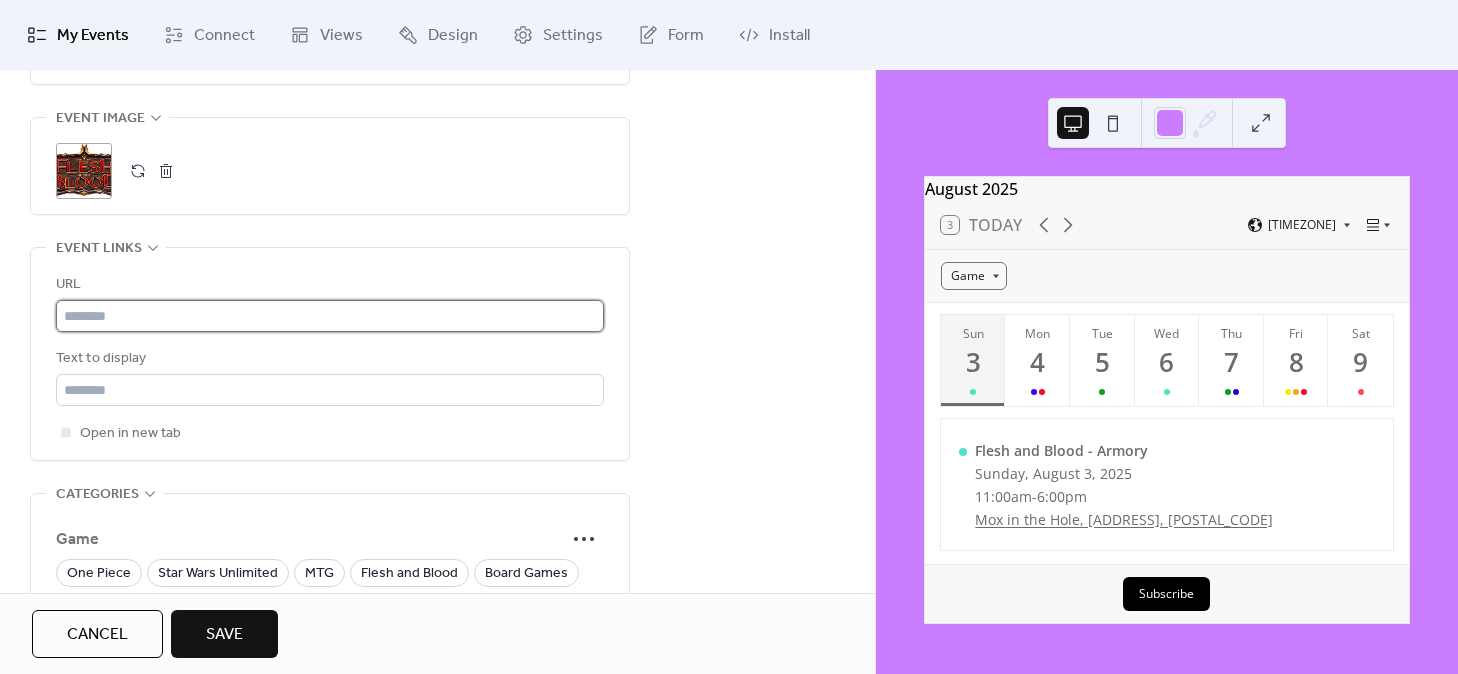 click at bounding box center [330, 316] 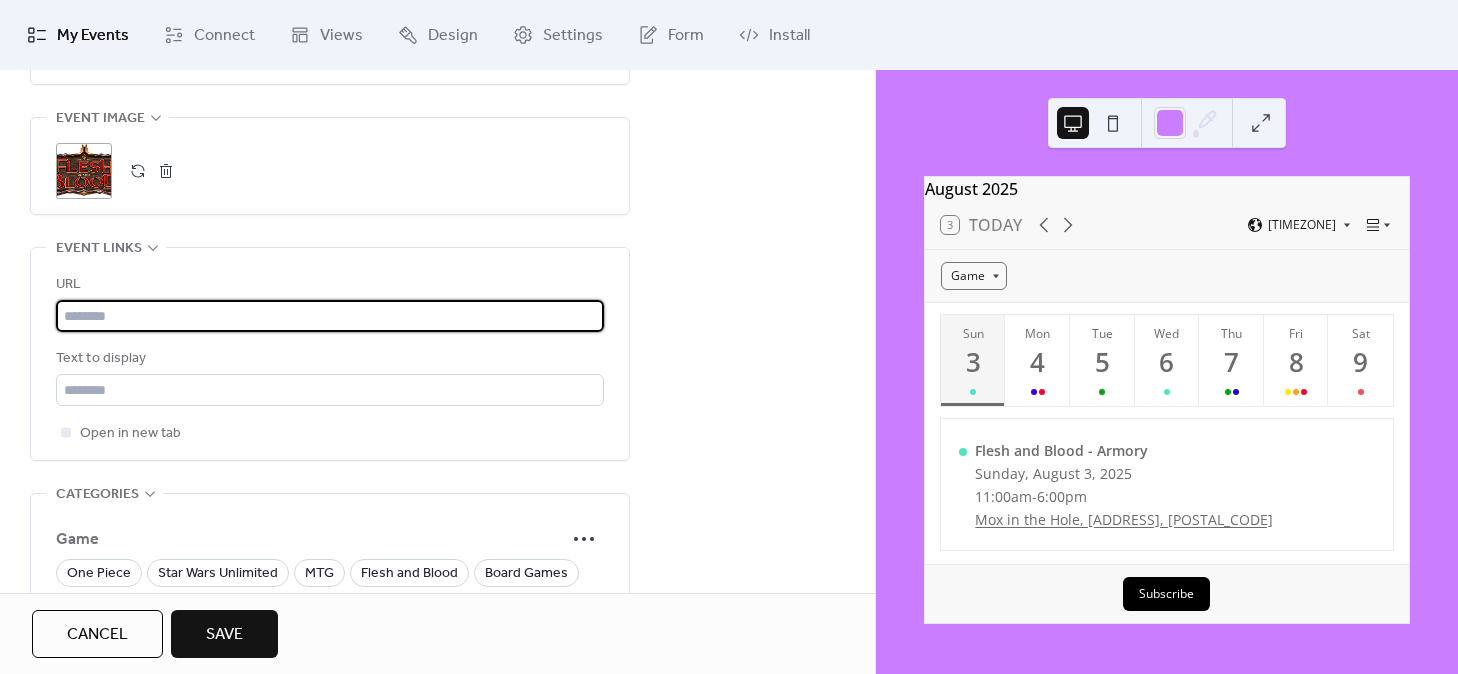 paste on "**********" 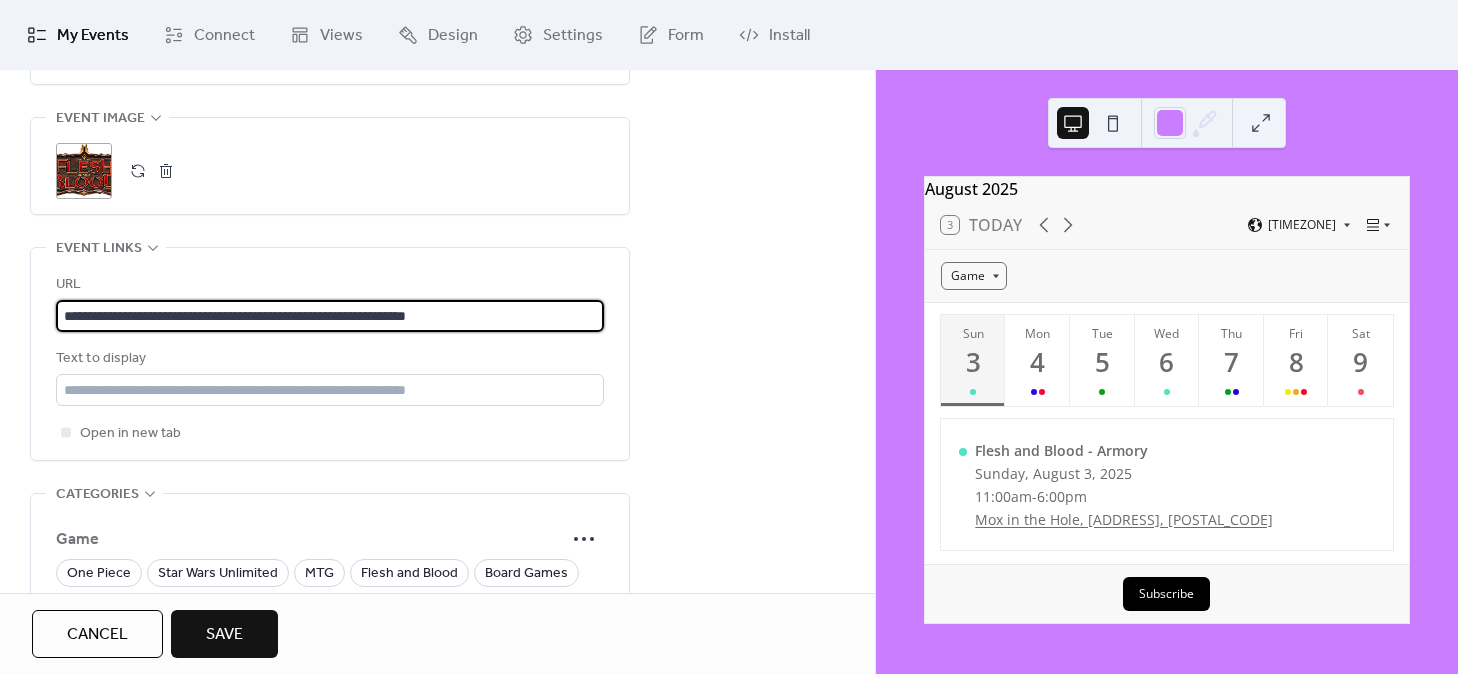 type on "**********" 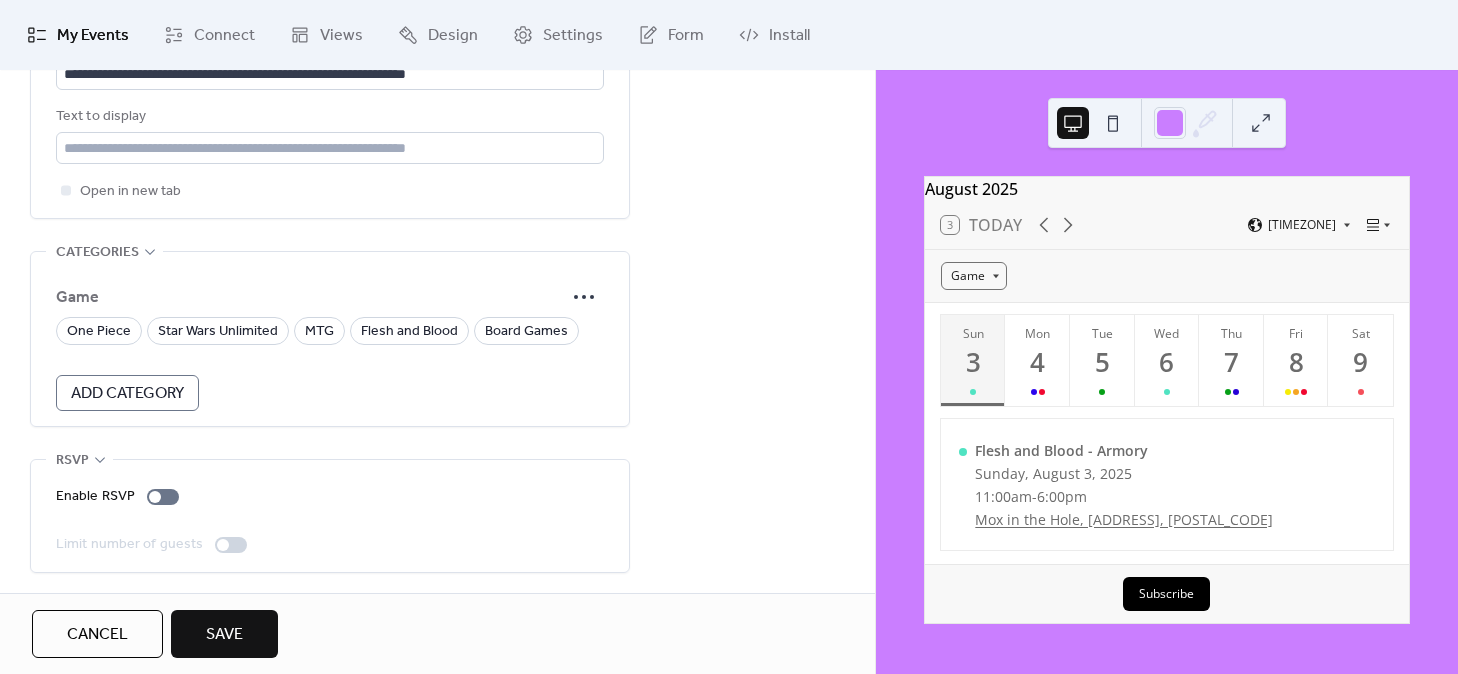 scroll, scrollTop: 1249, scrollLeft: 0, axis: vertical 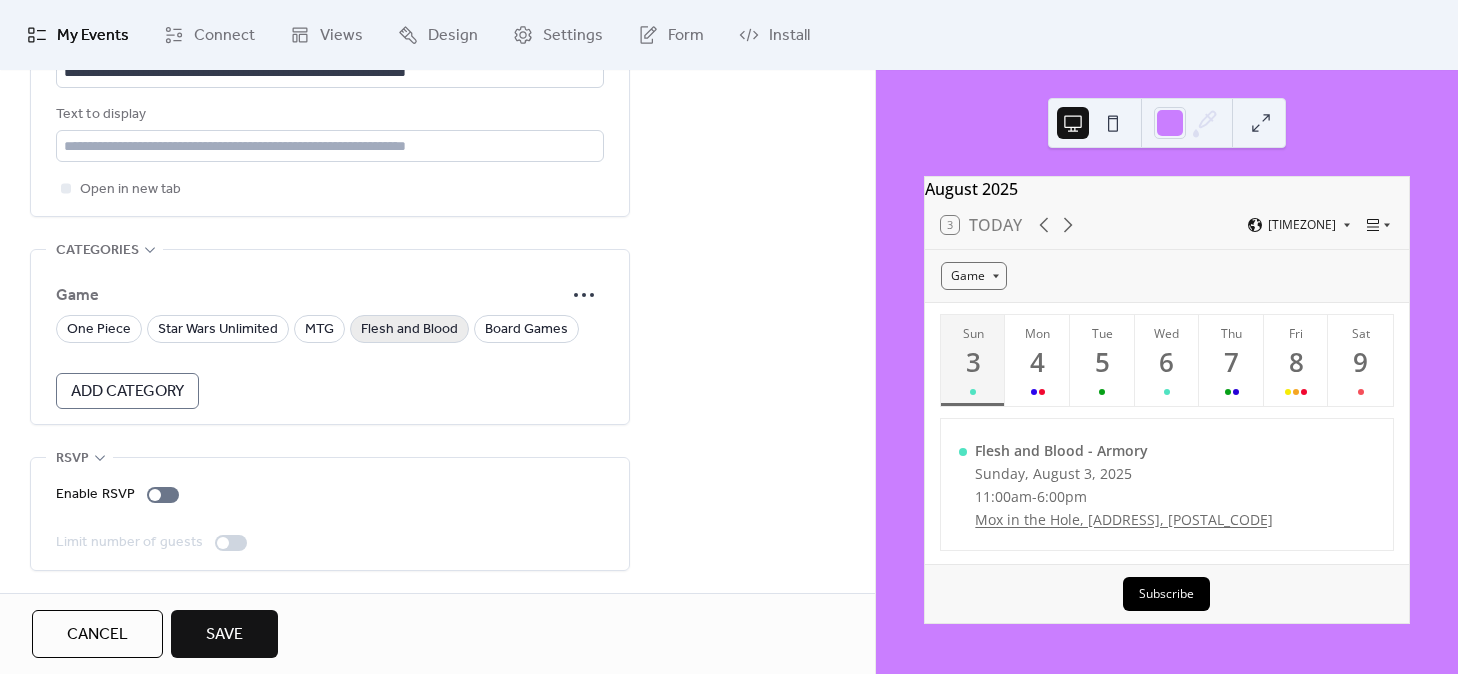 click on "Flesh and Blood" at bounding box center [409, 330] 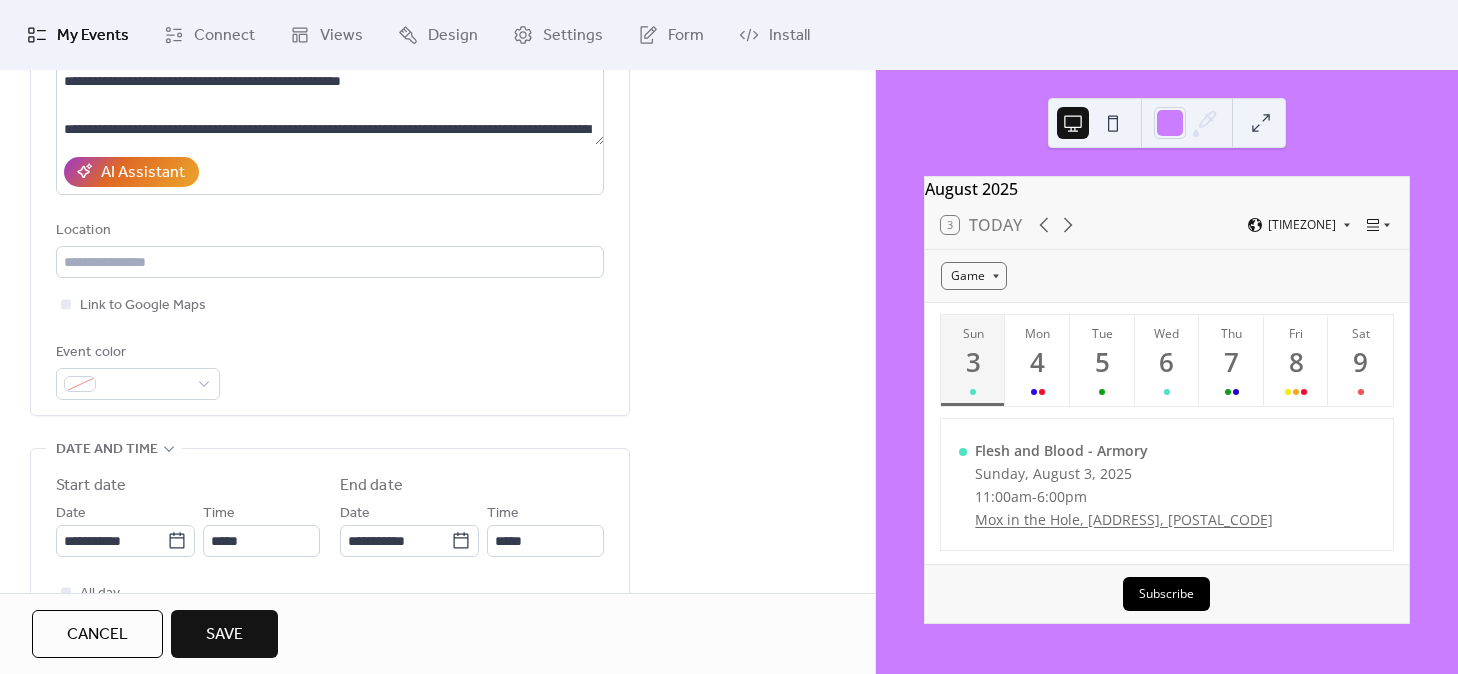 scroll, scrollTop: 288, scrollLeft: 0, axis: vertical 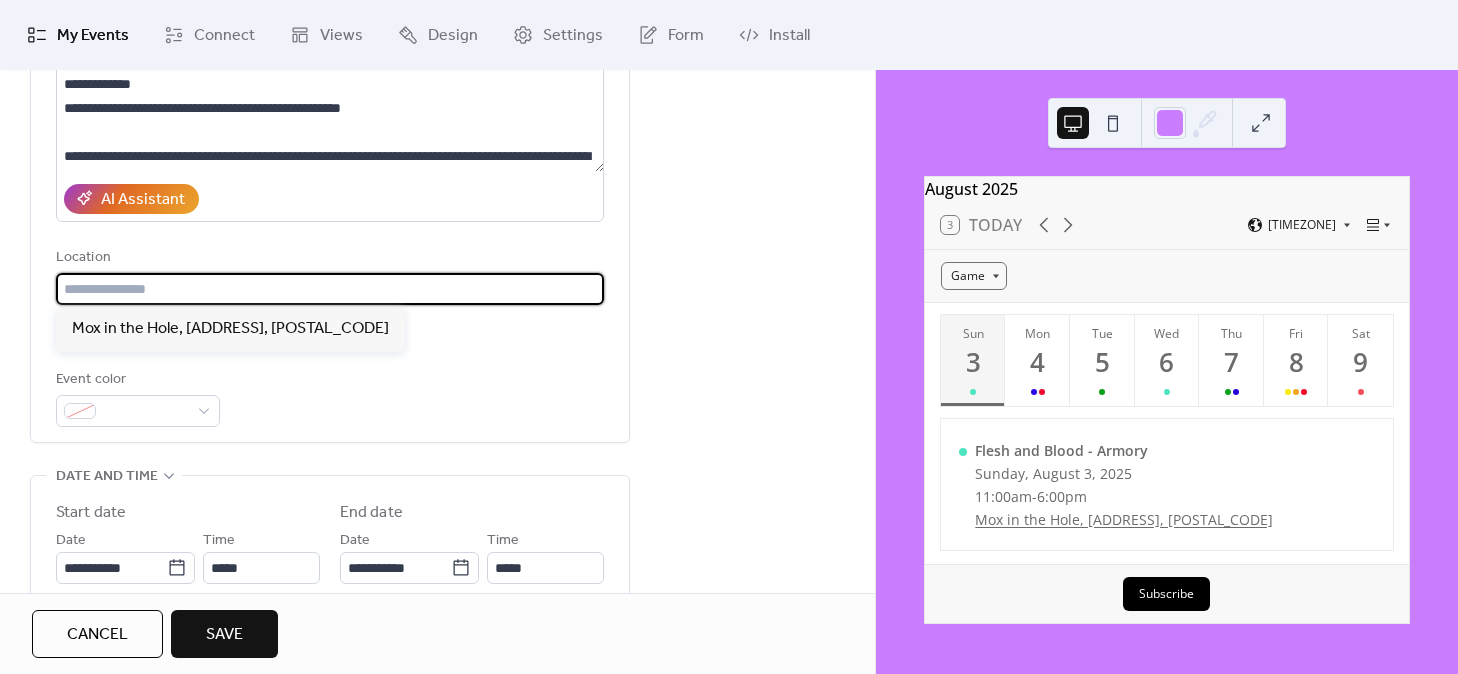 click at bounding box center [330, 289] 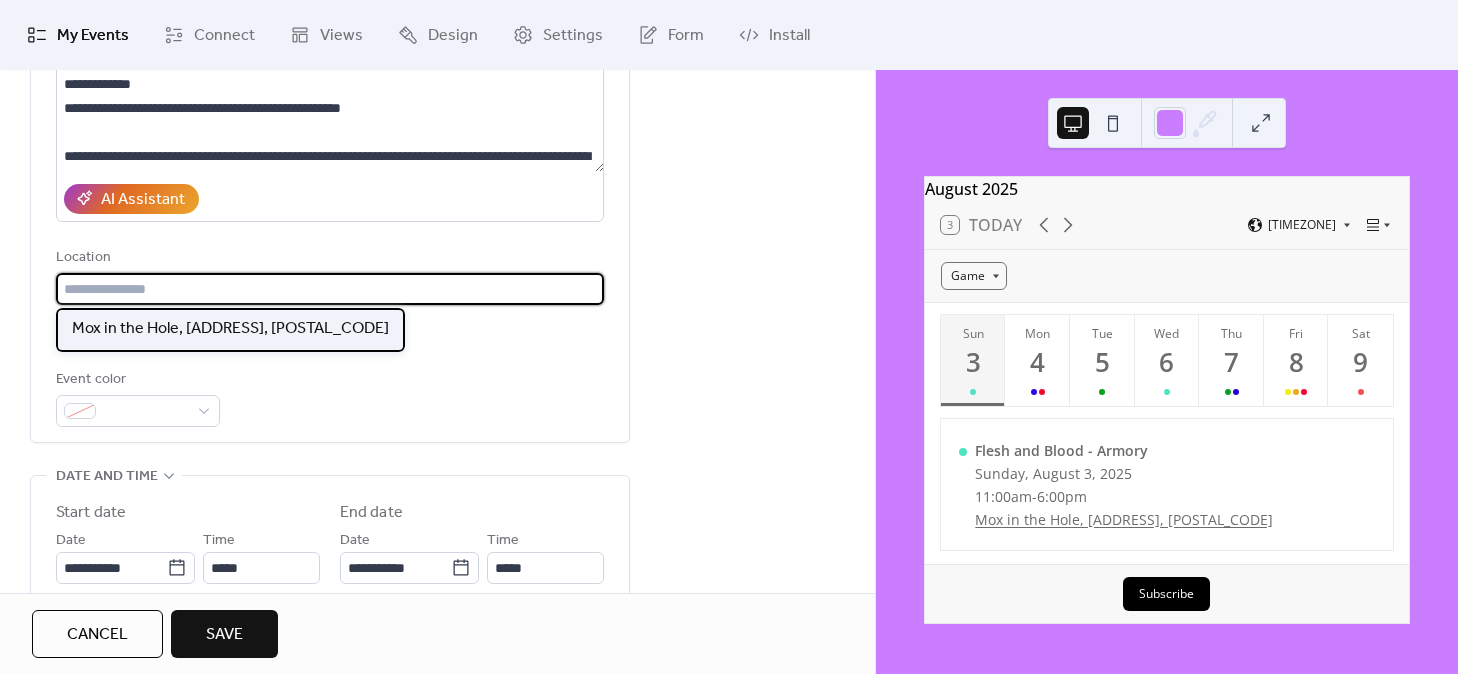 click on "Mox in the Hole, [ADDRESS], [POSTAL_CODE]" at bounding box center (230, 329) 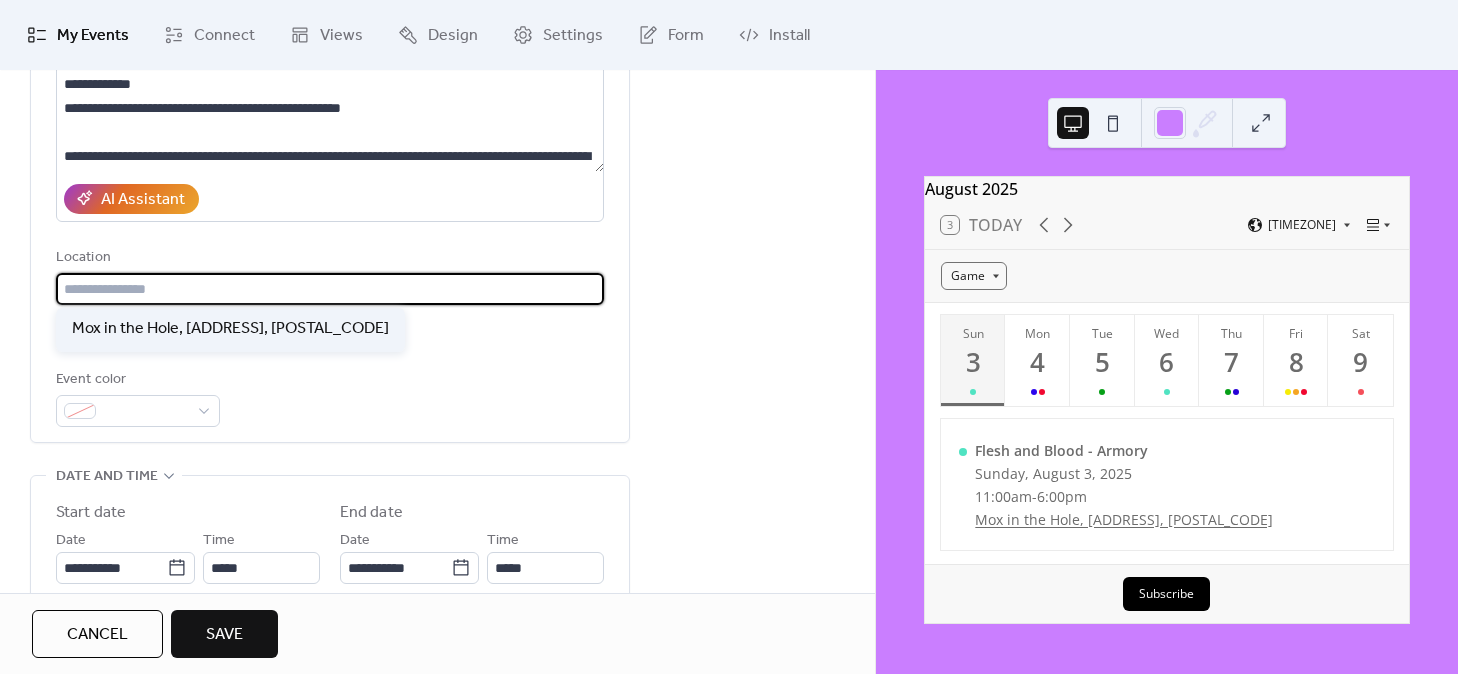 type on "**********" 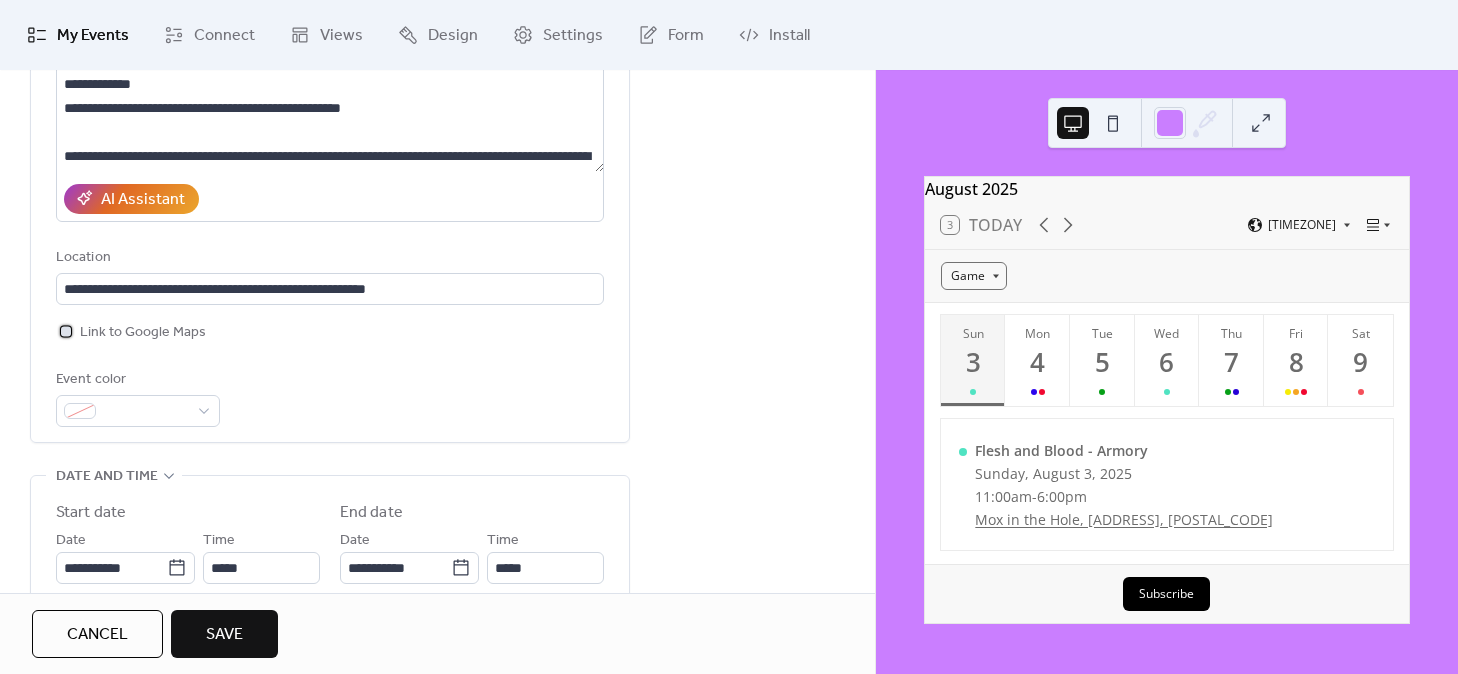 click on "Link to Google Maps" at bounding box center (143, 333) 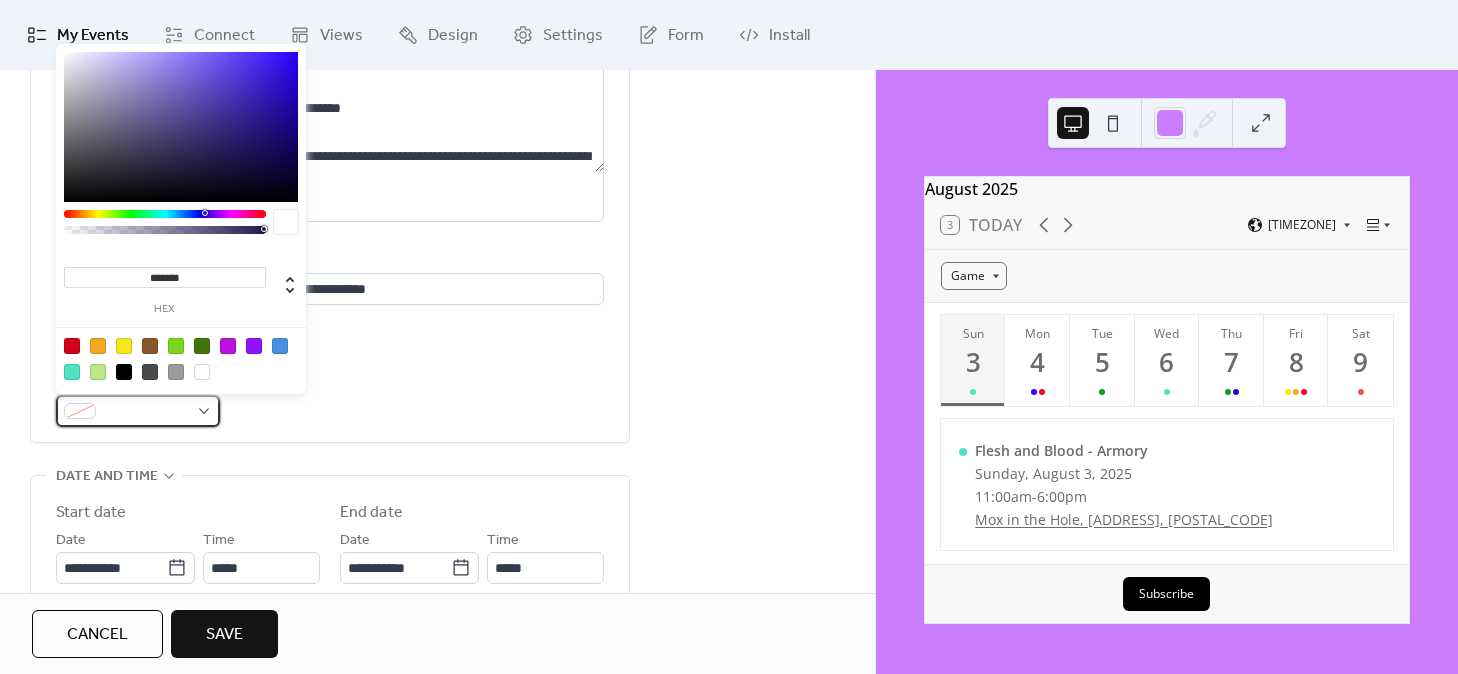 click at bounding box center (146, 412) 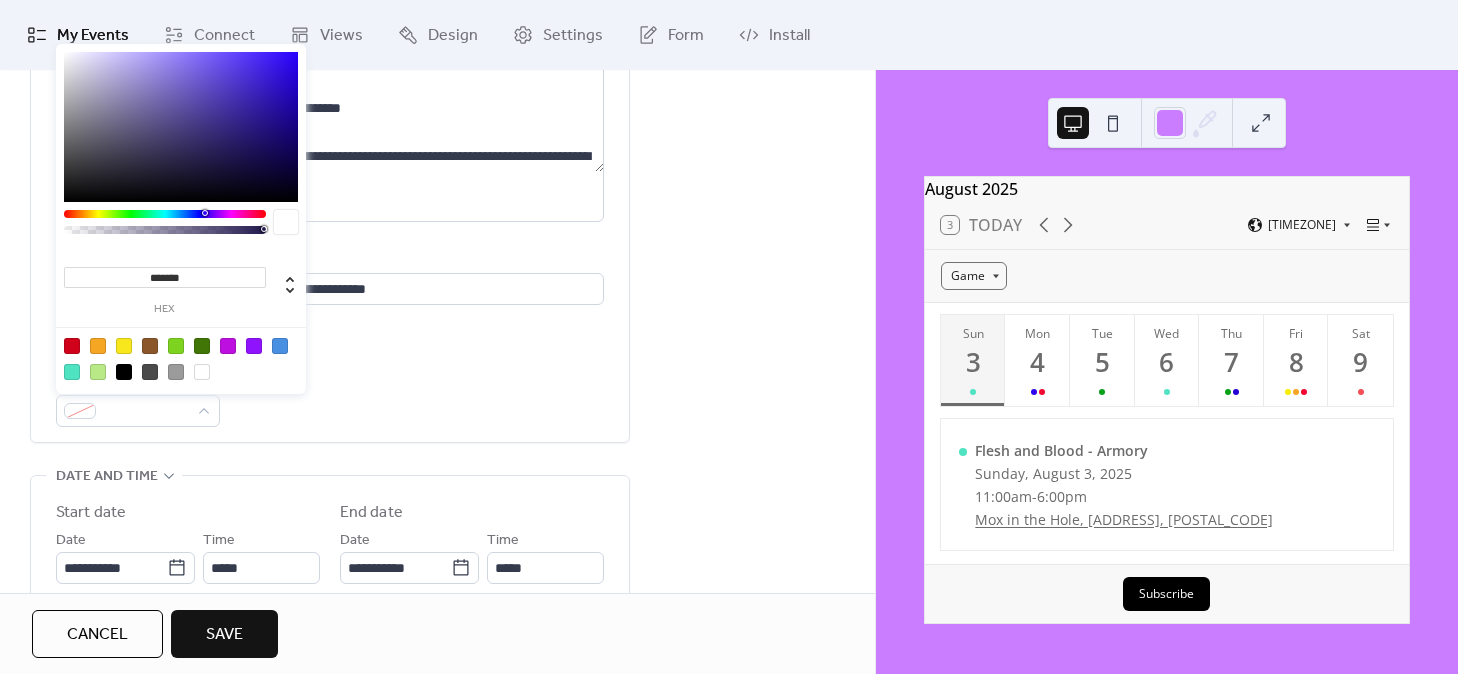 type on "*******" 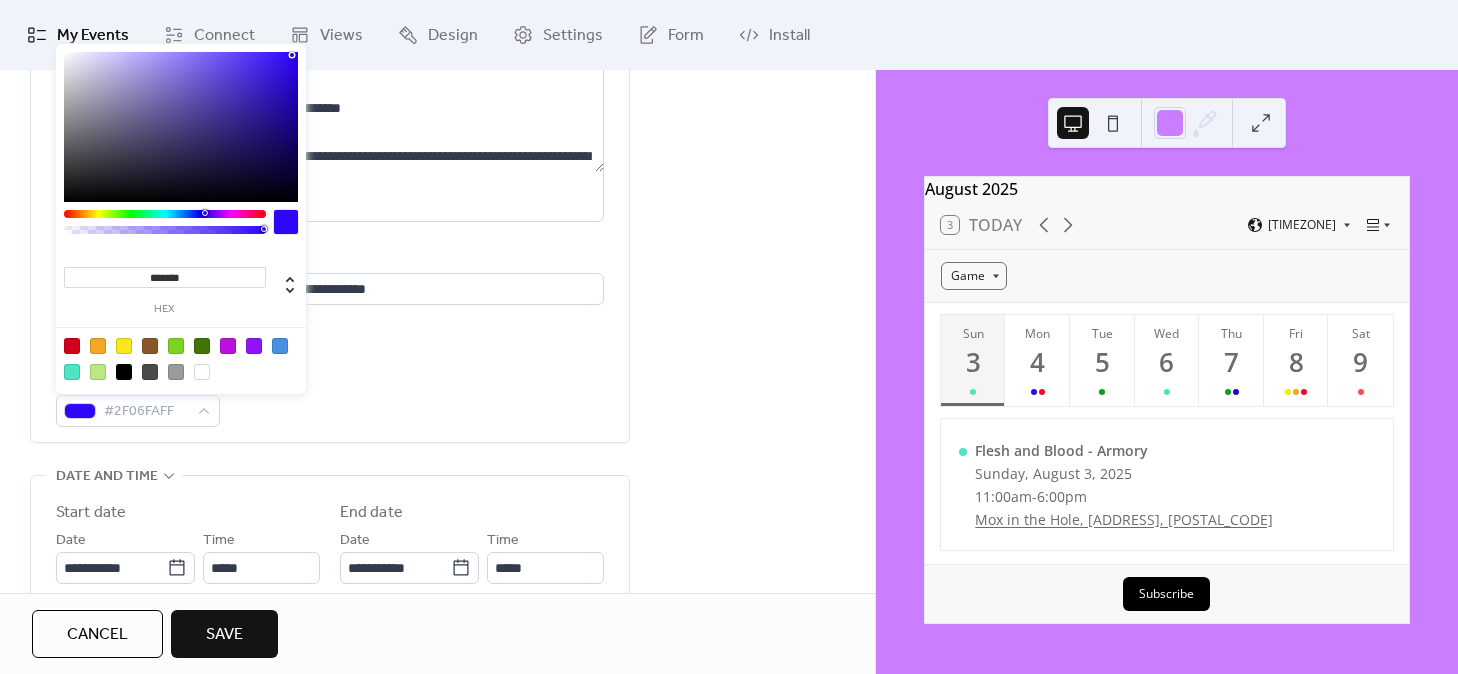 click at bounding box center [181, 127] 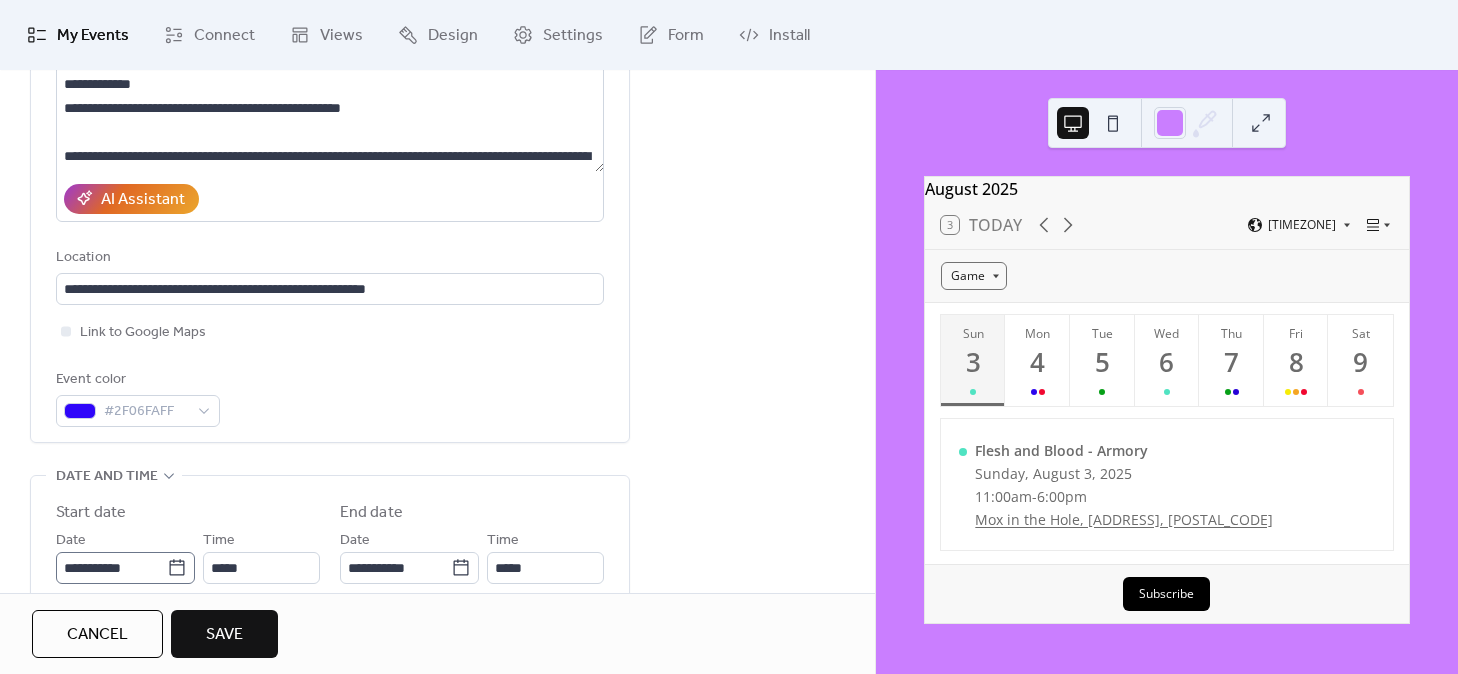 click 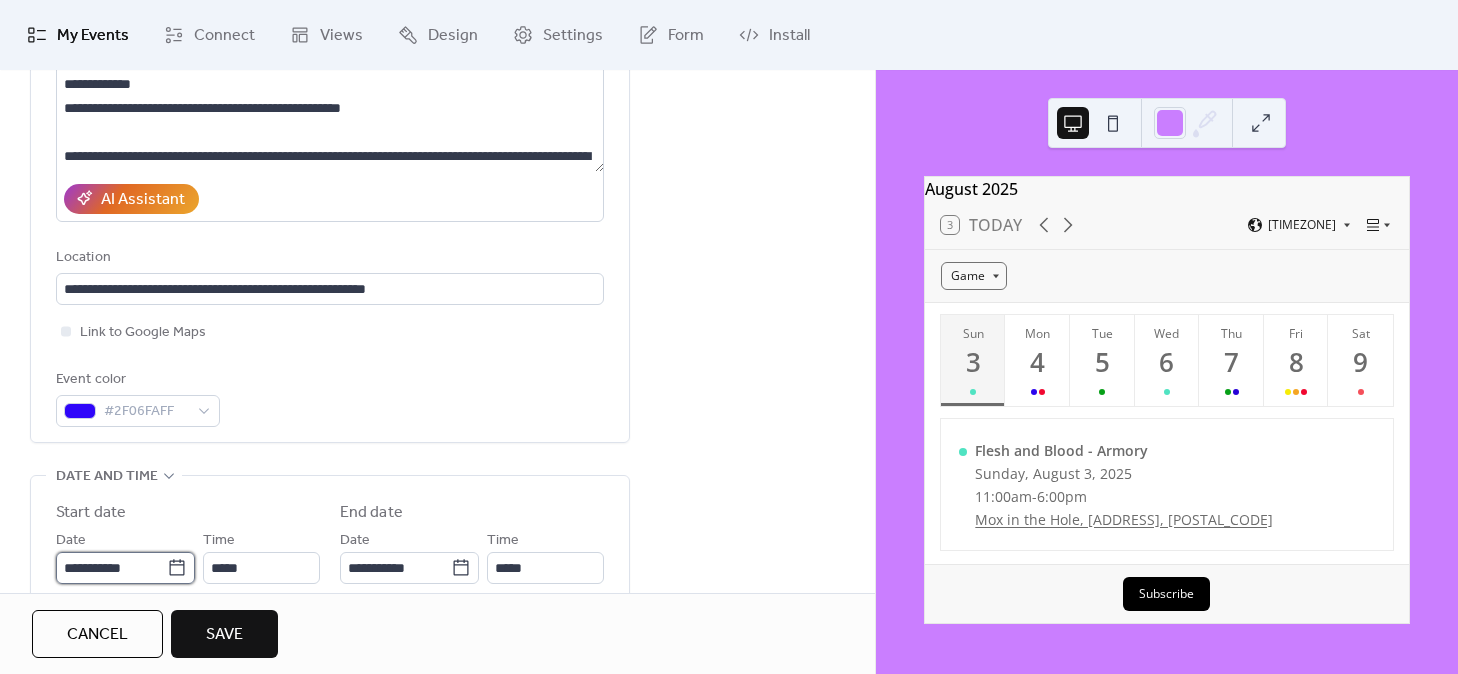 click on "**********" at bounding box center (111, 568) 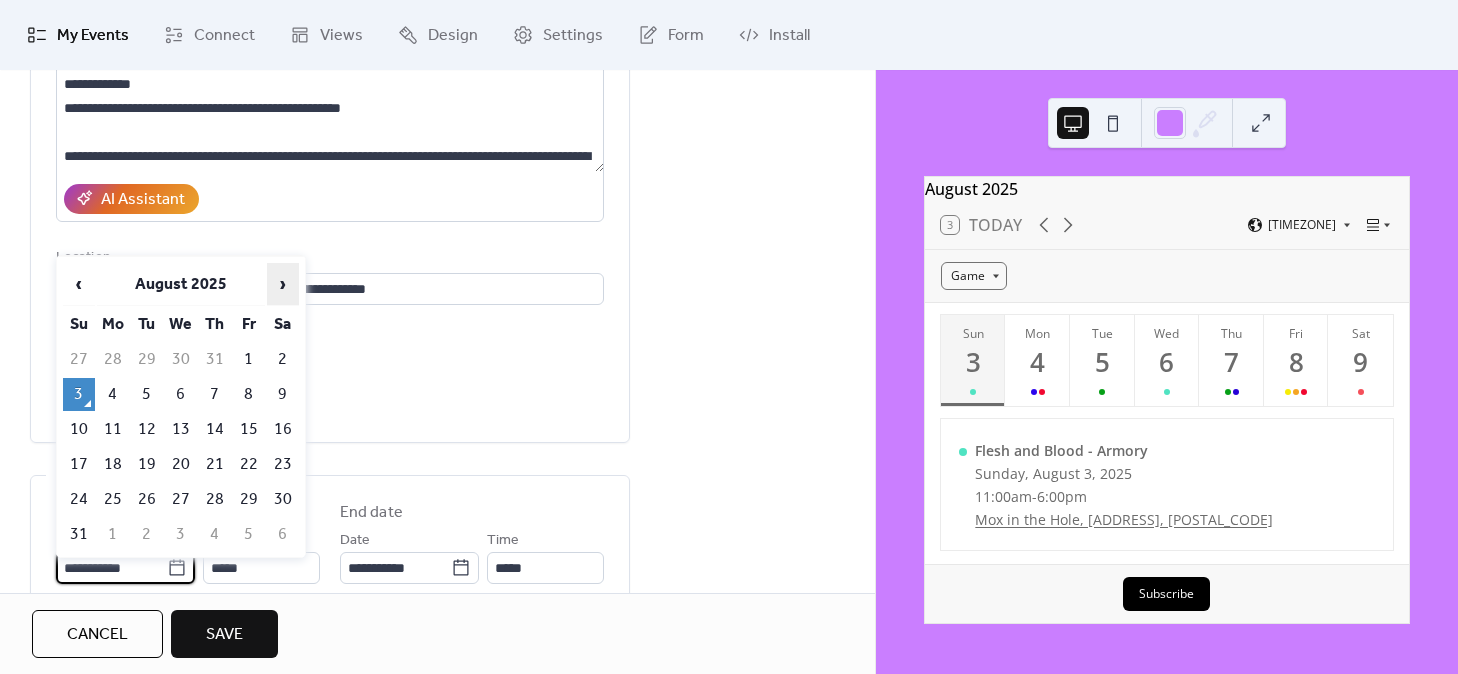 click on "›" at bounding box center [283, 284] 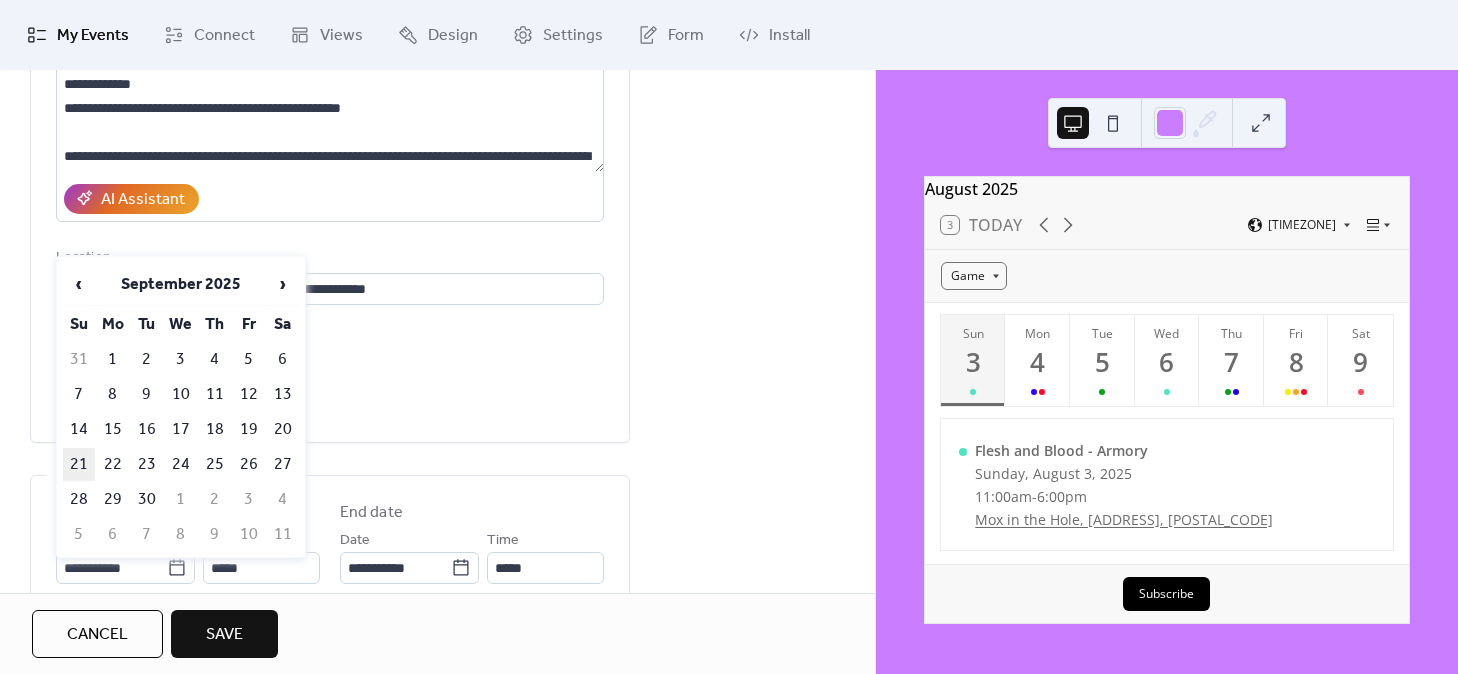 click on "21" at bounding box center [79, 464] 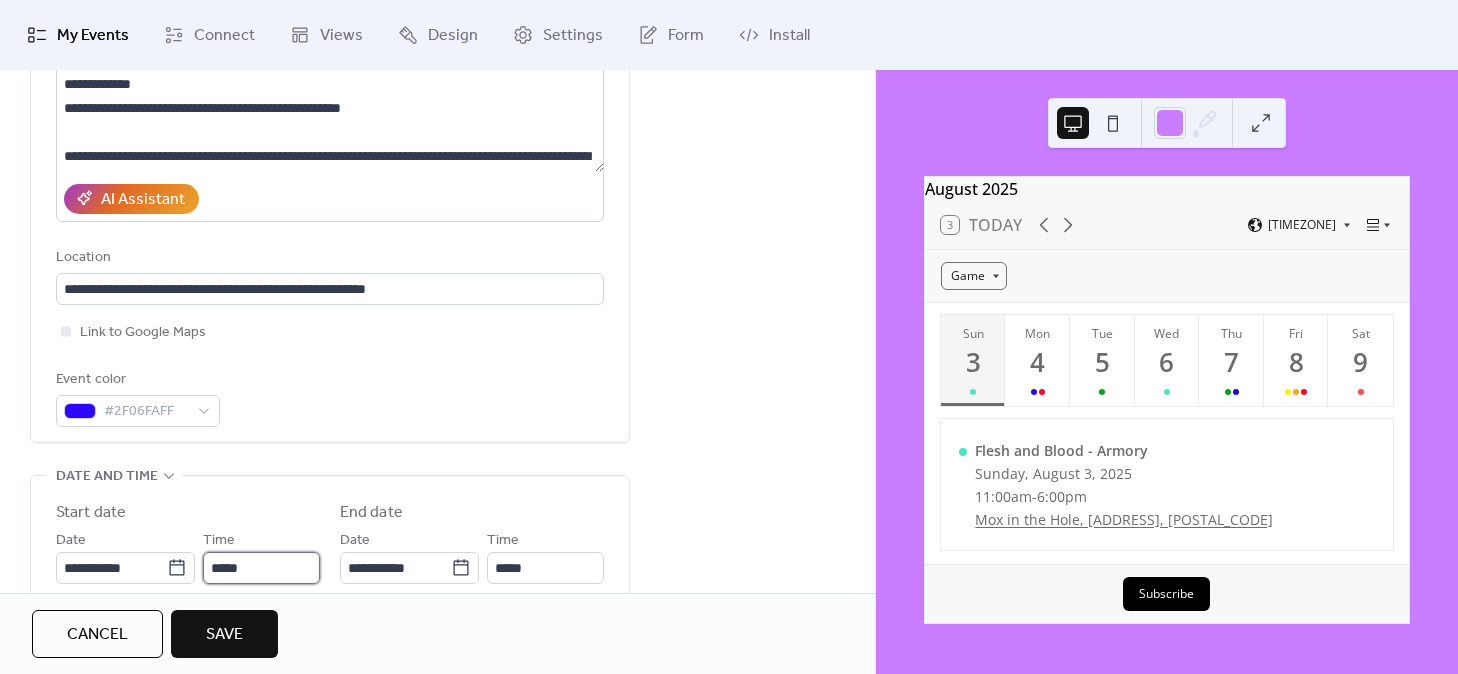 click on "*****" at bounding box center (261, 568) 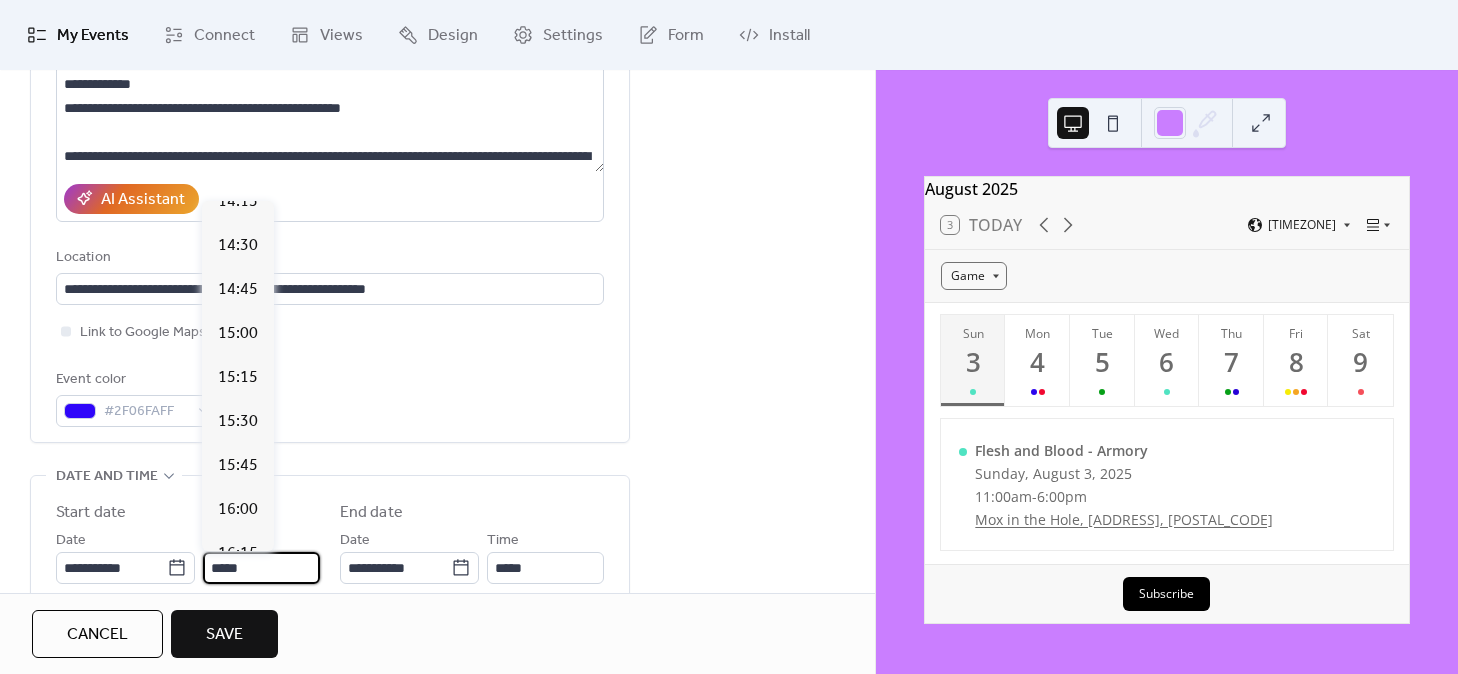 scroll, scrollTop: 2573, scrollLeft: 0, axis: vertical 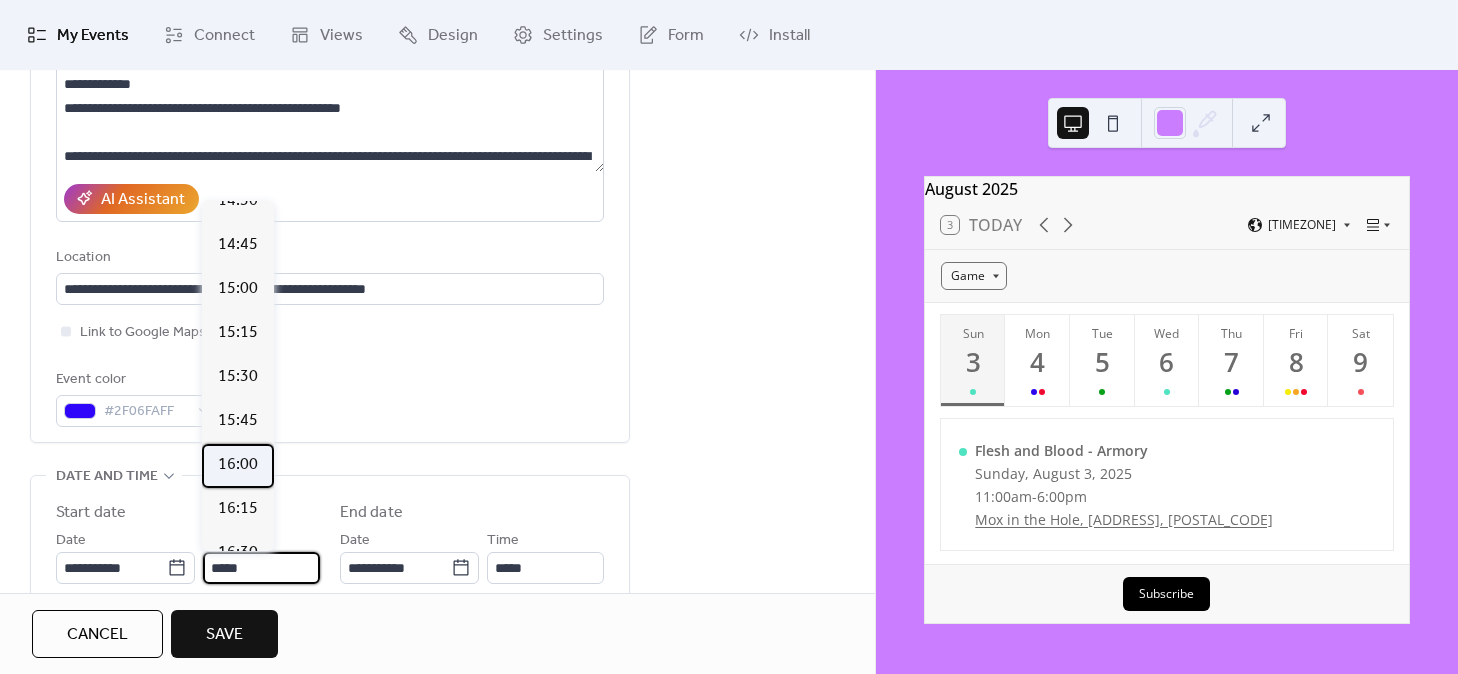 click on "16:00" at bounding box center (238, 465) 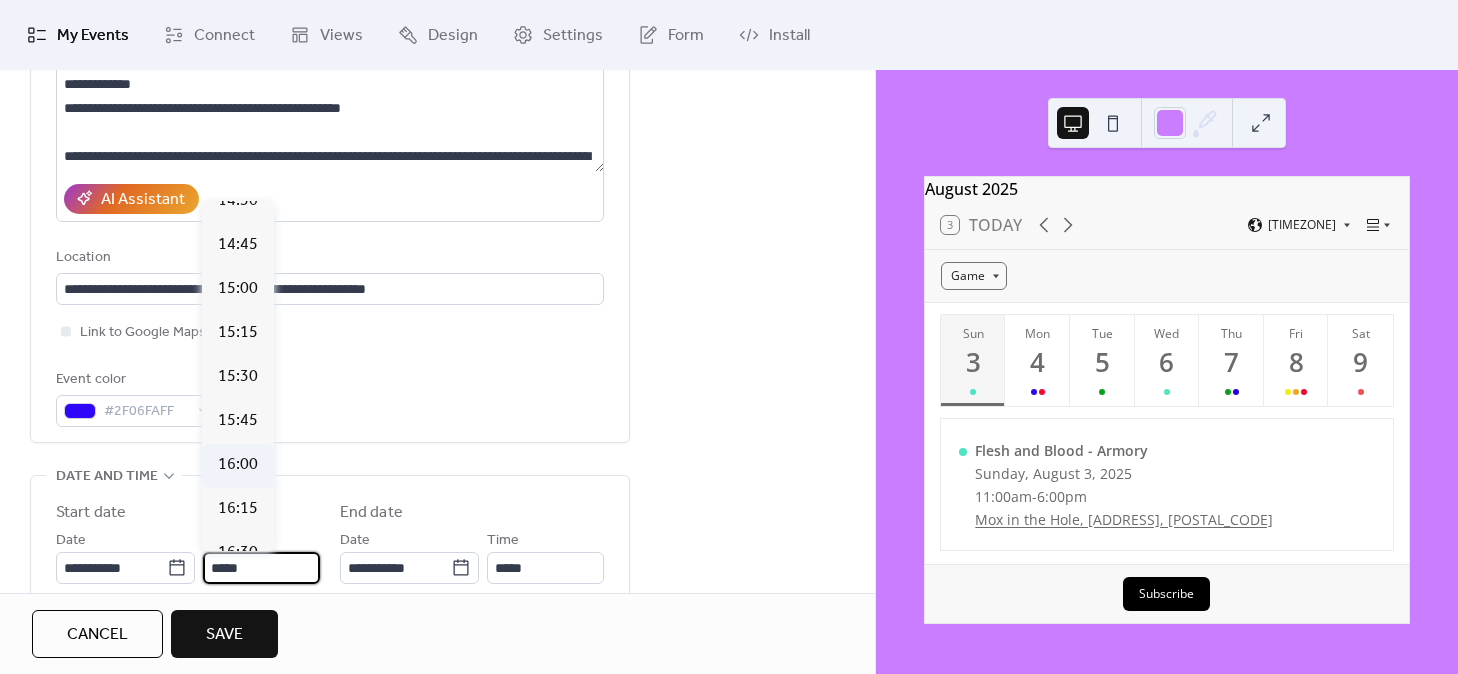 type on "*****" 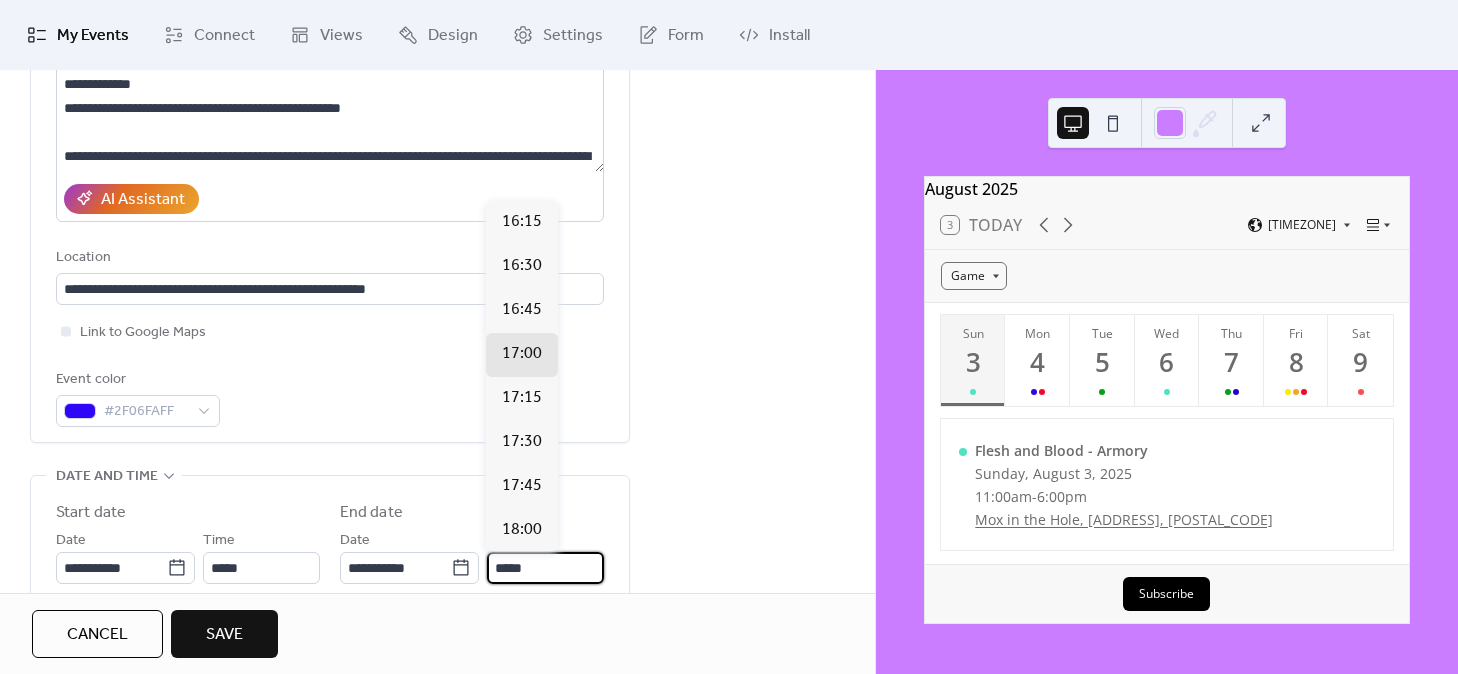 click on "*****" at bounding box center (545, 568) 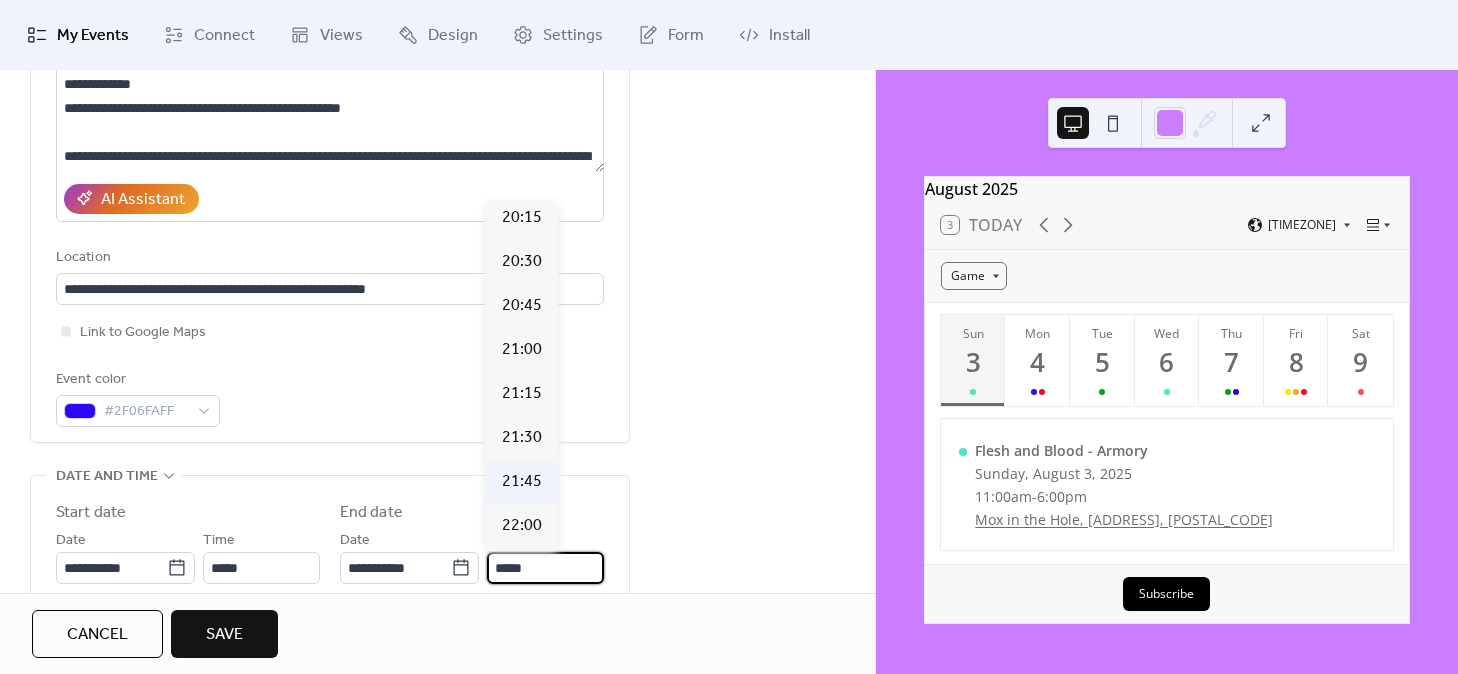 scroll, scrollTop: 708, scrollLeft: 0, axis: vertical 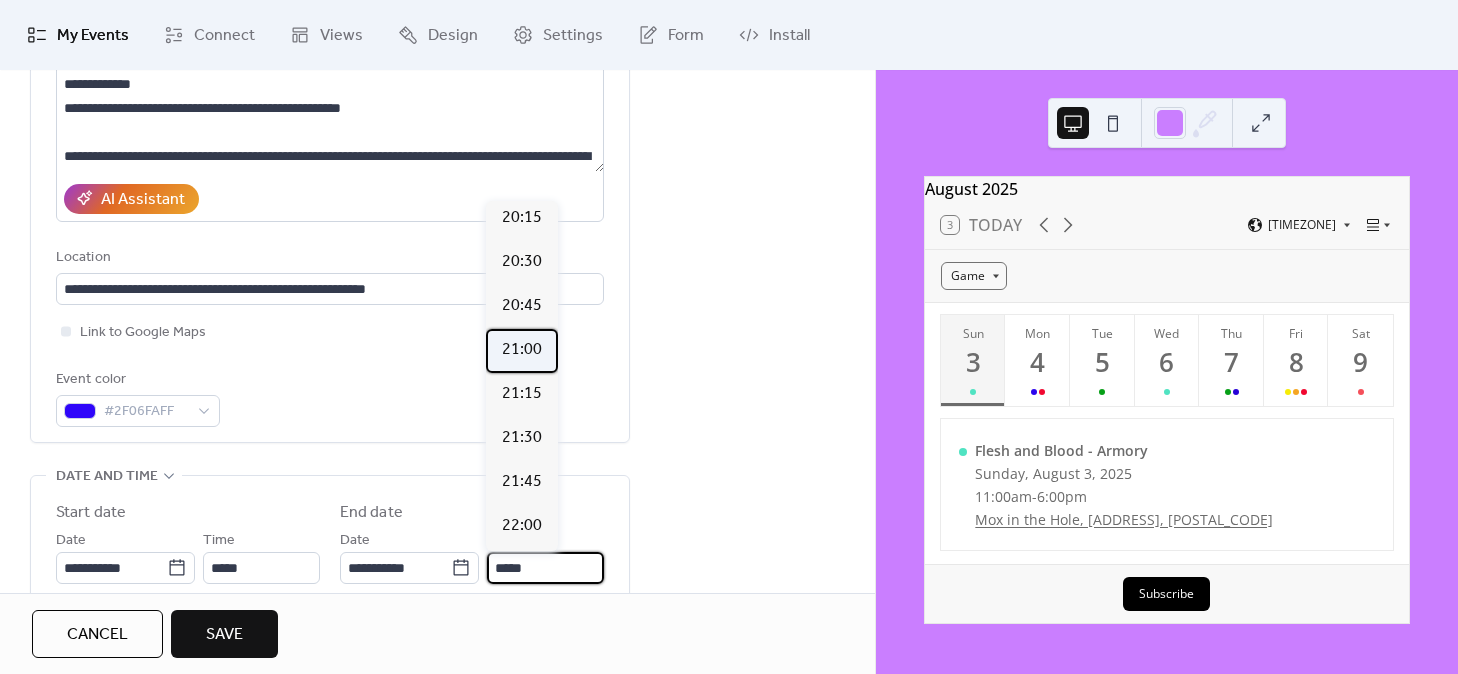 click on "21:00" at bounding box center (522, 350) 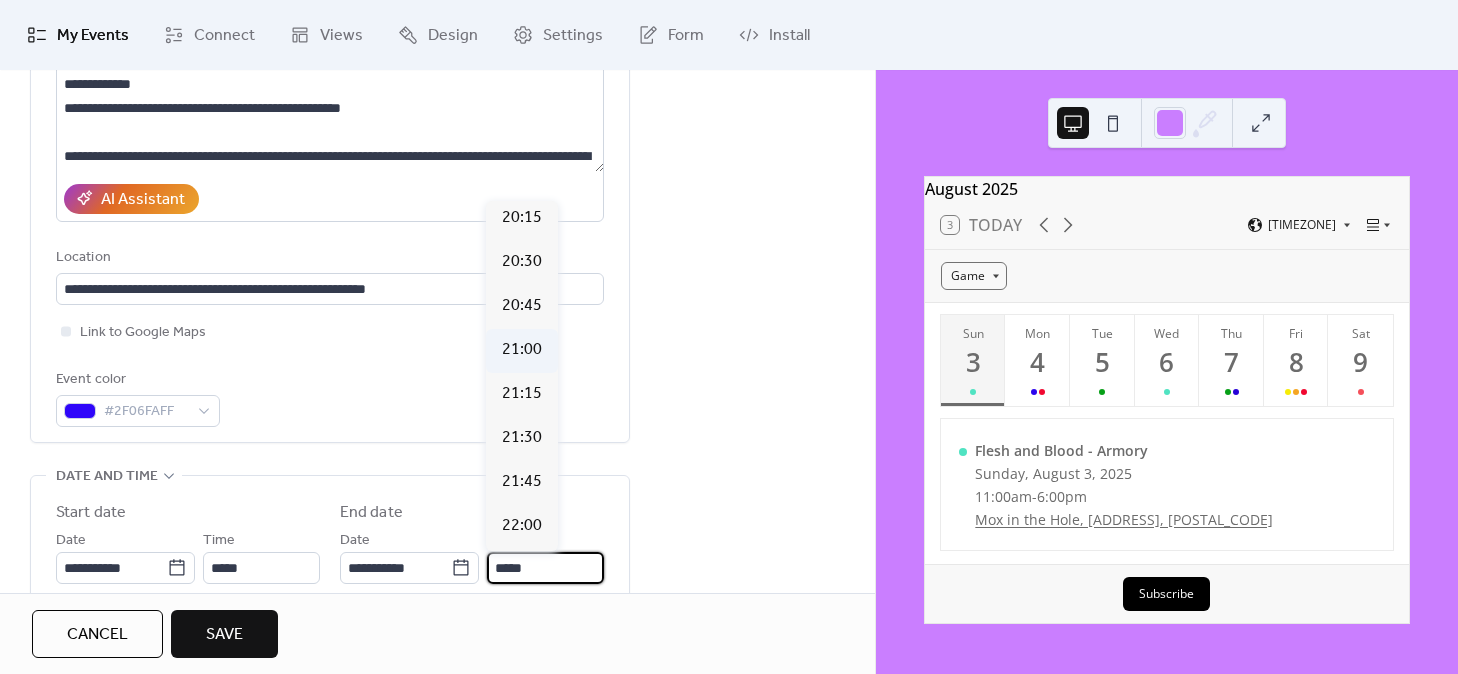 type on "*****" 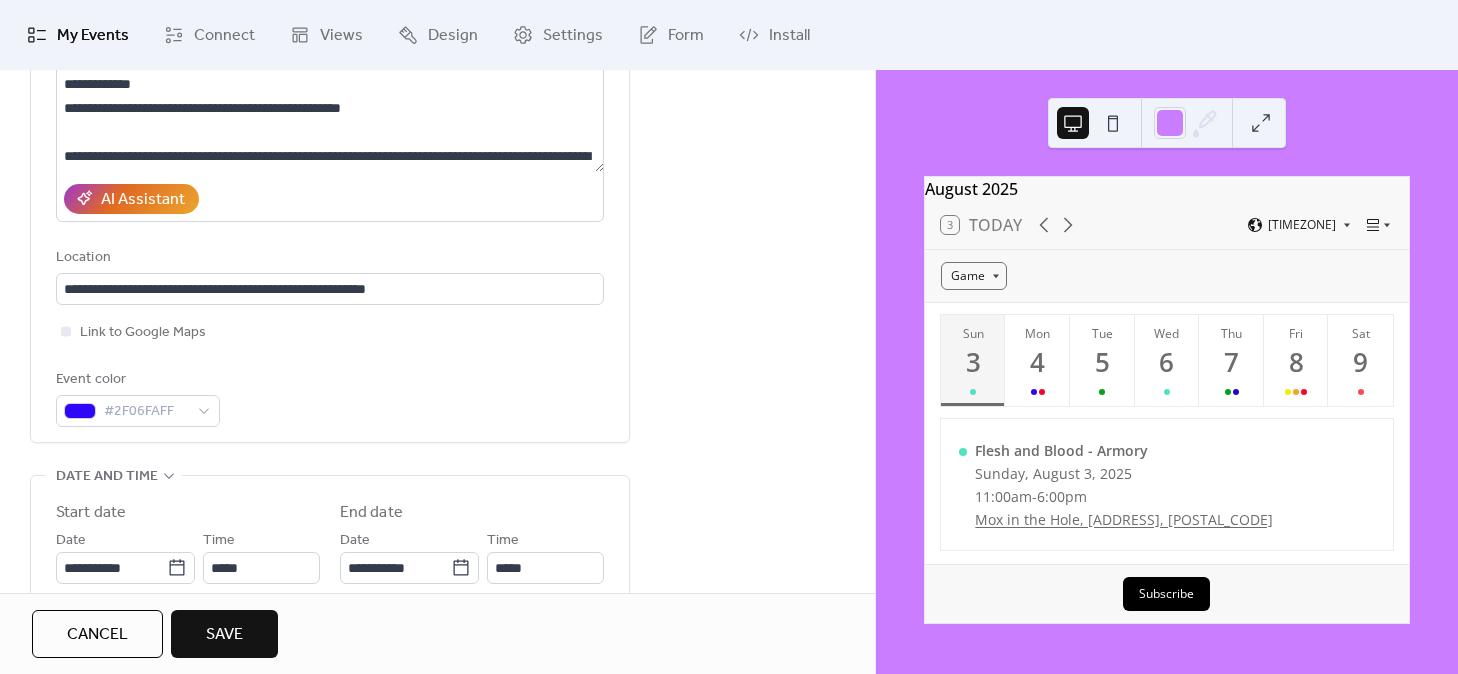 click on "**********" at bounding box center [437, 723] 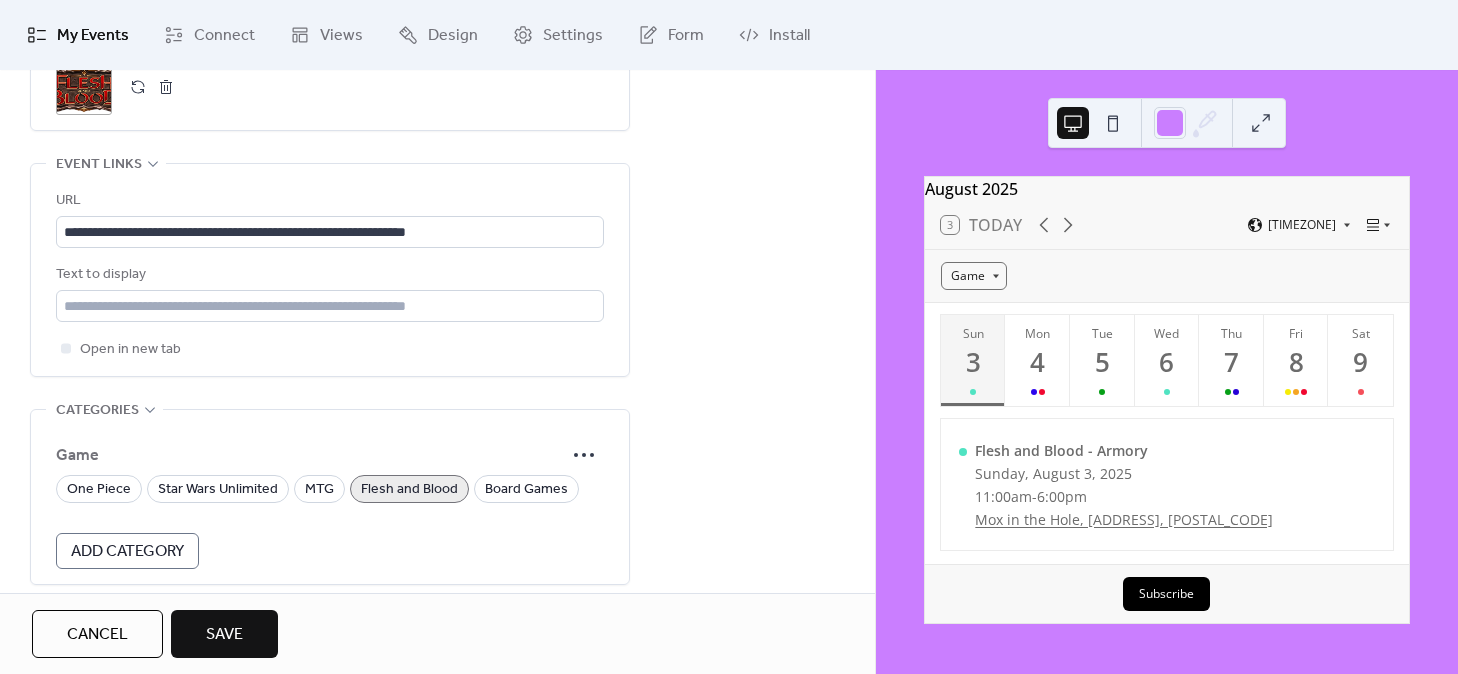 scroll, scrollTop: 1249, scrollLeft: 0, axis: vertical 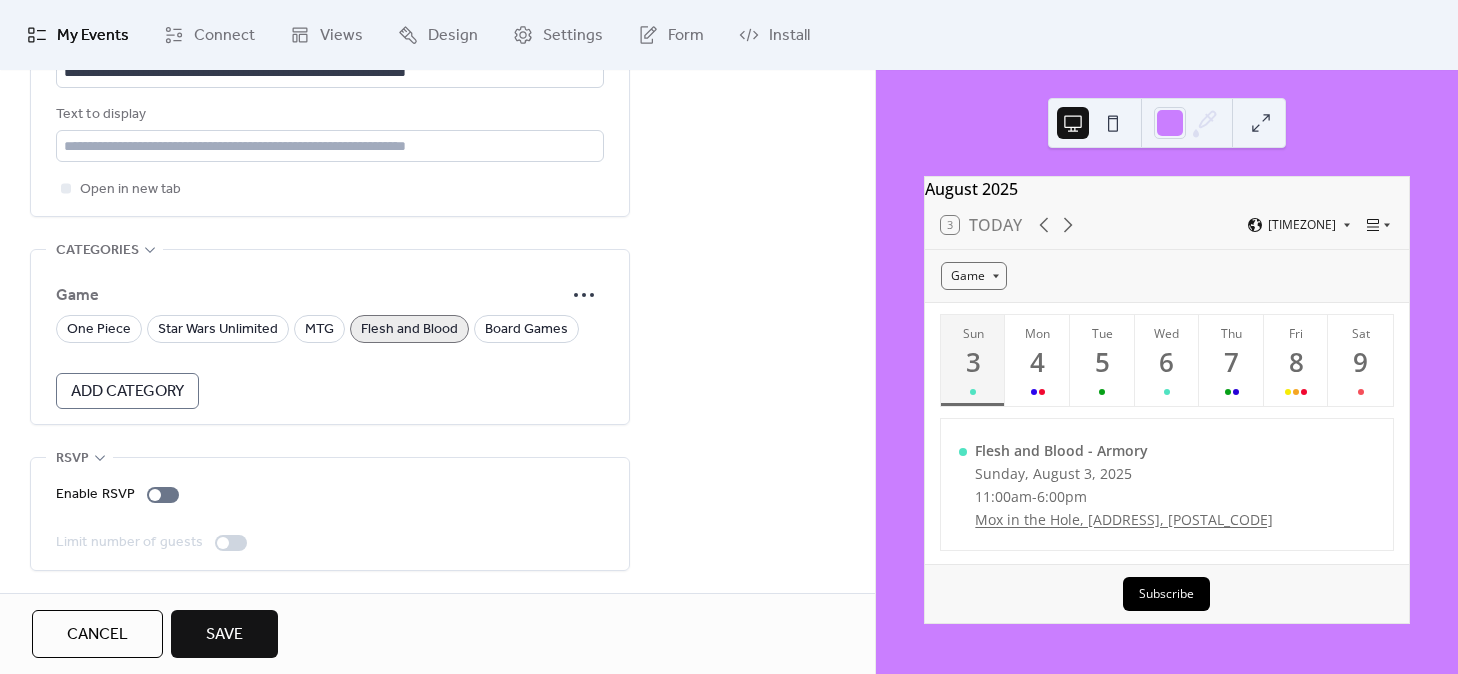 click on "Save" at bounding box center (224, 634) 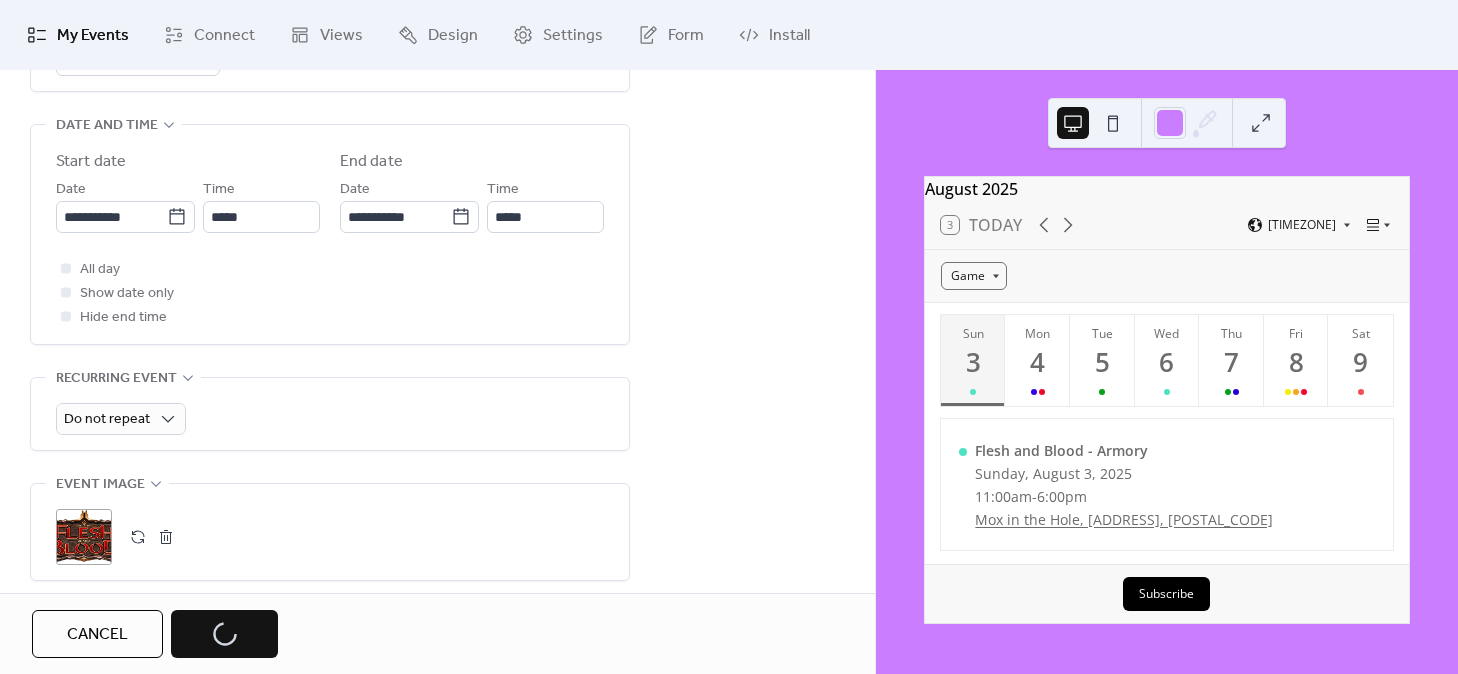 scroll, scrollTop: 511, scrollLeft: 0, axis: vertical 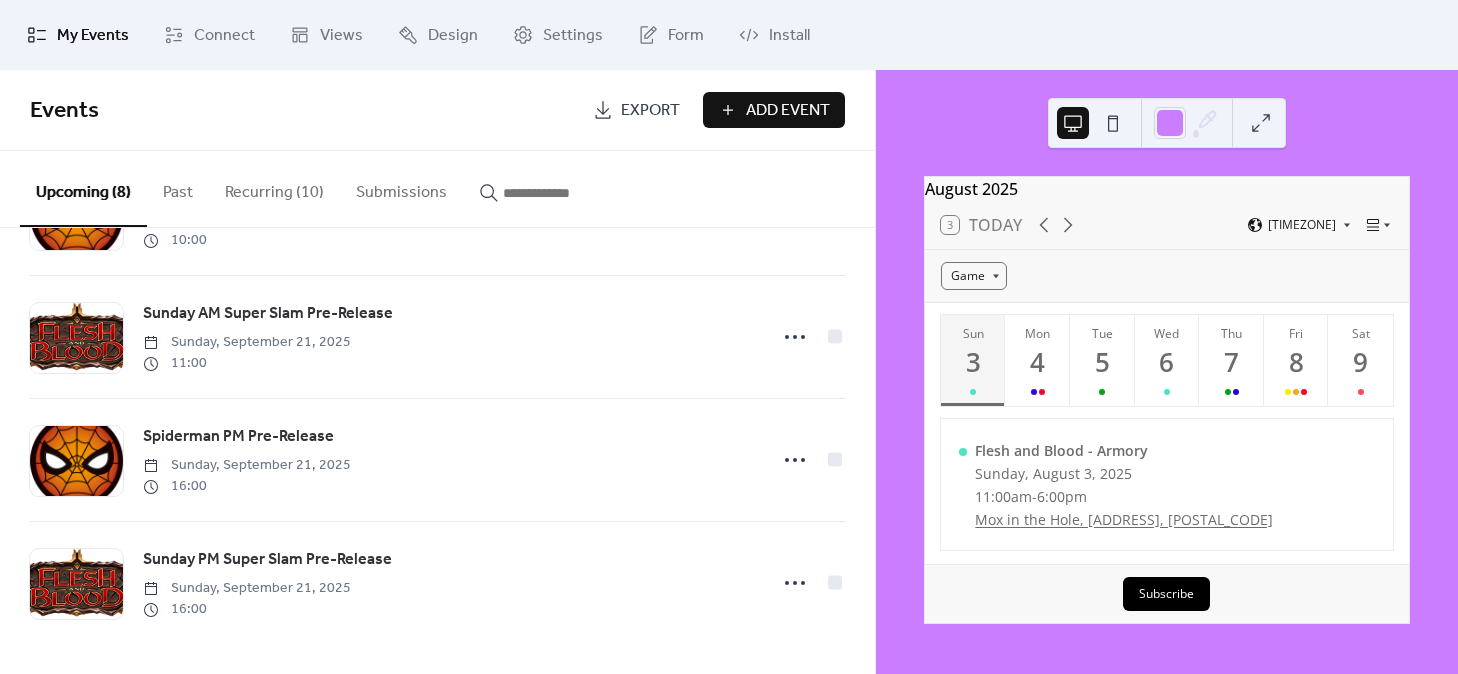 click on "Add Event" at bounding box center [774, 110] 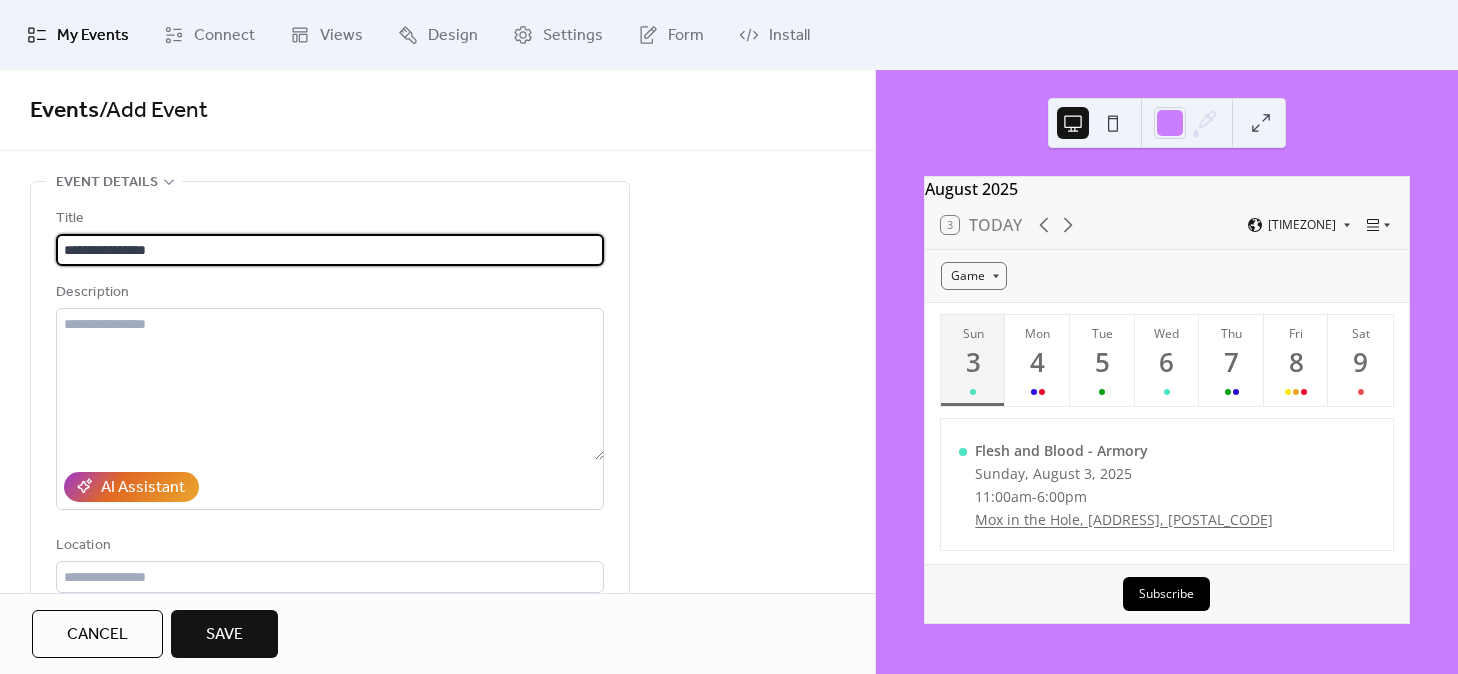 type on "**********" 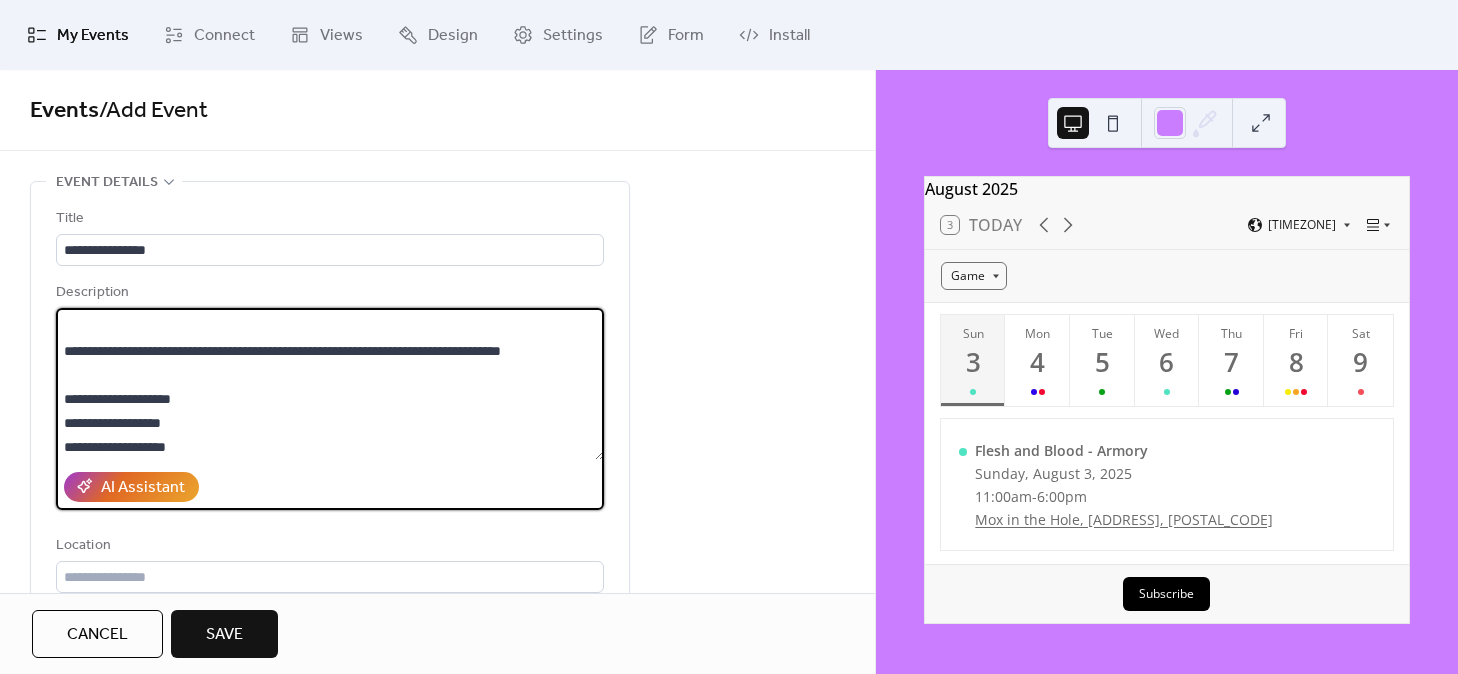 scroll, scrollTop: 189, scrollLeft: 0, axis: vertical 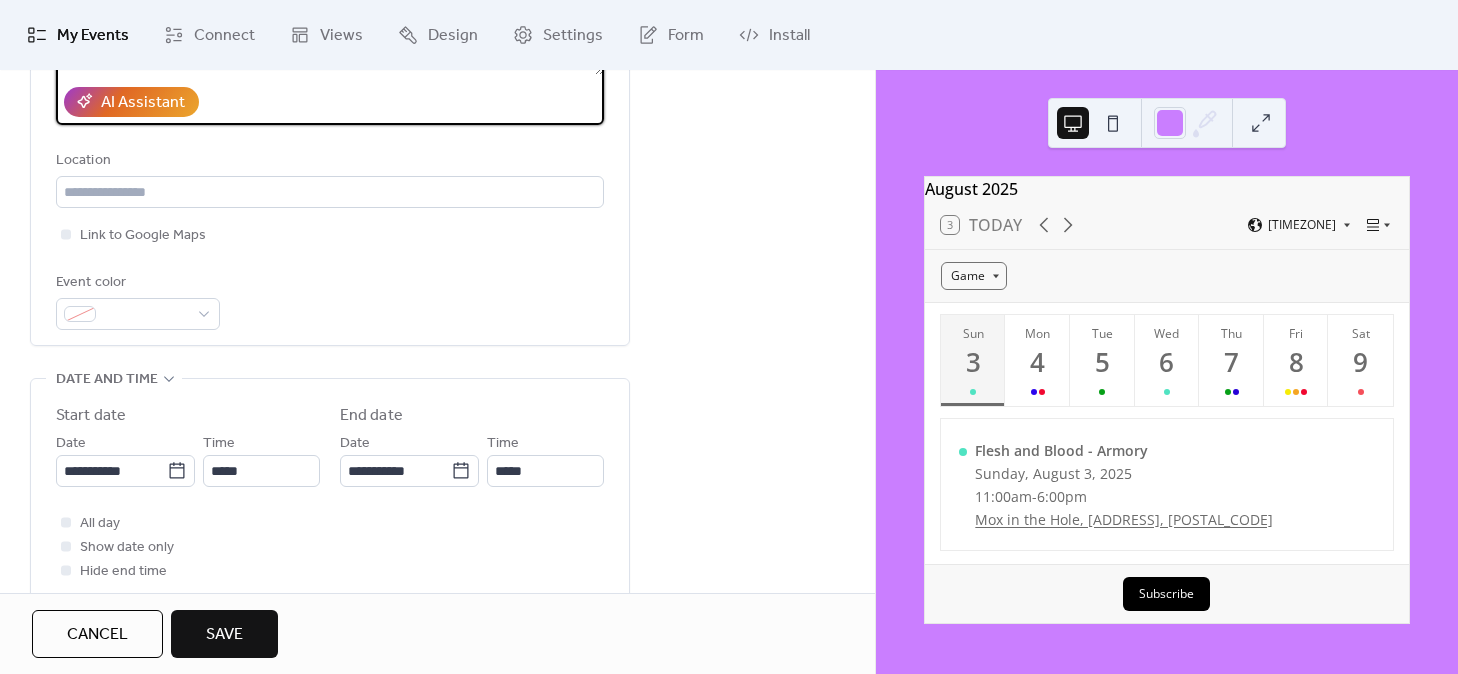 type on "**********" 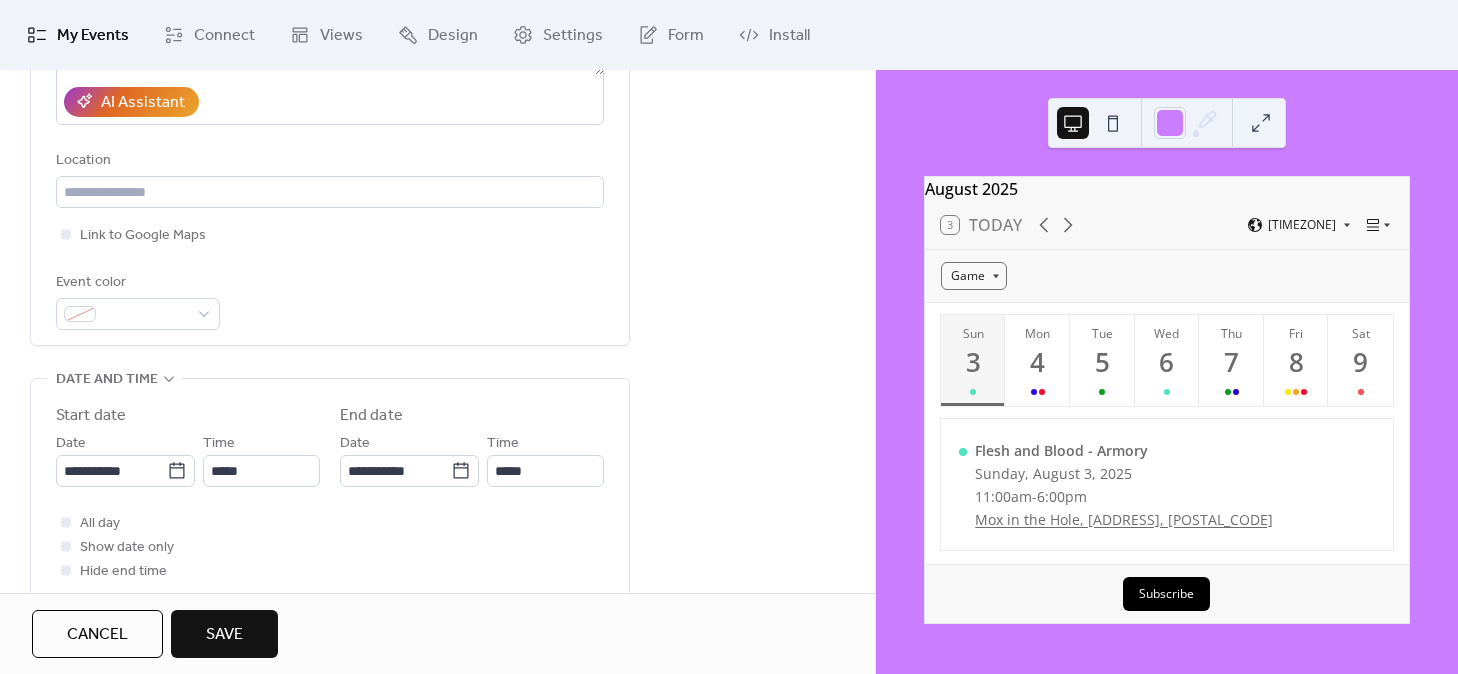 click on "**********" at bounding box center (330, 76) 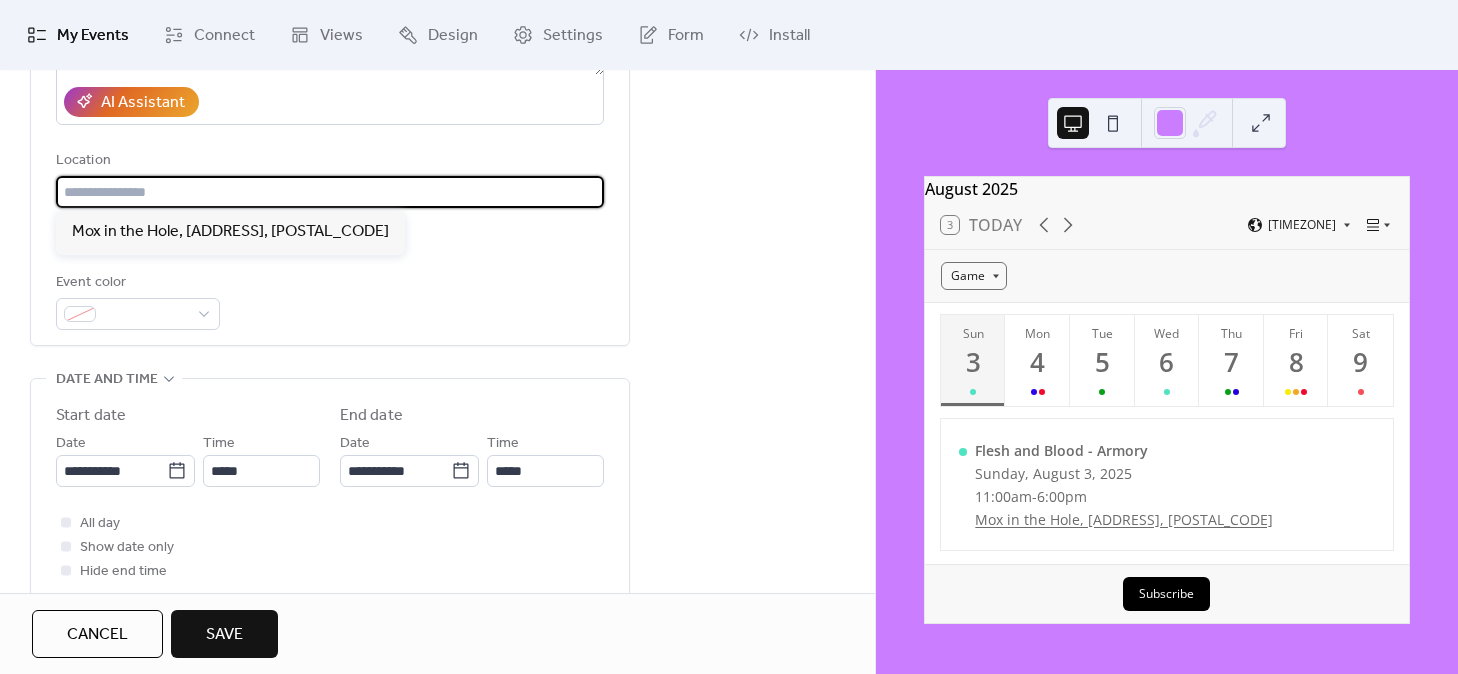 click at bounding box center [330, 192] 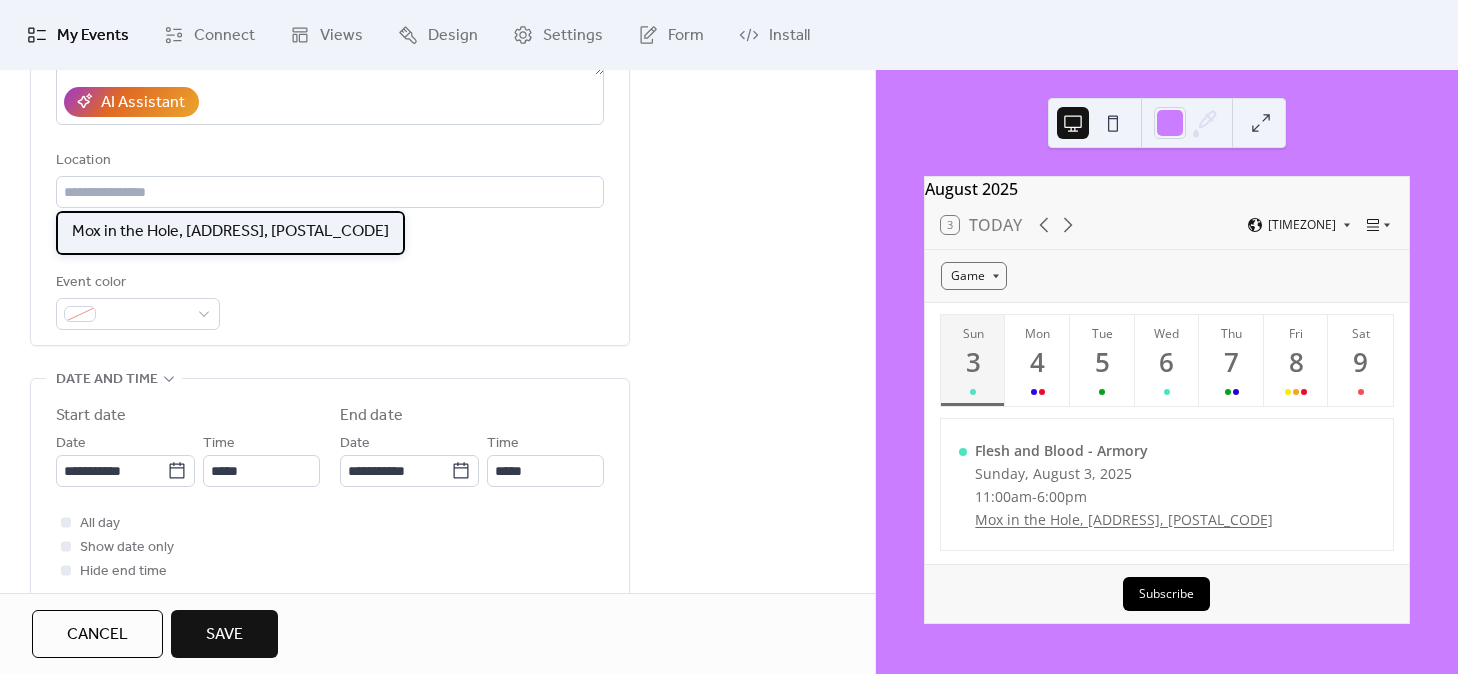 click on "Mox in the Hole, [ADDRESS], [POSTAL_CODE]" at bounding box center [230, 232] 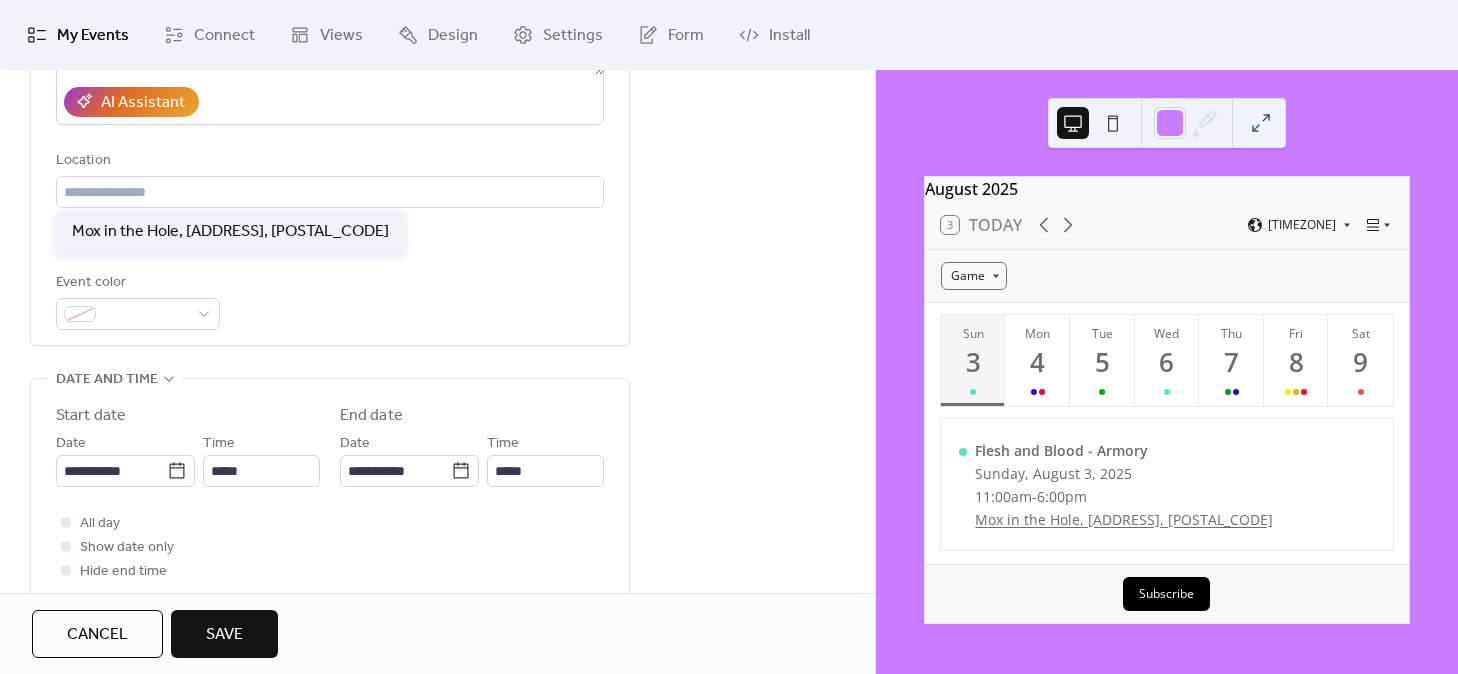 type on "**********" 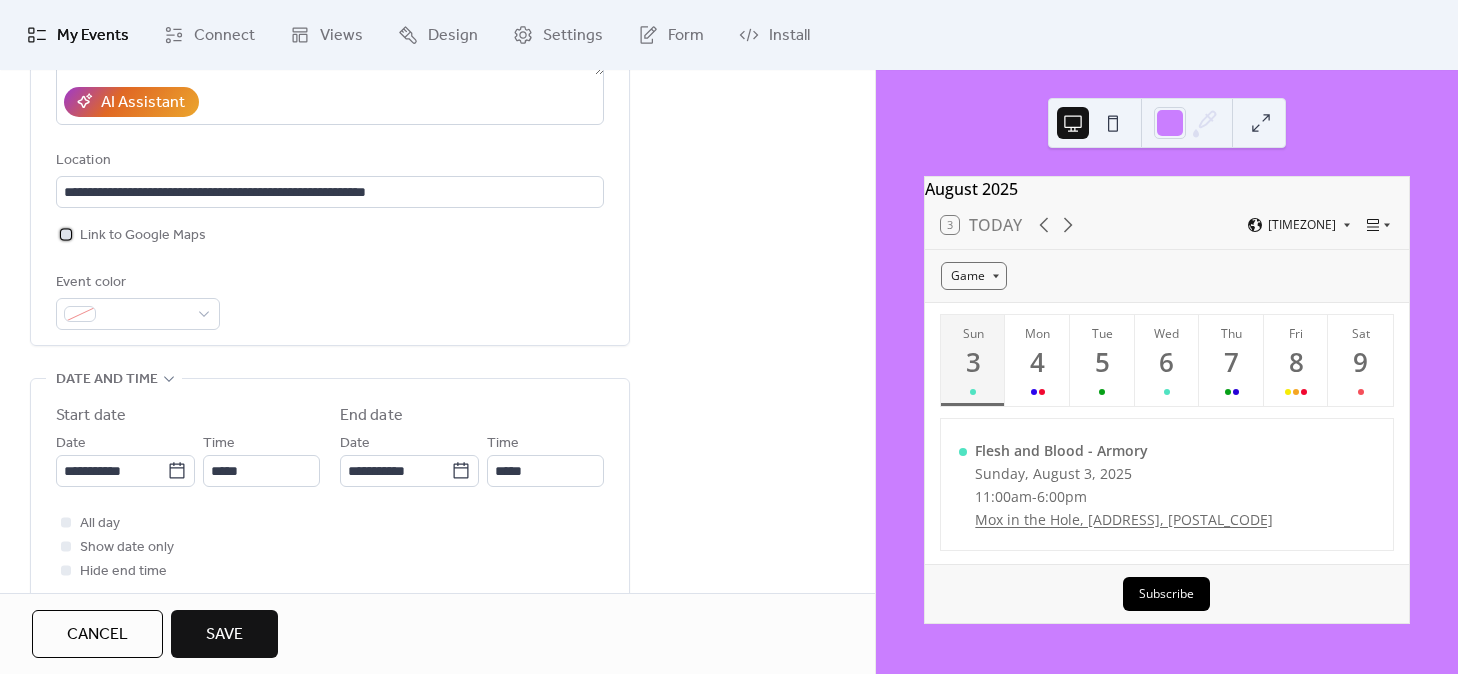 click on "Link to Google Maps" at bounding box center (143, 236) 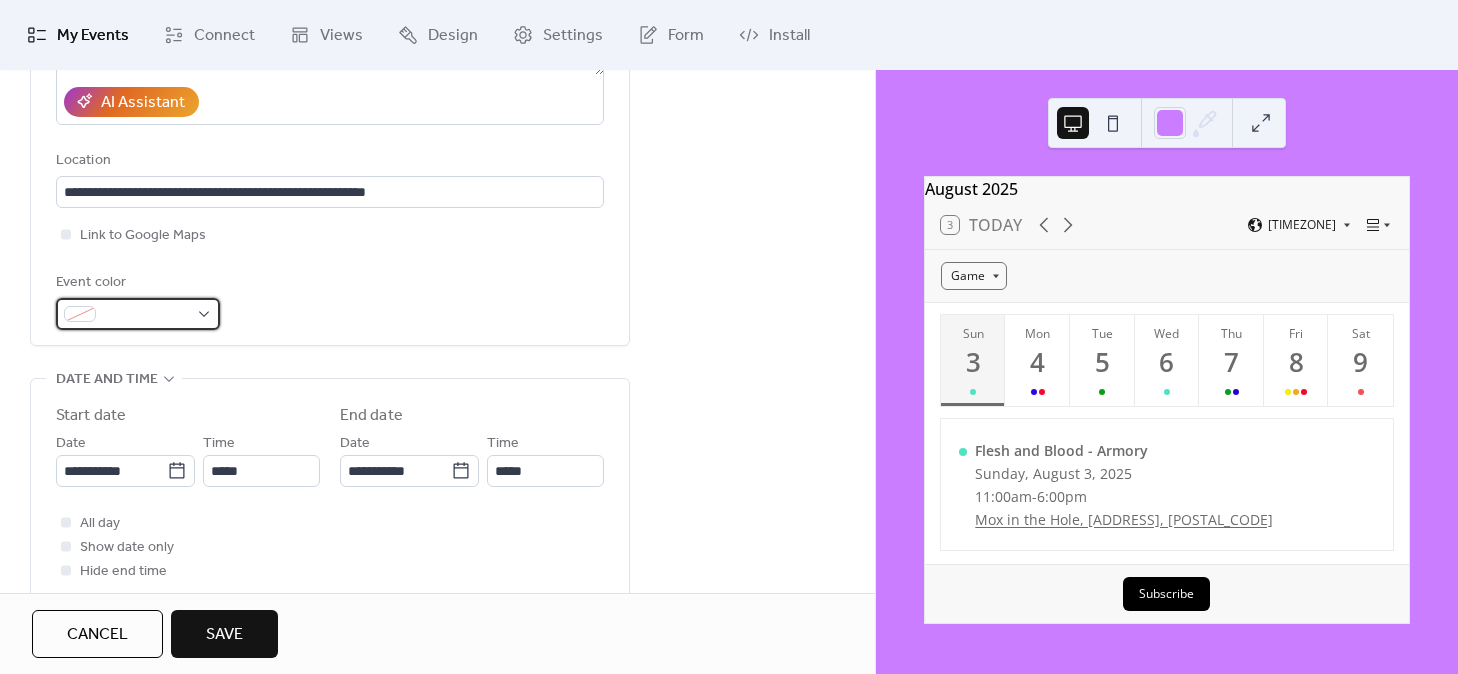 click at bounding box center [138, 314] 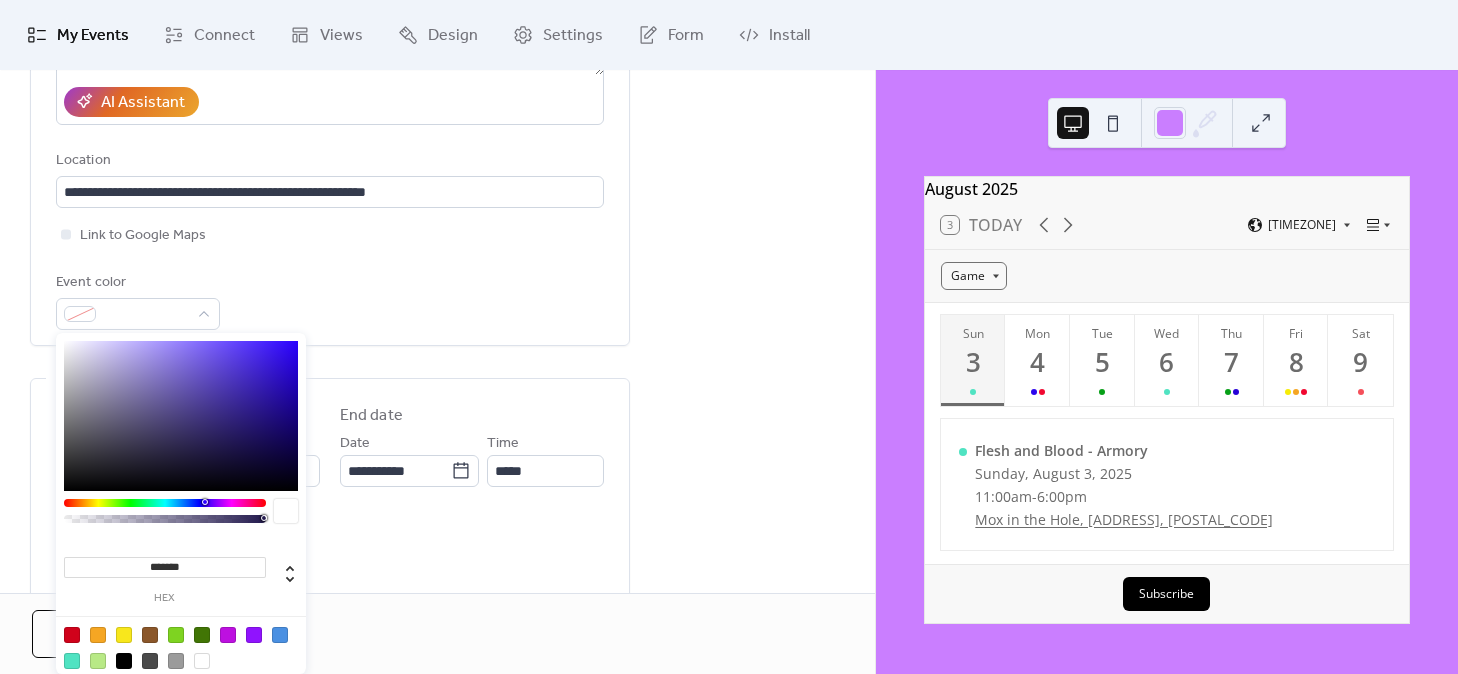click at bounding box center (165, 503) 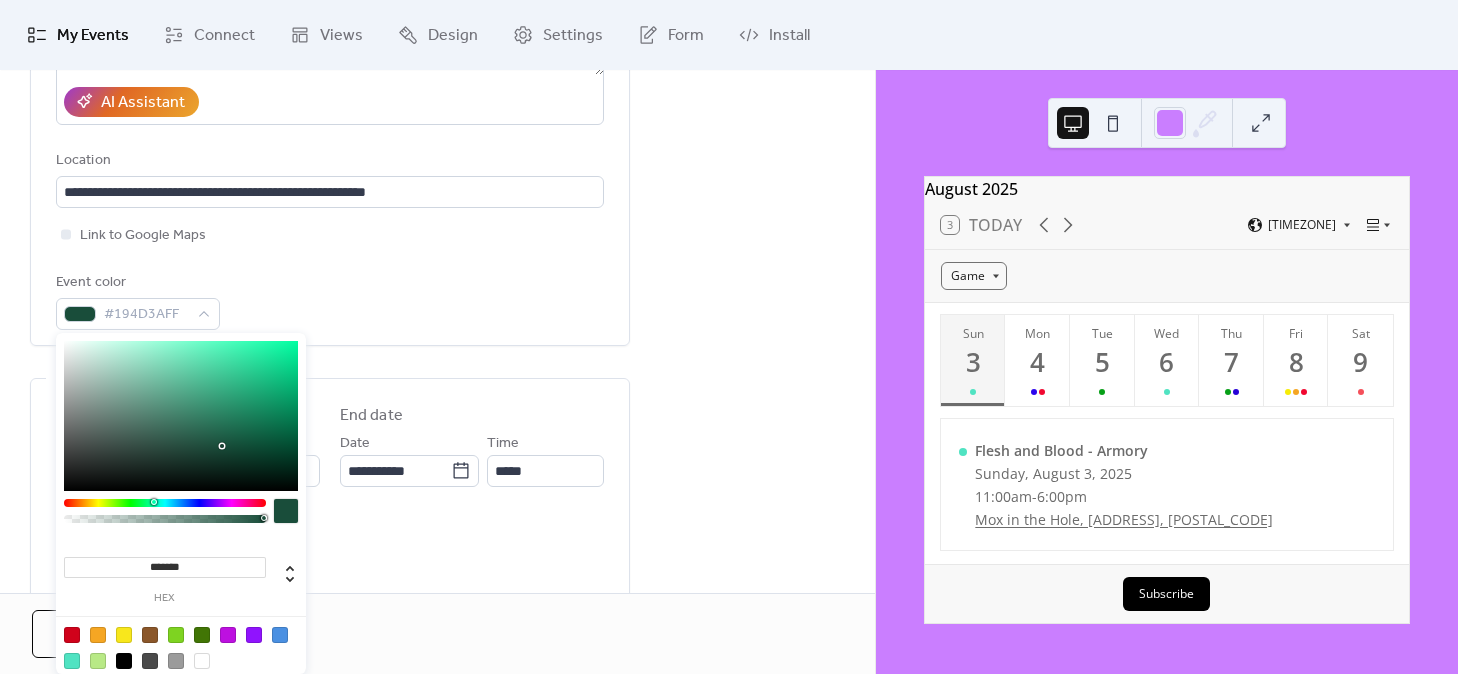 type on "*******" 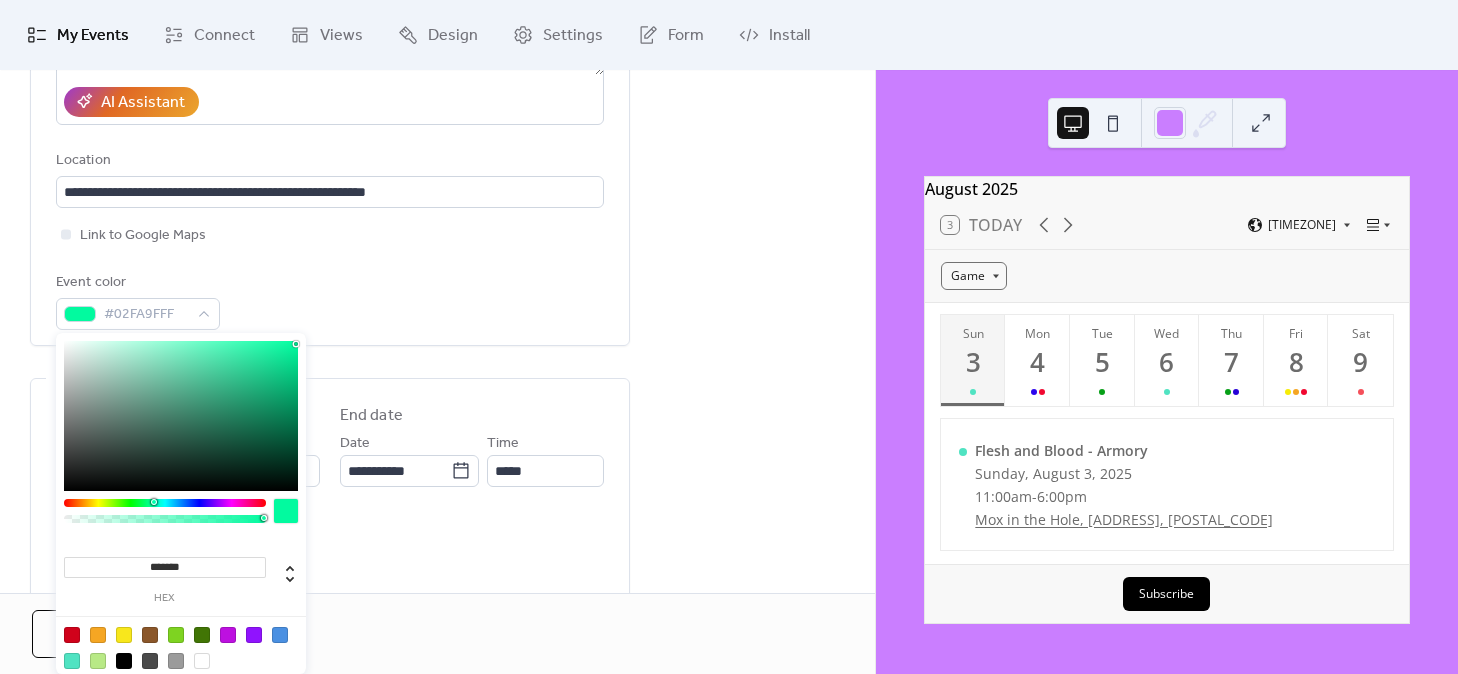 click at bounding box center (181, 416) 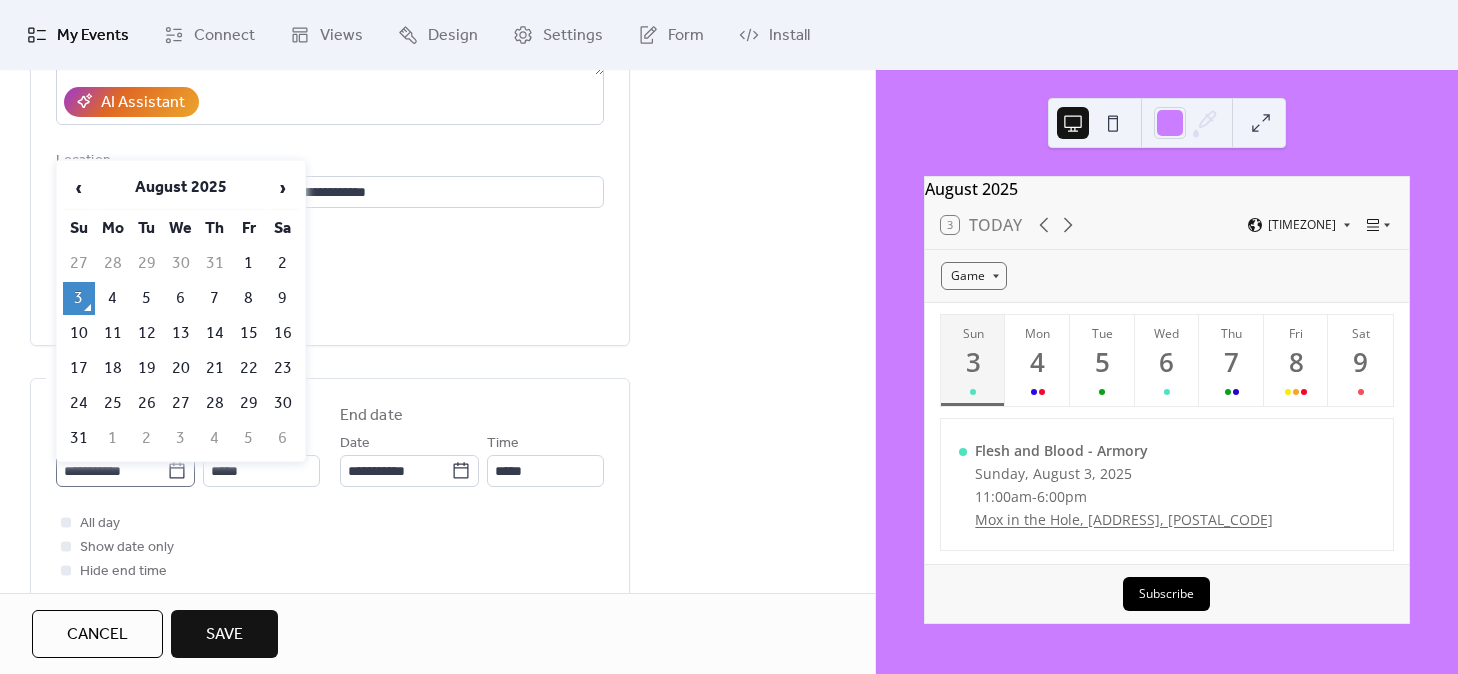 click 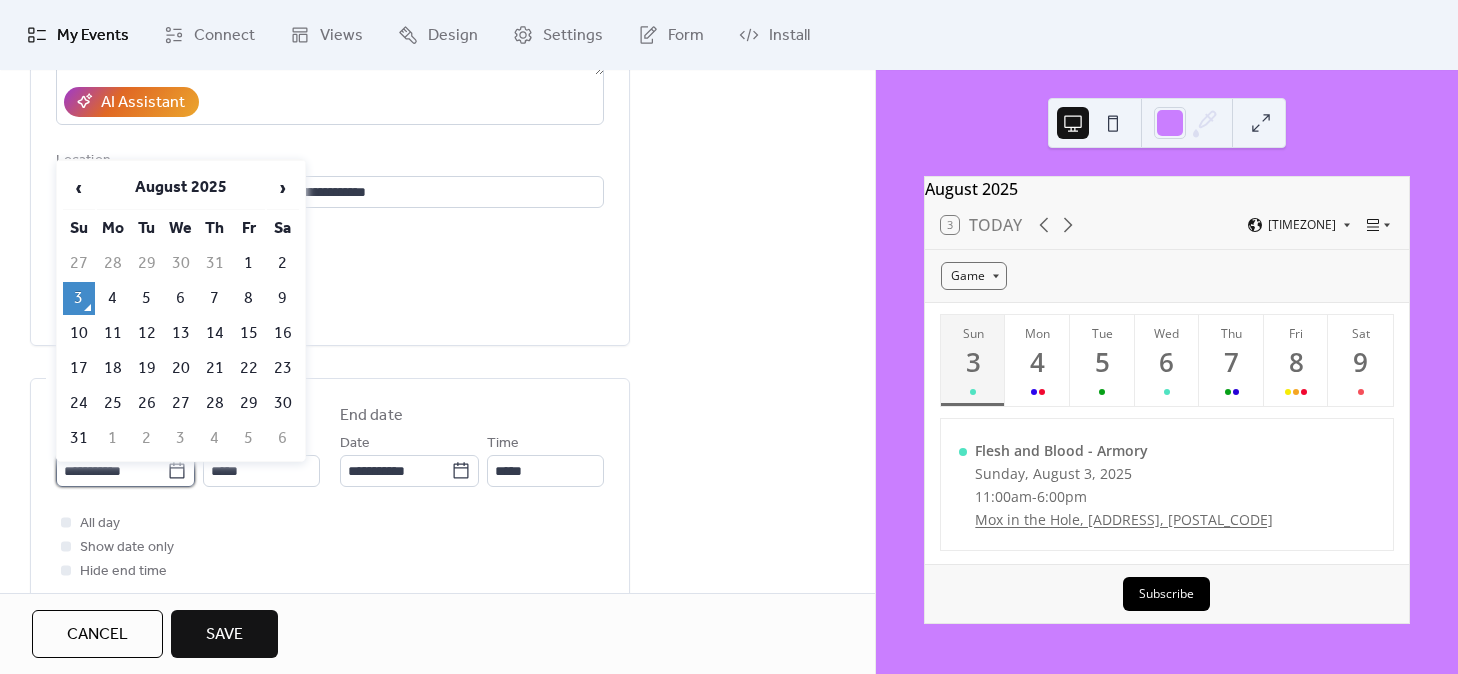click on "**********" at bounding box center (111, 471) 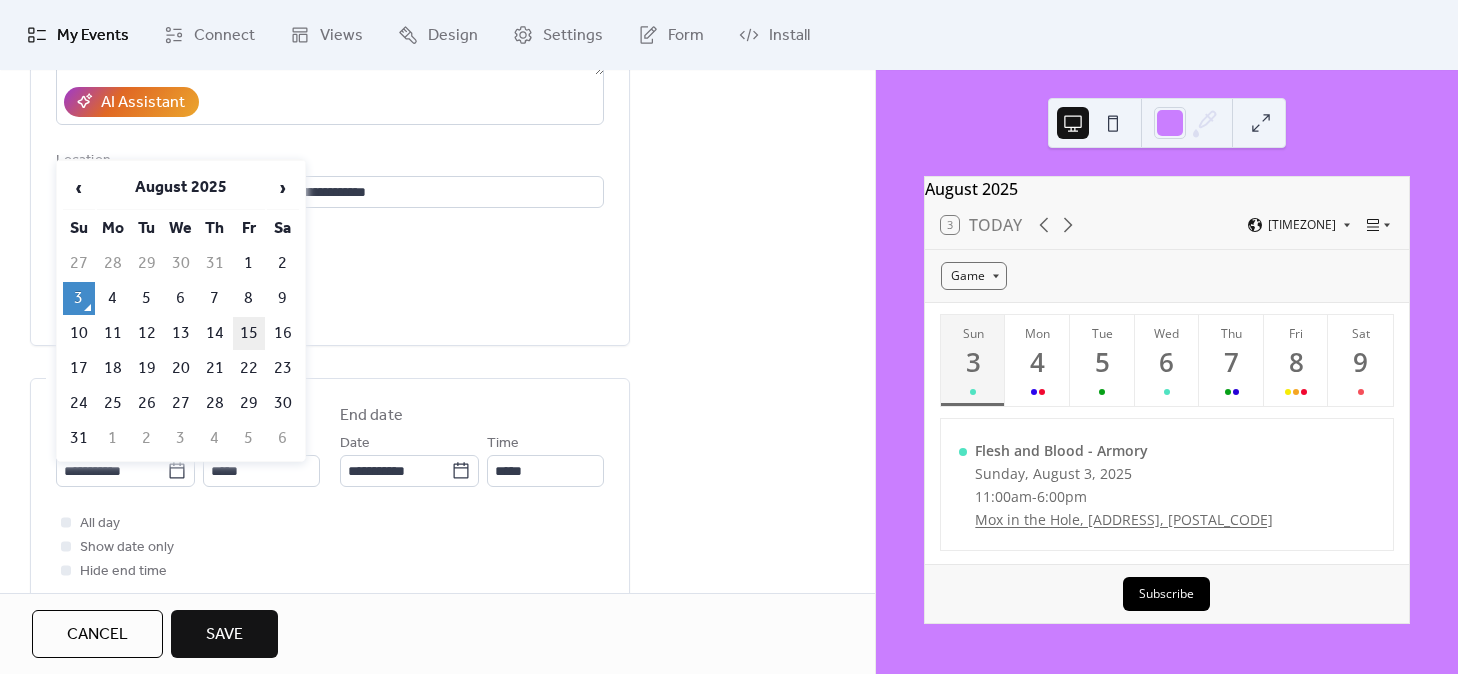 click on "15" at bounding box center (249, 333) 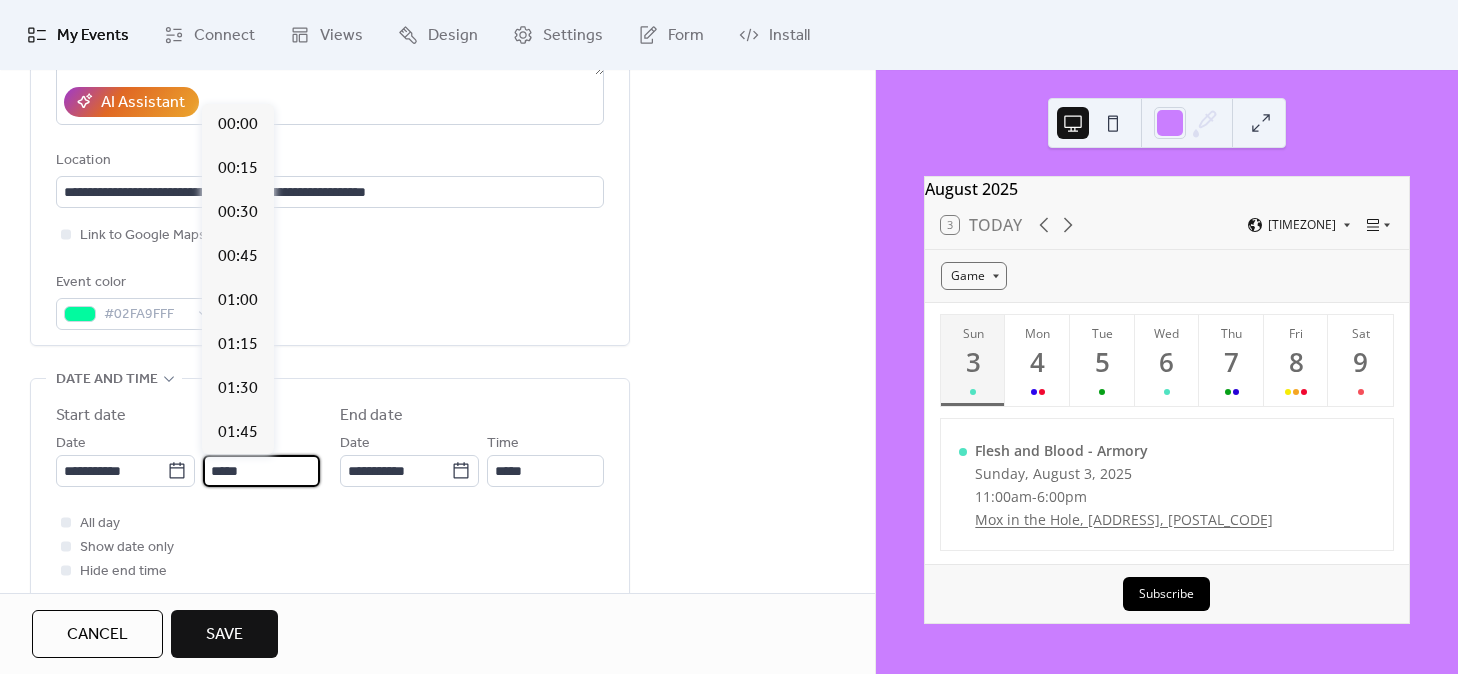 click on "*****" at bounding box center [261, 471] 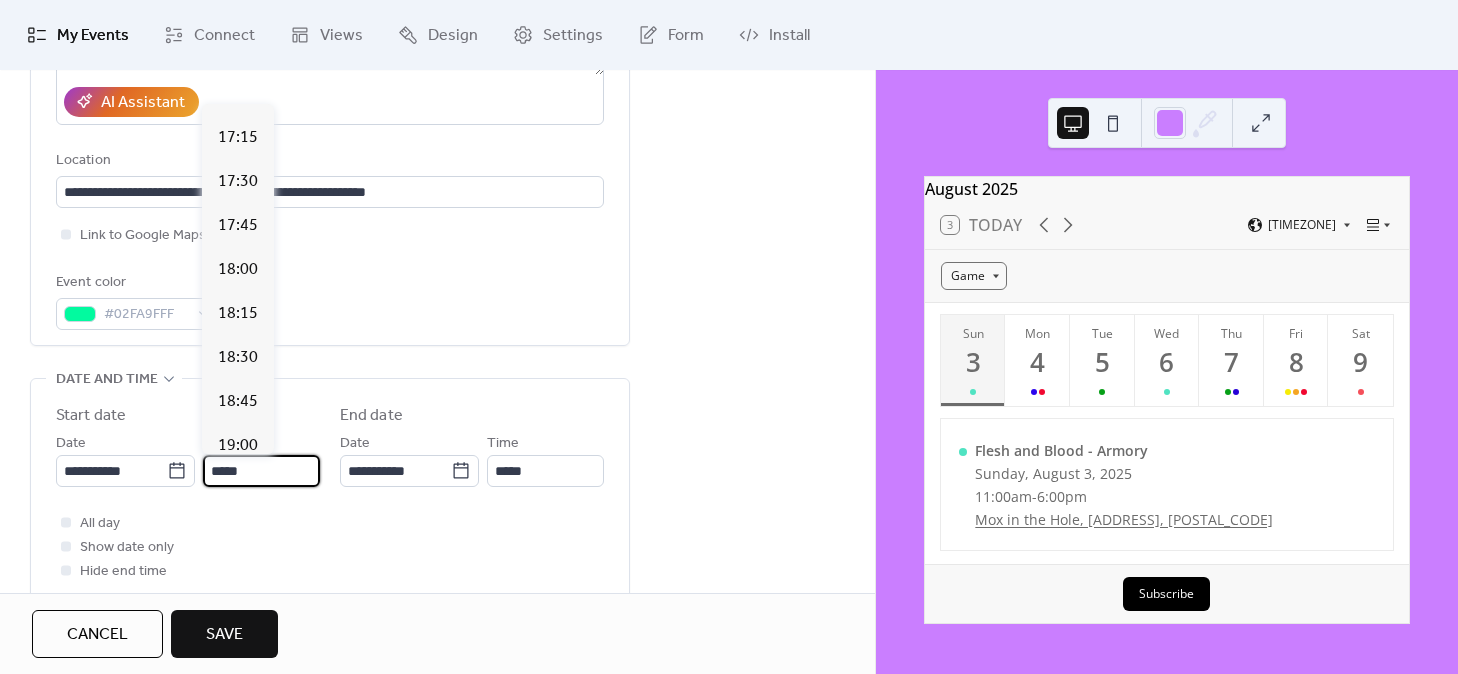 scroll, scrollTop: 3022, scrollLeft: 0, axis: vertical 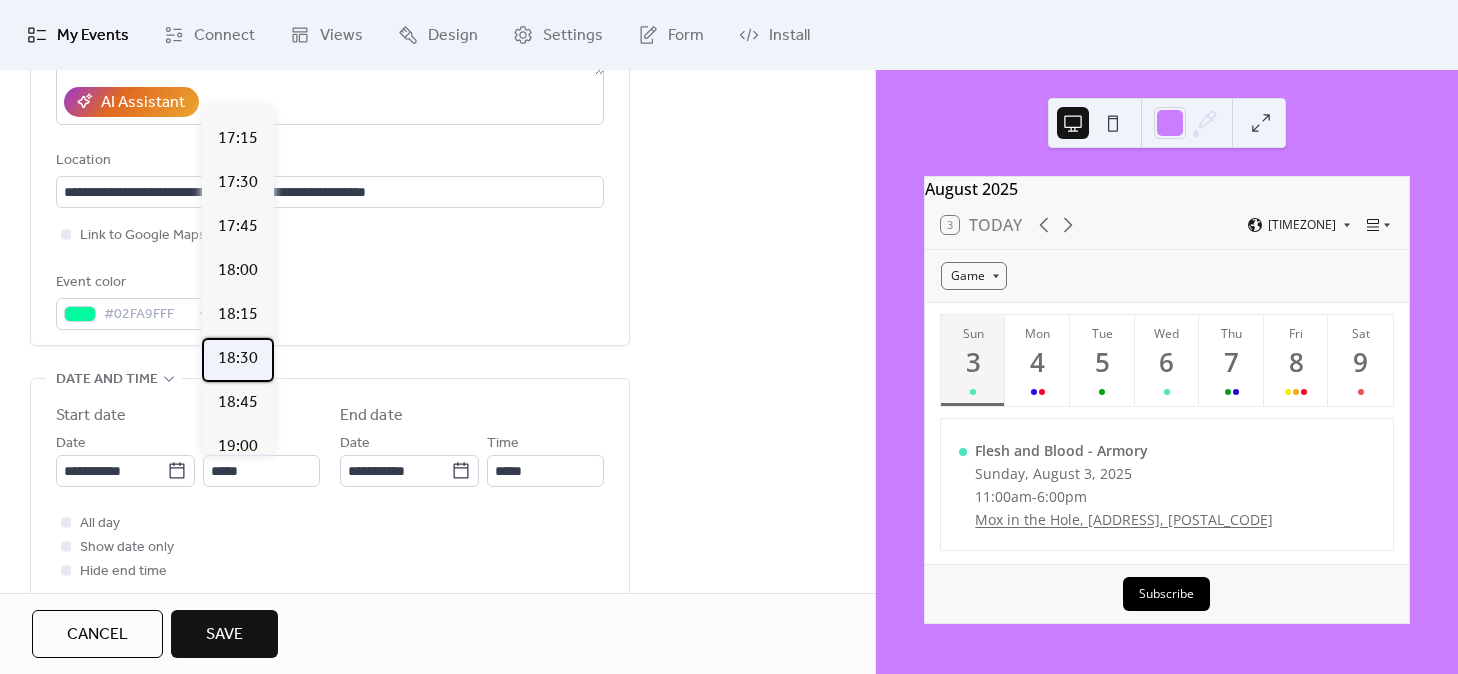 click on "18:30" at bounding box center (238, 360) 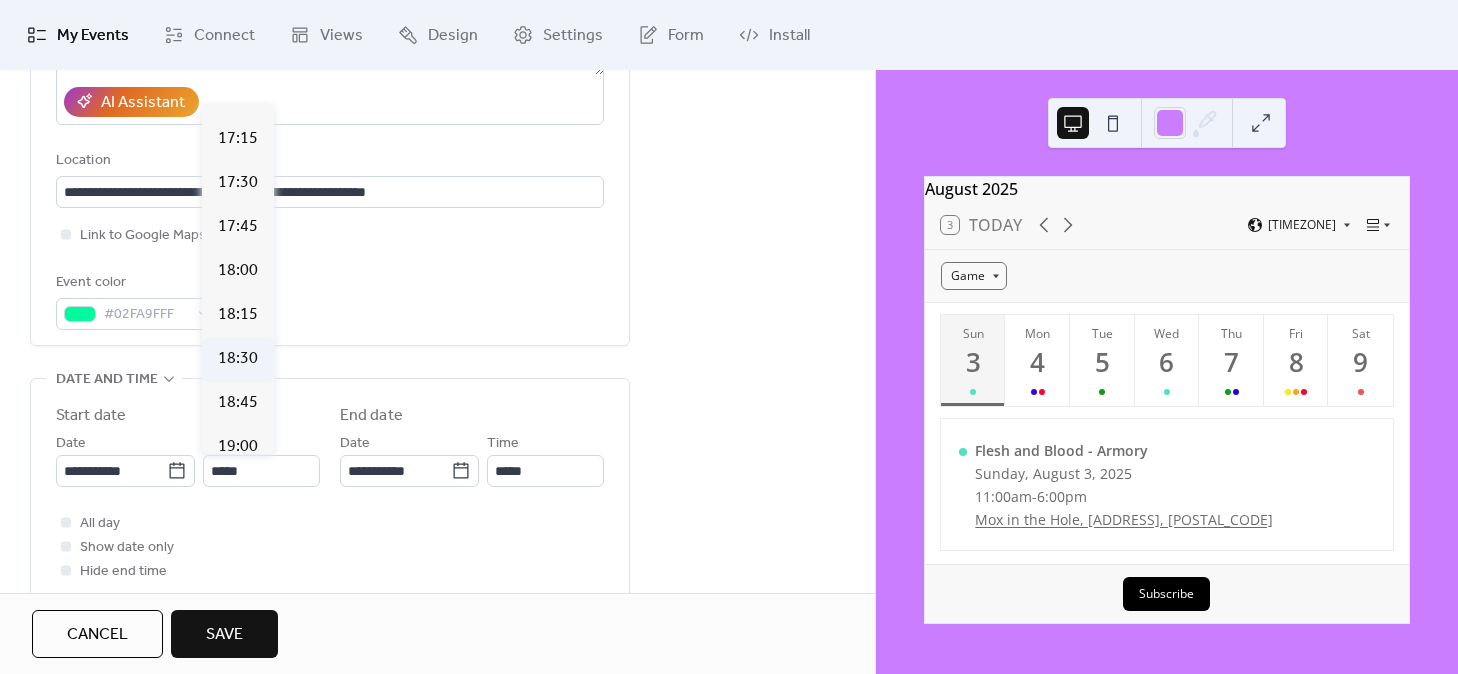 type on "*****" 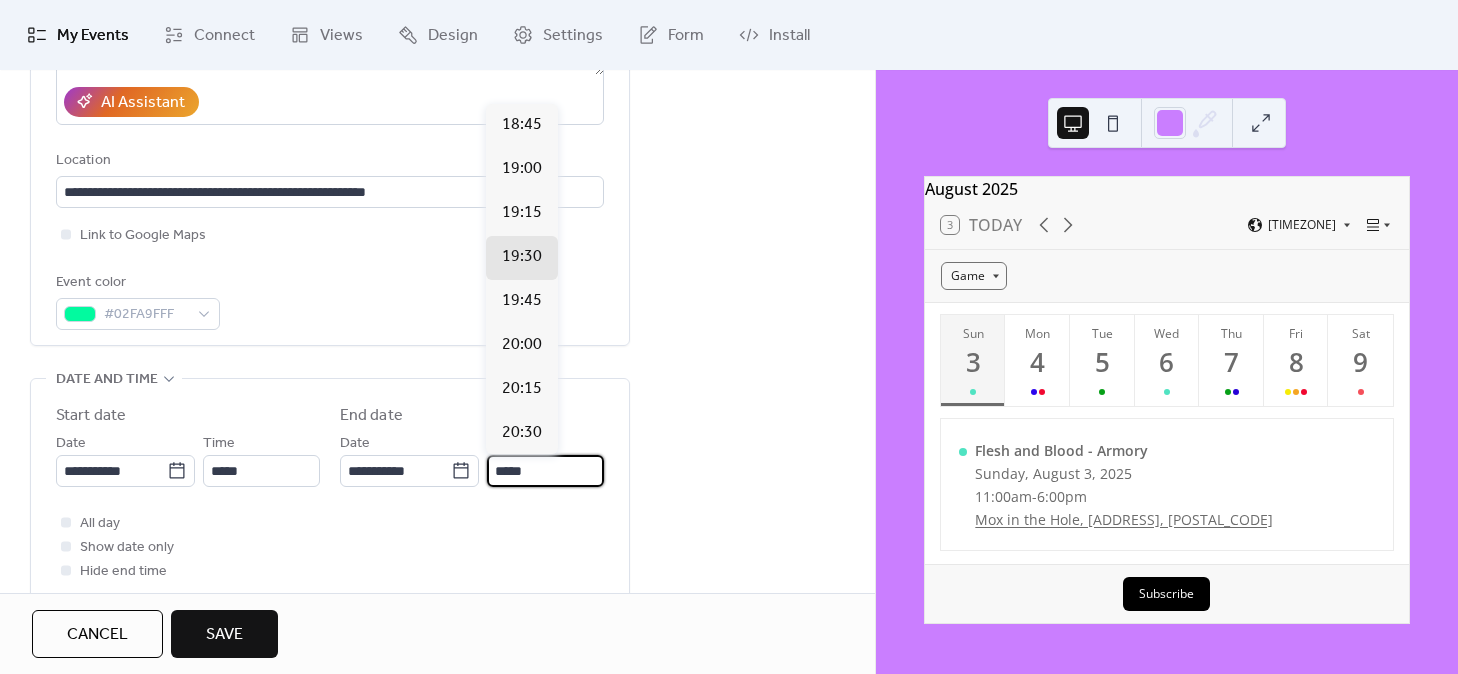 click on "*****" at bounding box center [545, 471] 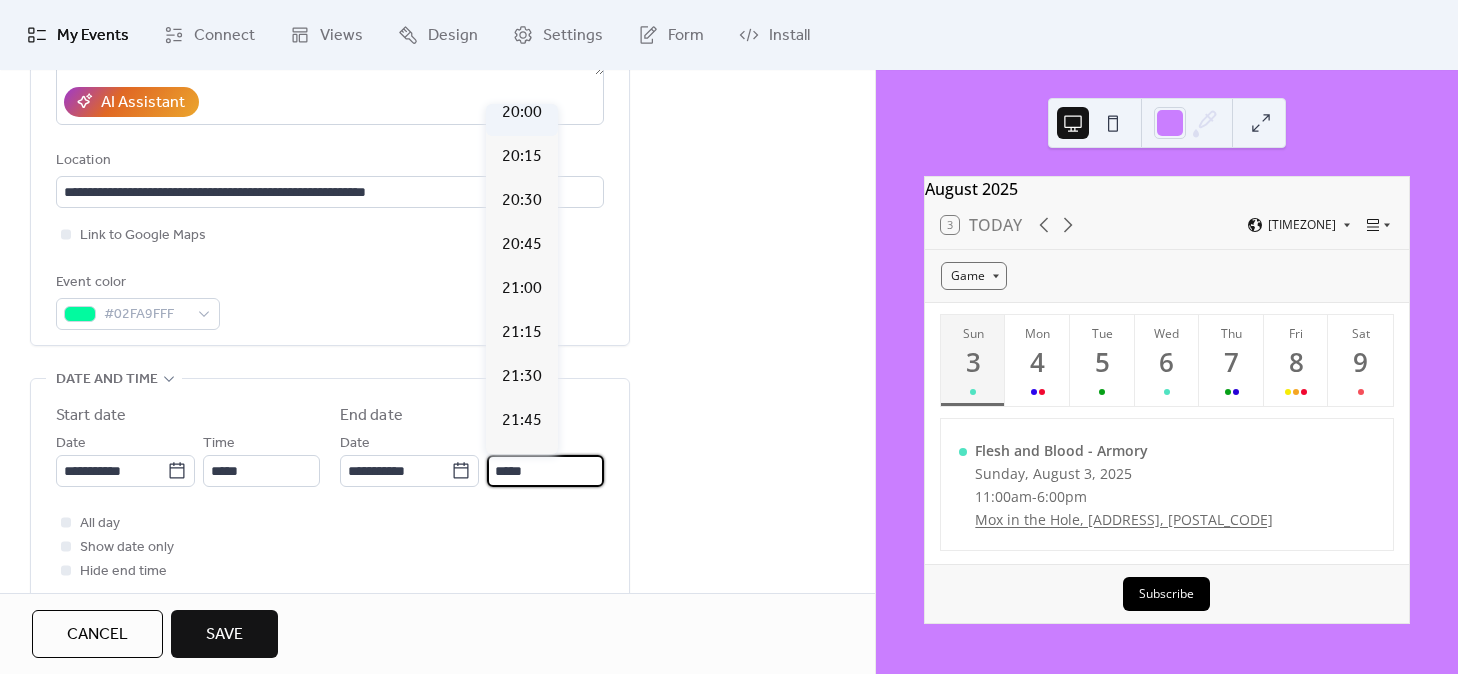 scroll, scrollTop: 239, scrollLeft: 0, axis: vertical 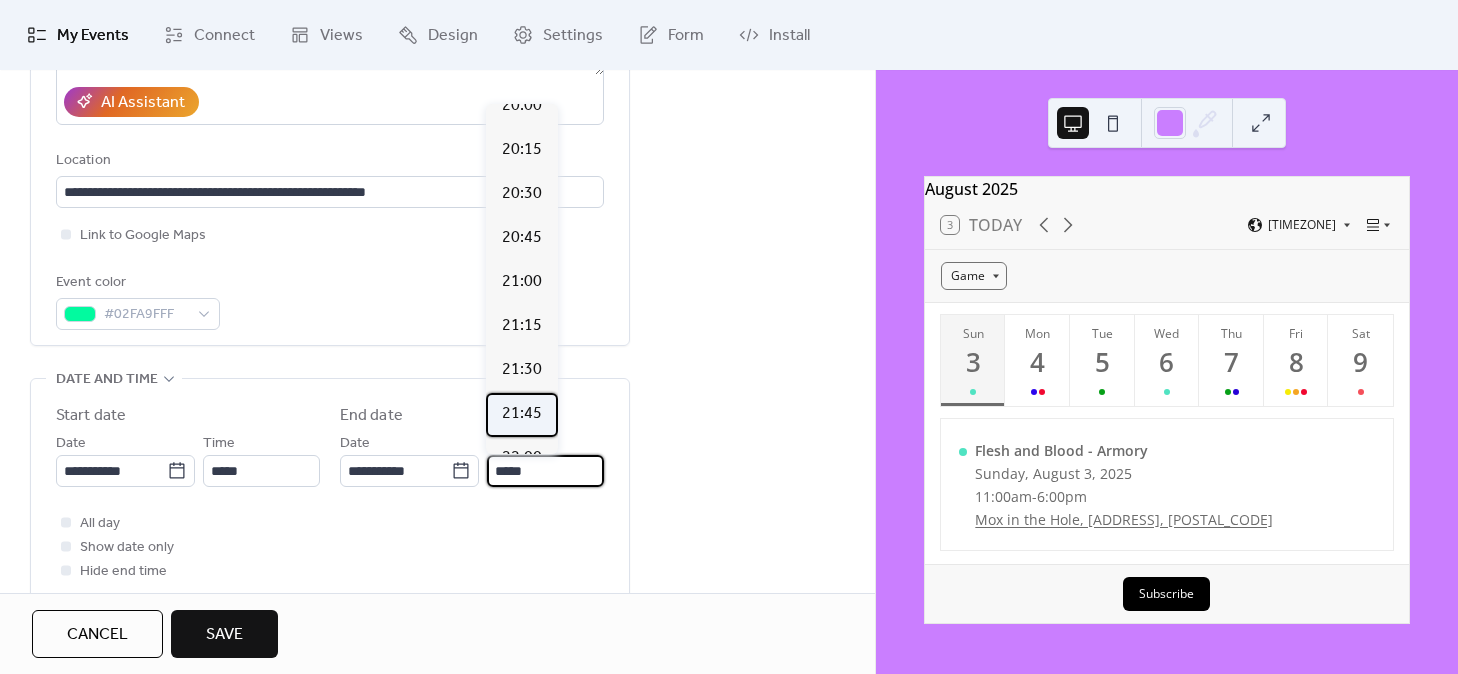 click on "21:45" at bounding box center [522, 414] 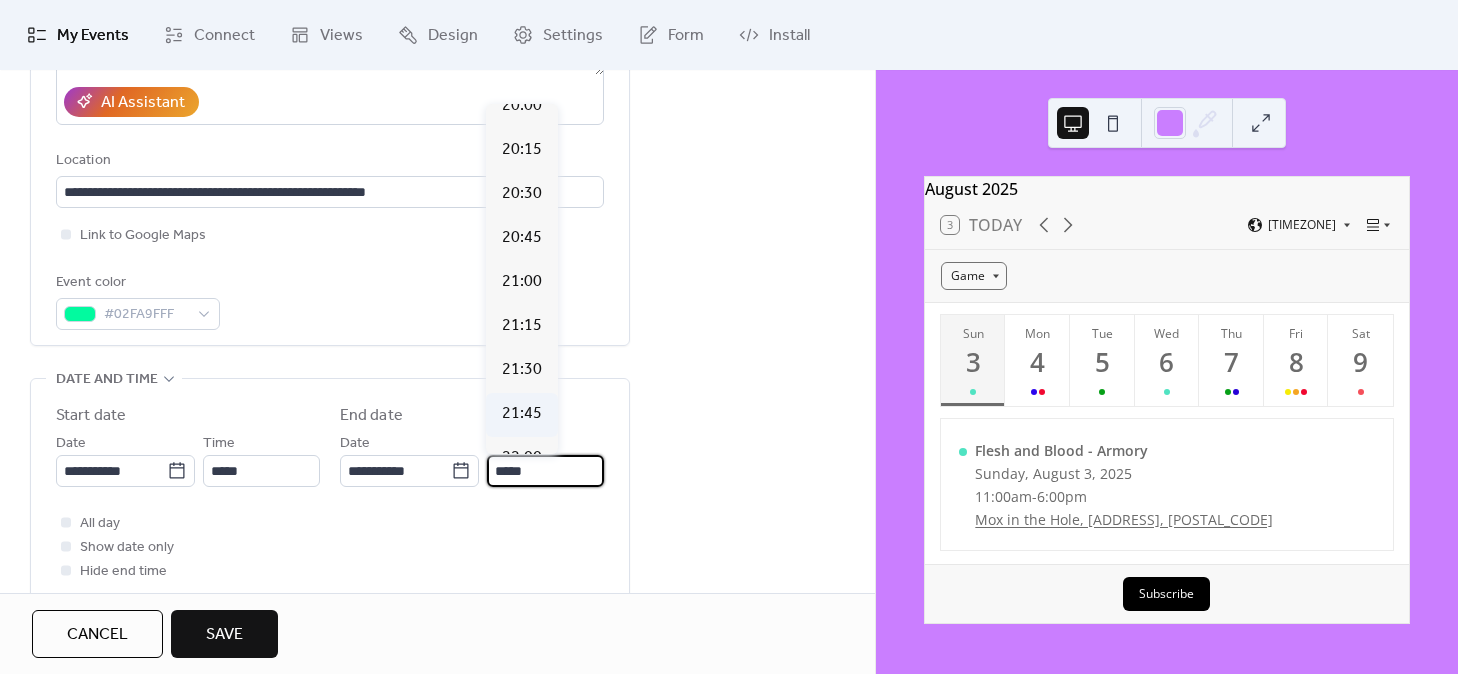 type on "*****" 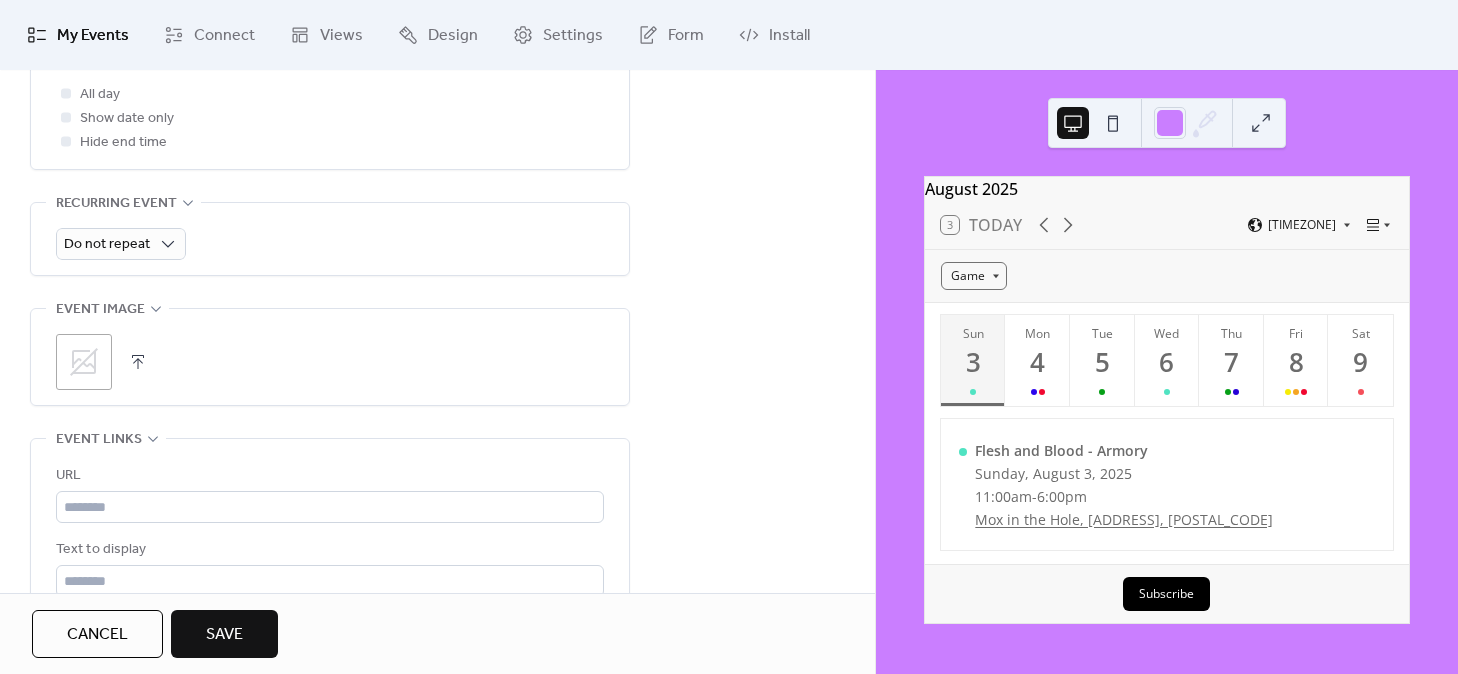 scroll, scrollTop: 831, scrollLeft: 0, axis: vertical 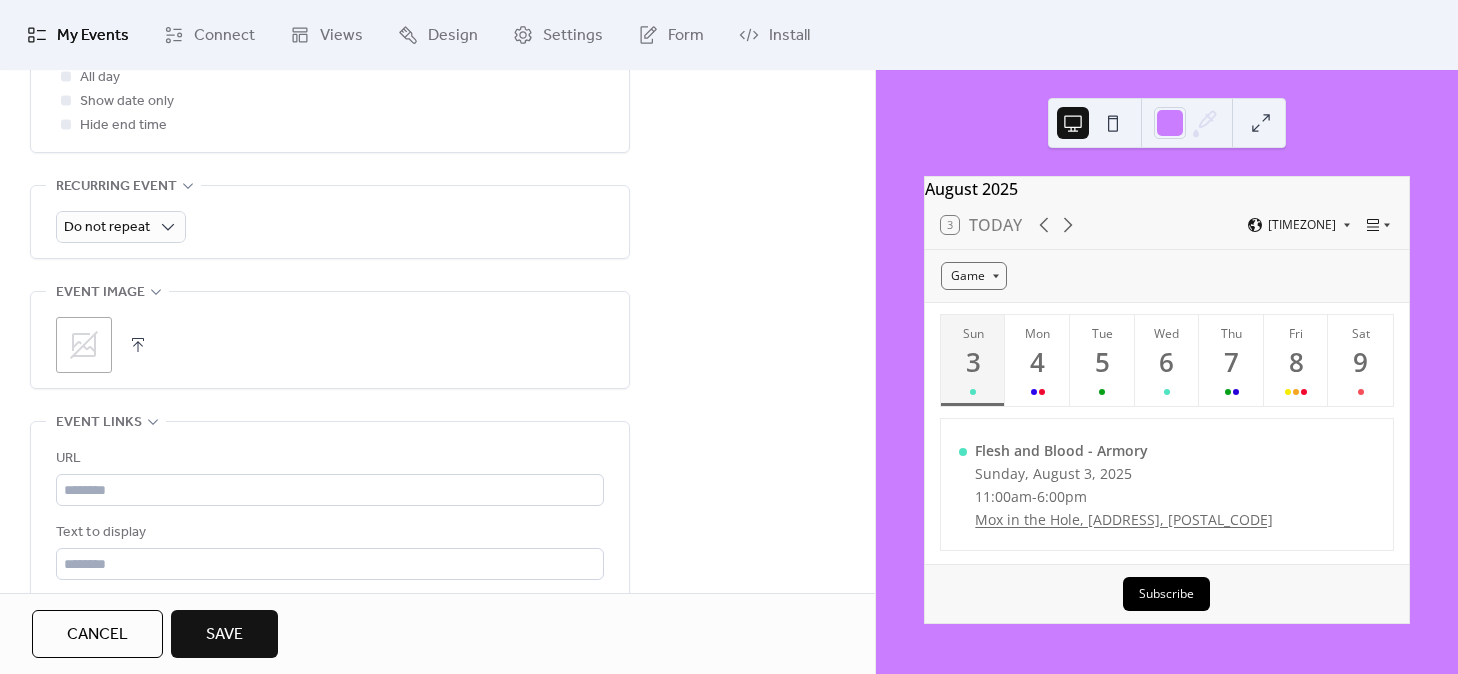 click 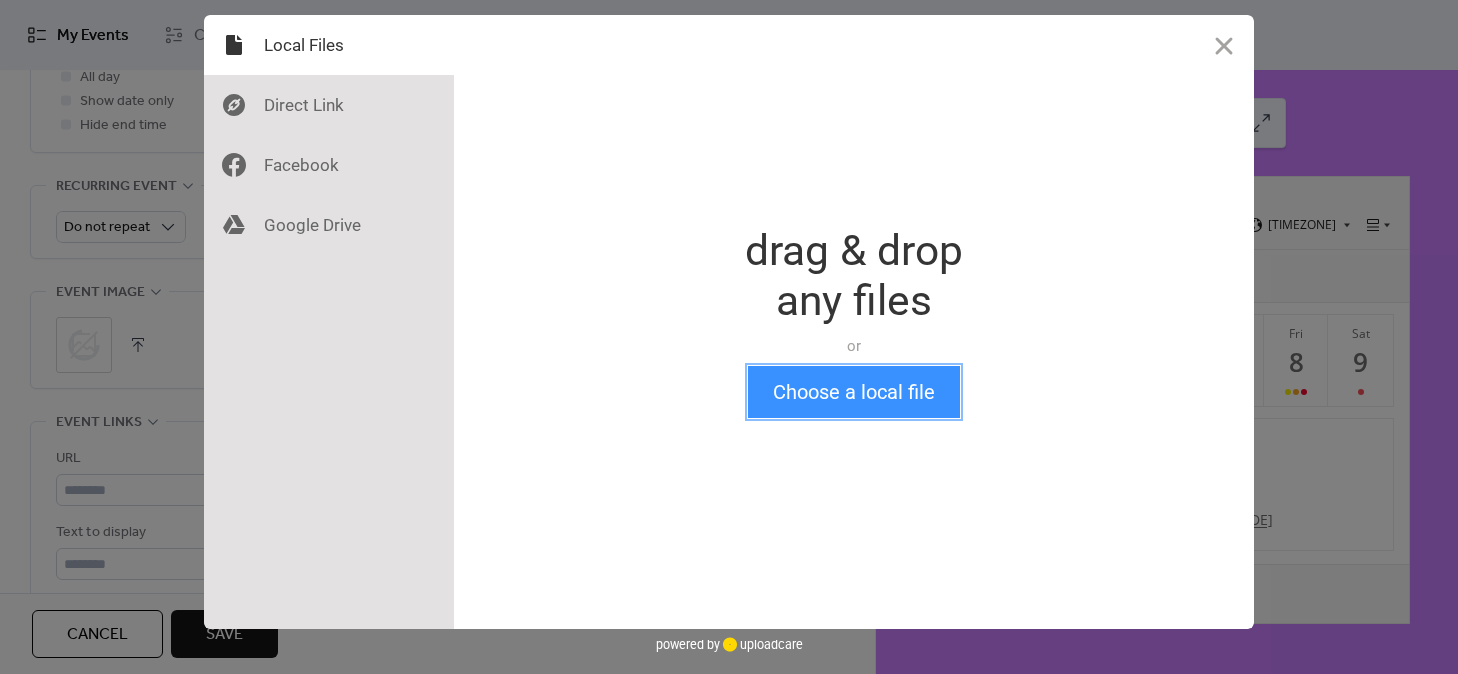 click on "Choose a local file" at bounding box center (854, 392) 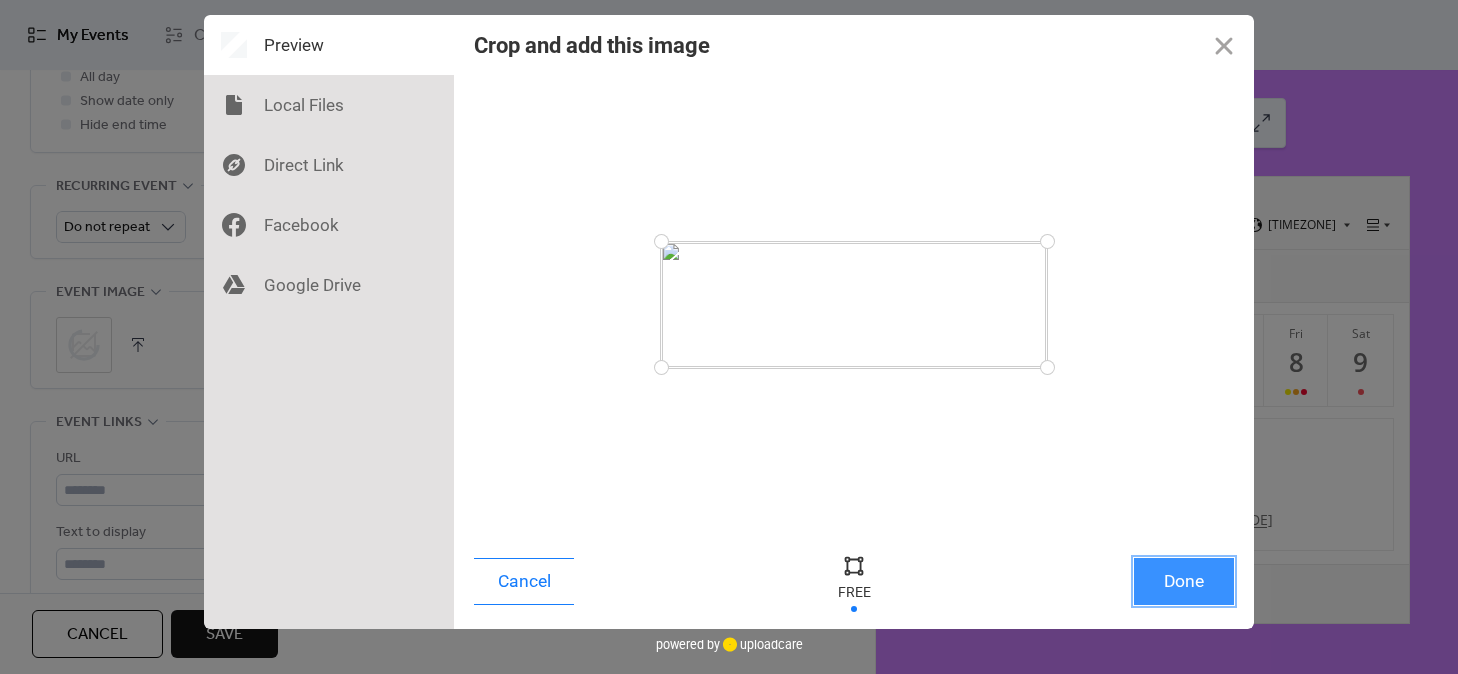 click on "Done" at bounding box center (1184, 581) 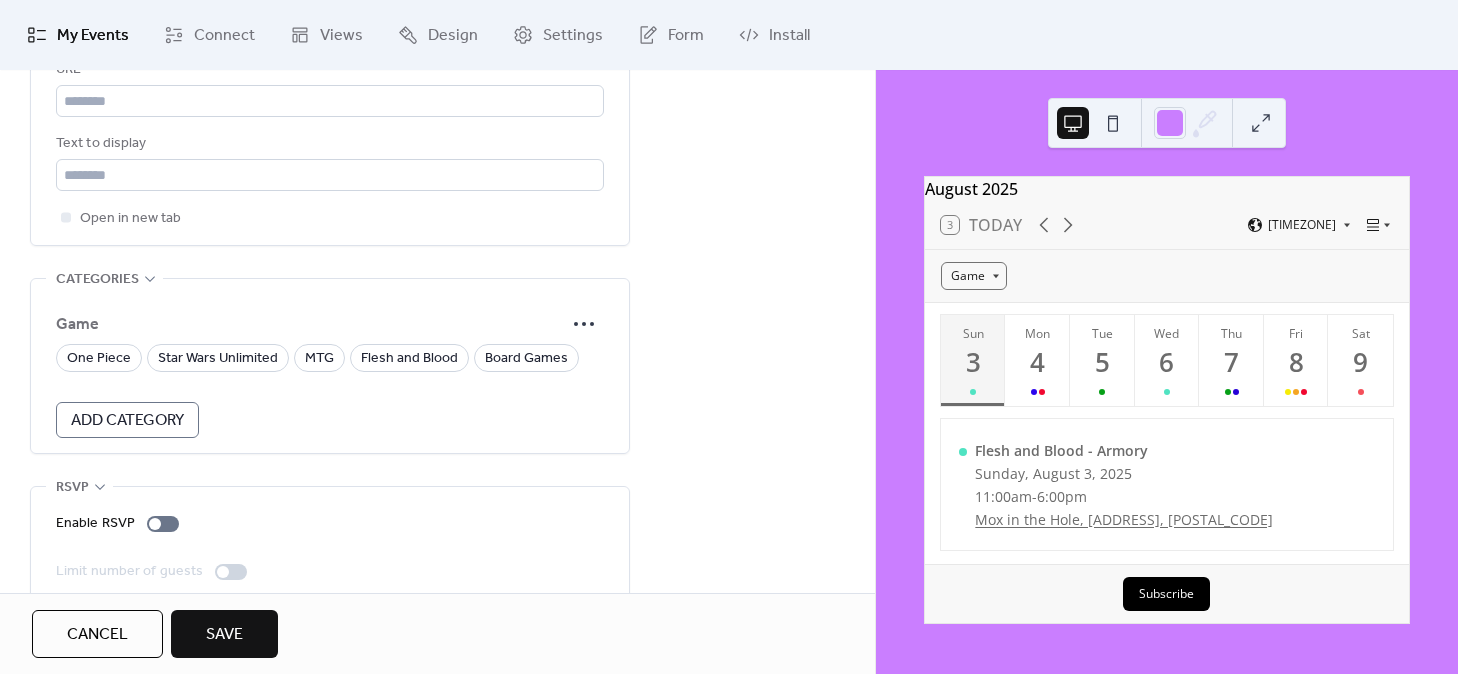 scroll, scrollTop: 1223, scrollLeft: 0, axis: vertical 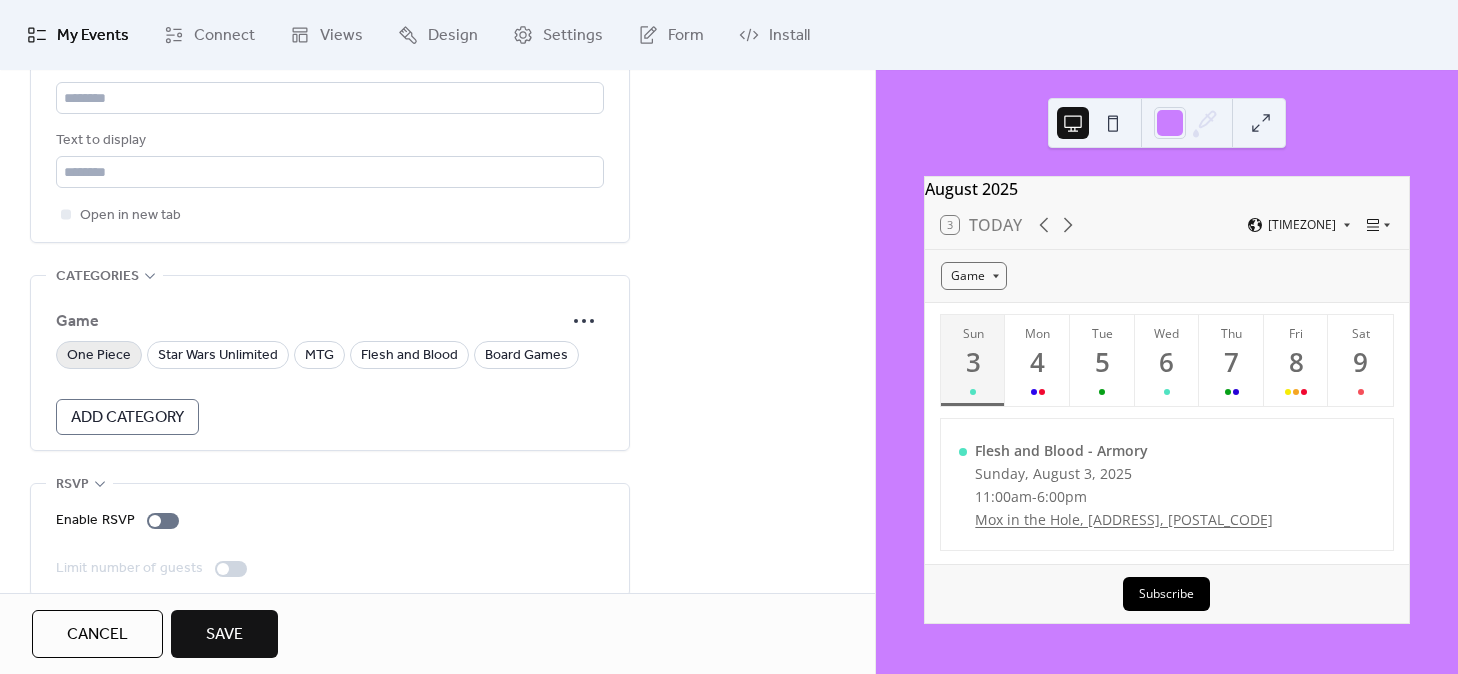 click on "One Piece" at bounding box center (99, 356) 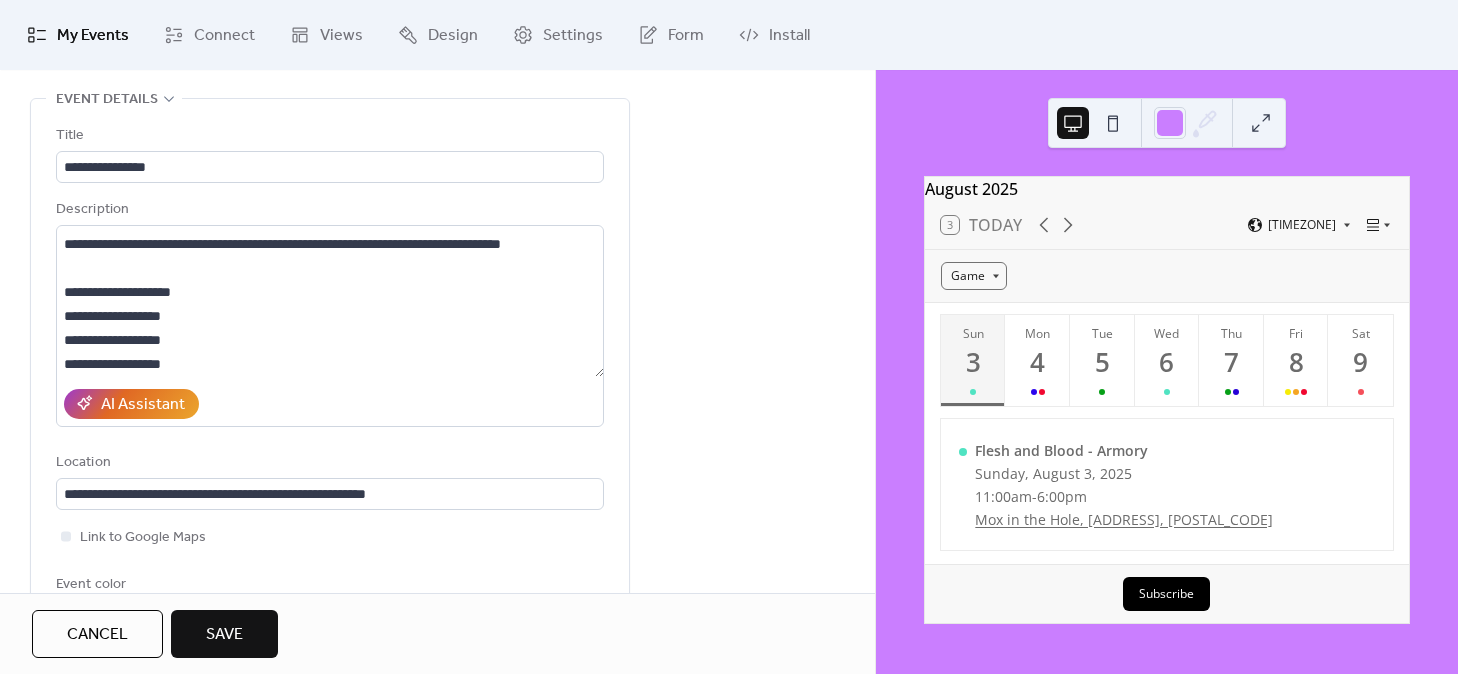 scroll, scrollTop: 80, scrollLeft: 0, axis: vertical 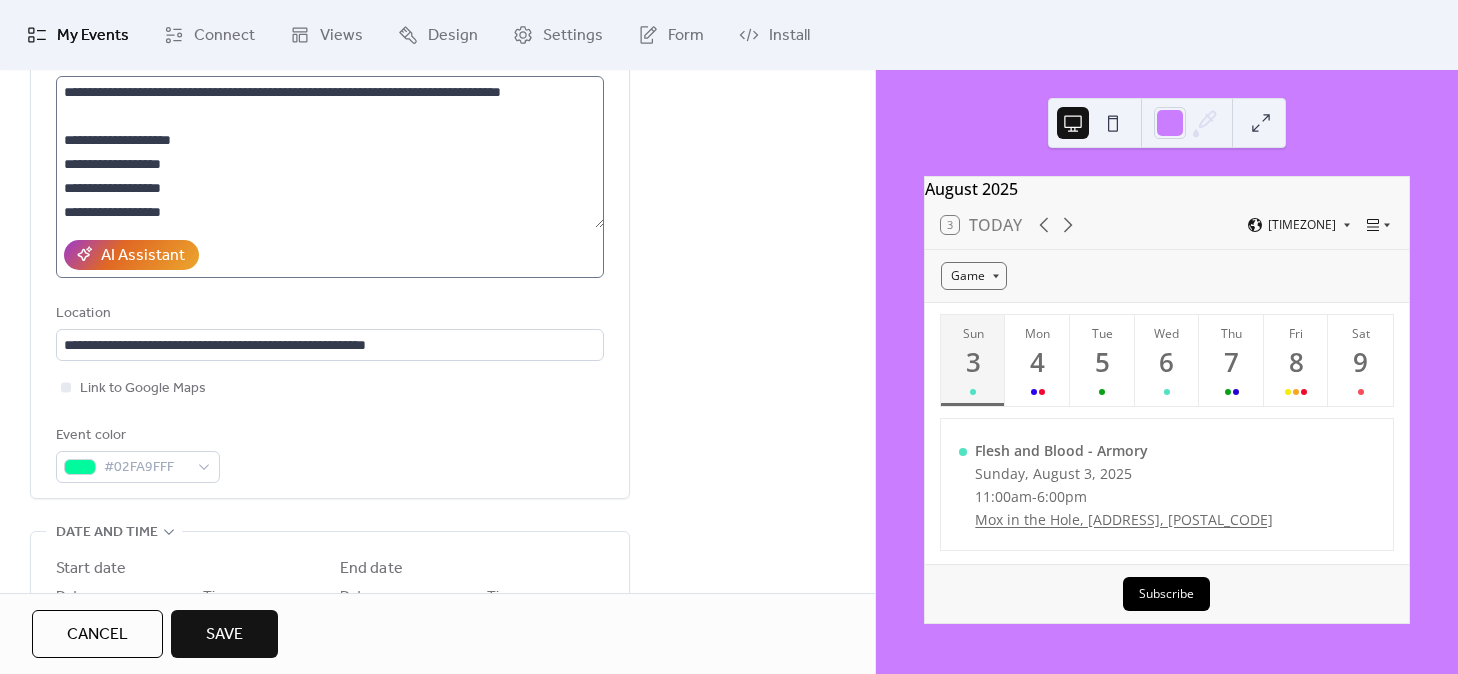 click on "**********" at bounding box center (330, 177) 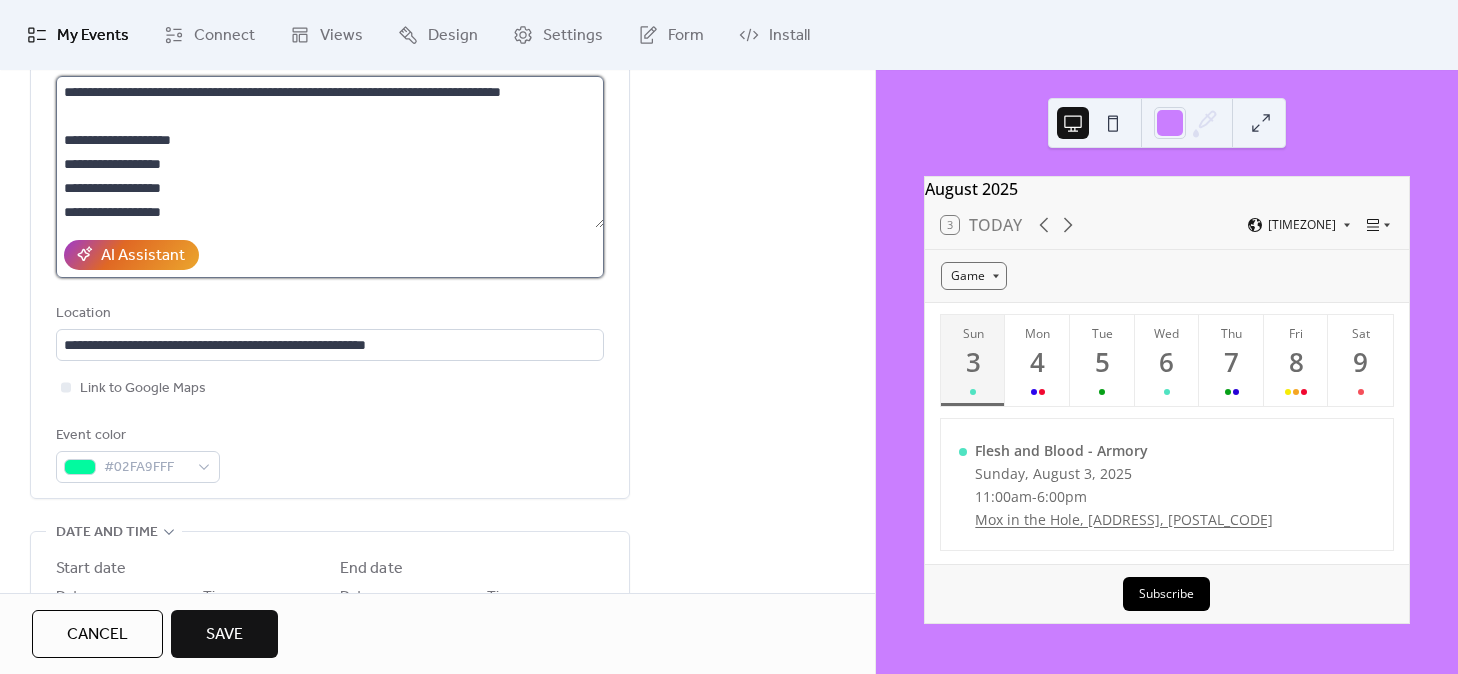 click on "**********" at bounding box center (330, 152) 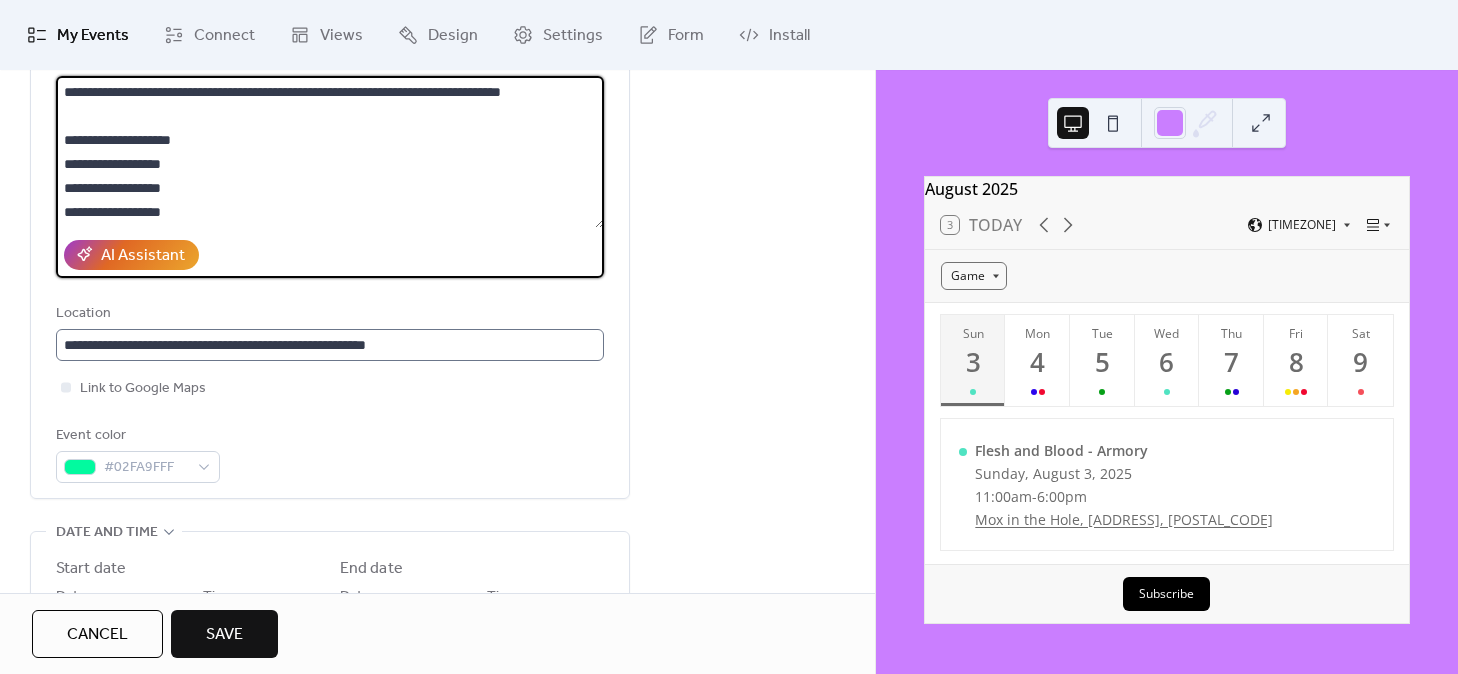 scroll, scrollTop: 0, scrollLeft: 0, axis: both 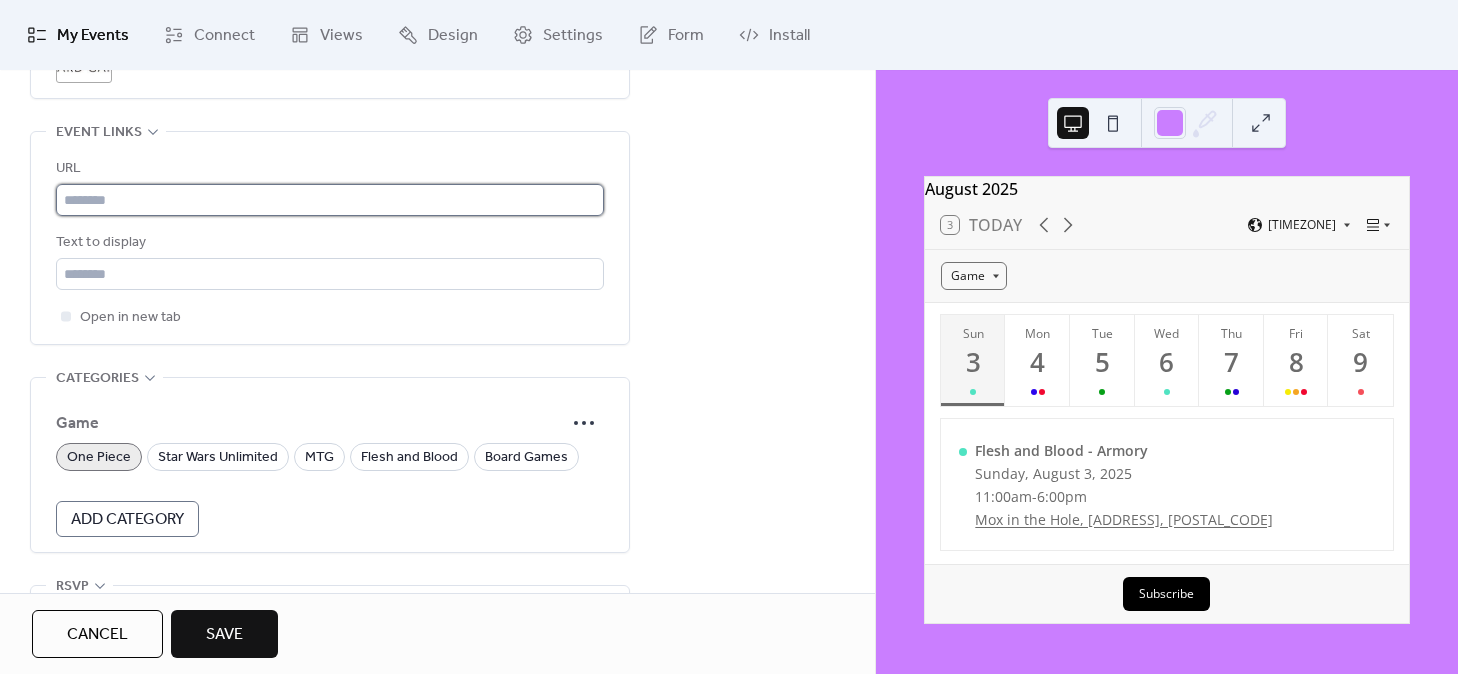click at bounding box center [330, 200] 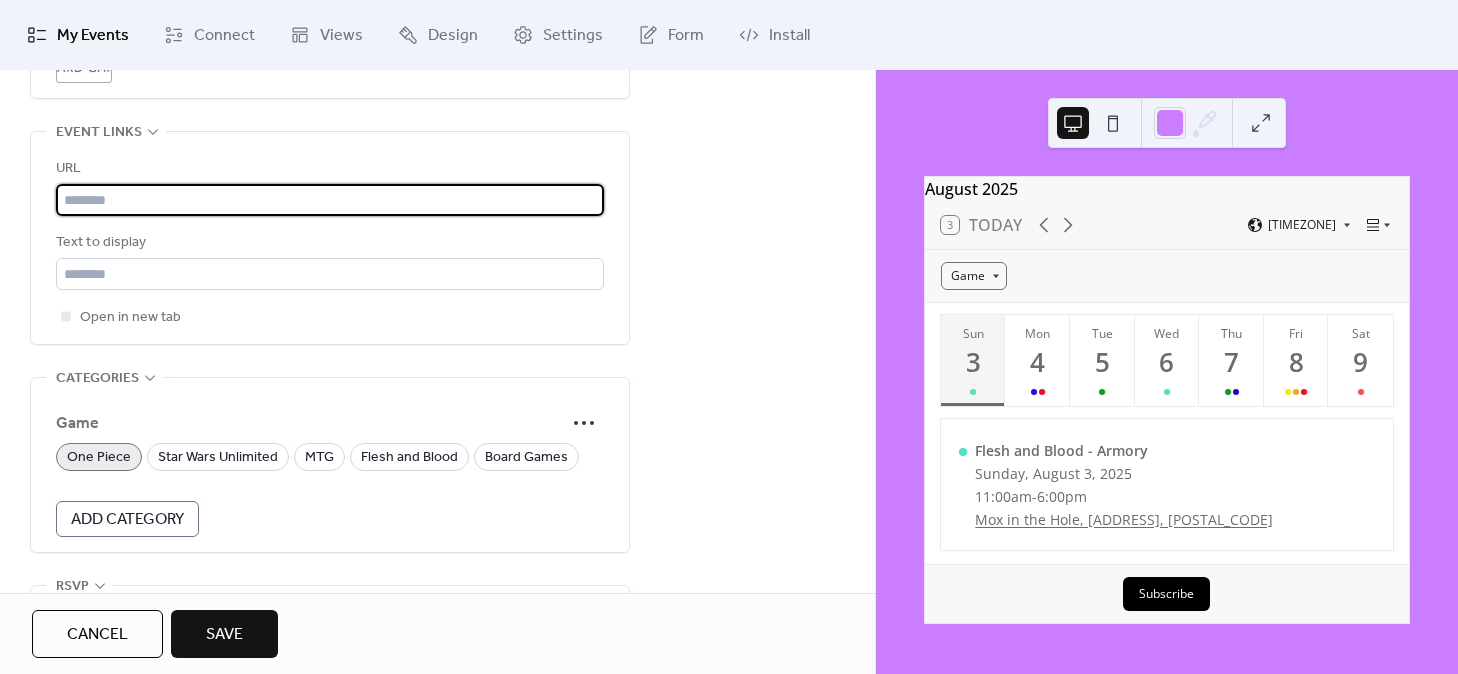paste on "**********" 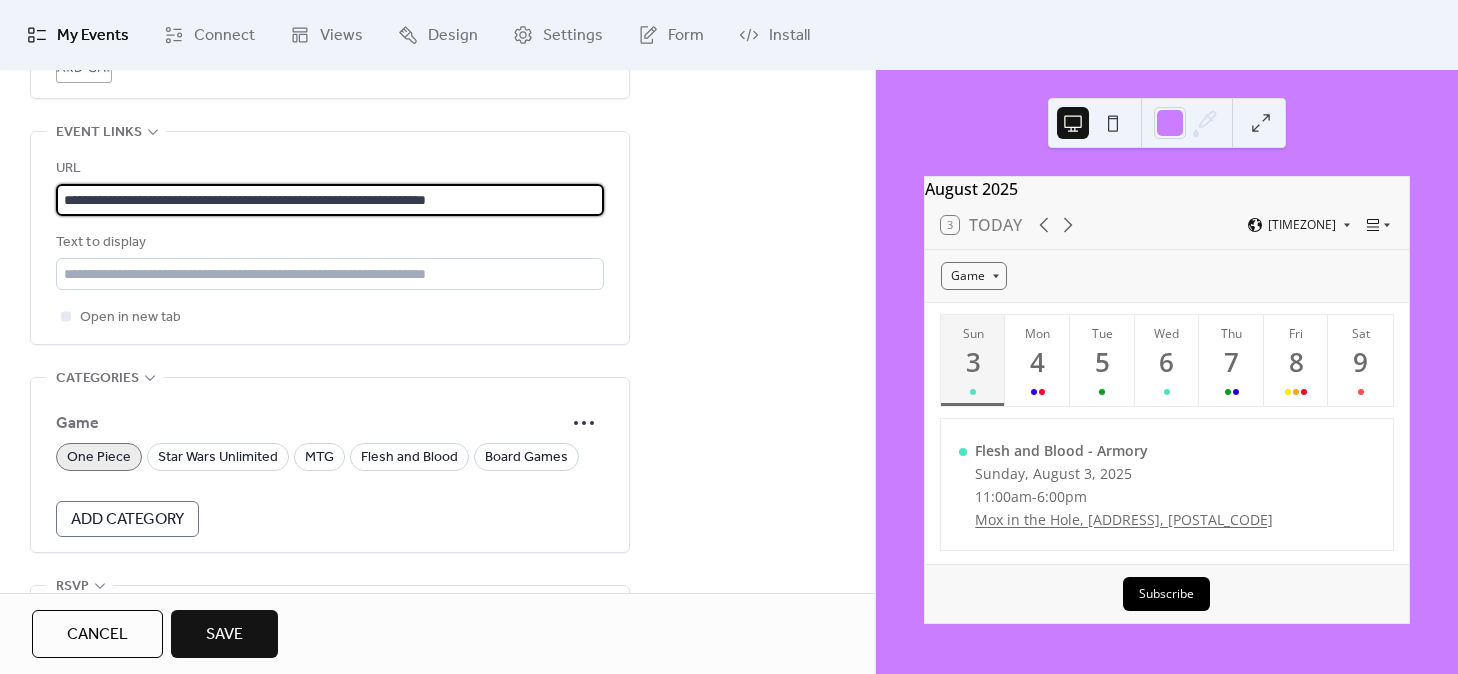 type on "**********" 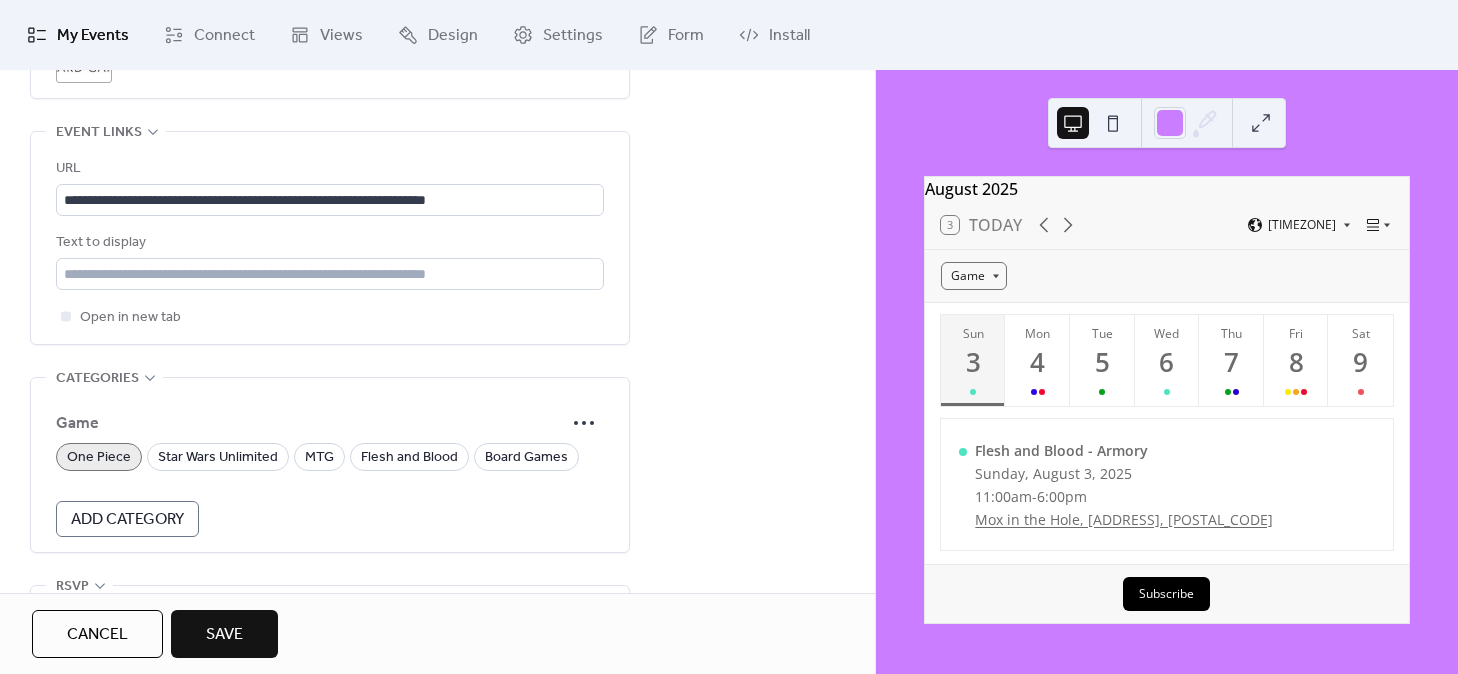 click on "**********" at bounding box center (437, -110) 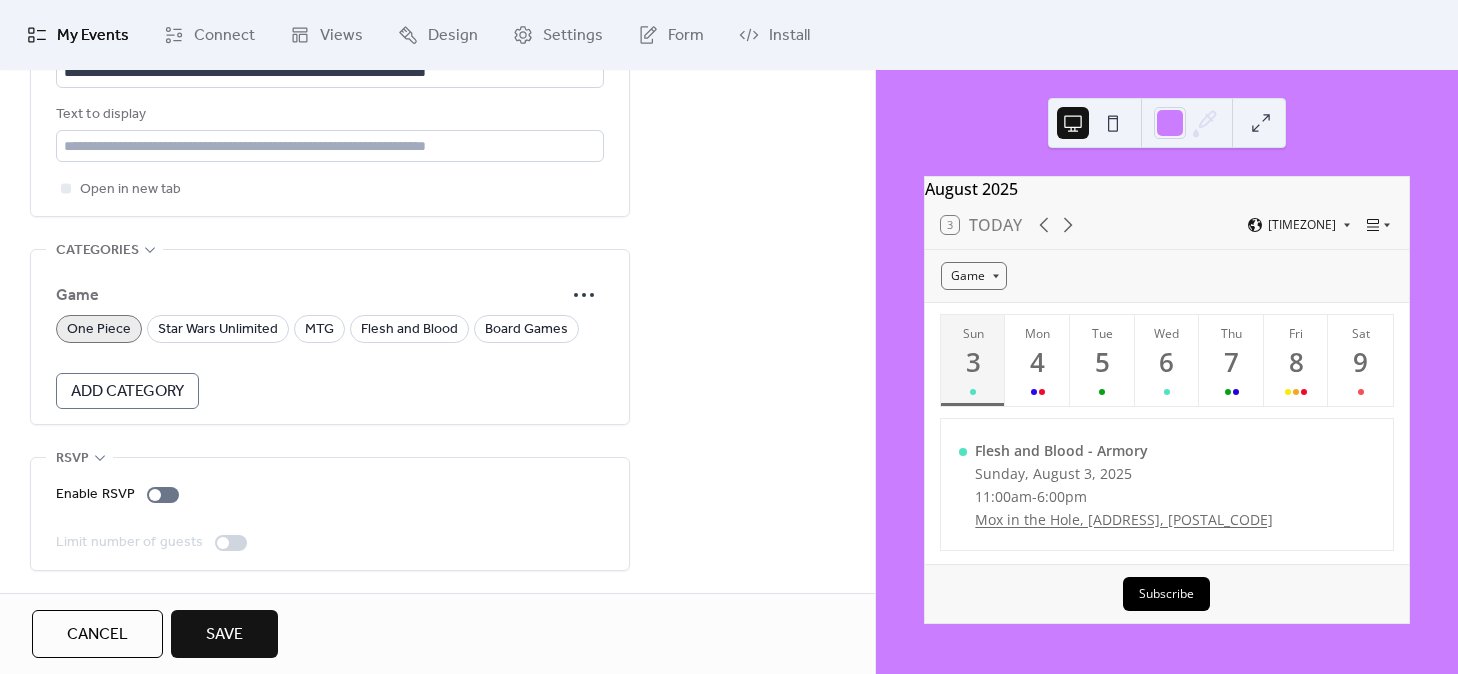 click on "Save" at bounding box center (224, 634) 